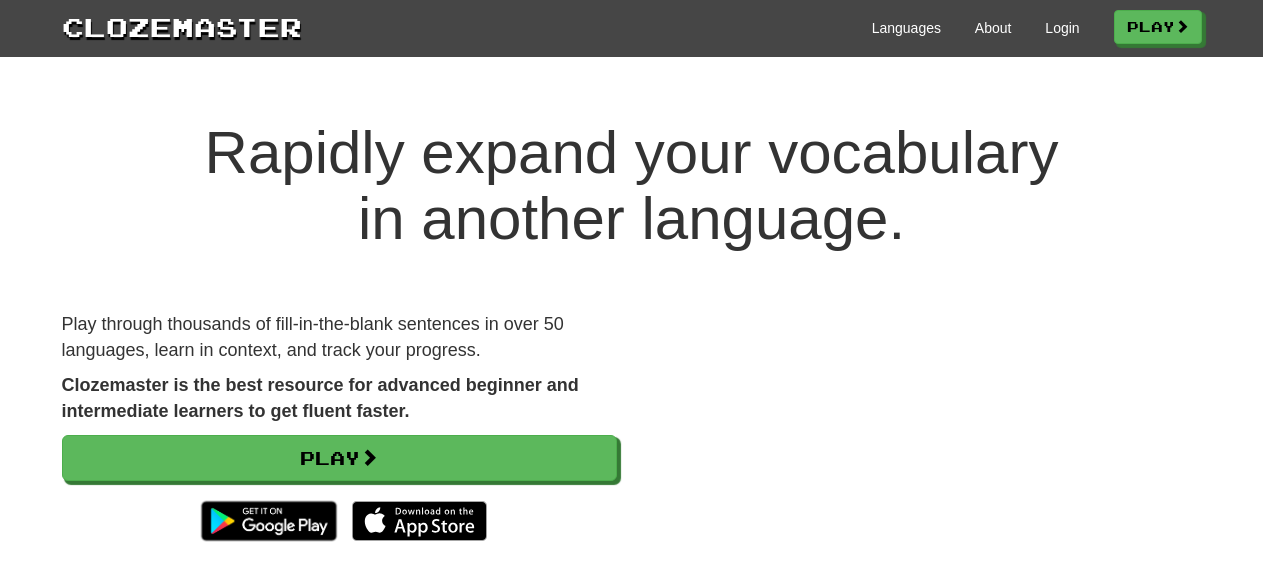 scroll, scrollTop: 0, scrollLeft: 0, axis: both 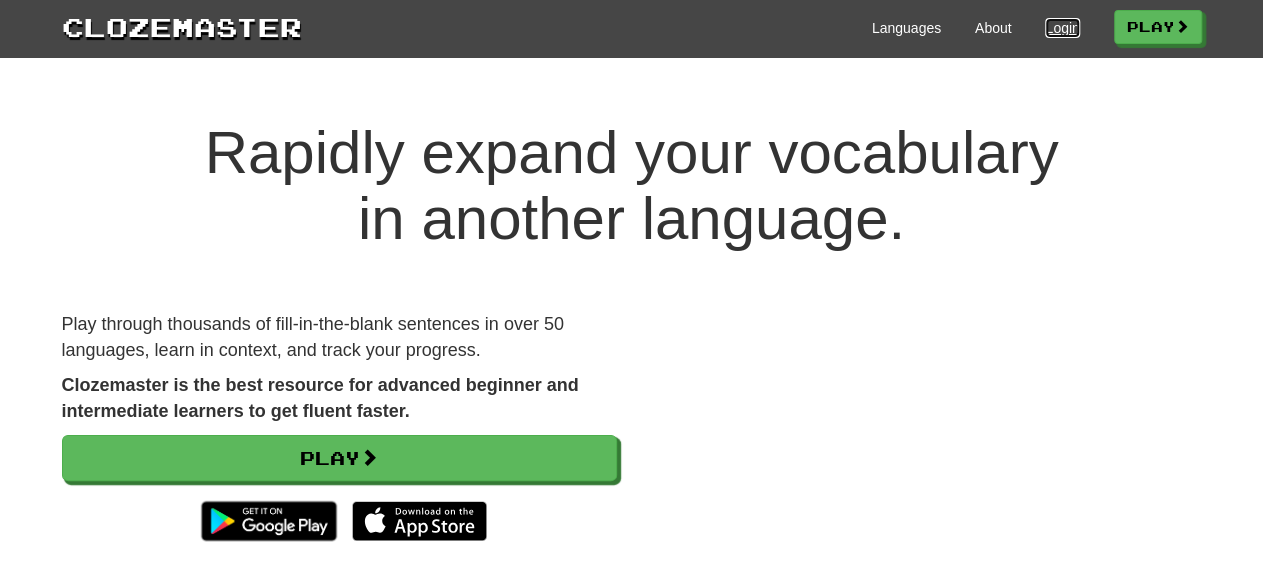 click on "Login" at bounding box center [1062, 28] 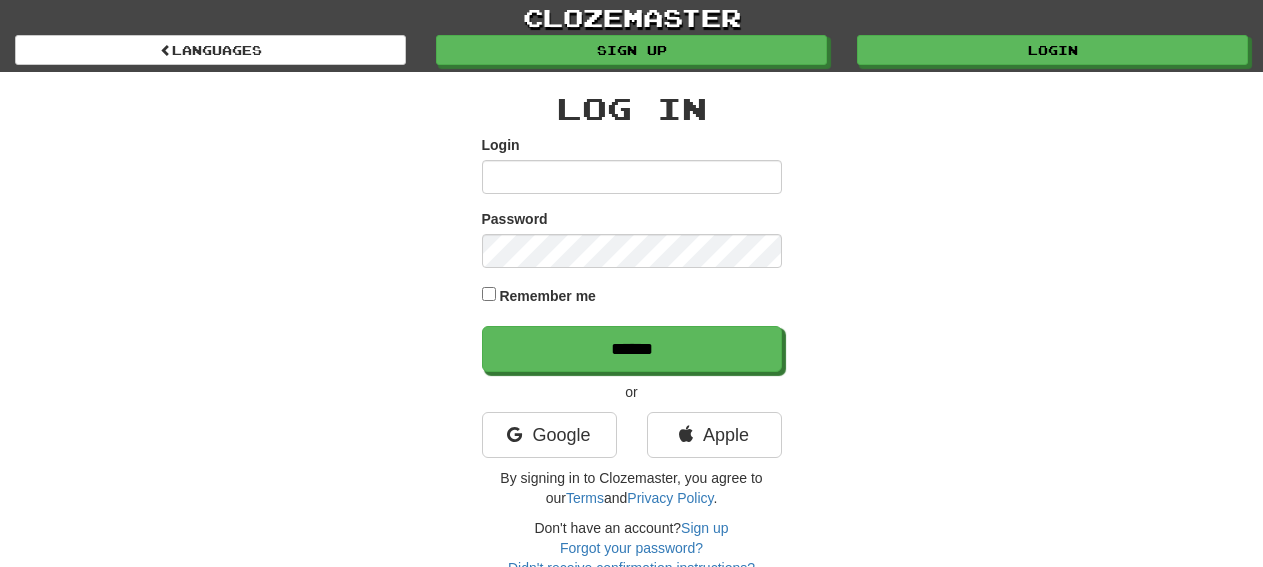 scroll, scrollTop: 0, scrollLeft: 0, axis: both 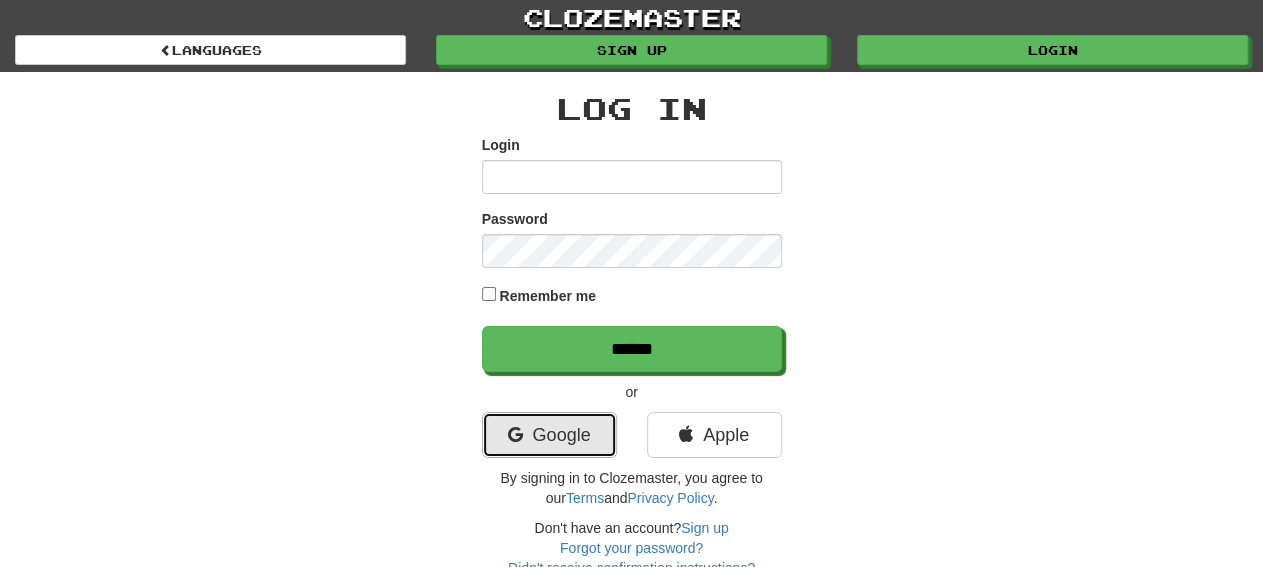 click on "Google" at bounding box center (549, 435) 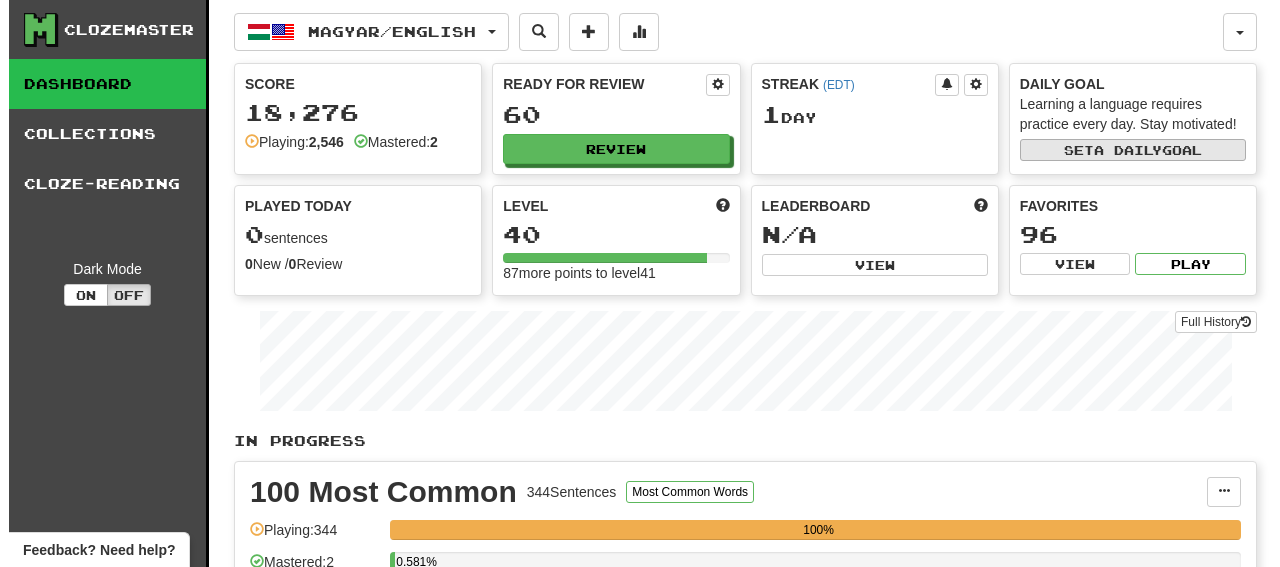 scroll, scrollTop: 0, scrollLeft: 0, axis: both 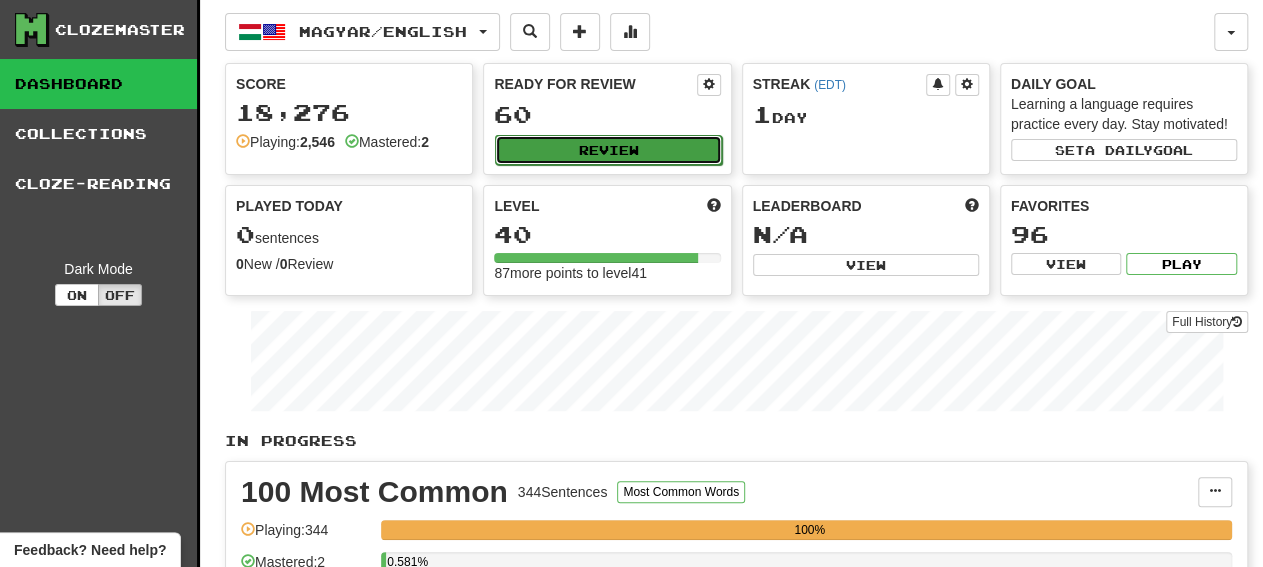 click on "Review" at bounding box center (608, 150) 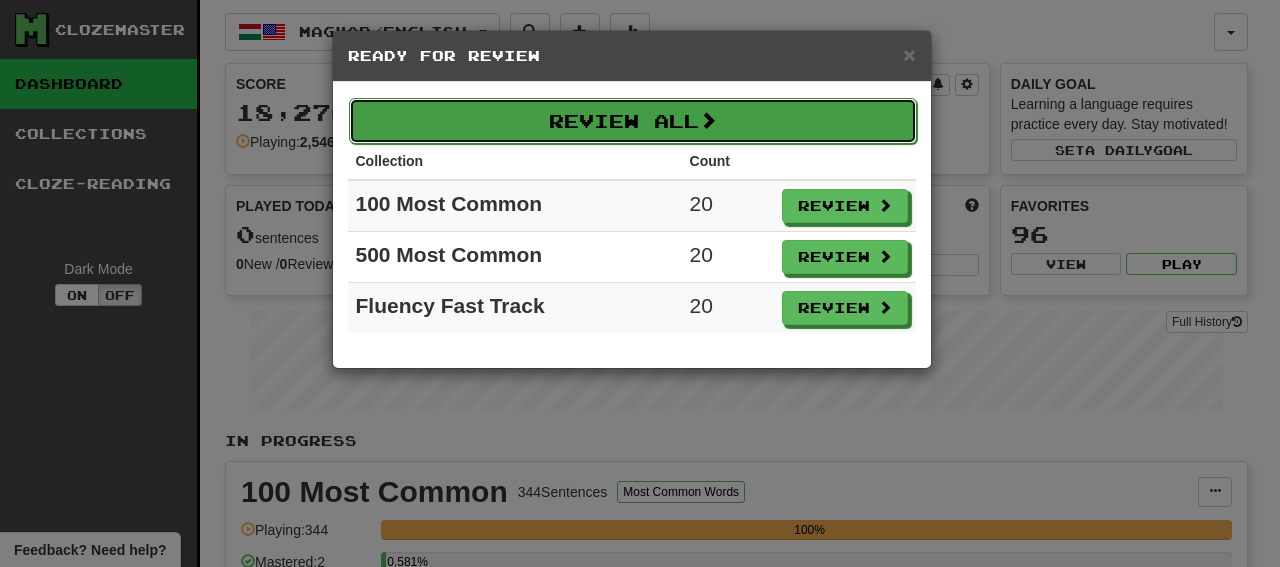 click on "Review All" at bounding box center (633, 121) 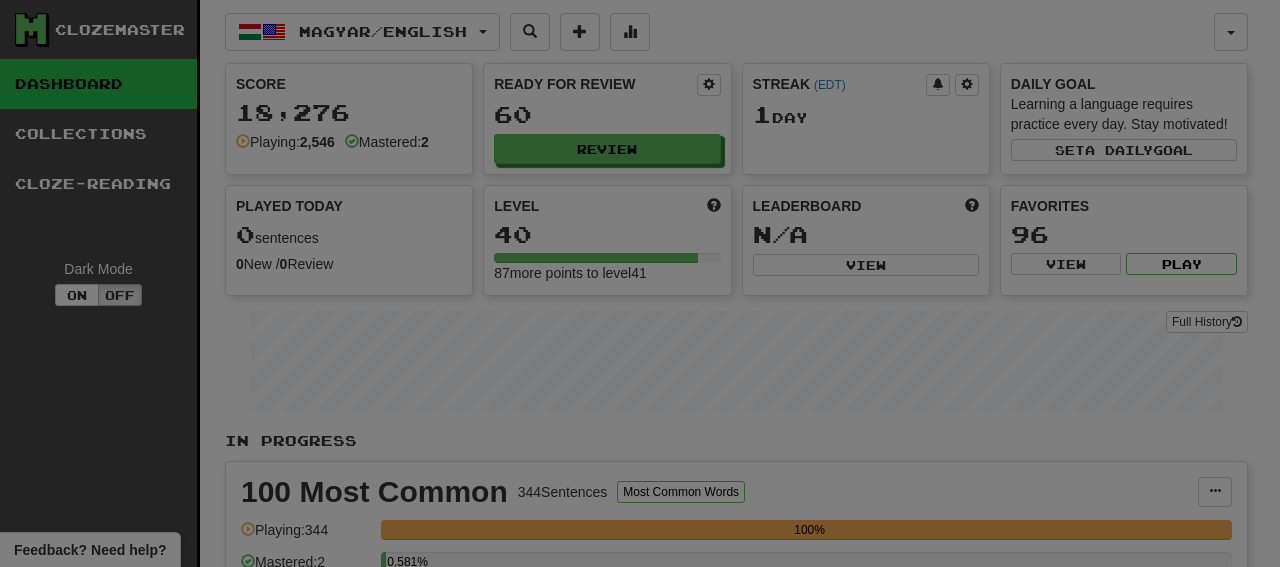 select on "**" 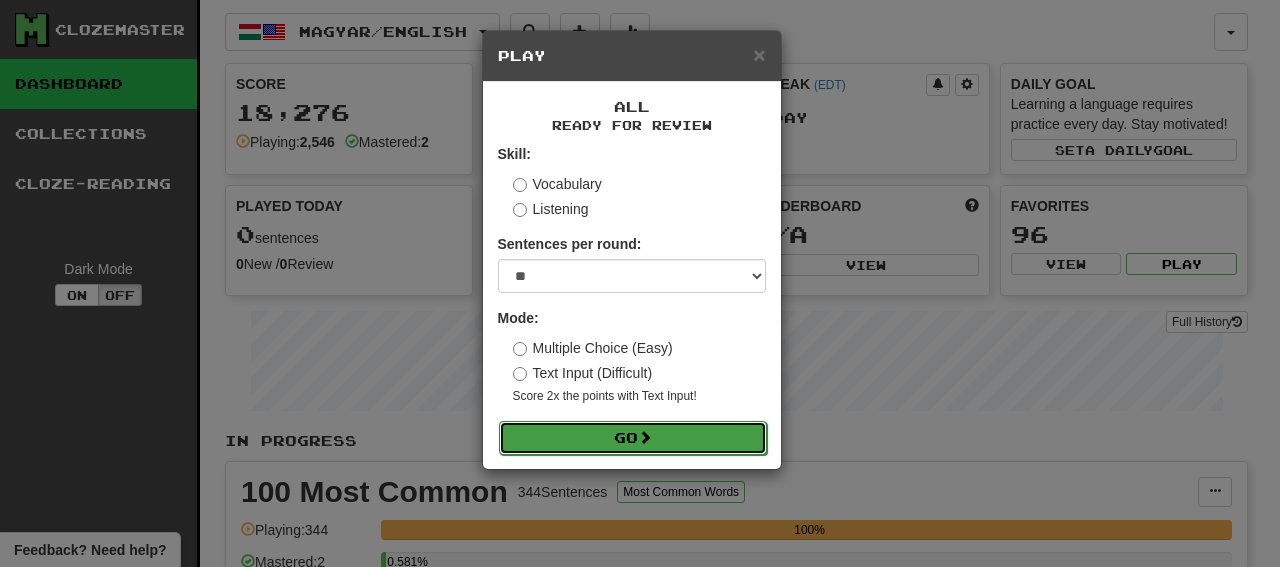 click on "Go" at bounding box center (633, 438) 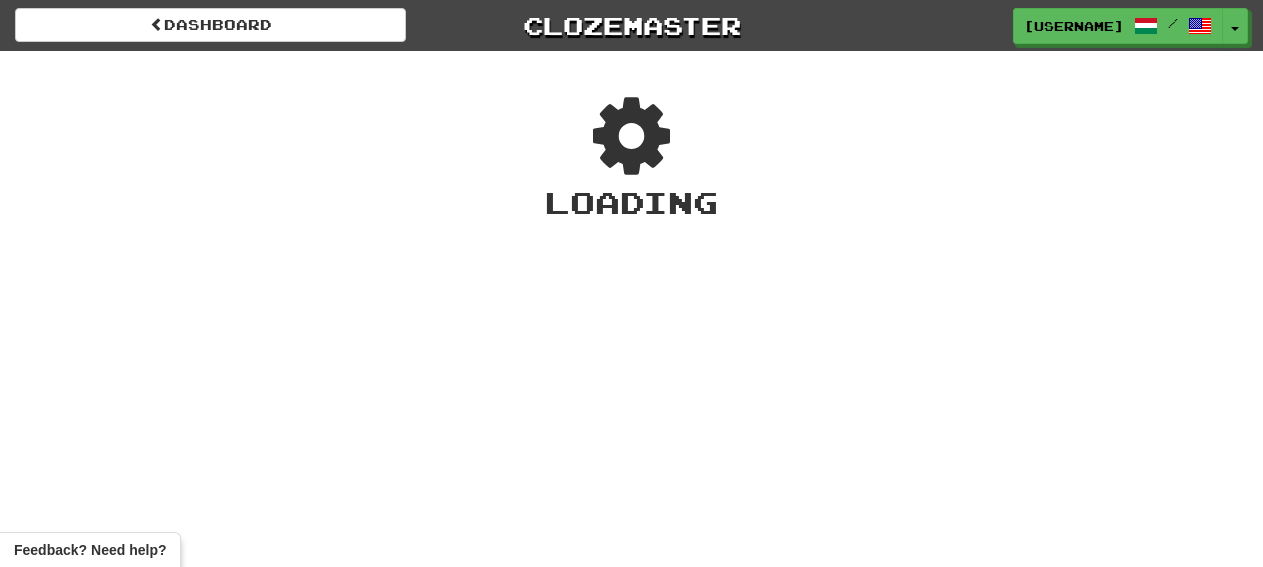 scroll, scrollTop: 0, scrollLeft: 0, axis: both 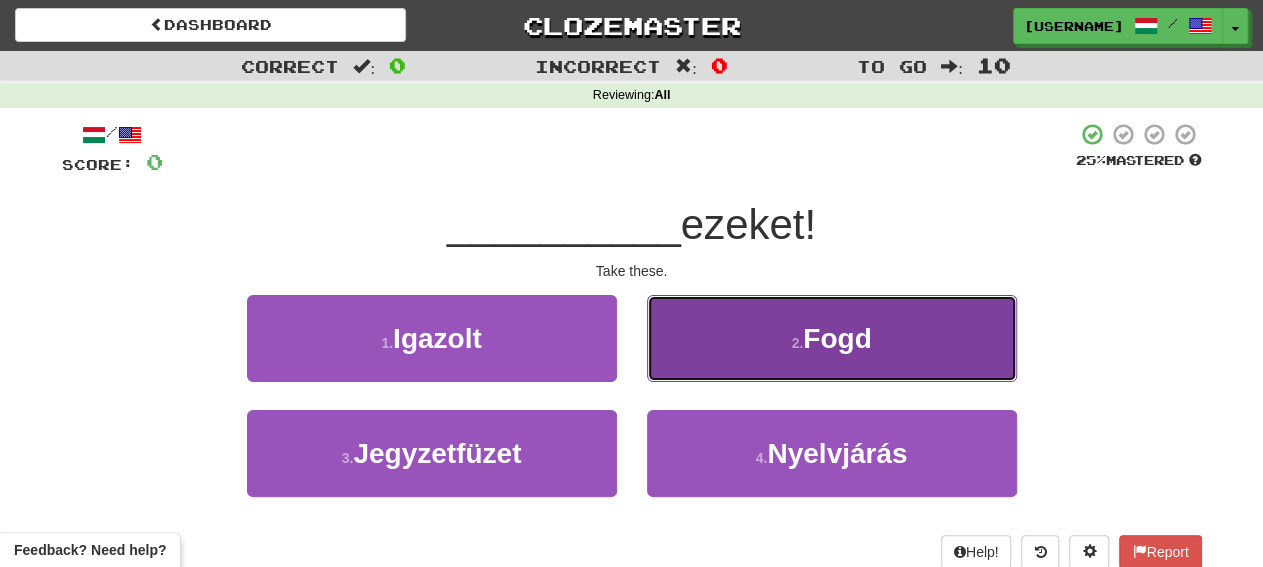 click on "2 .  Fogd" at bounding box center (832, 338) 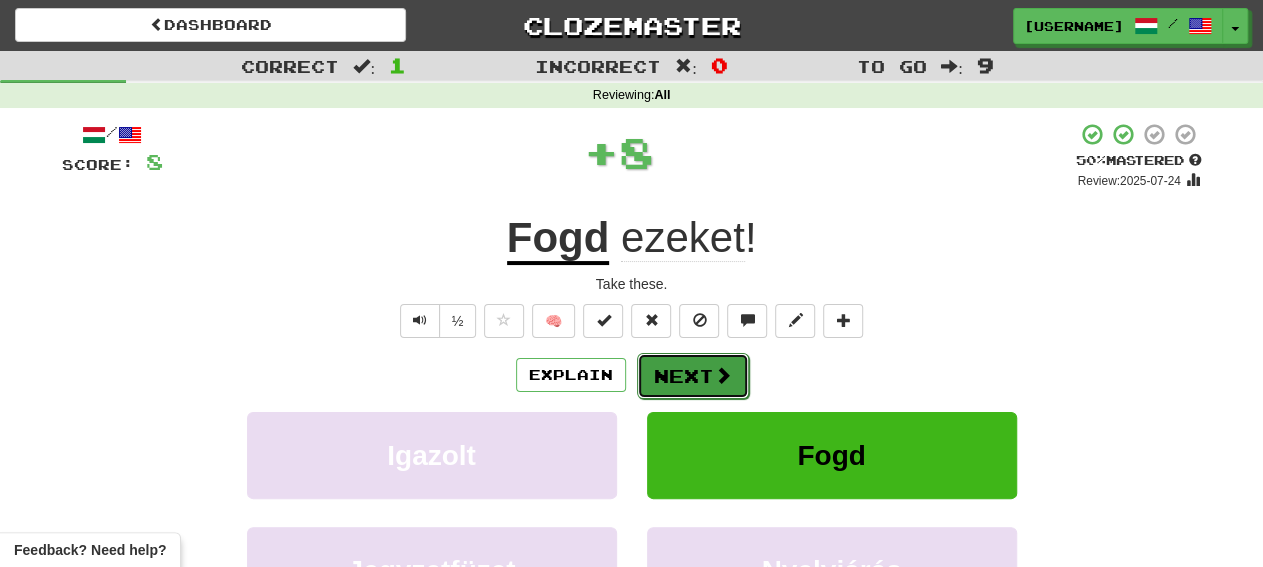 click on "Next" at bounding box center (693, 376) 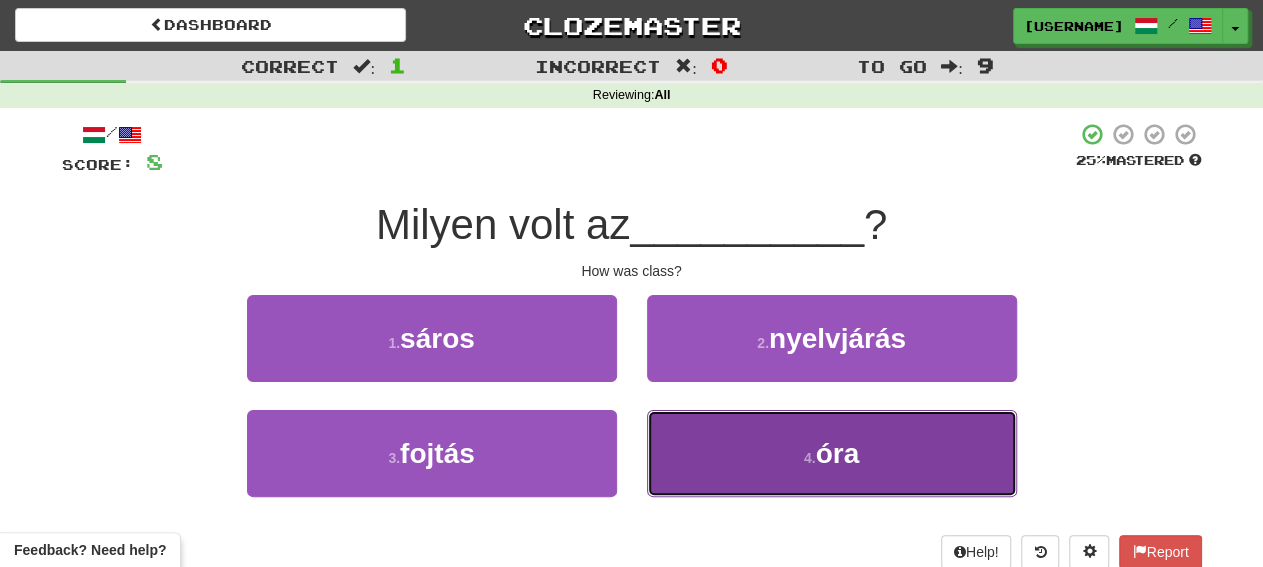 click on "4 .  óra" at bounding box center (832, 453) 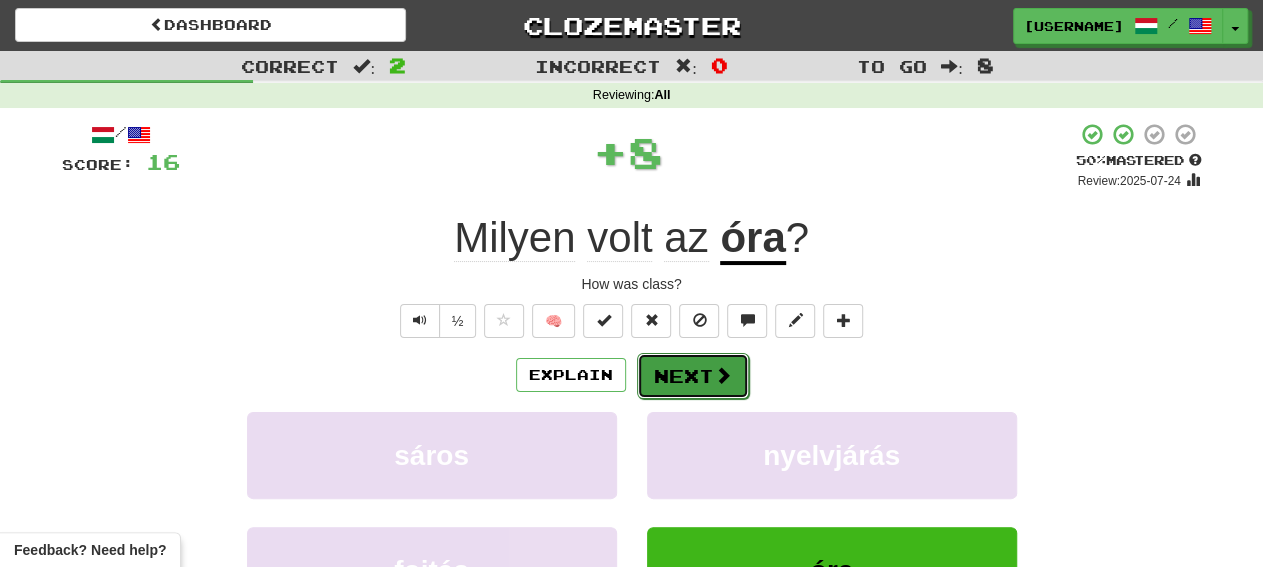 click on "Next" at bounding box center [693, 376] 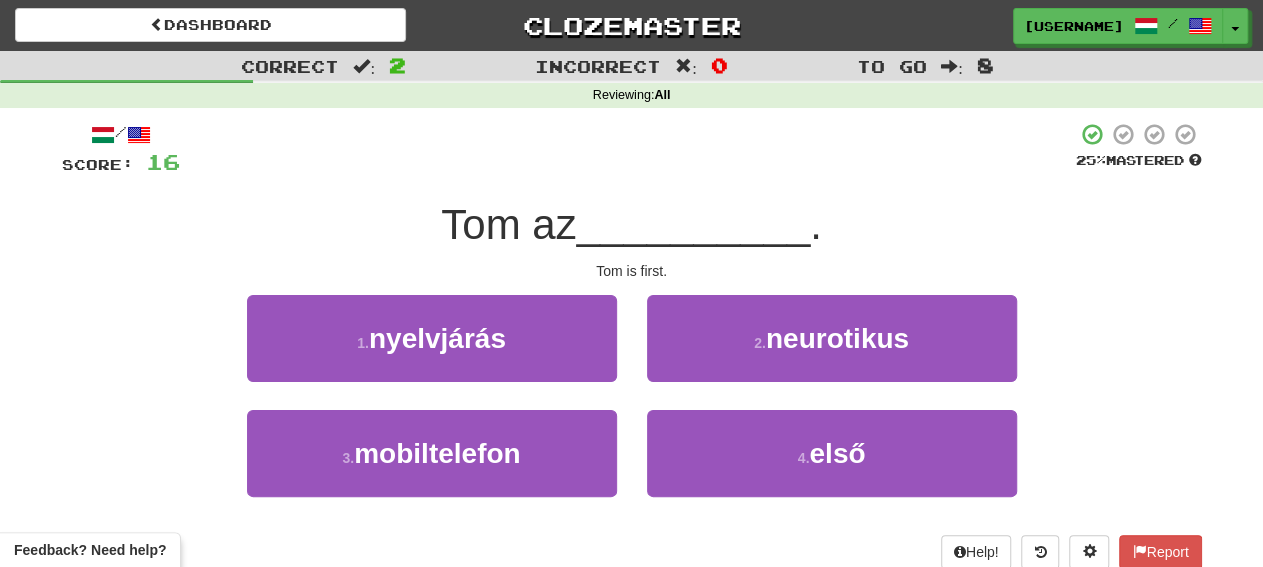 scroll, scrollTop: 104, scrollLeft: 0, axis: vertical 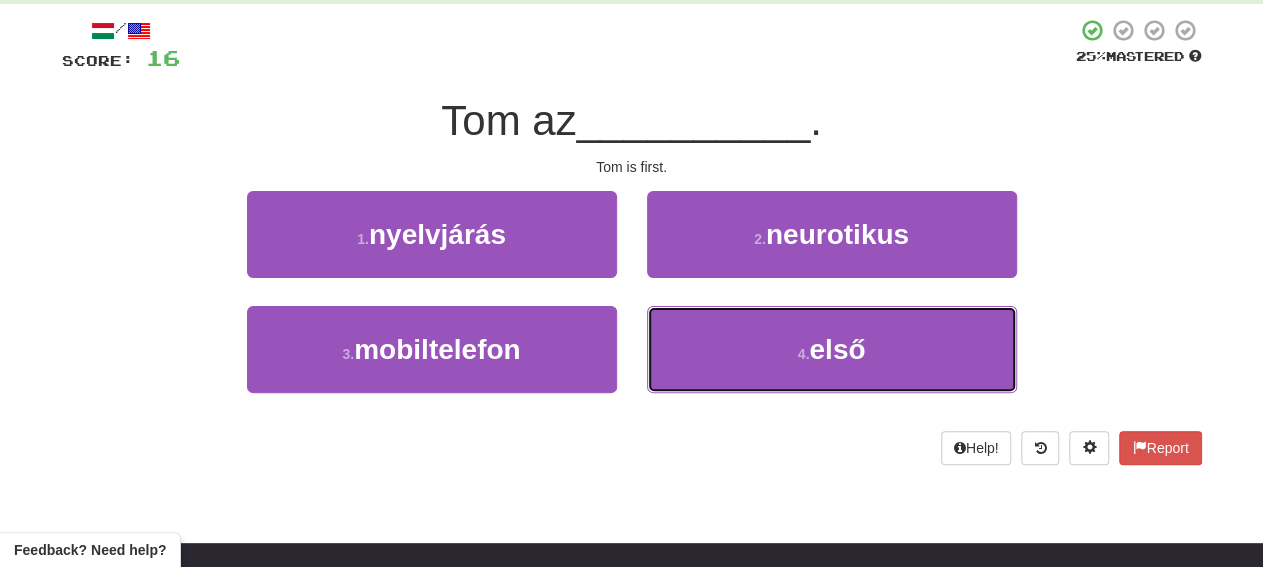 click on "4 .  első" at bounding box center [832, 349] 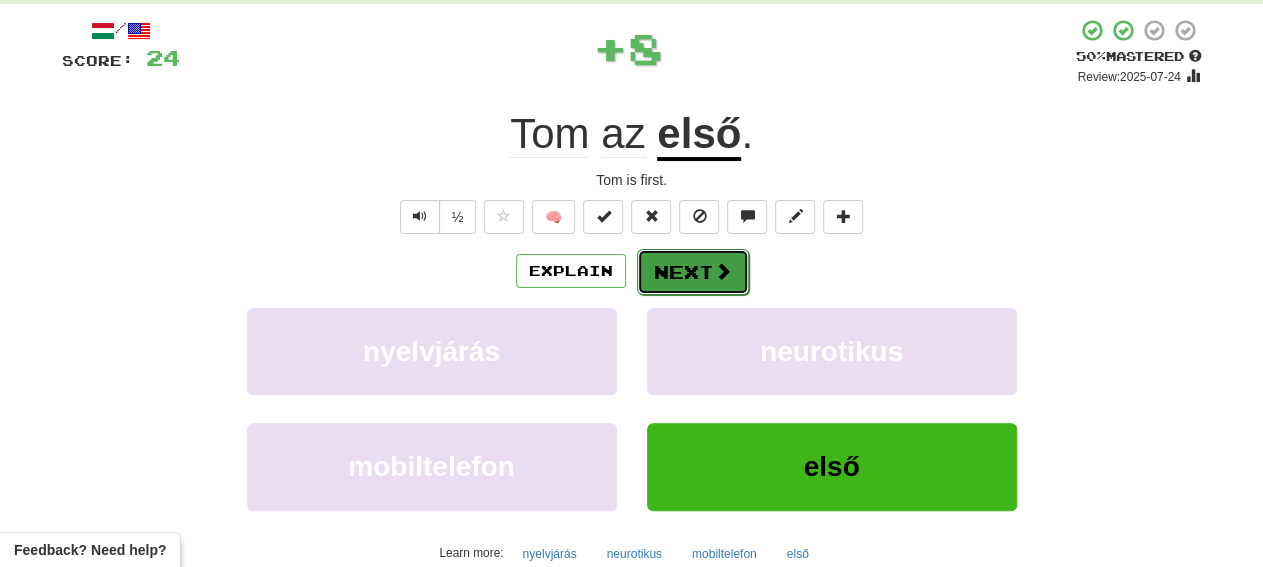 click at bounding box center [723, 271] 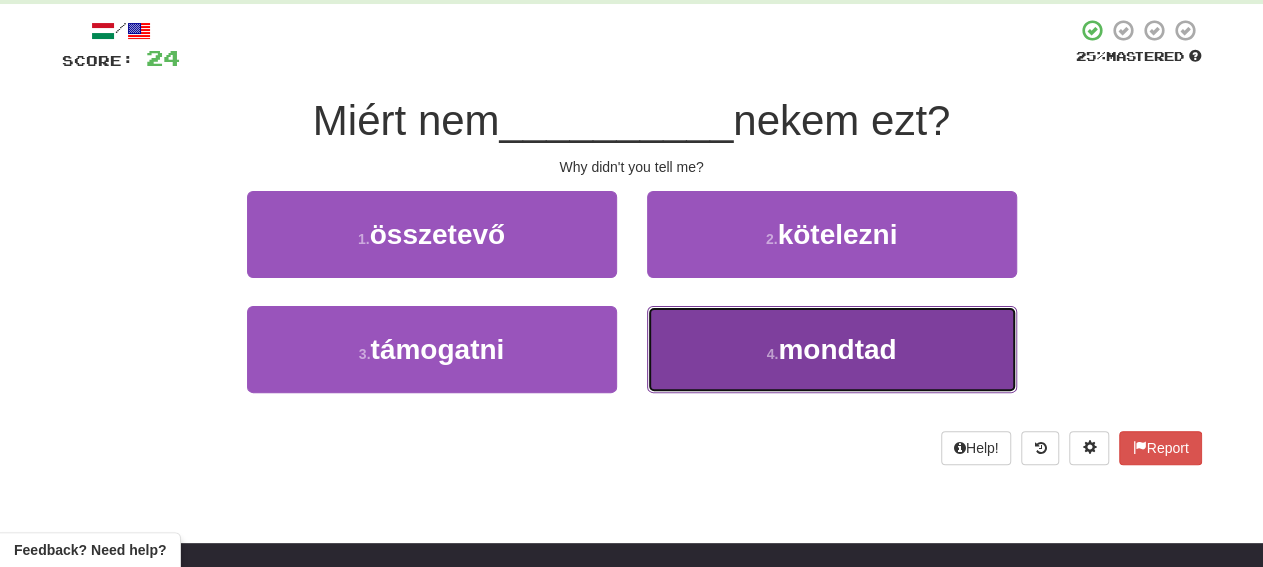 click on "4 .  mondtad" at bounding box center (832, 349) 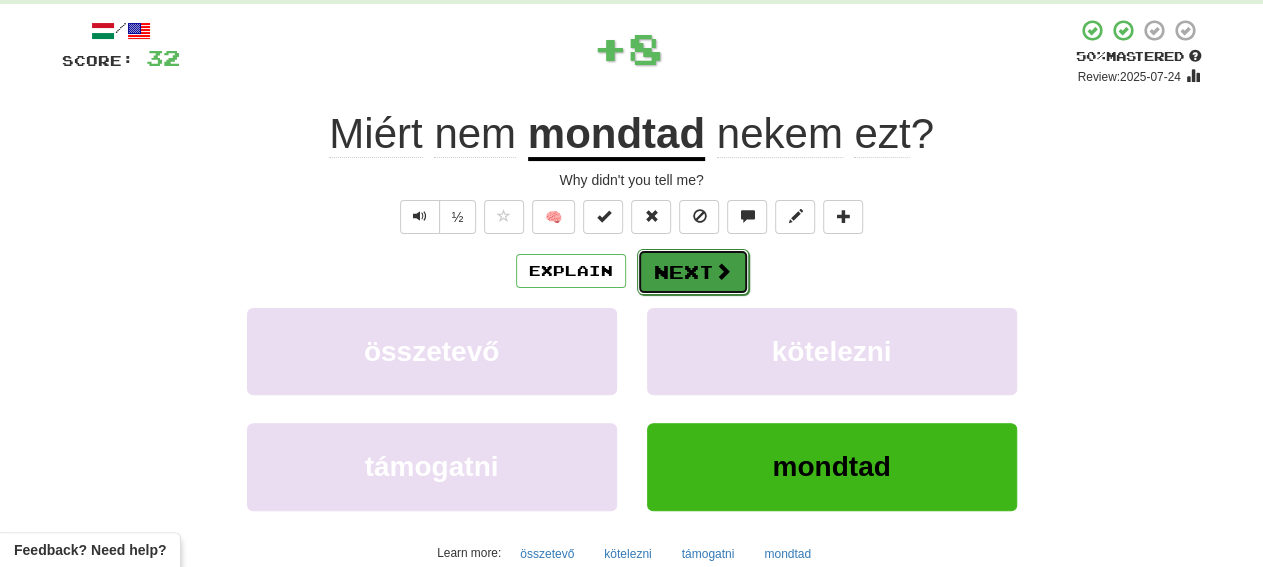 click on "Next" at bounding box center [693, 272] 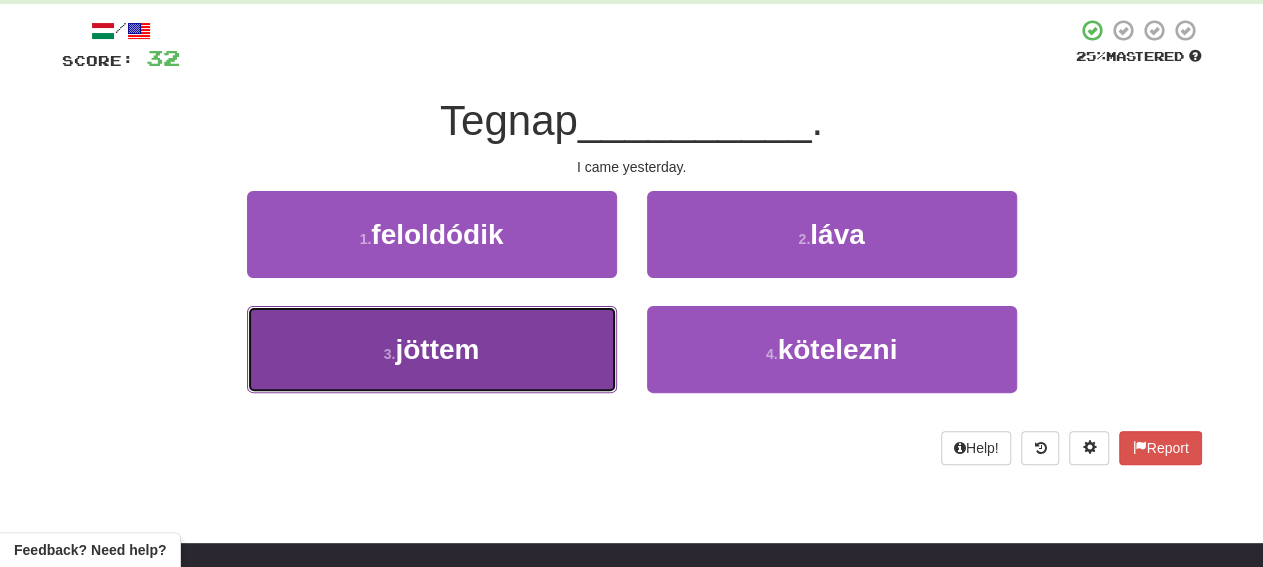 click on "3 .  jöttem" at bounding box center [432, 349] 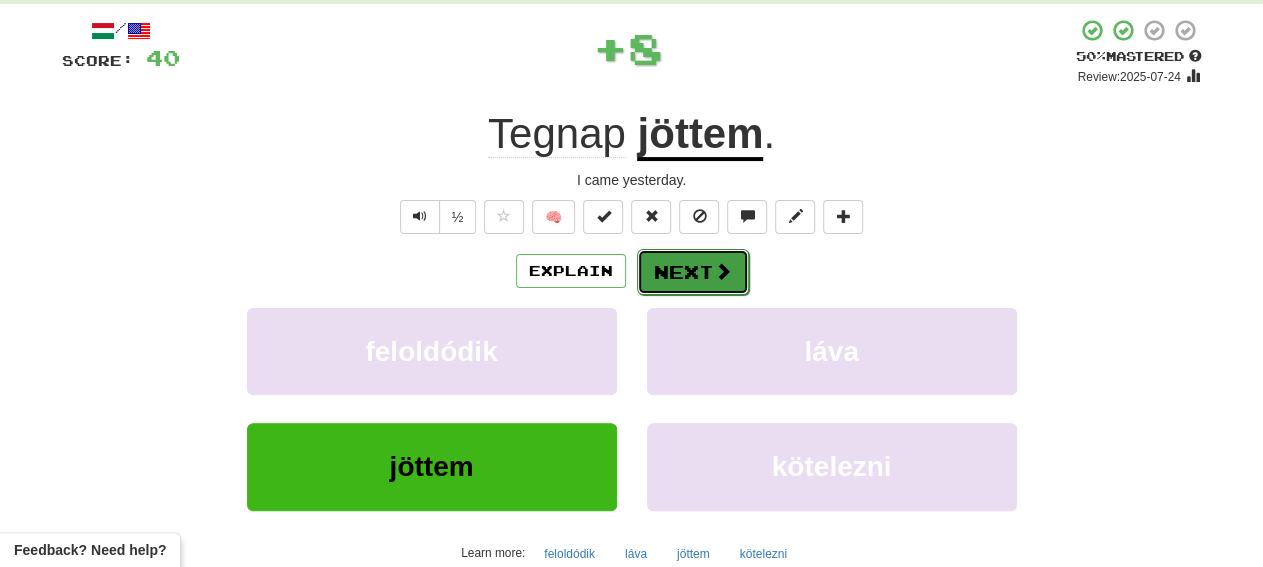 click on "Next" at bounding box center [693, 272] 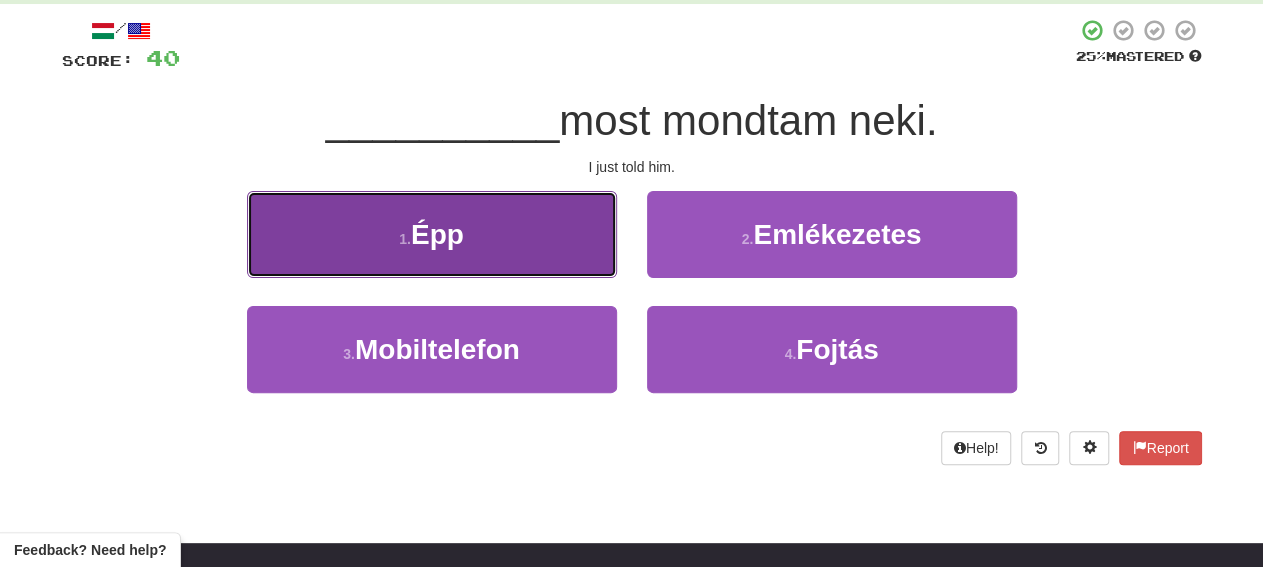 click on "1 .  Épp" at bounding box center [432, 234] 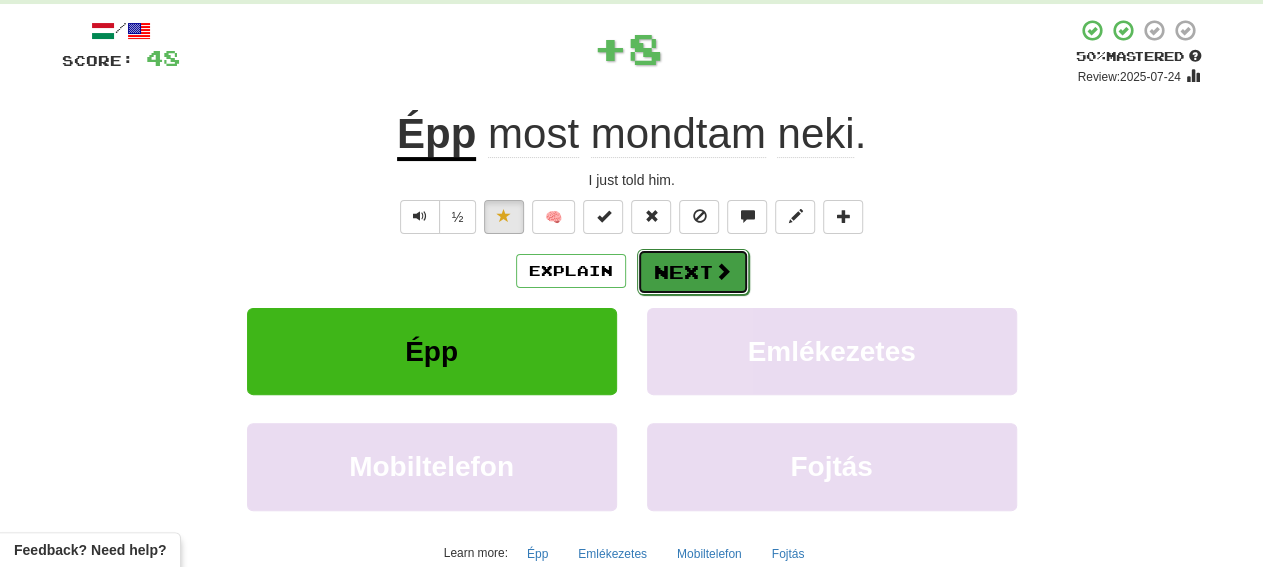 click on "Next" at bounding box center [693, 272] 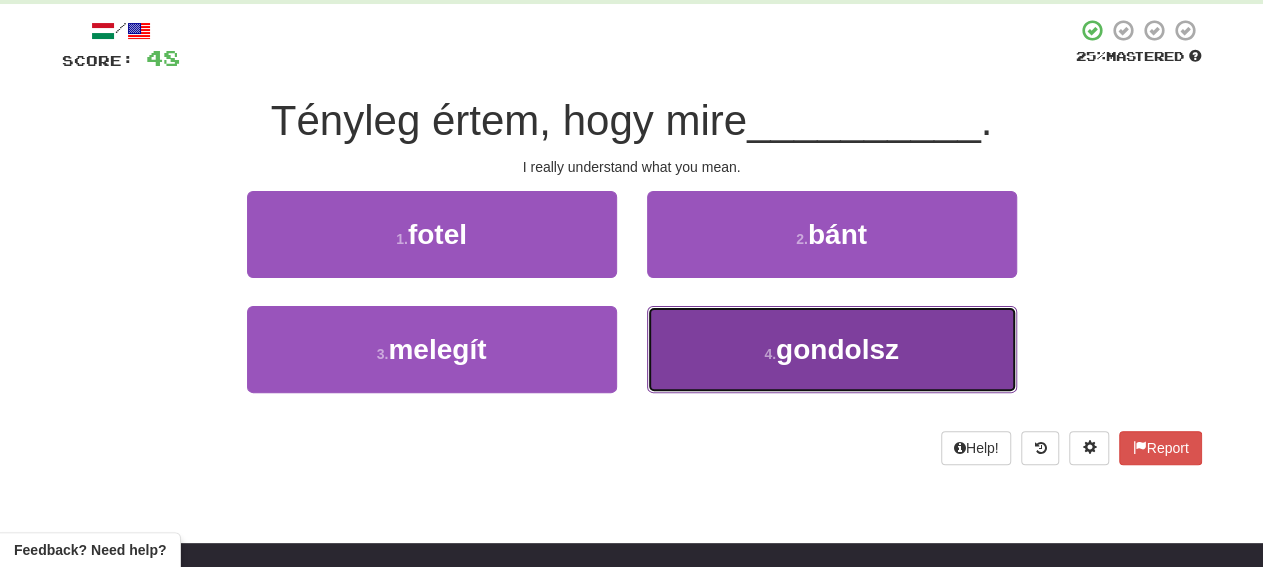 click on "4 .  gondolsz" at bounding box center [832, 349] 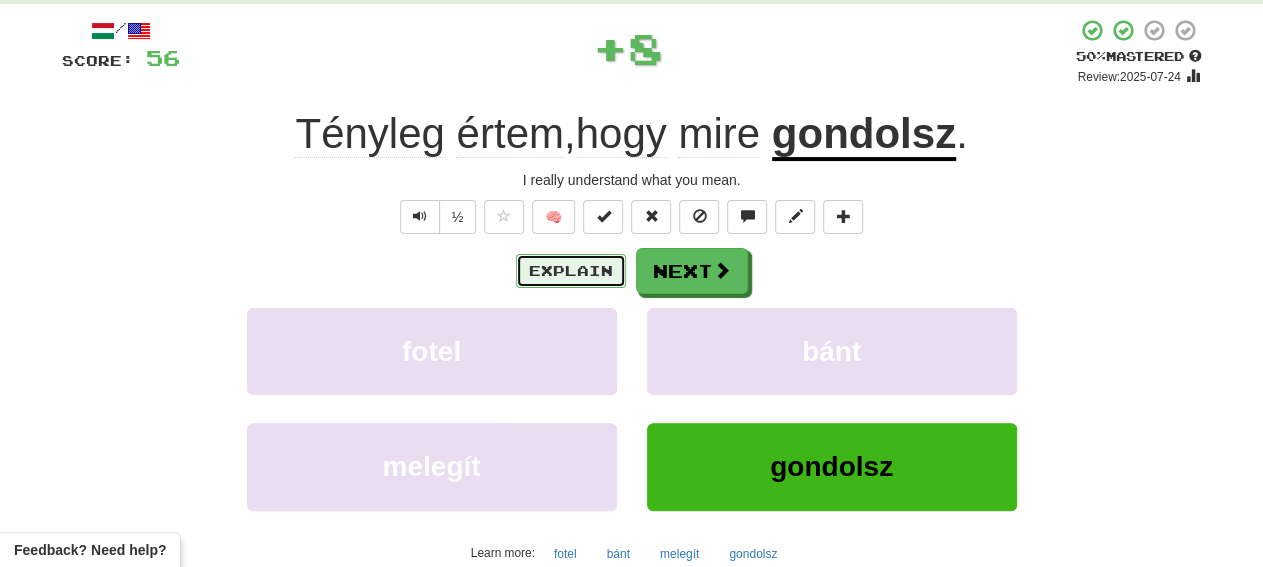 click on "Explain" at bounding box center [571, 271] 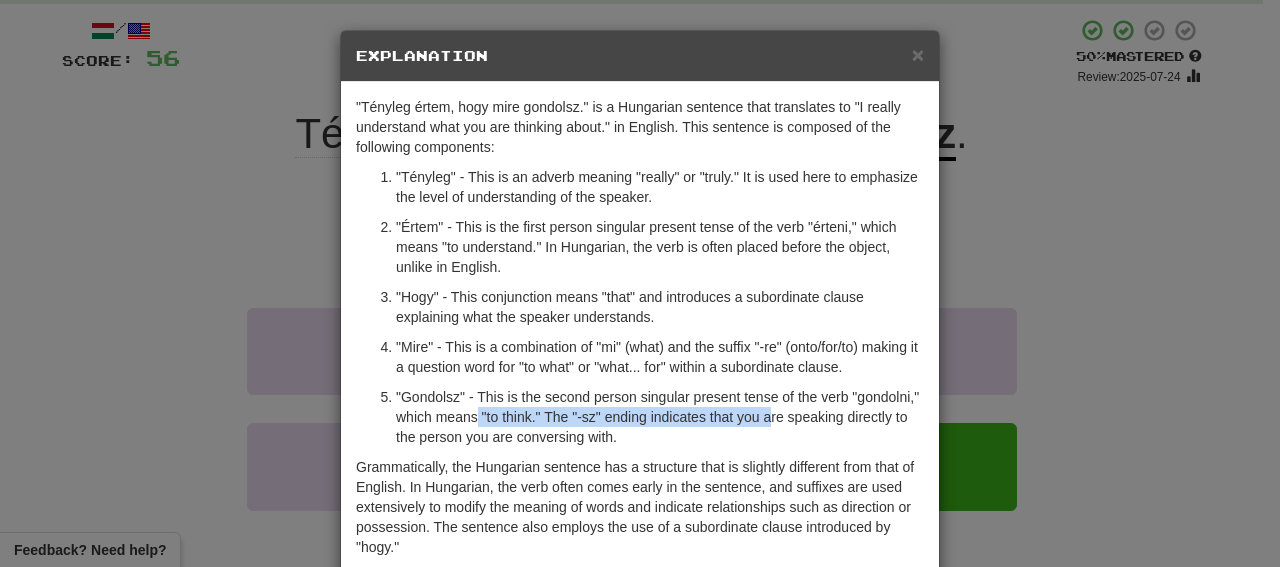 drag, startPoint x: 470, startPoint y: 421, endPoint x: 761, endPoint y: 420, distance: 291.0017 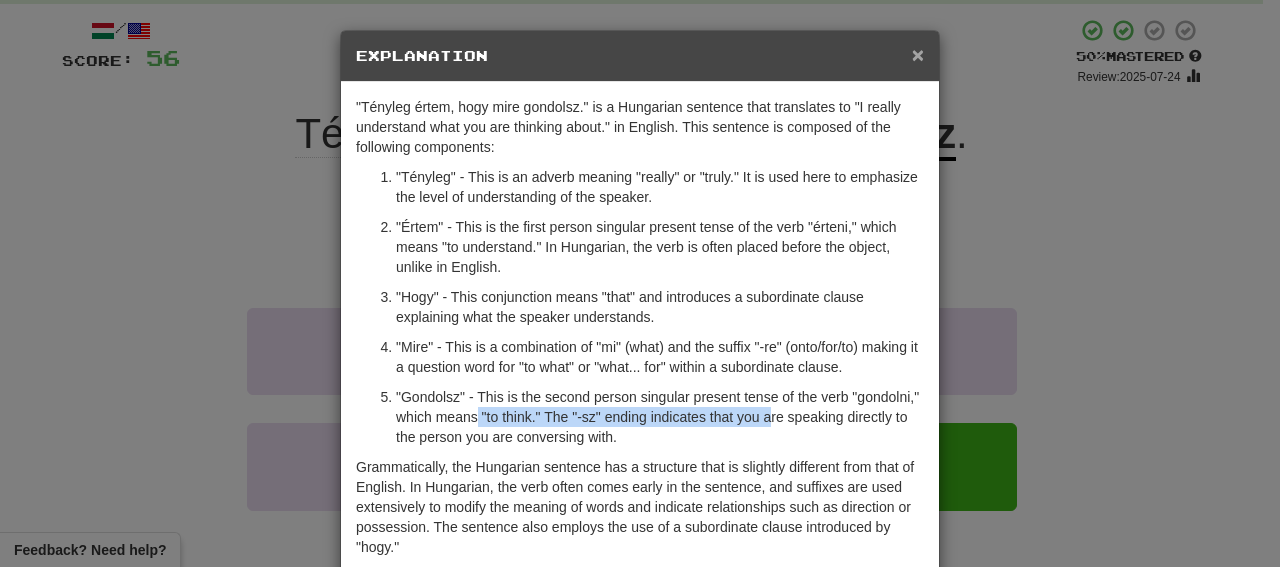 click on "×" at bounding box center [918, 54] 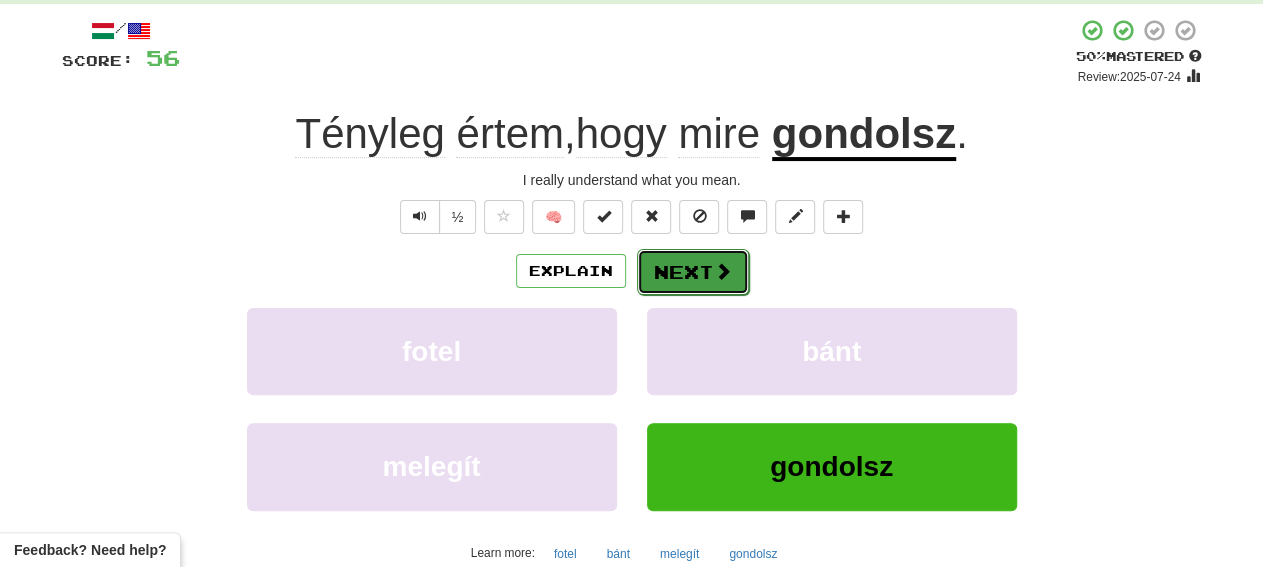 click on "Next" at bounding box center (693, 272) 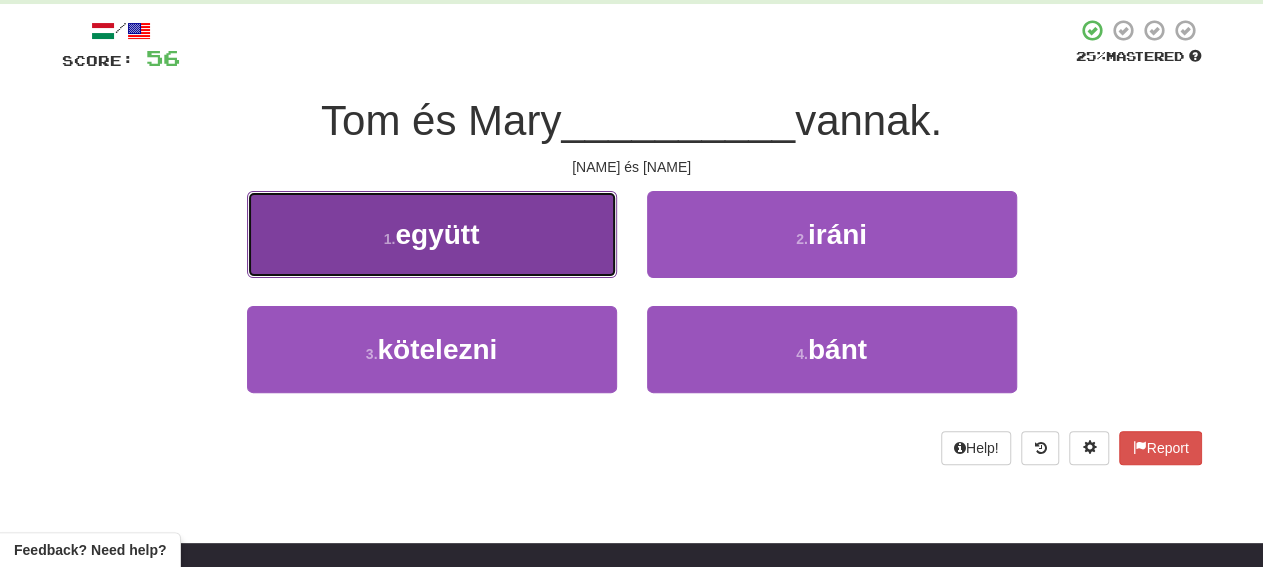 click on "együtt" at bounding box center [437, 234] 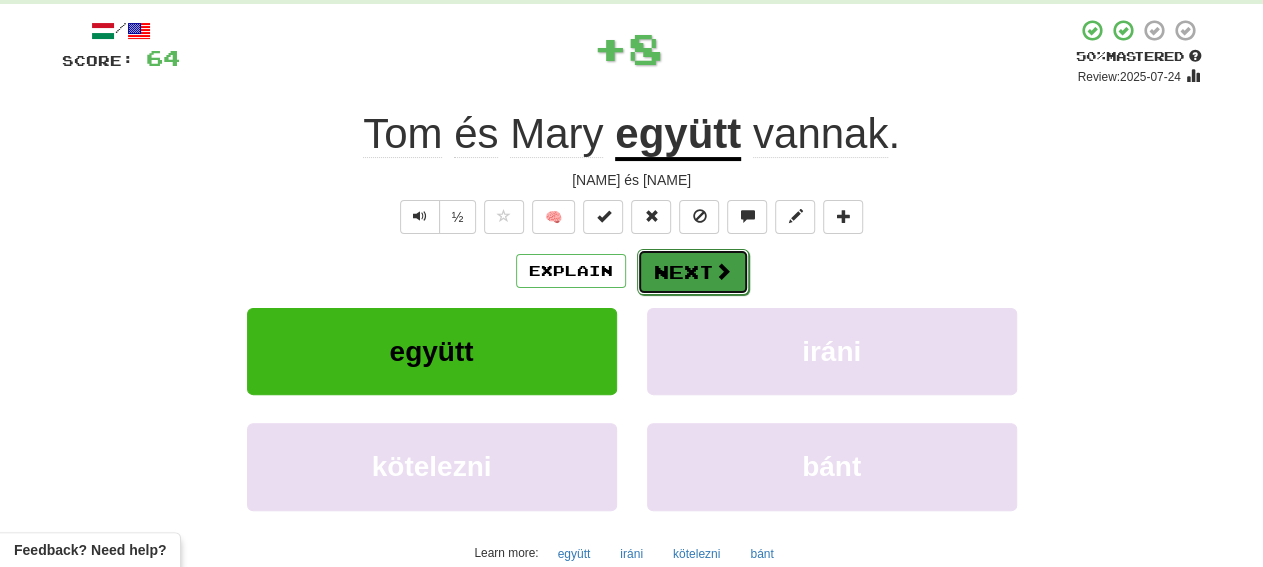 click on "Next" at bounding box center (693, 272) 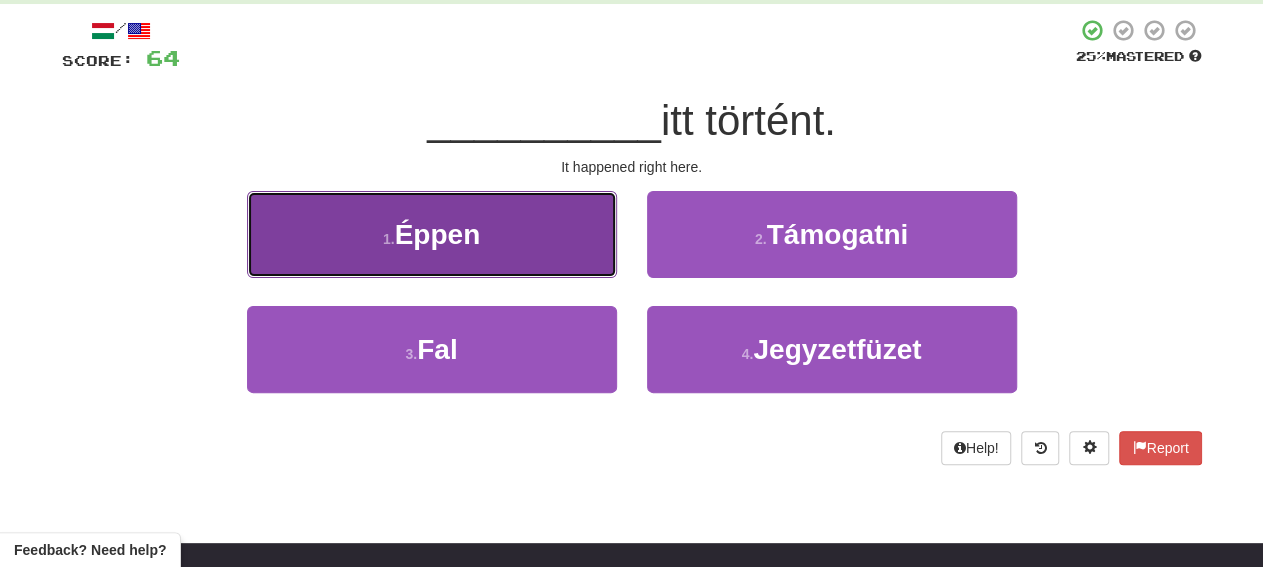 click on "1 .  Éppen" at bounding box center (432, 234) 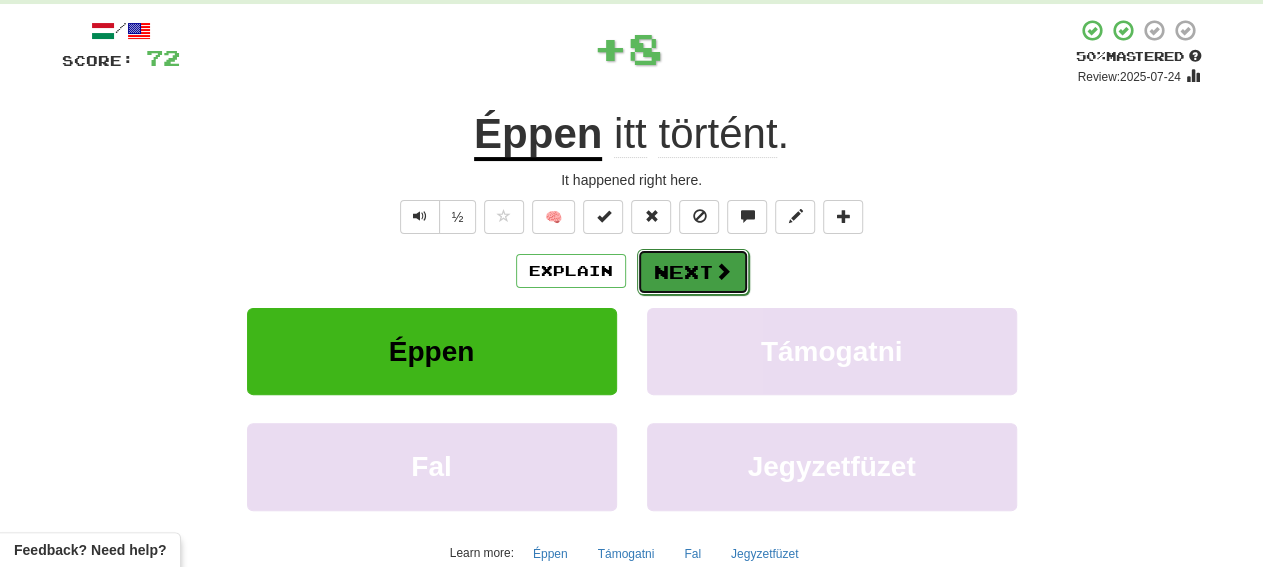 click on "Next" at bounding box center (693, 272) 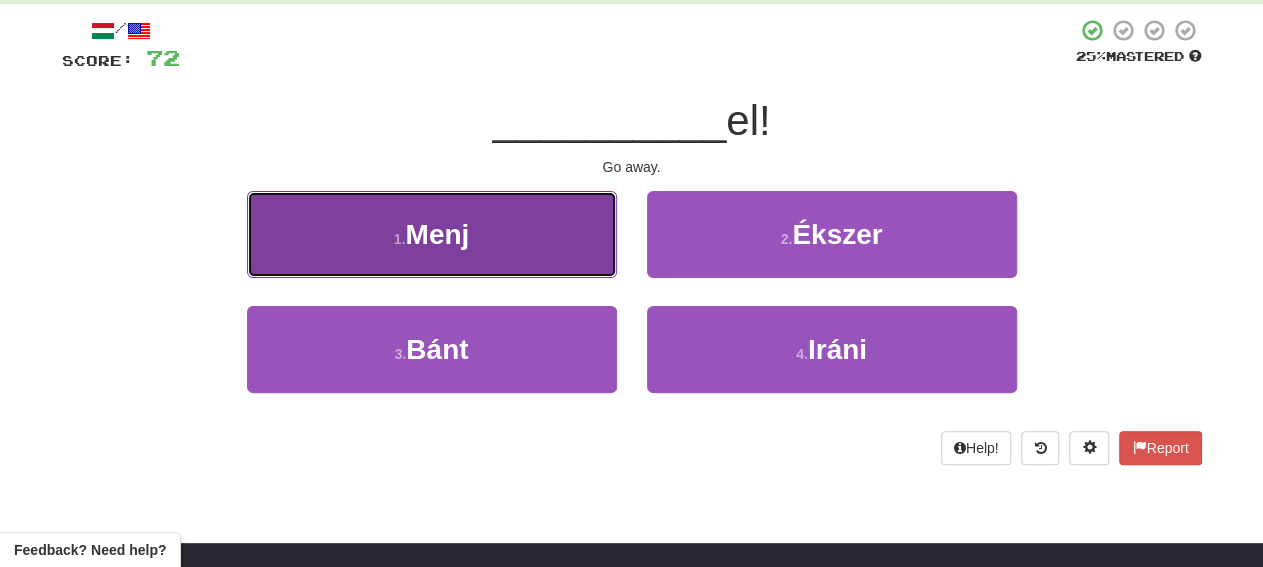 click on "1 .  Menj" at bounding box center [432, 234] 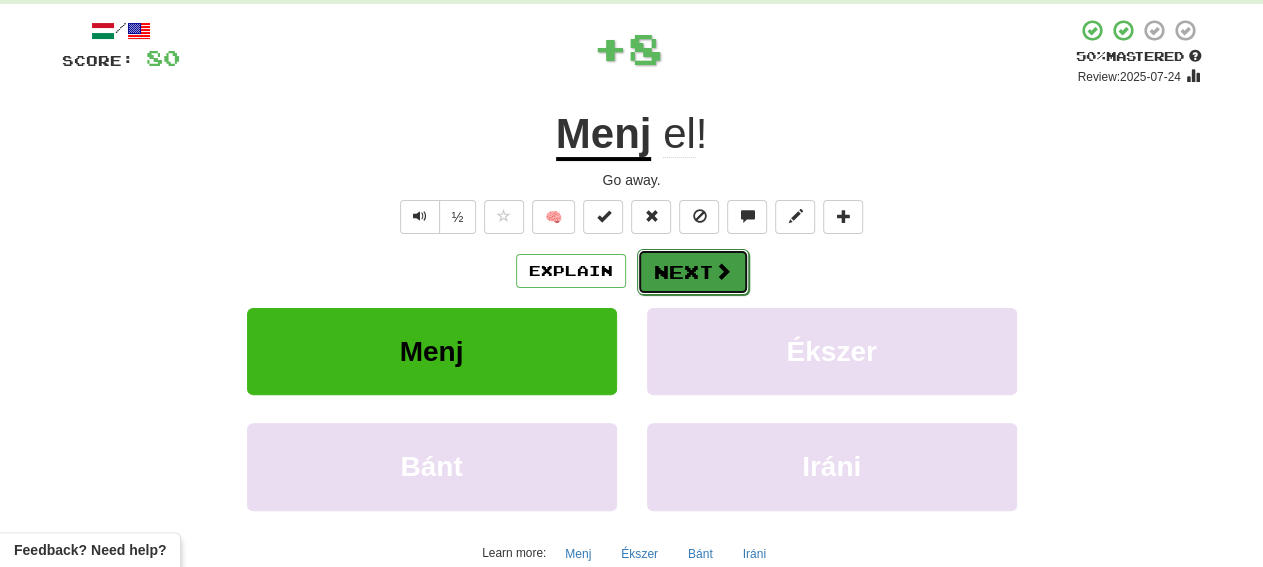 click on "Next" at bounding box center (693, 272) 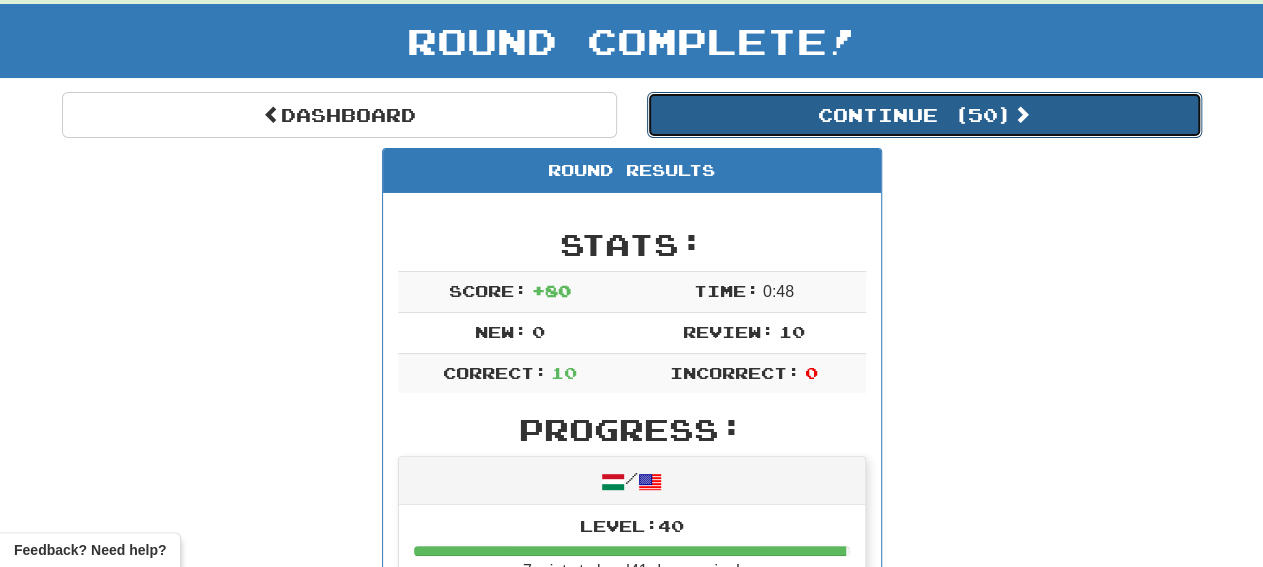 click on "Continue ( 50 )" at bounding box center (924, 115) 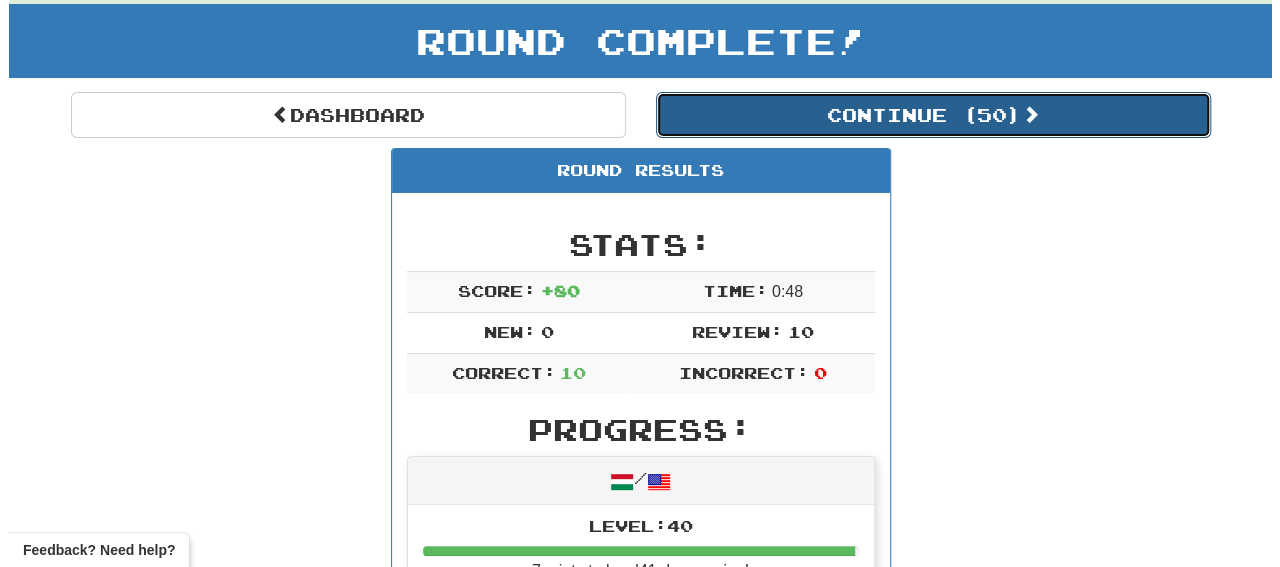 scroll, scrollTop: 144, scrollLeft: 0, axis: vertical 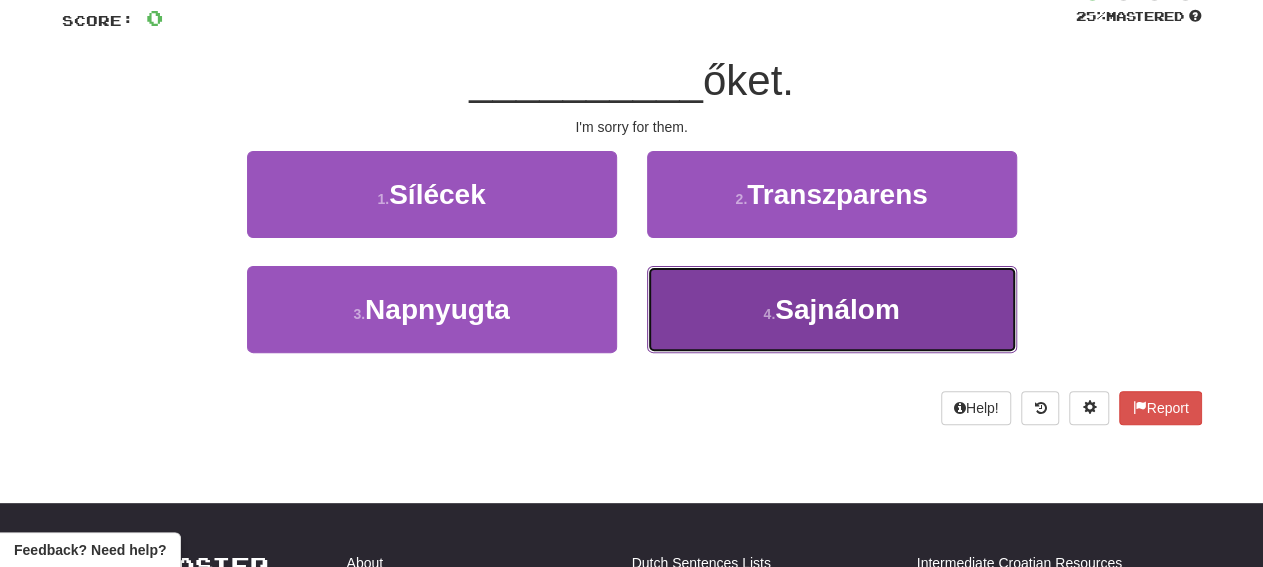 click on "Sajnálom" at bounding box center (837, 309) 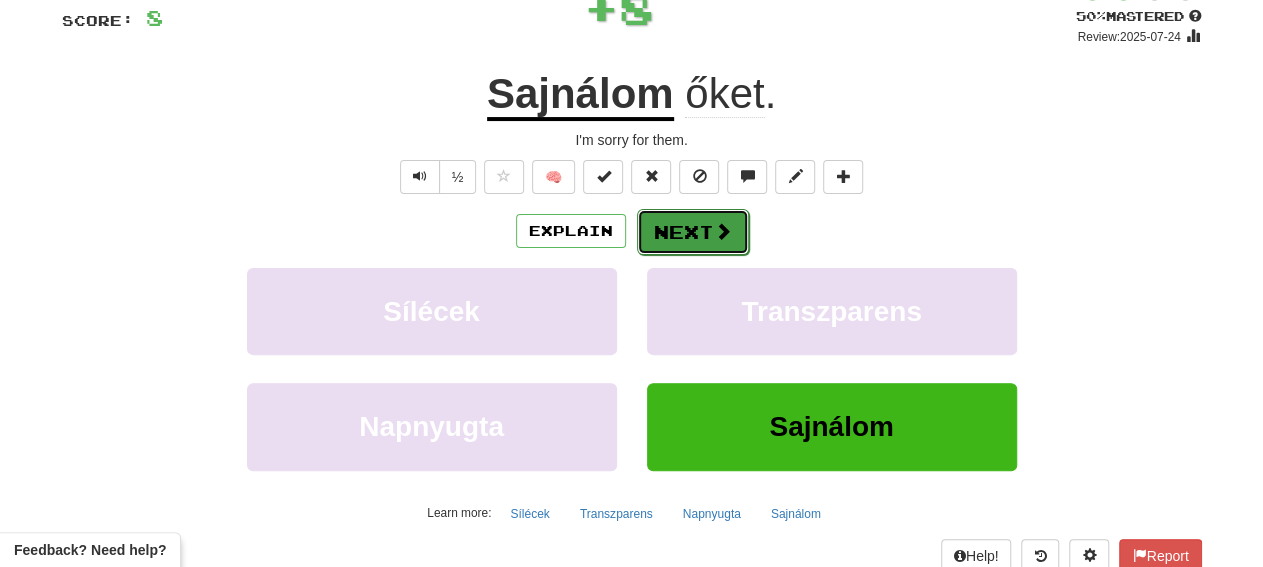 click on "Next" at bounding box center [693, 232] 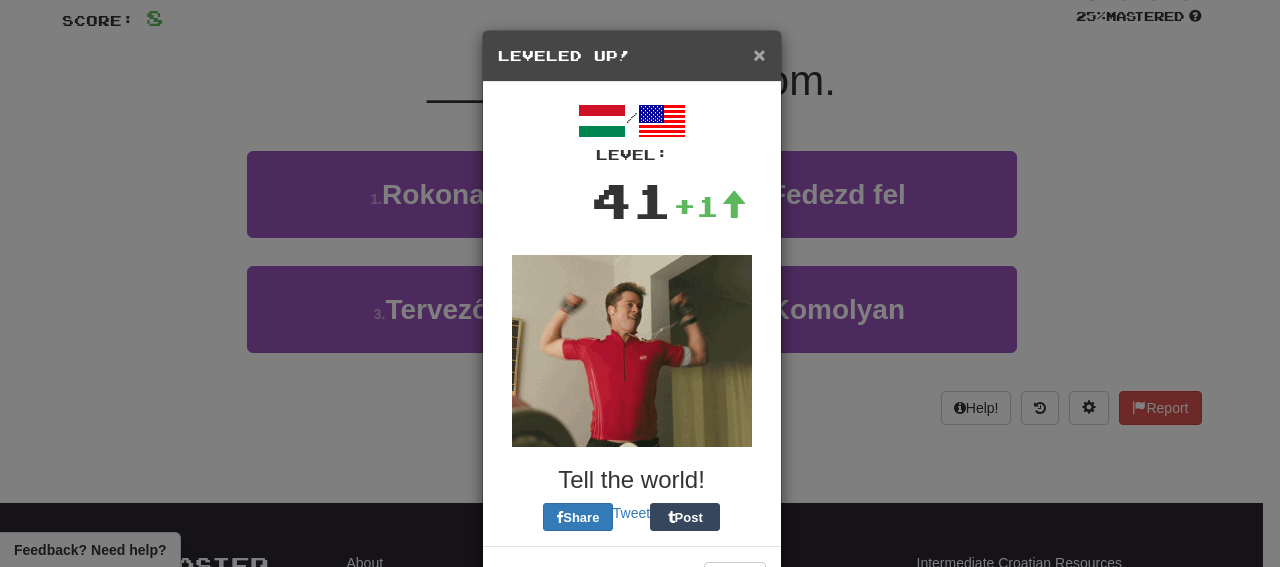 click on "×" at bounding box center [759, 54] 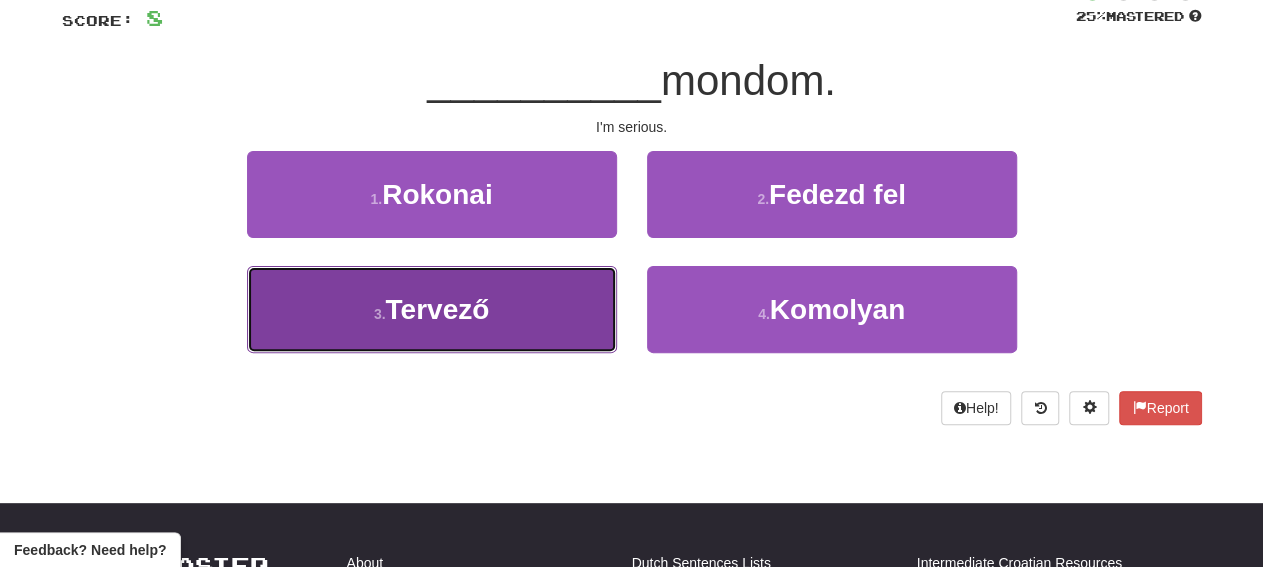 click on "3 .  Tervező" at bounding box center (432, 309) 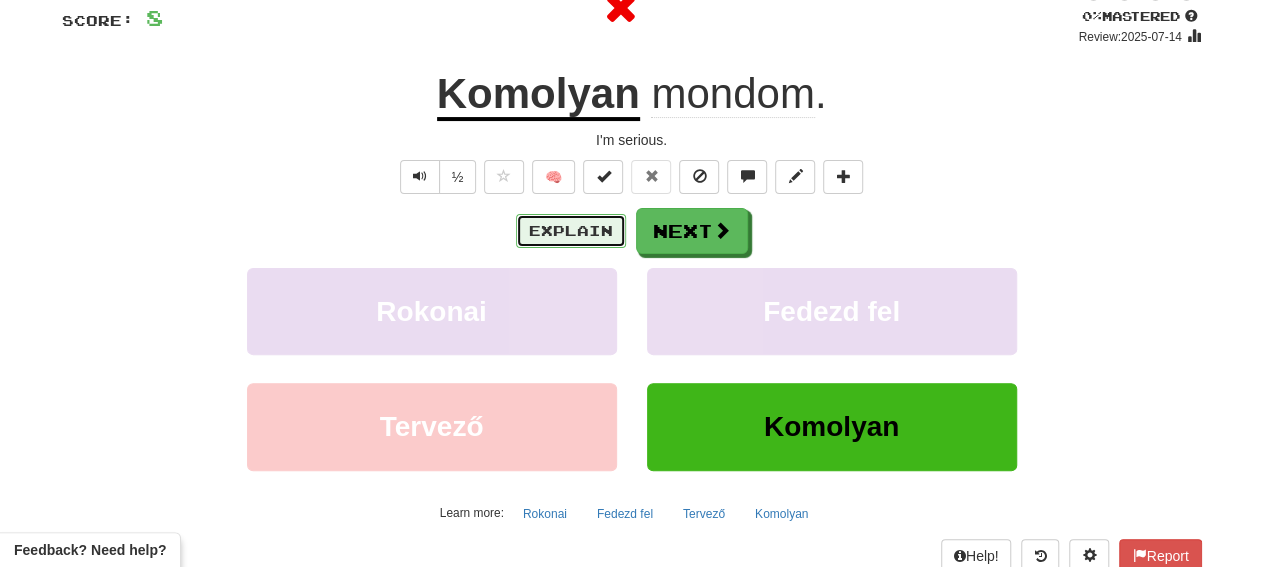 click on "Explain" at bounding box center [571, 231] 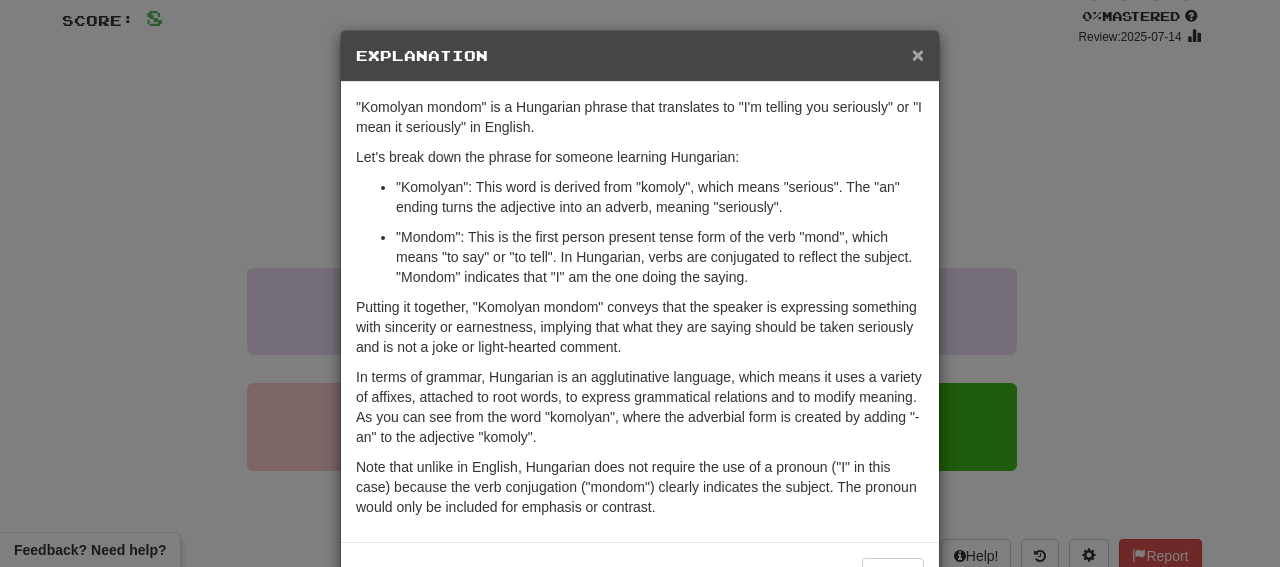 click on "×" at bounding box center [918, 54] 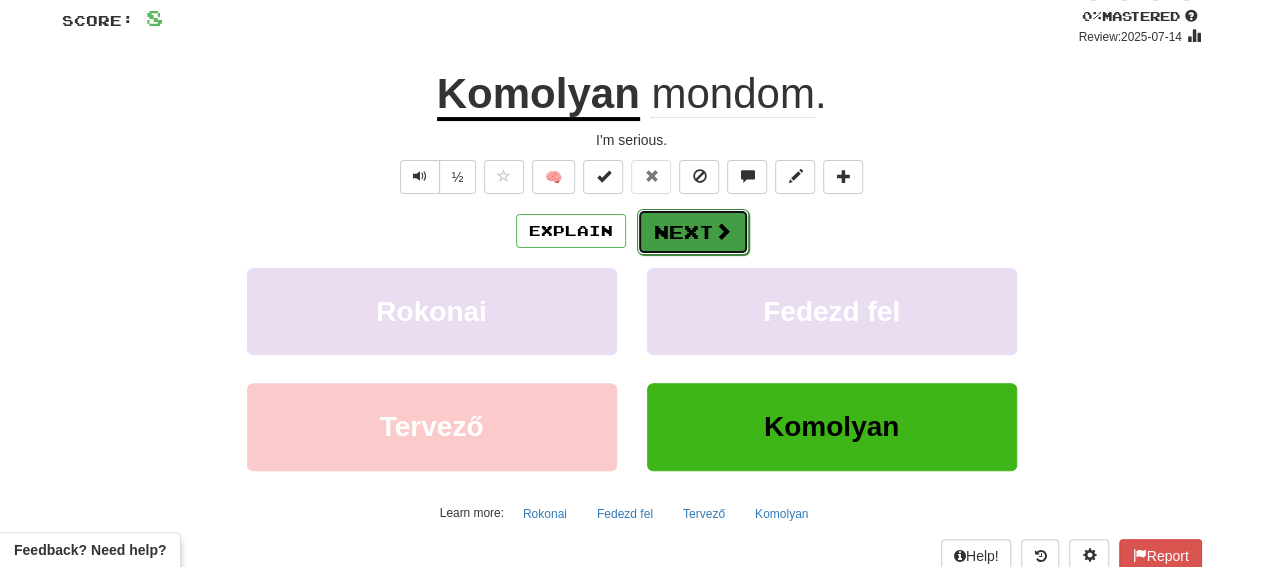 click on "Next" at bounding box center (693, 232) 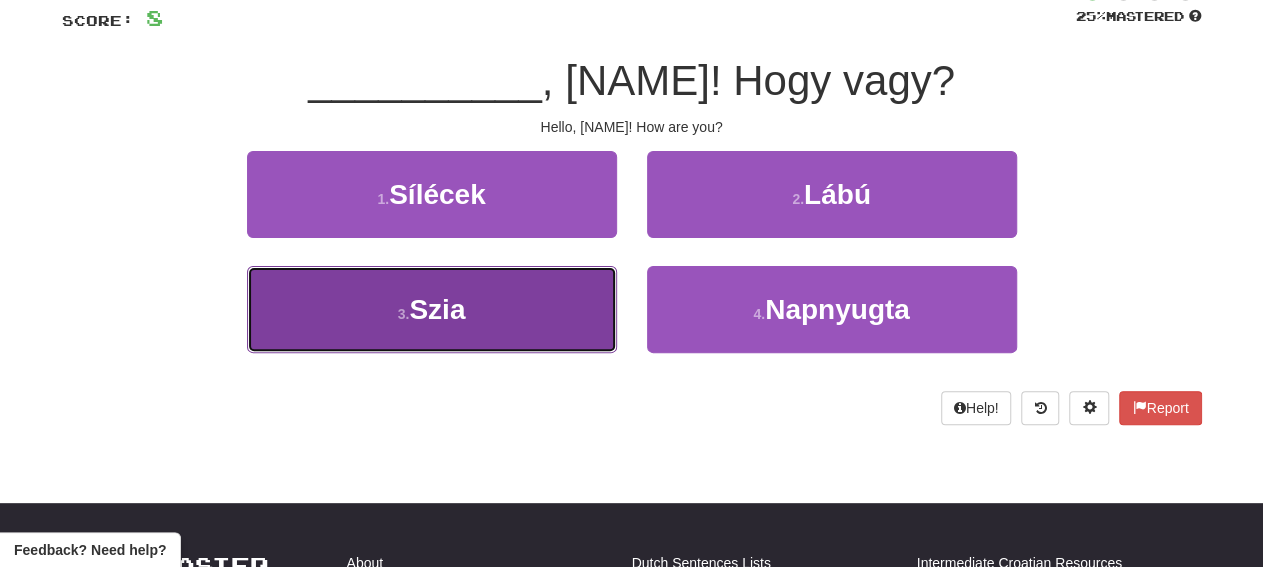 click on "3 .  Szia" at bounding box center [432, 309] 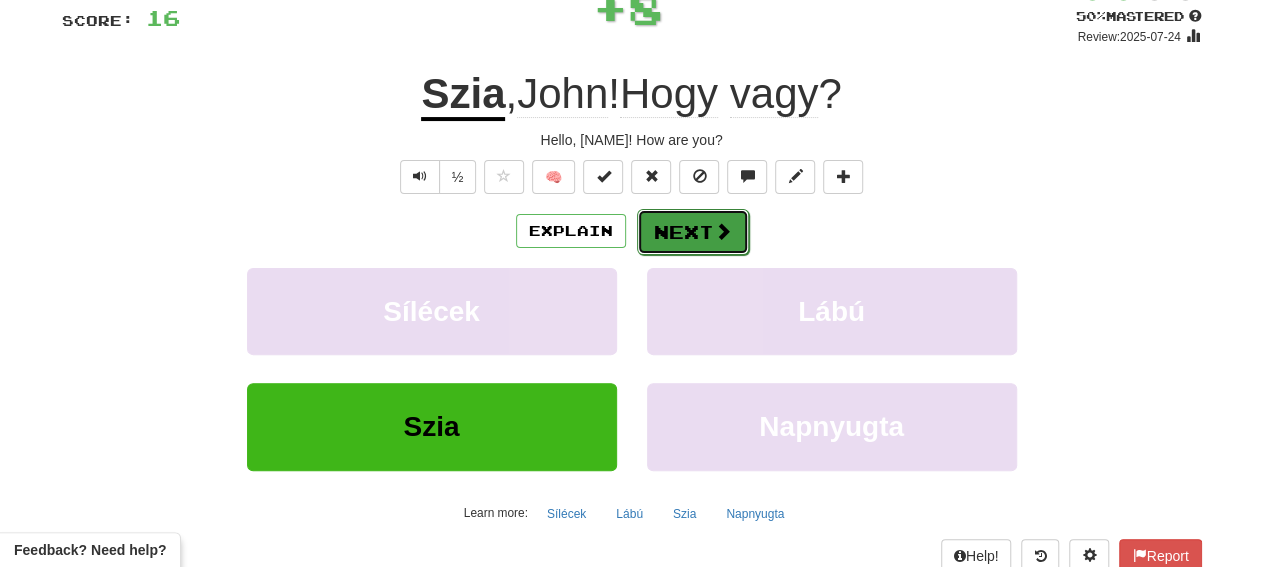 click on "Next" at bounding box center (693, 232) 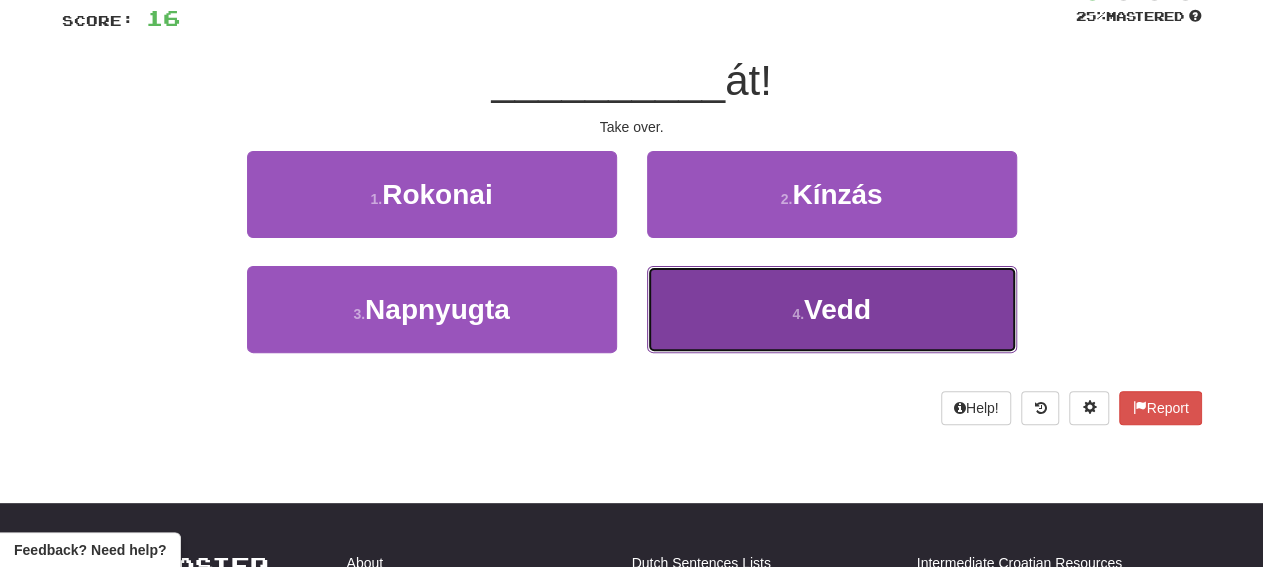 click on "4 .  Vedd" at bounding box center (832, 309) 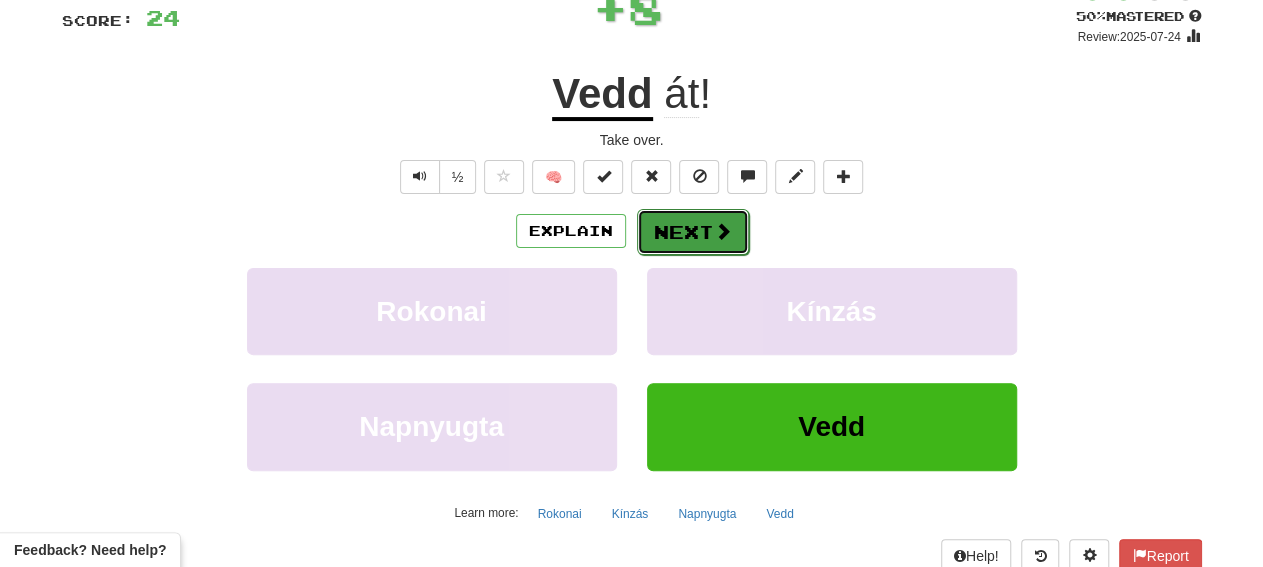 click on "Next" at bounding box center (693, 232) 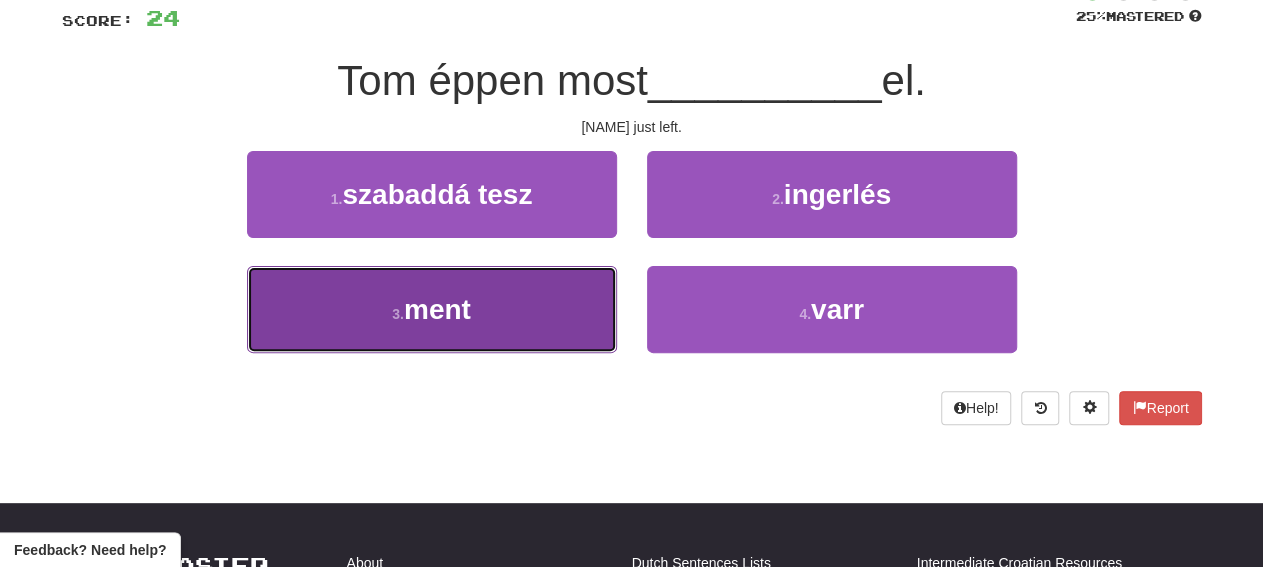 click on "3 .  ment" at bounding box center [432, 309] 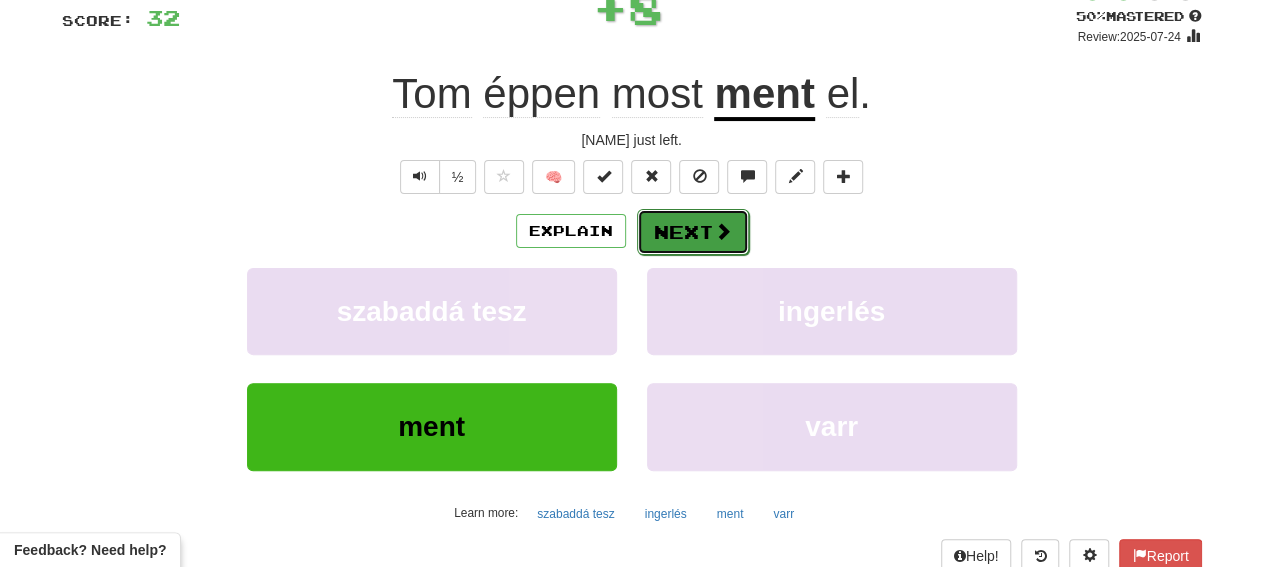 click on "Next" at bounding box center [693, 232] 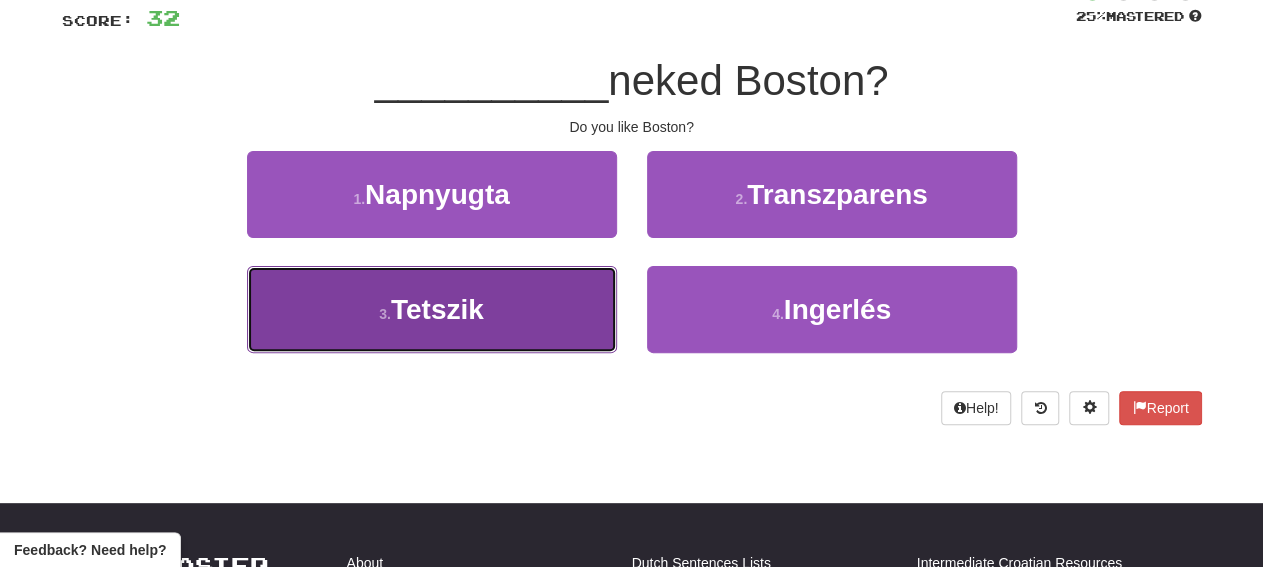 click on "3 .  Tetszik" at bounding box center [432, 309] 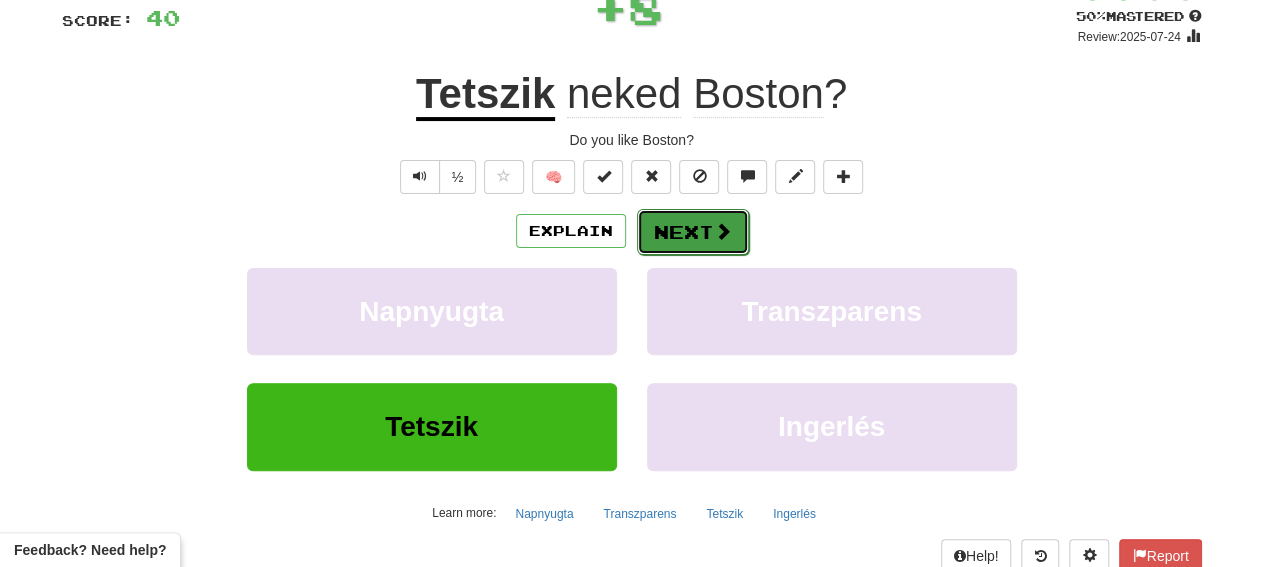 click on "Next" at bounding box center [693, 232] 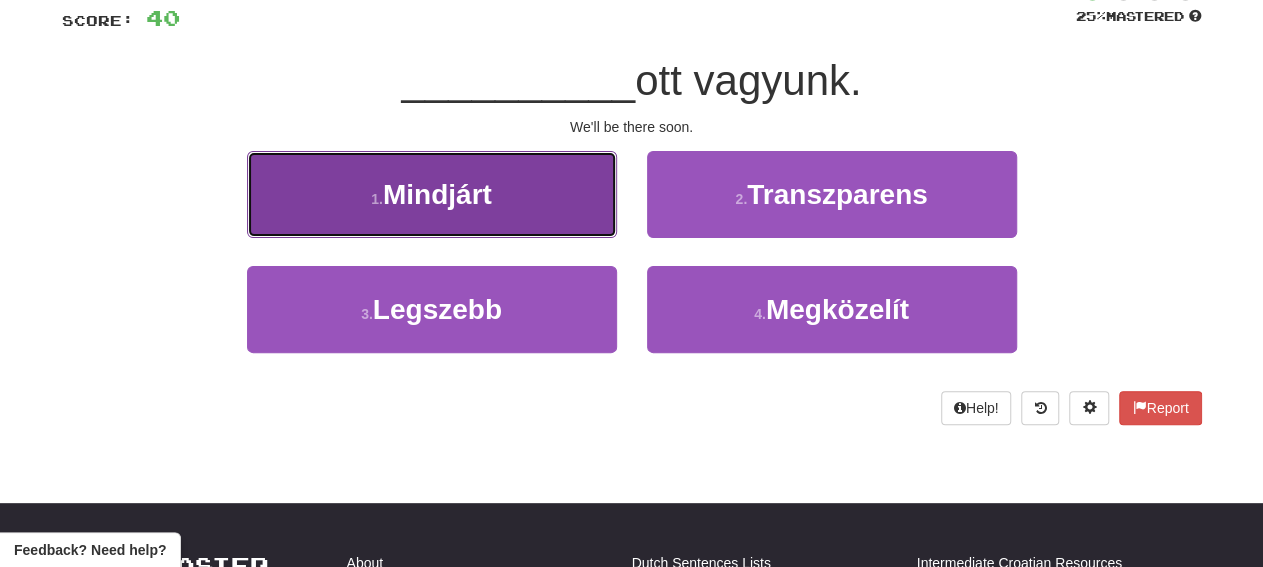click on "1 .  Mindjárt" at bounding box center (432, 194) 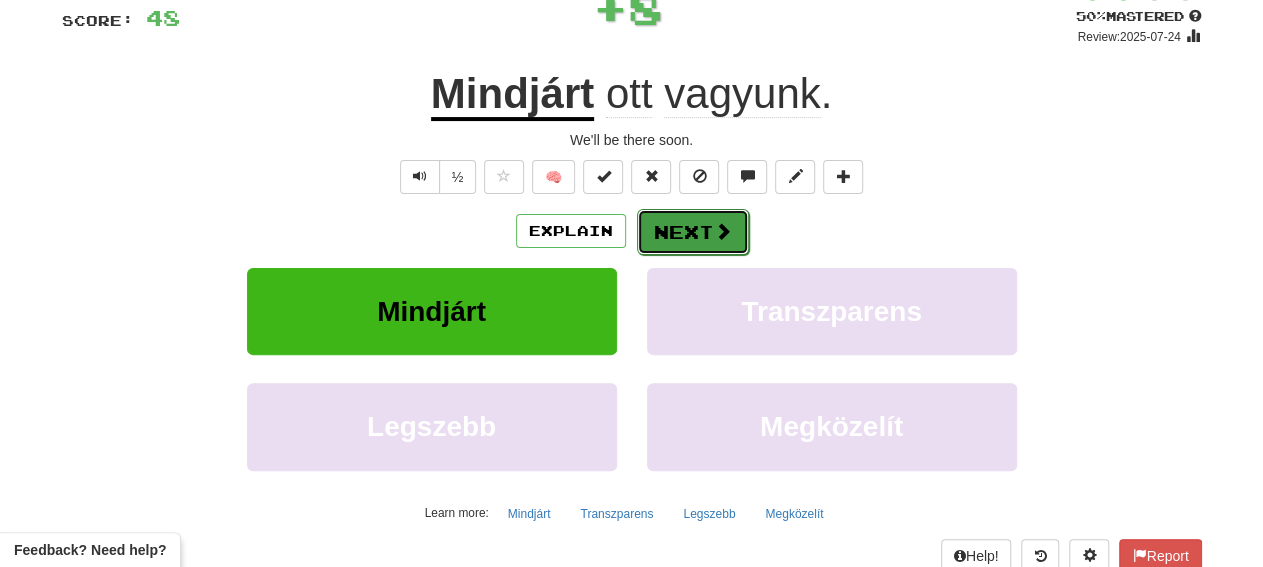 click on "Next" at bounding box center [693, 232] 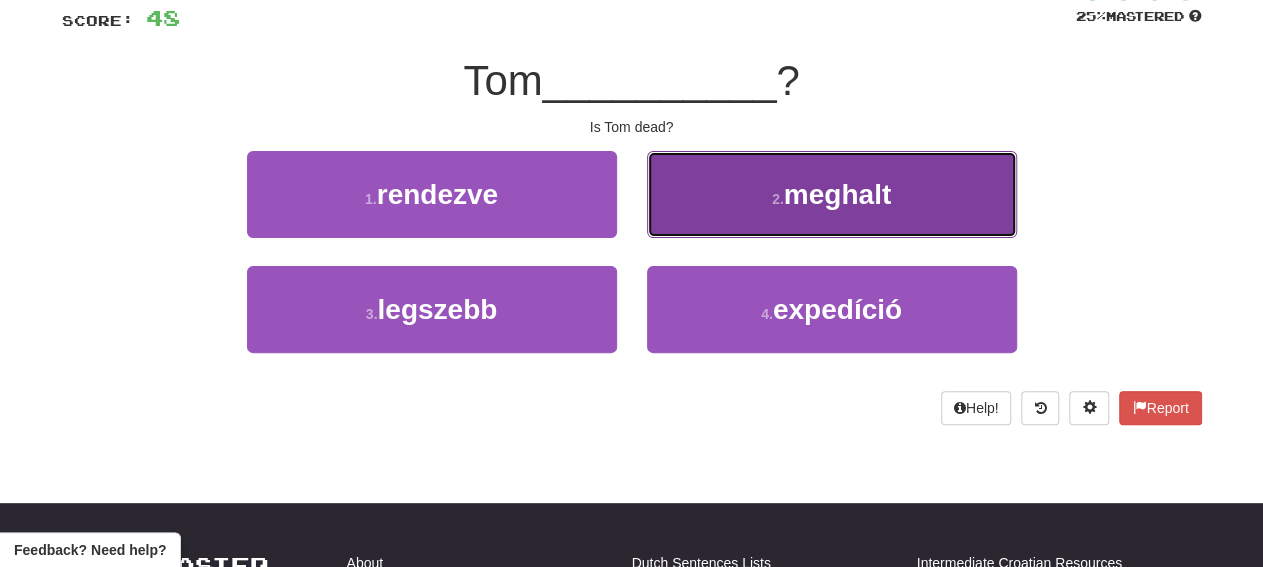 click on "2 .  meghalt" at bounding box center [832, 194] 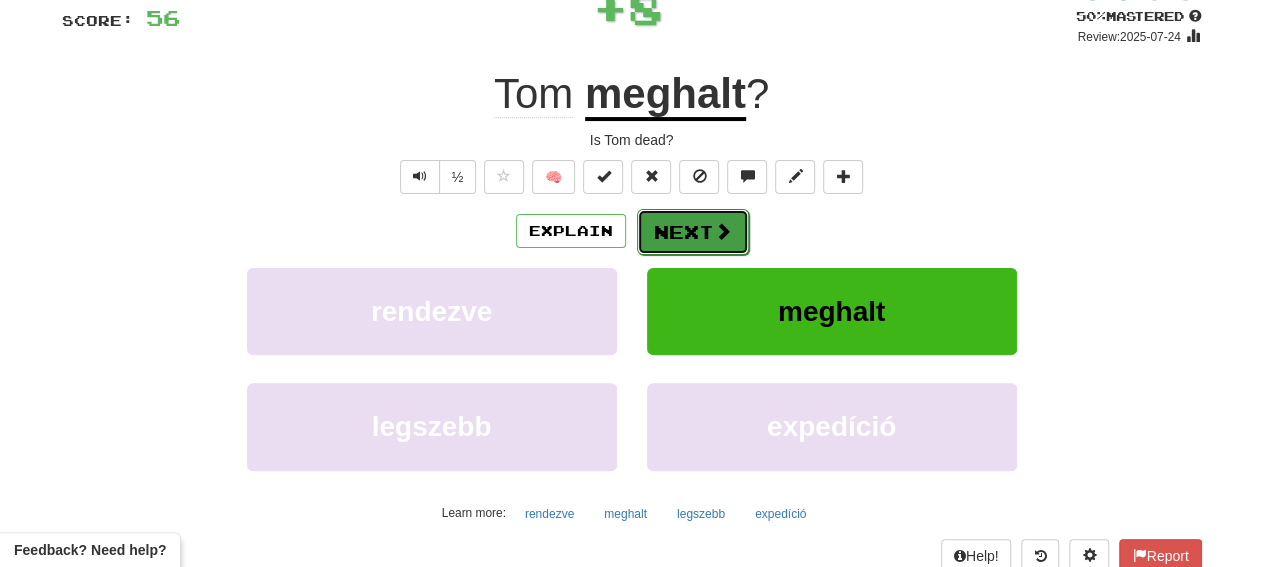 click on "Next" at bounding box center [693, 232] 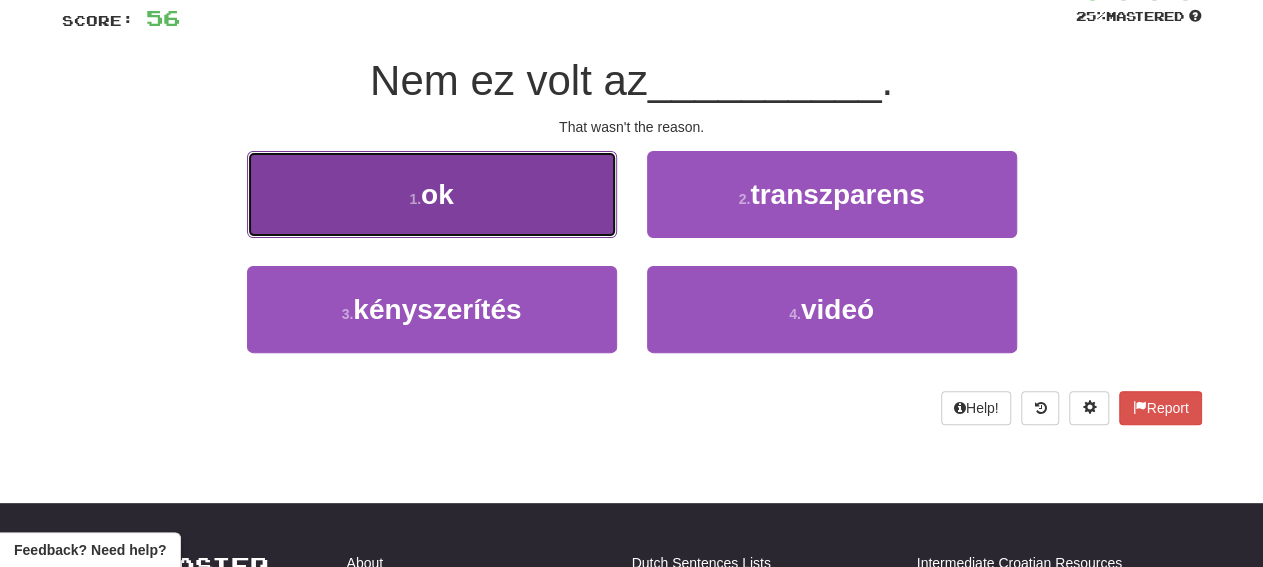 click on "1 .  ok" at bounding box center [432, 194] 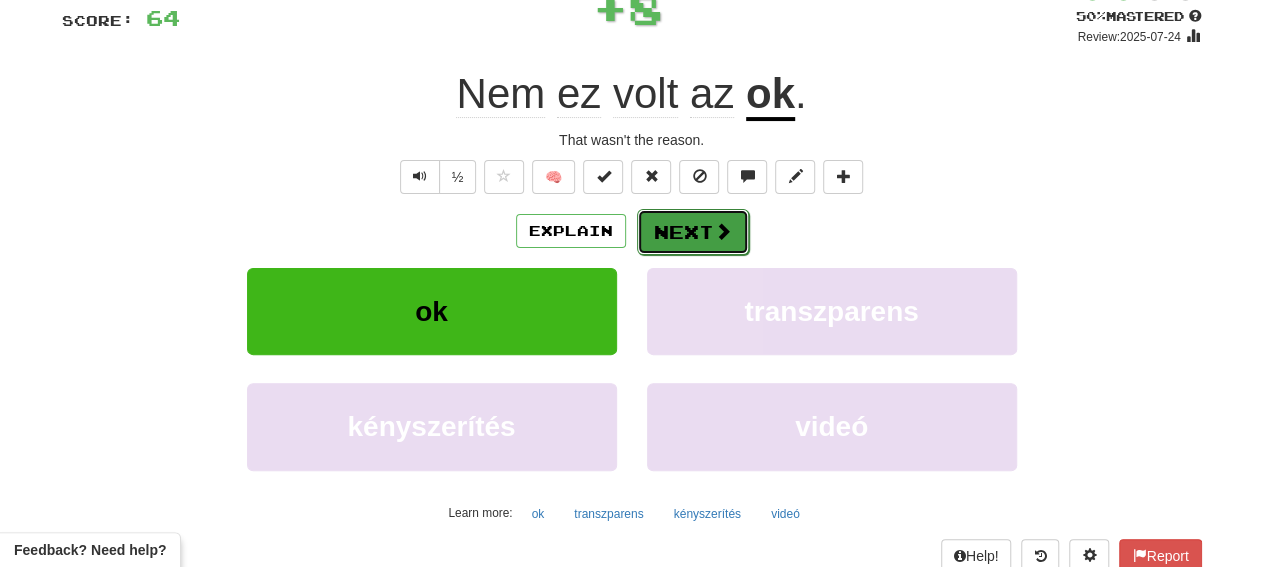 click on "Next" at bounding box center (693, 232) 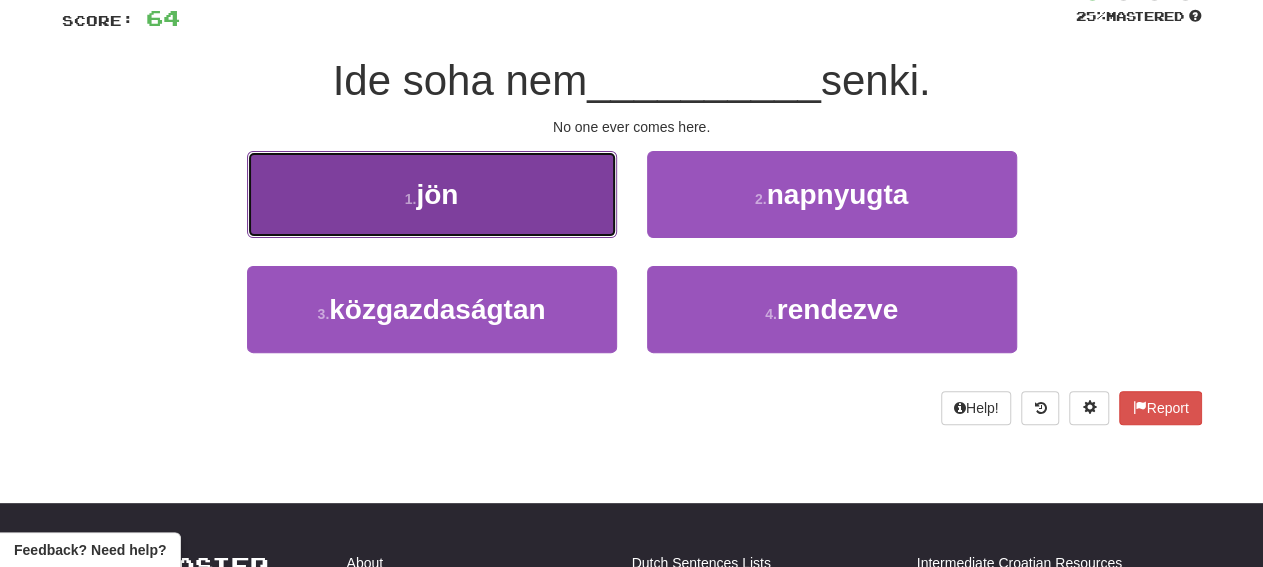 click on "1 .  jön" at bounding box center (432, 194) 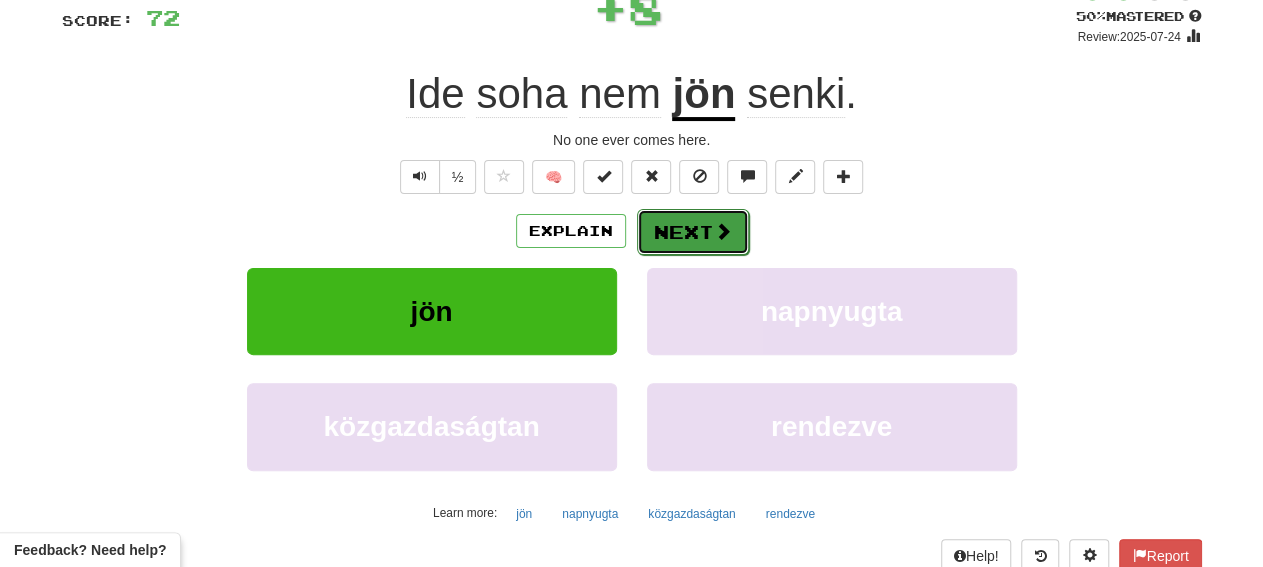 click on "Next" at bounding box center [693, 232] 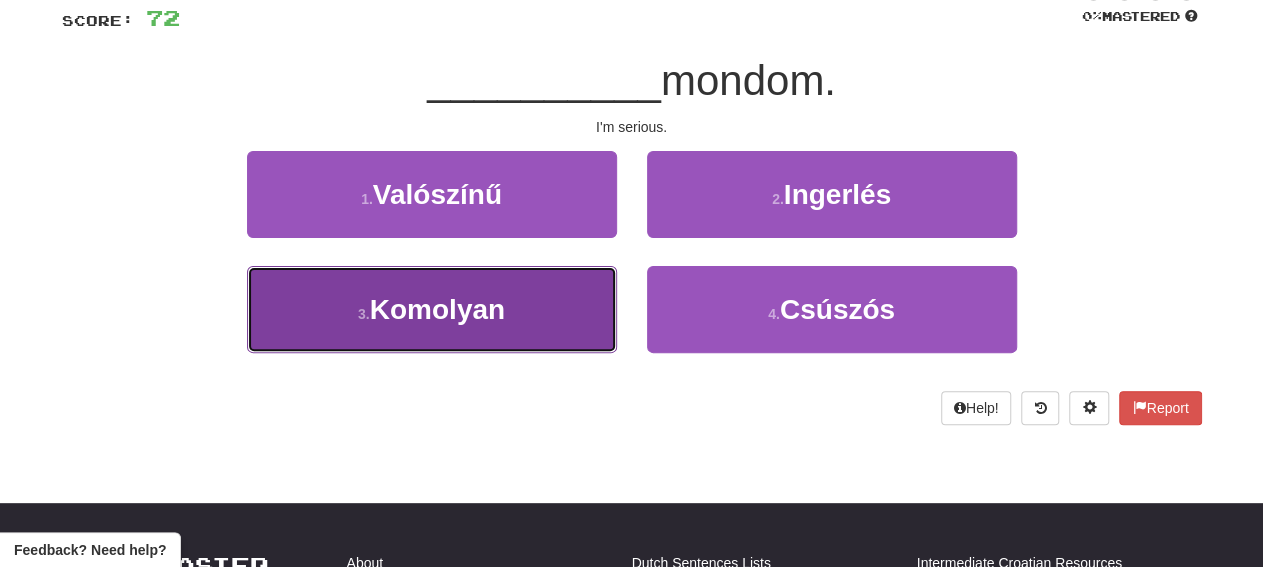 click on "3 .  Komolyan" at bounding box center [432, 309] 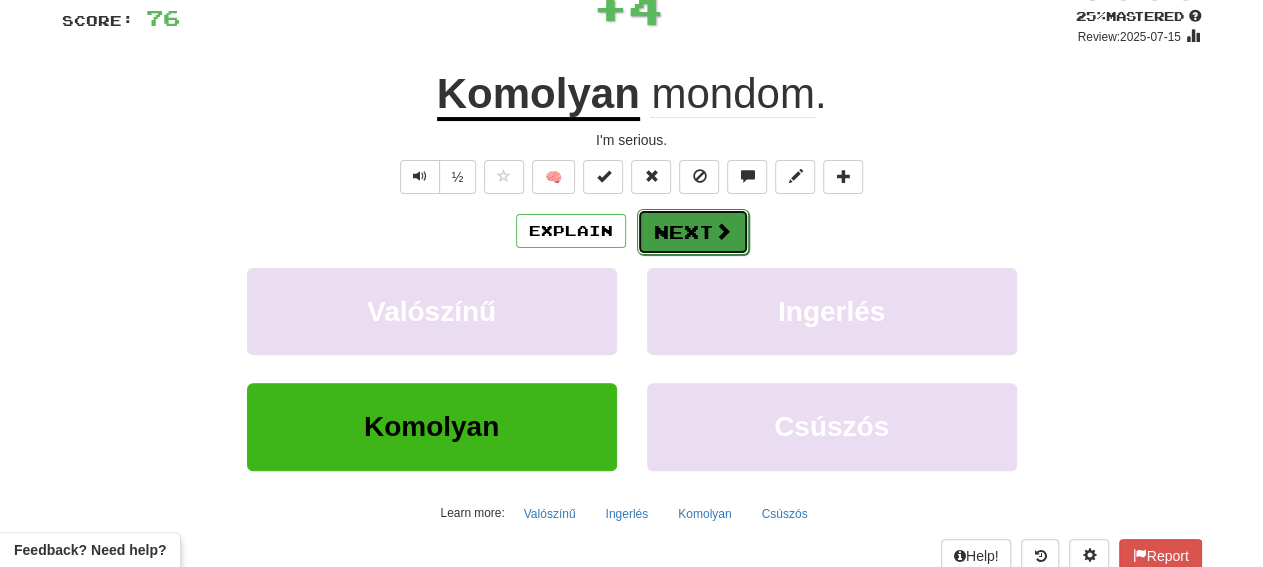 click on "Next" at bounding box center (693, 232) 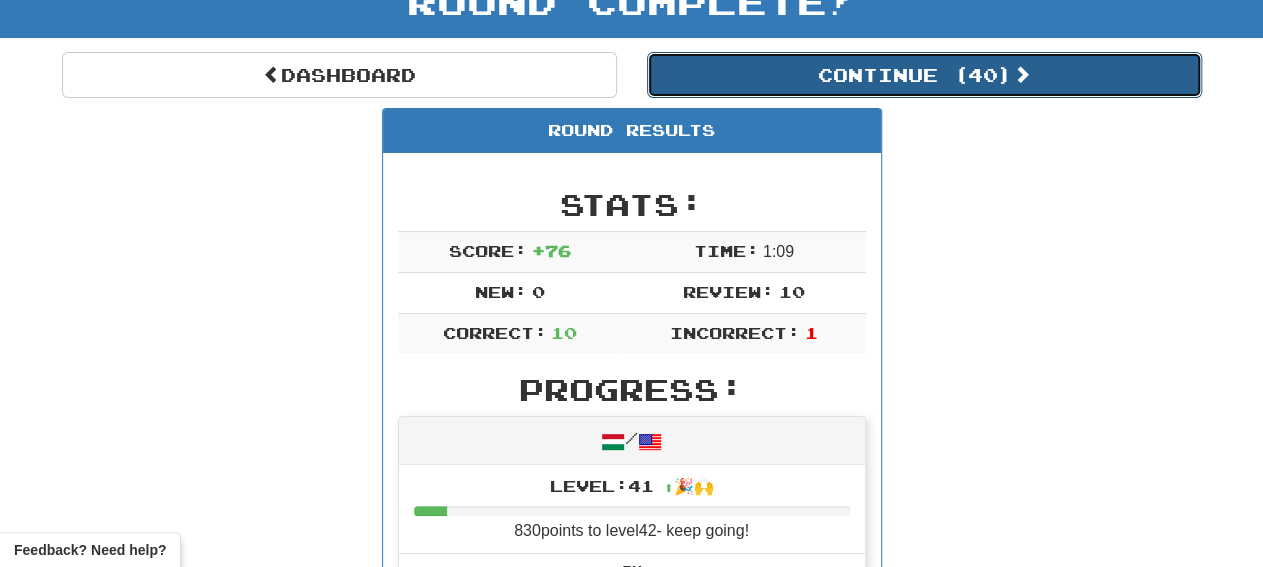 click on "Continue ( 40 )" at bounding box center [924, 75] 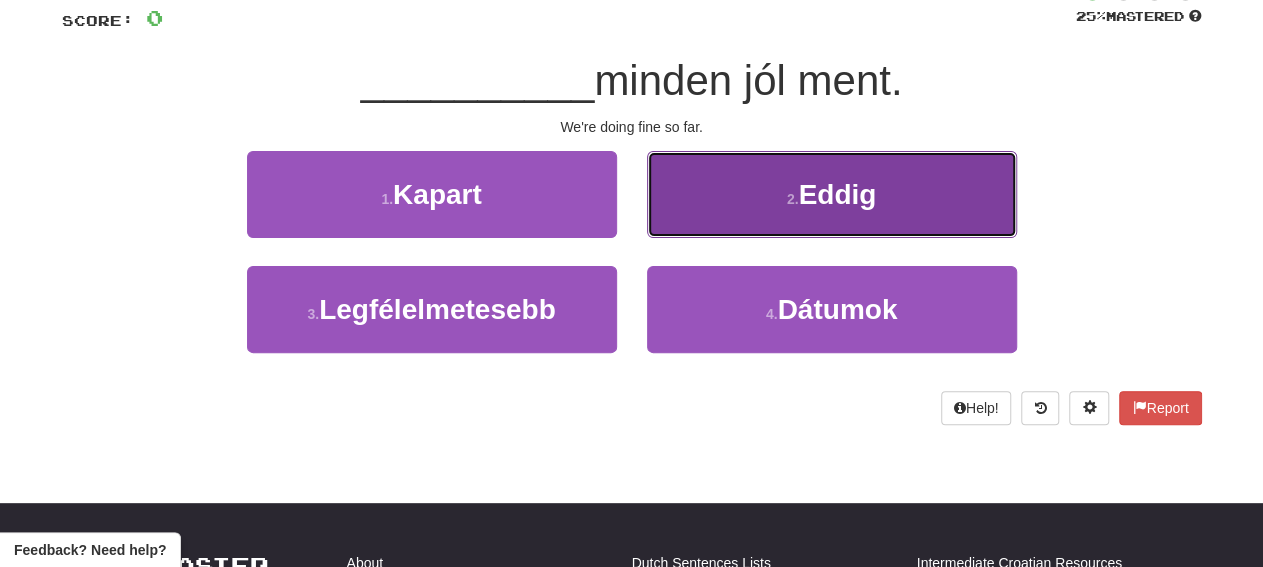 click on "2 .  Eddig" at bounding box center (832, 194) 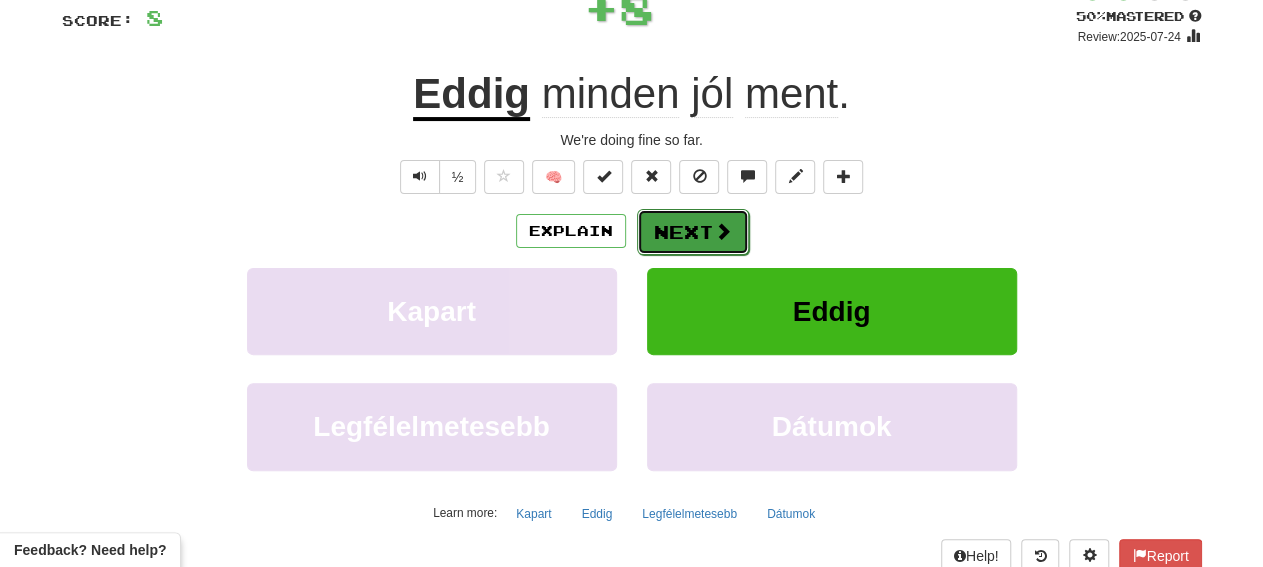 click on "Next" at bounding box center [693, 232] 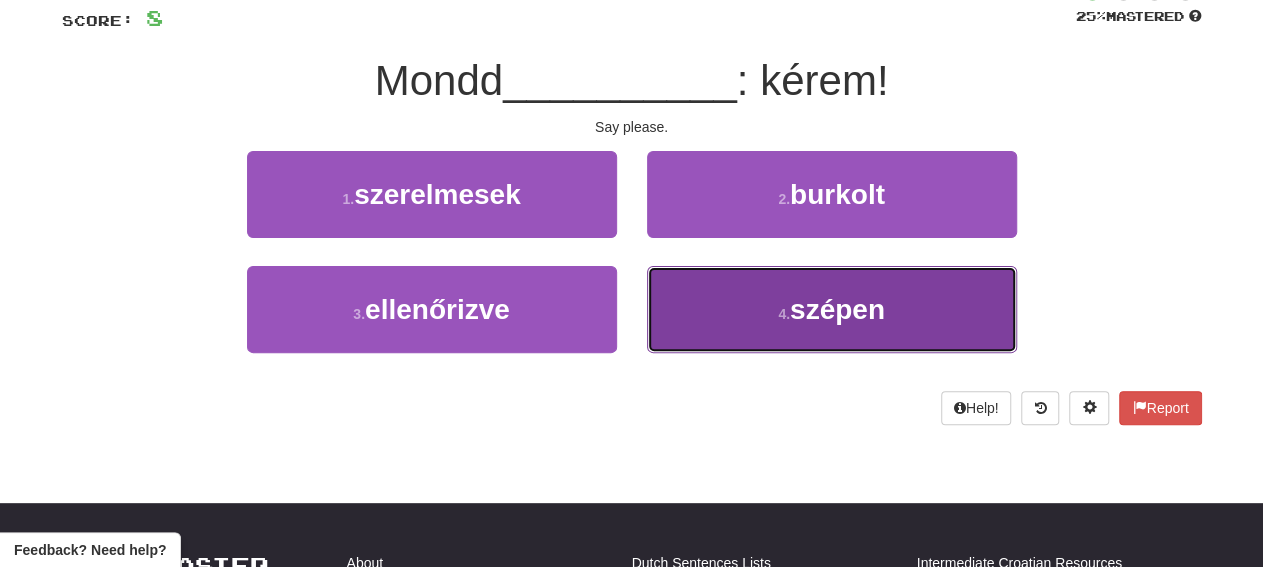 click on "4 .  szépen" at bounding box center [832, 309] 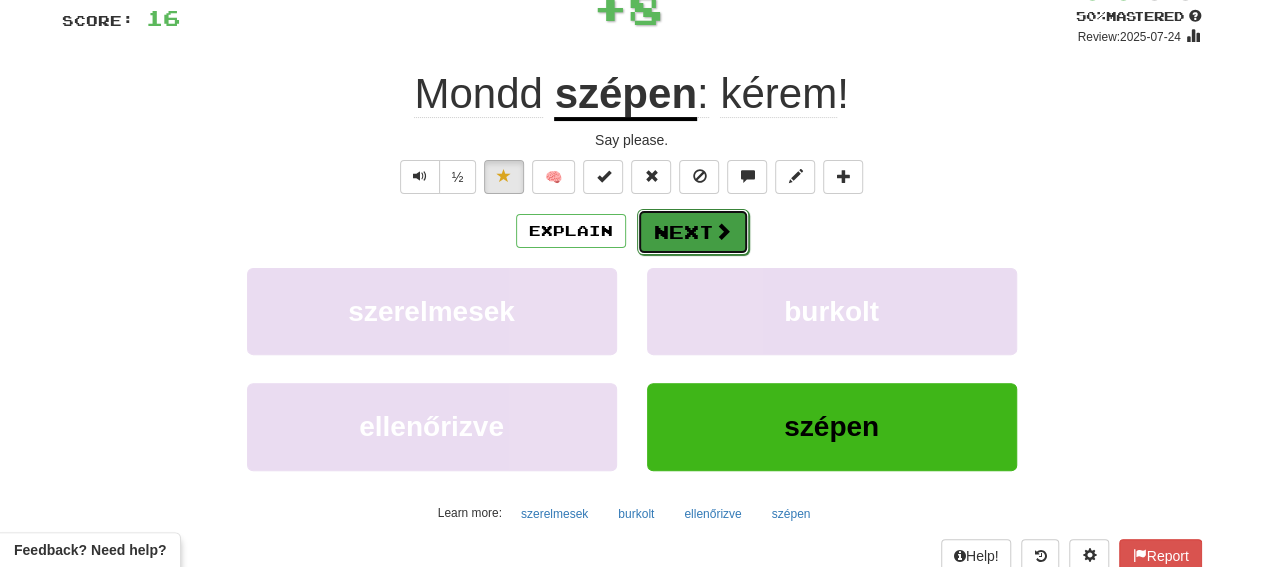 click on "Next" at bounding box center [693, 232] 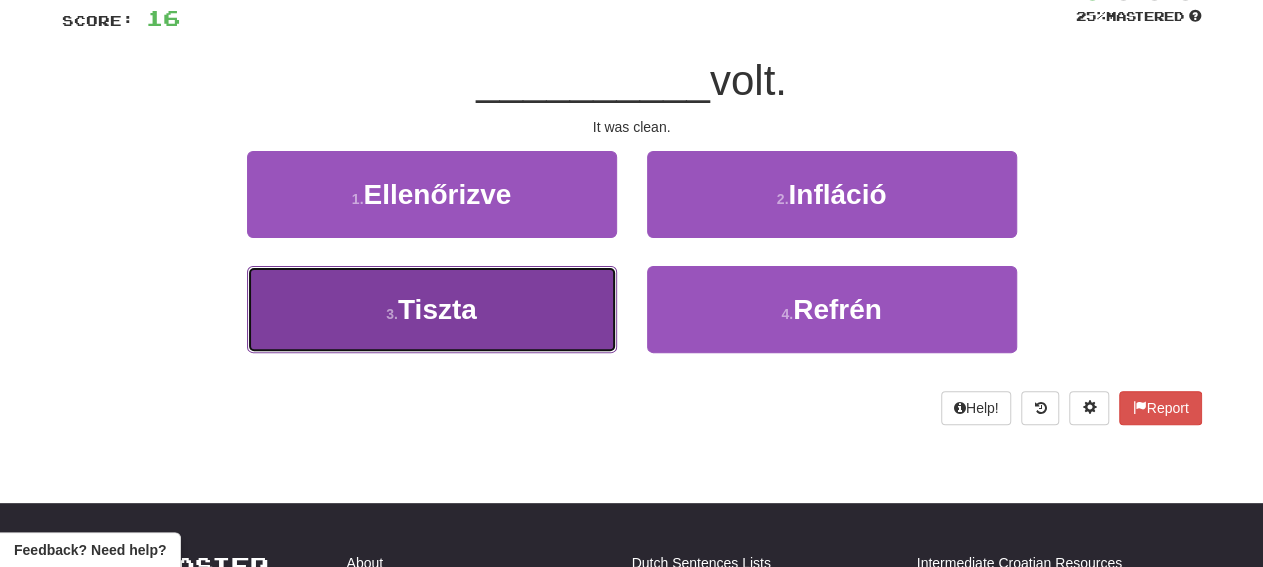 click on "3 .  Tiszta" at bounding box center (432, 309) 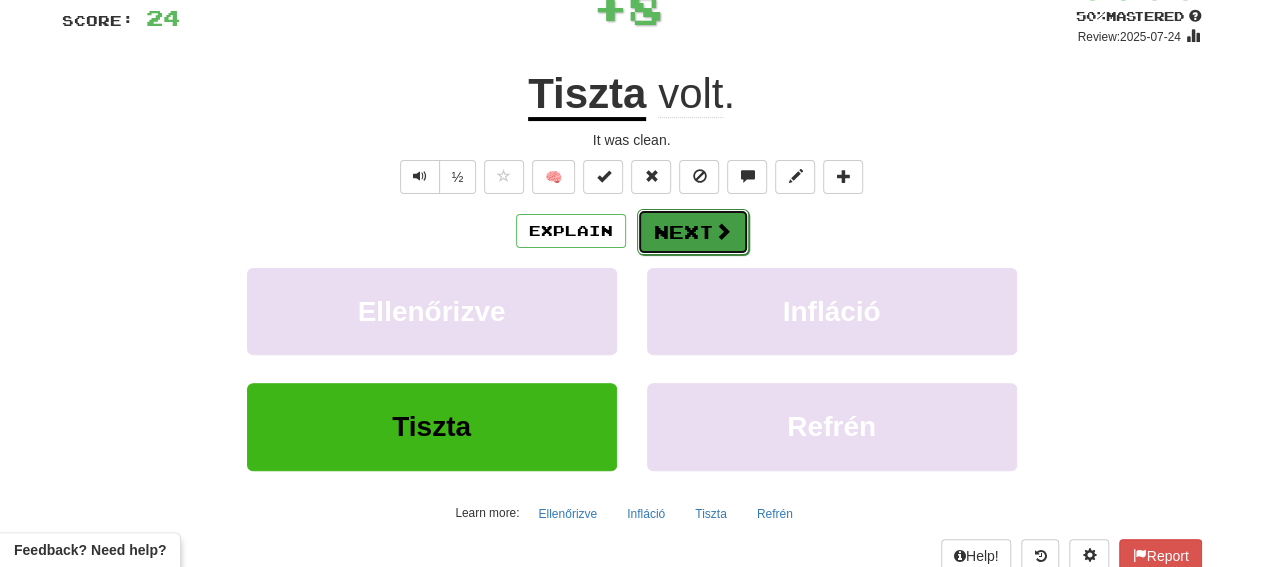 click on "Next" at bounding box center (693, 232) 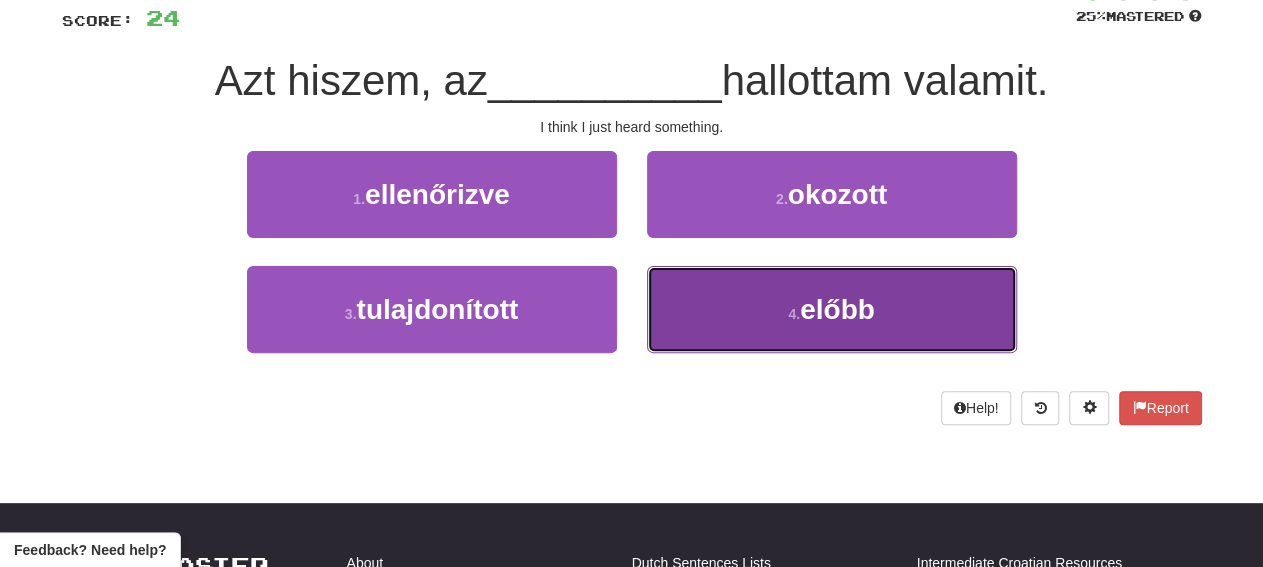click on "4 .  előbb" at bounding box center (832, 309) 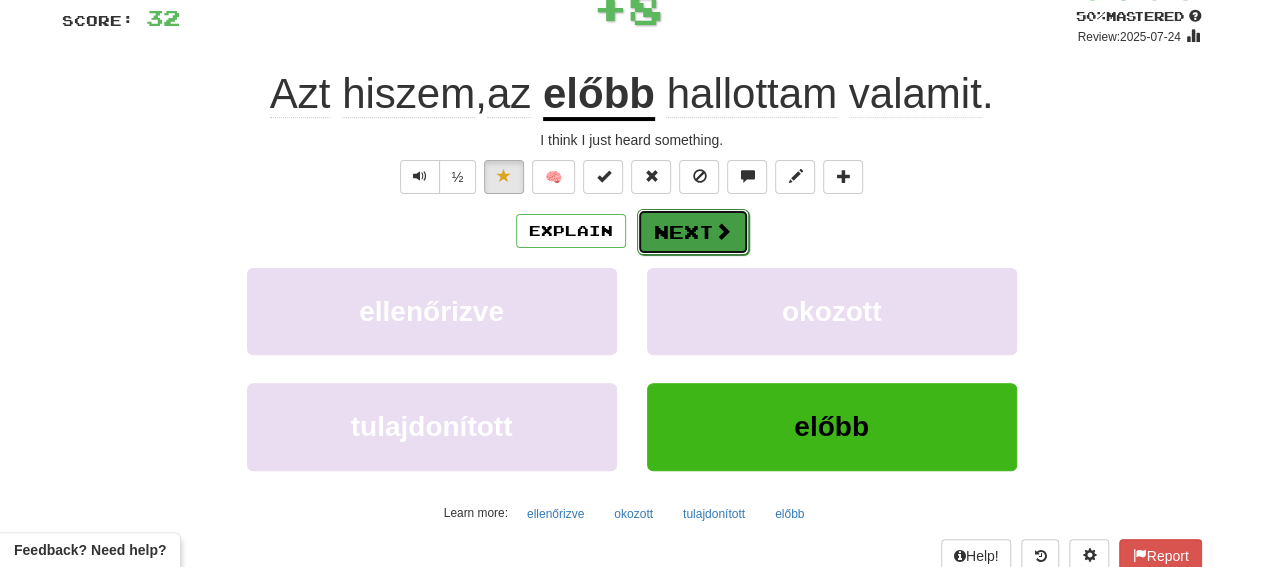 click on "Next" at bounding box center (693, 232) 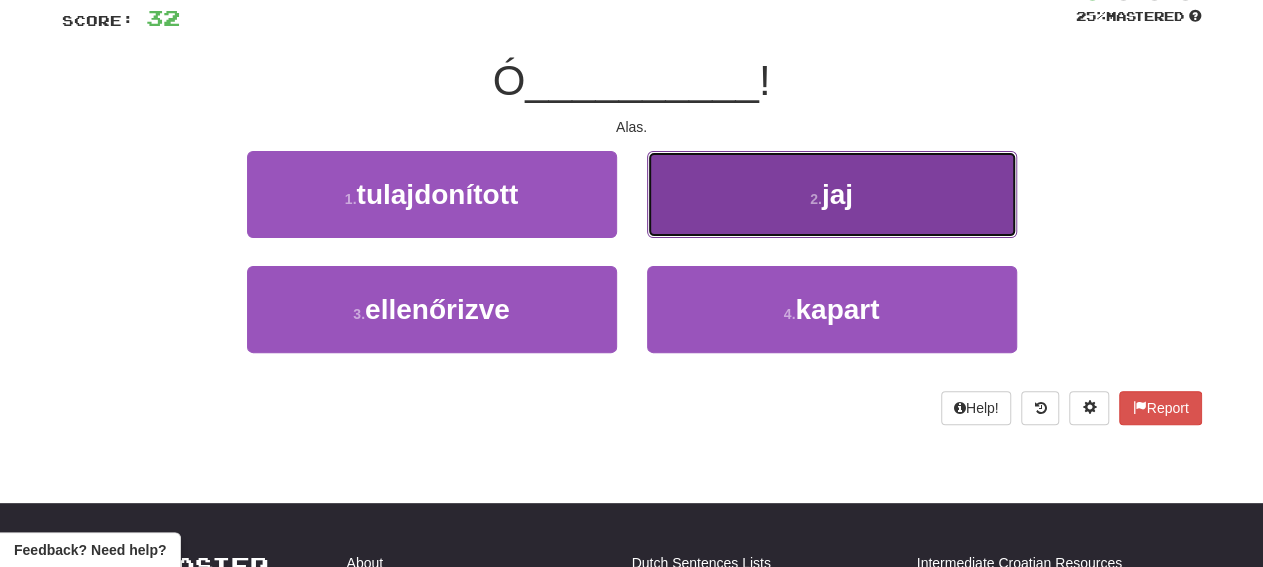 click on "2 .  jaj" at bounding box center (832, 194) 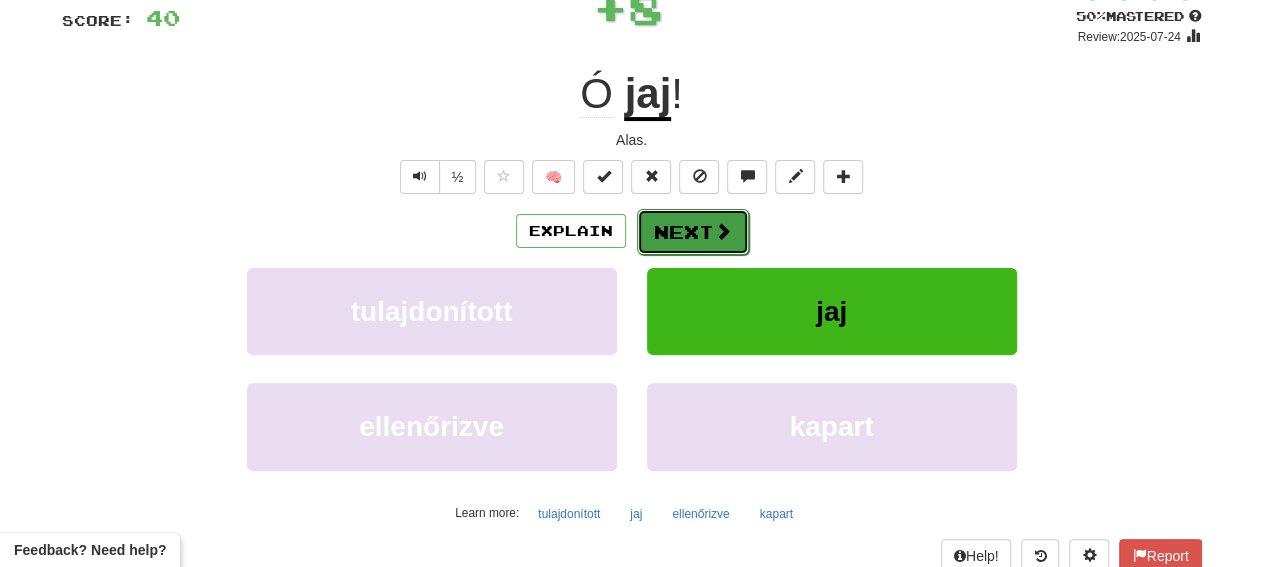 click on "Next" at bounding box center [693, 232] 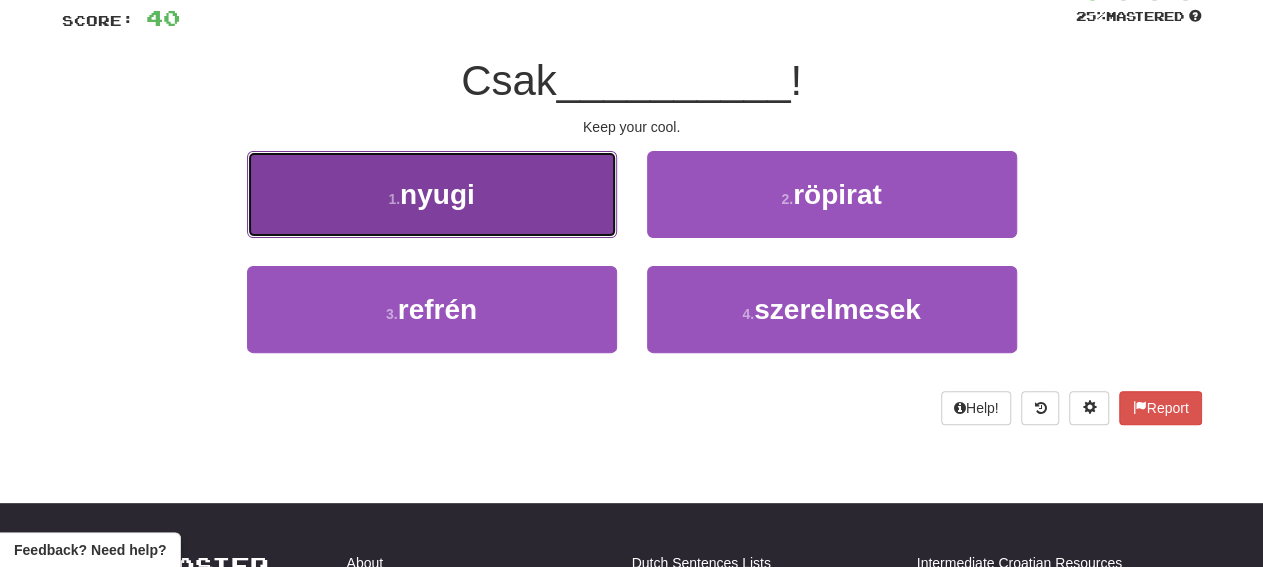 click on "1 .  nyugi" at bounding box center (432, 194) 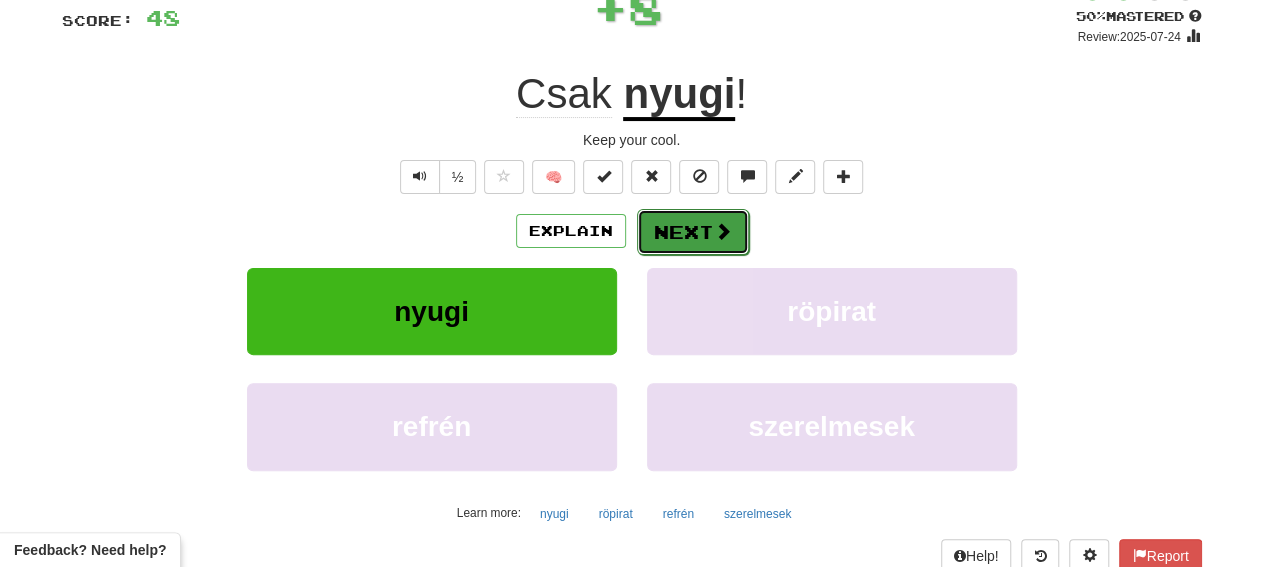 click on "Next" at bounding box center (693, 232) 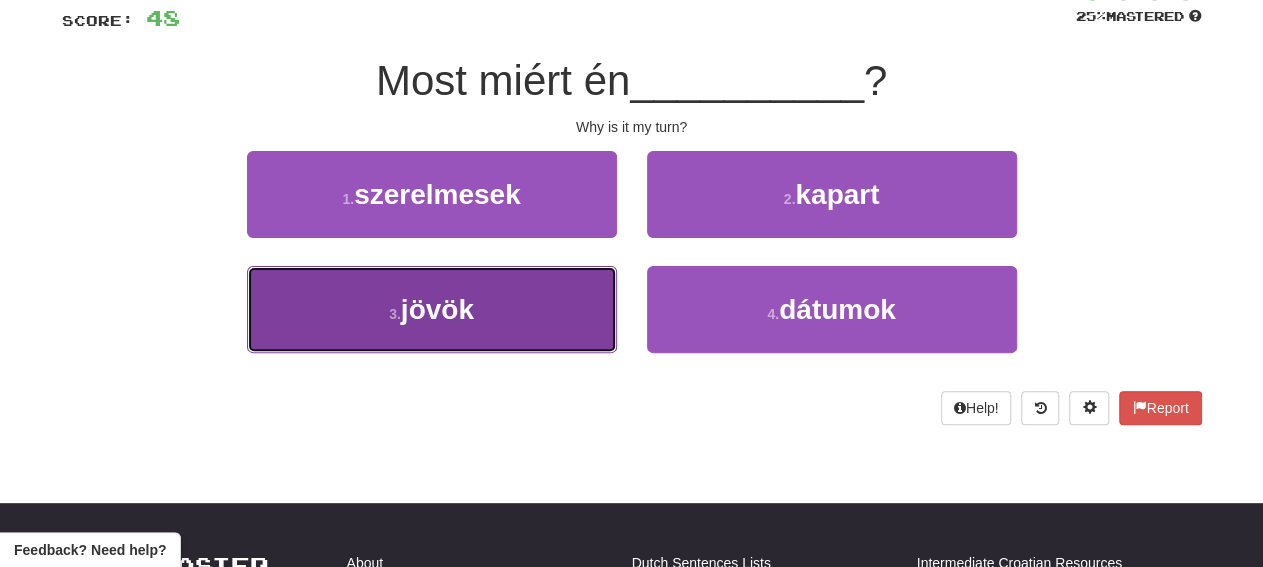 click on "3 .  jövök" at bounding box center [432, 309] 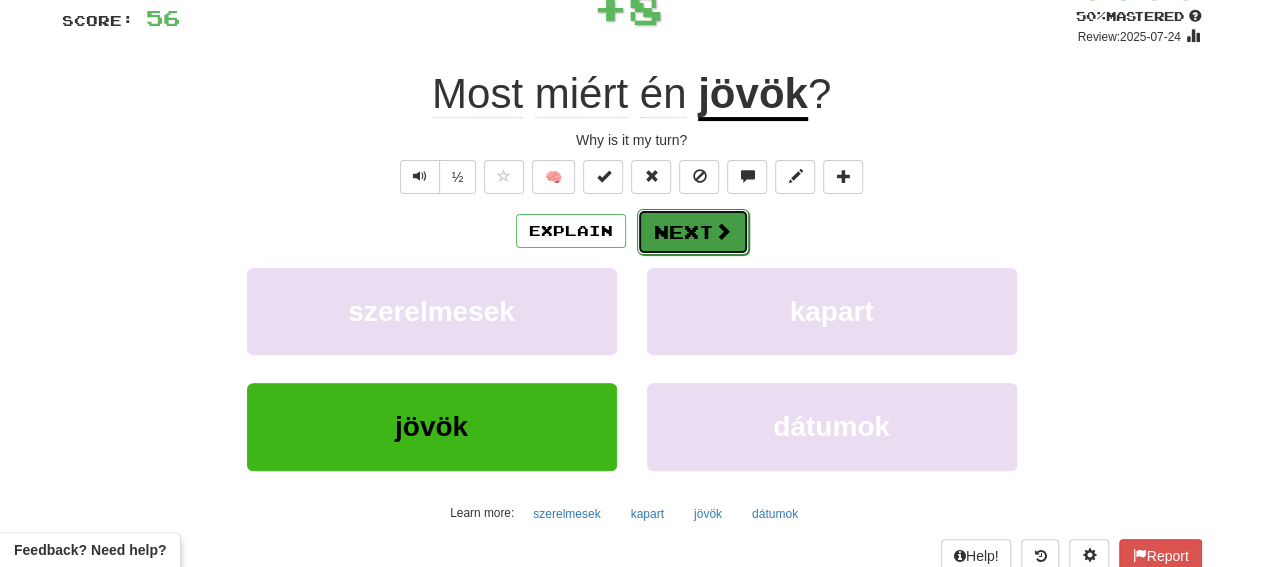click on "Next" at bounding box center (693, 232) 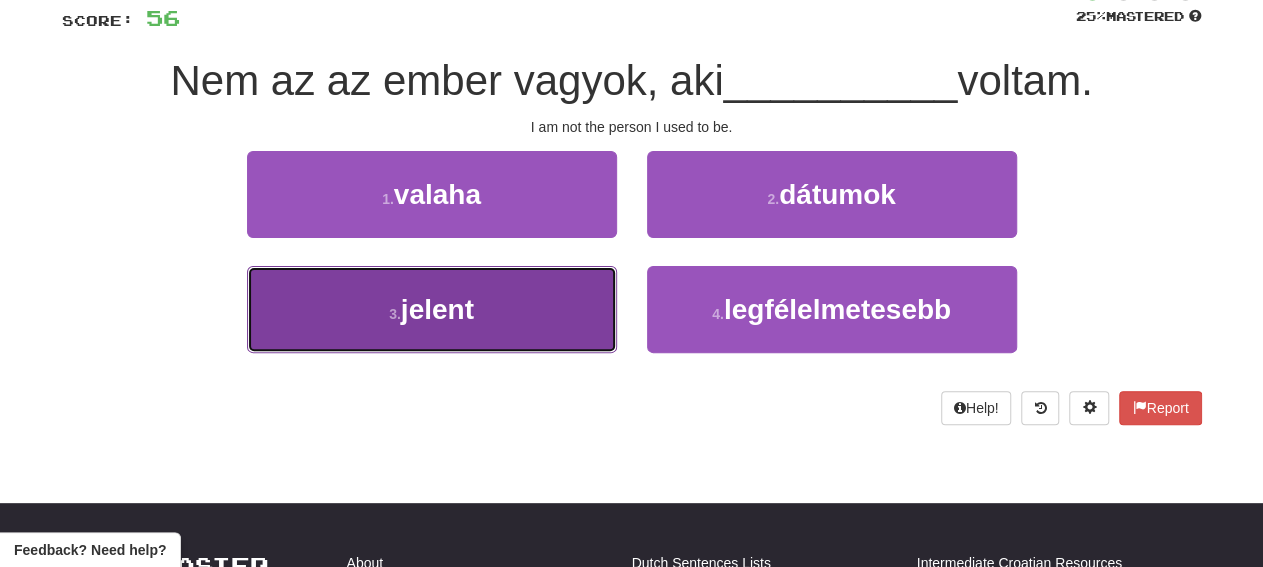 click on "3 .  jelent" at bounding box center [432, 309] 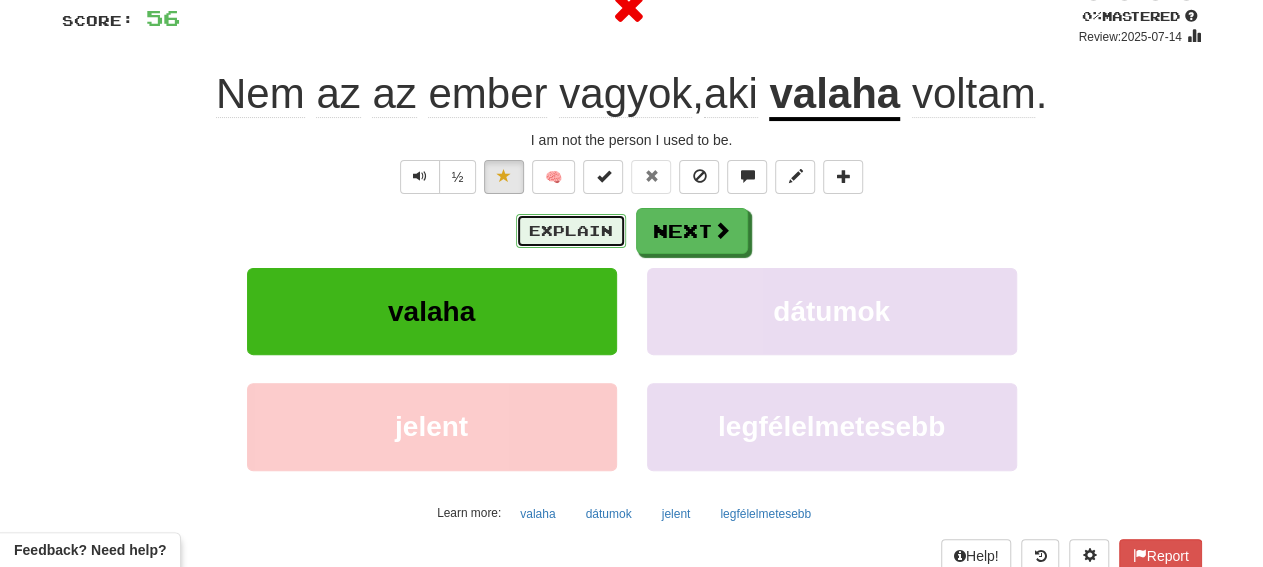 click on "Explain" at bounding box center [571, 231] 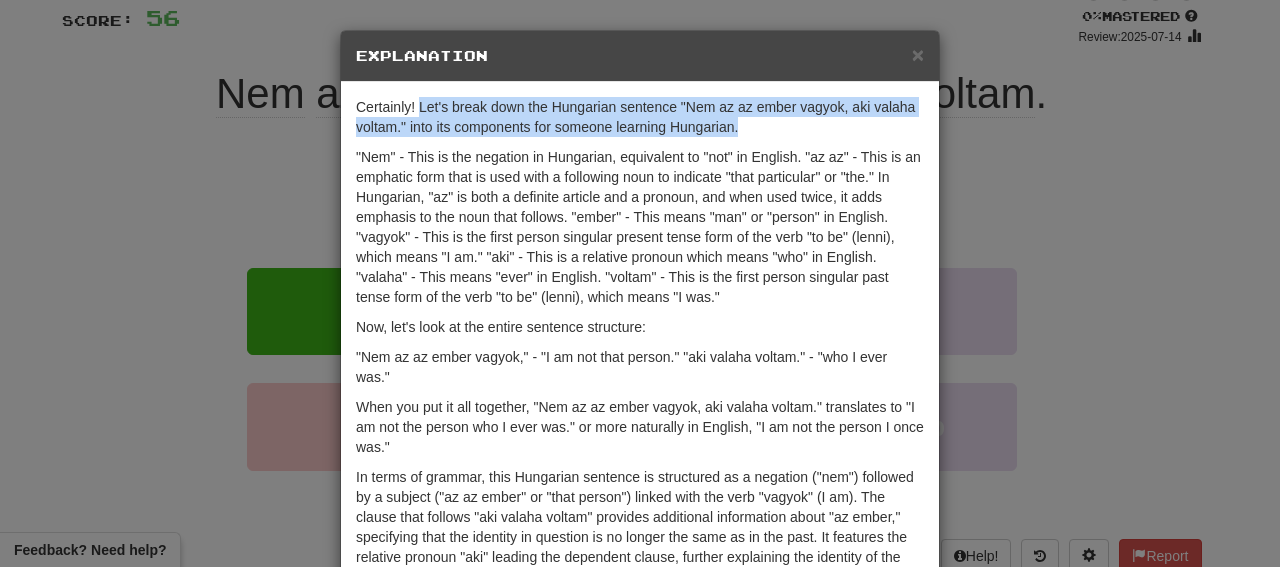 drag, startPoint x: 409, startPoint y: 105, endPoint x: 796, endPoint y: 125, distance: 387.51645 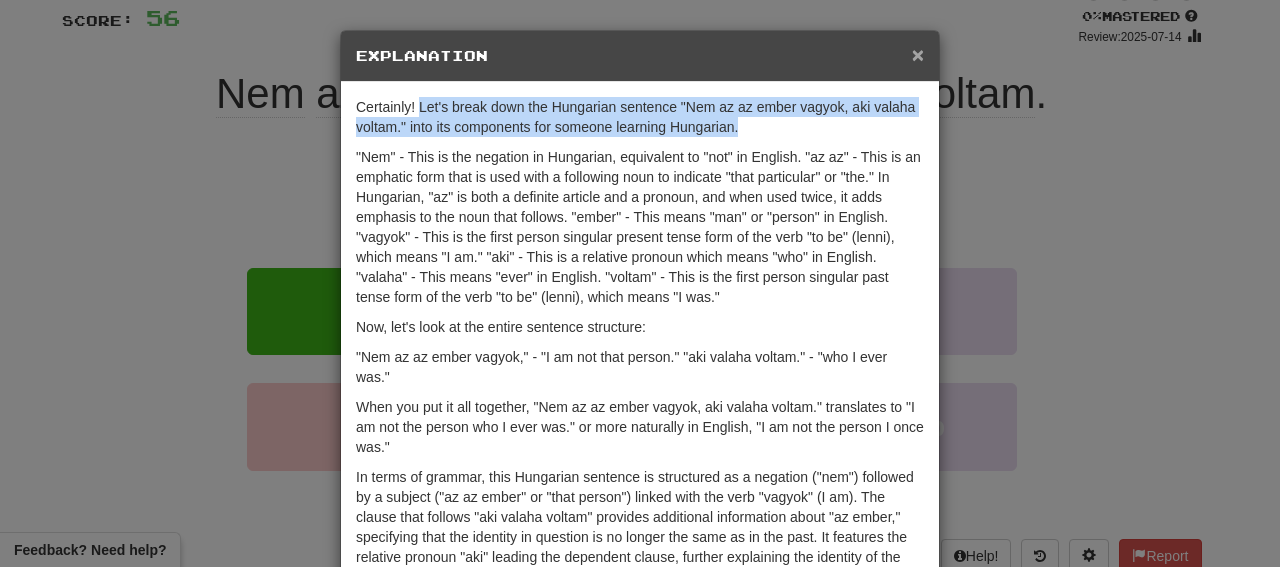 click on "×" at bounding box center [918, 54] 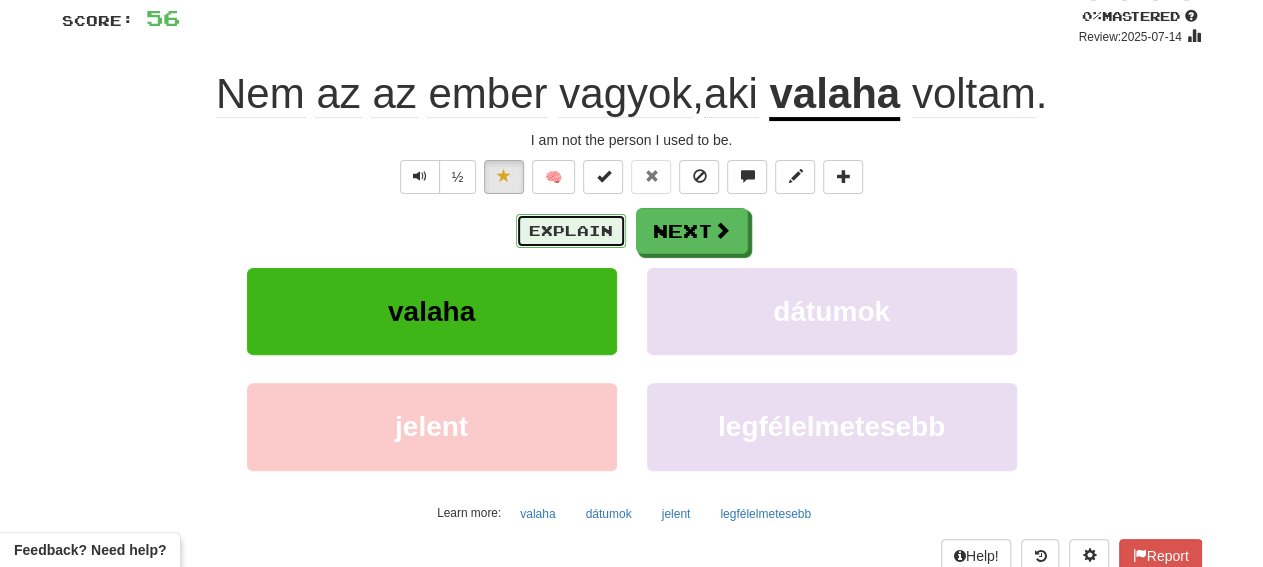 click on "Explain" at bounding box center (571, 231) 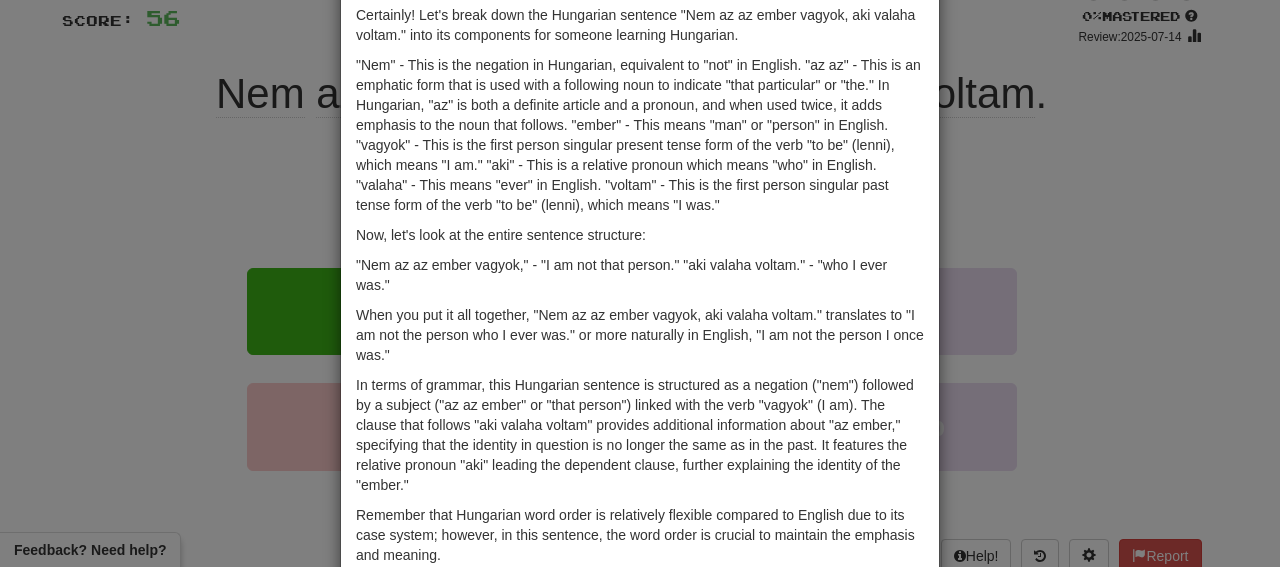 scroll, scrollTop: 0, scrollLeft: 0, axis: both 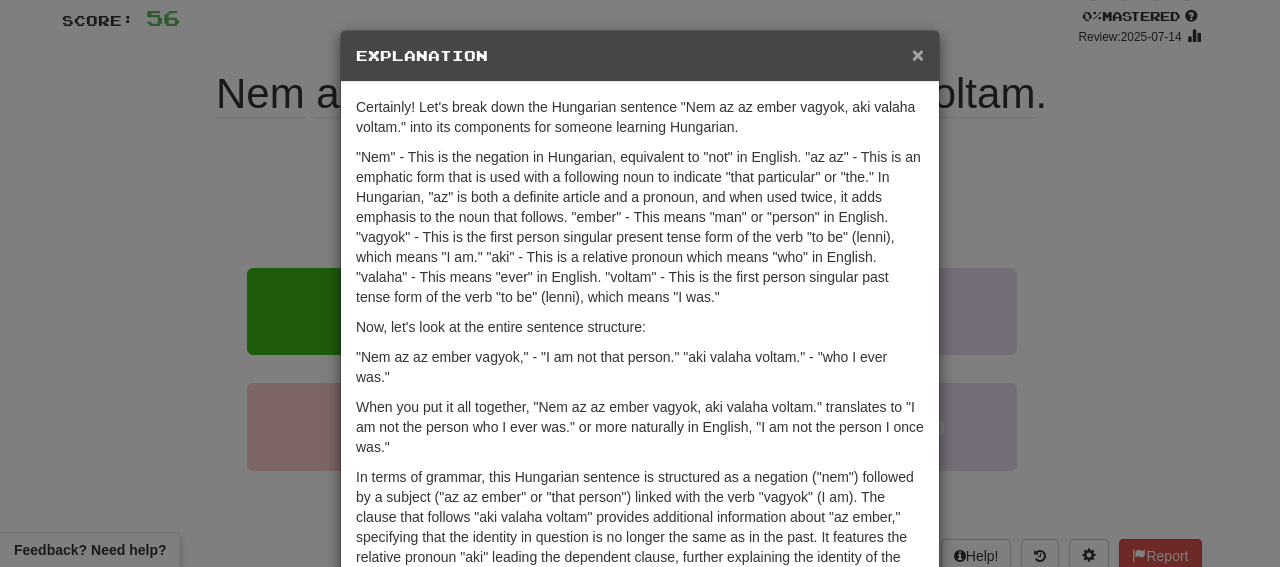 click on "×" at bounding box center [918, 54] 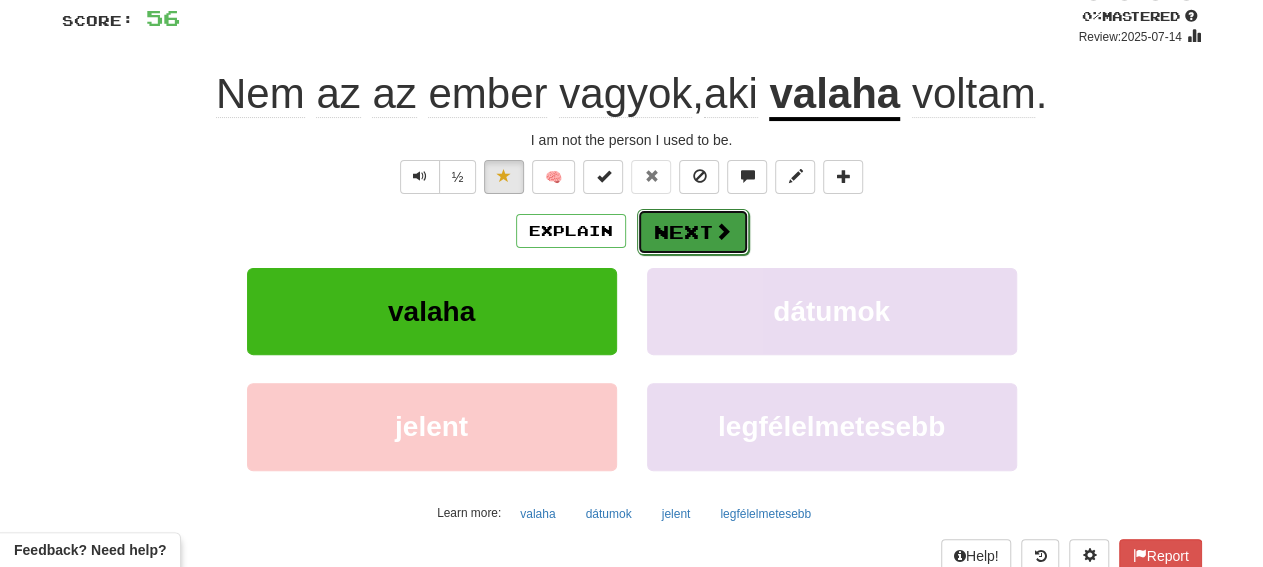 click on "Next" at bounding box center [693, 232] 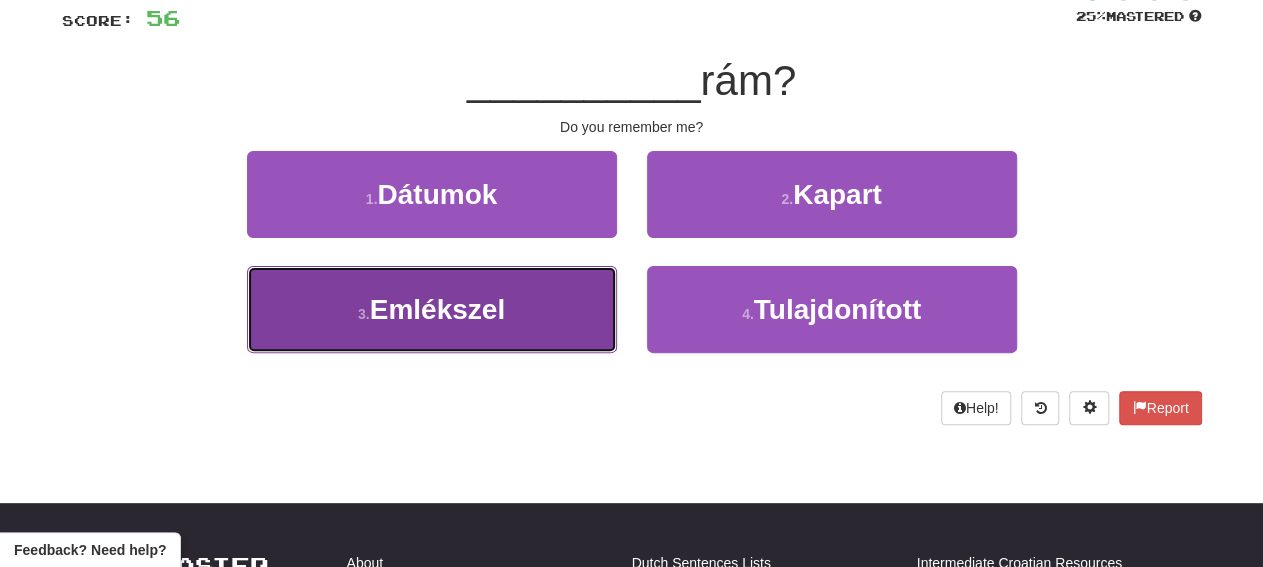 click on "3 .  Emlékszel" at bounding box center (432, 309) 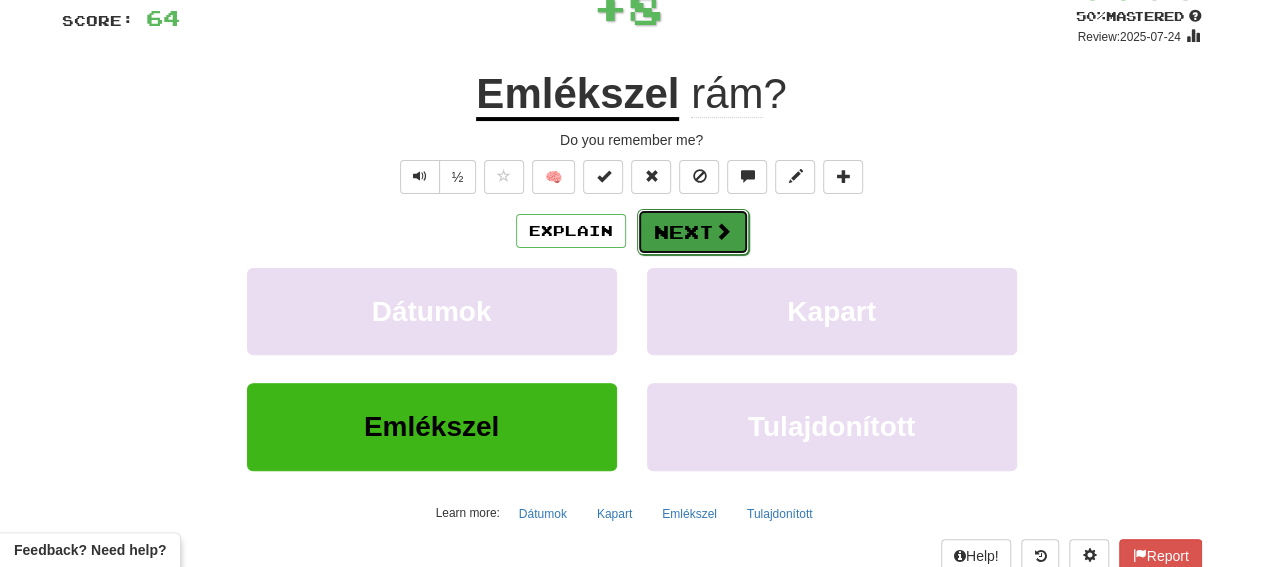 click on "Next" at bounding box center [693, 232] 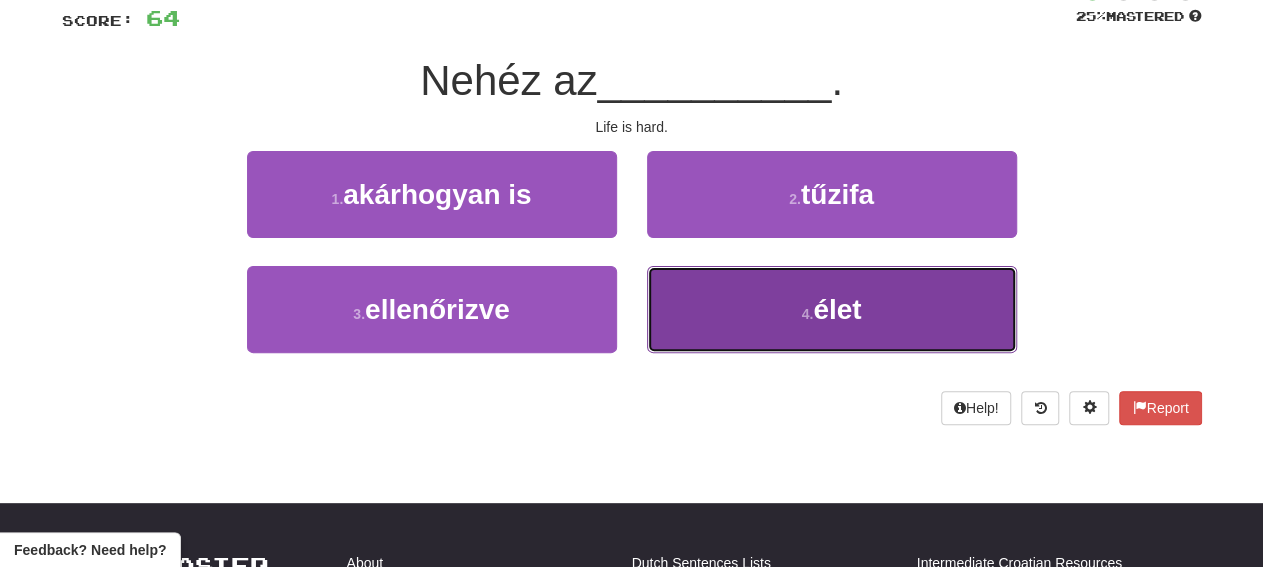 click on "4 .  élet" at bounding box center (832, 309) 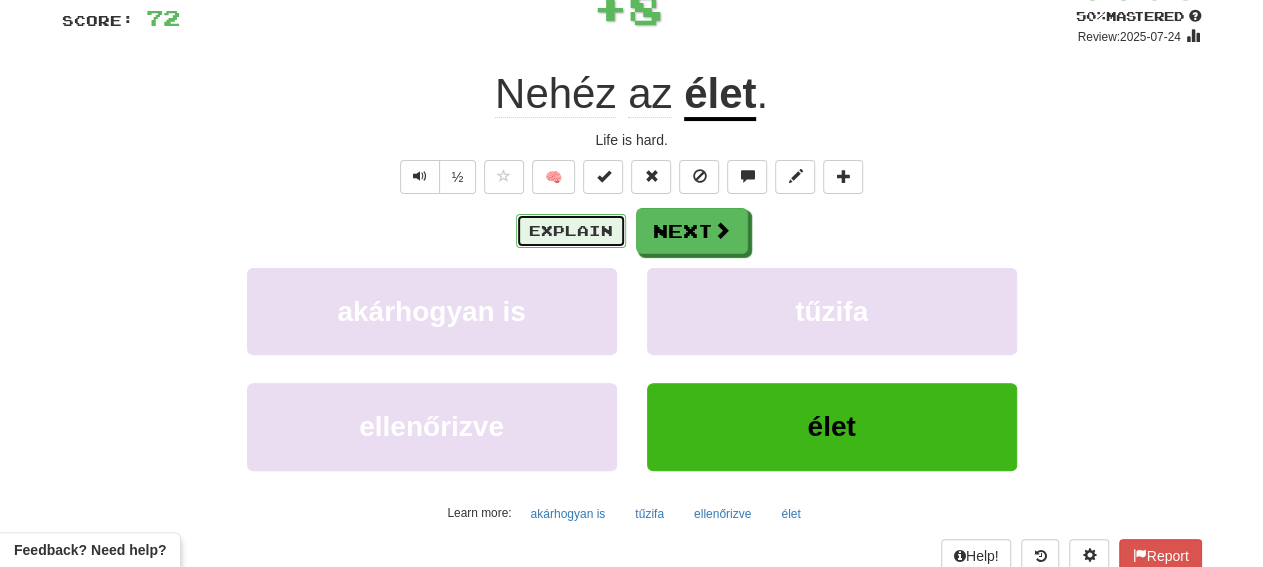 click on "Explain" at bounding box center (571, 231) 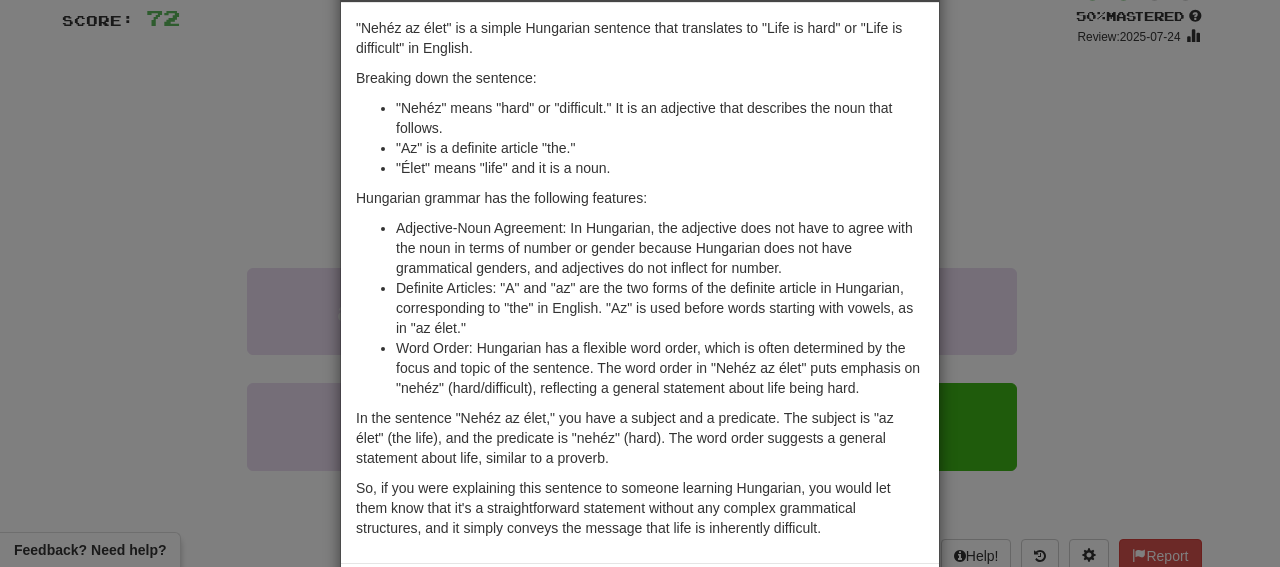 scroll, scrollTop: 0, scrollLeft: 0, axis: both 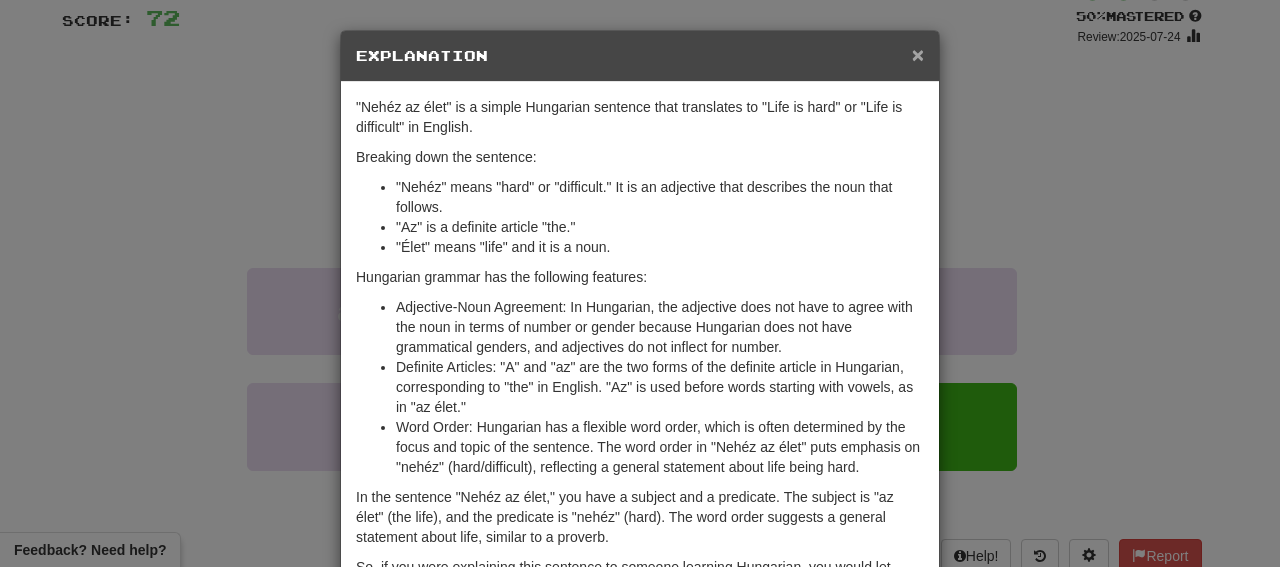 click on "×" at bounding box center [918, 54] 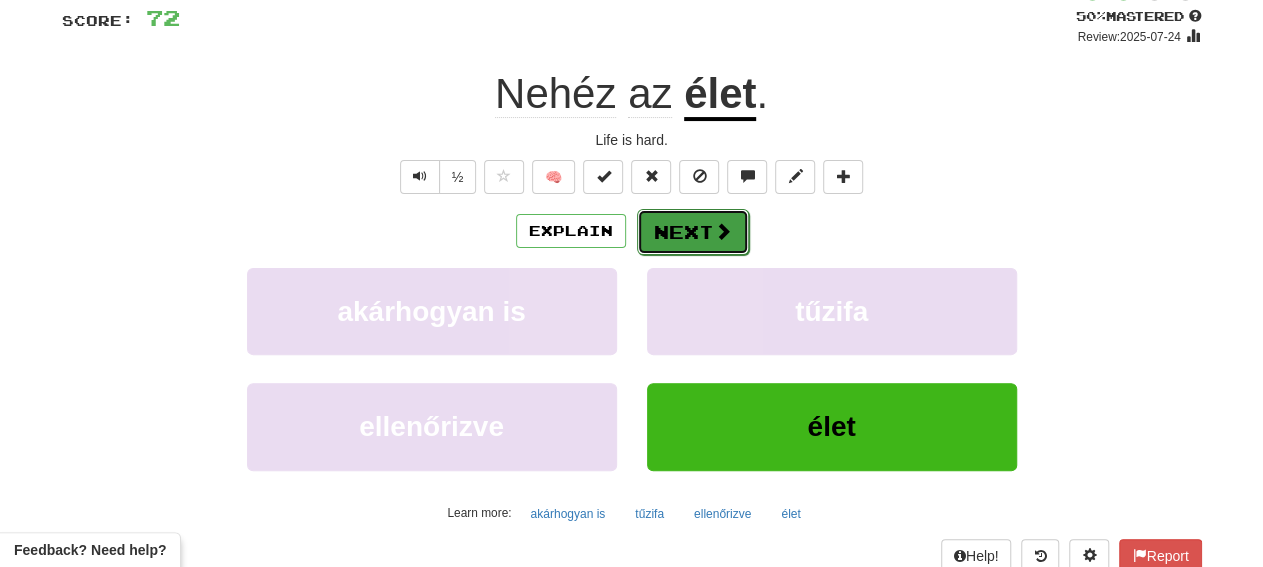 click on "Next" at bounding box center (693, 232) 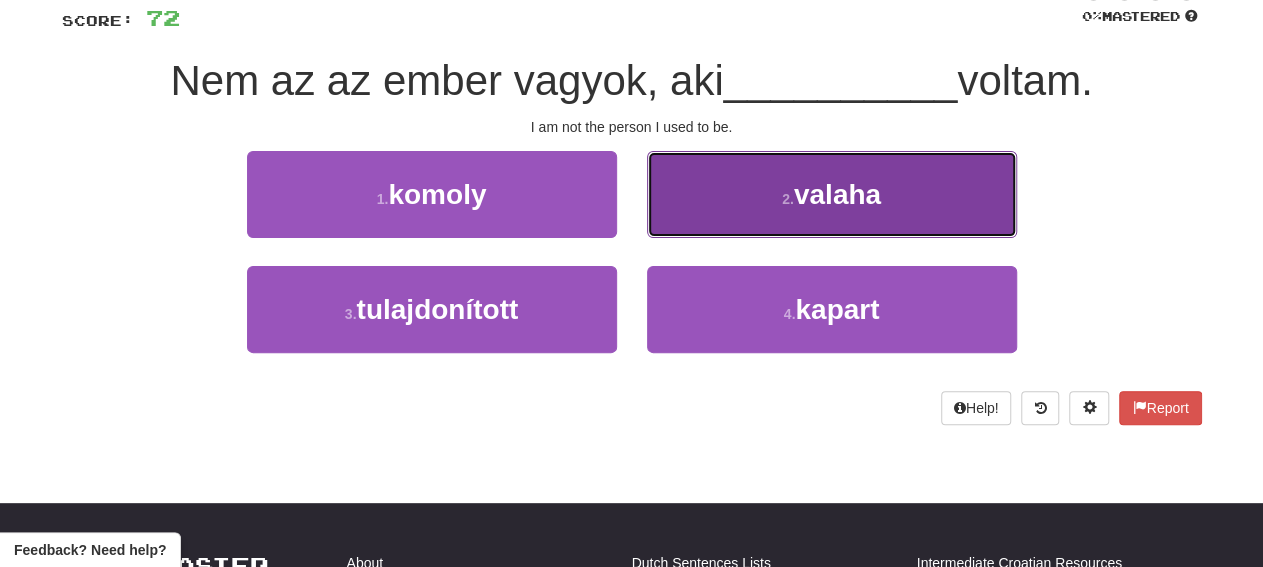 click on "2 .  valaha" at bounding box center [832, 194] 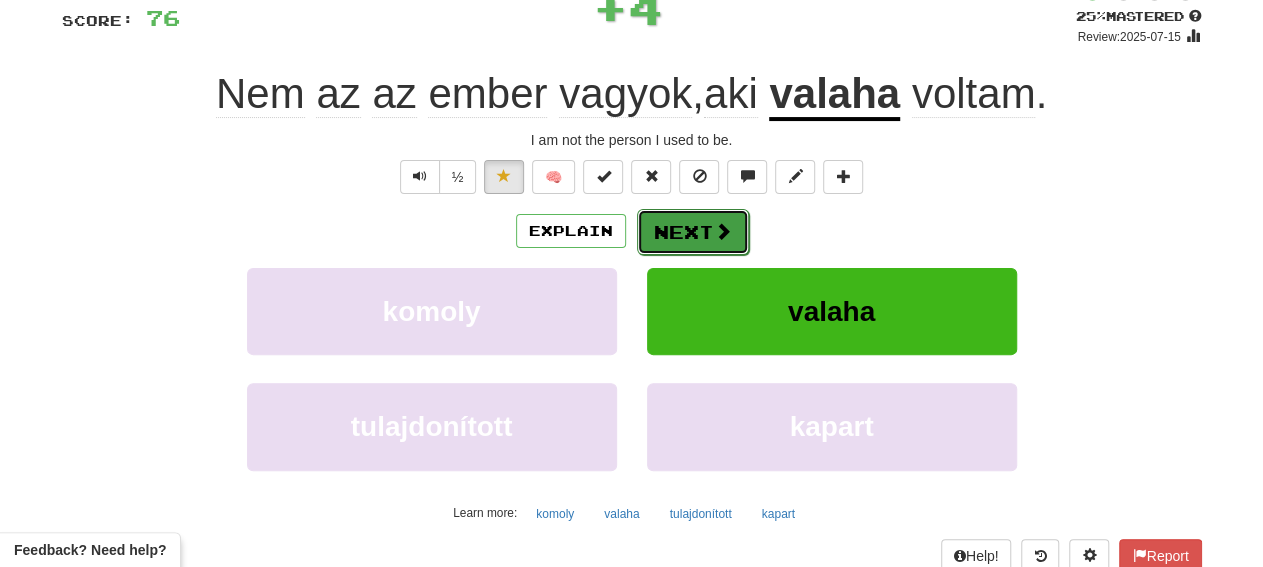 click on "Next" at bounding box center (693, 232) 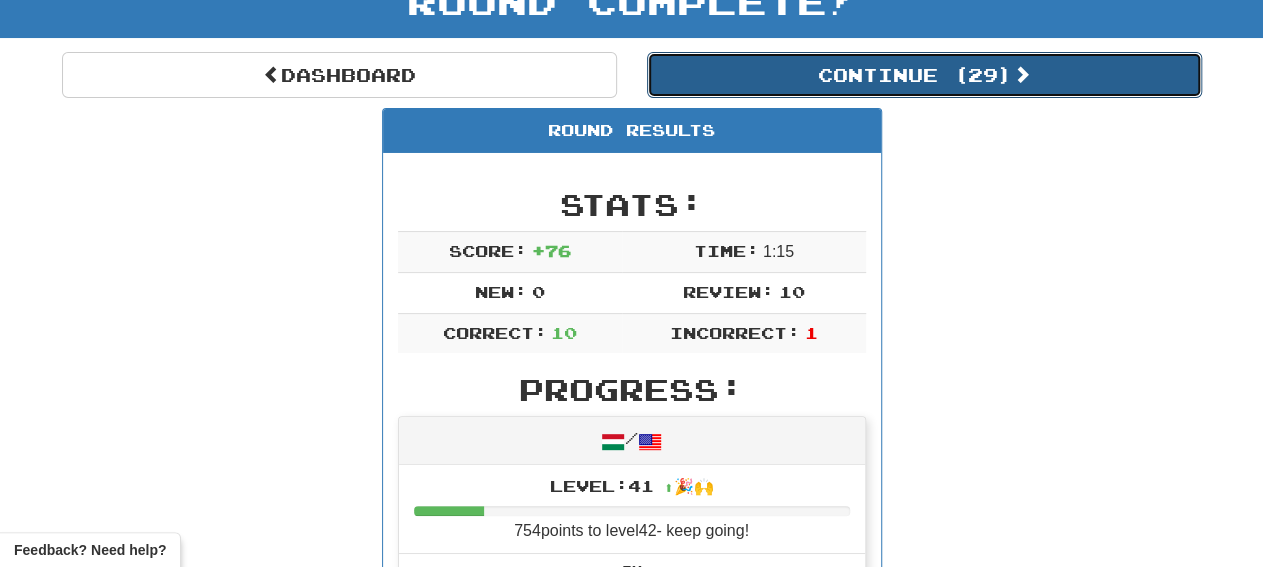 click on "Continue ( 29 )" at bounding box center (924, 75) 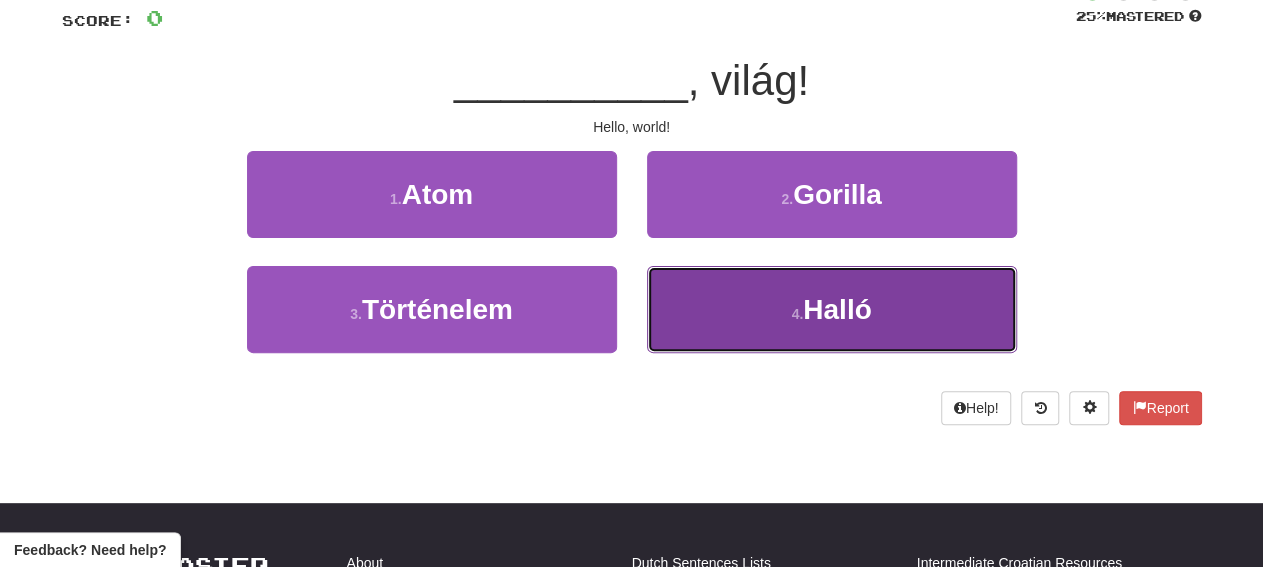 click on "4 .  Halló" at bounding box center (832, 309) 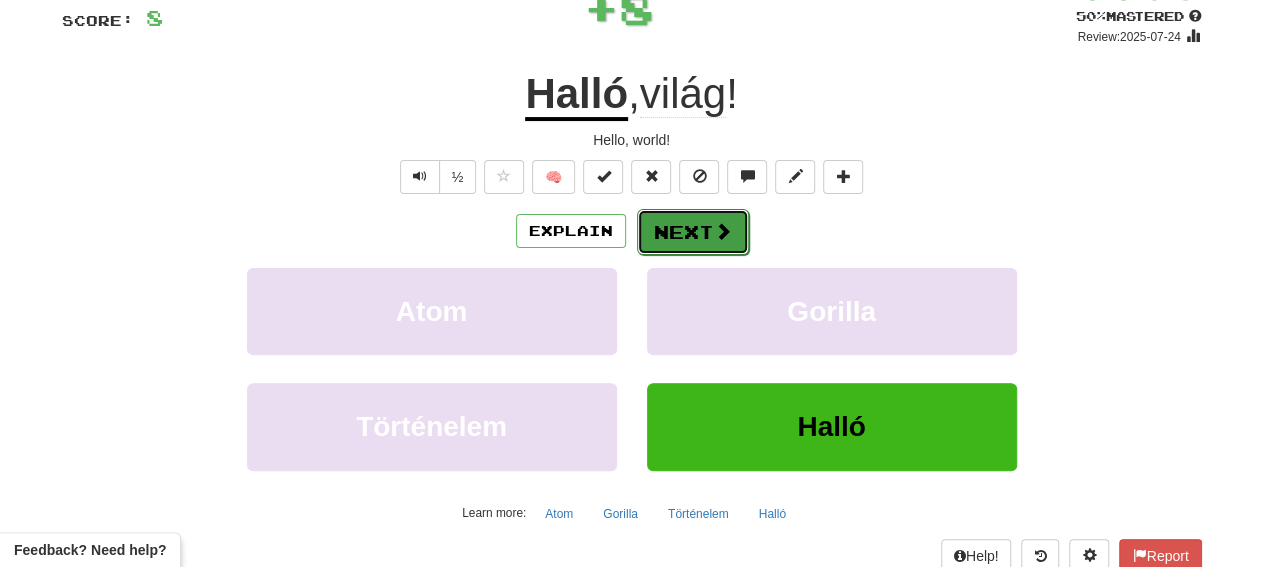 click on "Next" at bounding box center (693, 232) 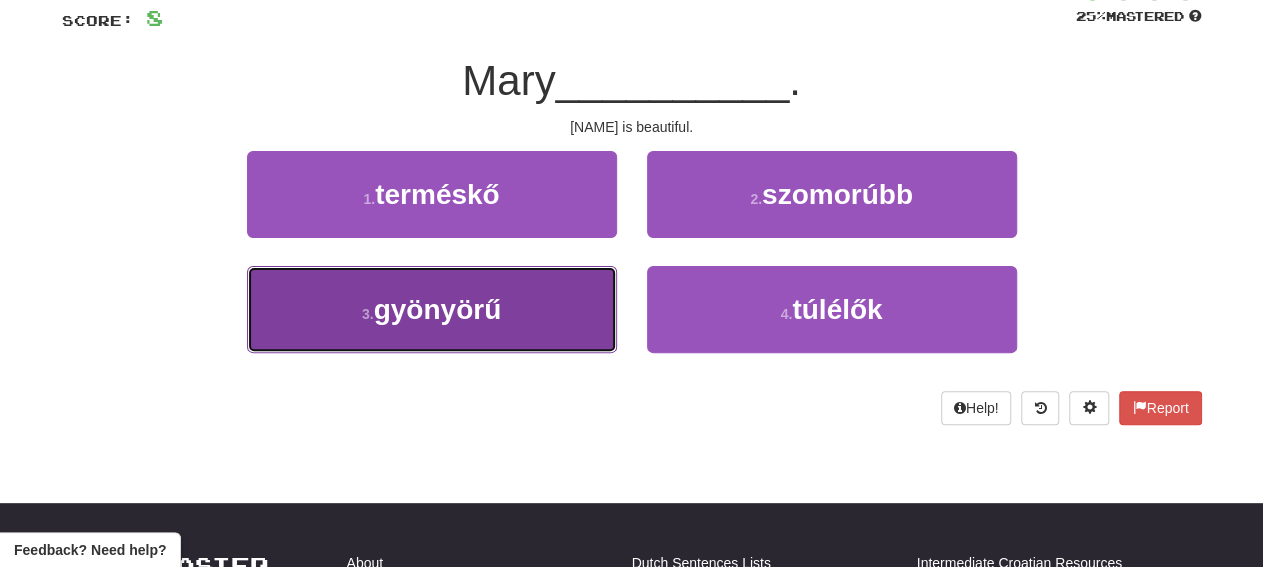 click on "3 .  gyönyörű" at bounding box center (432, 309) 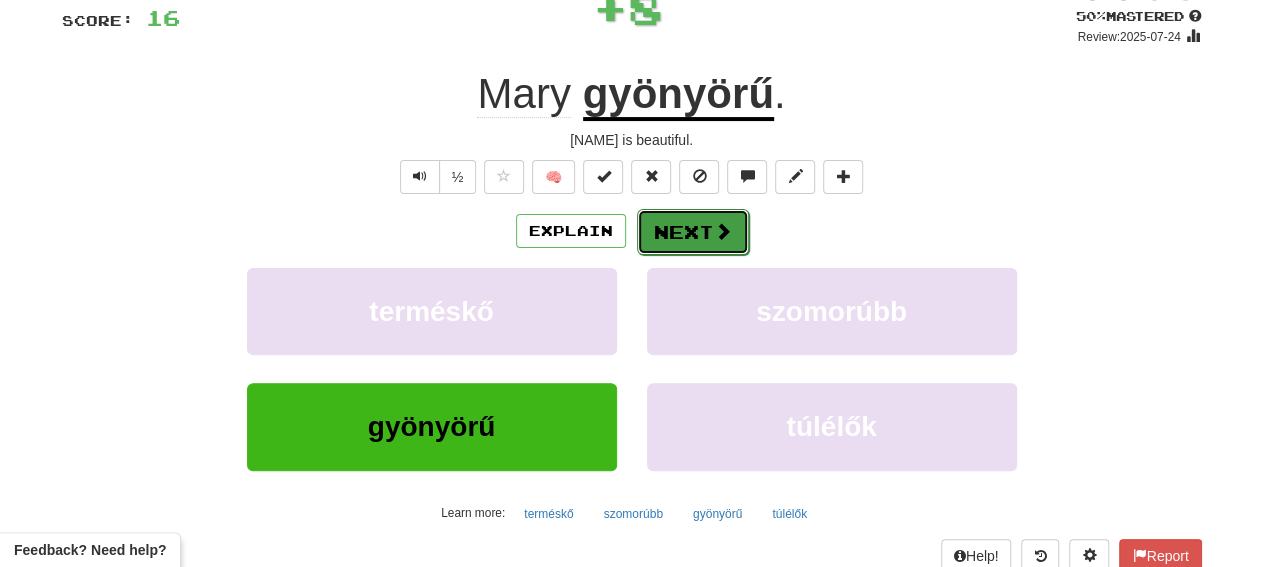 click on "Next" at bounding box center [693, 232] 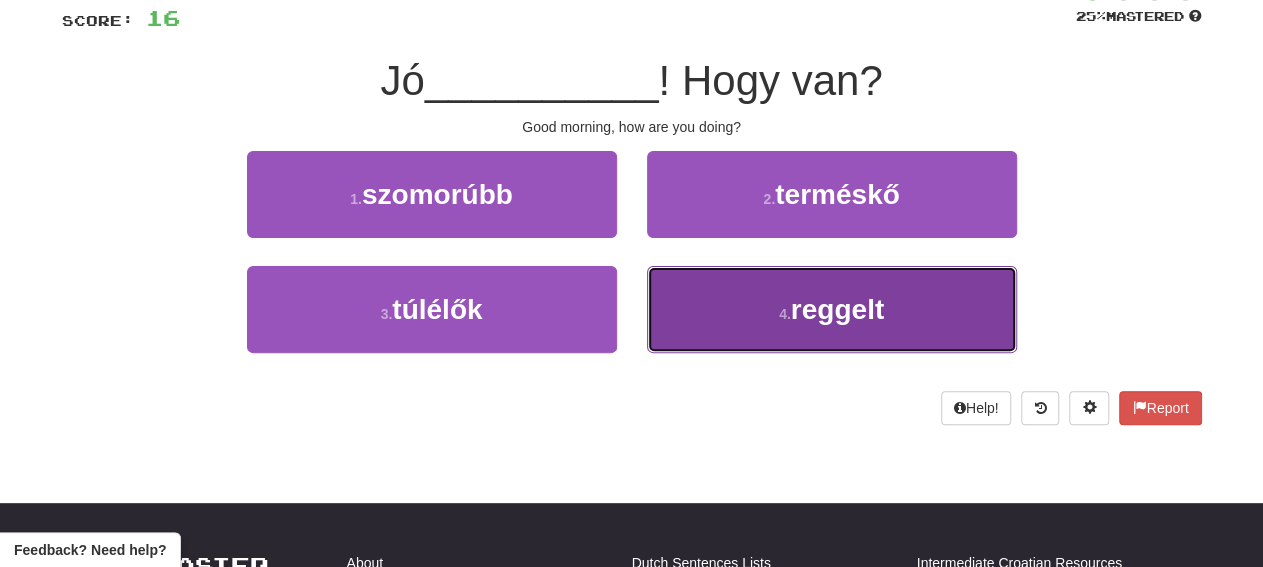 click on "4 .  reggelt" at bounding box center (832, 309) 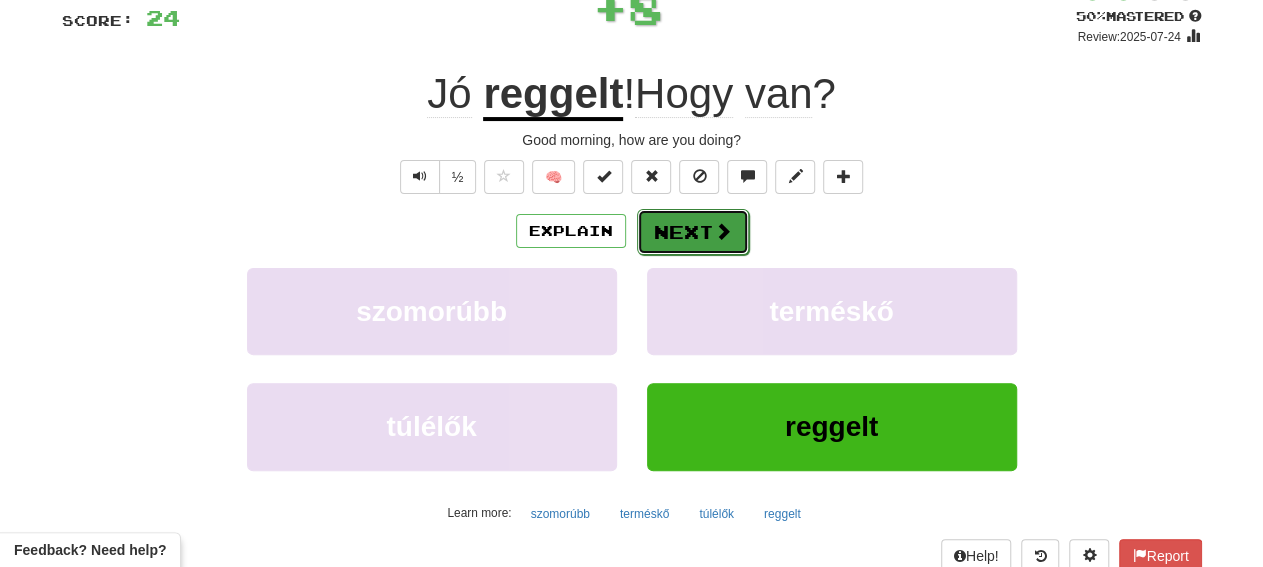 click on "Next" at bounding box center [693, 232] 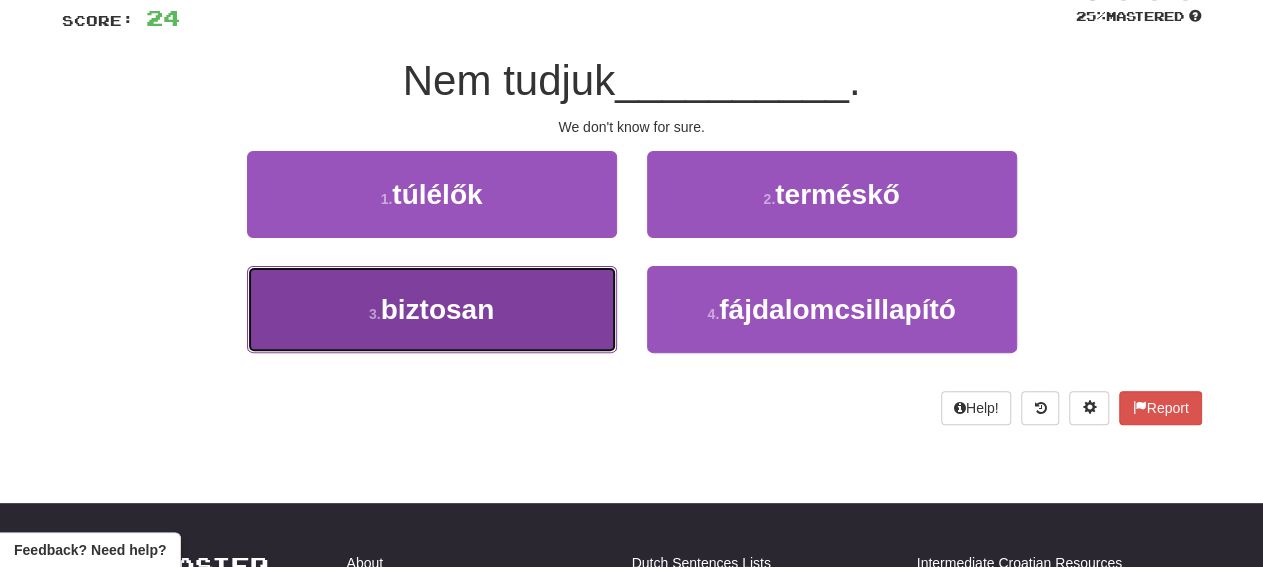 click on "3 .  biztosan" at bounding box center [432, 309] 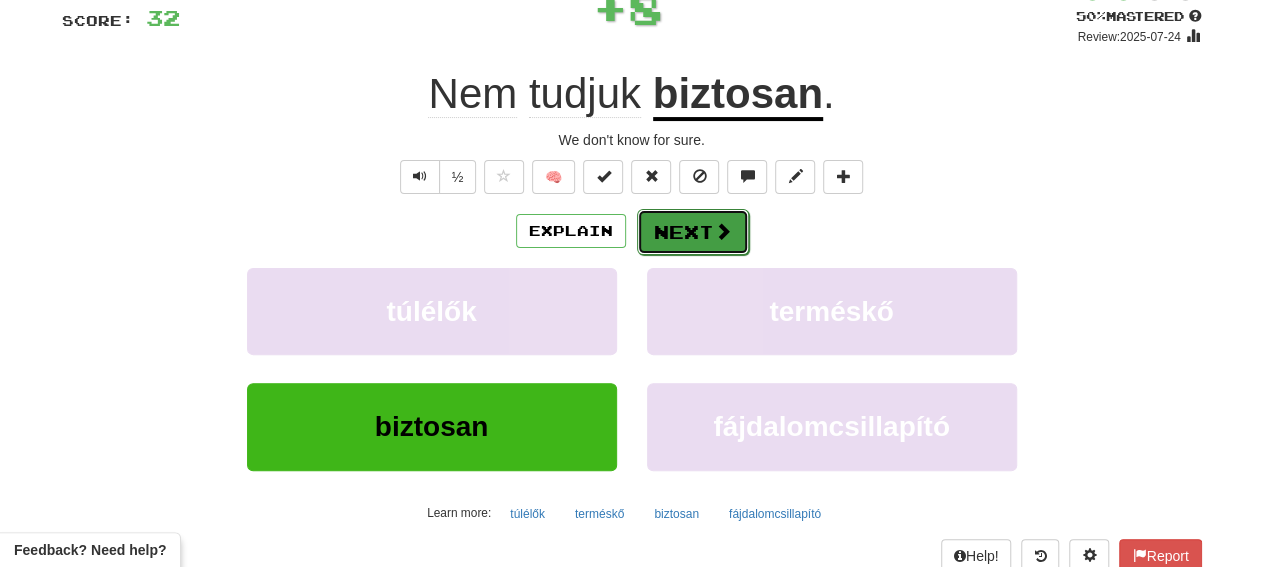 click on "Next" at bounding box center (693, 232) 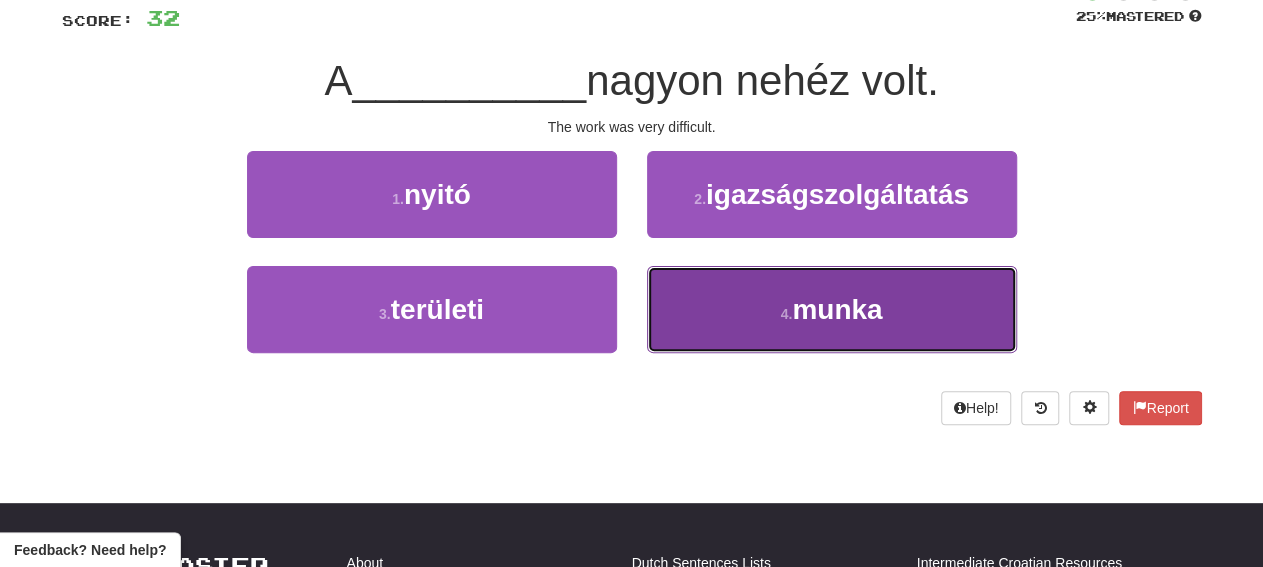 click on "4 .  munka" at bounding box center (832, 309) 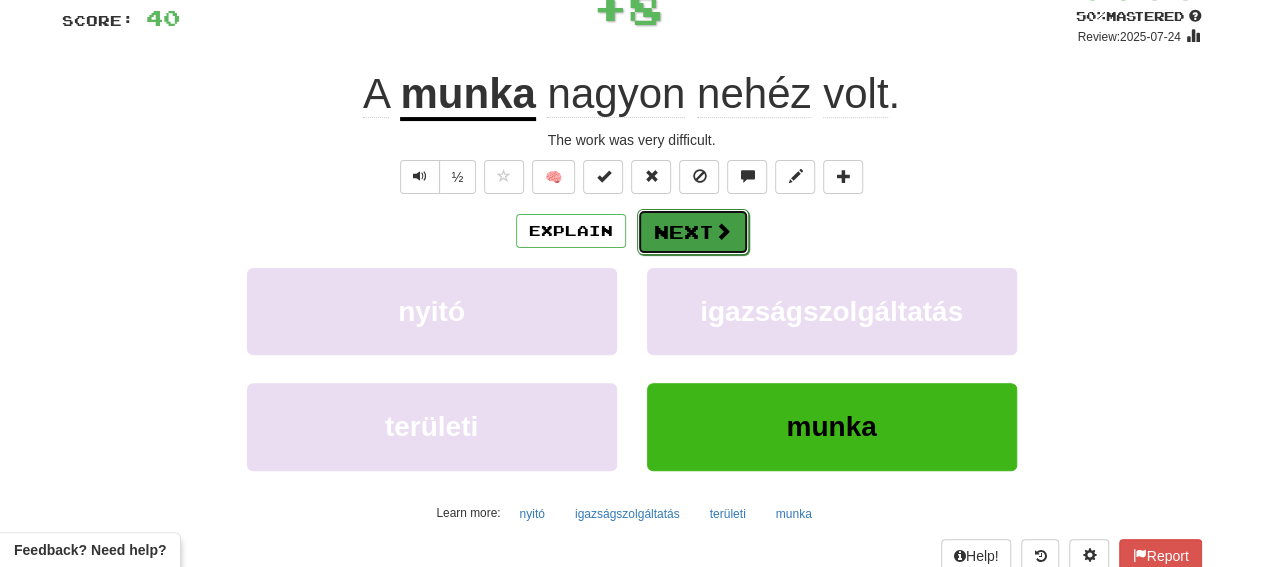 click on "Next" at bounding box center (693, 232) 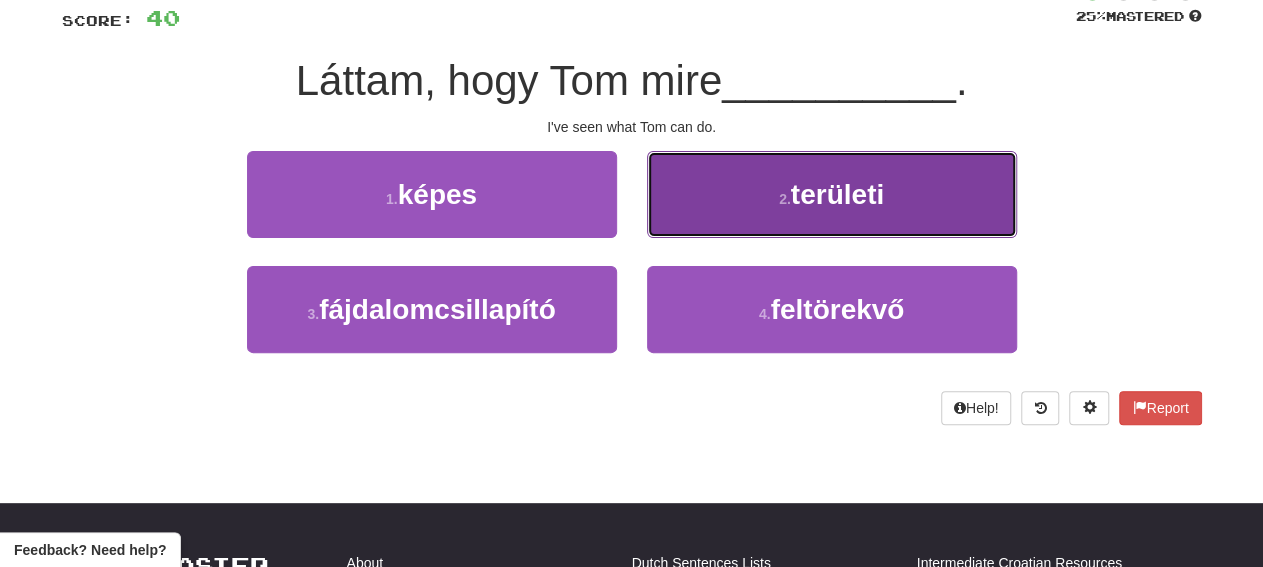 click on "2 .  területi" at bounding box center [832, 194] 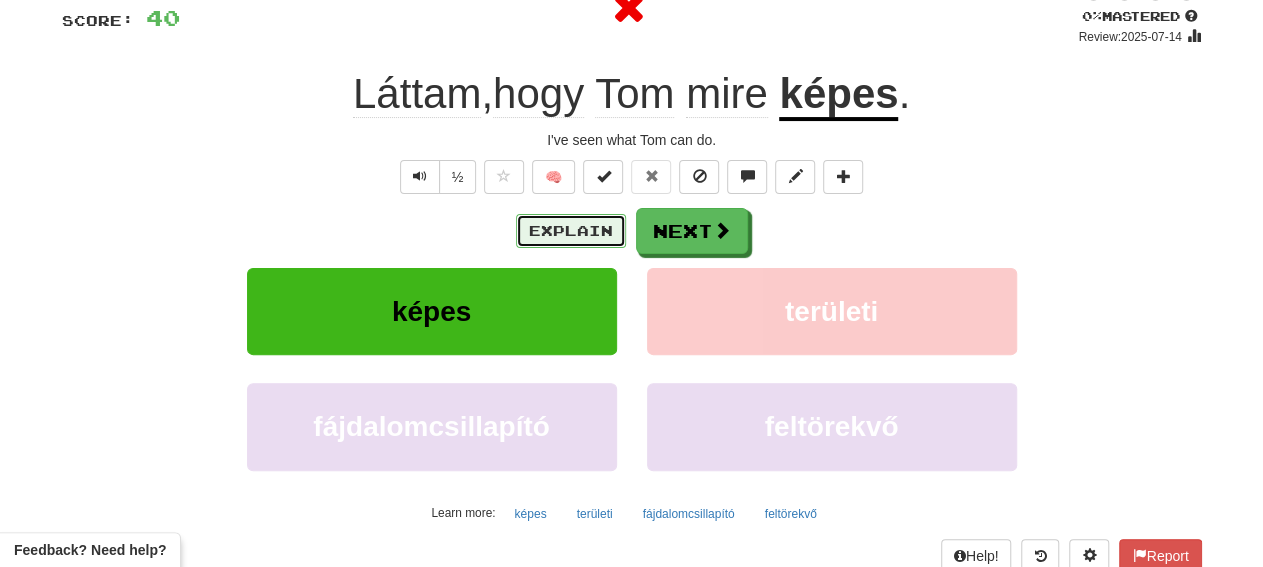 click on "Explain" at bounding box center (571, 231) 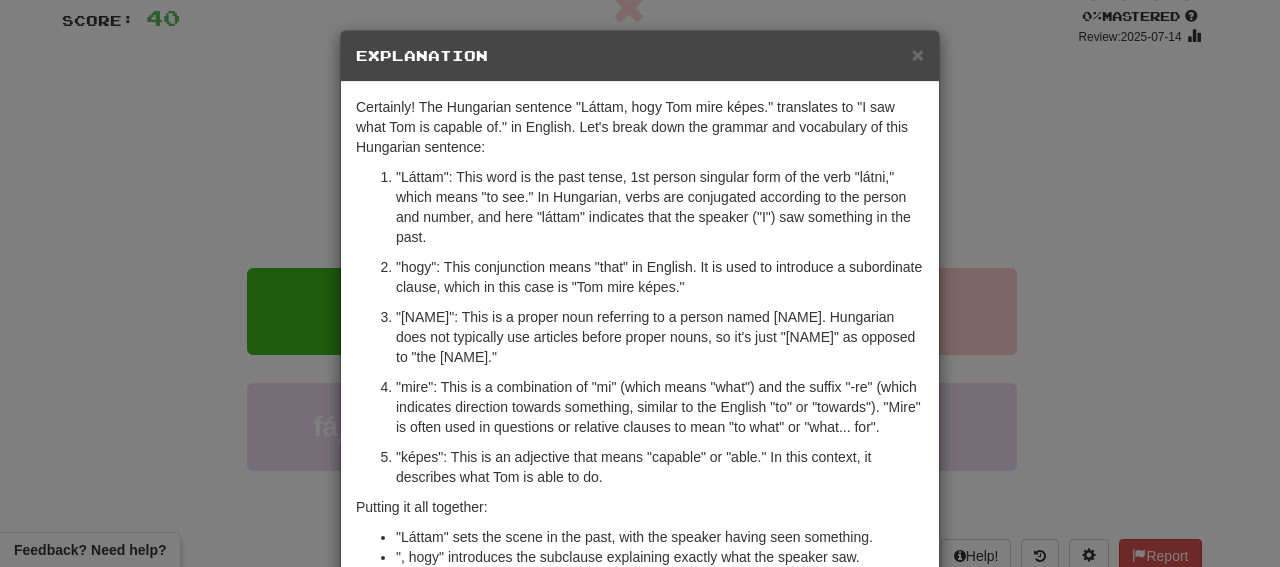 scroll, scrollTop: 92, scrollLeft: 0, axis: vertical 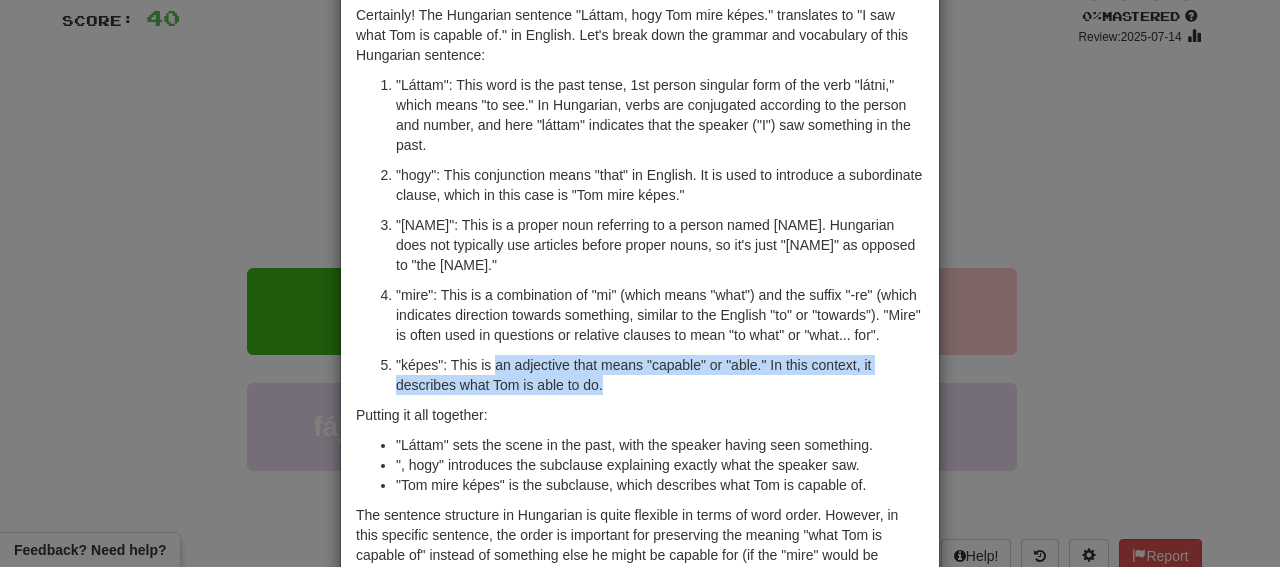 drag, startPoint x: 488, startPoint y: 341, endPoint x: 761, endPoint y: 357, distance: 273.46848 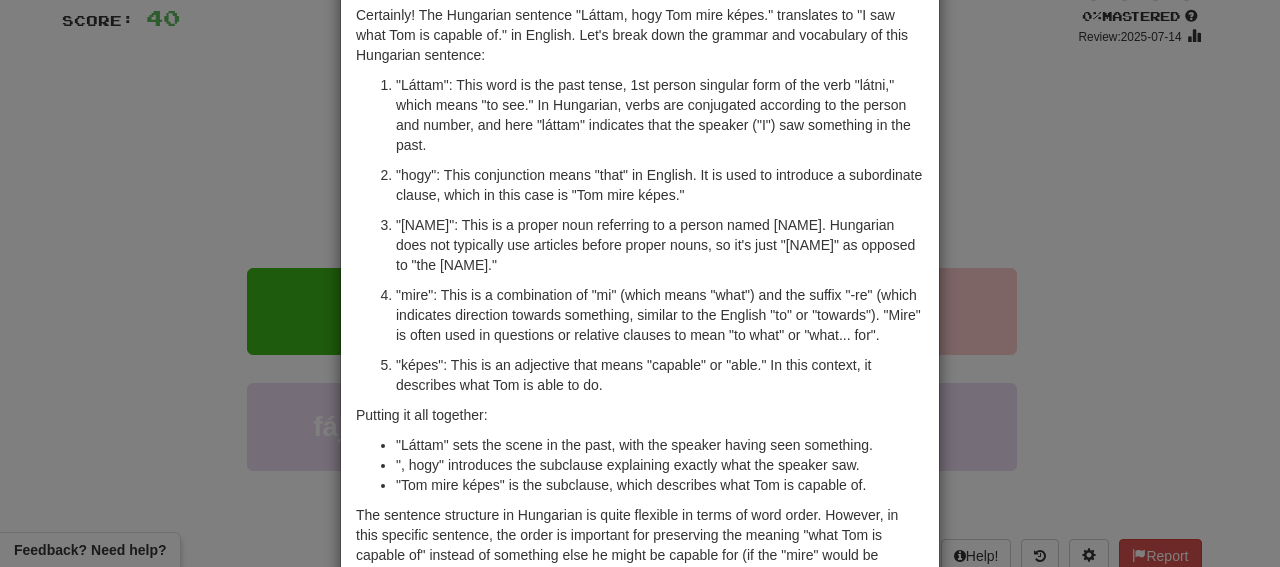 click on ""Tom": This is a proper noun referring to a person named Tom. Hungarian does not typically use articles before proper nouns, so it's just "Tom" as opposed to "the Tom."" at bounding box center (660, 245) 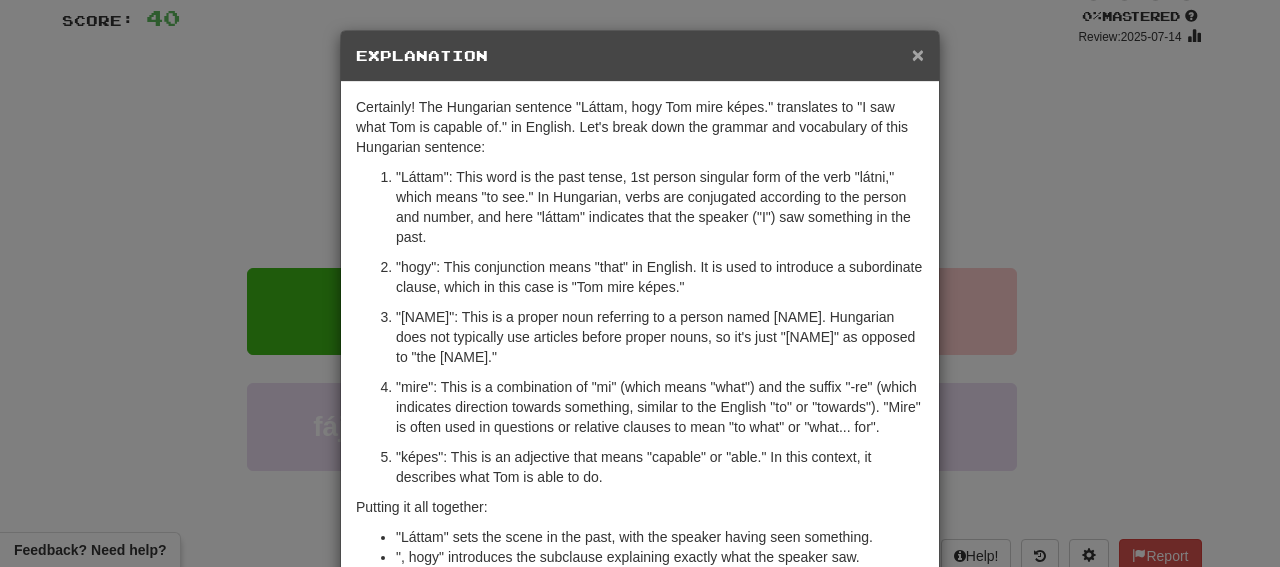 click on "×" at bounding box center [918, 54] 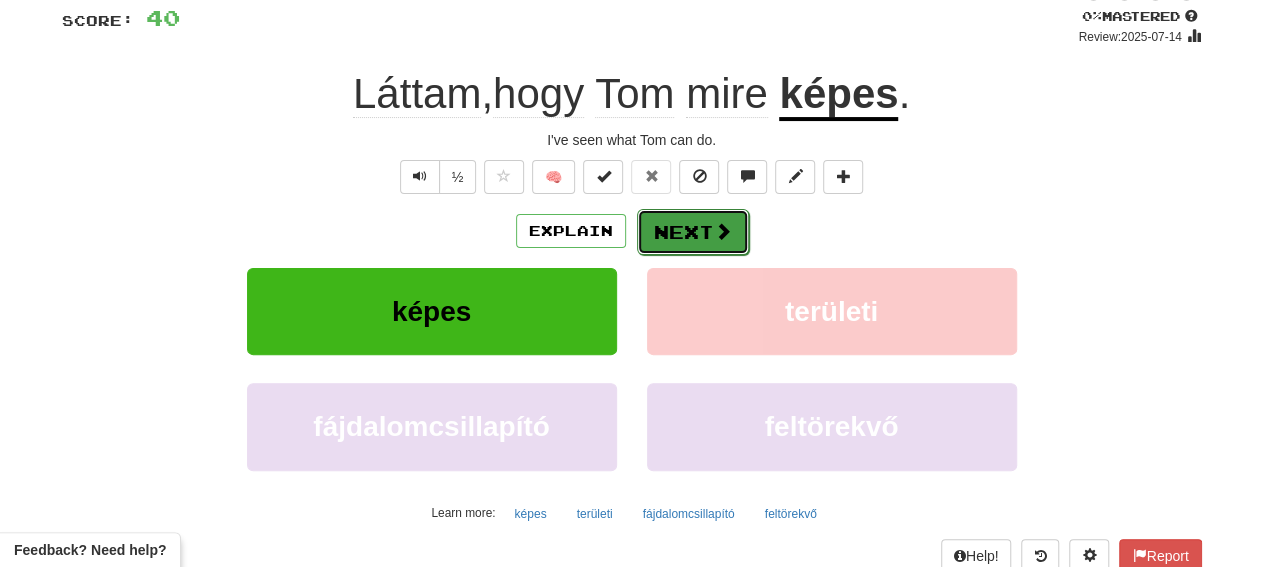 click on "Next" at bounding box center [693, 232] 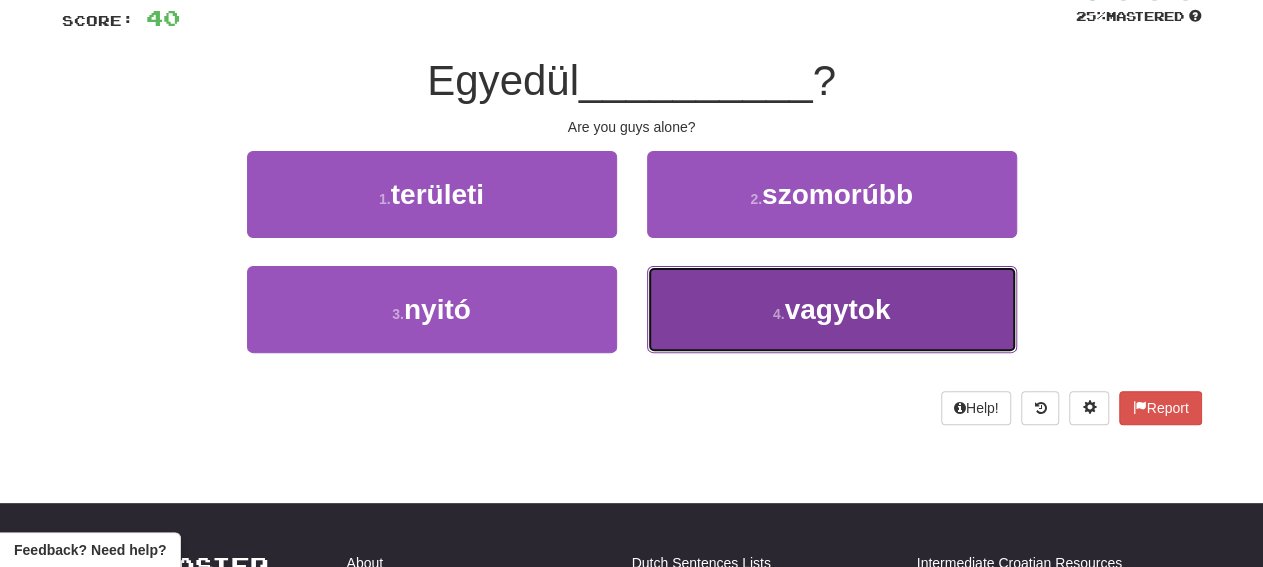 click on "4 .  vagytok" at bounding box center (832, 309) 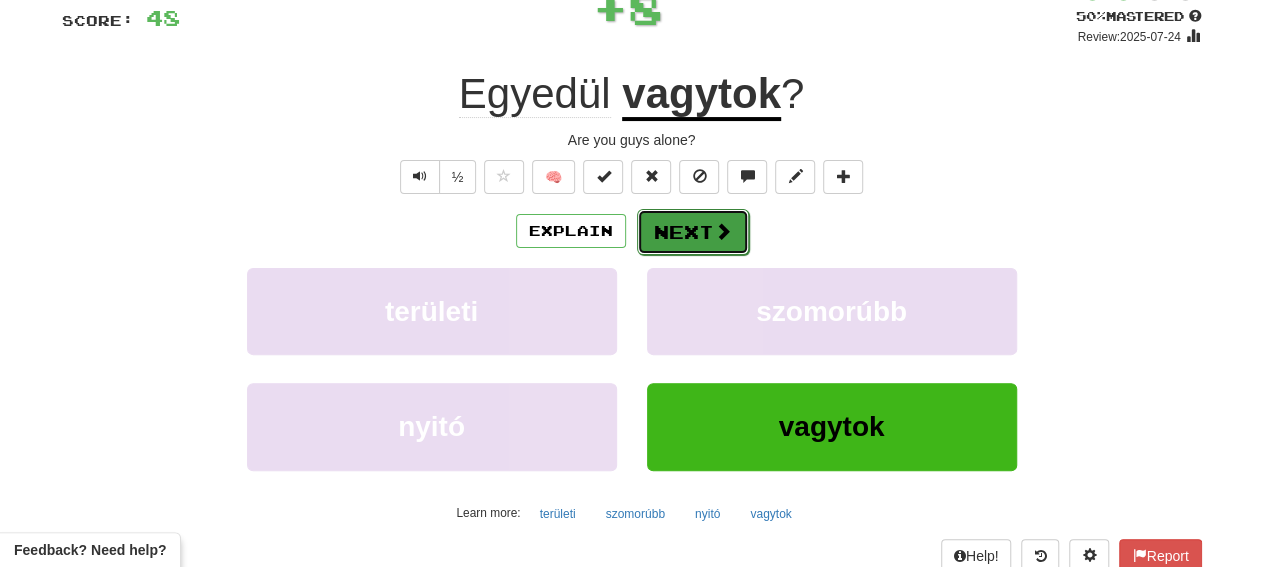 click on "Next" at bounding box center [693, 232] 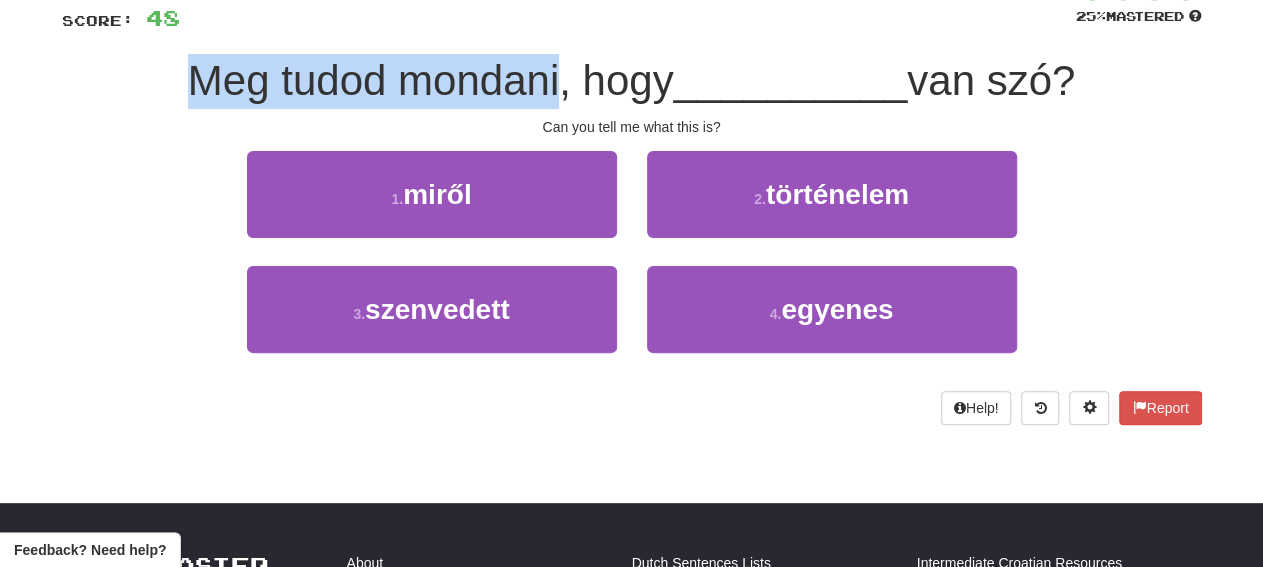 drag, startPoint x: 179, startPoint y: 82, endPoint x: 547, endPoint y: 83, distance: 368.00137 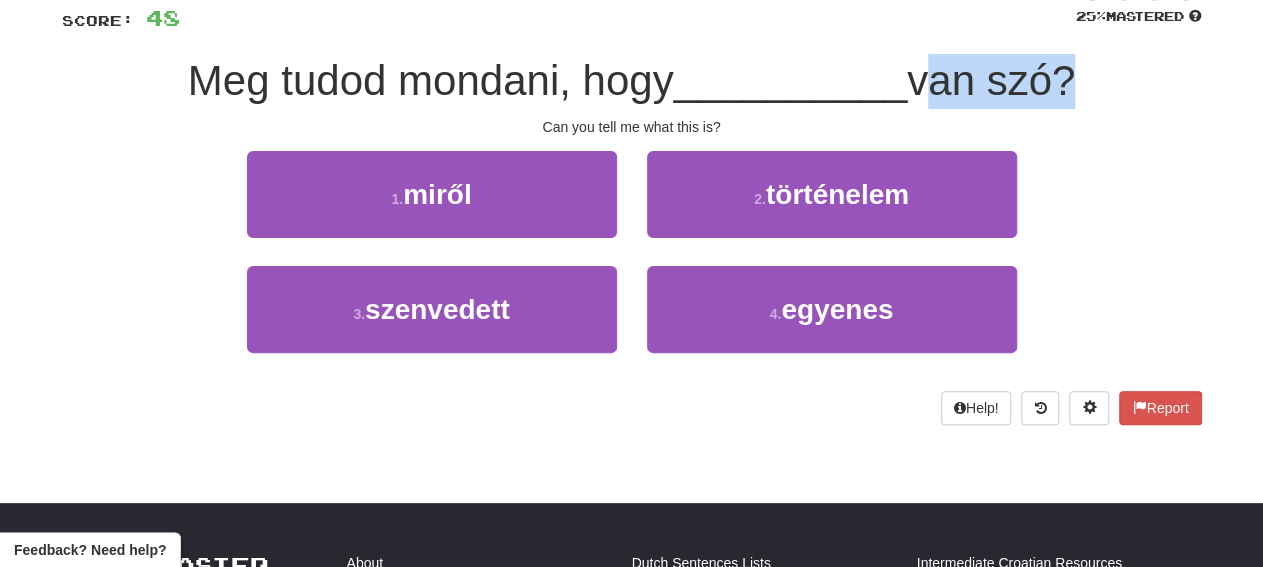 drag, startPoint x: 923, startPoint y: 87, endPoint x: 1073, endPoint y: 83, distance: 150.05333 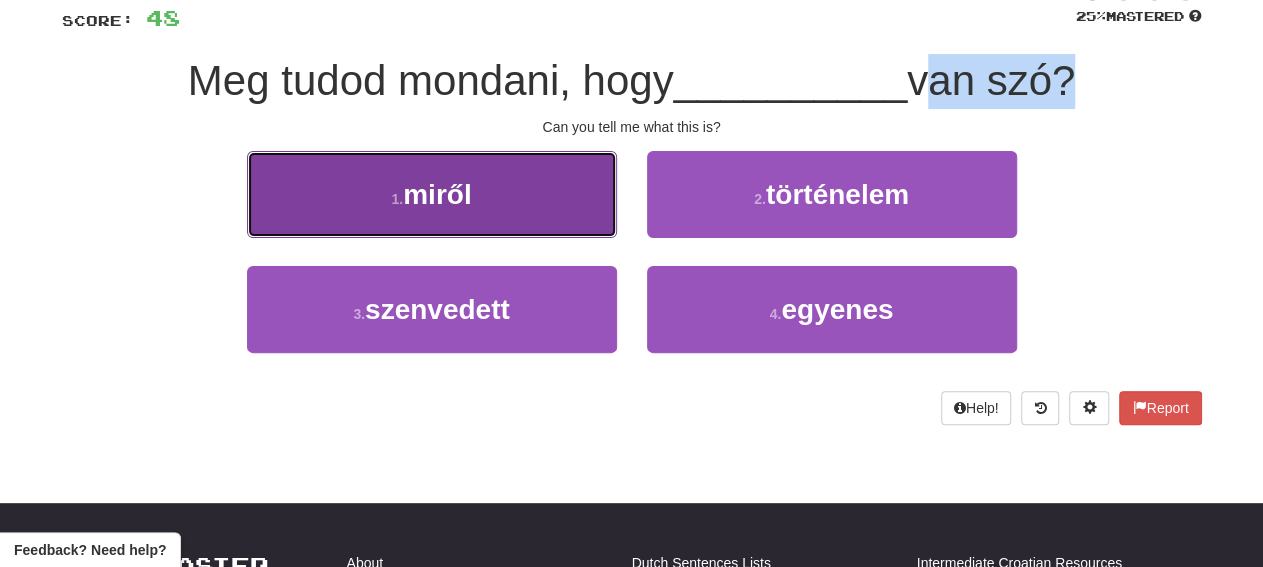 click on "1 .  miről" at bounding box center [432, 194] 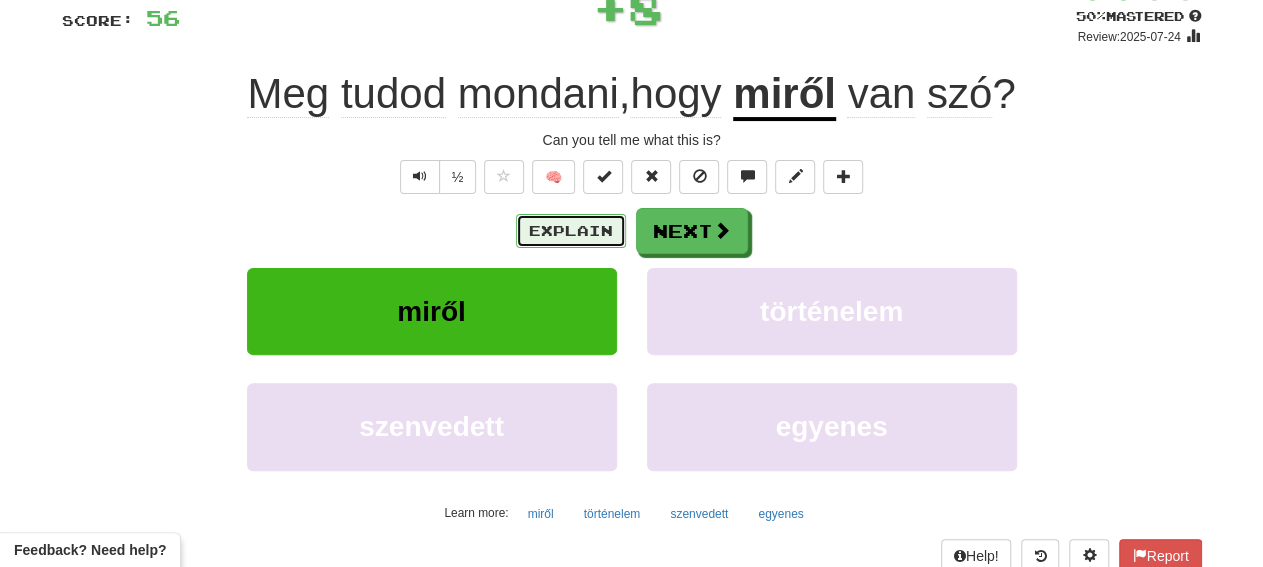 click on "Explain" at bounding box center [571, 231] 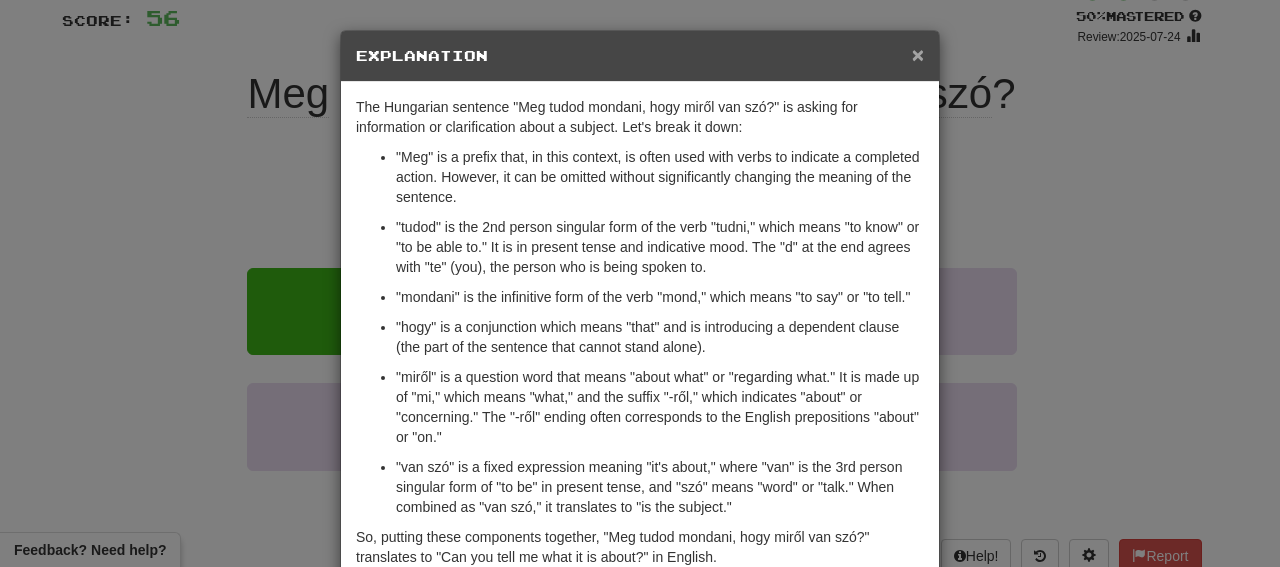 click on "×" at bounding box center [918, 54] 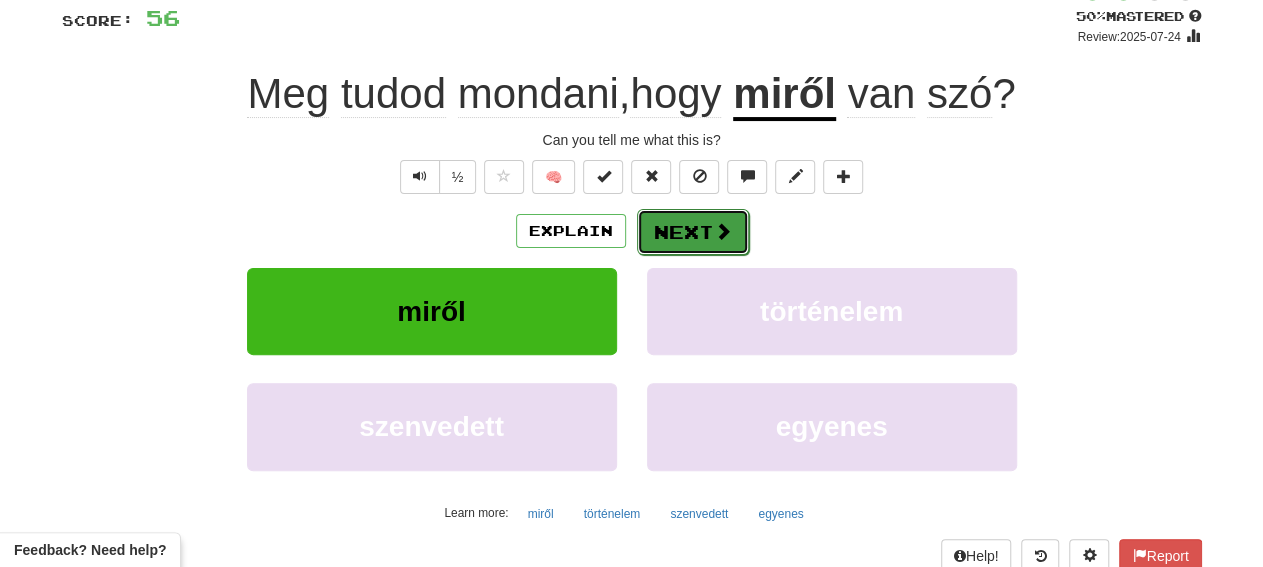 click at bounding box center (723, 231) 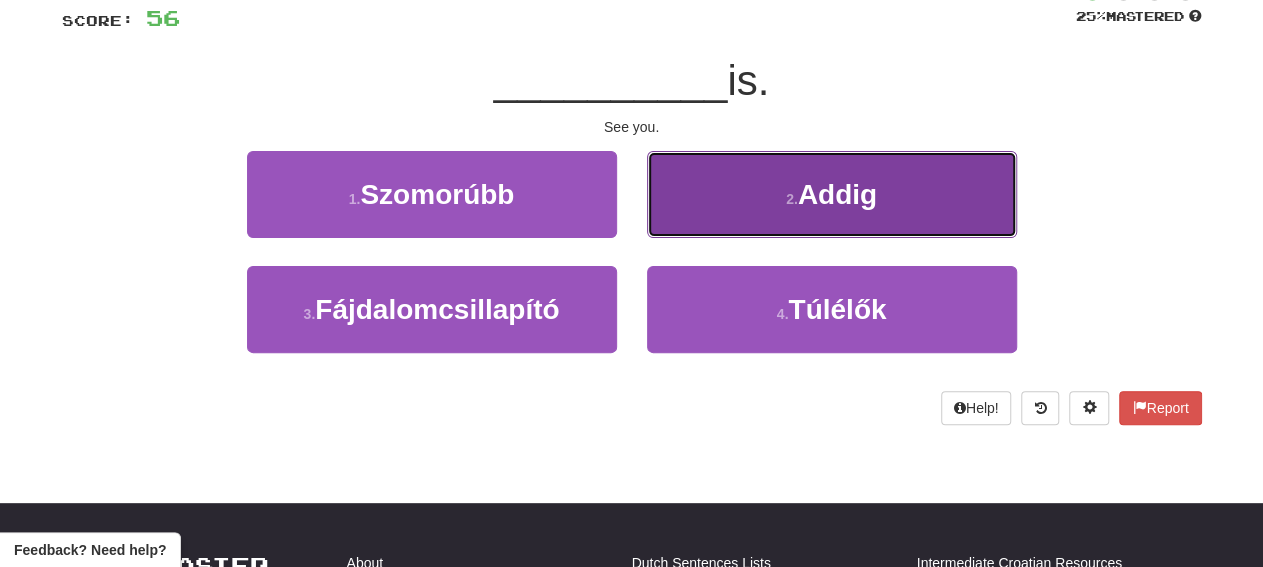 click on "2 .  Addig" at bounding box center (832, 194) 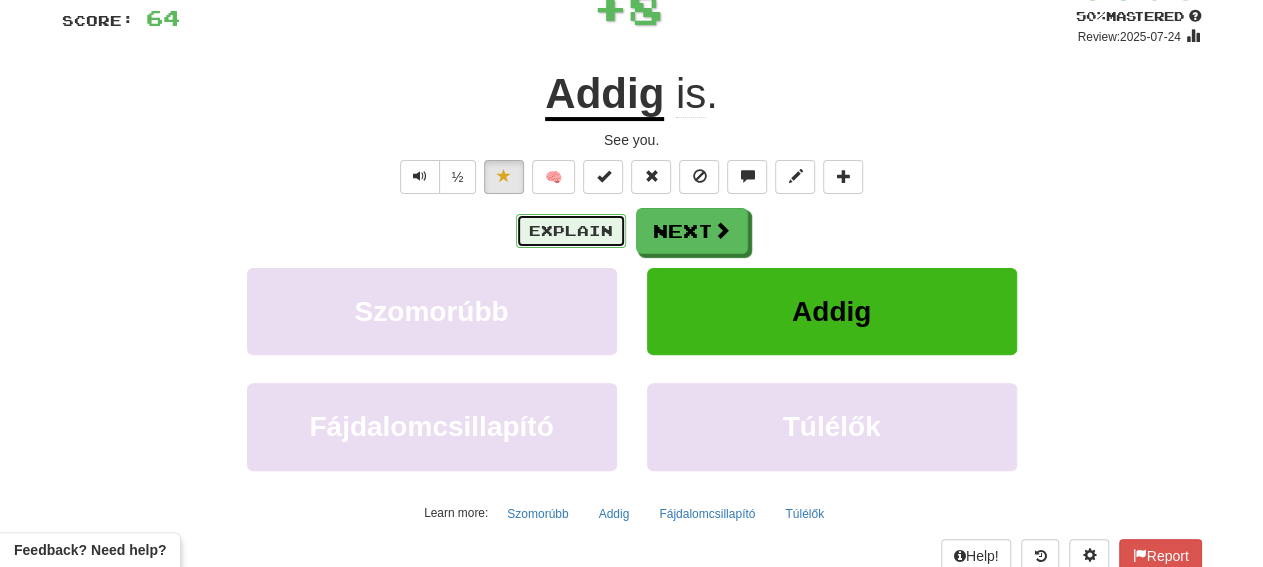 click on "Explain" at bounding box center (571, 231) 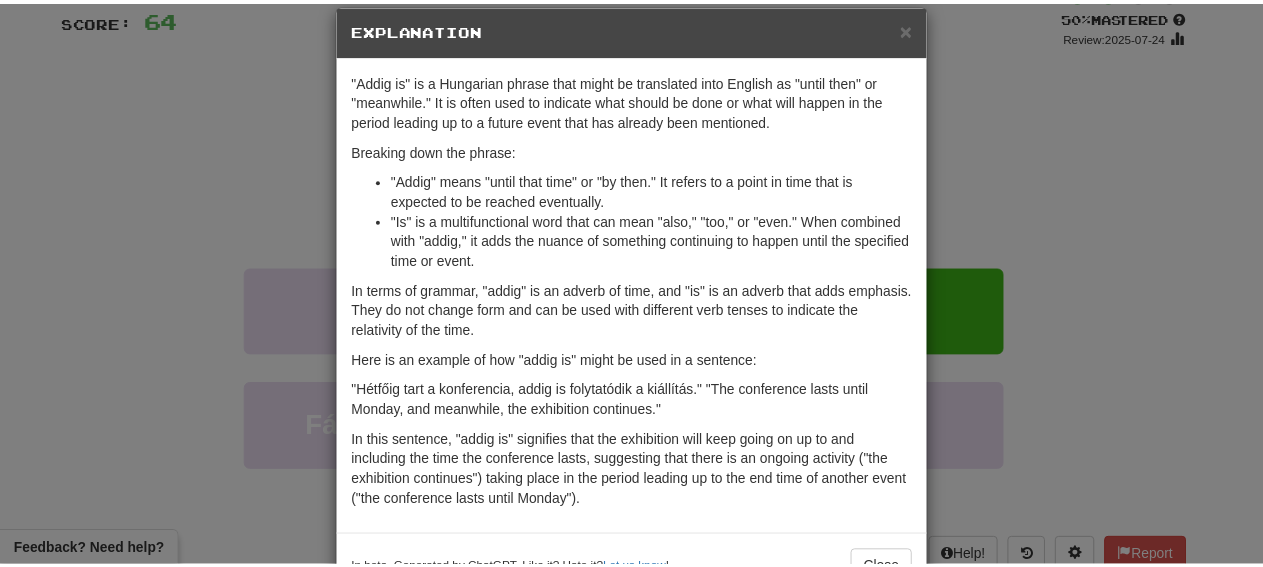 scroll, scrollTop: 0, scrollLeft: 0, axis: both 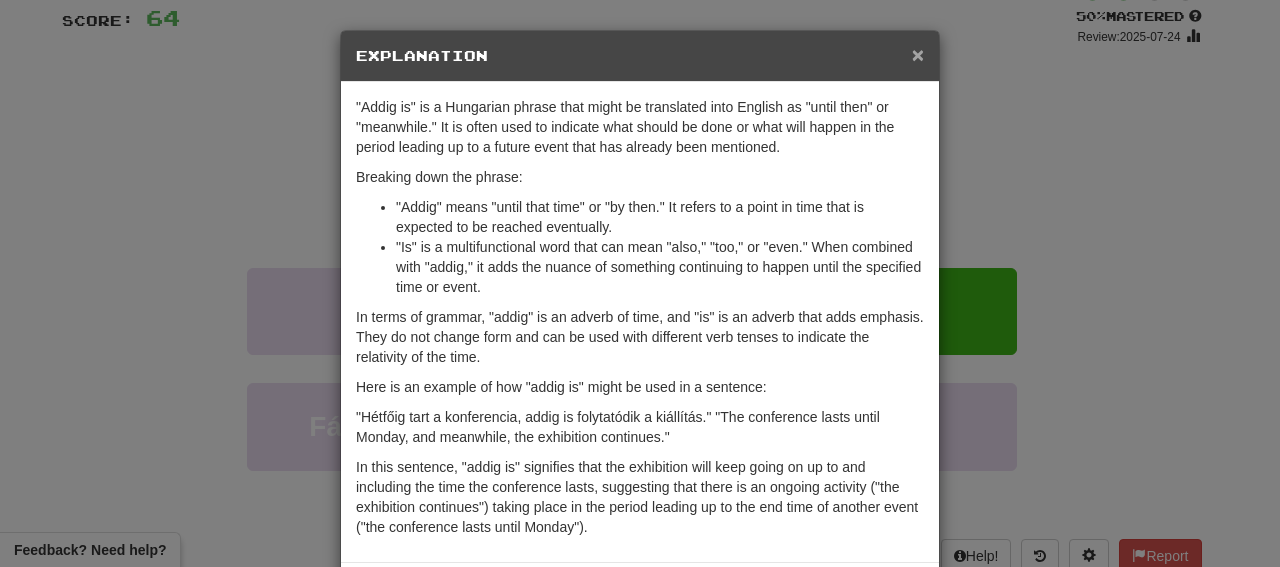 click on "×" at bounding box center (918, 54) 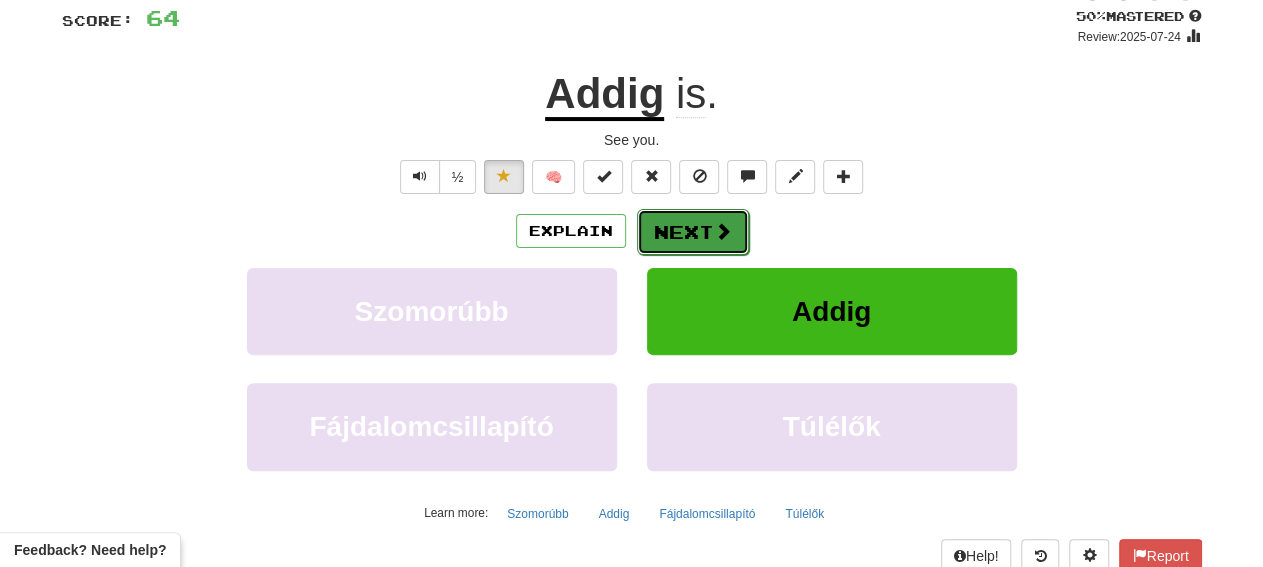 click on "Next" at bounding box center (693, 232) 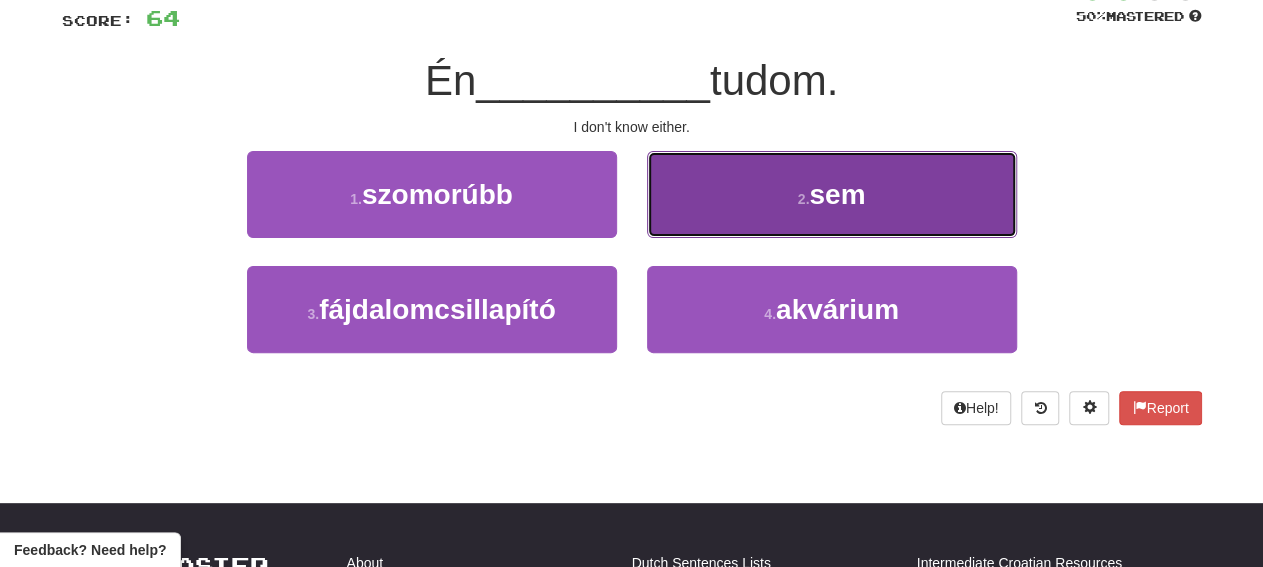 click on "2 .  sem" at bounding box center (832, 194) 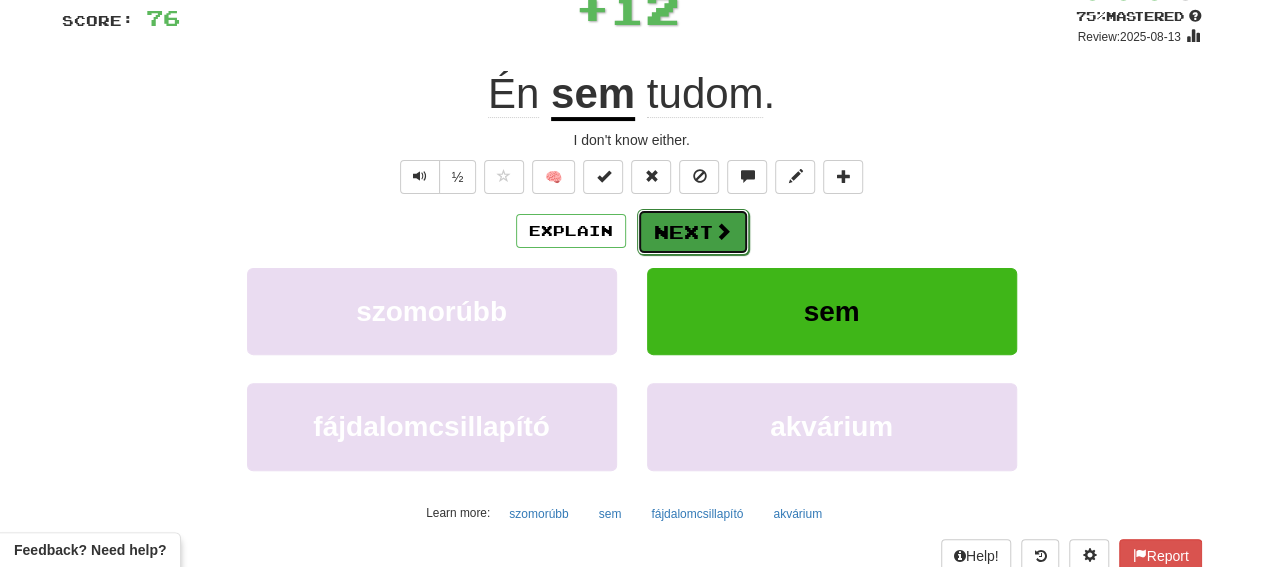 click on "Next" at bounding box center (693, 232) 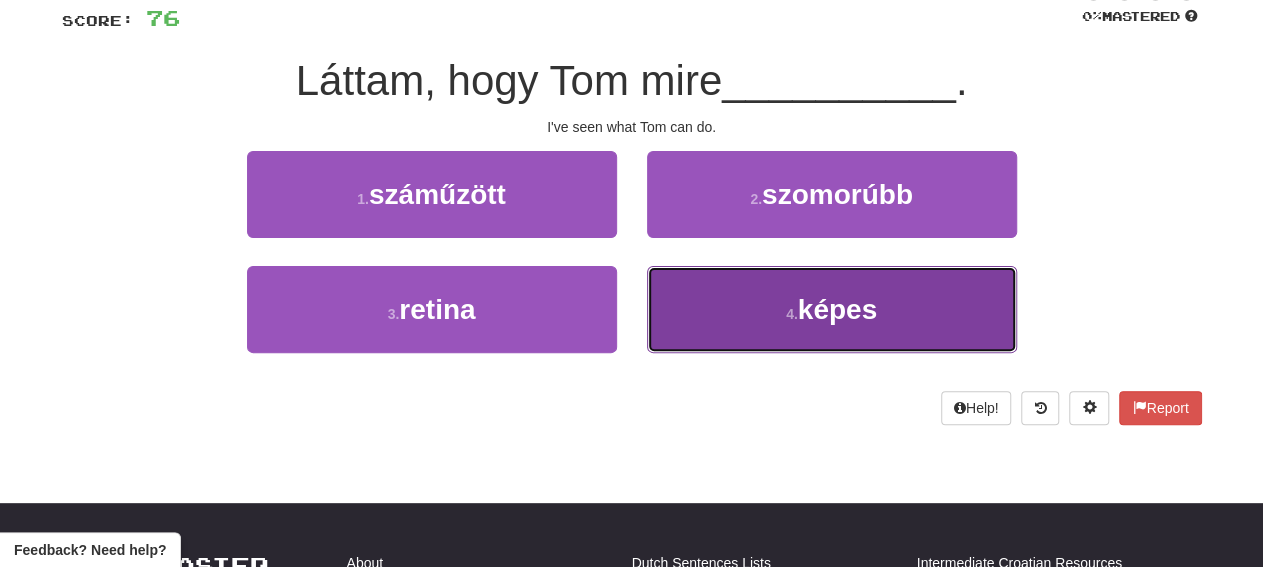 click on "képes" at bounding box center [837, 309] 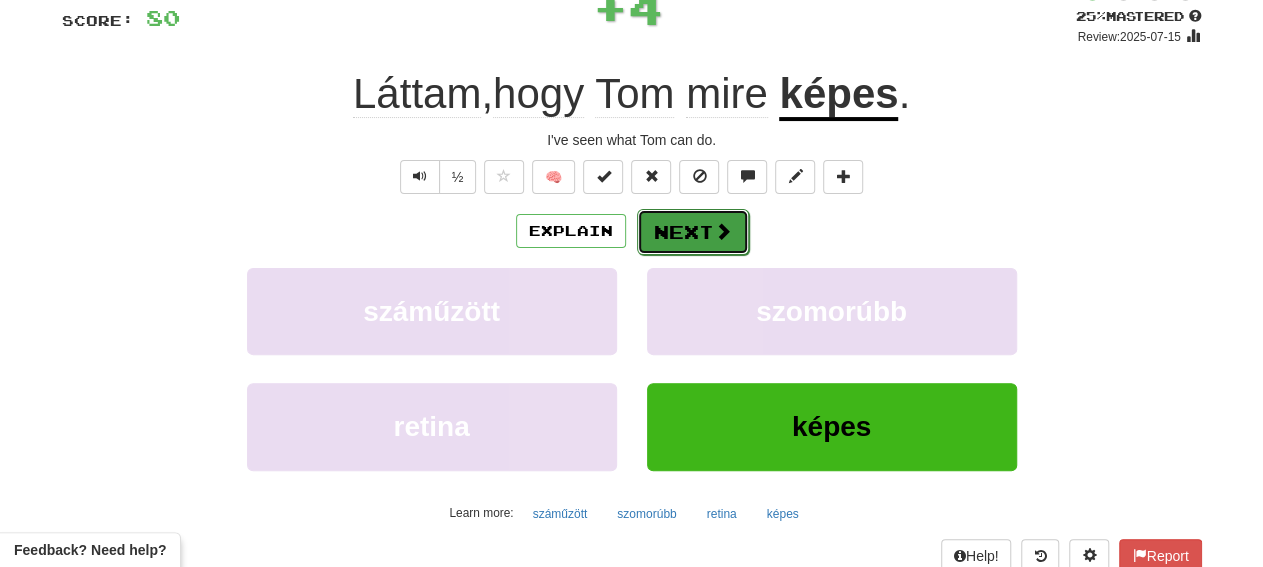 click on "Next" at bounding box center (693, 232) 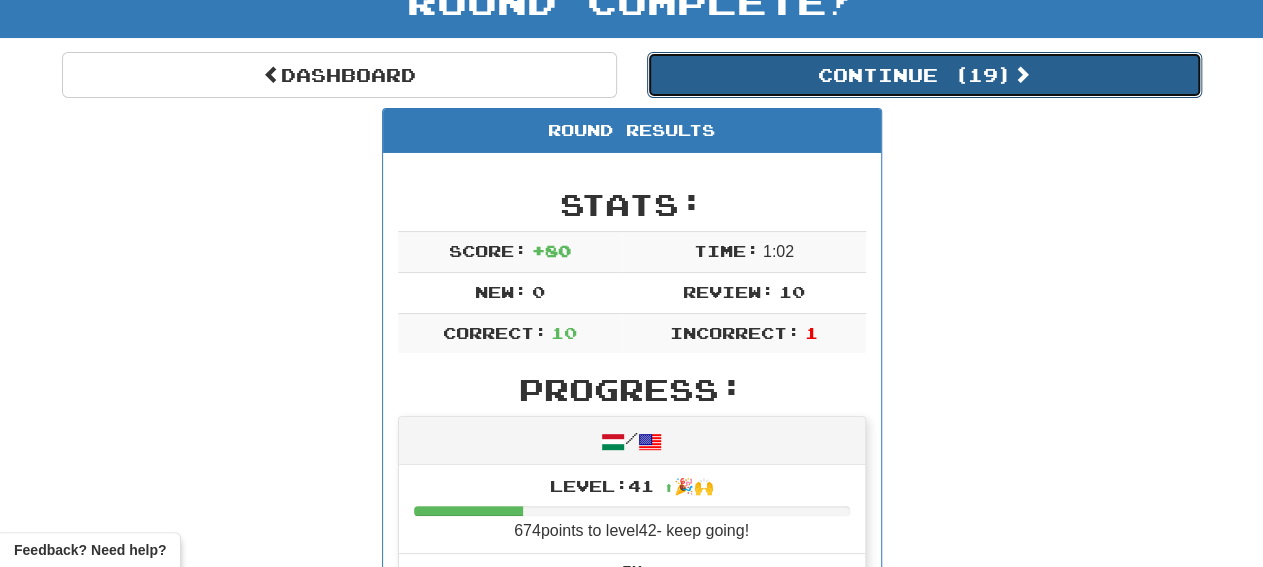 click on "Continue ( 19 )" at bounding box center (924, 75) 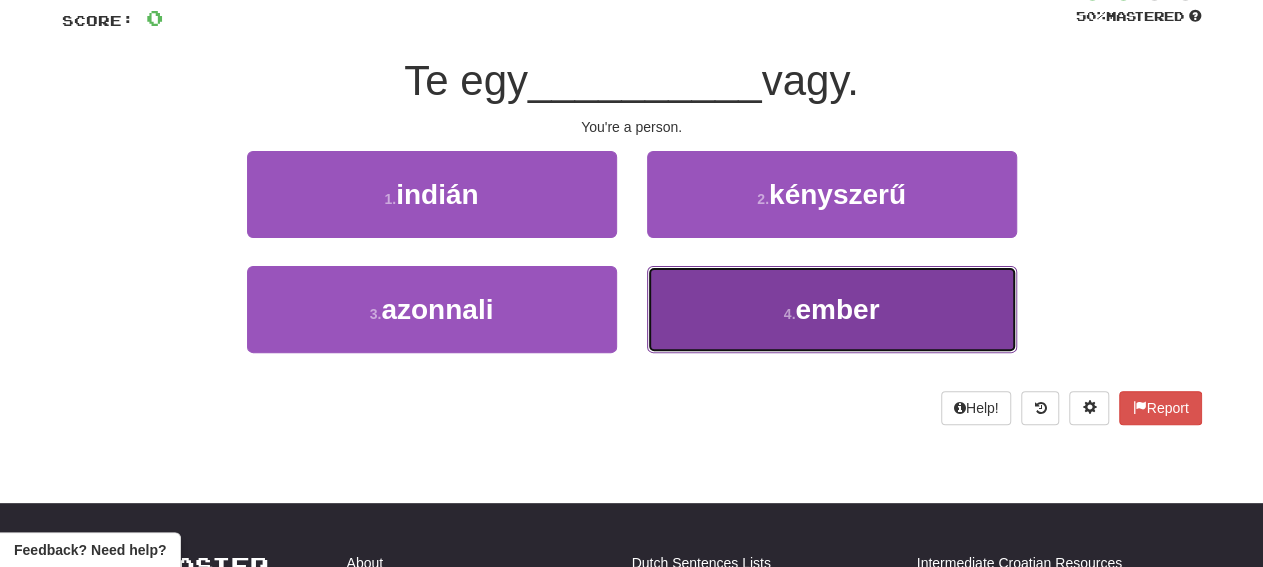 click on "4 .  ember" at bounding box center (832, 309) 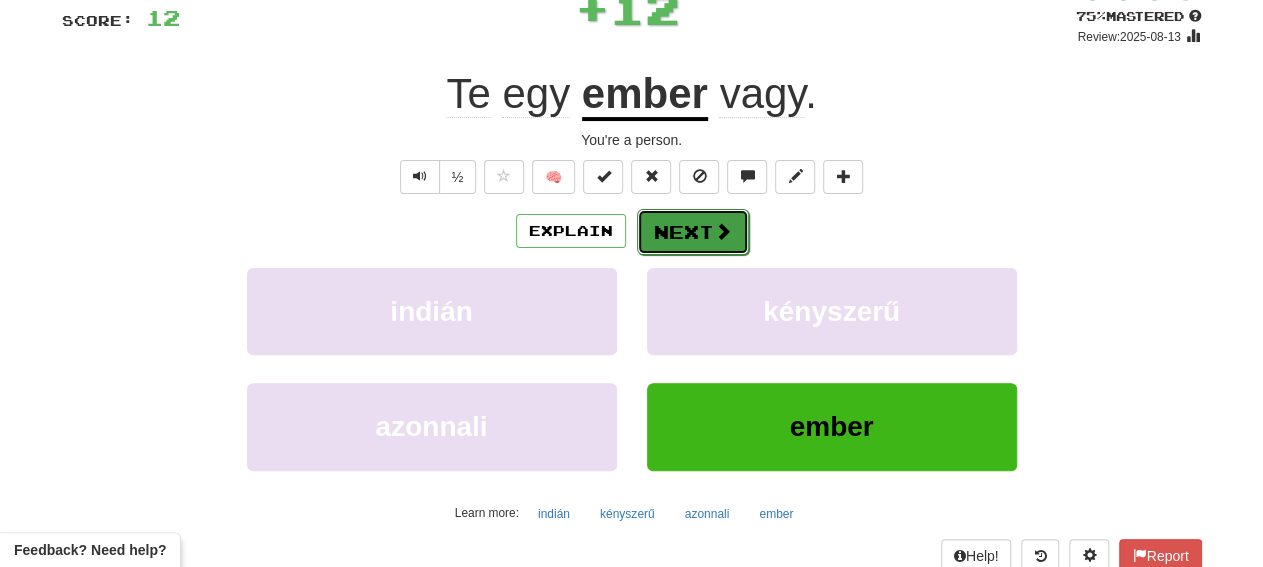 click on "Next" at bounding box center (693, 232) 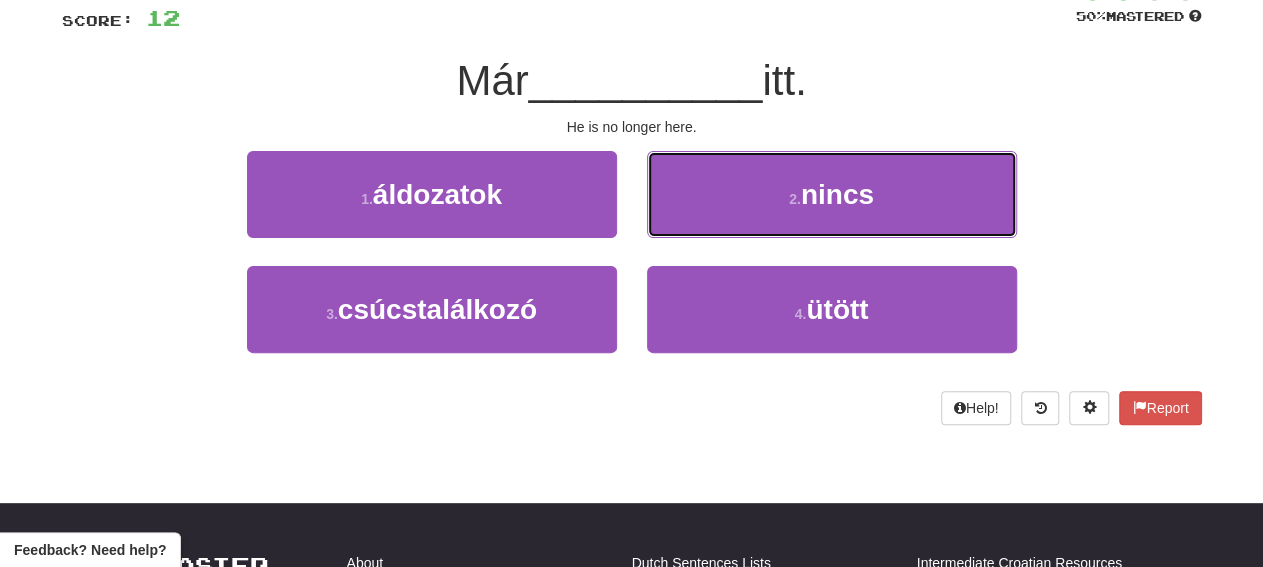 click on "2 .  nincs" at bounding box center (832, 194) 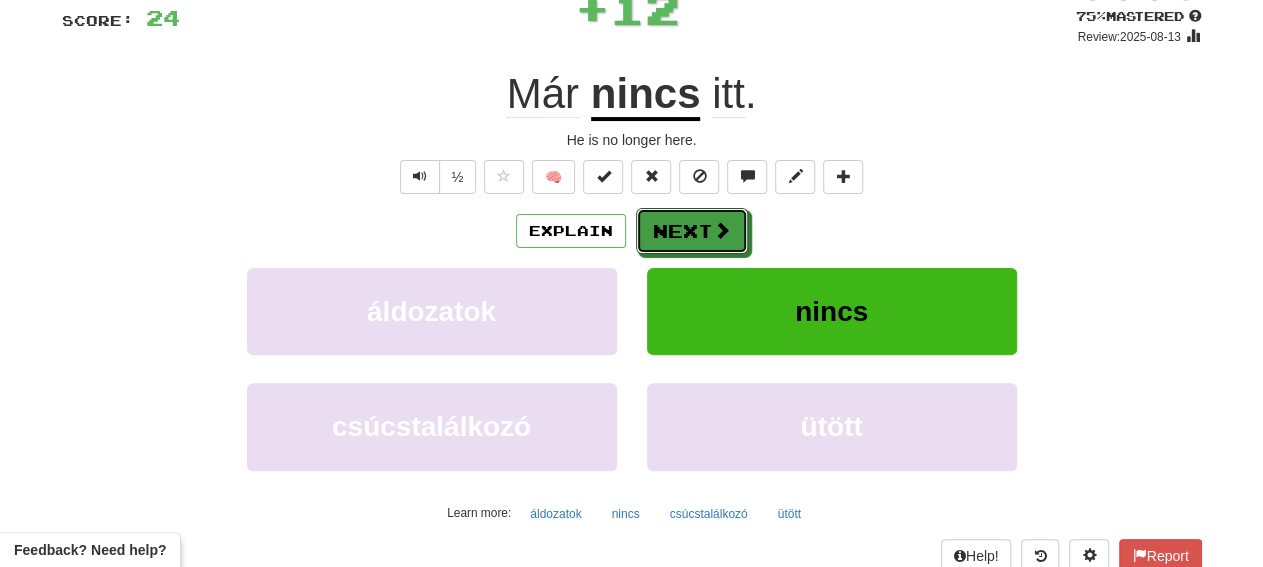 click on "Next" at bounding box center (692, 231) 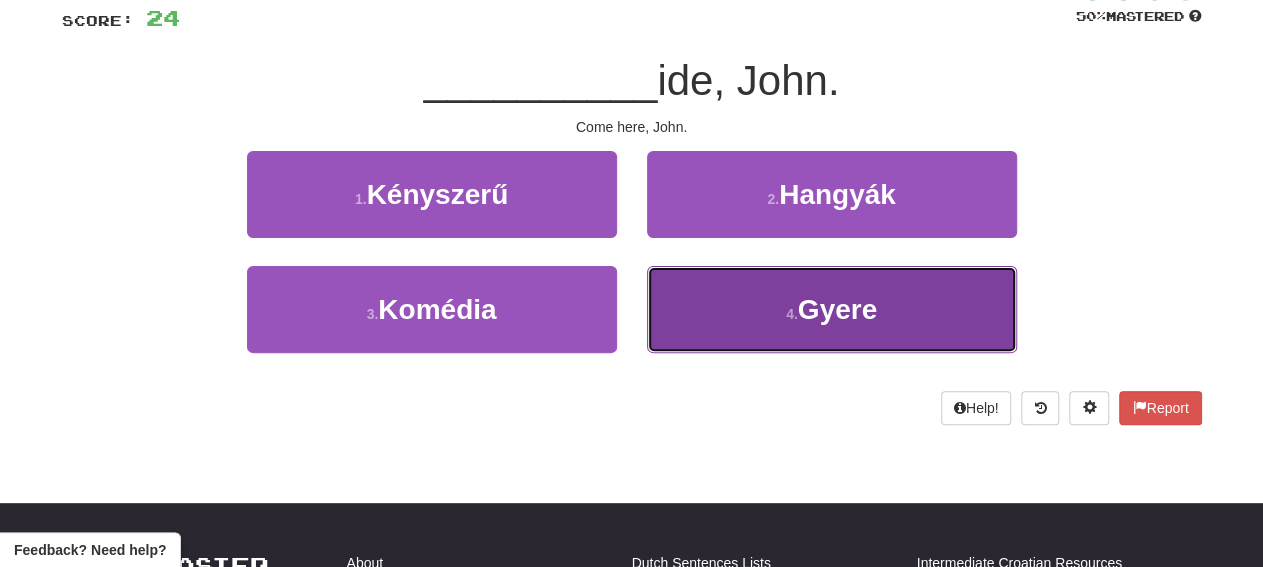 click on "4 .  Gyere" at bounding box center (832, 309) 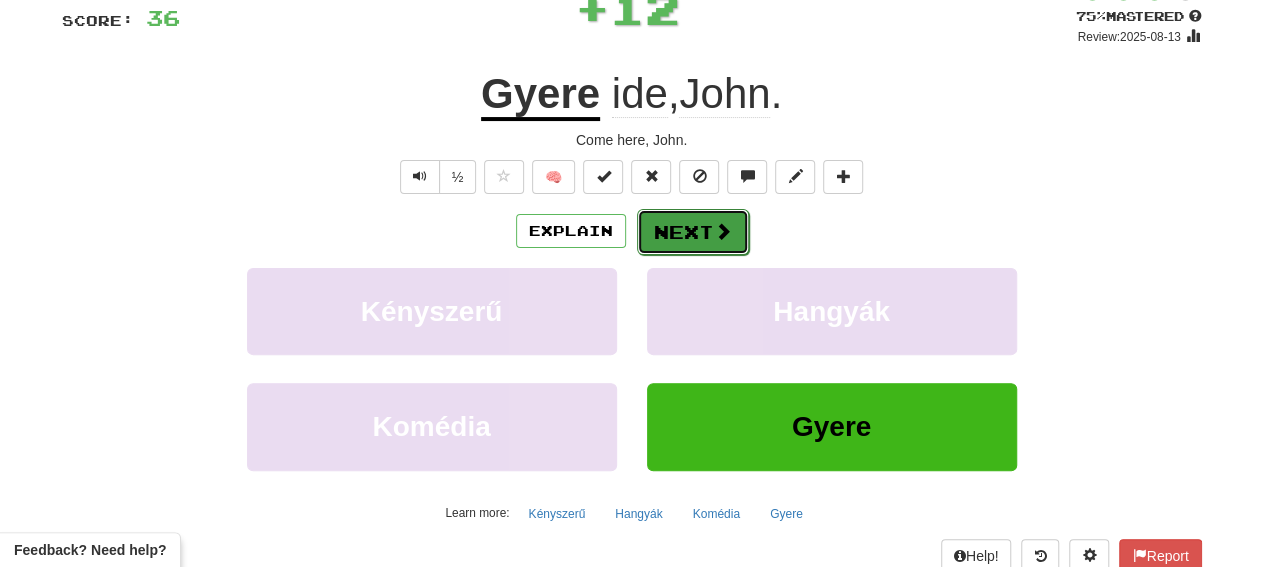 click on "Next" at bounding box center (693, 232) 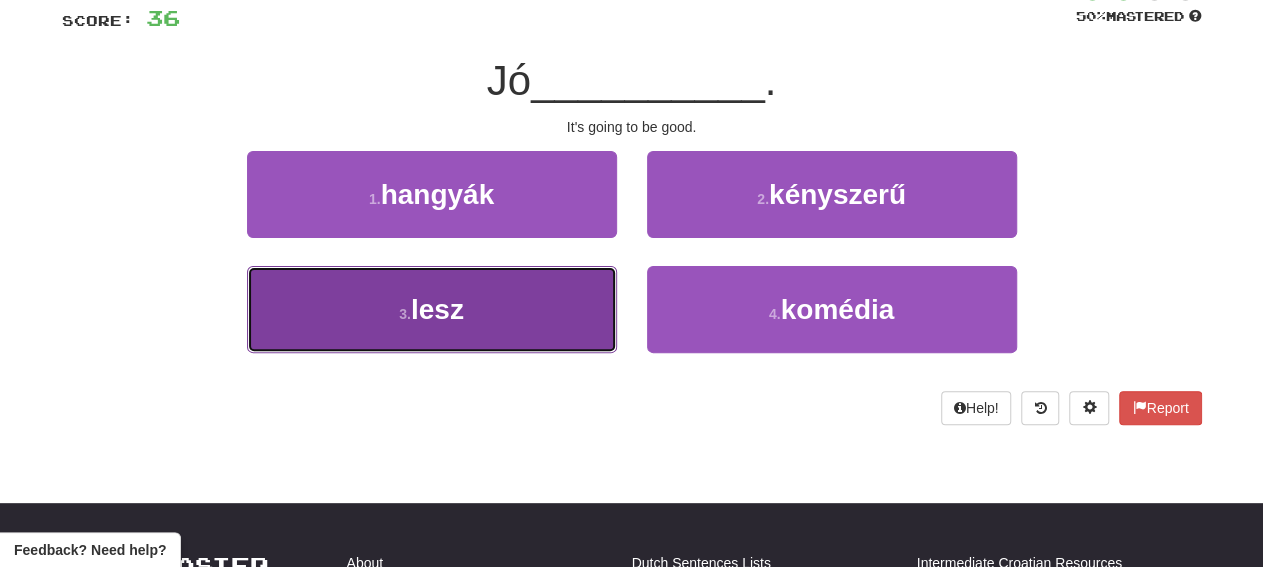 click on "3 .  lesz" at bounding box center (432, 309) 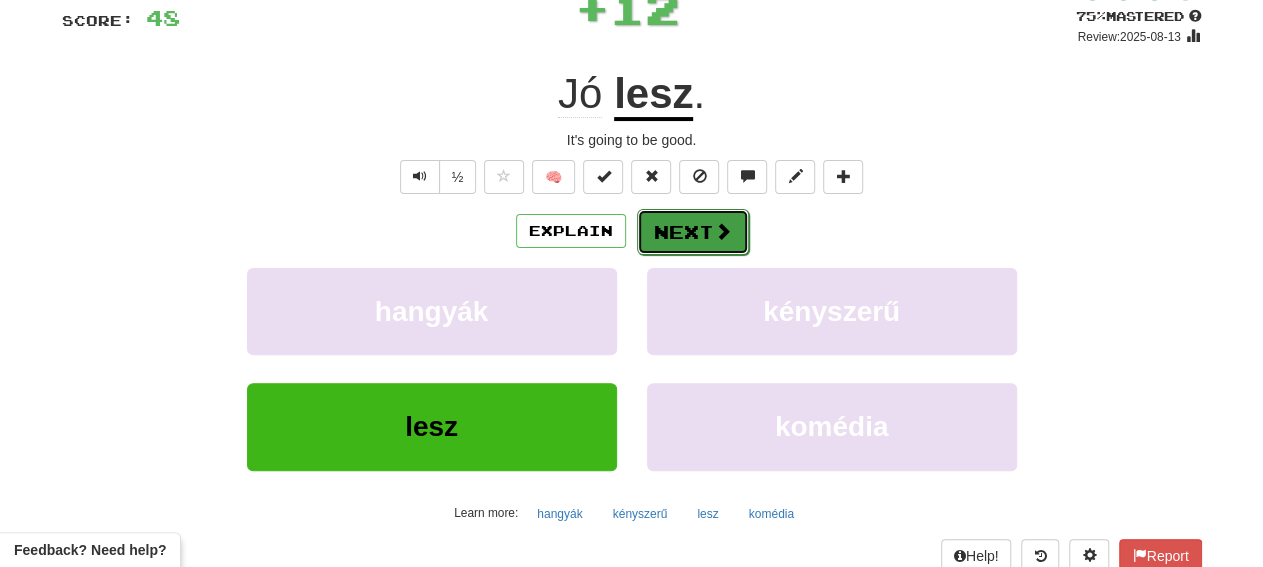 click on "Next" at bounding box center [693, 232] 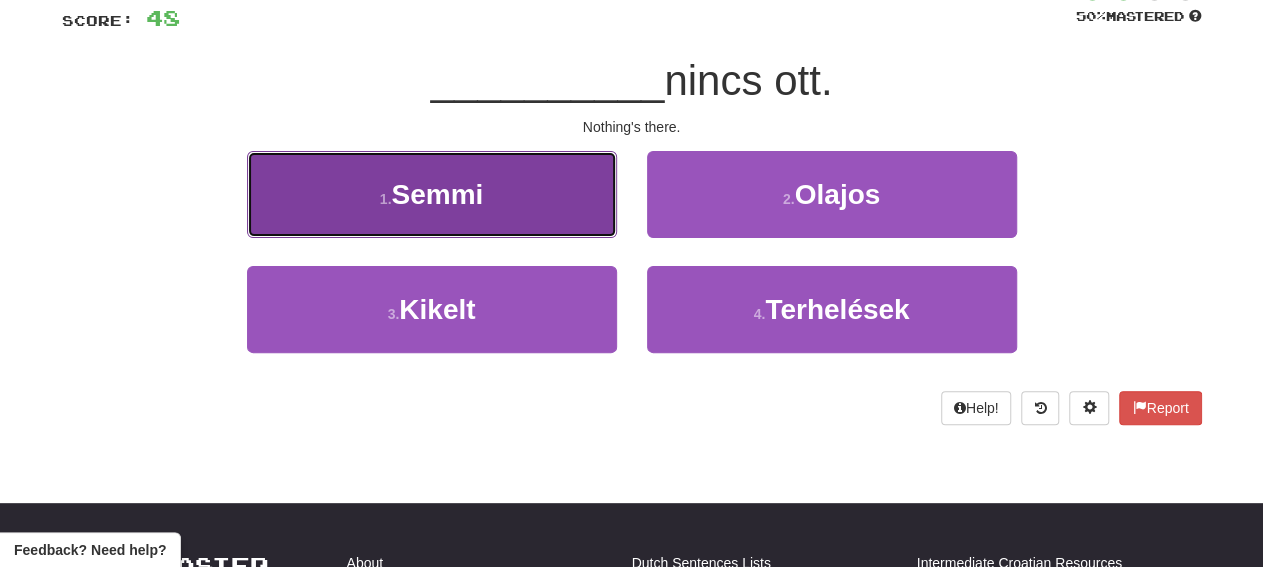 click on "1 .  Semmi" at bounding box center [432, 194] 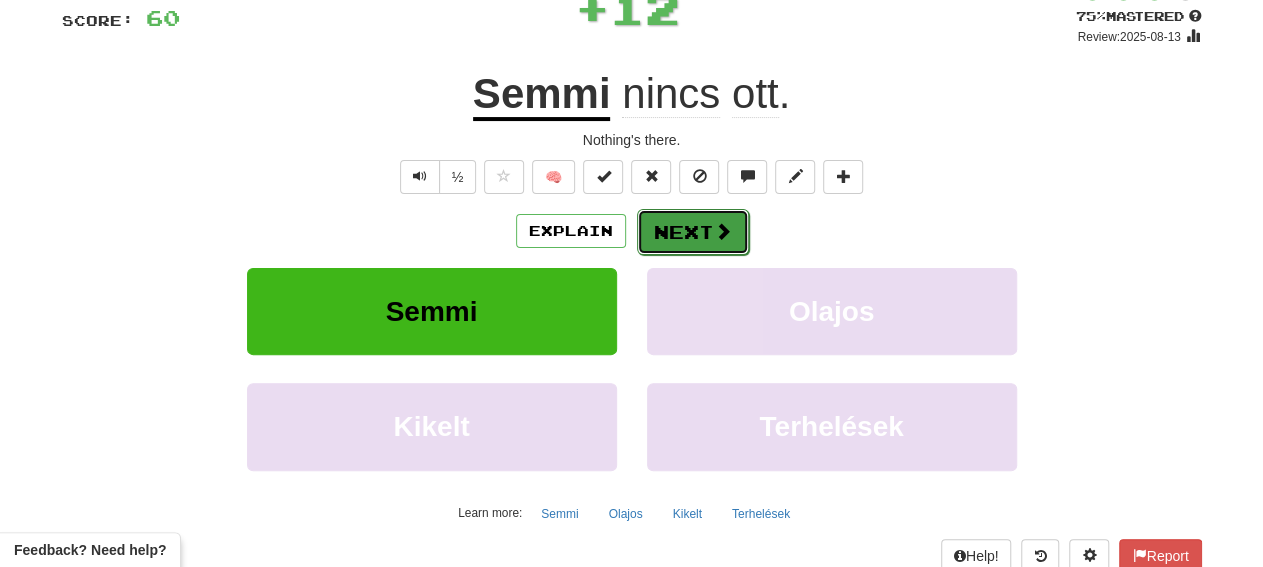 click on "Next" at bounding box center (693, 232) 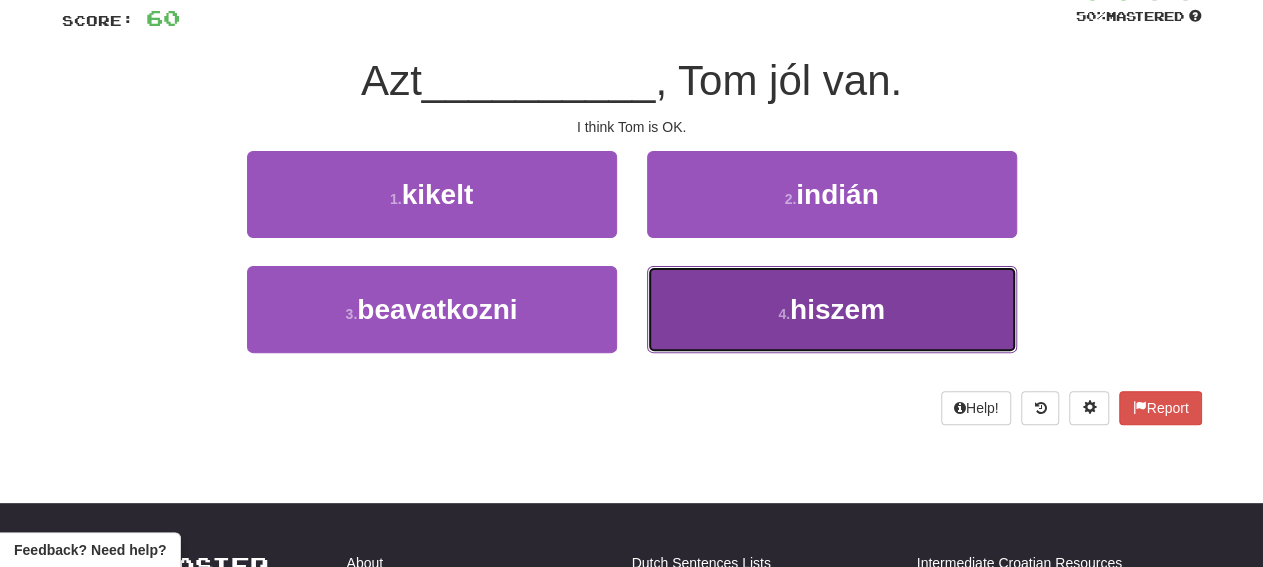click on "4 .  hiszem" at bounding box center [832, 309] 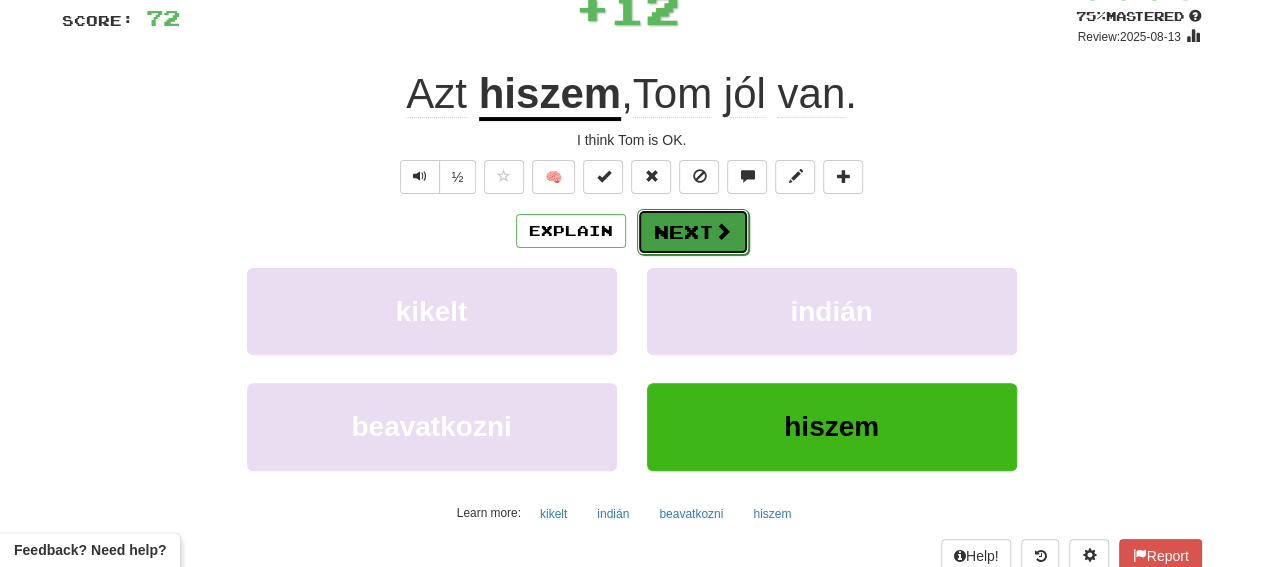 click on "Next" at bounding box center (693, 232) 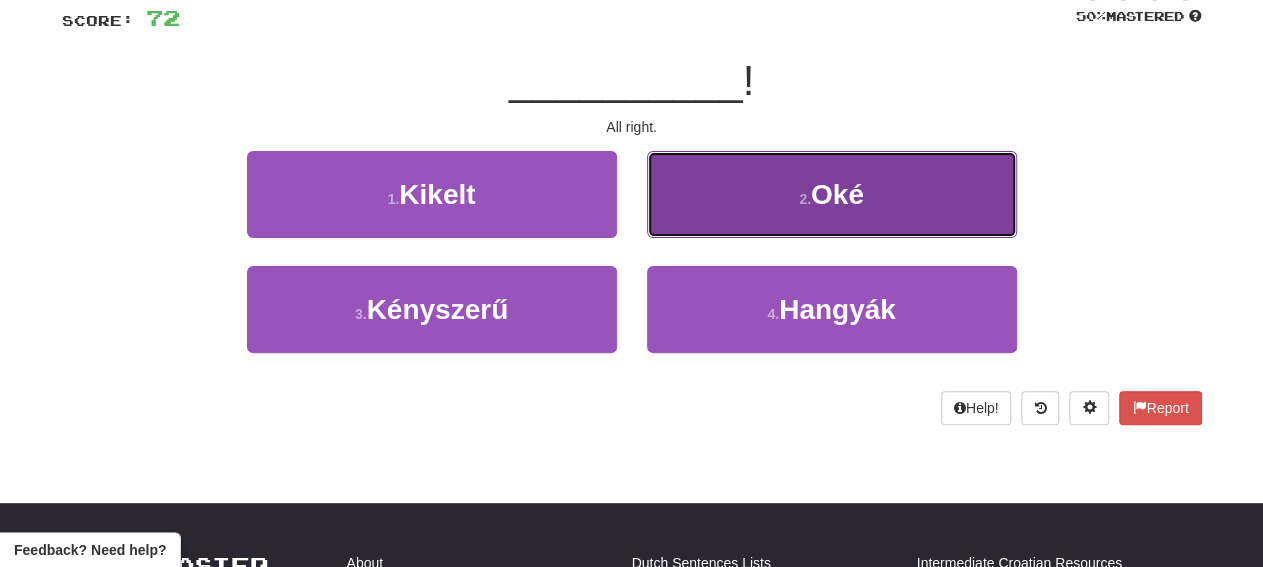 click on "2 .  Oké" at bounding box center (832, 194) 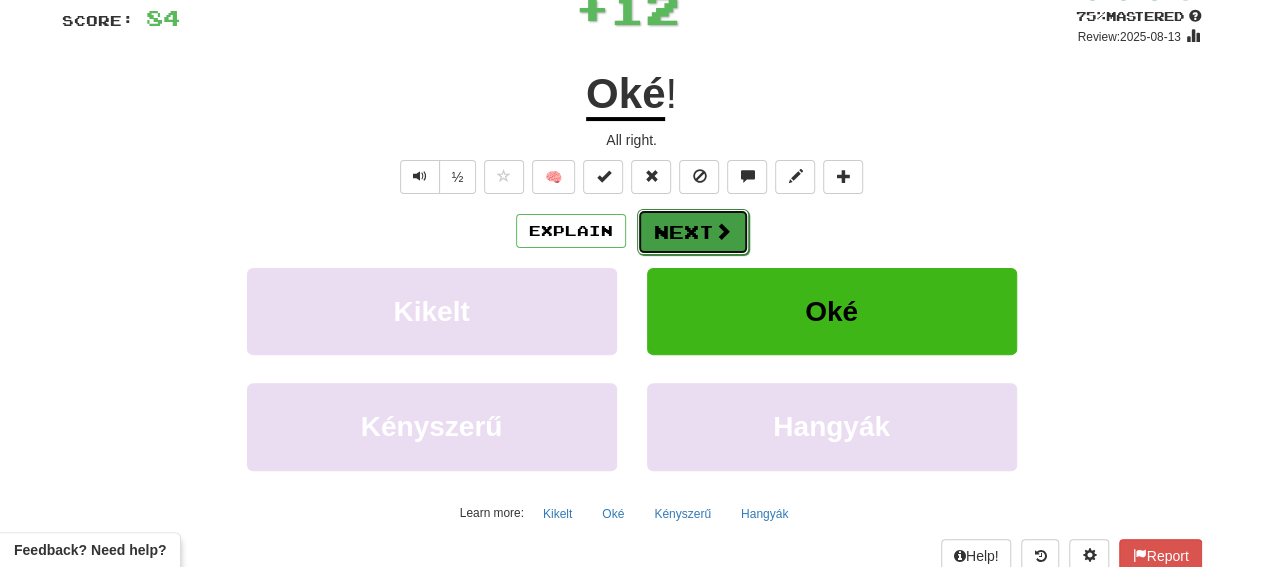 click on "Next" at bounding box center (693, 232) 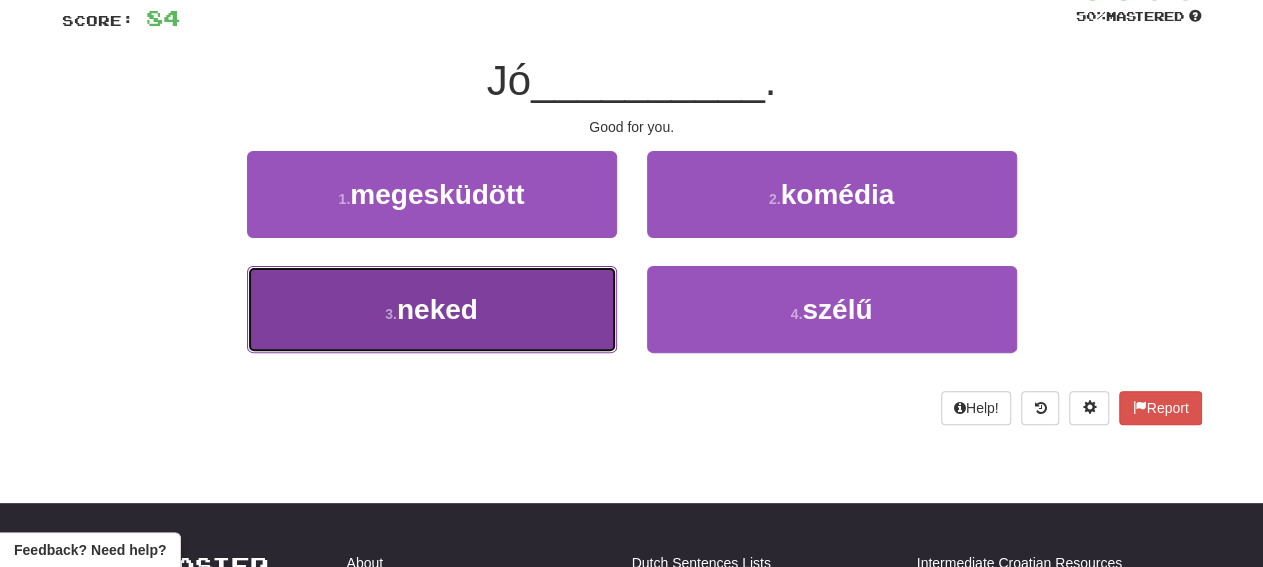 click on "3 .  neked" at bounding box center [432, 309] 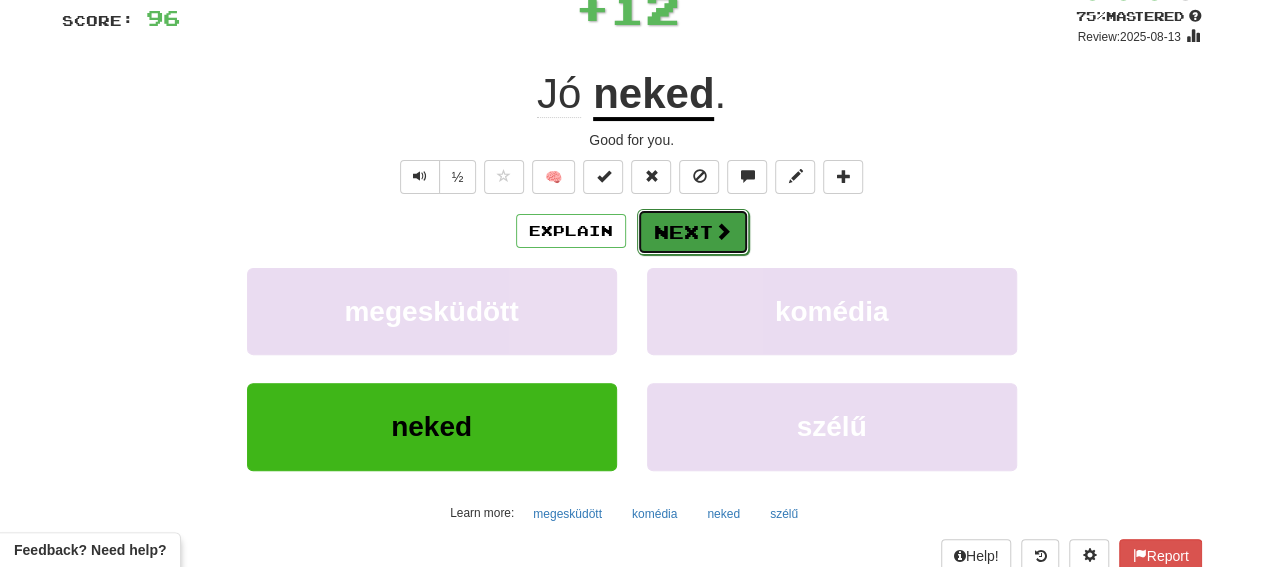 click on "Next" at bounding box center (693, 232) 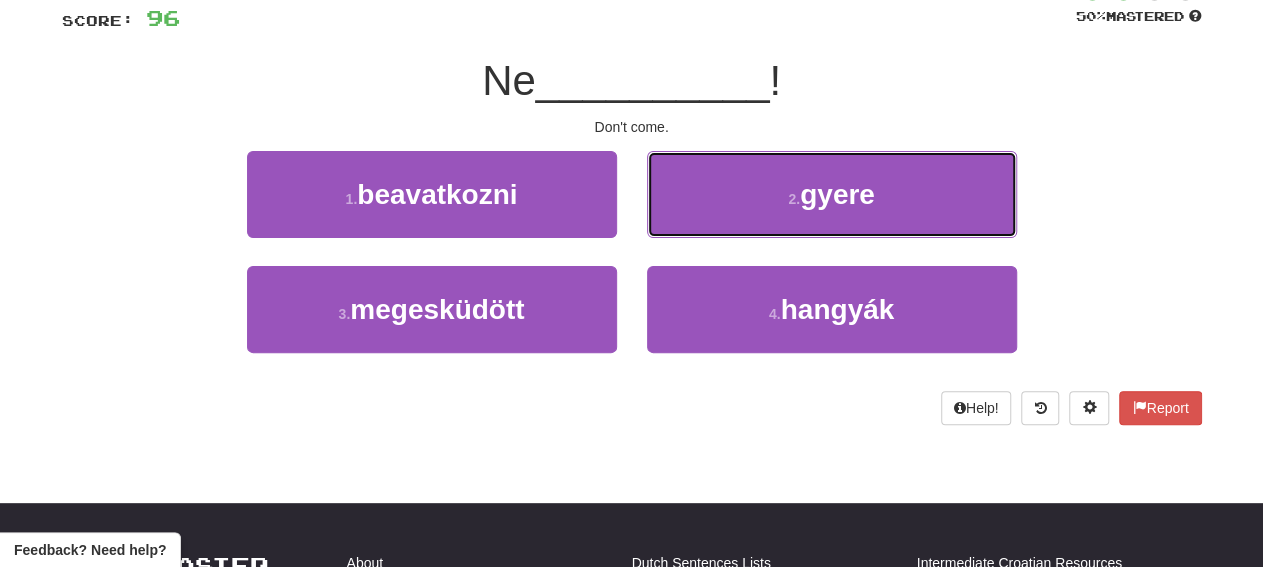 click on "2 .  gyere" at bounding box center (832, 194) 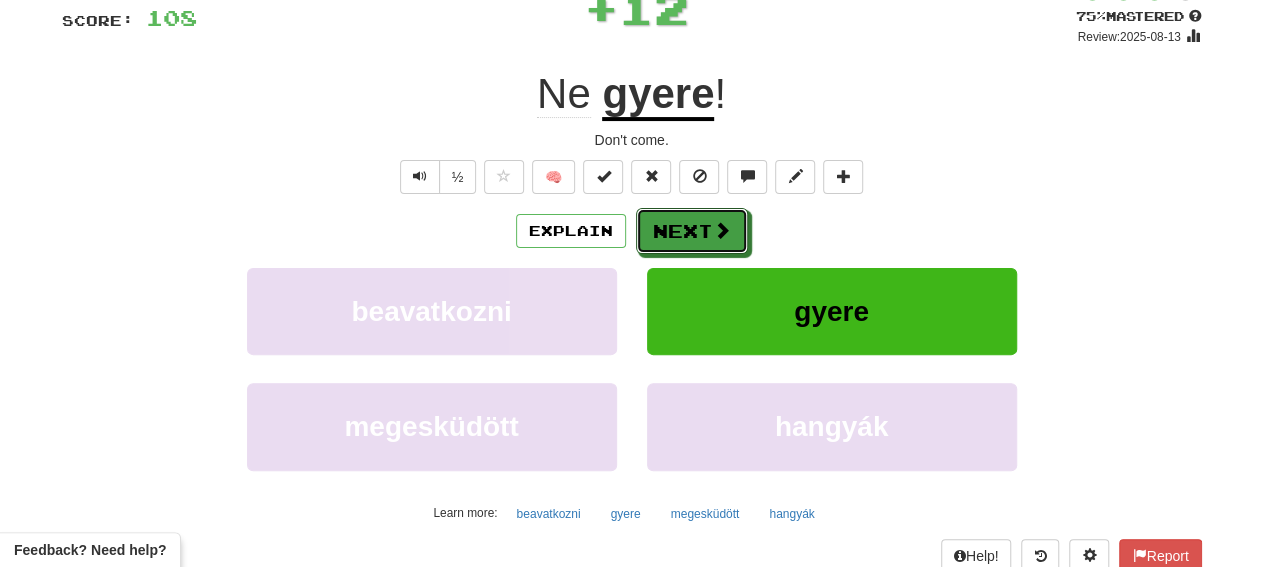 click on "Next" at bounding box center (692, 231) 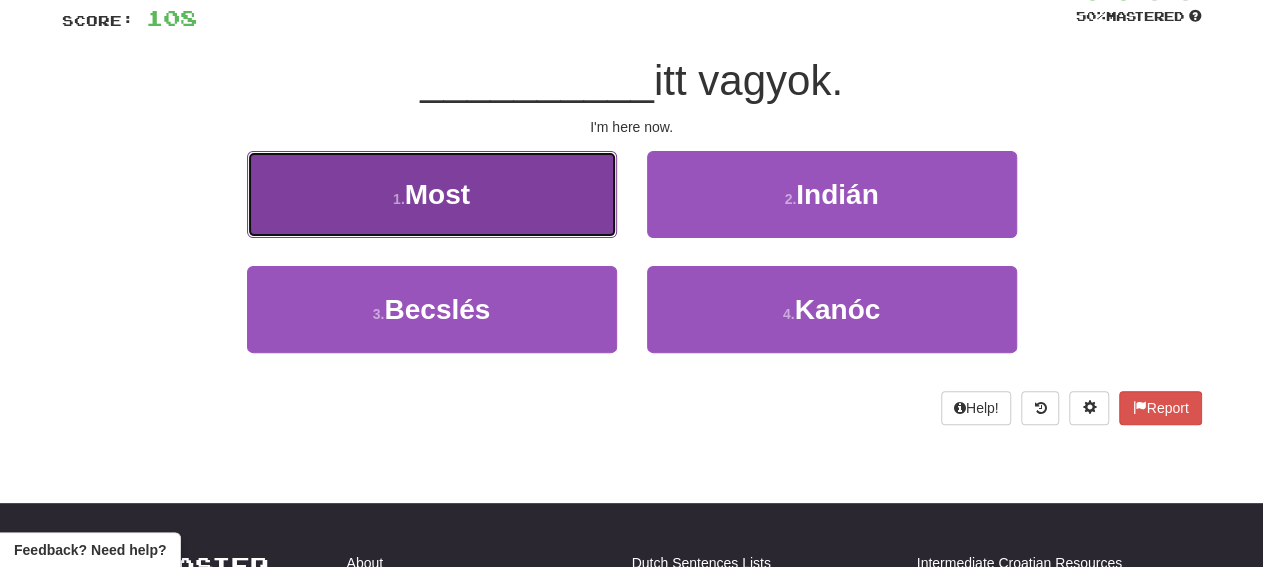 click on "1 .  Most" at bounding box center (432, 194) 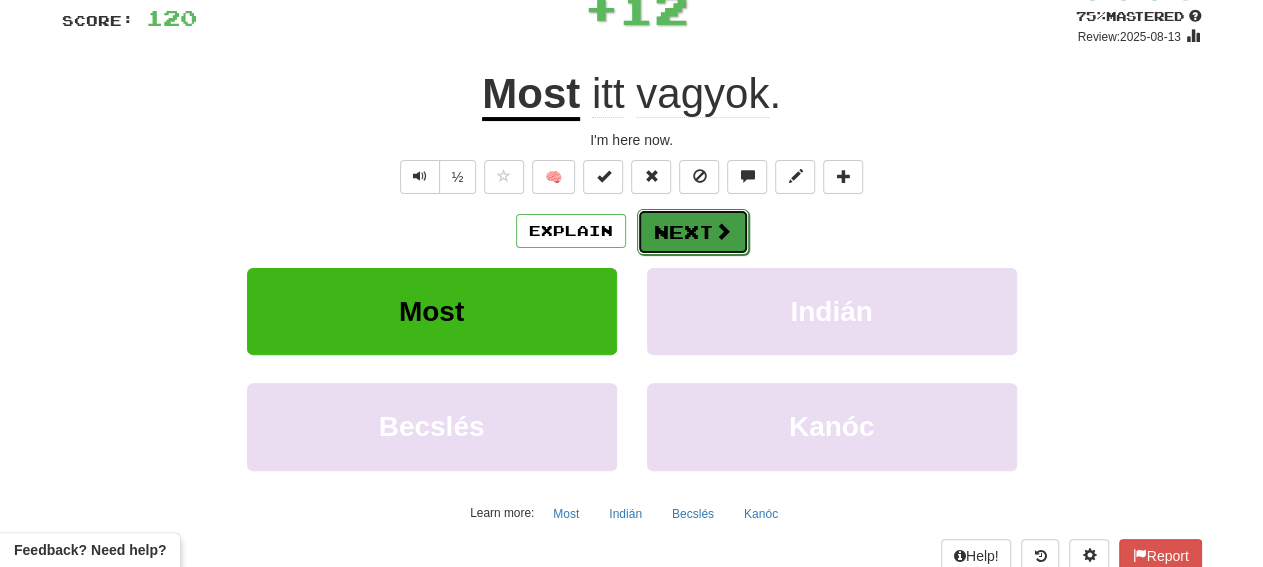 click on "Next" at bounding box center [693, 232] 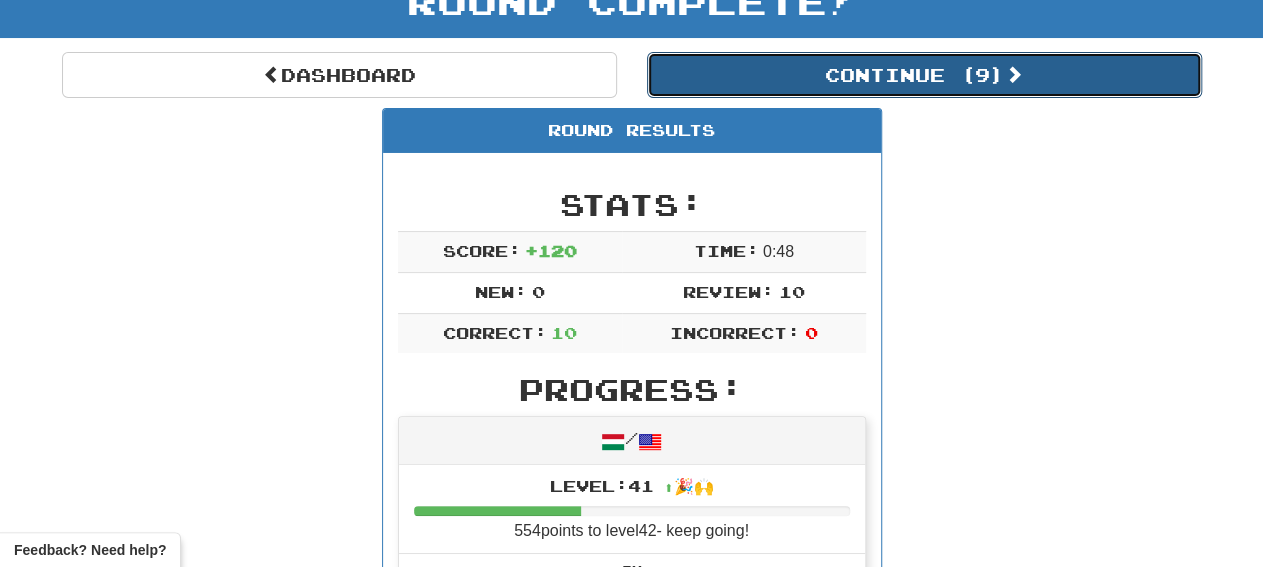 click on "Continue ( 9 )" at bounding box center [924, 75] 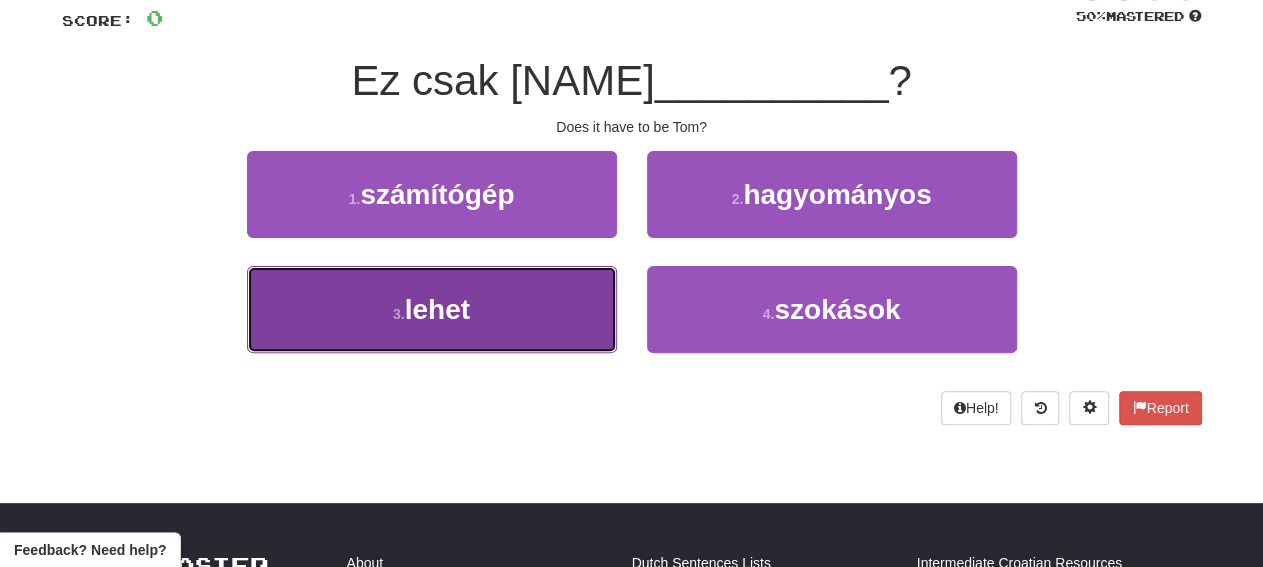 click on "3 .  lehet" at bounding box center [432, 309] 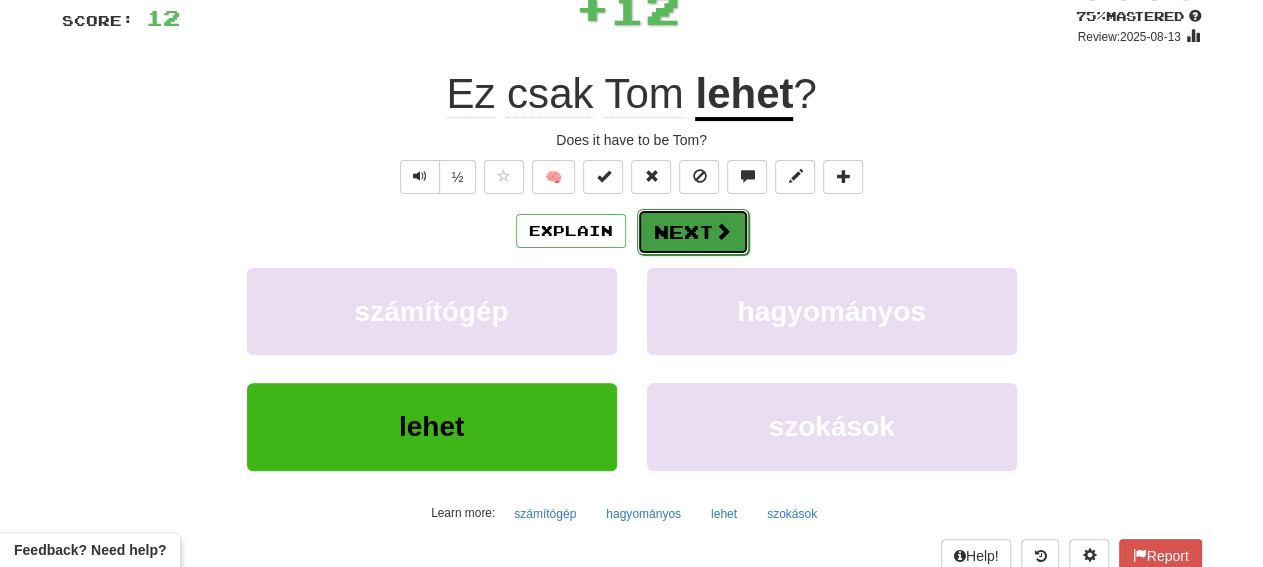 click at bounding box center (723, 231) 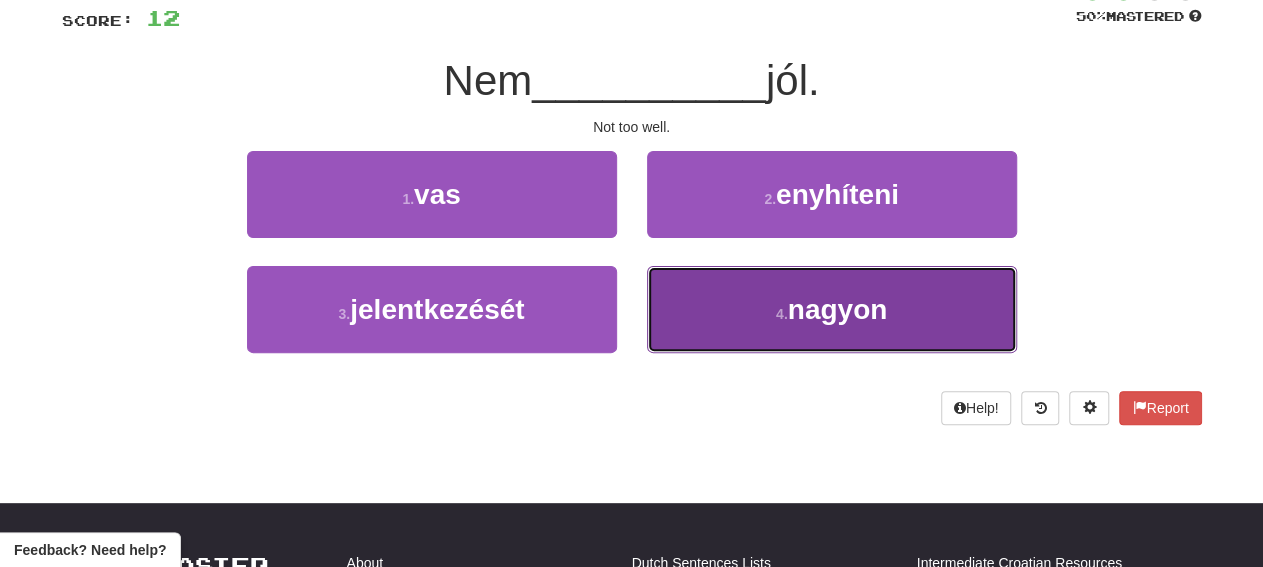 click on "4 .  nagyon" at bounding box center [832, 309] 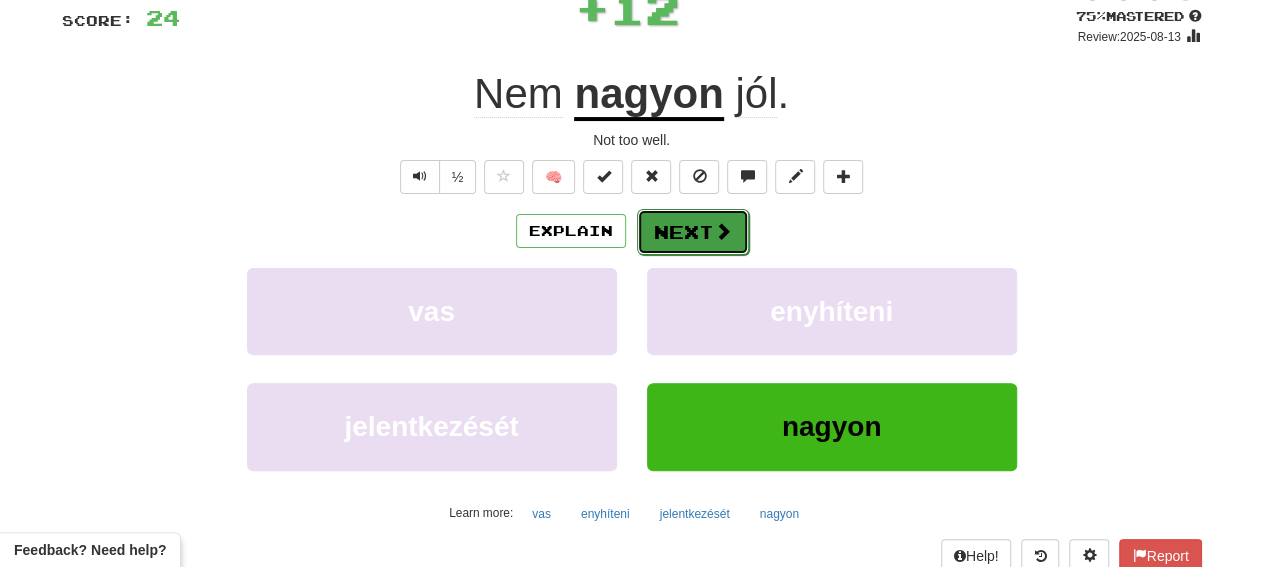 click at bounding box center [723, 231] 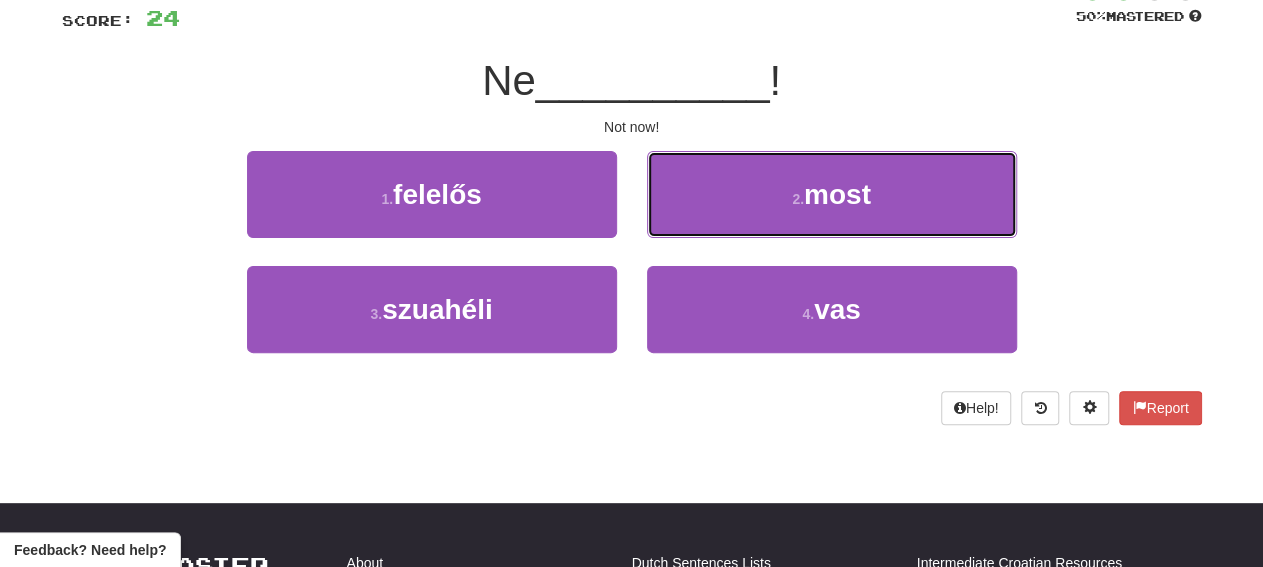 click on "2 .  most" at bounding box center [832, 194] 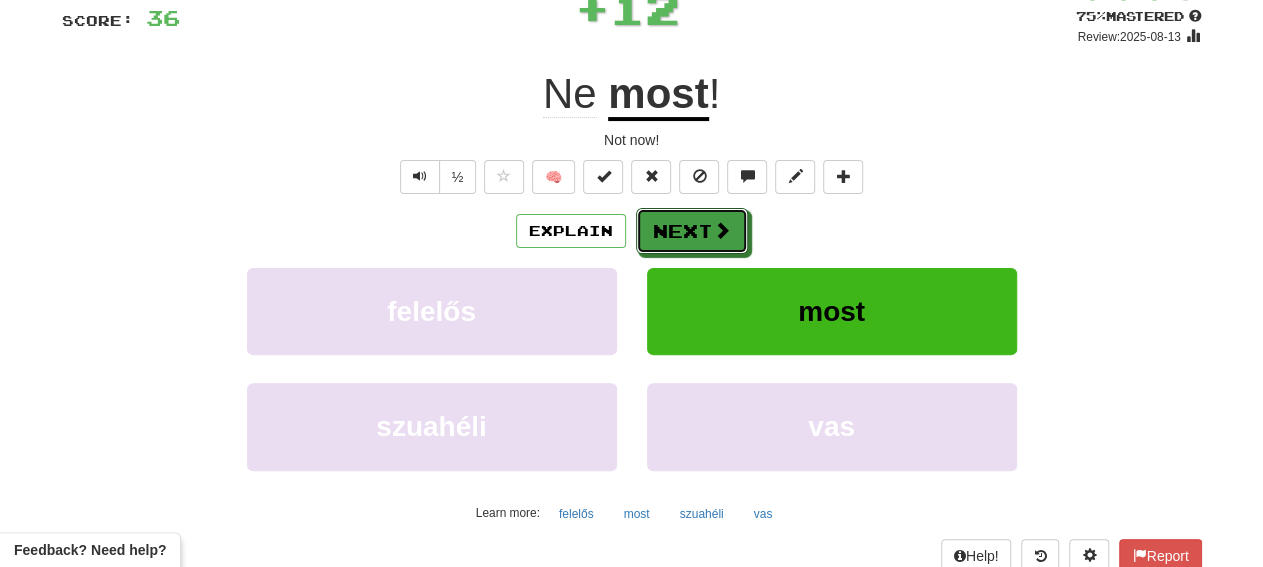 click at bounding box center (722, 230) 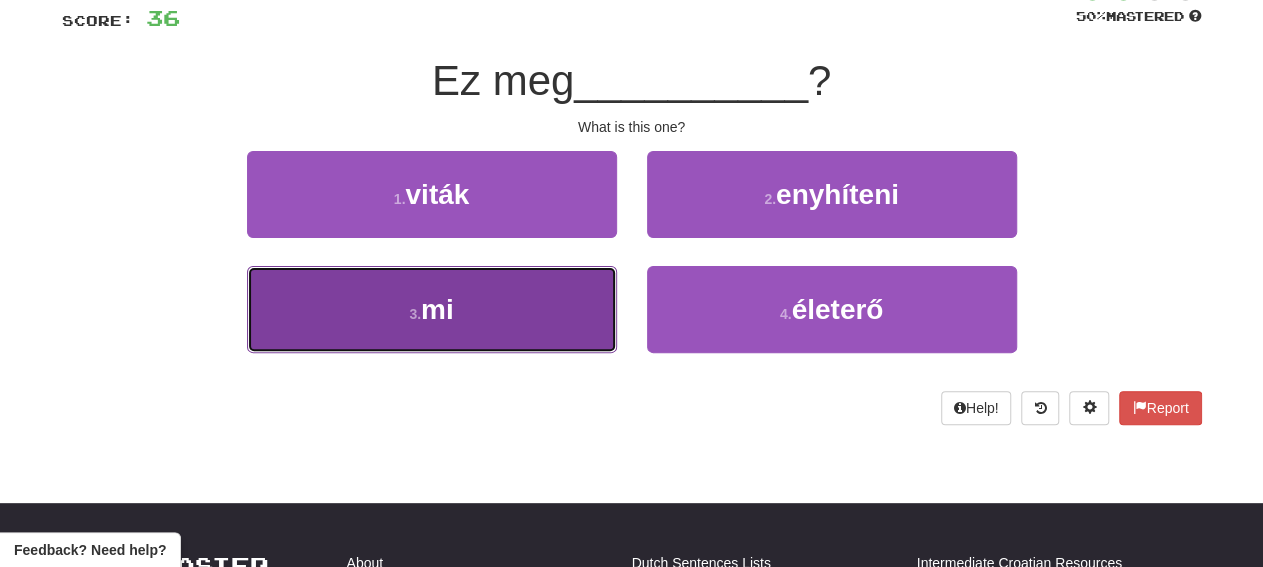 click on "3 .  mi" at bounding box center [432, 309] 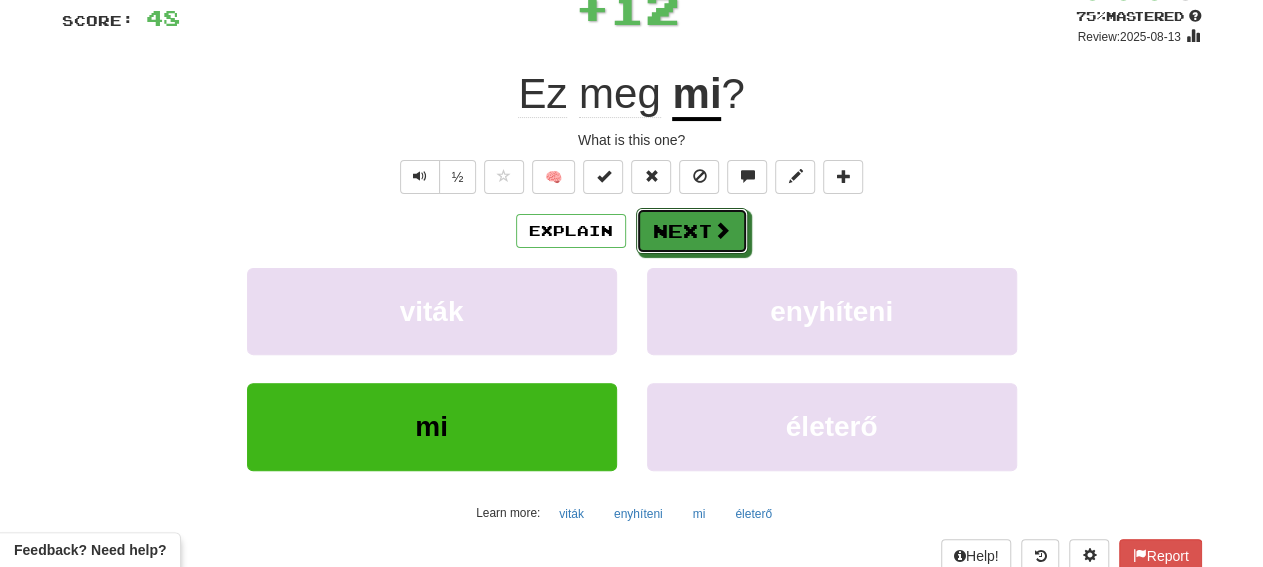 click on "Next" at bounding box center (692, 231) 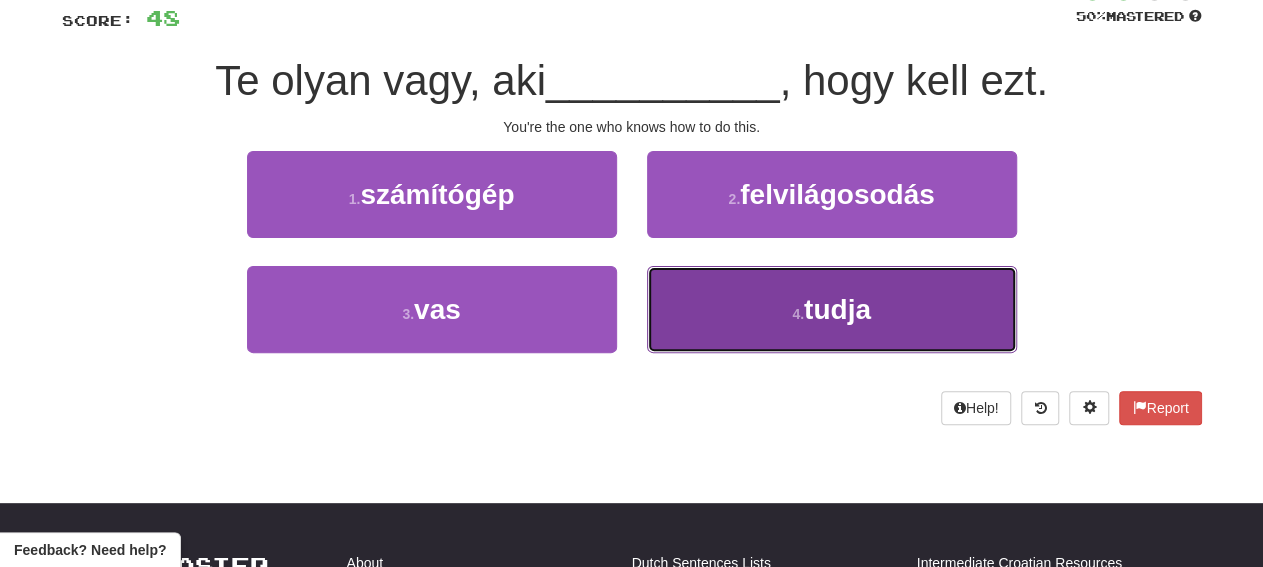 click on "4 .  tudja" at bounding box center [832, 309] 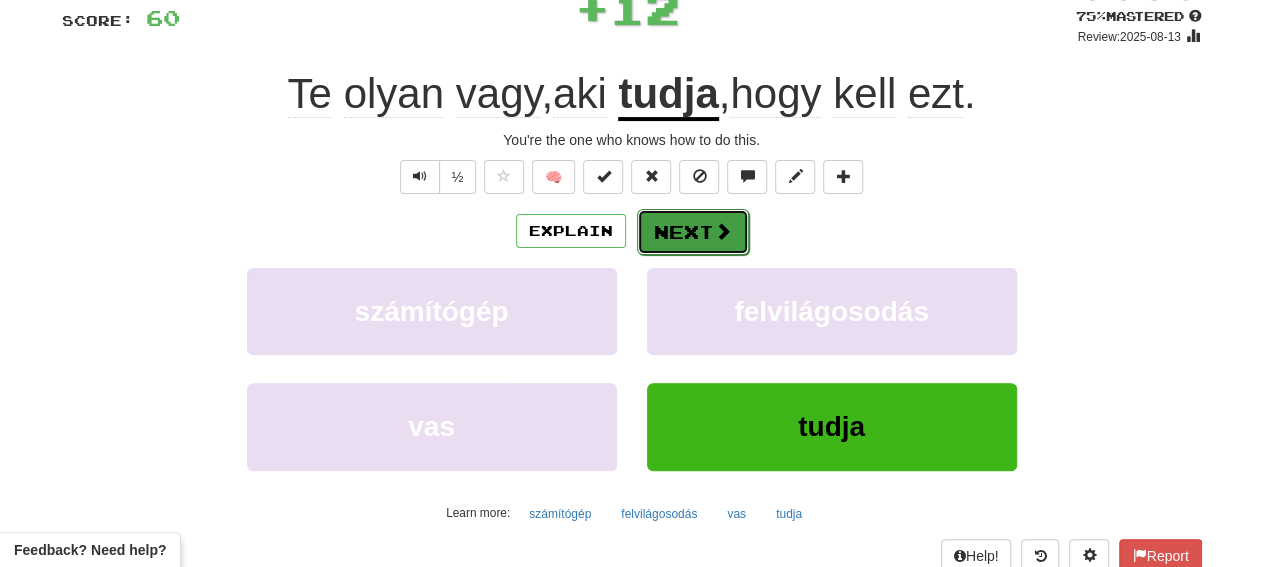 click on "Next" at bounding box center [693, 232] 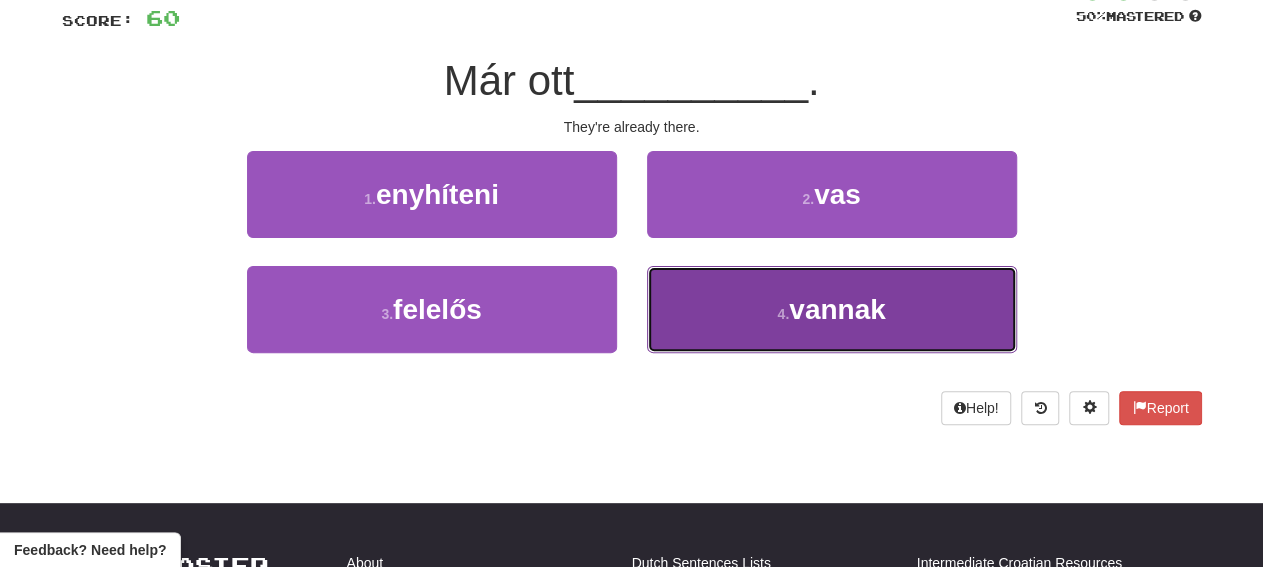 click on "4 .  vannak" at bounding box center [832, 309] 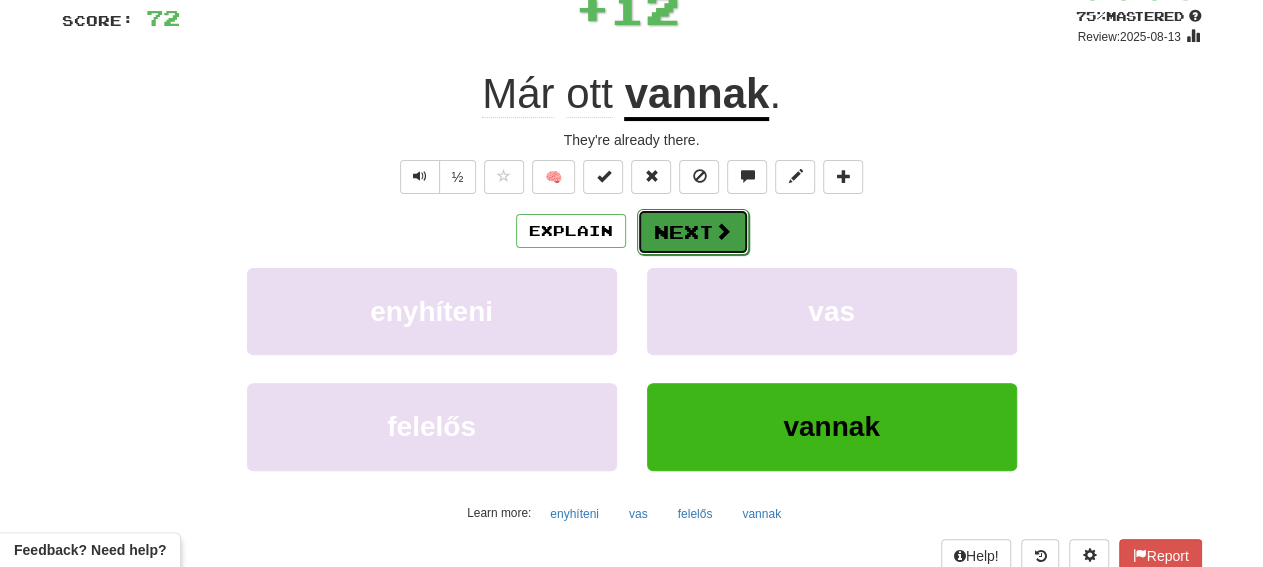 click on "Next" at bounding box center [693, 232] 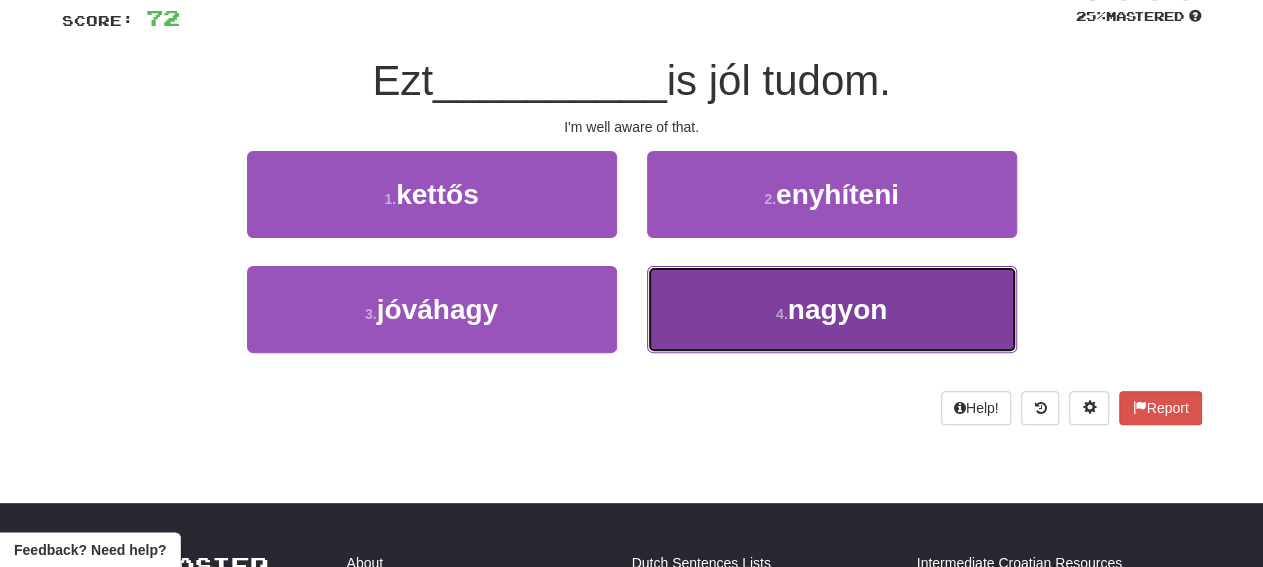 click on "4 .  nagyon" at bounding box center [832, 309] 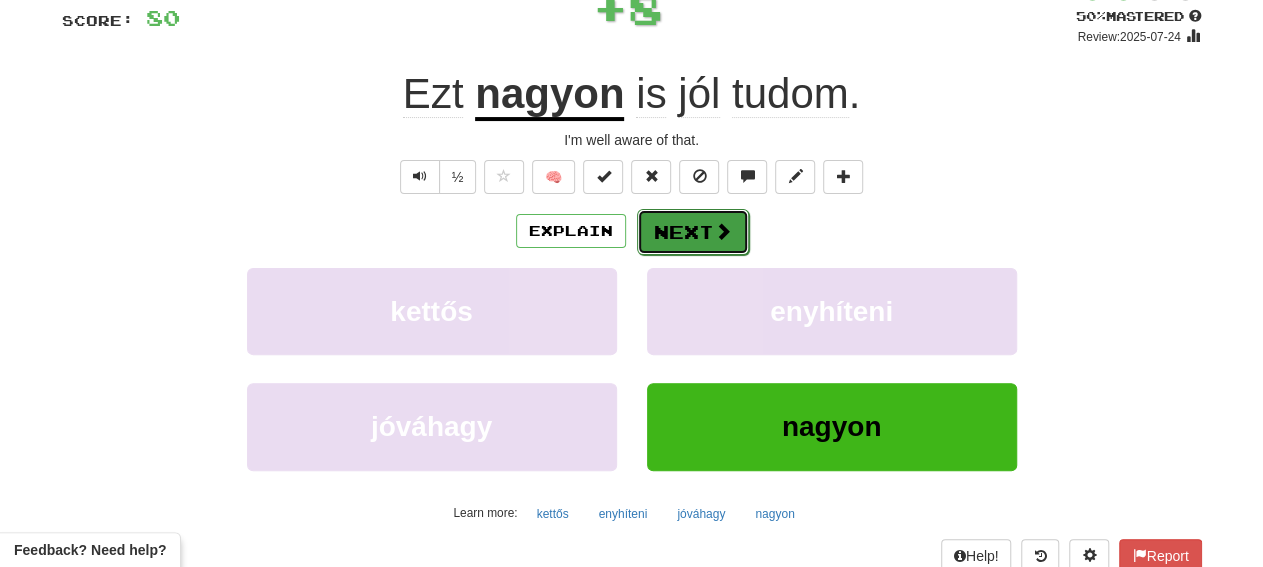 click on "Next" at bounding box center (693, 232) 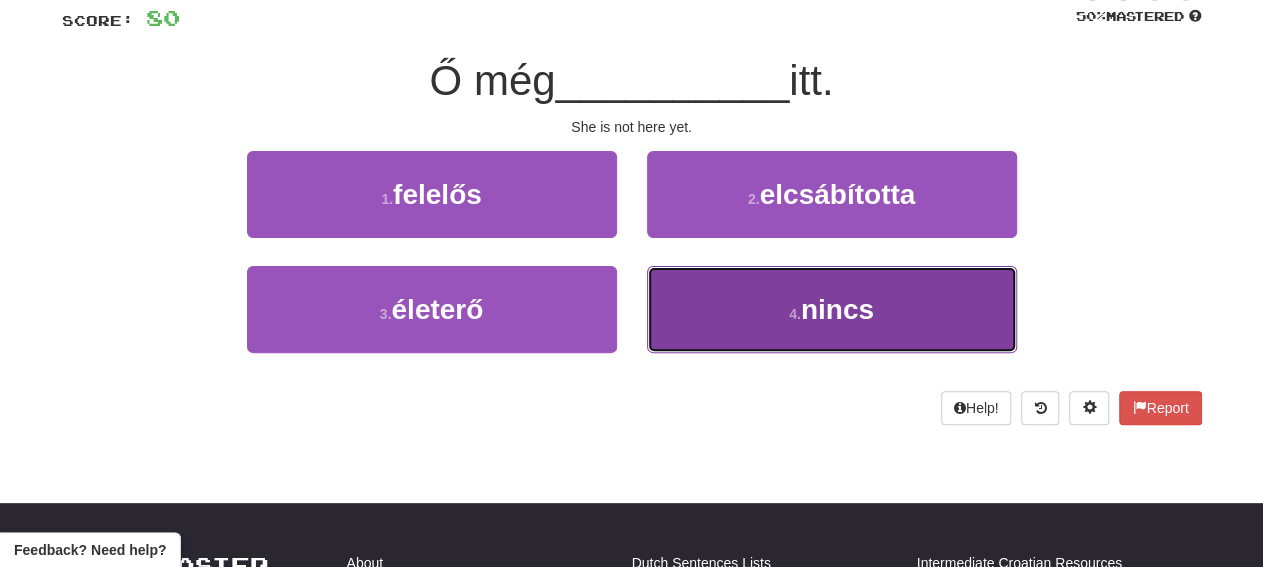 click on "4 .  nincs" at bounding box center (832, 309) 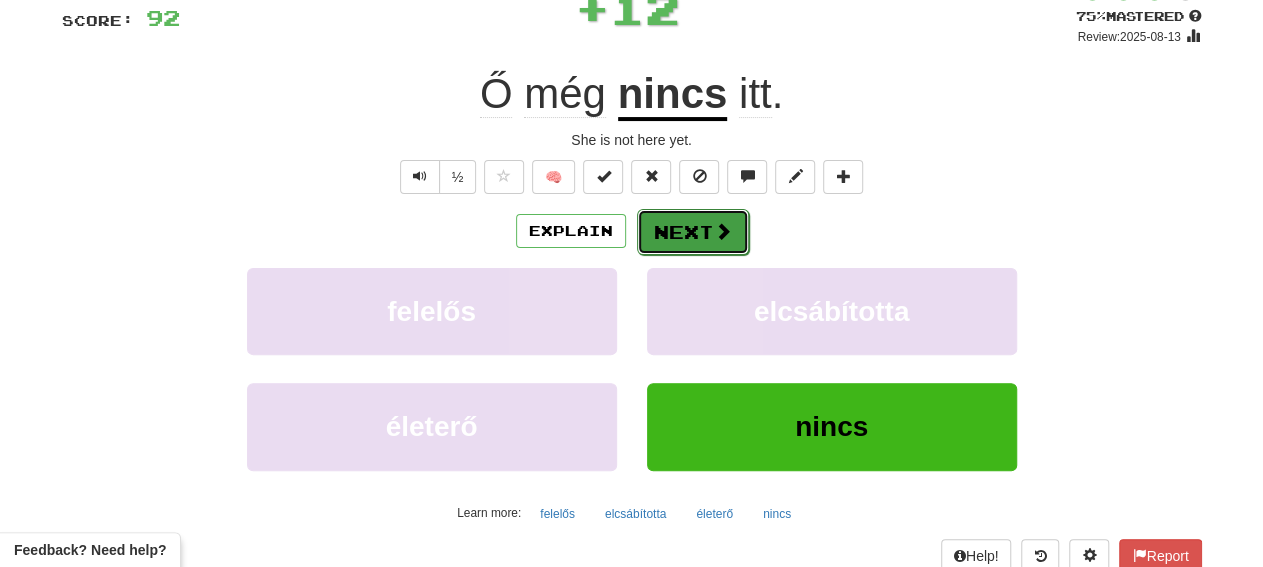 click on "Next" at bounding box center (693, 232) 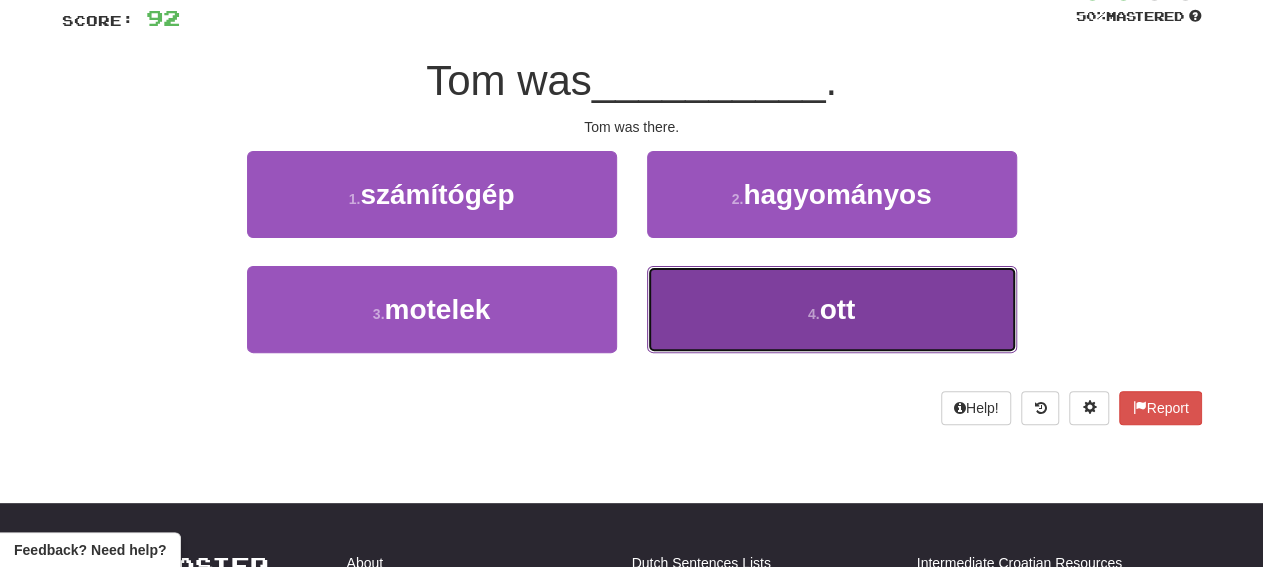 click on "4 .  ott" at bounding box center (832, 309) 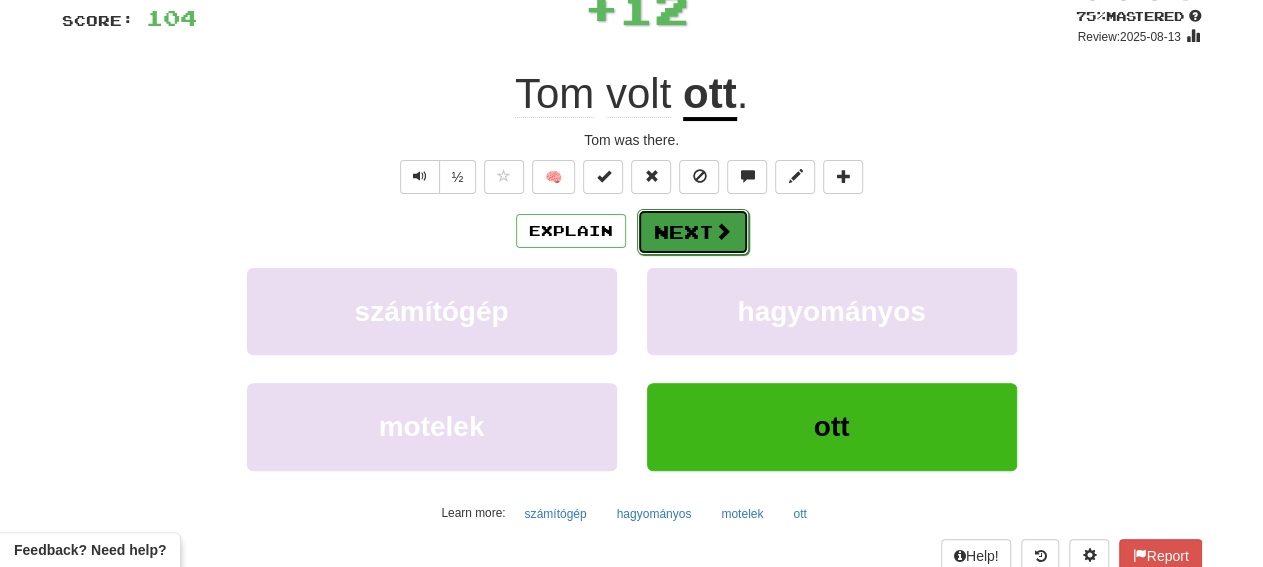 click on "Next" at bounding box center [693, 232] 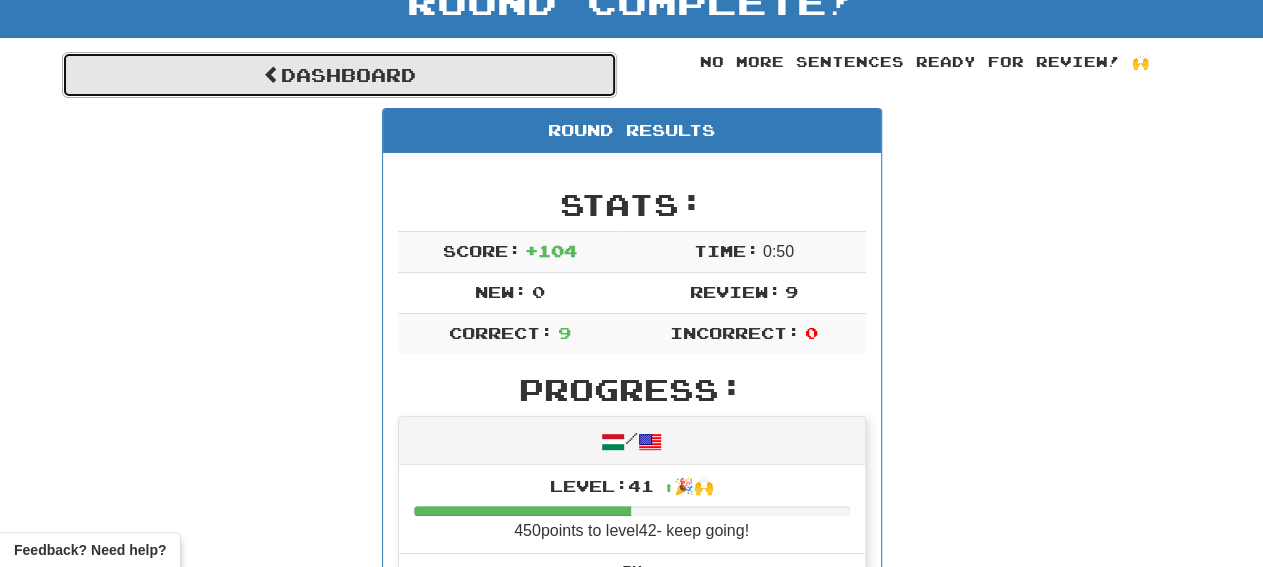 click on "Dashboard" at bounding box center (339, 75) 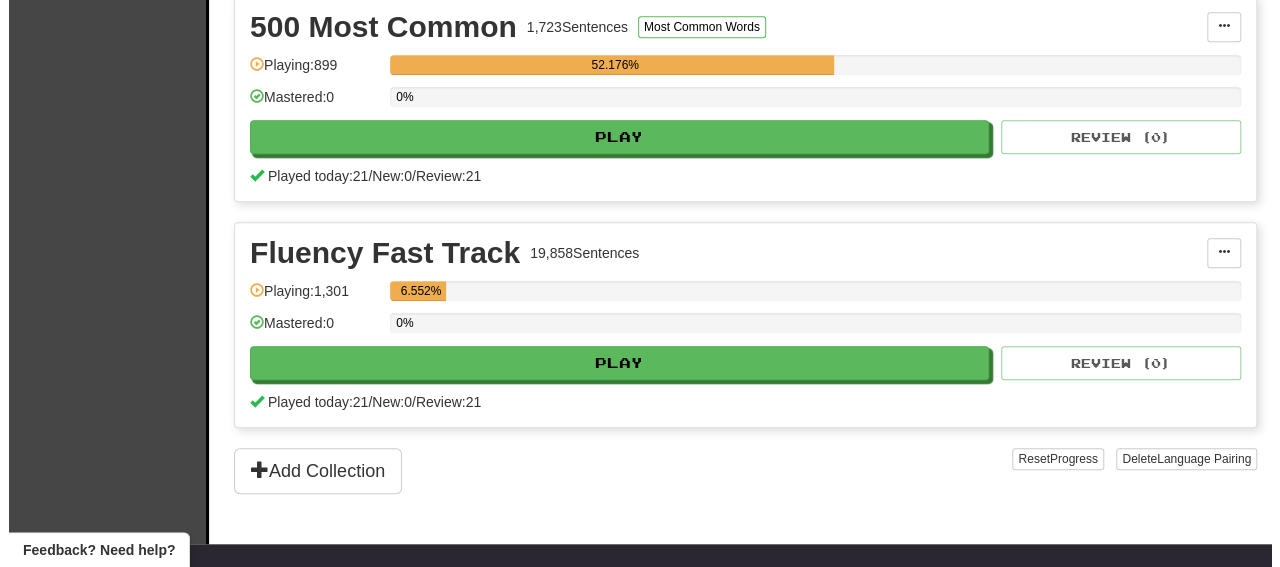 scroll, scrollTop: 728, scrollLeft: 0, axis: vertical 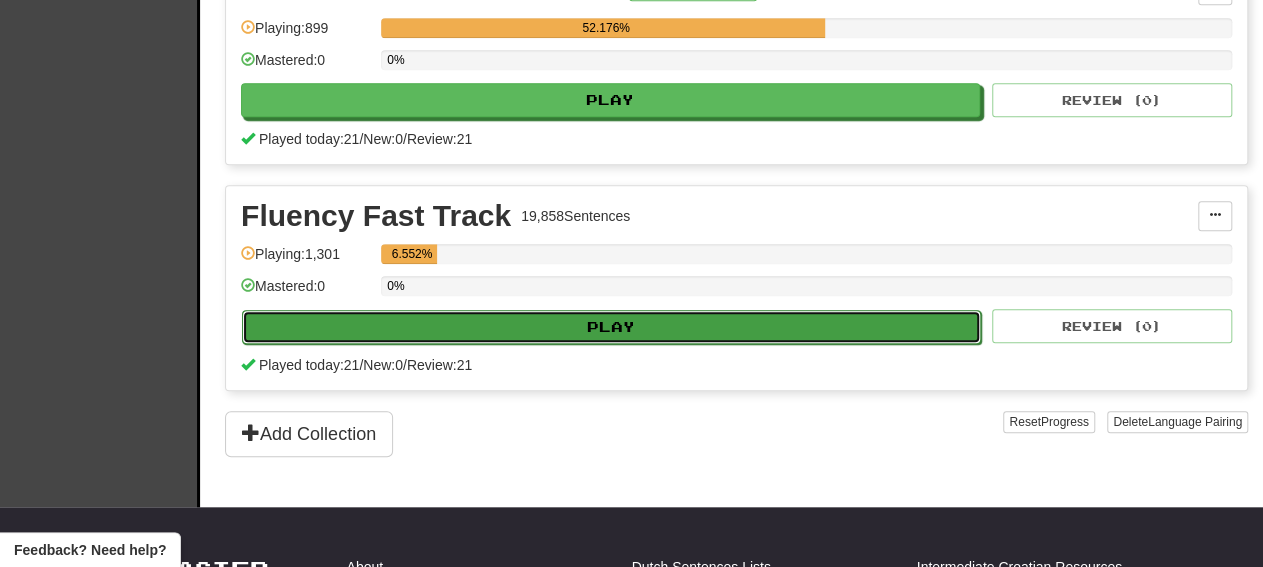 click on "Play" at bounding box center (611, 327) 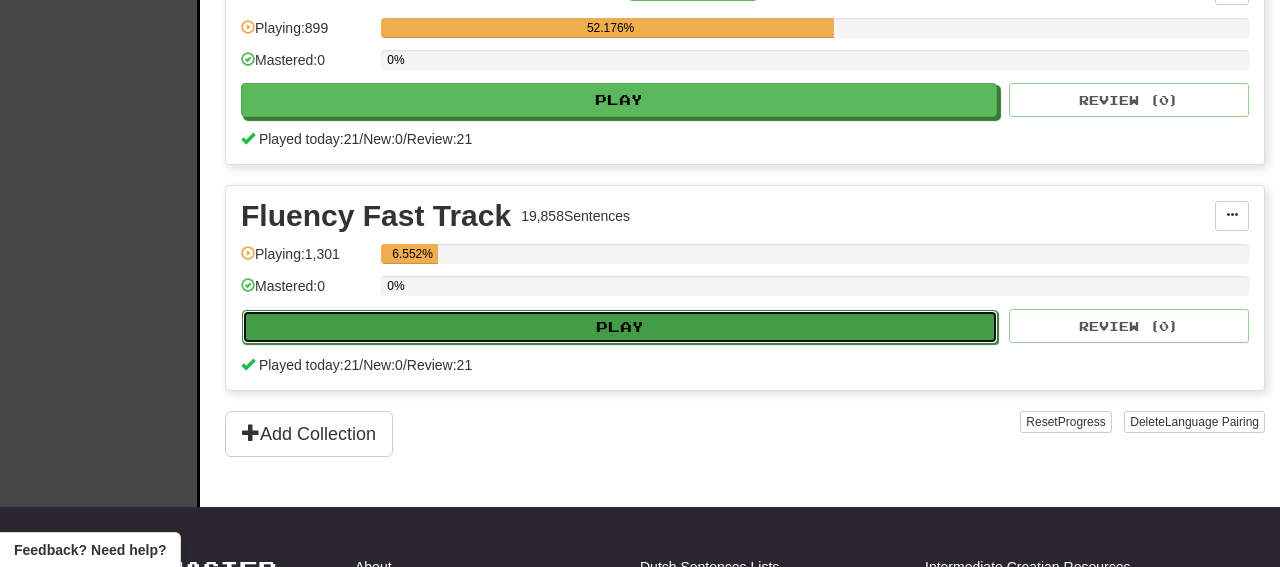 select on "**" 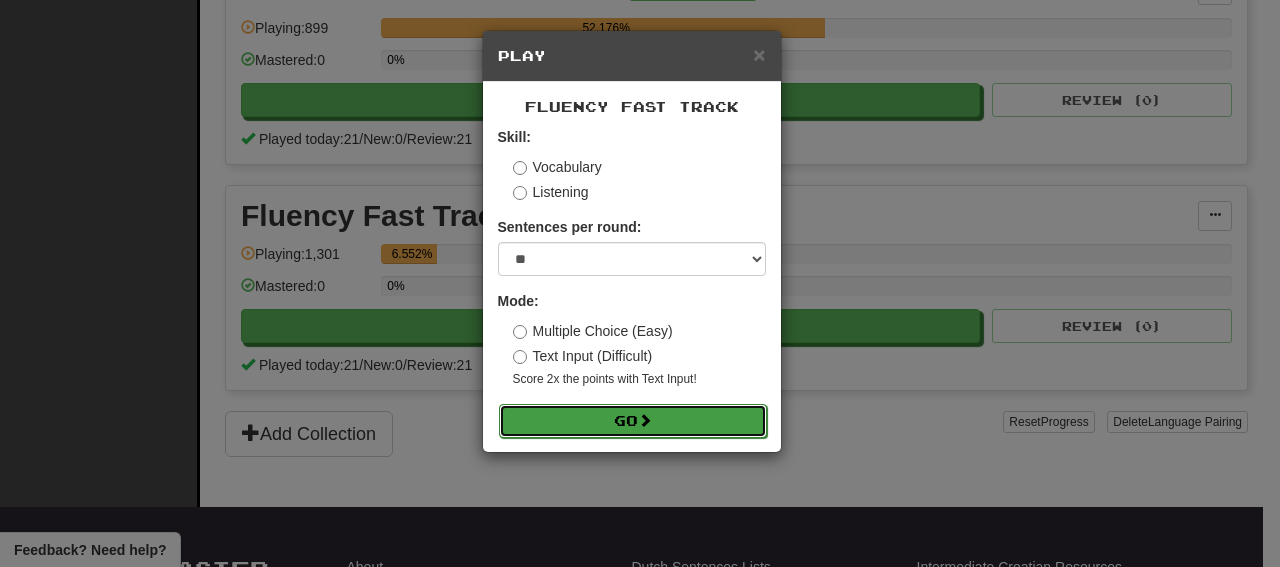 click on "Go" at bounding box center (633, 421) 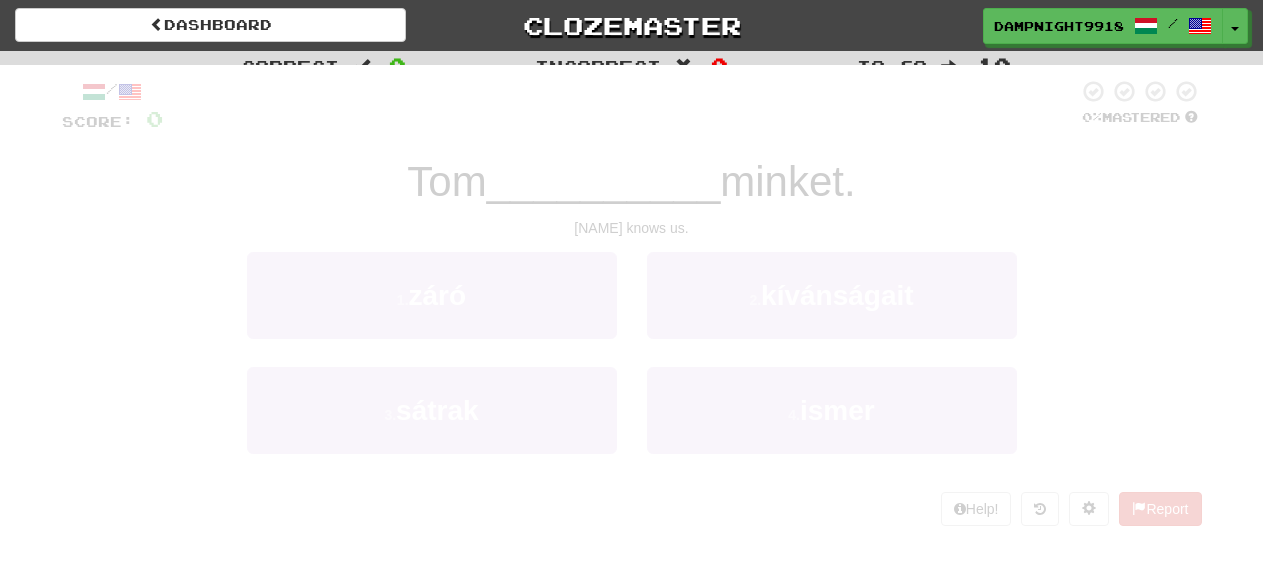 scroll, scrollTop: 0, scrollLeft: 0, axis: both 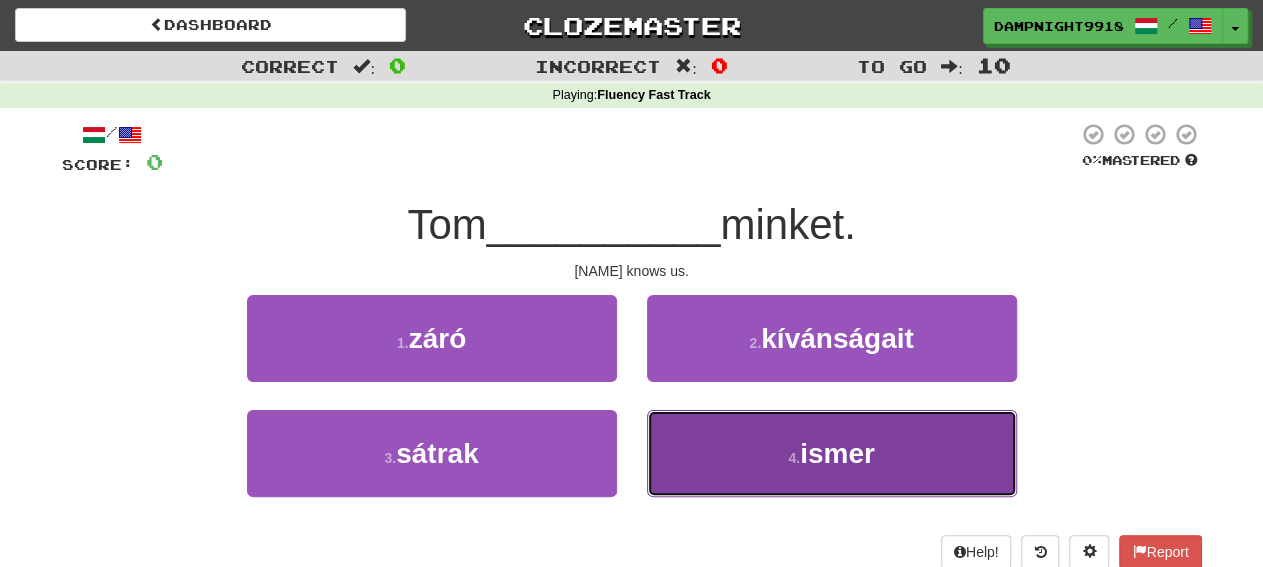click on "4 .  ismer" at bounding box center [832, 453] 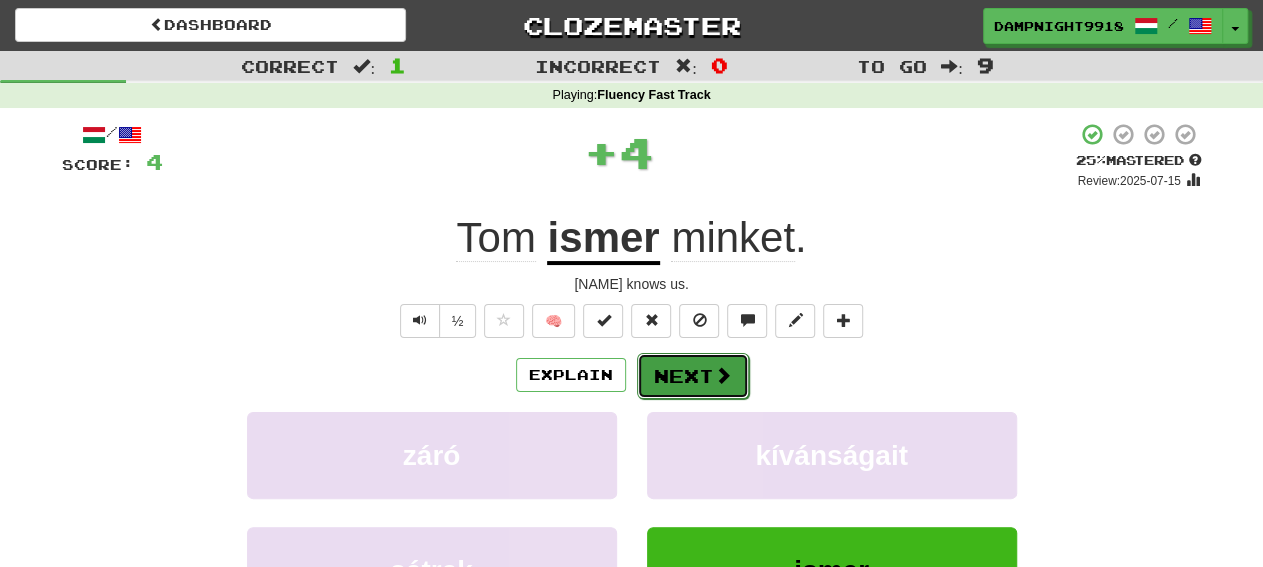 click on "Next" at bounding box center (693, 376) 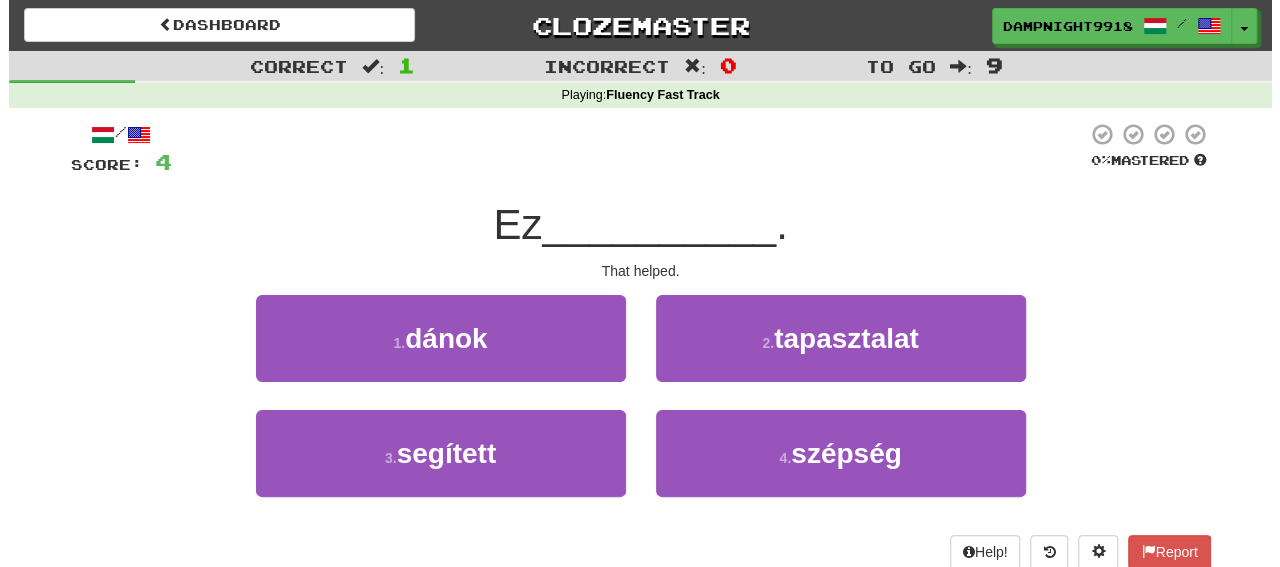 scroll, scrollTop: 104, scrollLeft: 0, axis: vertical 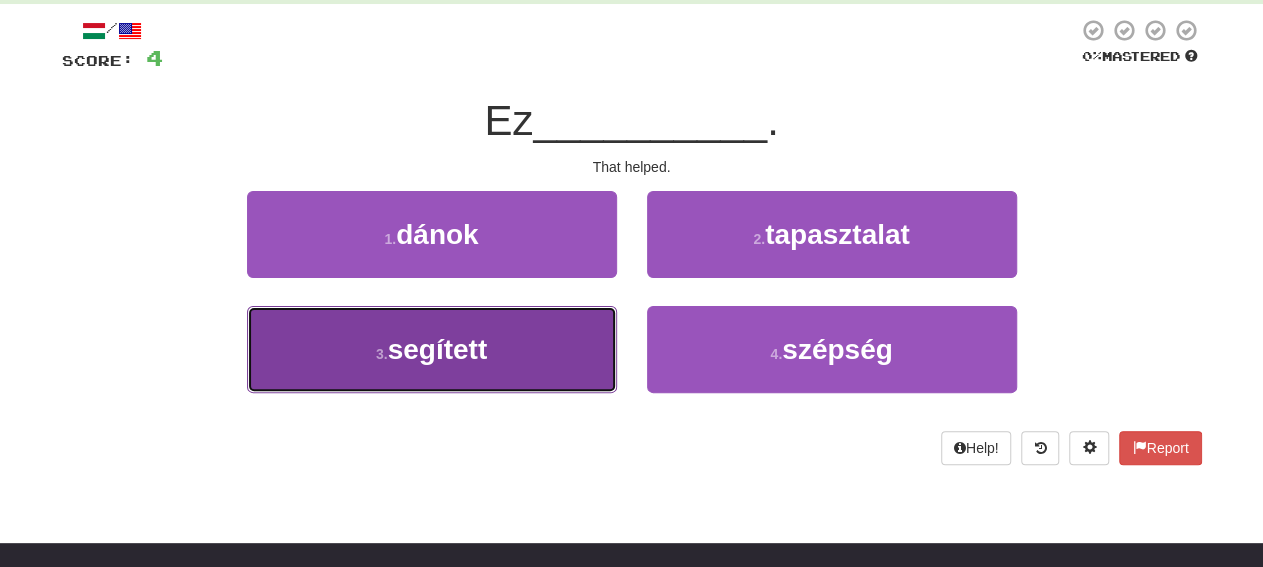 click on "[NUMBER] . segített" at bounding box center (432, 349) 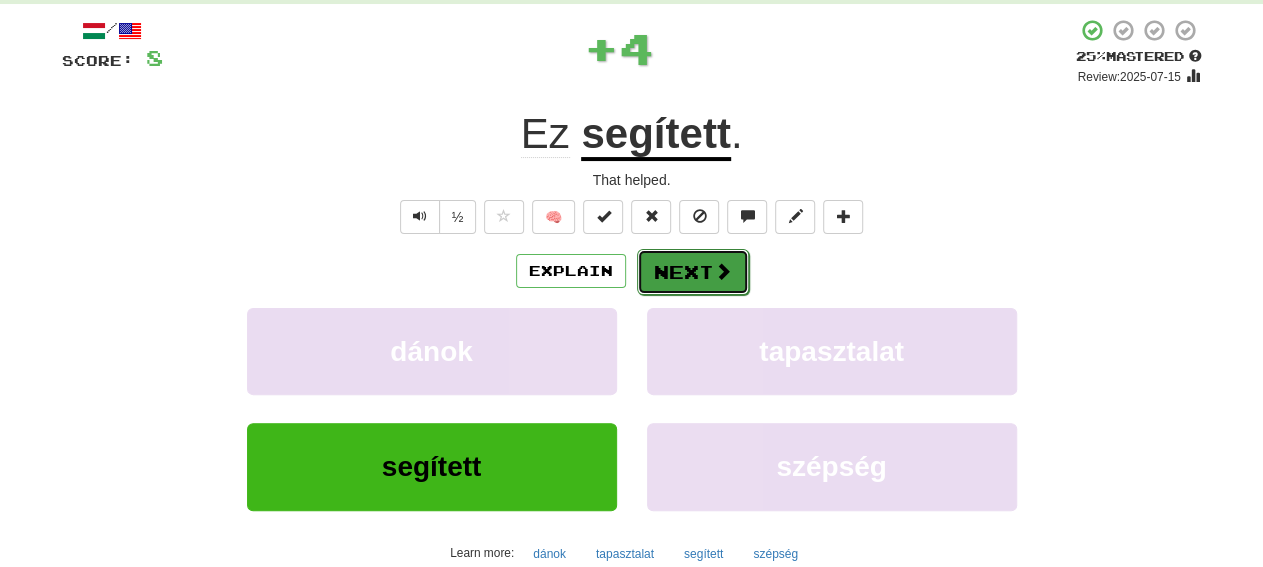 click on "Next" at bounding box center (693, 272) 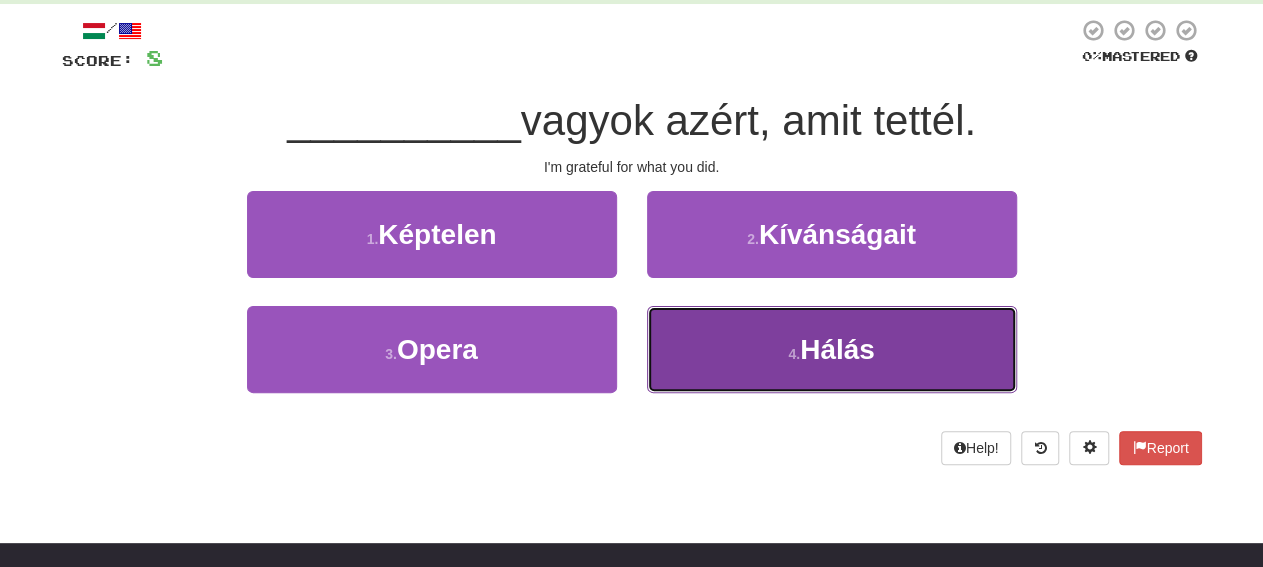 click on "4 .  Hálás" at bounding box center (832, 349) 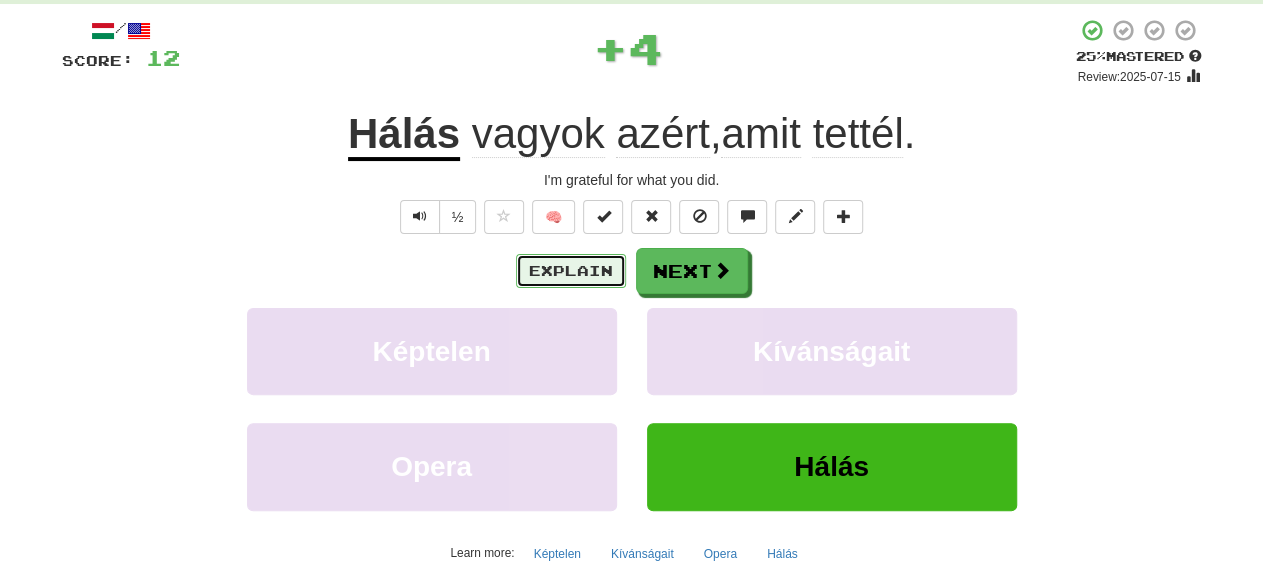 click on "Explain" at bounding box center (571, 271) 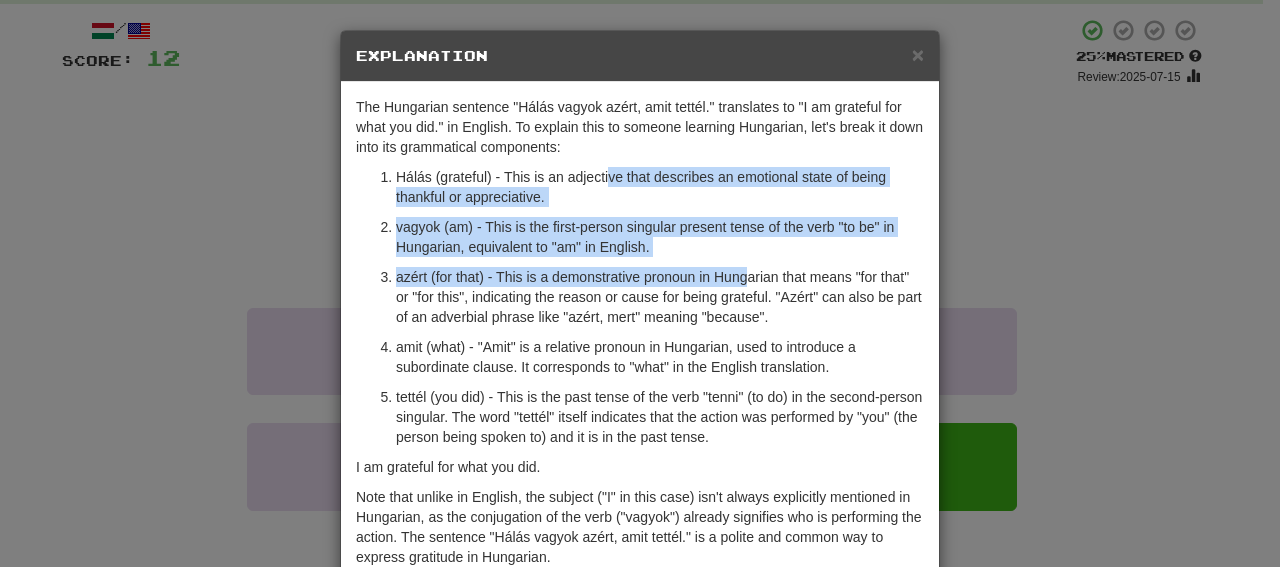 drag, startPoint x: 663, startPoint y: 181, endPoint x: 736, endPoint y: 280, distance: 123.00407 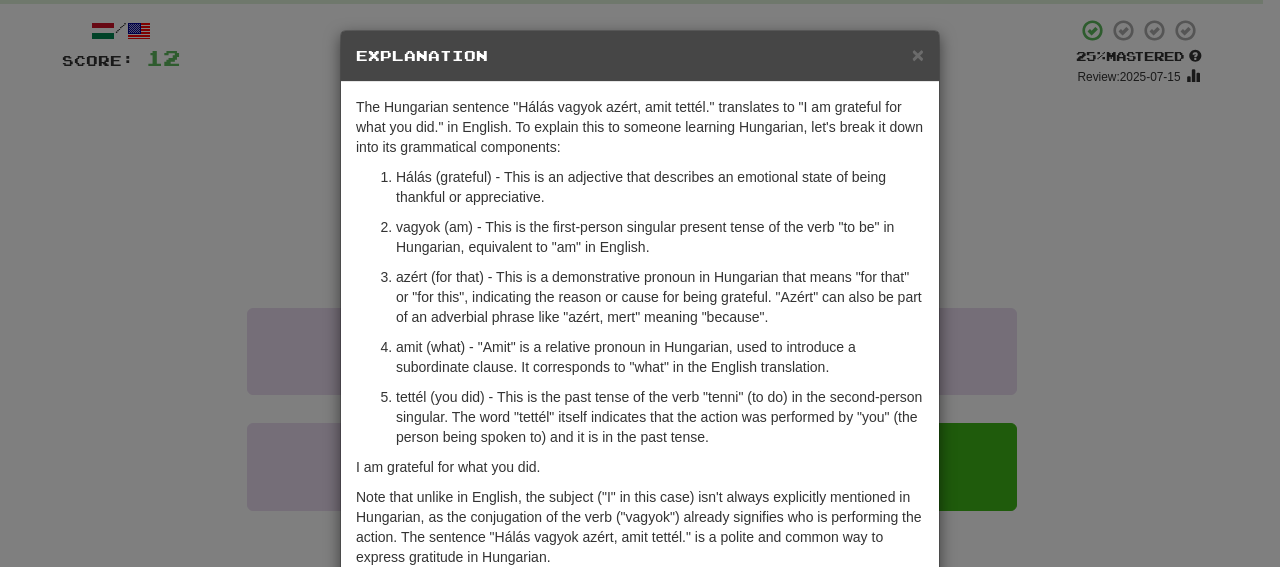 click on "[FIRST] [LAST] - This is an adjective that describes an emotional state of being thankful or appreciative.
vagyok (am) - This is the first-person singular present tense of the verb "to be" in Hungarian, equivalent to "am" in English.
azért (for that) - This is a demonstrative pronoun in Hungarian that means "for that" or "for this", indicating the reason or cause for being grateful. "Azért" can also be part of an adverbial phrase like "azért, mert" meaning "because".
amit (which/what) - "Amit" is a relative pronoun in Hungarian, used to introduce a subordinate clause. It corresponds to "what" in the English translation.
tettél (you did) - This is the past tense of the verb "tenni" (to do) in the second-person singular. The word "tettél" itself indicates that the action was performed by "you" (the person being spoken to) and it is in the past tense." at bounding box center (640, 307) 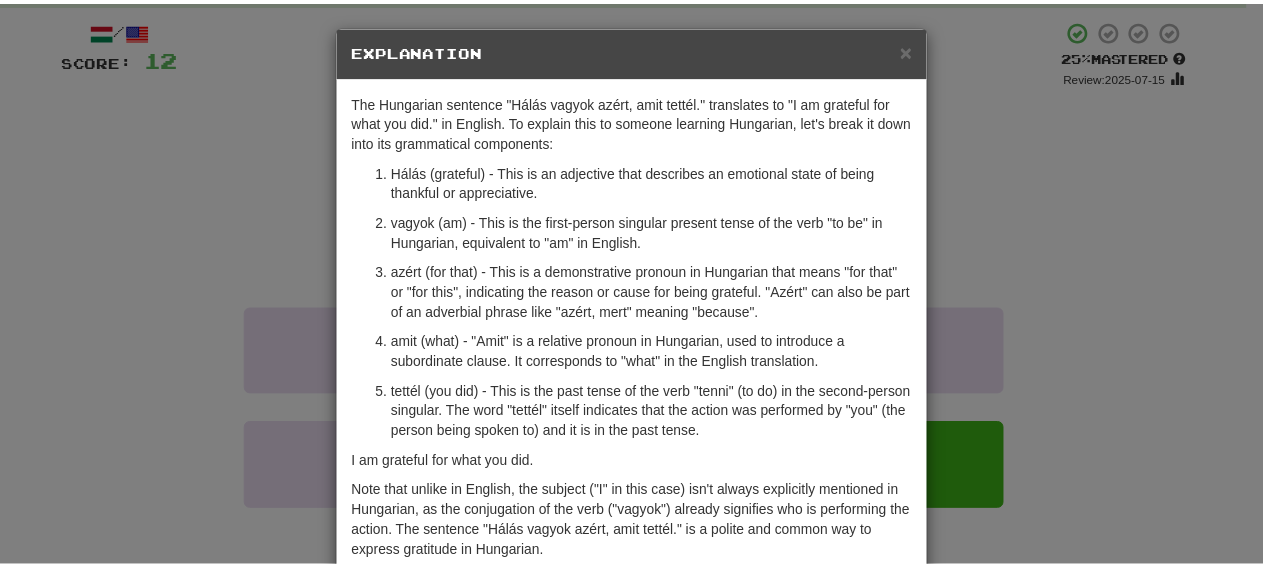 scroll, scrollTop: 0, scrollLeft: 0, axis: both 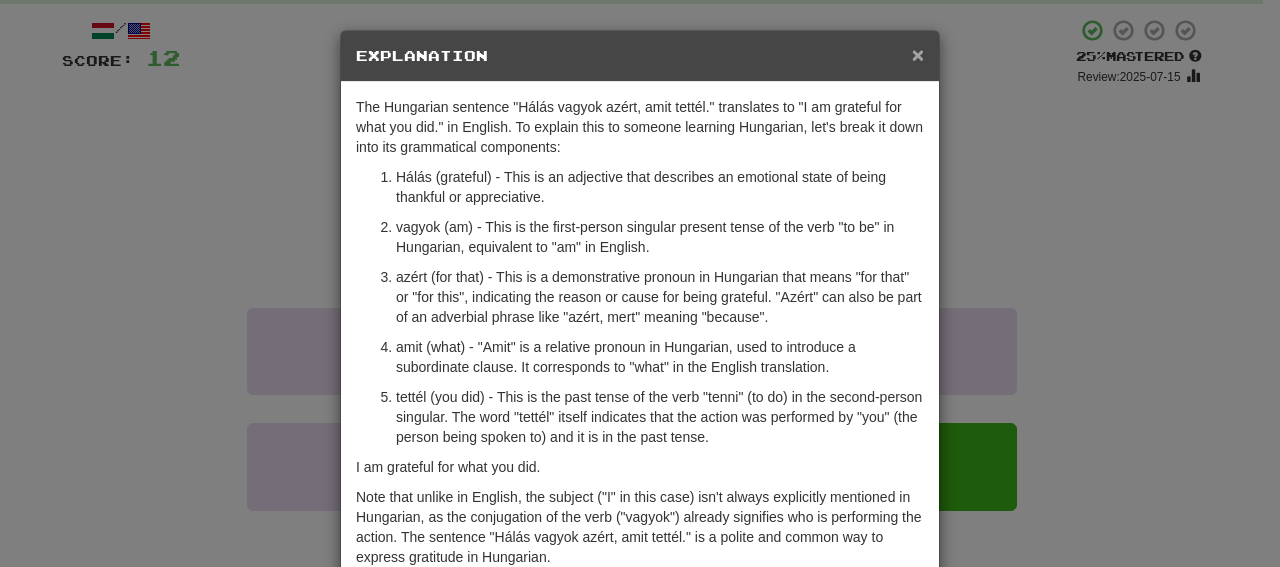 click on "×" at bounding box center [918, 54] 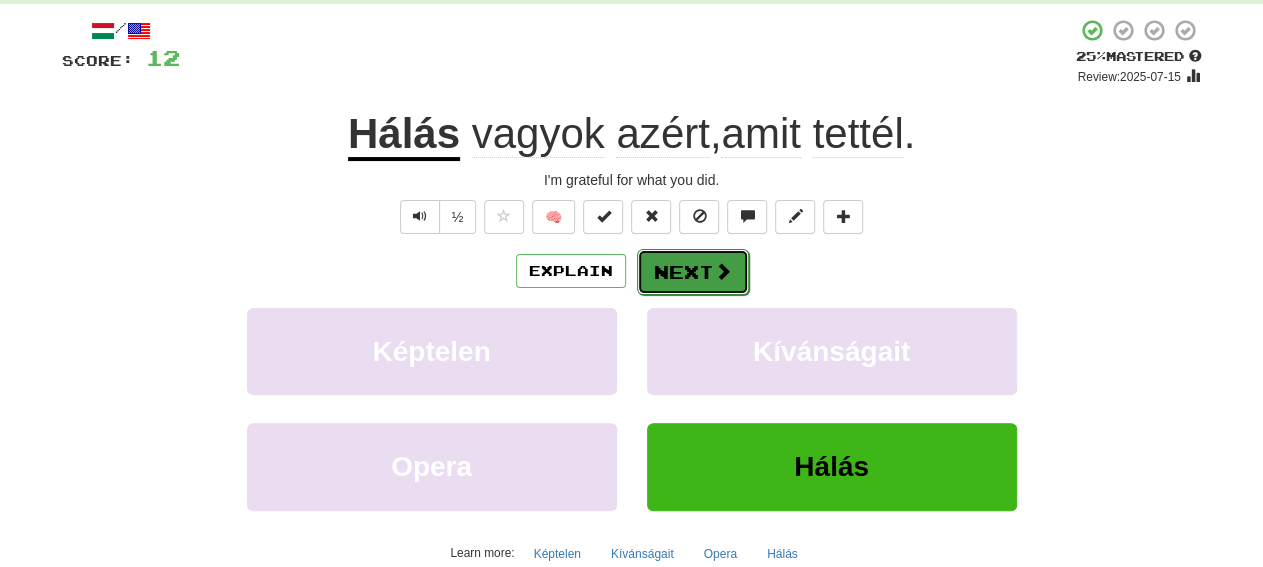 click on "Next" at bounding box center (693, 272) 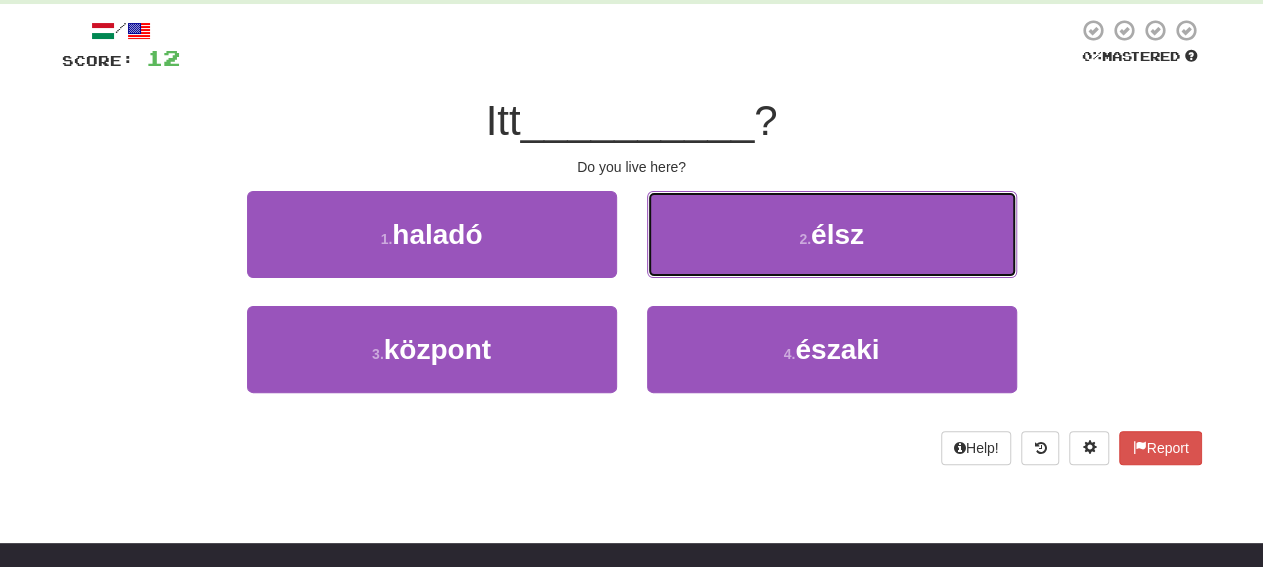 click on "2 .  élsz" at bounding box center [832, 234] 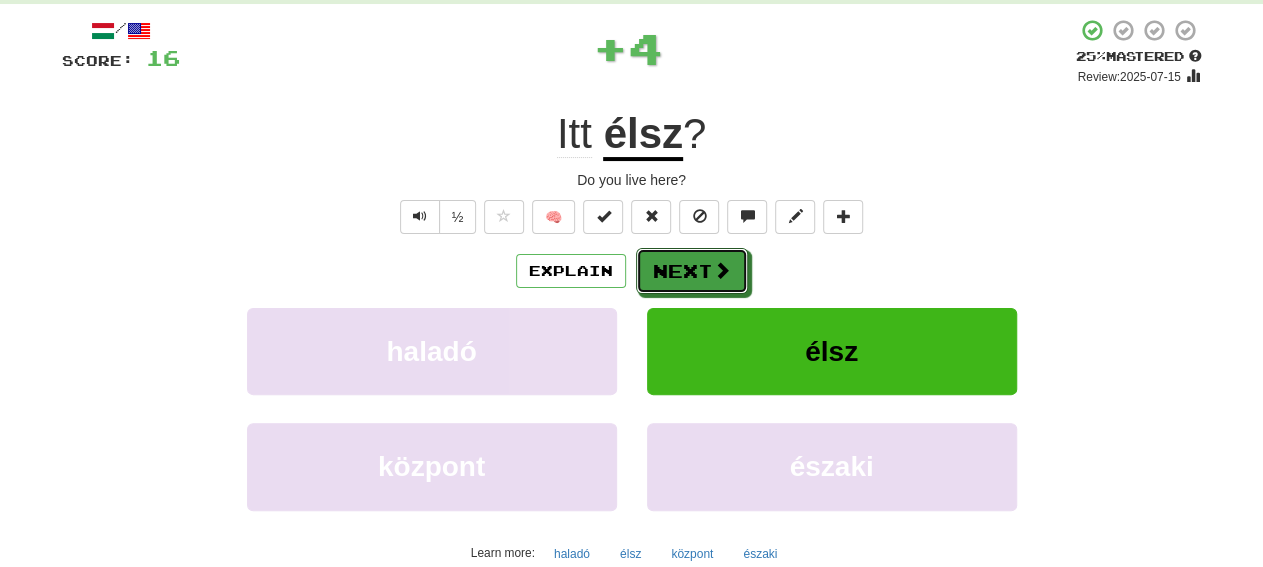 click on "Next" at bounding box center (692, 271) 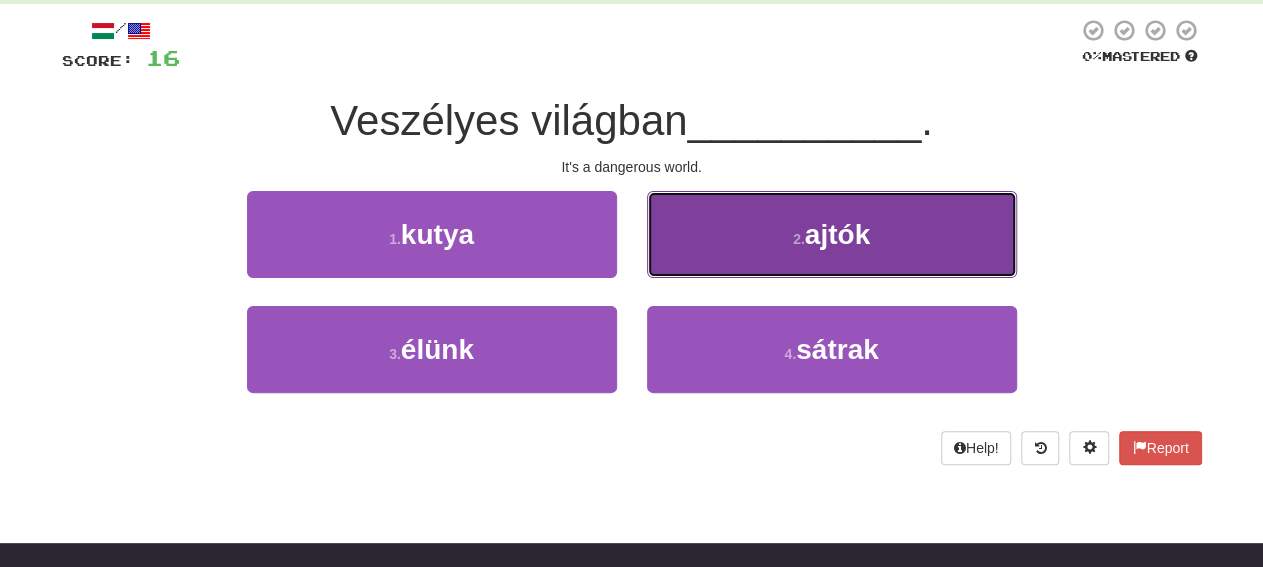 click on "2 .  ajtók" at bounding box center (832, 234) 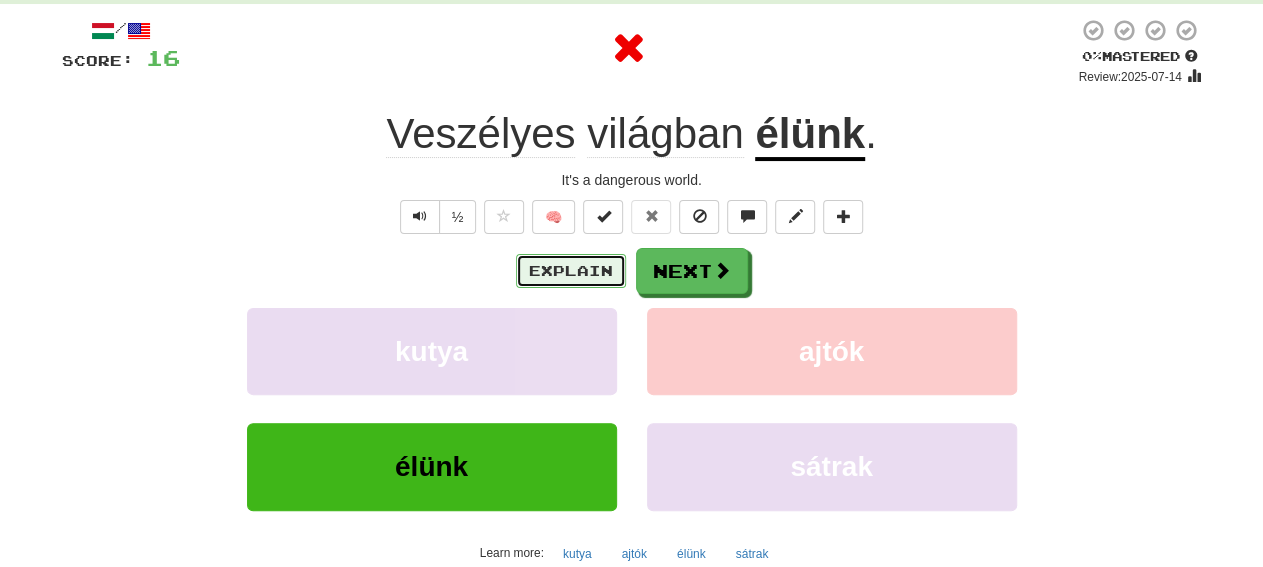click on "Explain" at bounding box center (571, 271) 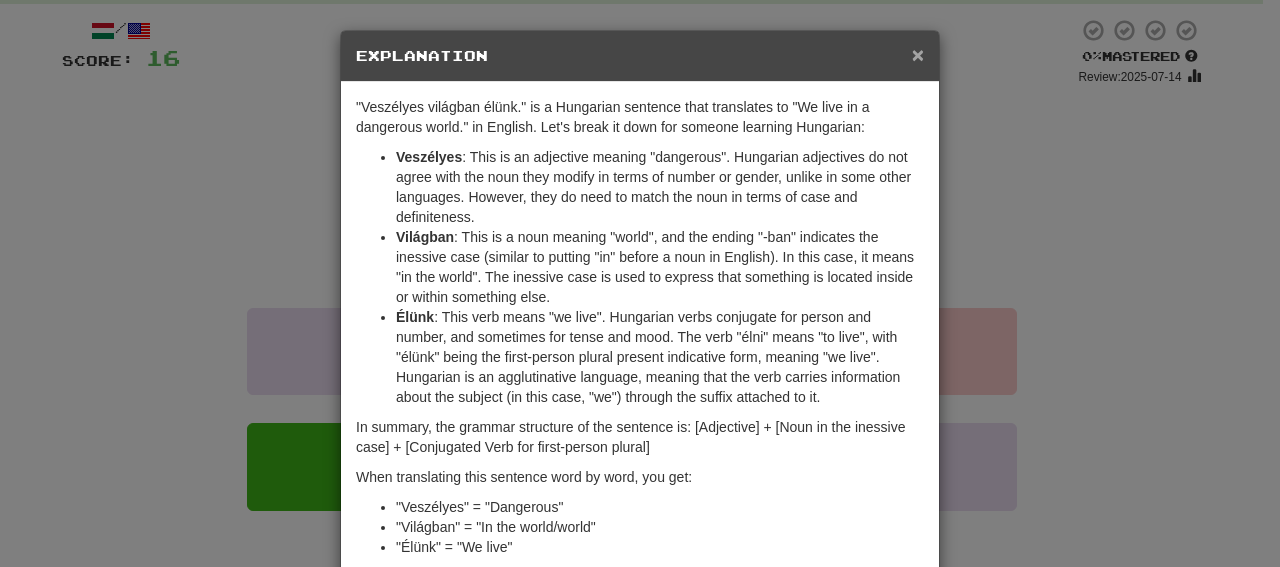 click on "×" at bounding box center (918, 54) 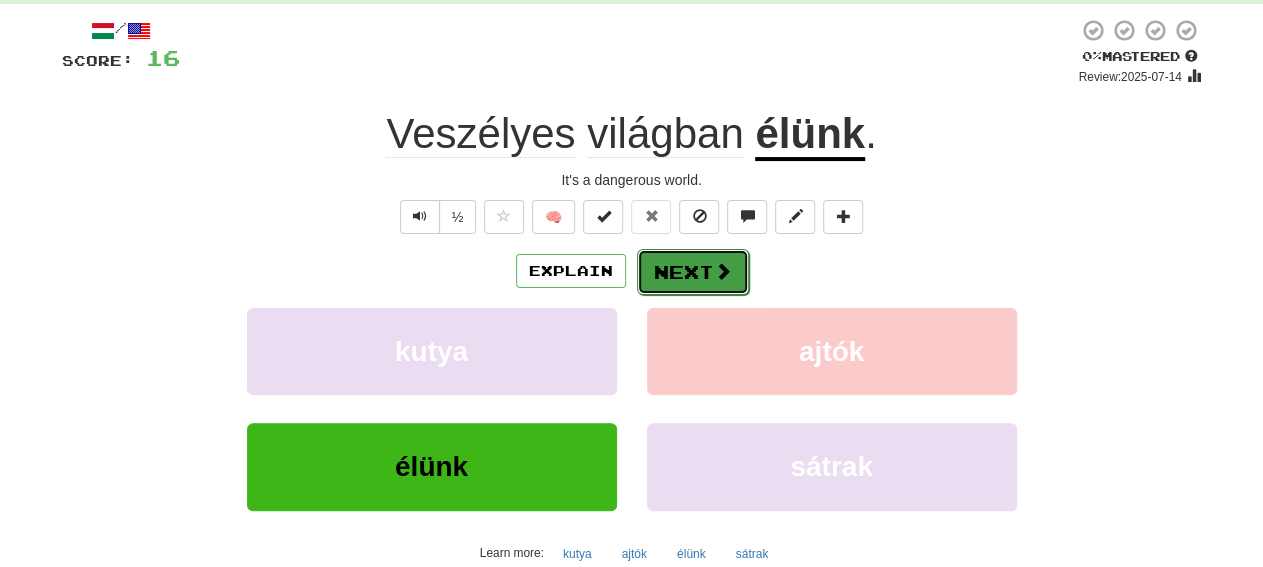 click on "Next" at bounding box center [693, 272] 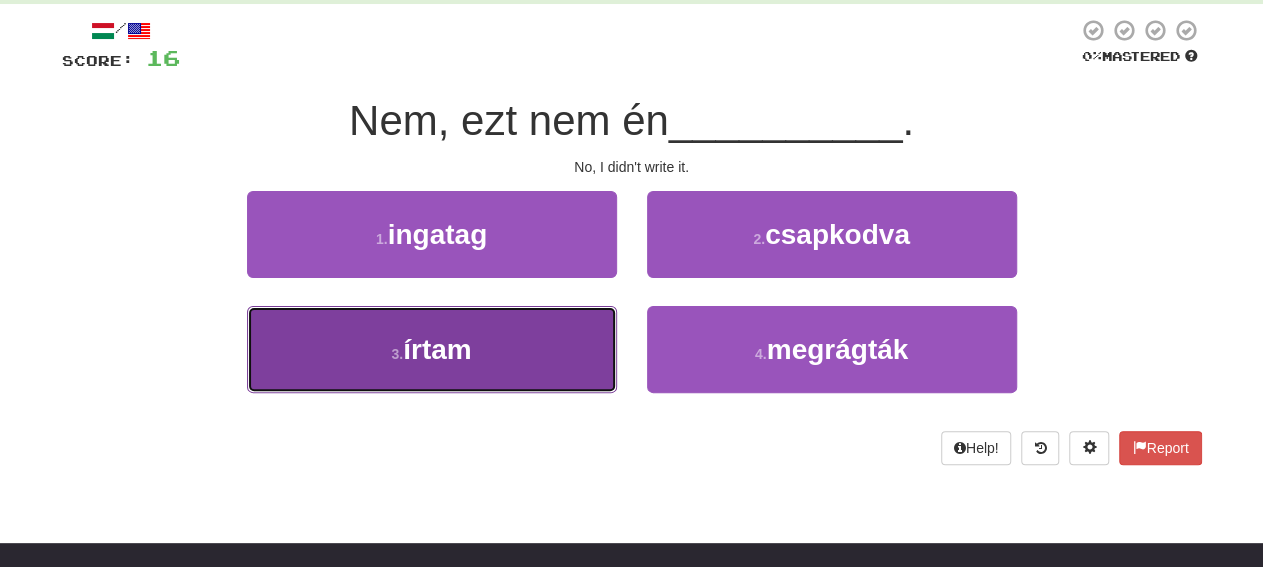 click on "3 .  írtam" at bounding box center (432, 349) 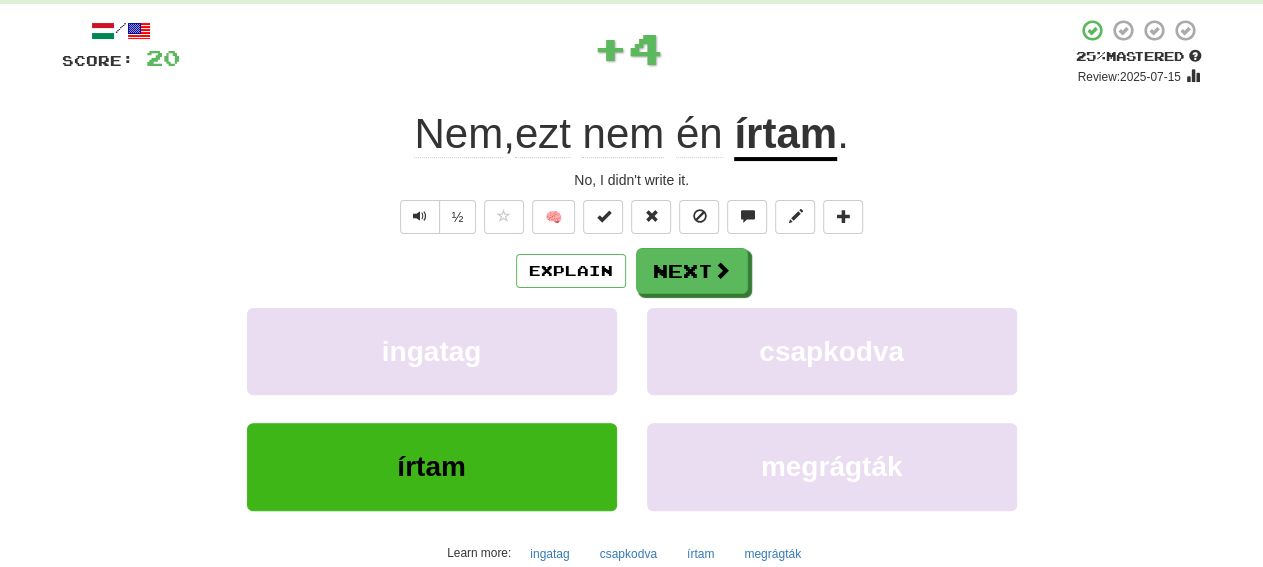 click on "/  Score:   20 + 4 25 %  Mastered Review:  2025-07-15 Nem ,  ezt   nem   én   írtam . No, I didn't write it. ½ 🧠 Explain Next ingatag csapkodva írtam megrágták Learn more: ingatag csapkodva írtam megrágták  Help!  Report Sentence Source" at bounding box center [632, 331] 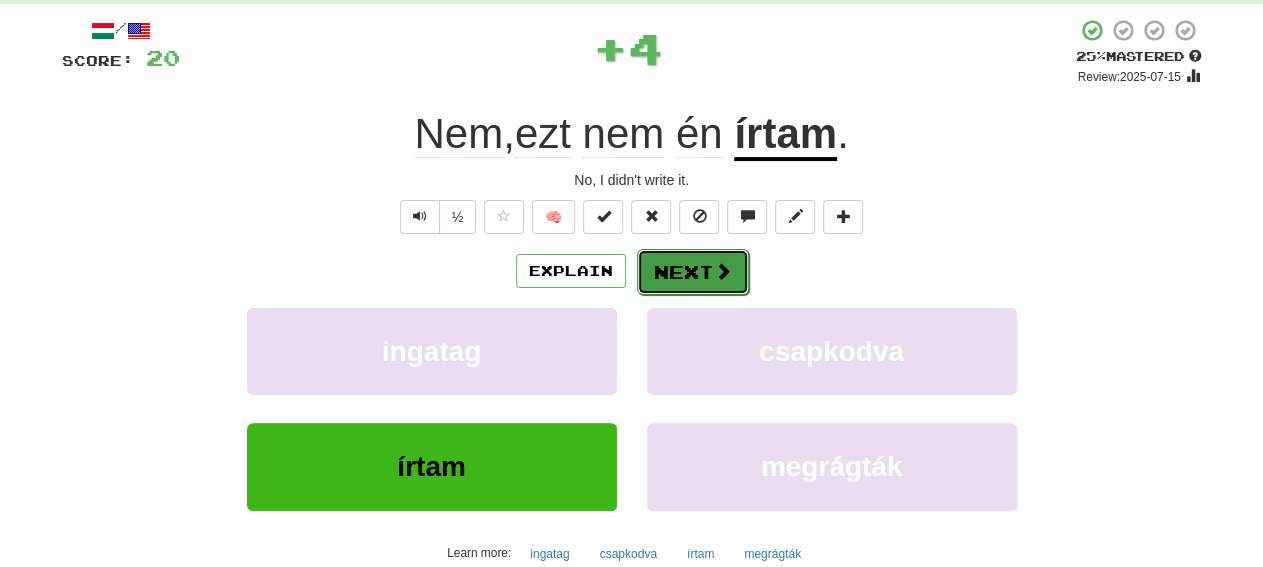 click on "Next" at bounding box center [693, 272] 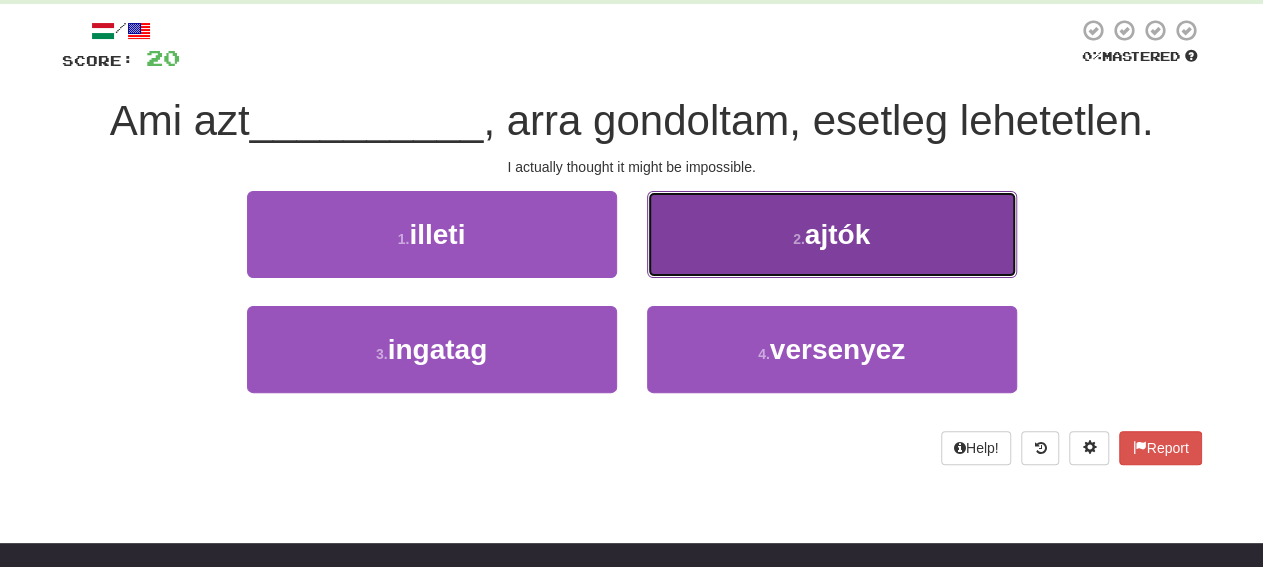 click on "2 .  ajtók" at bounding box center [832, 234] 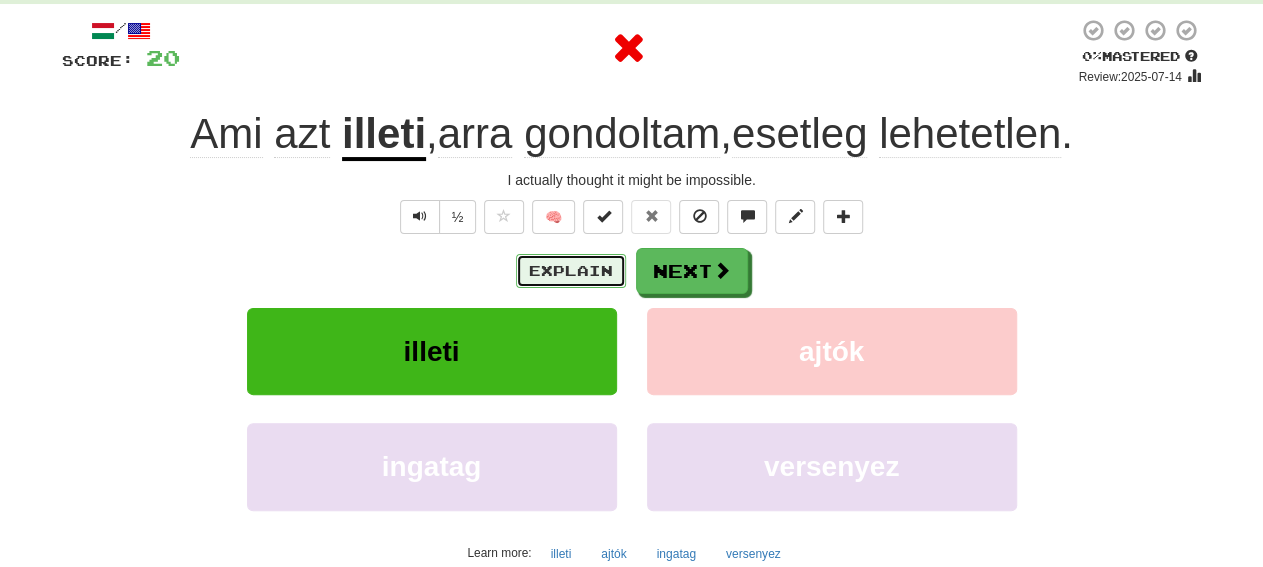 click on "Explain" at bounding box center (571, 271) 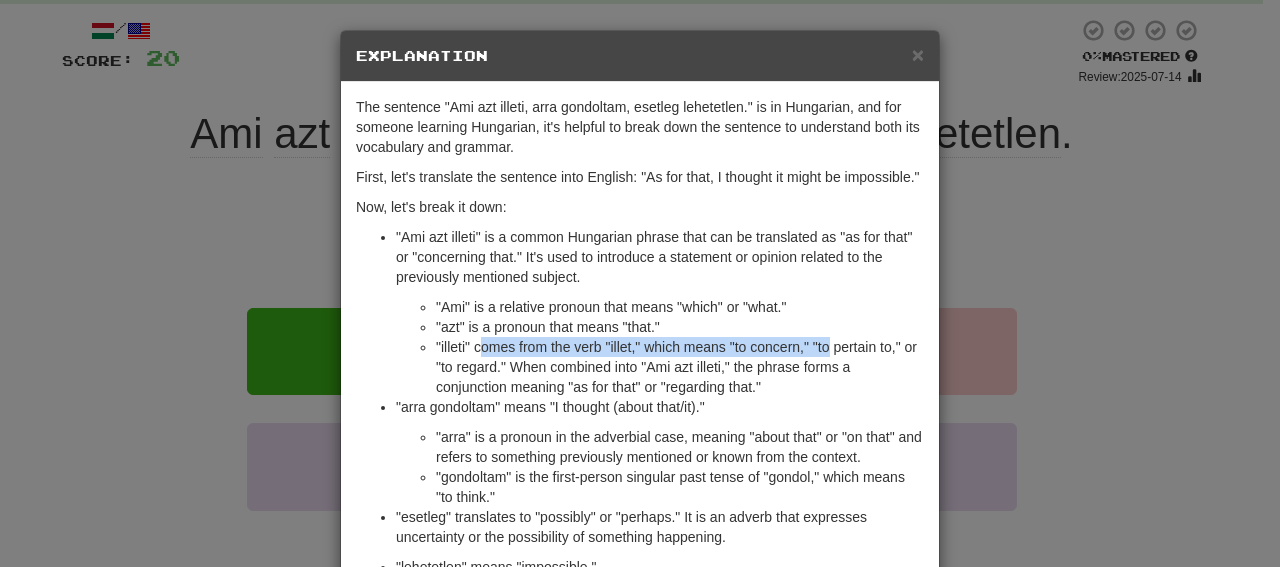 drag, startPoint x: 475, startPoint y: 345, endPoint x: 821, endPoint y: 349, distance: 346.02313 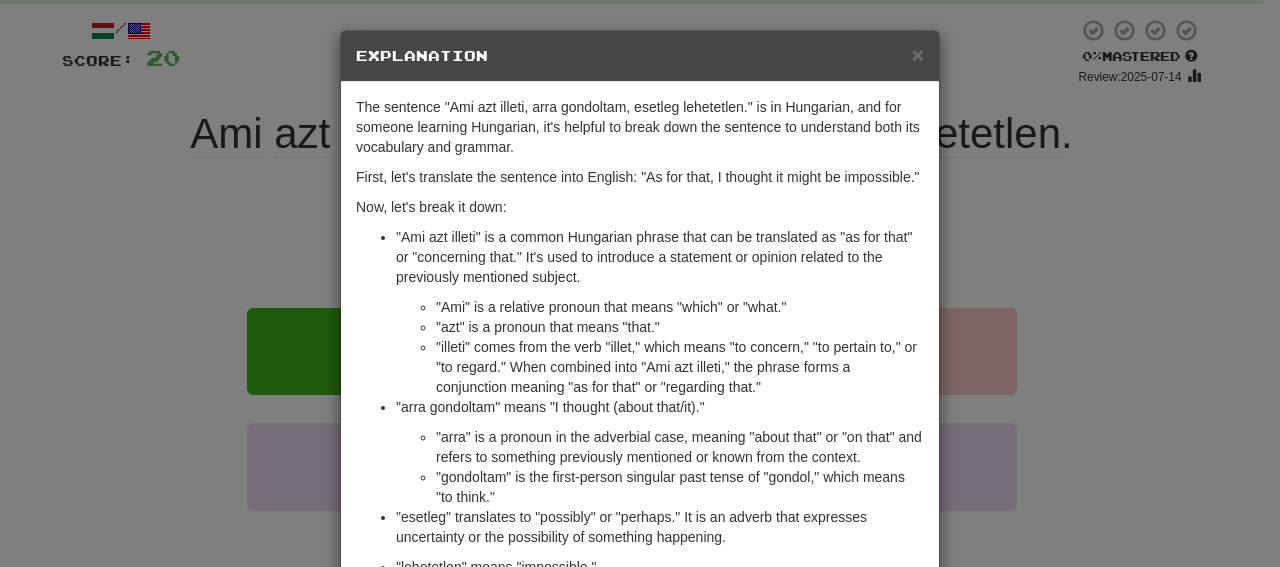 click on ""illeti" comes from the verb "illet," which means "to concern," "to pertain to," or "to regard." When combined into "Ami azt illeti," the phrase forms a conjunction meaning "as for that" or "regarding that."" at bounding box center (680, 367) 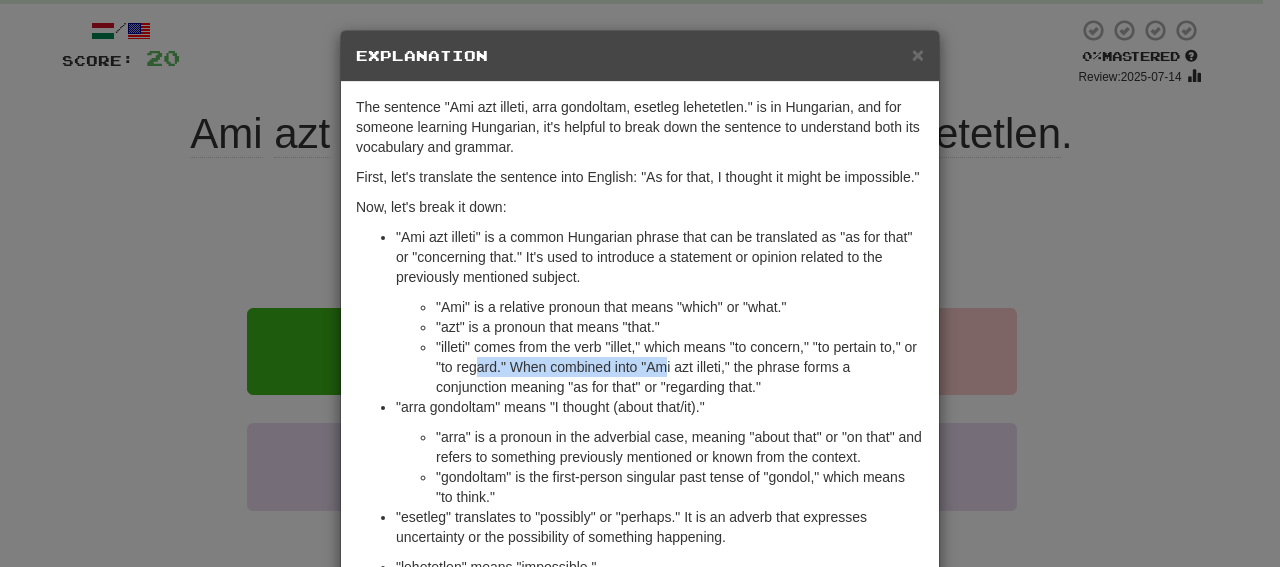 drag, startPoint x: 469, startPoint y: 364, endPoint x: 659, endPoint y: 369, distance: 190.06578 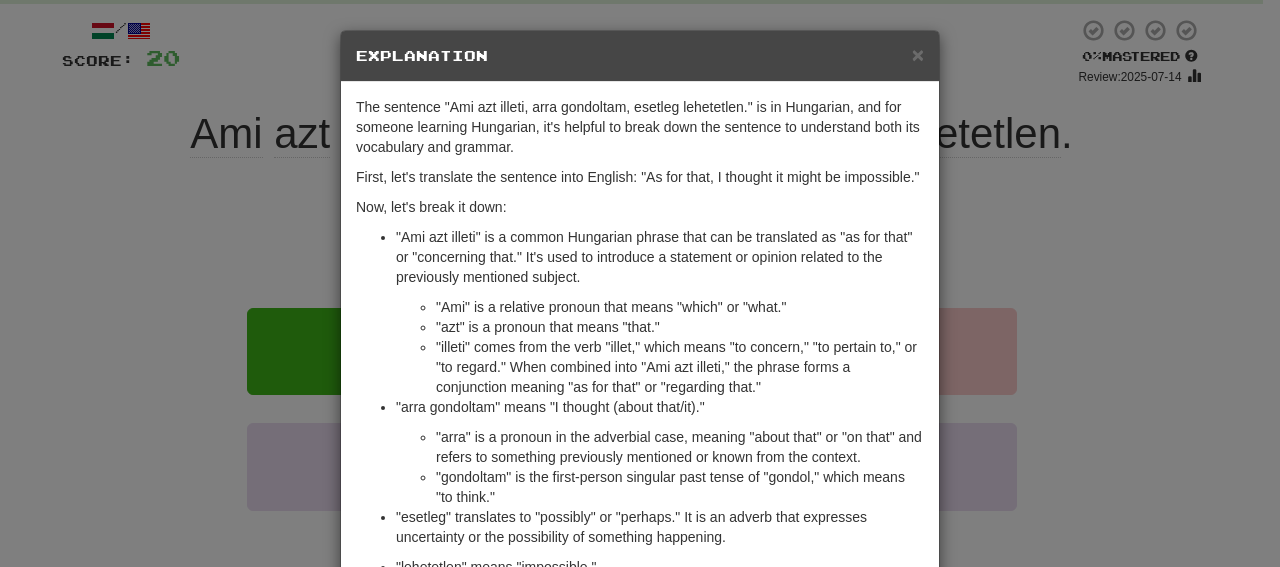click on ""illeti" comes from the verb "illet," which means "to concern," "to pertain to," or "to regard." When combined into "Ami azt illeti," the phrase forms a conjunction meaning "as for that" or "regarding that."" at bounding box center [680, 367] 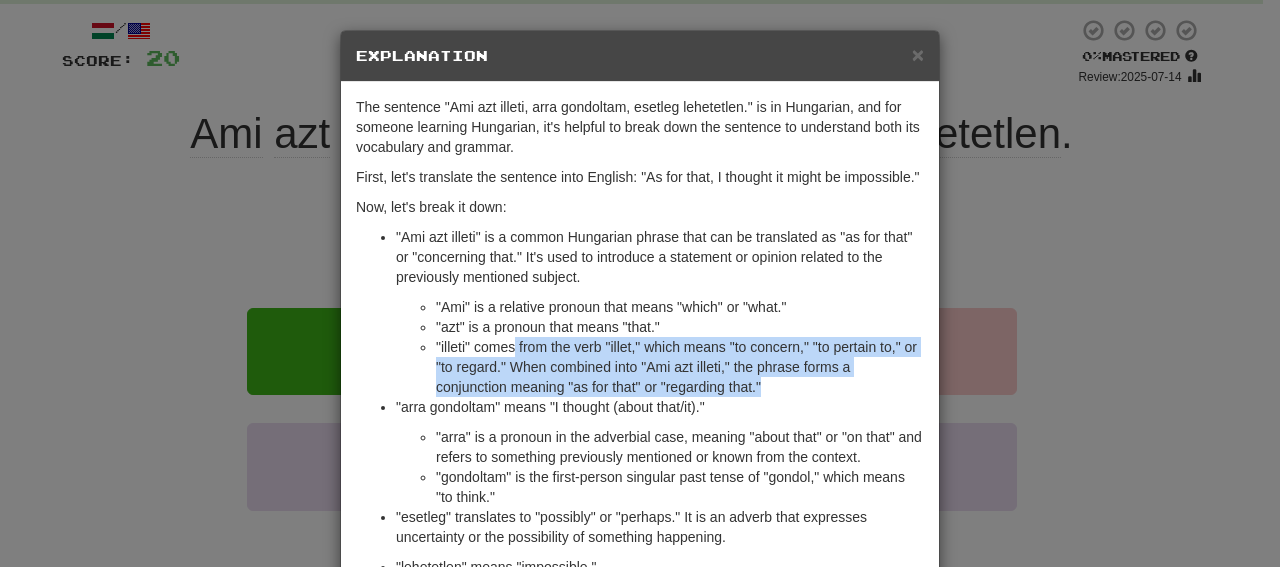 drag, startPoint x: 505, startPoint y: 347, endPoint x: 852, endPoint y: 390, distance: 349.6541 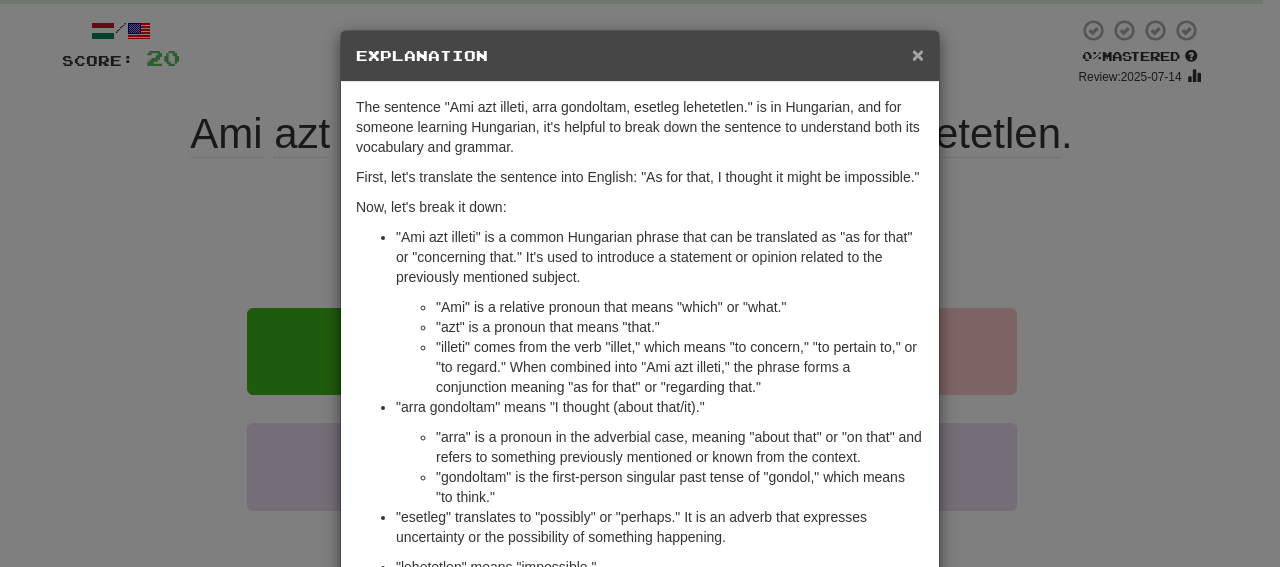 click on "×" at bounding box center (918, 54) 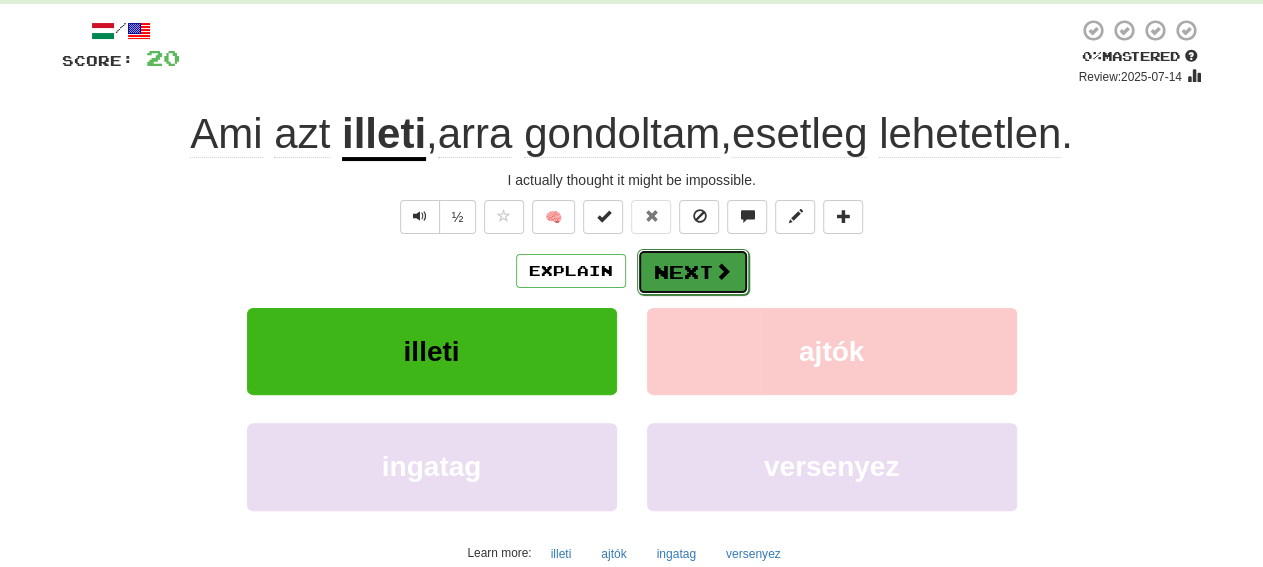 click at bounding box center [723, 271] 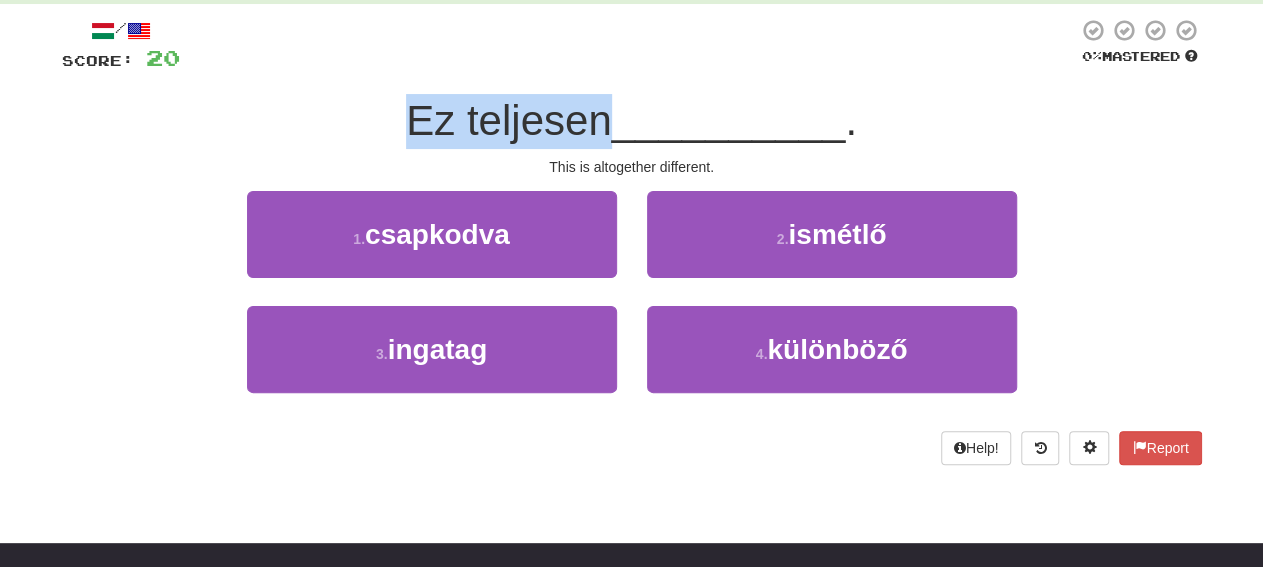 drag, startPoint x: 405, startPoint y: 127, endPoint x: 598, endPoint y: 120, distance: 193.1269 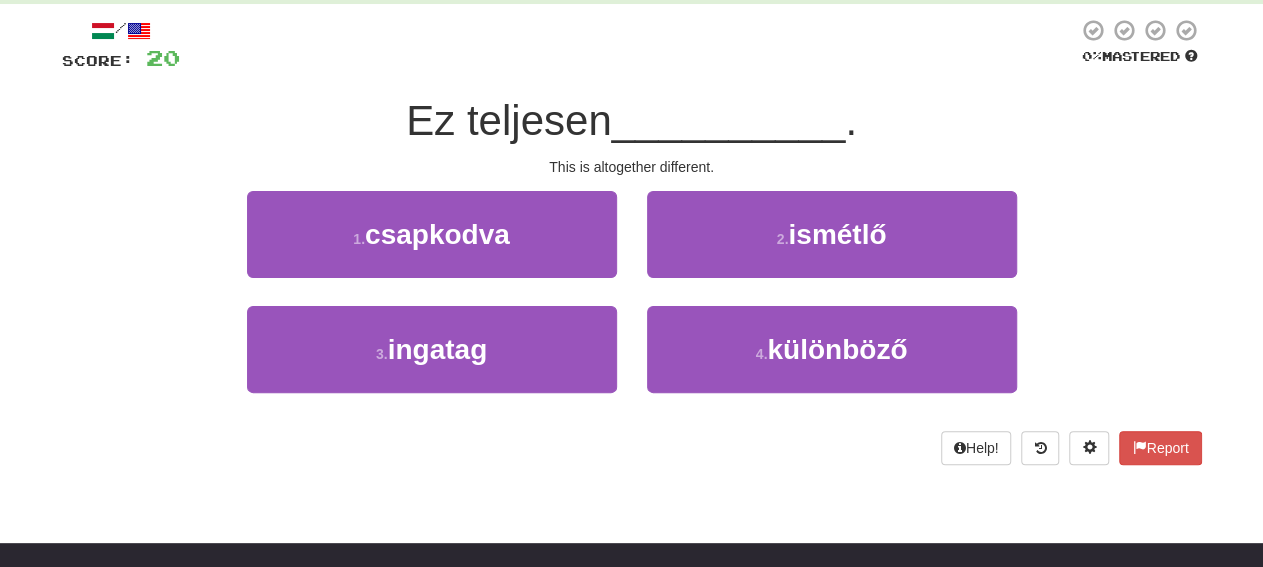 click on "This is altogether different." at bounding box center [632, 167] 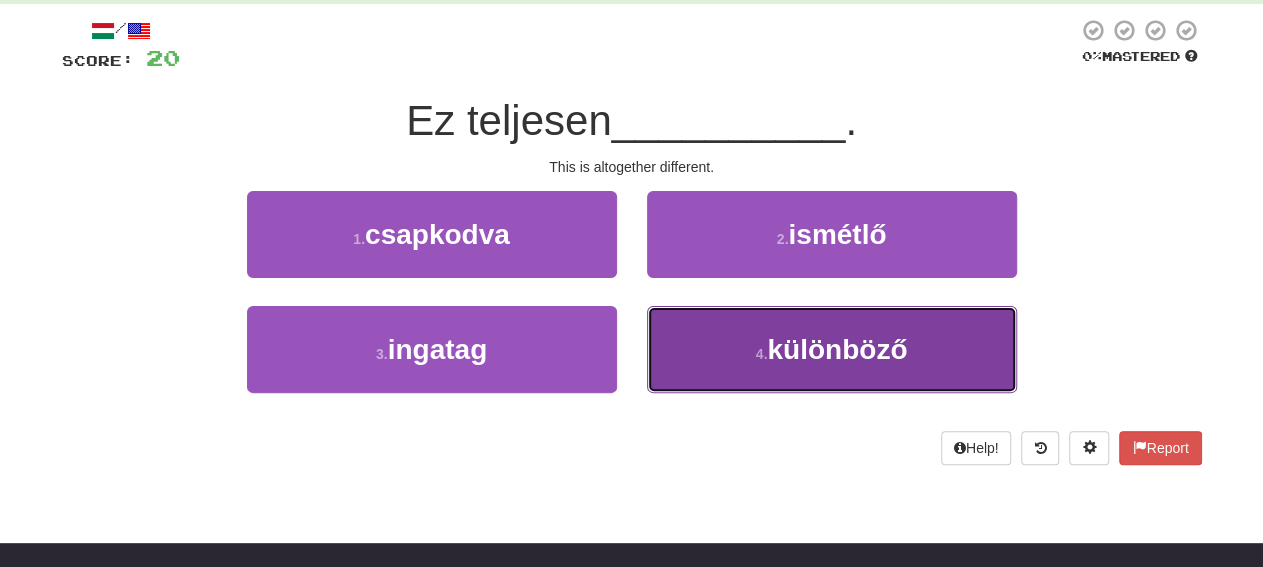 click on "4 .  különböző" at bounding box center [832, 349] 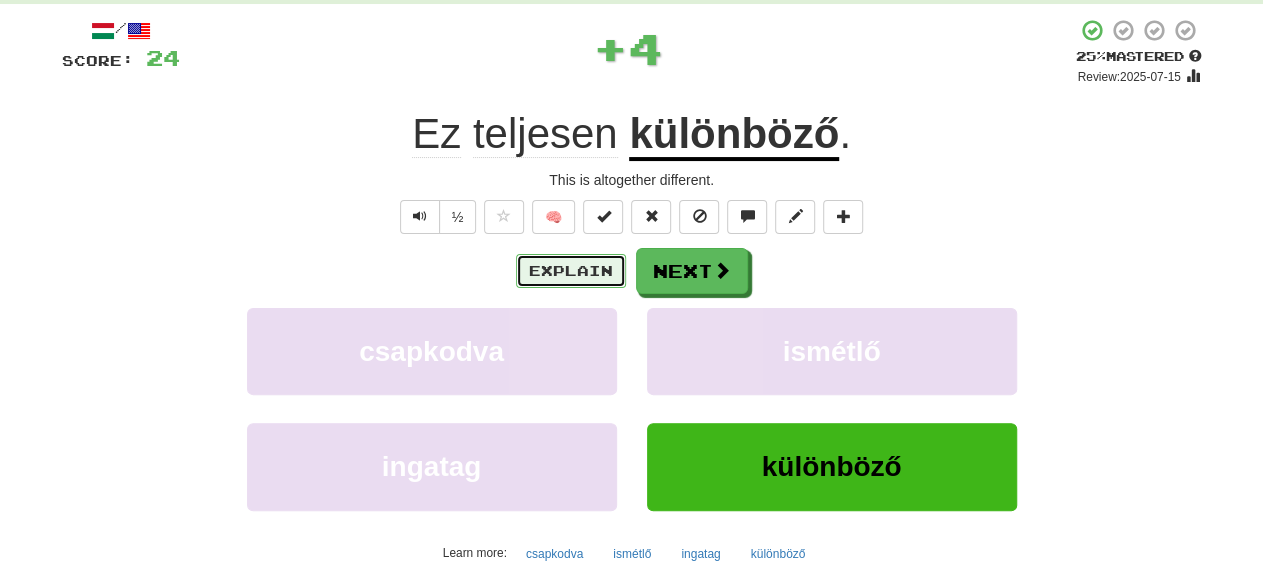 click on "Explain" at bounding box center [571, 271] 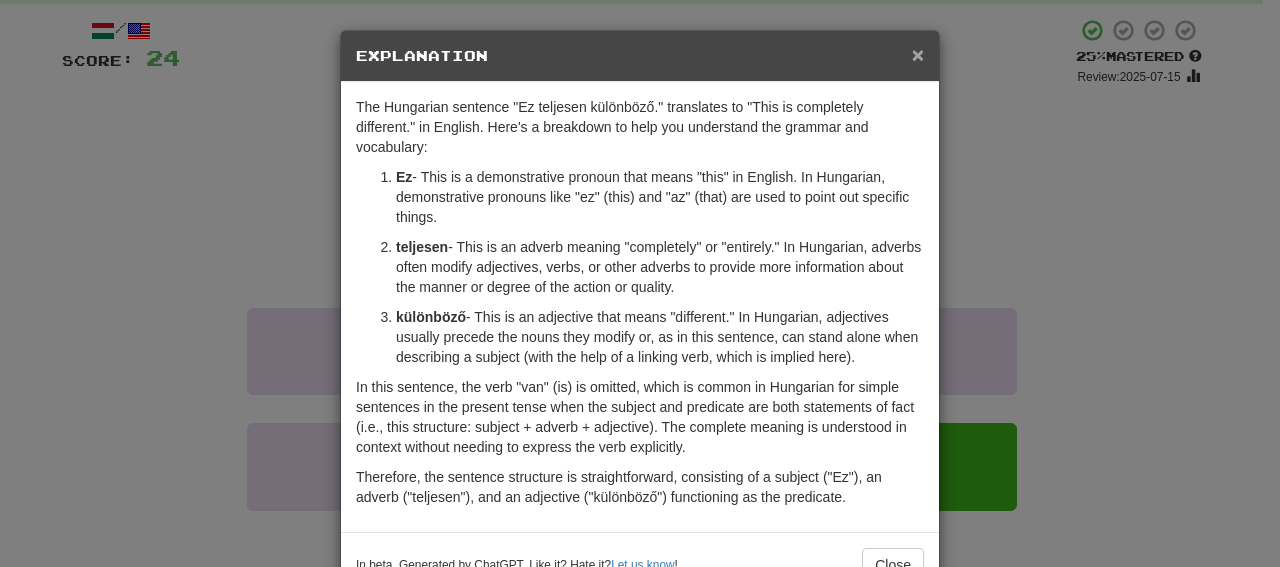 click on "×" at bounding box center [918, 54] 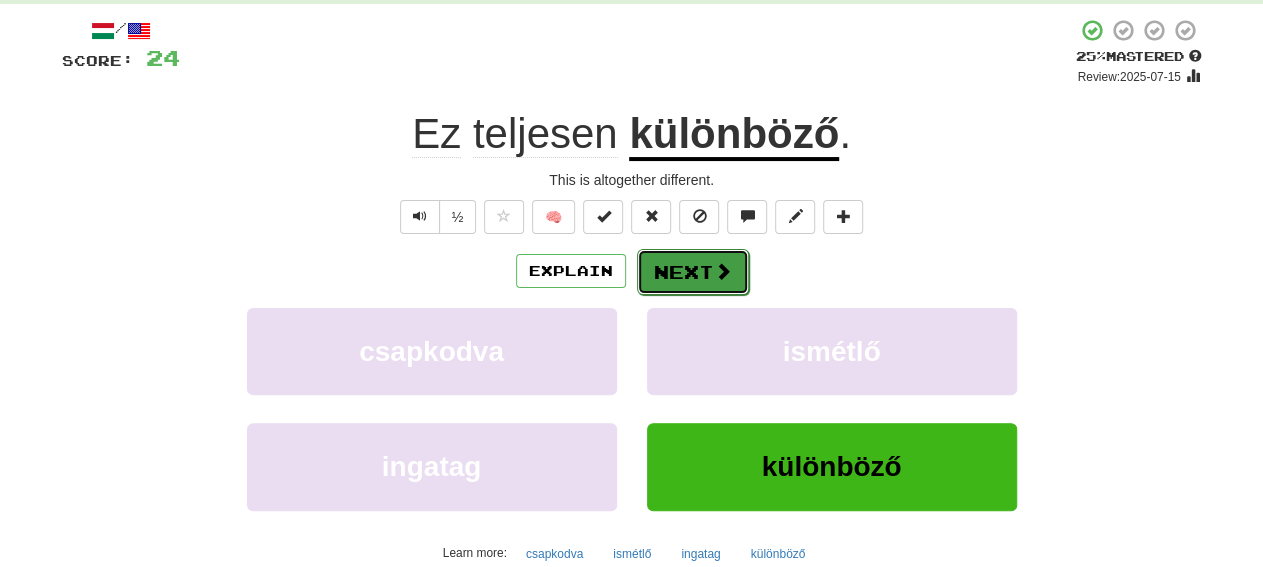 click on "Next" at bounding box center [693, 272] 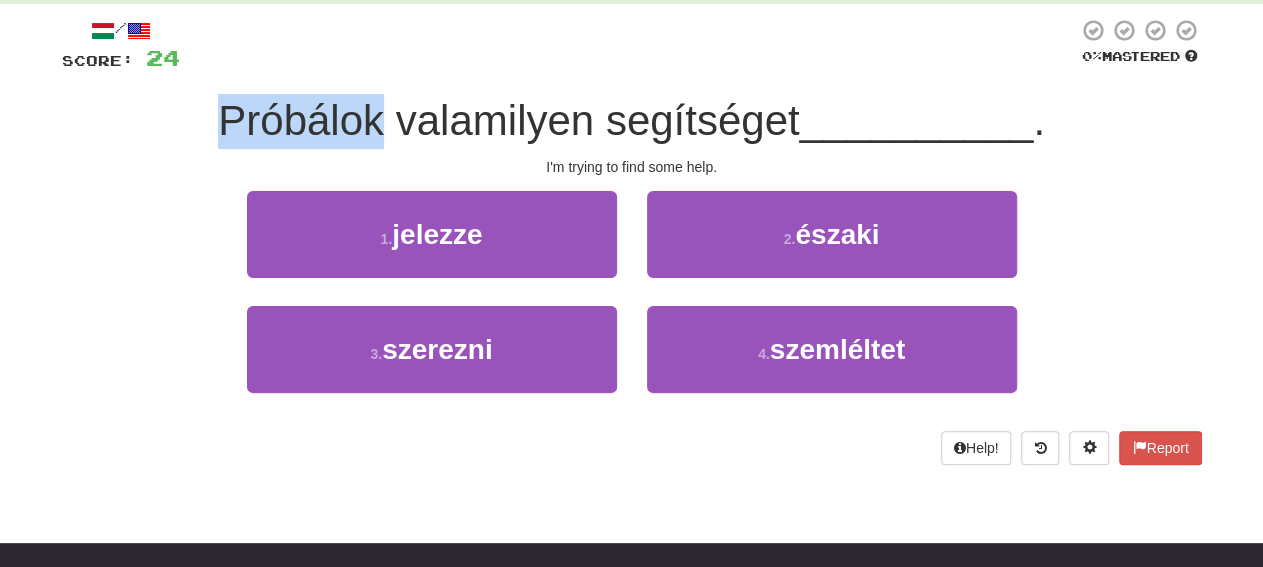drag, startPoint x: 219, startPoint y: 121, endPoint x: 369, endPoint y: 131, distance: 150.33296 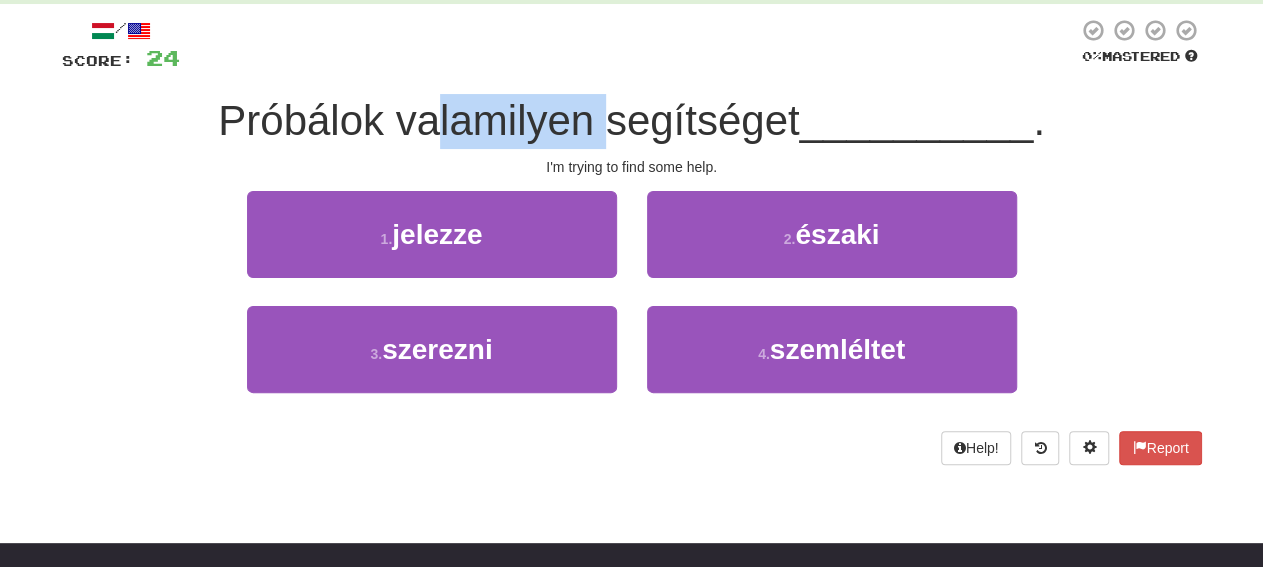 drag, startPoint x: 427, startPoint y: 130, endPoint x: 597, endPoint y: 129, distance: 170.00294 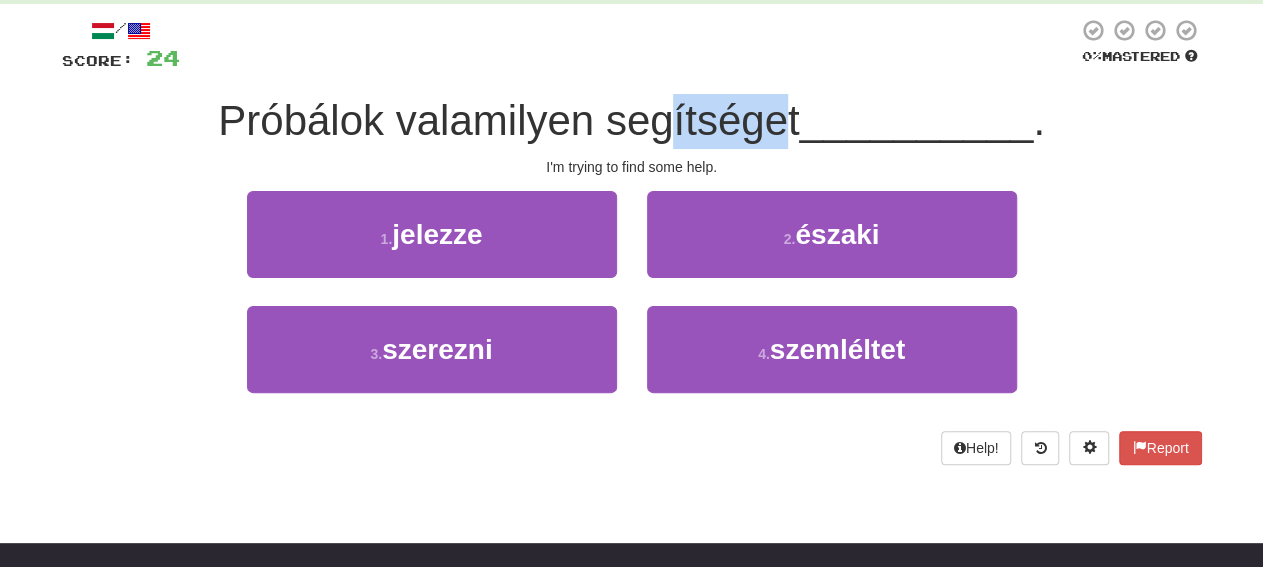 drag, startPoint x: 657, startPoint y: 127, endPoint x: 783, endPoint y: 127, distance: 126 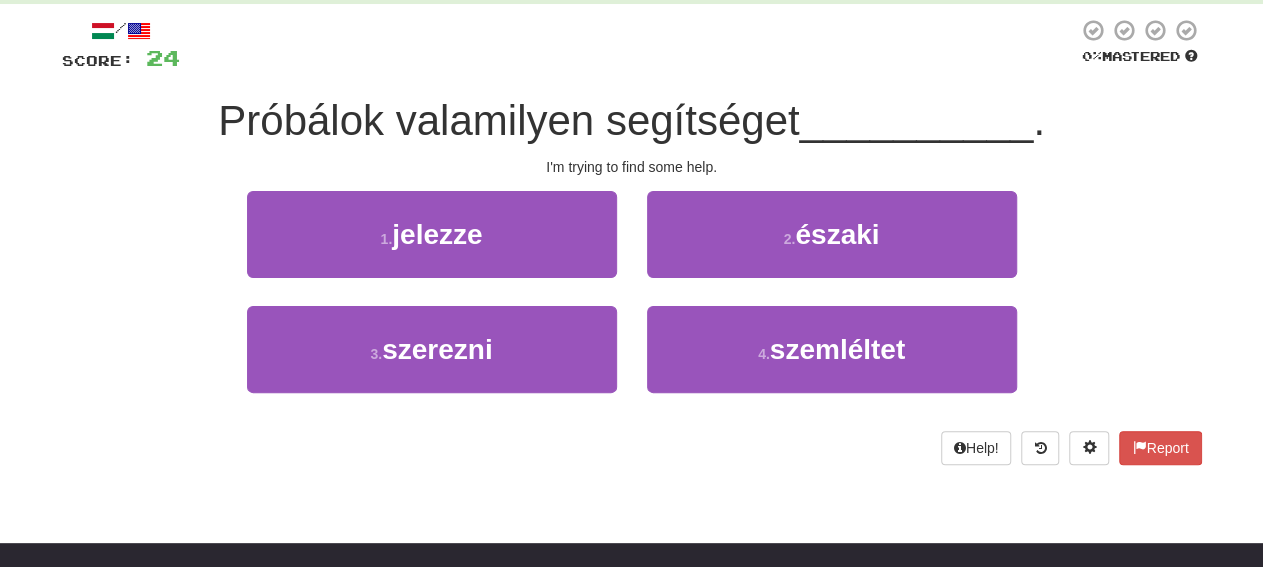 click on "Próbálok valamilyen segítséget" at bounding box center (508, 120) 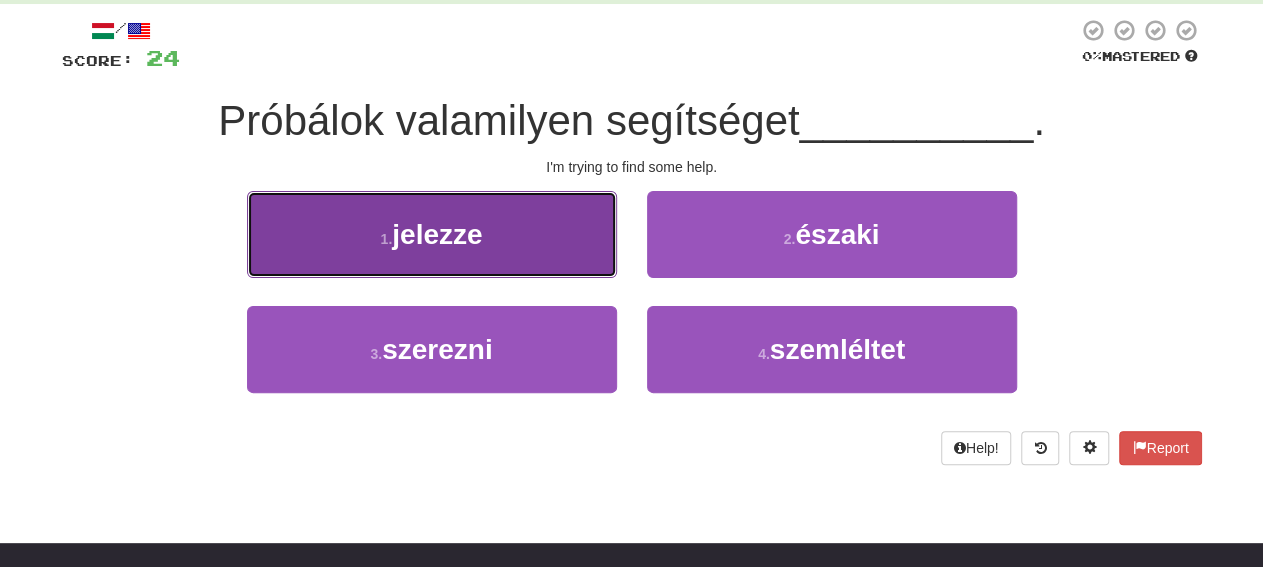 click on "1 .  jelezze" at bounding box center (432, 234) 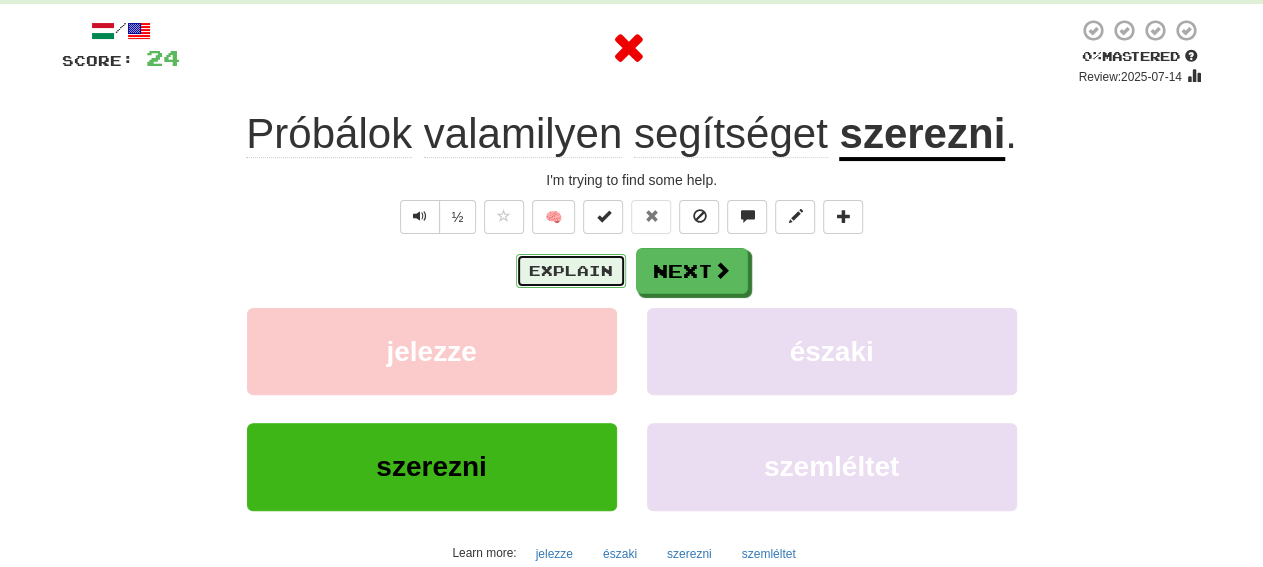 click on "Explain" at bounding box center [571, 271] 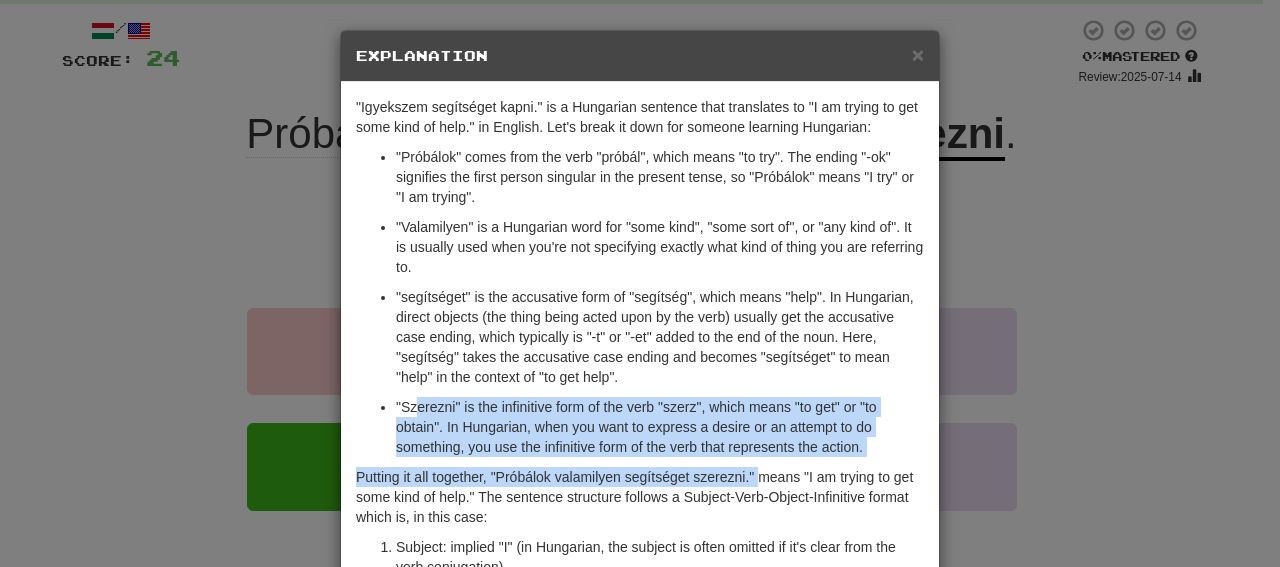 drag, startPoint x: 405, startPoint y: 424, endPoint x: 747, endPoint y: 490, distance: 348.3102 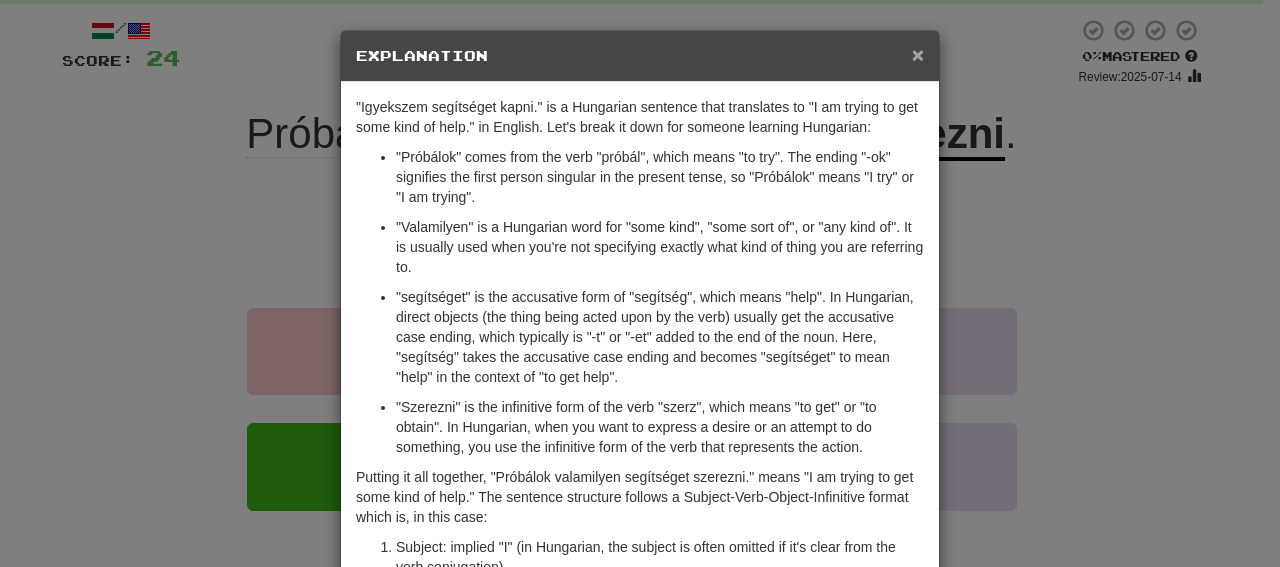 click on "×" at bounding box center (918, 54) 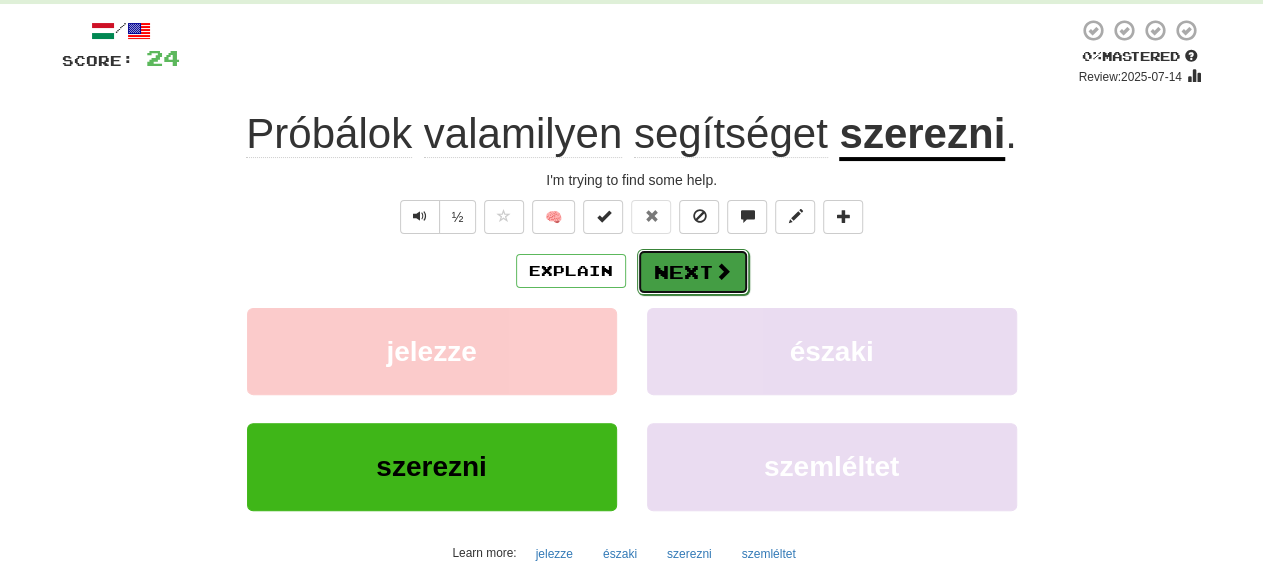 click on "Next" at bounding box center (693, 272) 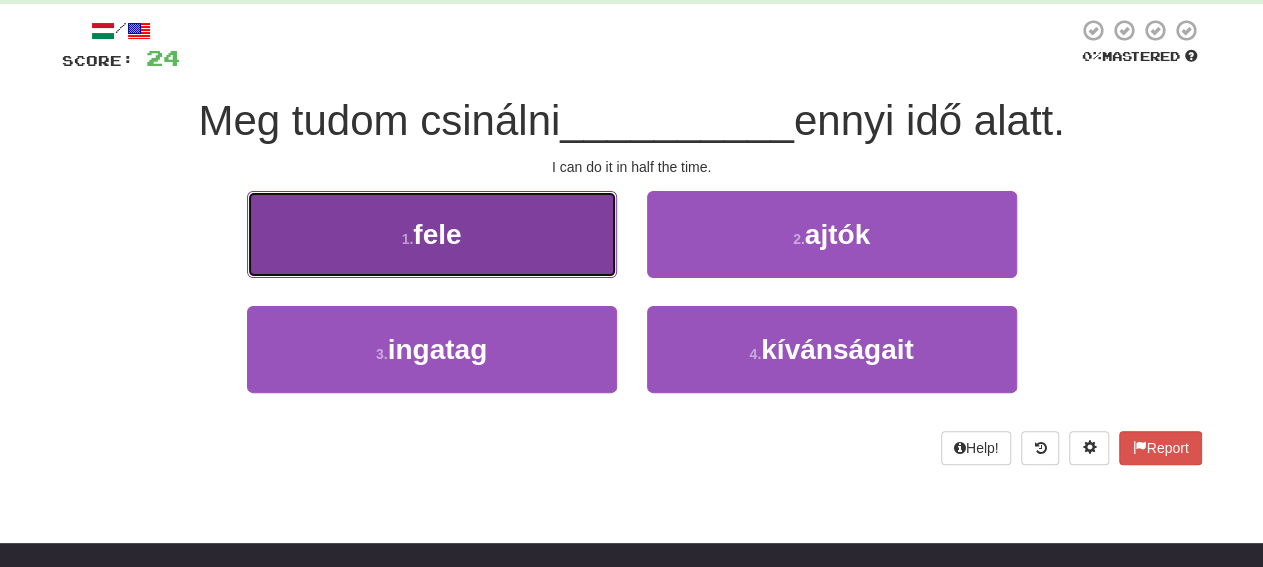 click on "fele" at bounding box center [437, 234] 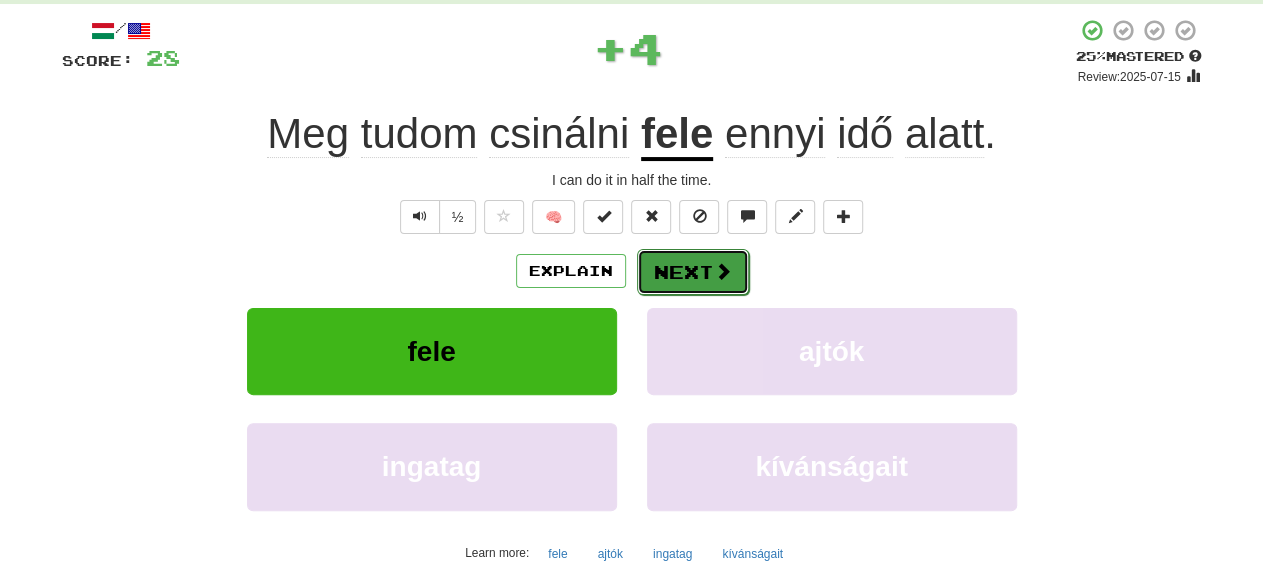 click on "Next" at bounding box center (693, 272) 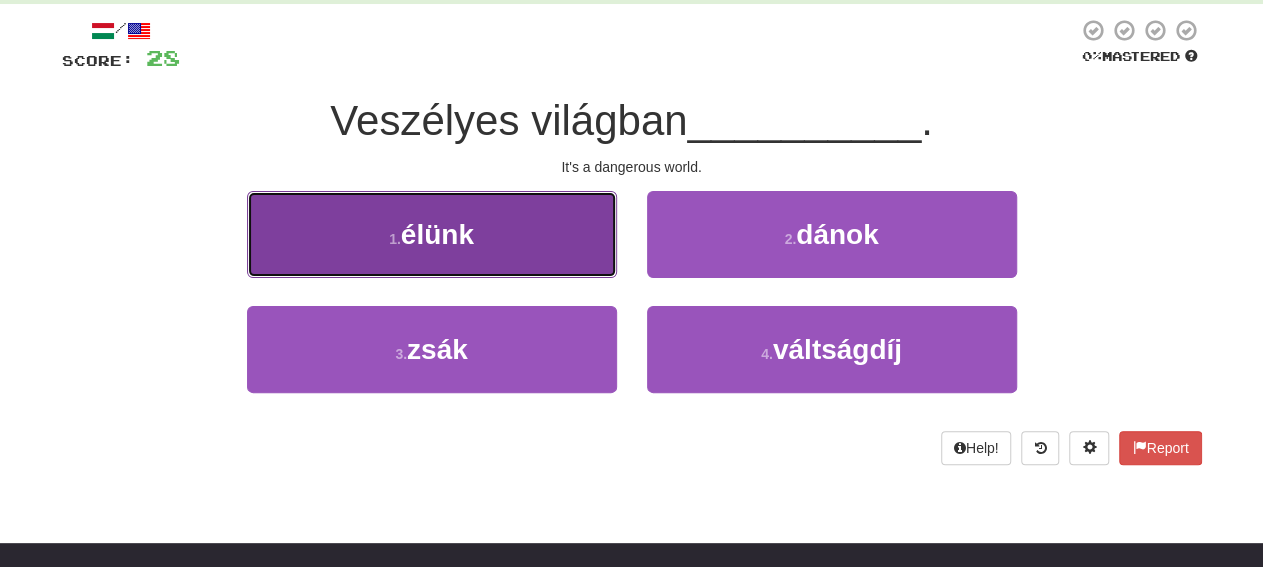 click on "1 .  élünk" at bounding box center (432, 234) 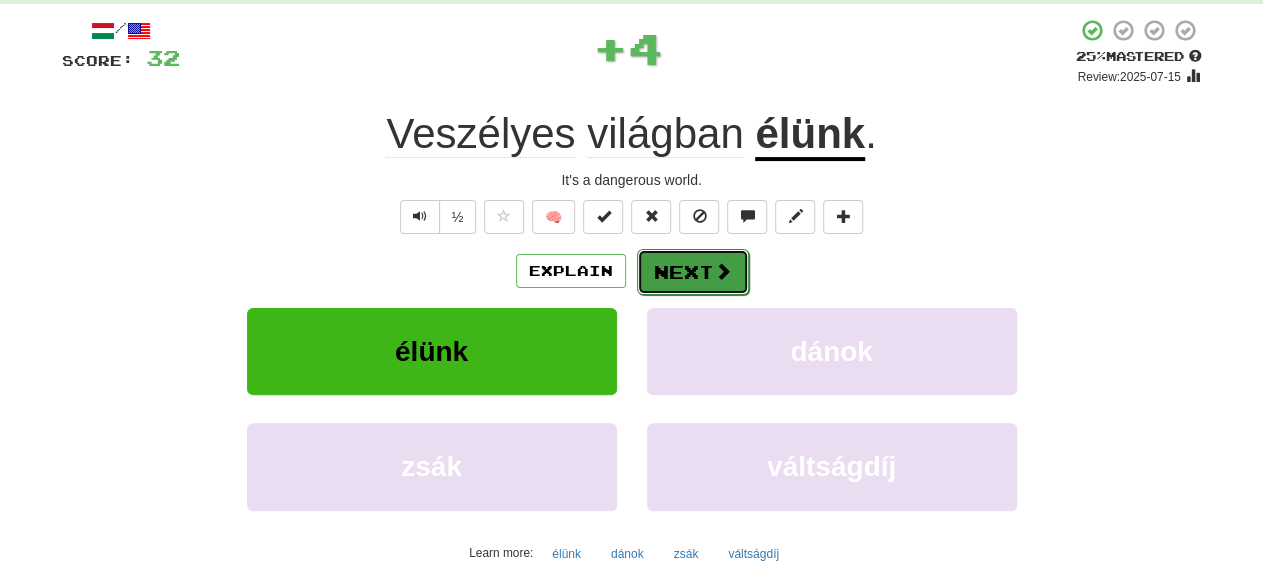click on "Next" at bounding box center (693, 272) 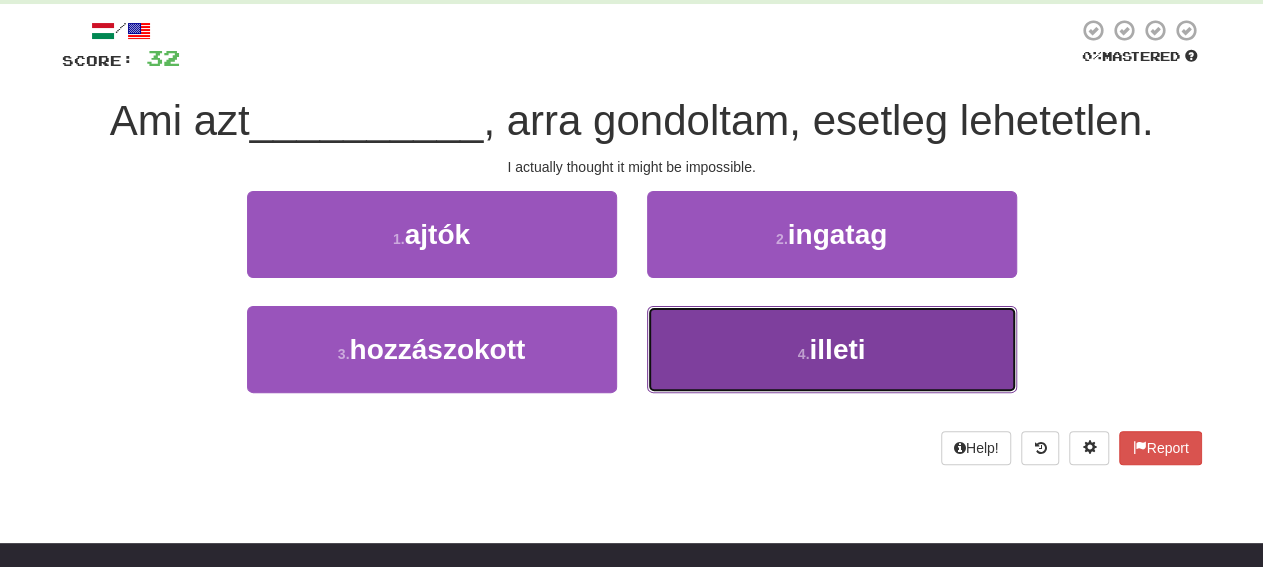click on "4 .  illeti" at bounding box center (832, 349) 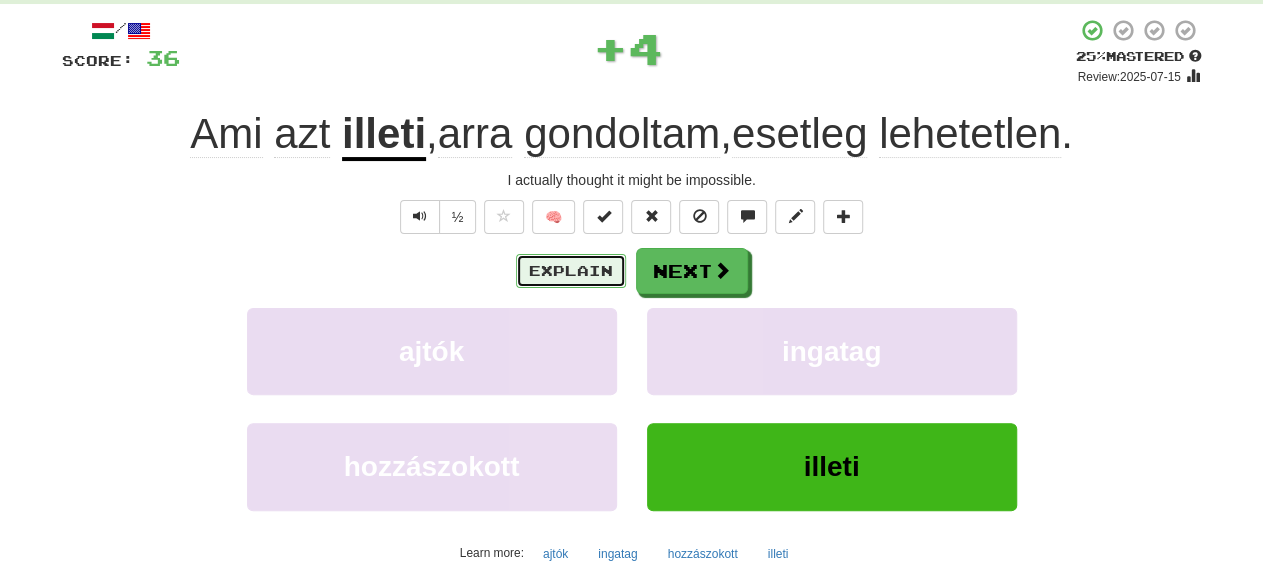 click on "Explain" at bounding box center (571, 271) 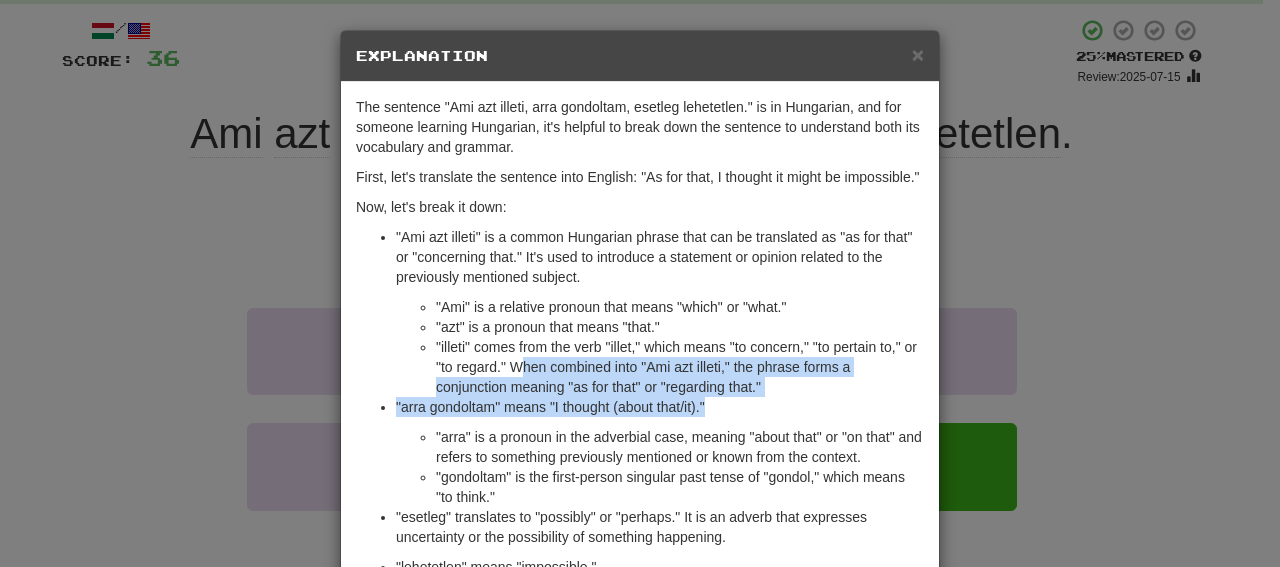 drag, startPoint x: 590, startPoint y: 374, endPoint x: 740, endPoint y: 407, distance: 153.58711 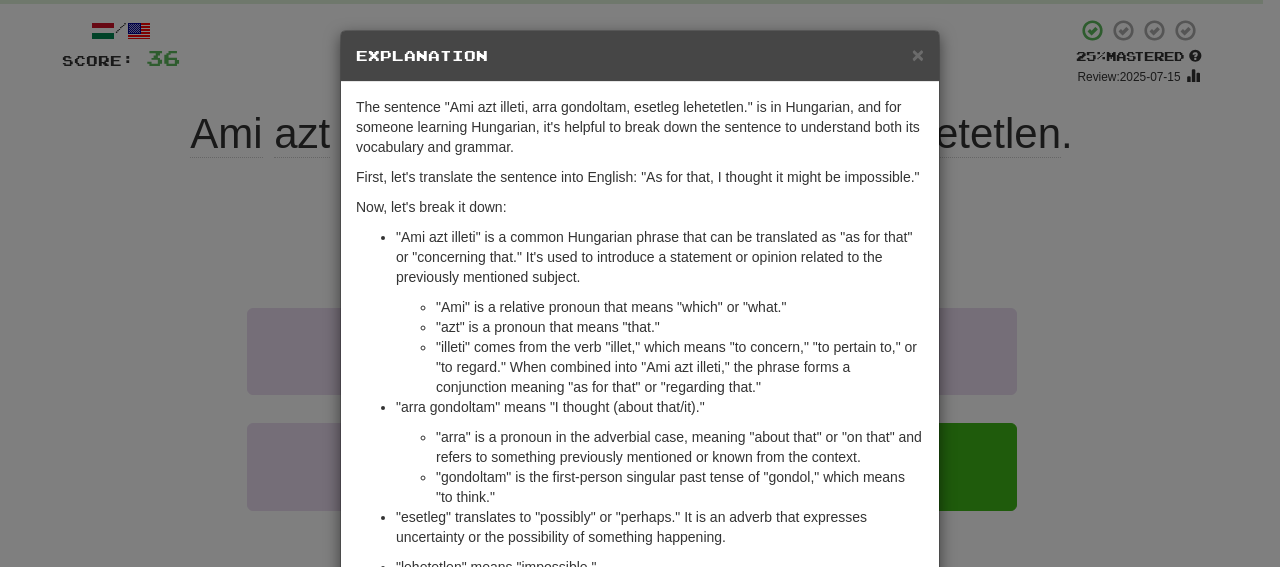 click on ""Ami azt illeti" is a common Hungarian phrase that can be translated as "as for that" or "concerning that." It's used to introduce a statement or opinion related to the previously mentioned subject." at bounding box center (660, 257) 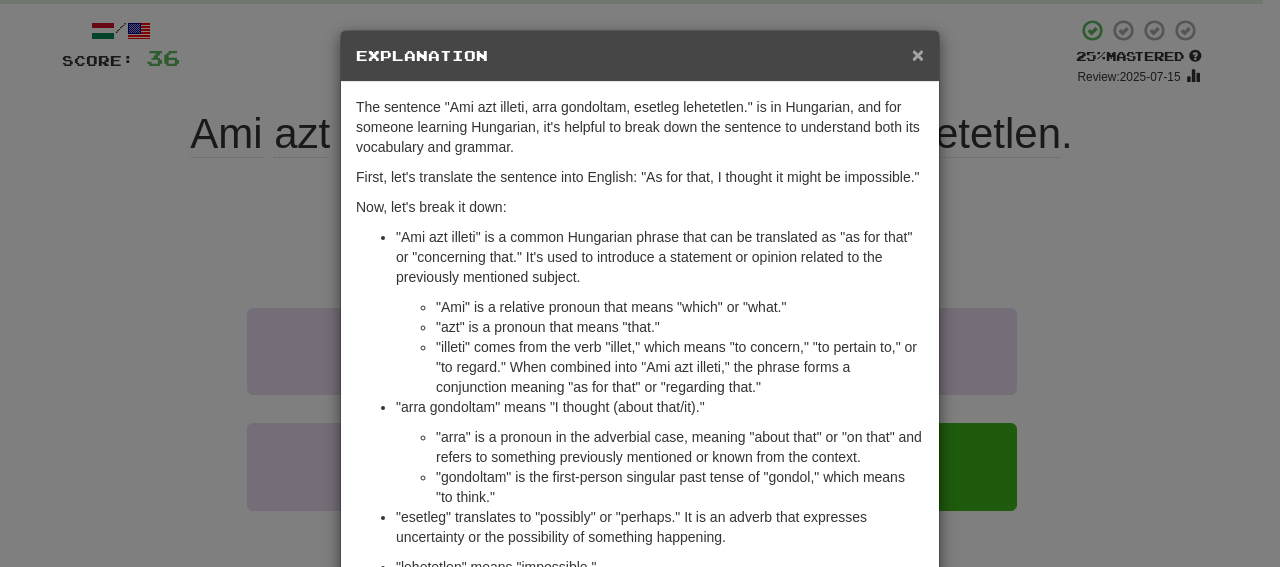 click on "×" at bounding box center (918, 54) 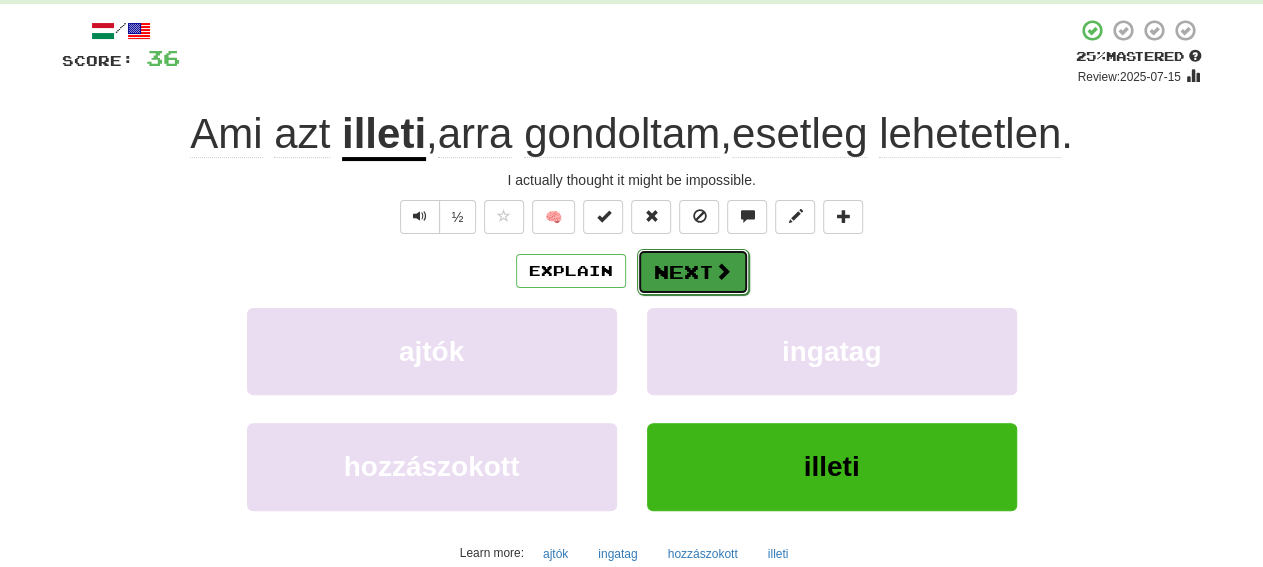click on "Next" at bounding box center (693, 272) 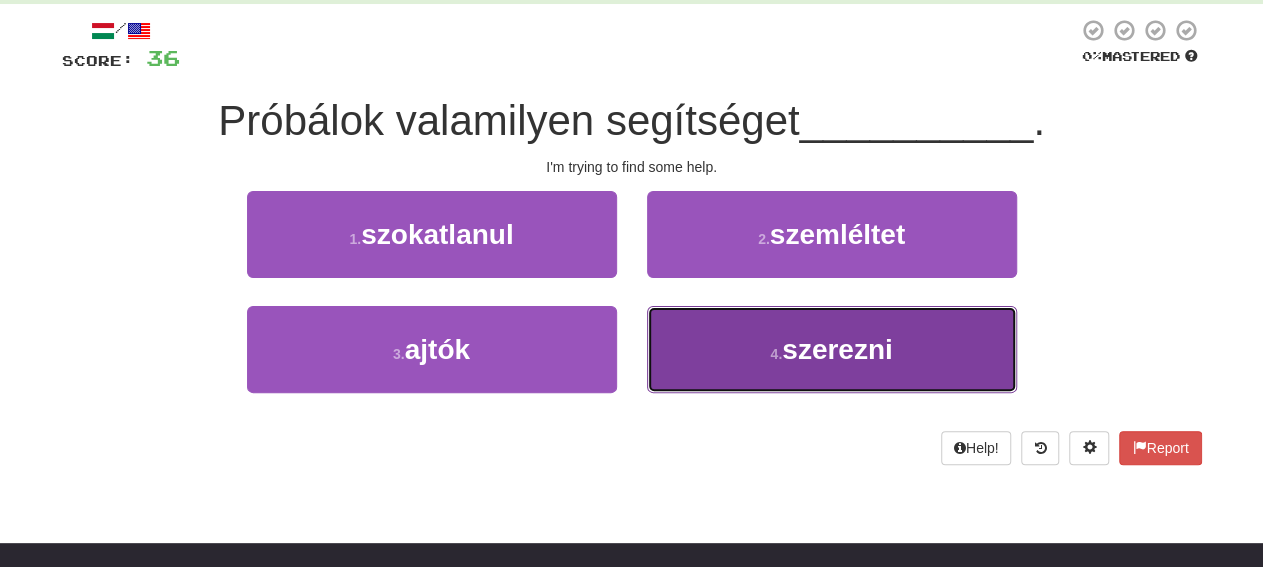 click on "4 .  szerezni" at bounding box center [832, 349] 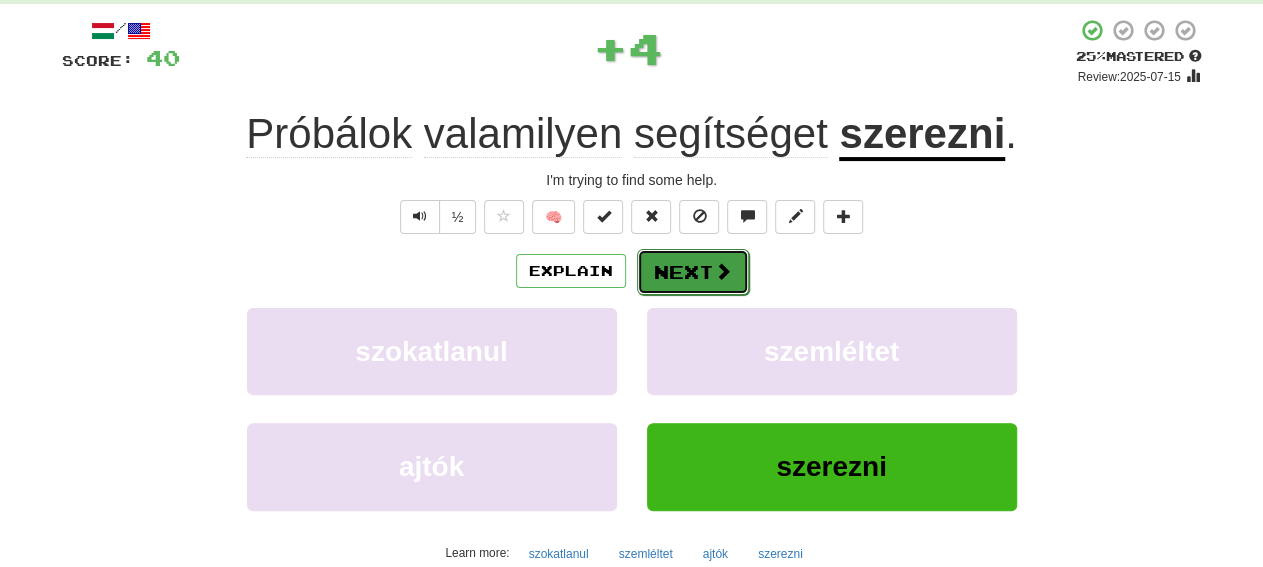 click on "Next" at bounding box center (693, 272) 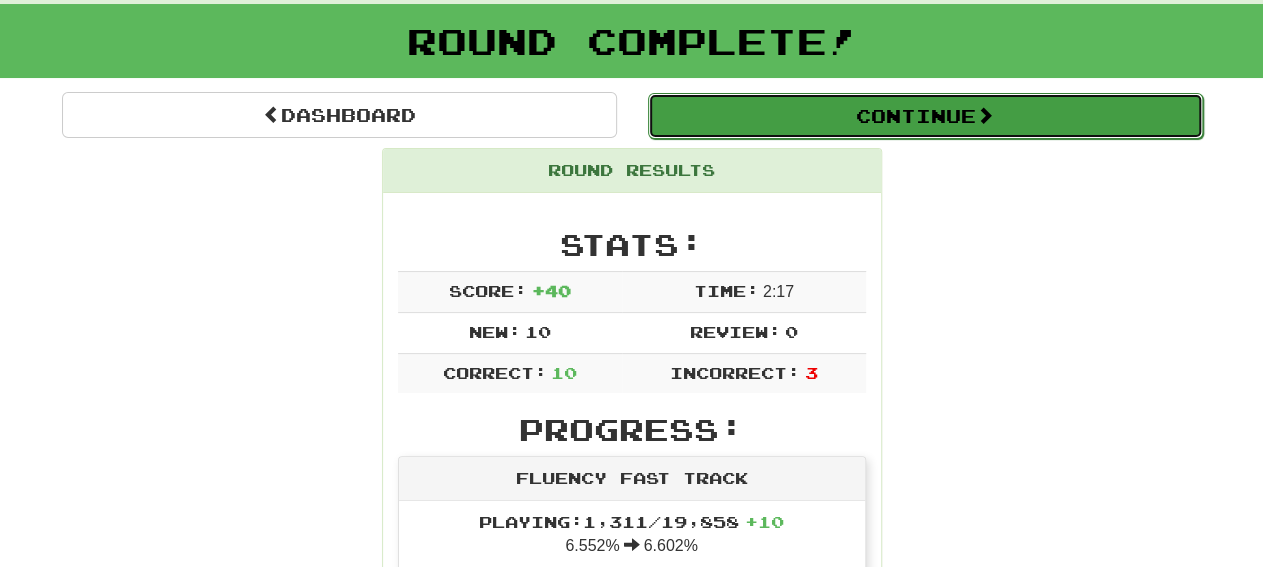 click on "Continue" at bounding box center [925, 116] 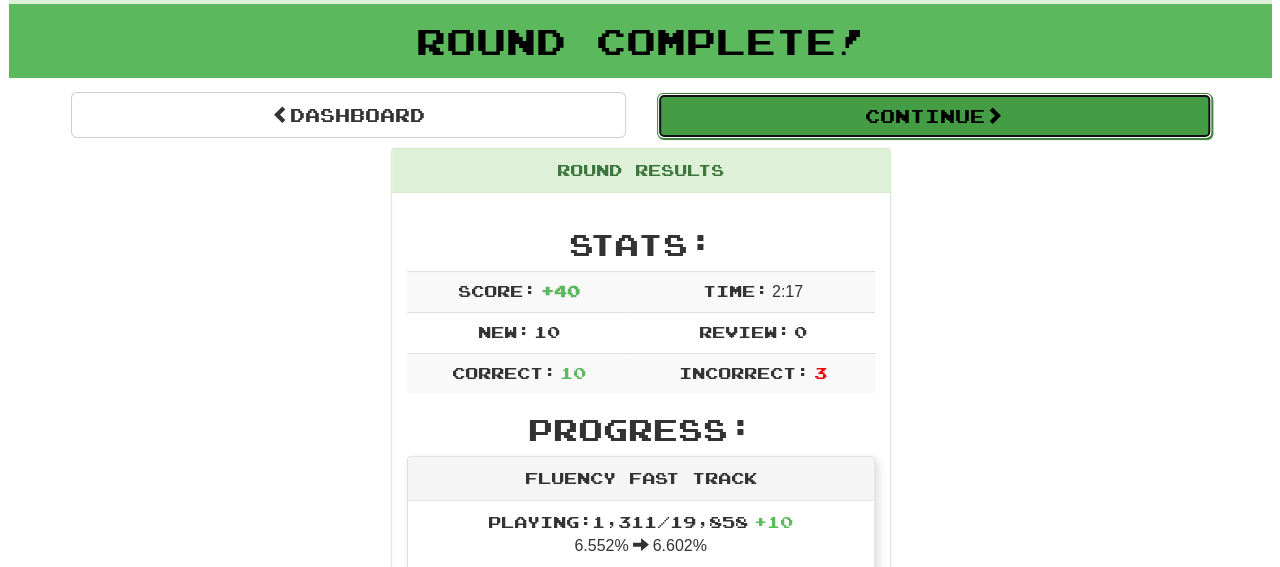 scroll, scrollTop: 144, scrollLeft: 0, axis: vertical 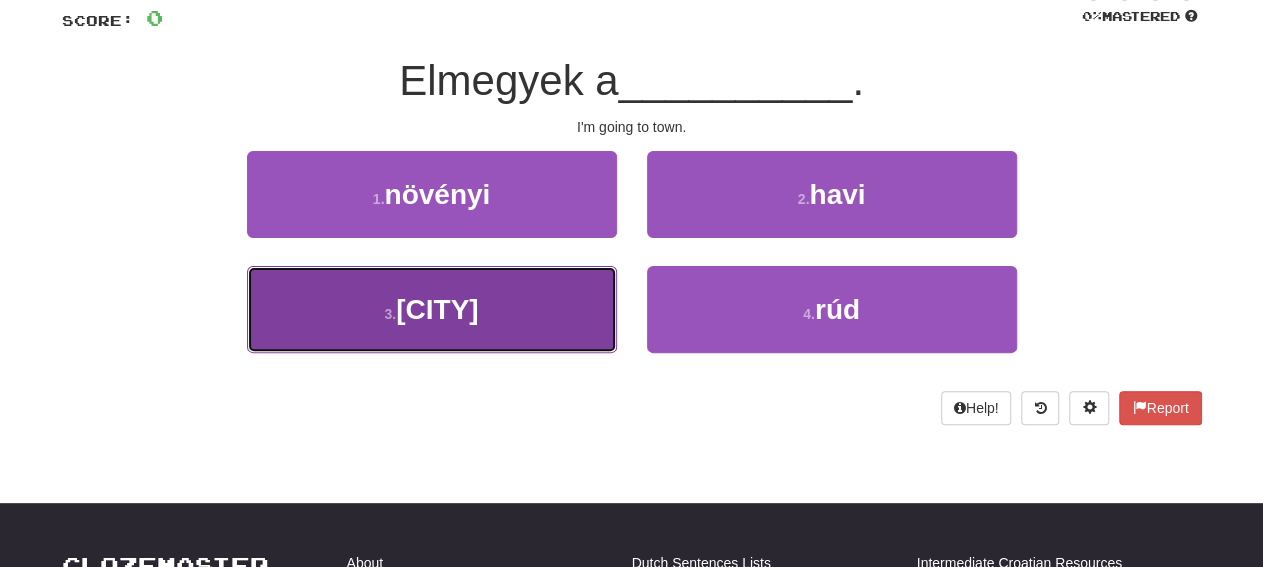 click on "[NUMBER] . [CITY]" at bounding box center (432, 309) 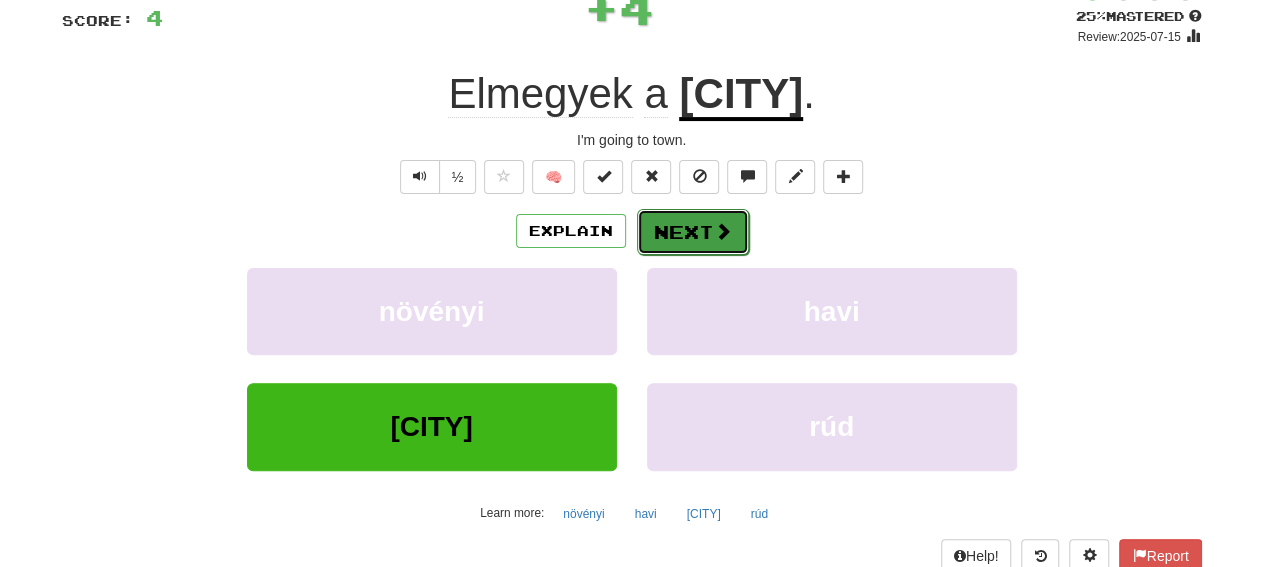 click at bounding box center (723, 231) 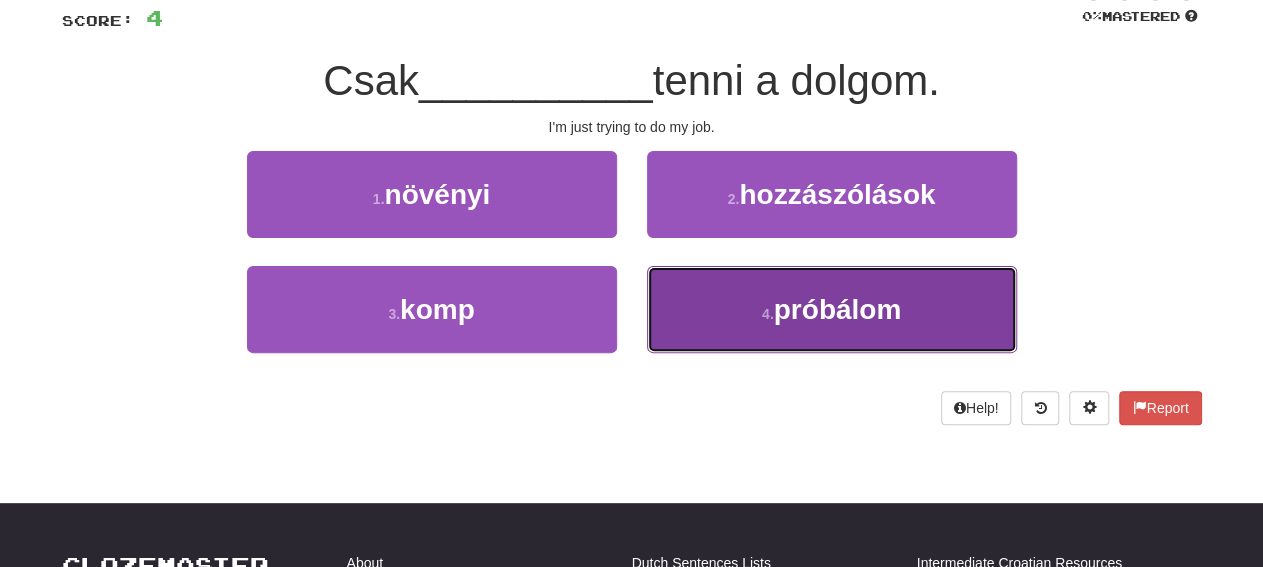 click on "4 .  próbálom" at bounding box center (832, 309) 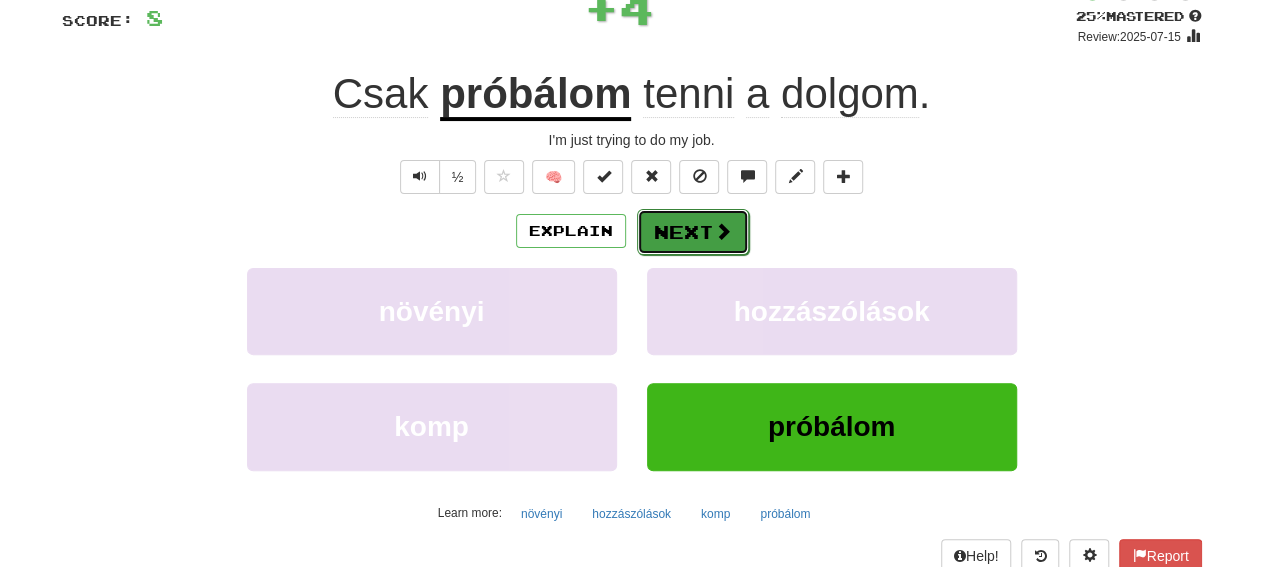 click on "Next" at bounding box center [693, 232] 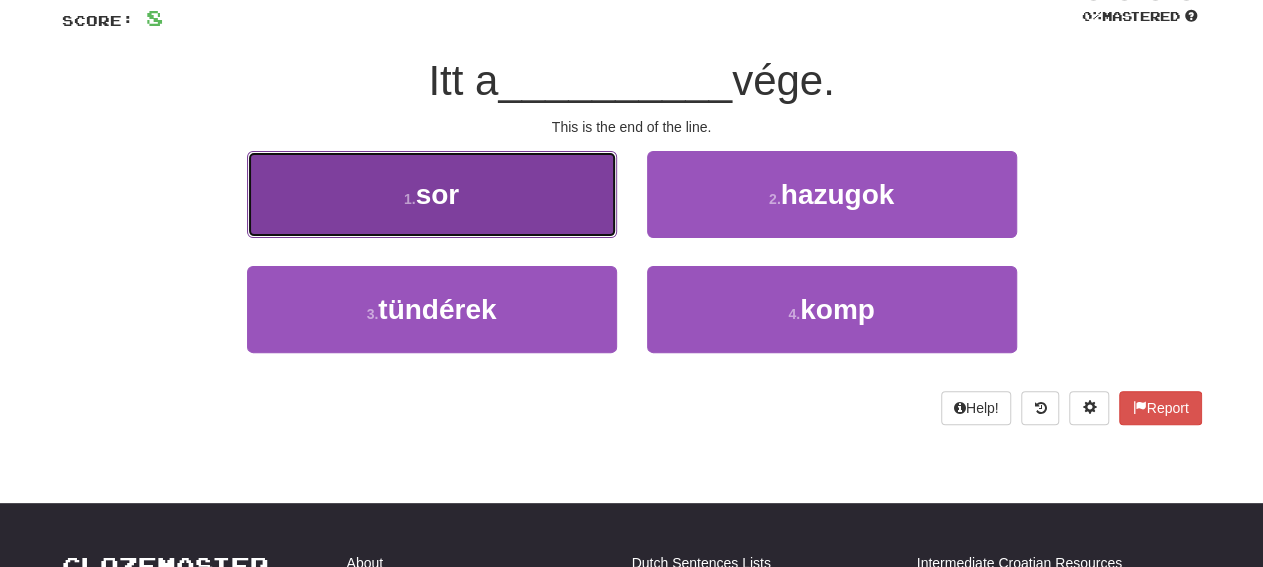 click on "1 .  sor" at bounding box center [432, 194] 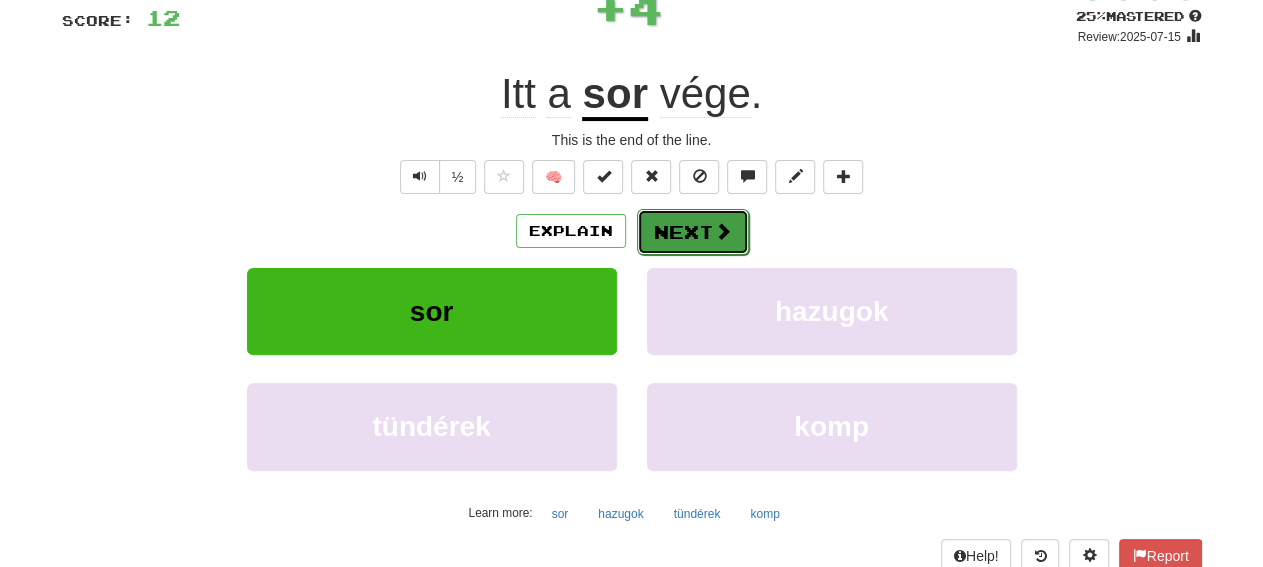 click on "Next" at bounding box center [693, 232] 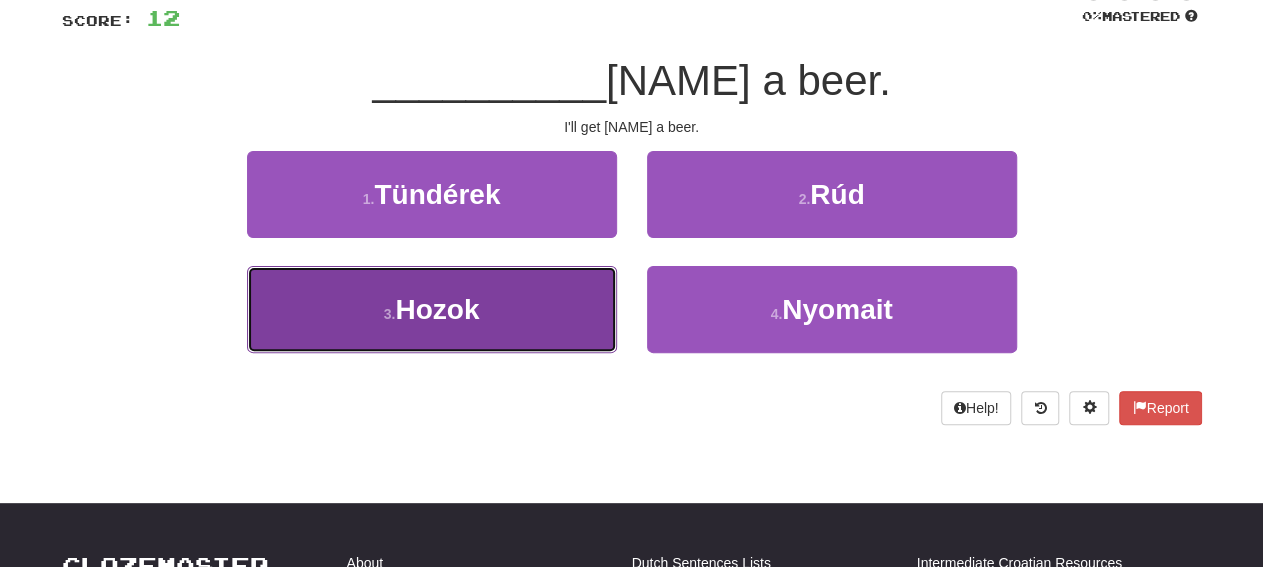 click on "Hozok" at bounding box center [437, 309] 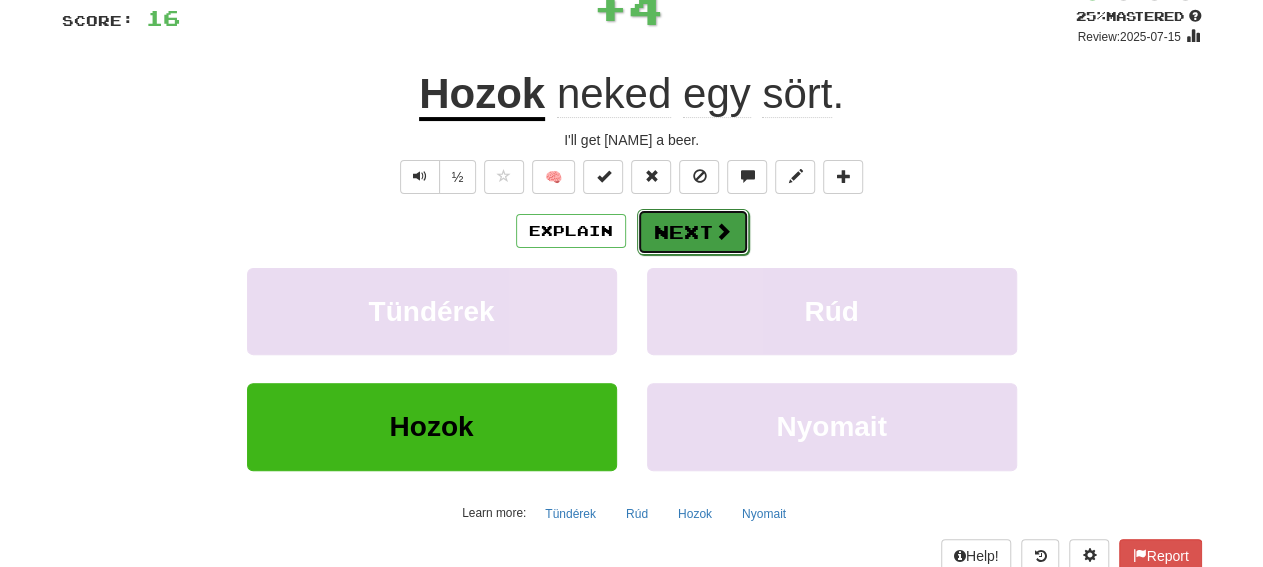 click on "Next" at bounding box center [693, 232] 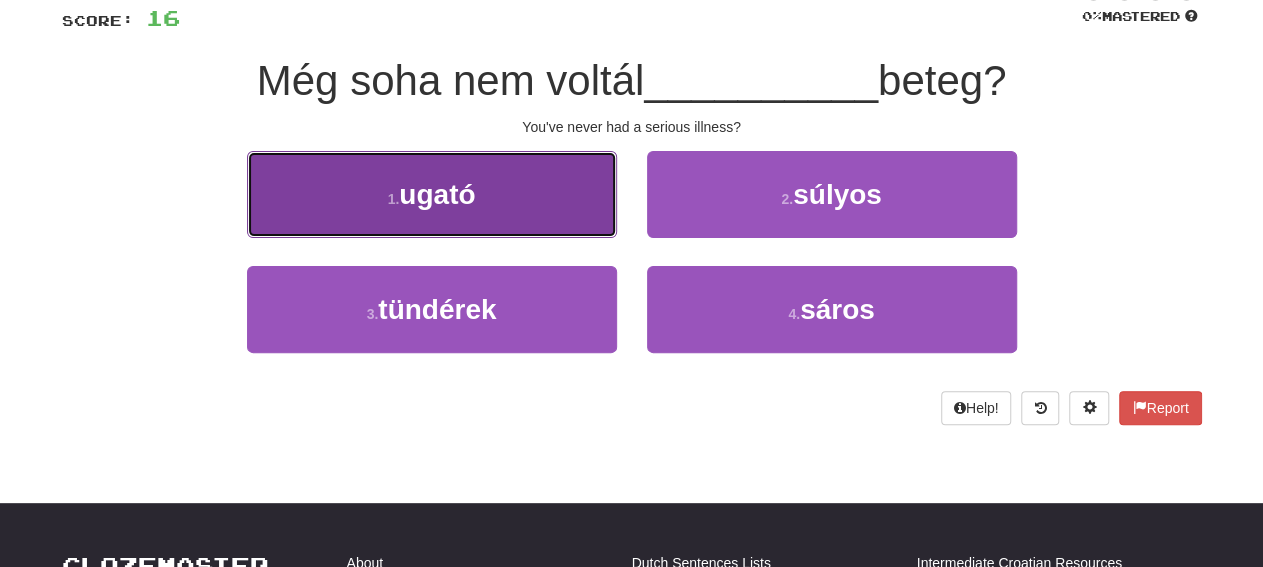 click on "1 .  ugató" at bounding box center (432, 194) 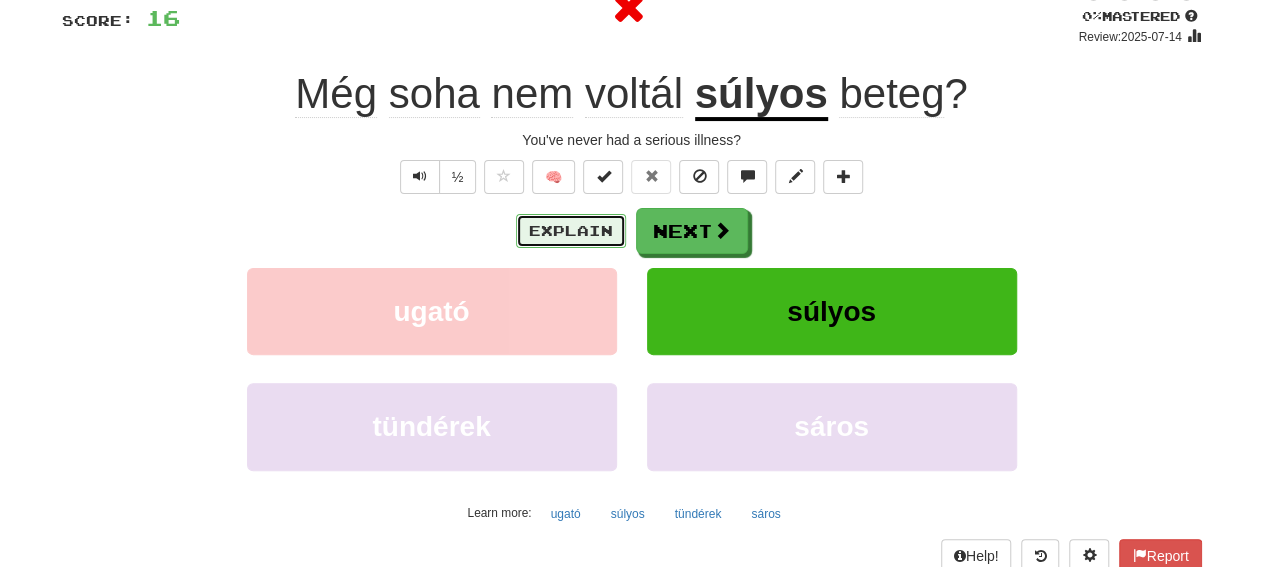 click on "Explain" at bounding box center (571, 231) 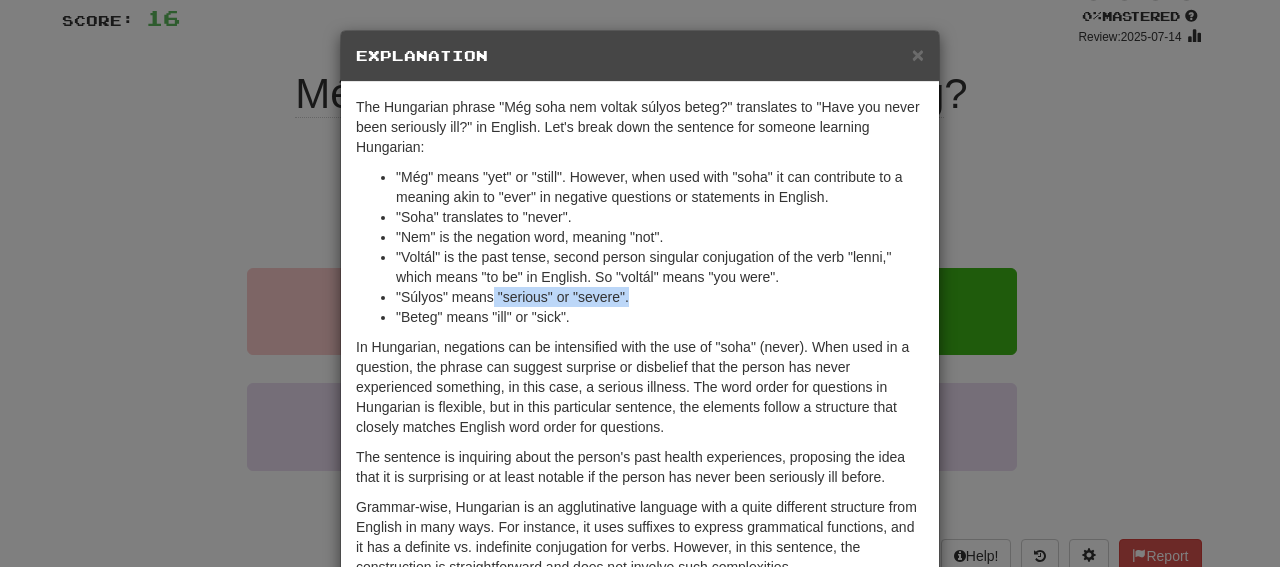 drag, startPoint x: 483, startPoint y: 299, endPoint x: 642, endPoint y: 298, distance: 159.00314 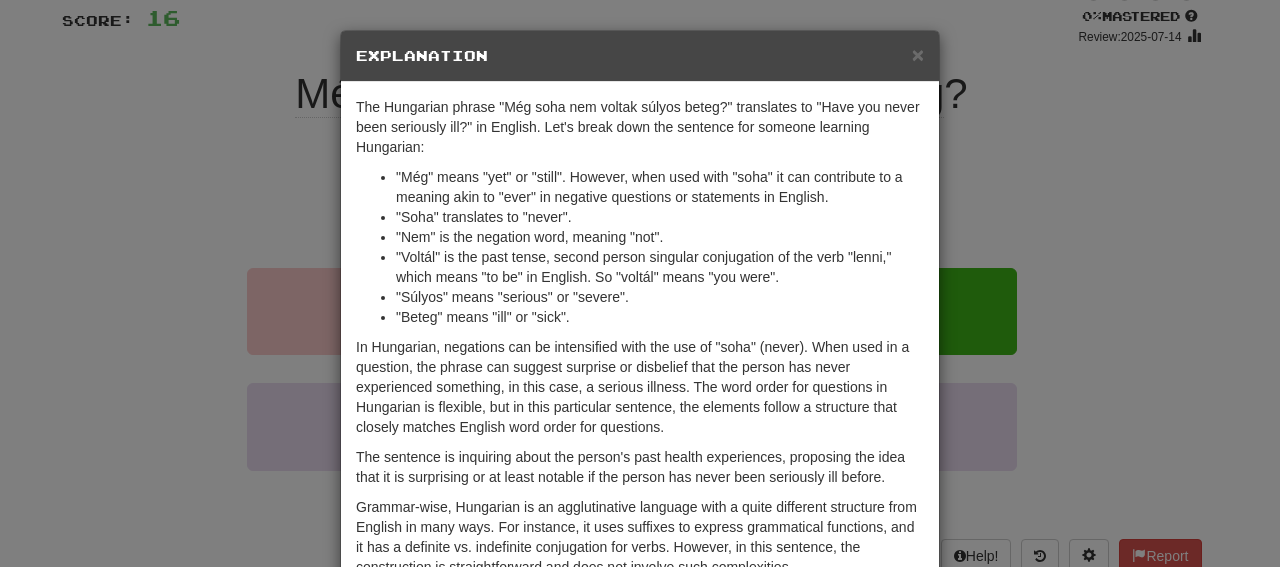 click on "In Hungarian, negations can be intensified with the use of "soha" (never). When used in a question, the phrase can suggest surprise or disbelief that the person has never experienced something, in this case, a serious illness. The word order for questions in Hungarian is flexible, but in this particular sentence, the elements follow a structure that closely matches English word order for questions." at bounding box center [640, 387] 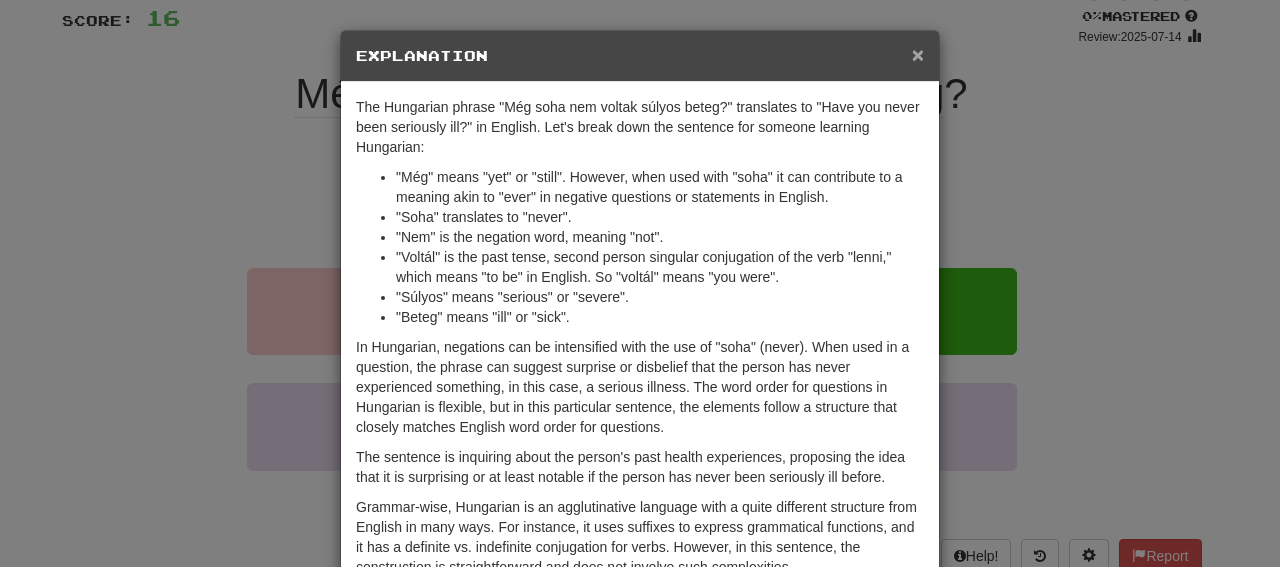 click on "×" at bounding box center [918, 54] 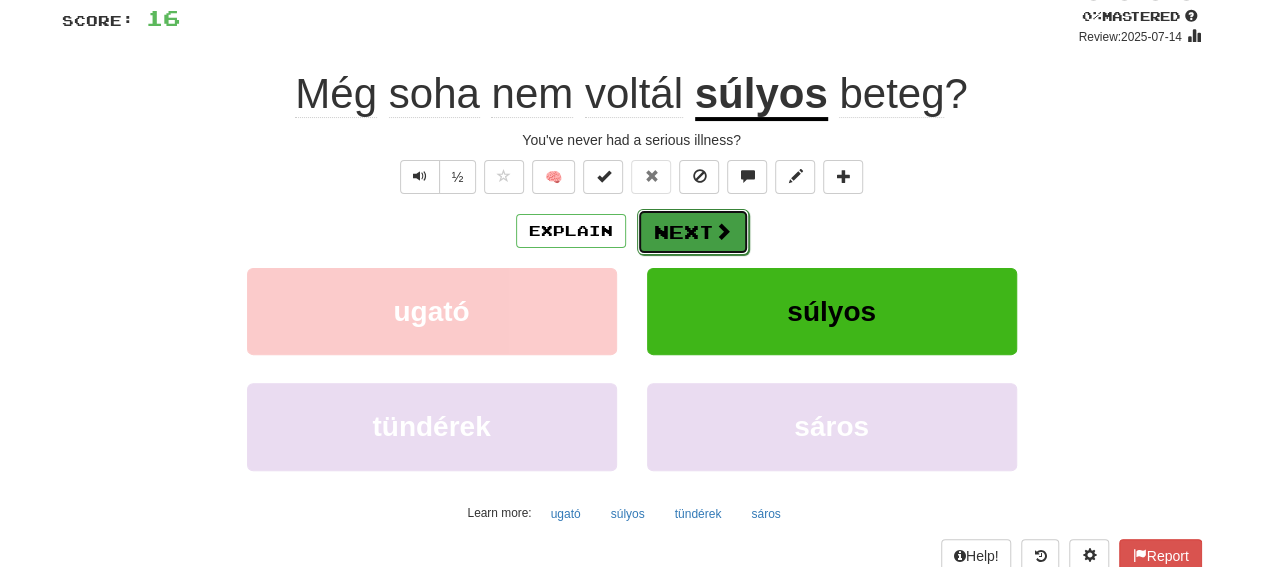 click on "Next" at bounding box center (693, 232) 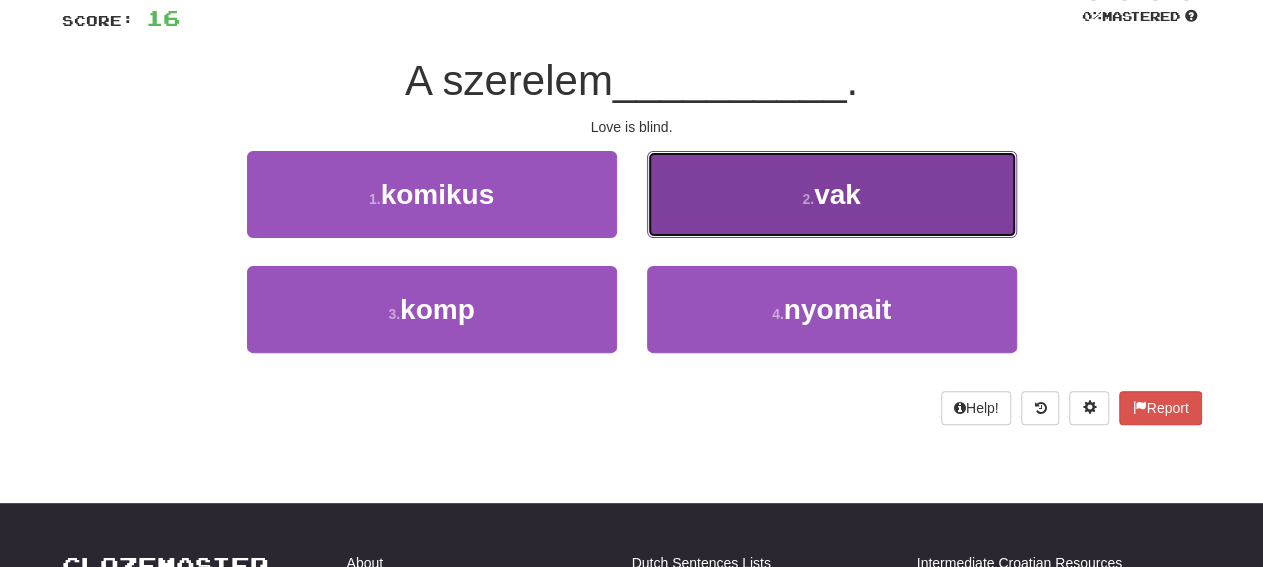click on "2 .  vak" at bounding box center [832, 194] 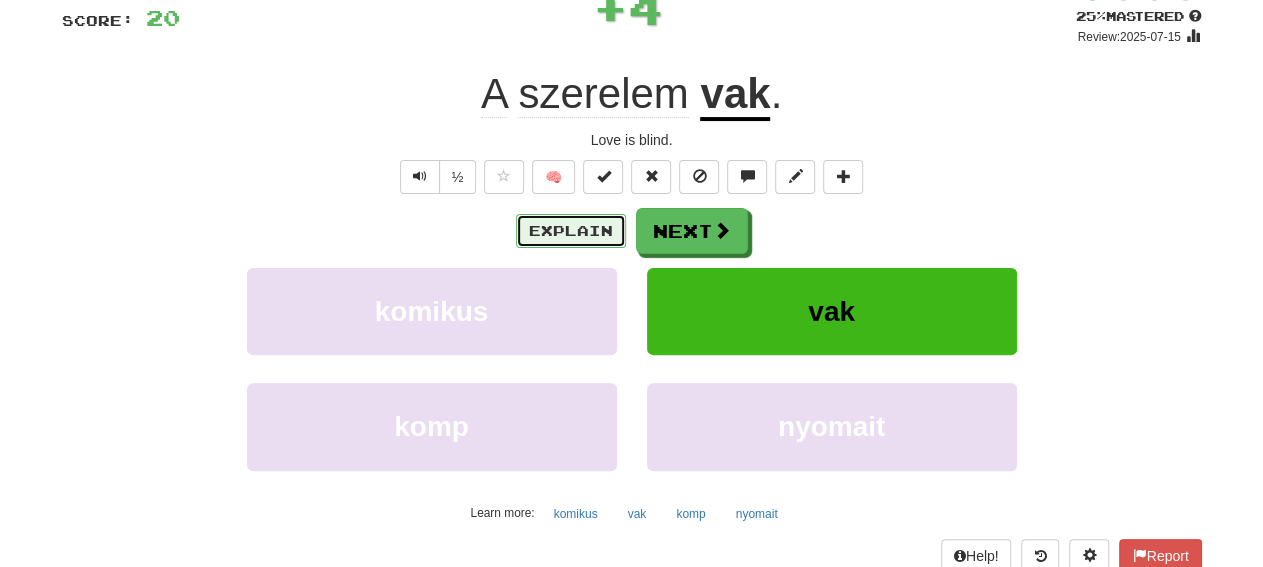 click on "Explain" at bounding box center (571, 231) 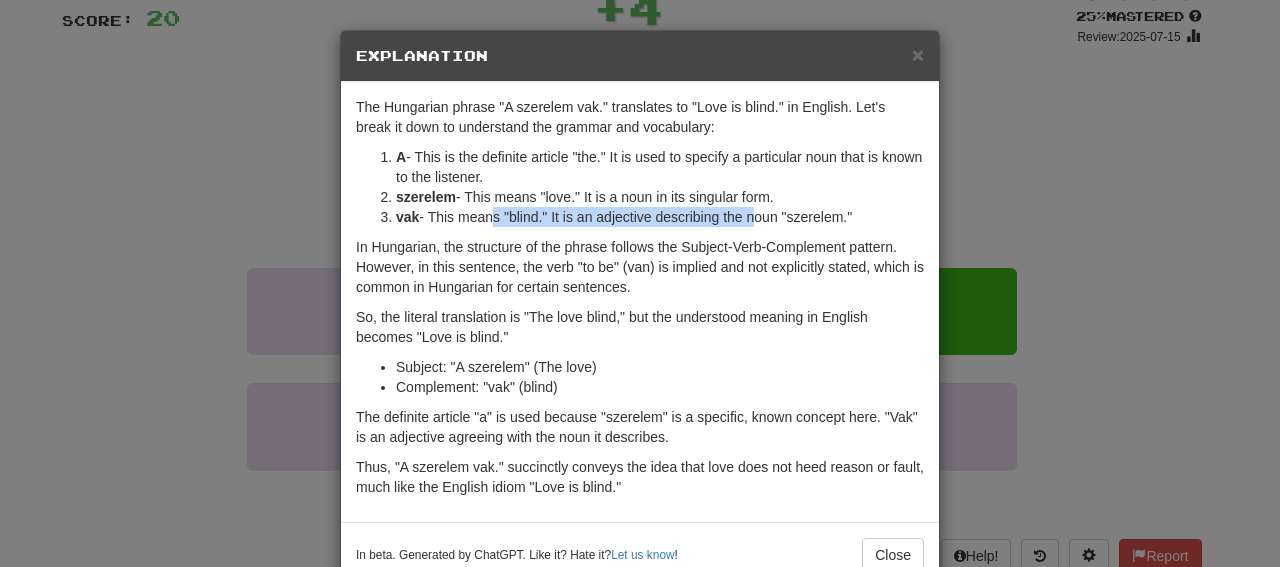 drag, startPoint x: 479, startPoint y: 219, endPoint x: 745, endPoint y: 210, distance: 266.15222 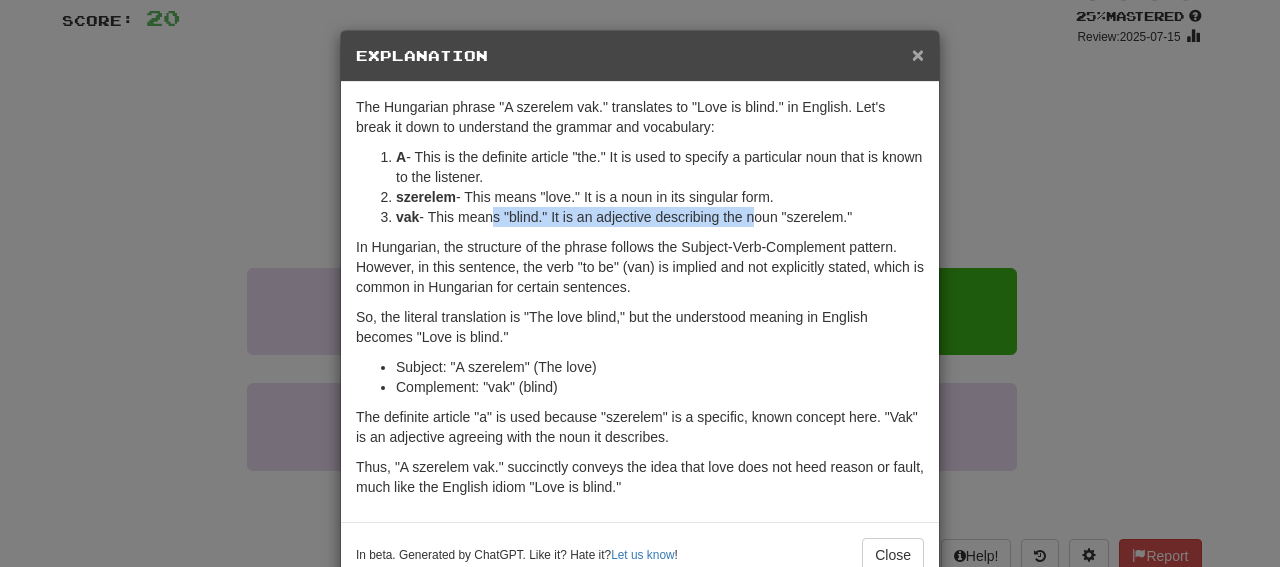 click on "×" at bounding box center [918, 54] 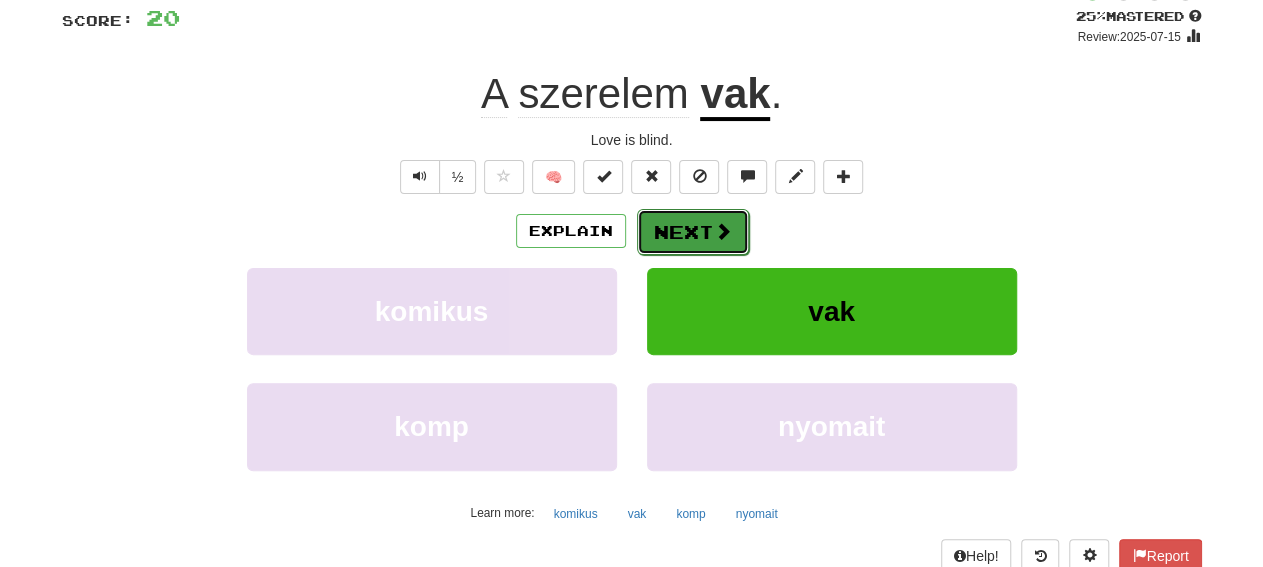 click on "Next" at bounding box center (693, 232) 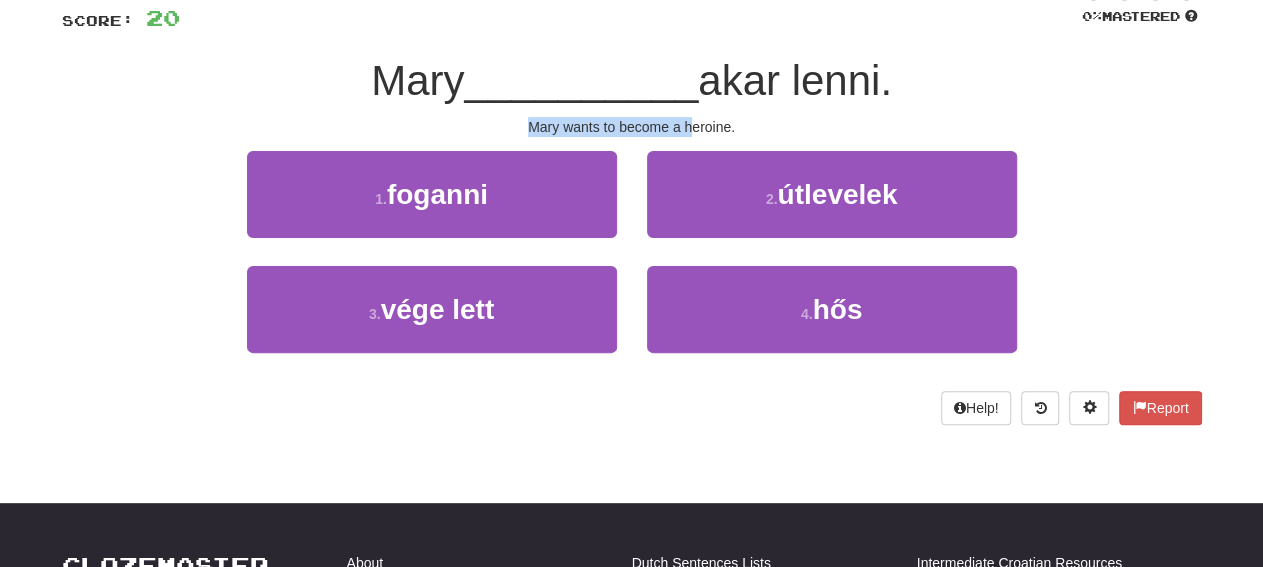 drag, startPoint x: 533, startPoint y: 129, endPoint x: 693, endPoint y: 125, distance: 160.04999 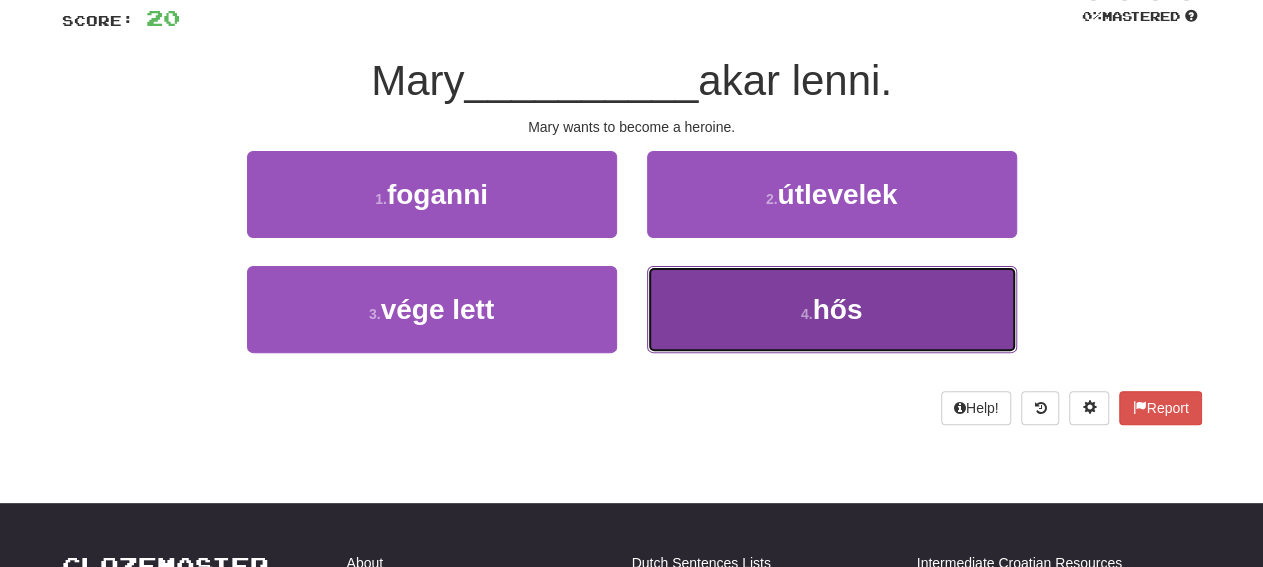 click on "4 .  hős" at bounding box center [832, 309] 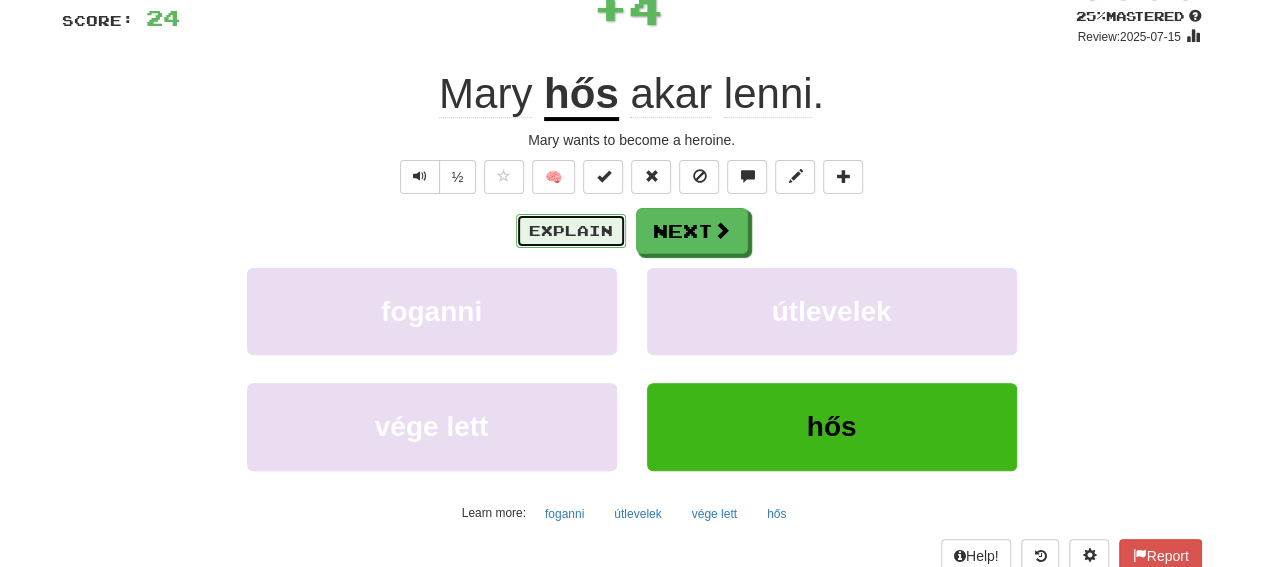 click on "Explain" at bounding box center [571, 231] 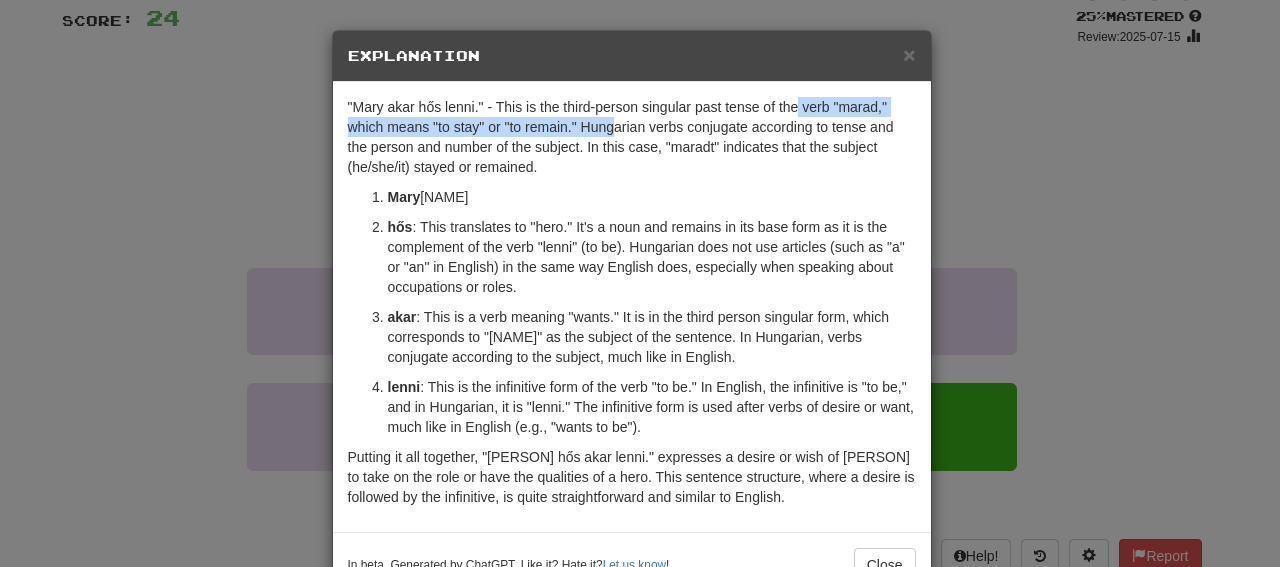 drag, startPoint x: 795, startPoint y: 105, endPoint x: 812, endPoint y: 127, distance: 27.802877 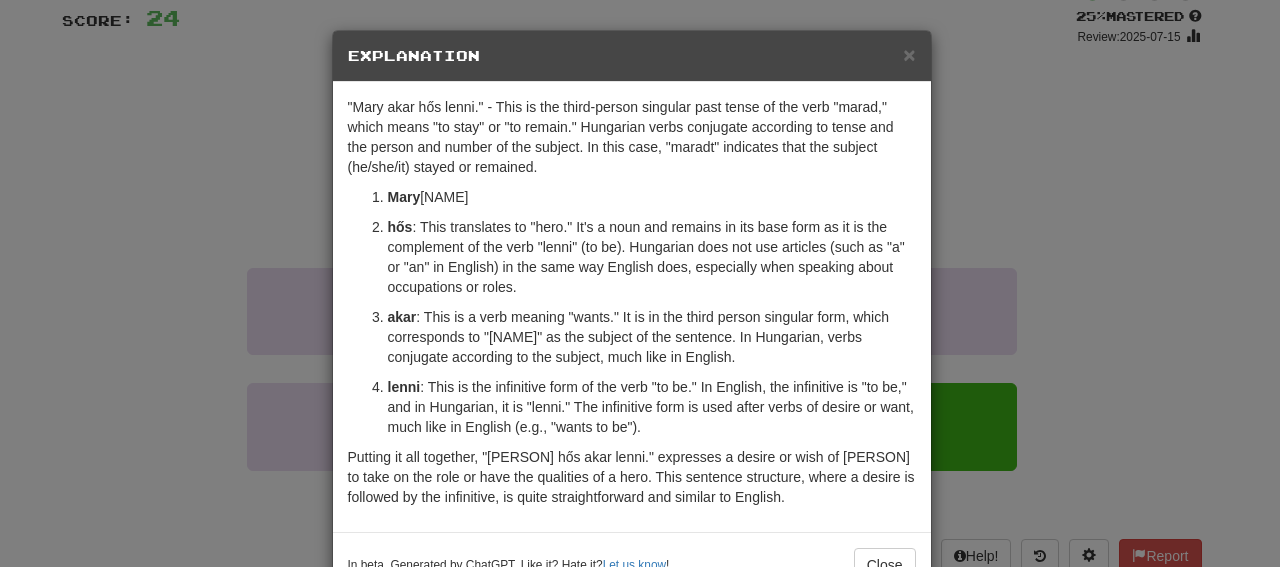 click on "[PERSON] : This is a proper noun, which is the name of a person. In Hungarian, names do not change forms based on their role in the sentence, similar to English.
hős : This translates to "hero." It's a noun and remains in its base form as it is the complement of the verb "lenni" (to be). Hungarian does not use articles (such as "a" or "an" in English) in the same way English does, especially when speaking about occupations or roles.
akar : This is a verb meaning "wants." It is in the third person singular form, which corresponds to "[PERSON]" as the subject of the sentence. In Hungarian, verbs conjugate according to the subject, much like in English.
lenni : This is the infinitive form of the verb "to be." In English, the infinitive is "to be," and in Hungarian, it is "lenni." The infinitive form is used after verbs of desire or want, much like in English (e.g., "wants to be")." at bounding box center [632, 312] 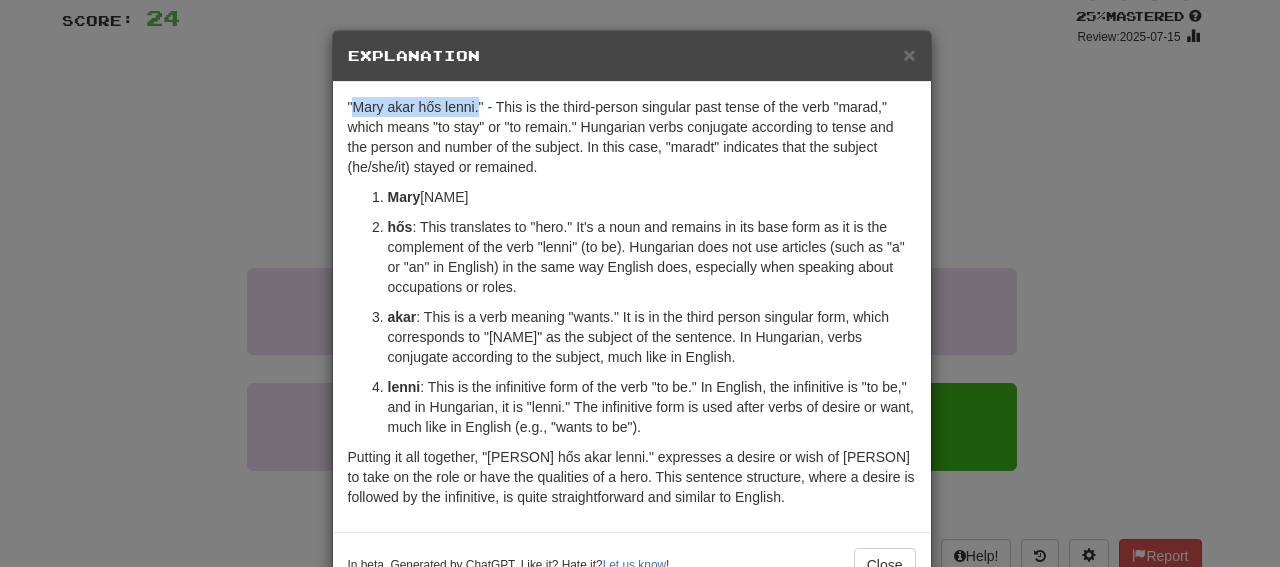drag, startPoint x: 345, startPoint y: 103, endPoint x: 471, endPoint y: 105, distance: 126.01587 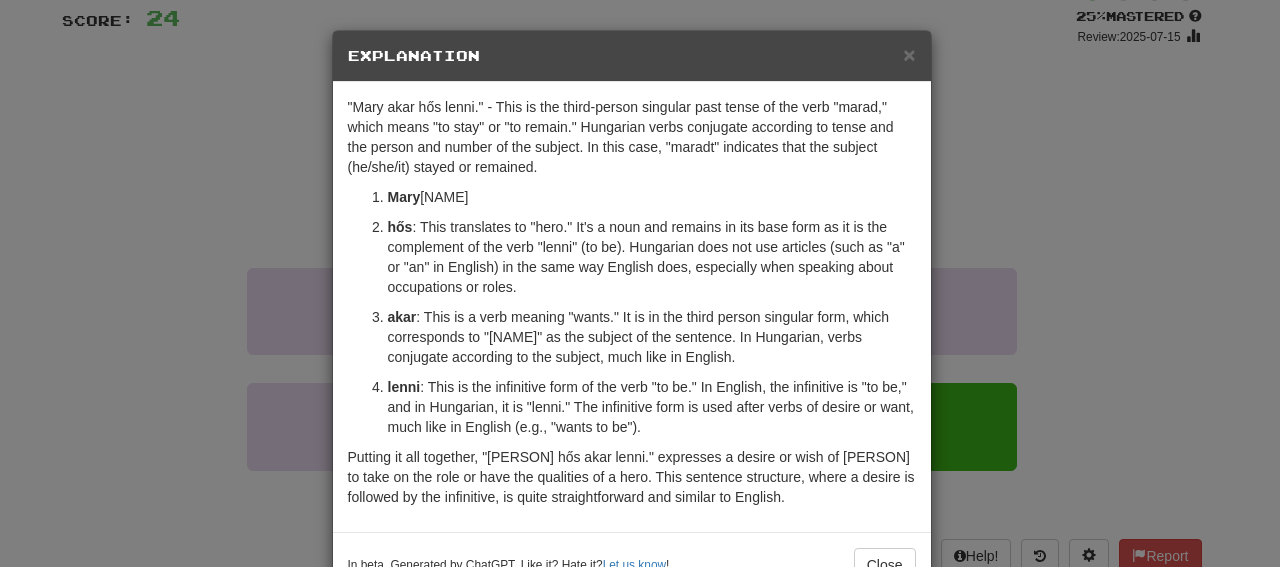 click on "hős : This translates to "hero." It's a noun and remains in its base form as it is the complement of the verb "lenni" (to be). Hungarian does not use articles (such as "a" or "an" in English) in the same way English does, especially when speaking about occupations or roles." at bounding box center [652, 257] 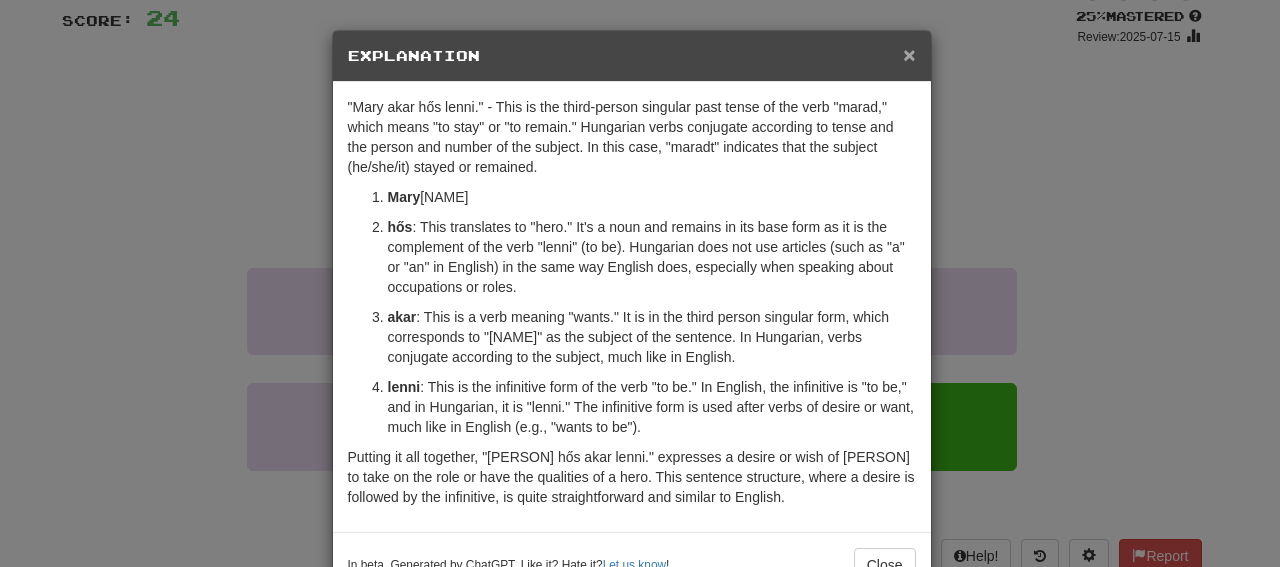 click on "×" at bounding box center [909, 54] 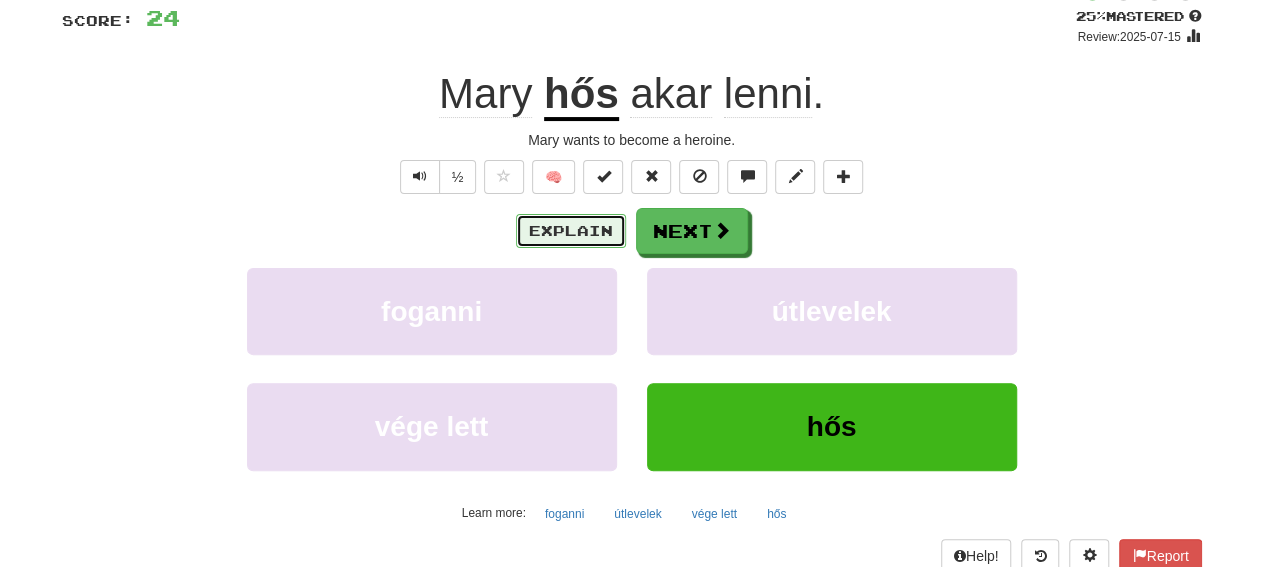 click on "Explain" at bounding box center (571, 231) 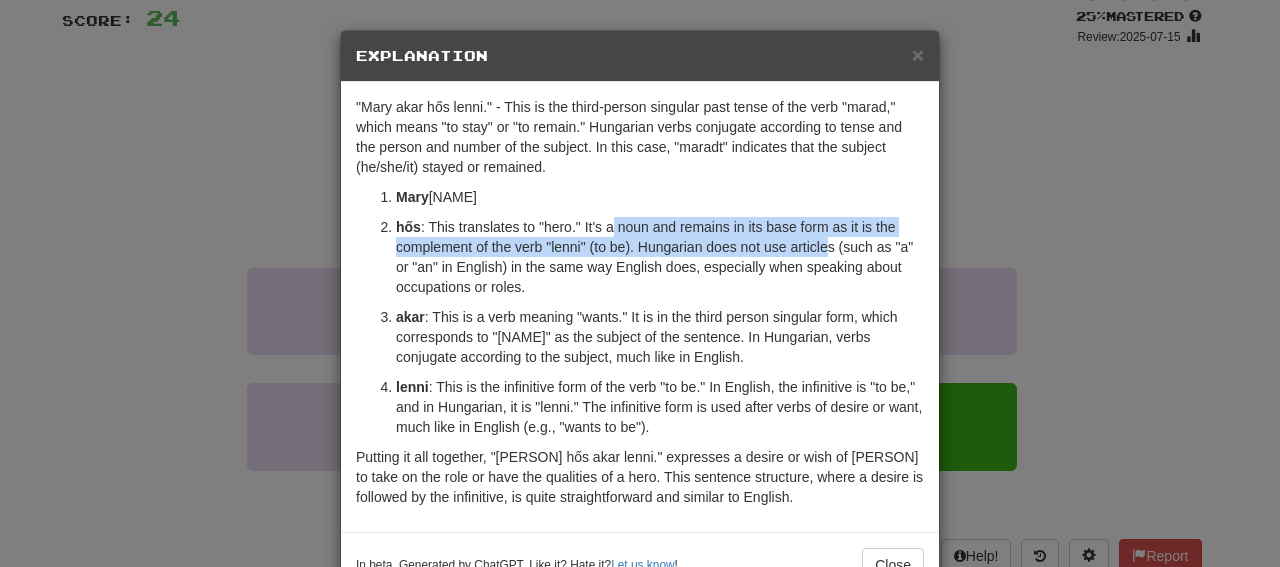 drag, startPoint x: 607, startPoint y: 203, endPoint x: 819, endPoint y: 233, distance: 214.11212 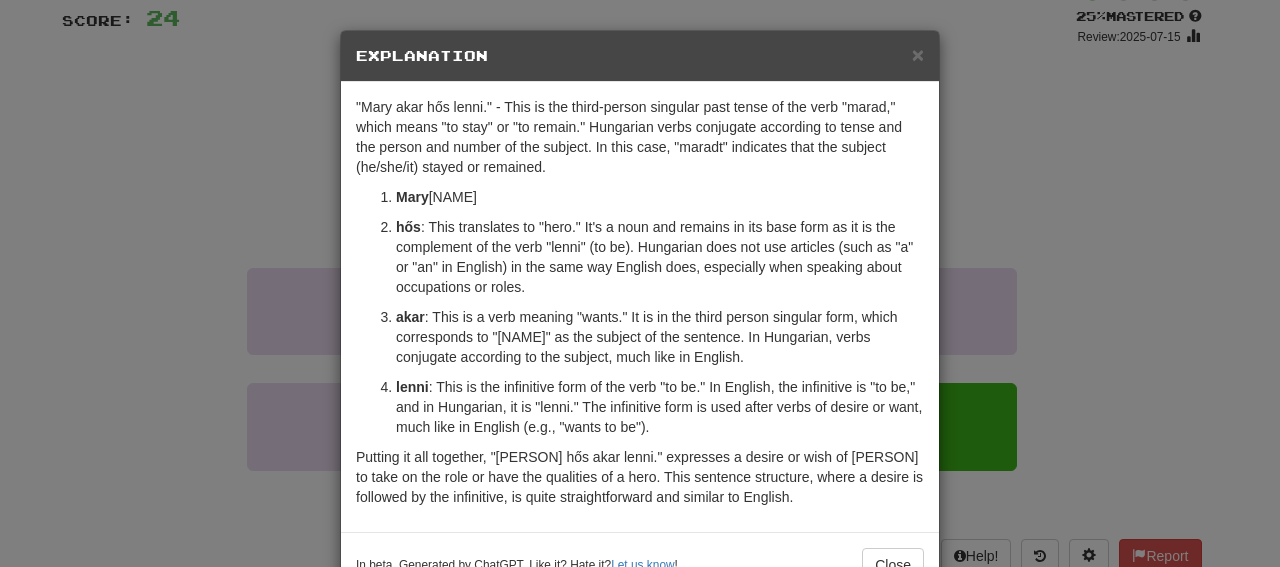 click on "hős : This translates to "hero." It's a noun and remains in its base form as it is the complement of the verb "lenni" (to be). Hungarian does not use articles (such as "a" or "an" in English) in the same way English does, especially when speaking about occupations or roles." at bounding box center (660, 257) 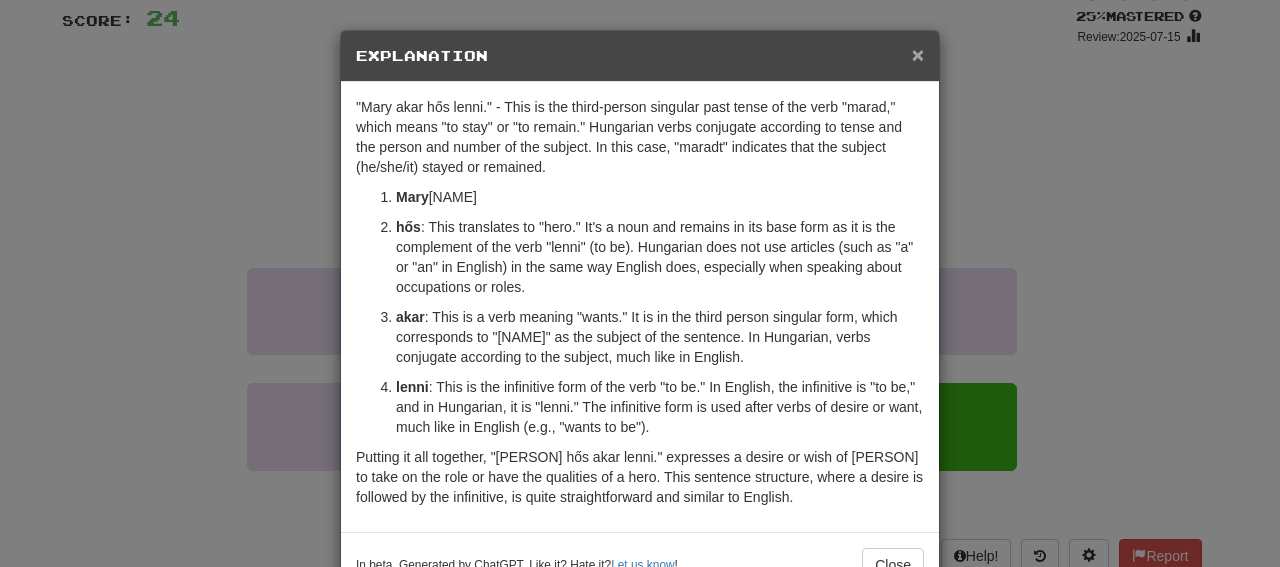 click on "×" at bounding box center [918, 54] 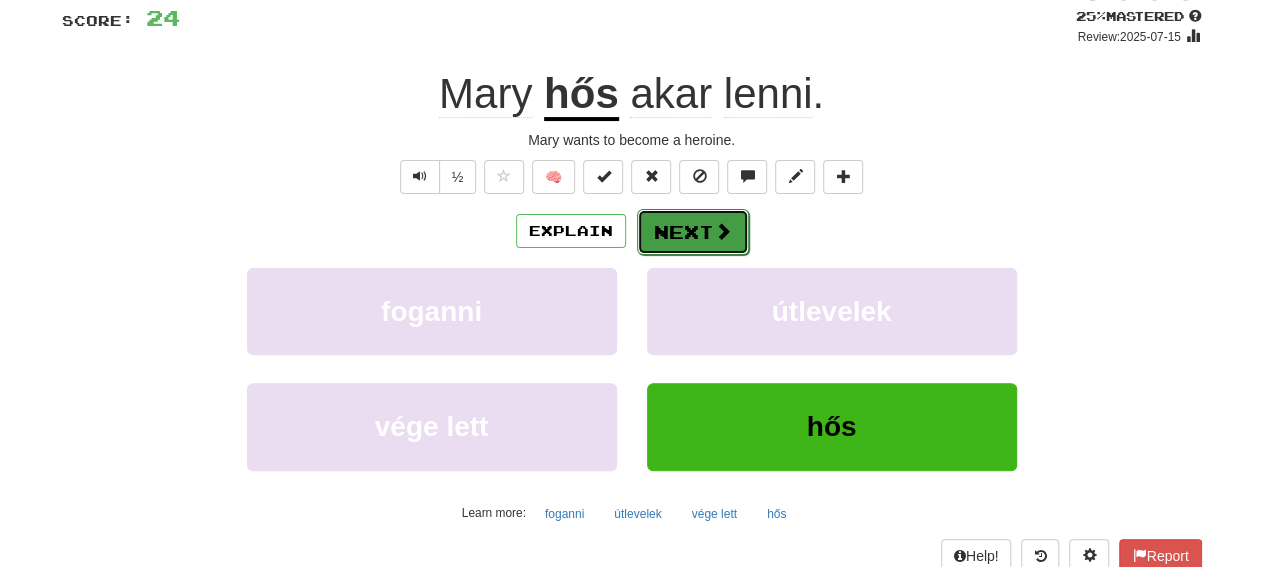 click on "Next" at bounding box center [693, 232] 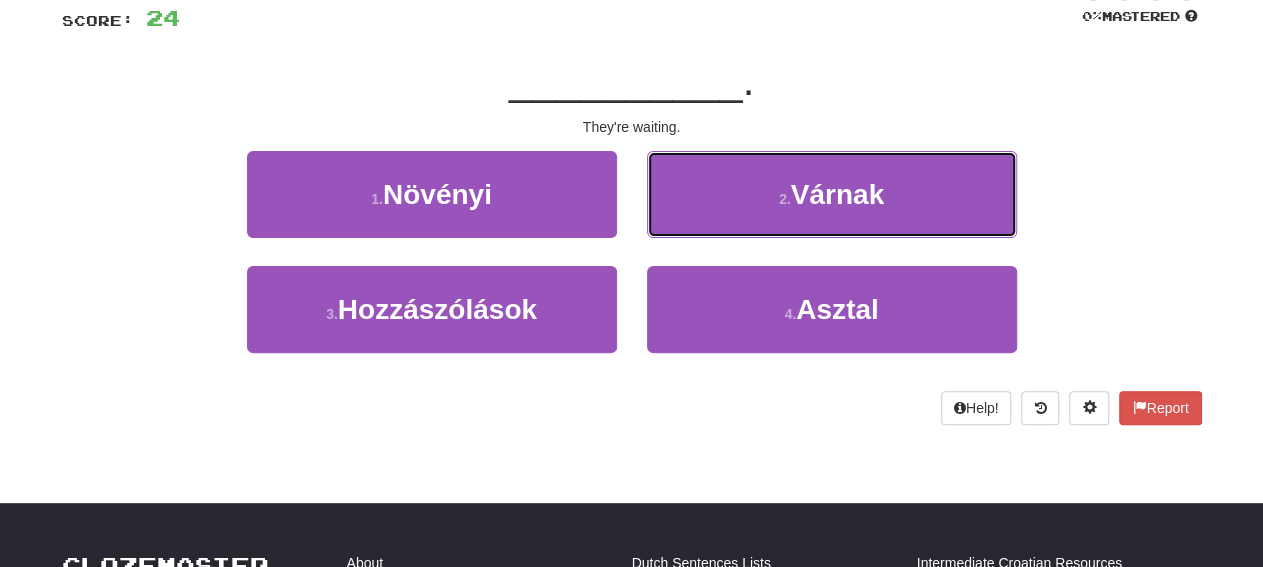 click on "2 .  Várnak" at bounding box center (832, 194) 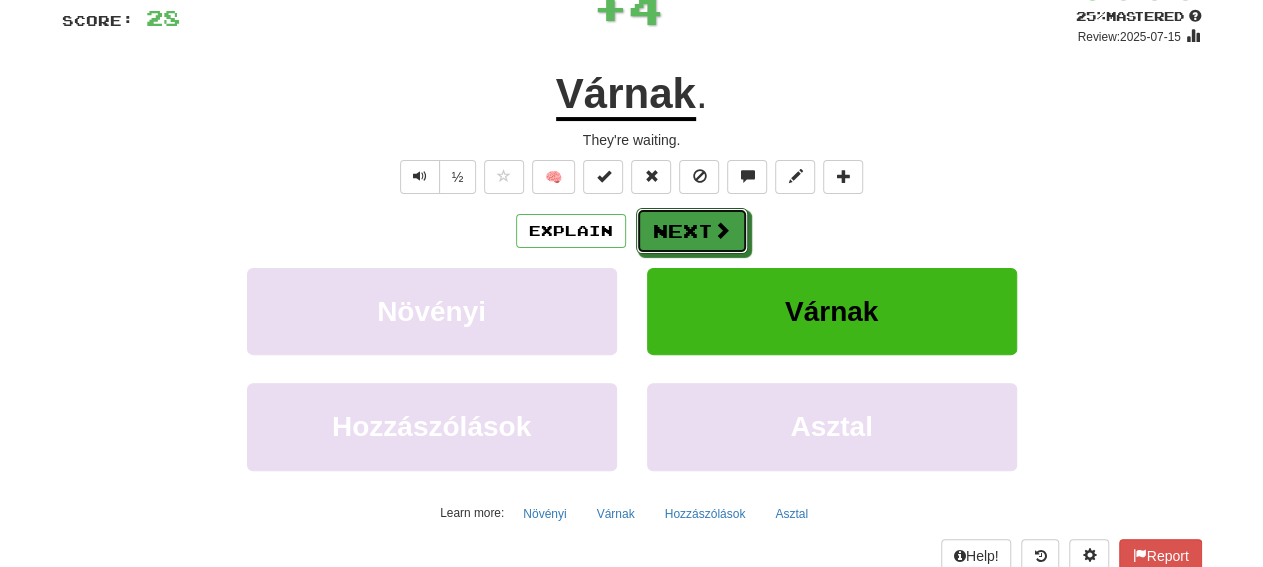 click on "Next" at bounding box center [692, 231] 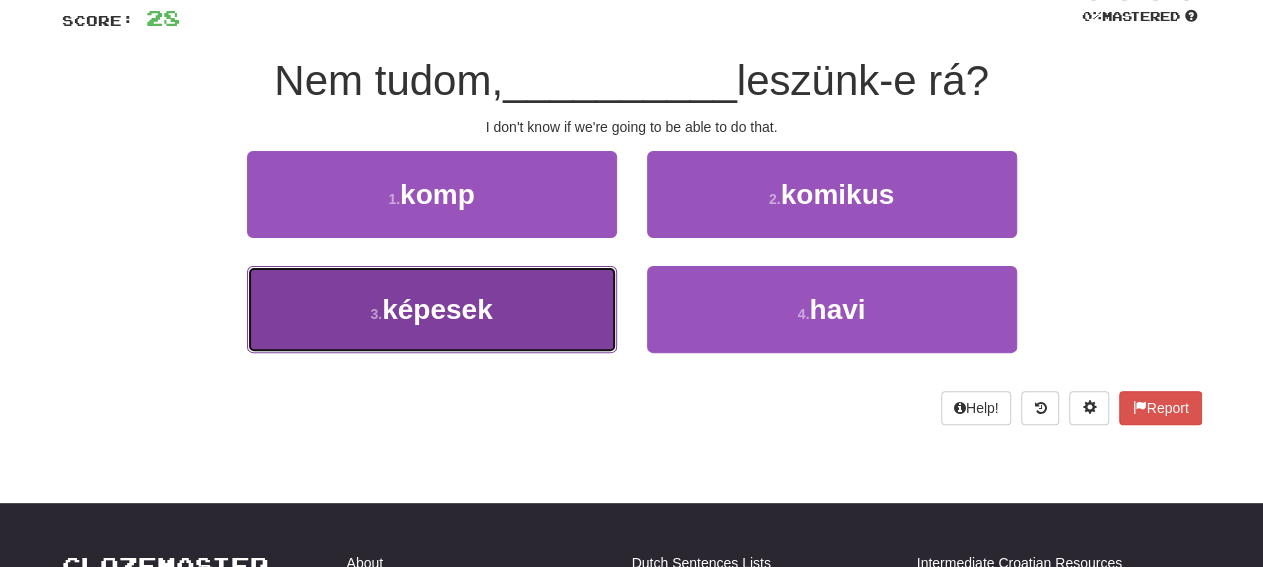 click on "[NUMBER] . képesek" at bounding box center (432, 309) 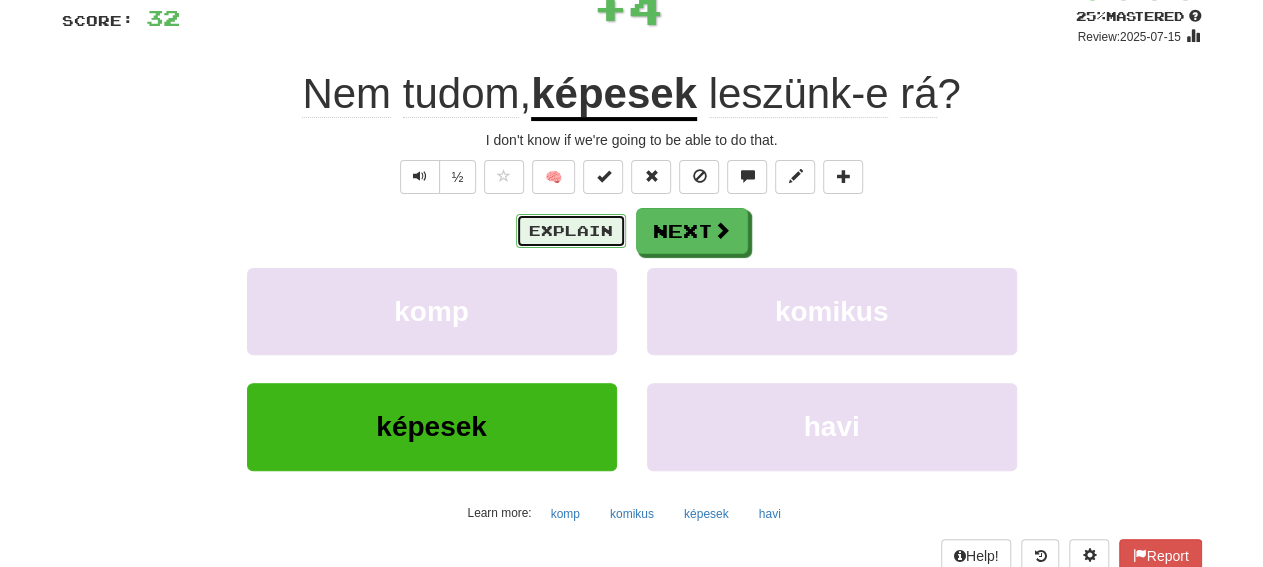 click on "Explain" at bounding box center (571, 231) 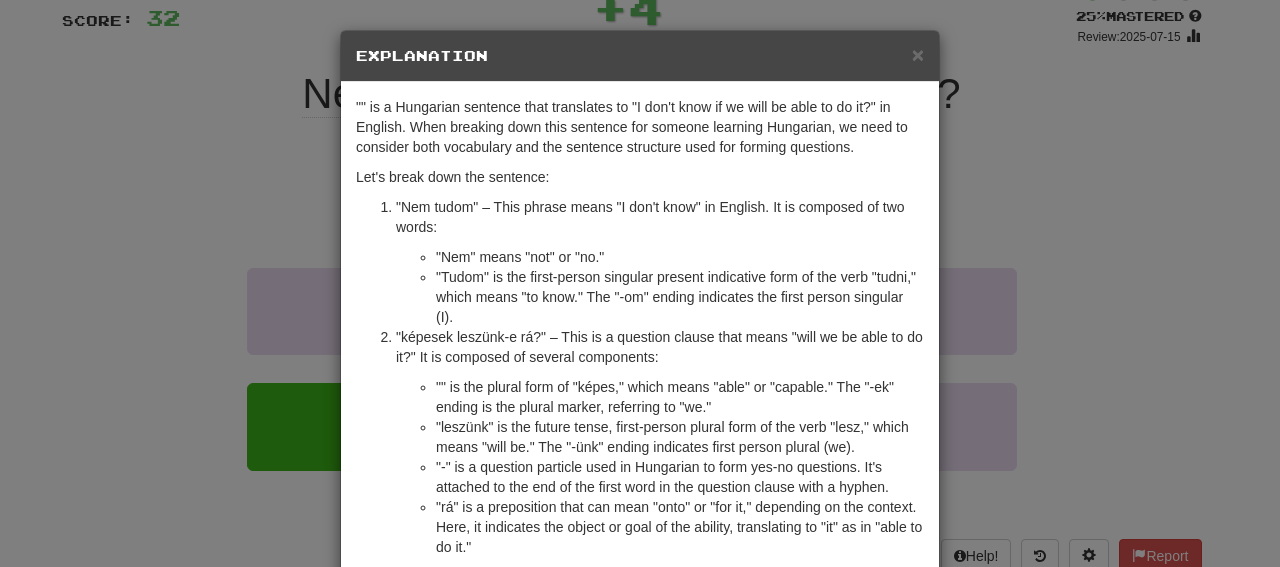 drag, startPoint x: 473, startPoint y: 345, endPoint x: 790, endPoint y: 401, distance: 321.9084 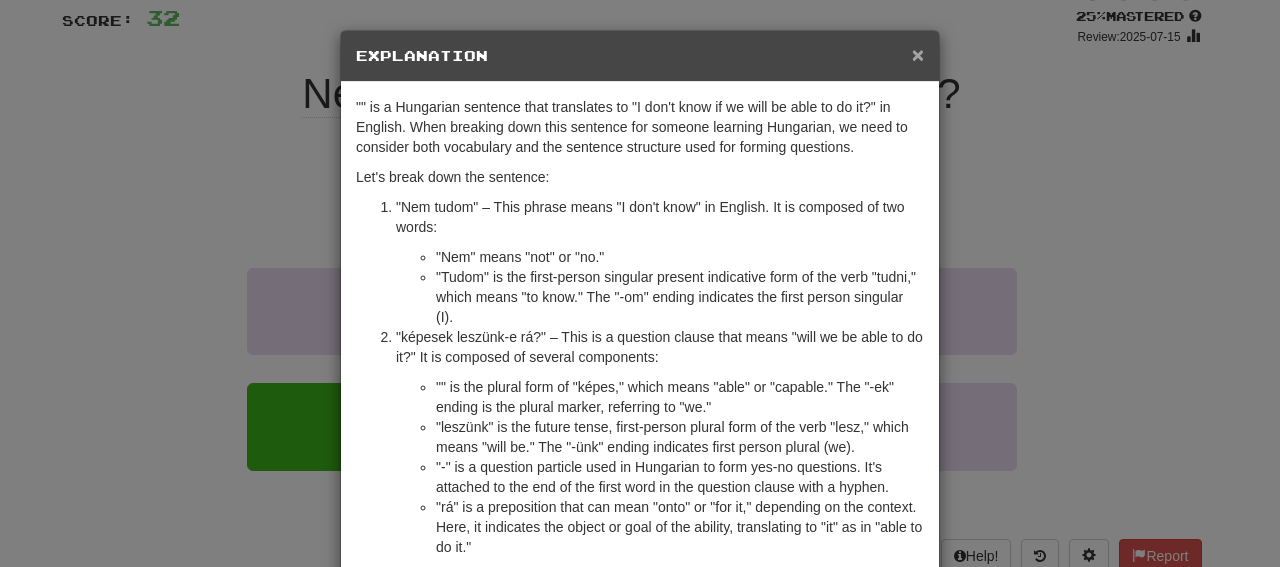 click on "×" at bounding box center [918, 54] 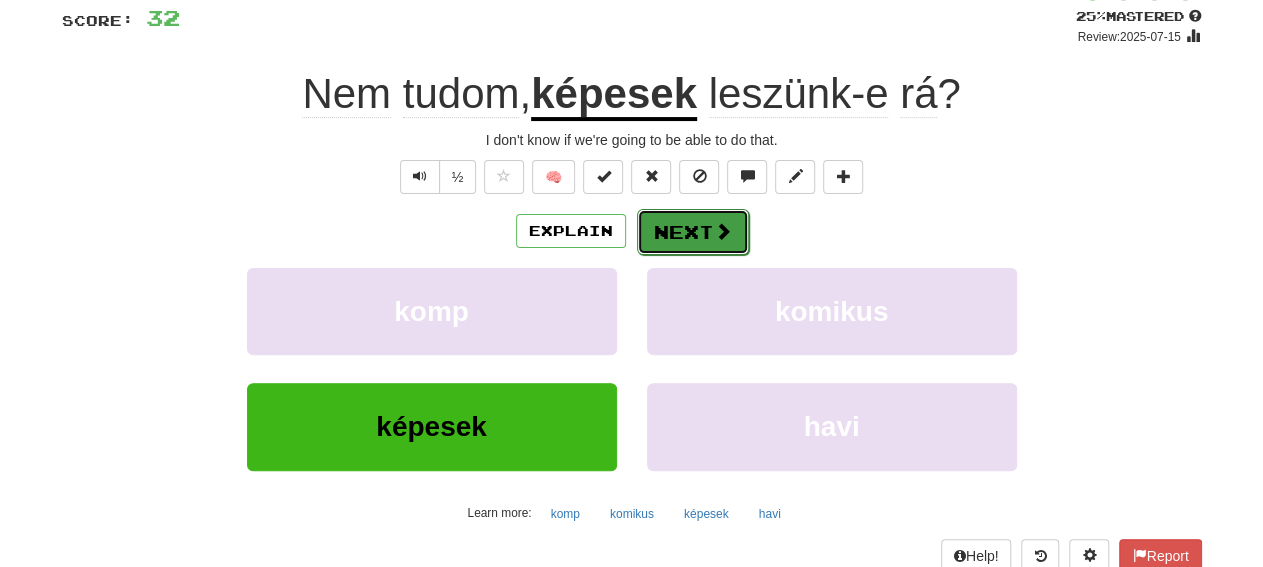 click at bounding box center (723, 231) 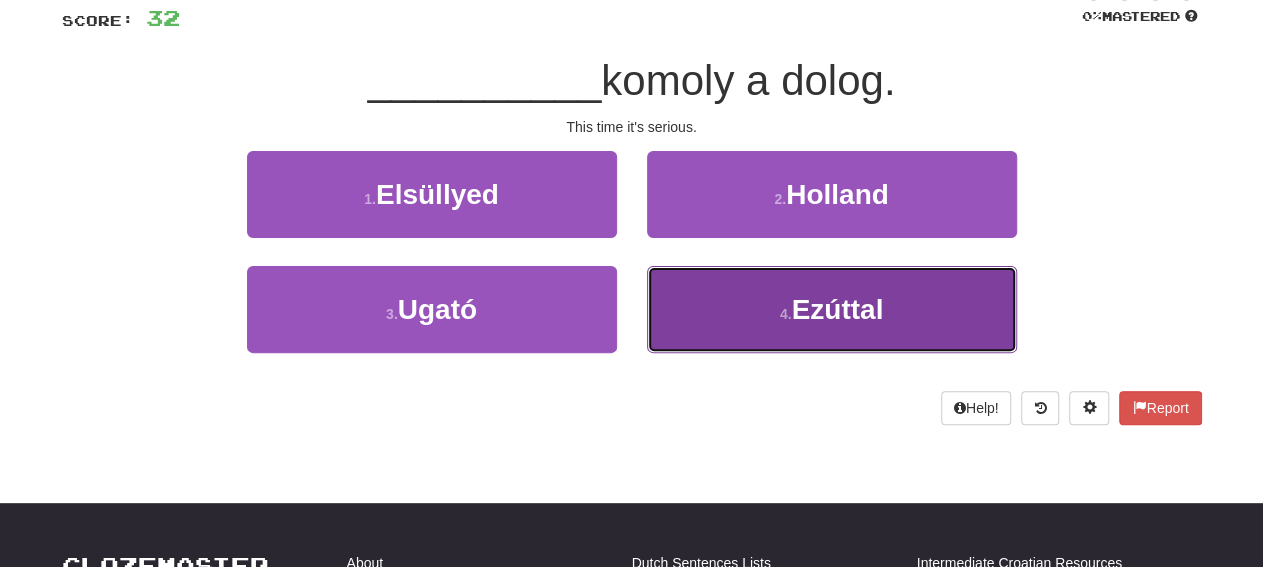 click on "4 .  Ezúttal" at bounding box center (832, 309) 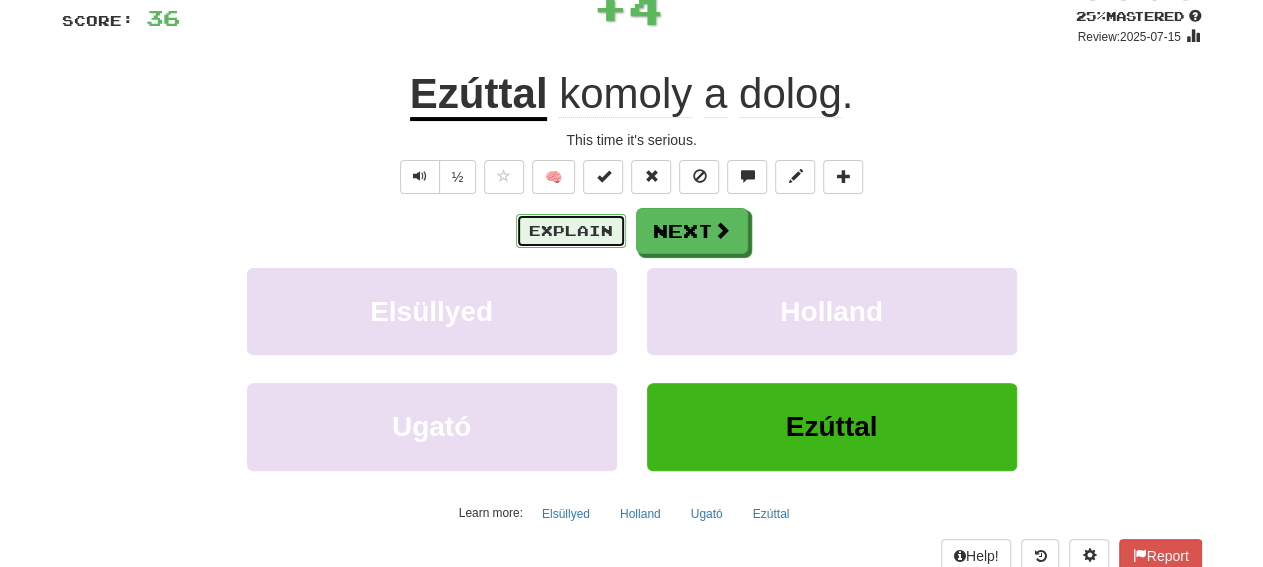 click on "Explain" at bounding box center (571, 231) 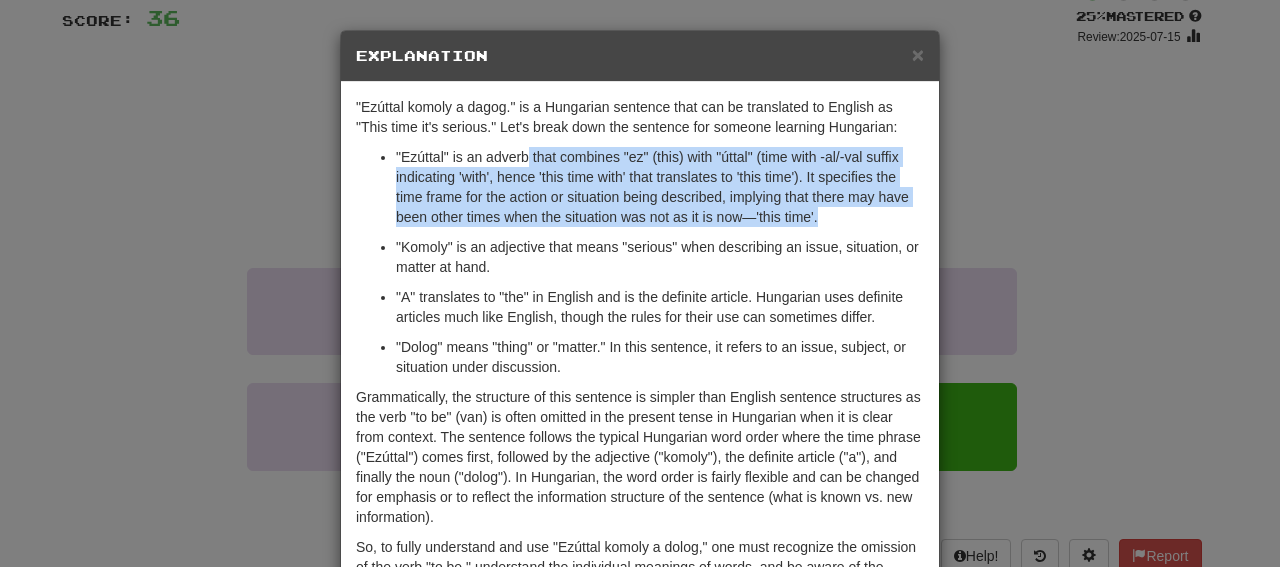 drag, startPoint x: 520, startPoint y: 154, endPoint x: 837, endPoint y: 215, distance: 322.81573 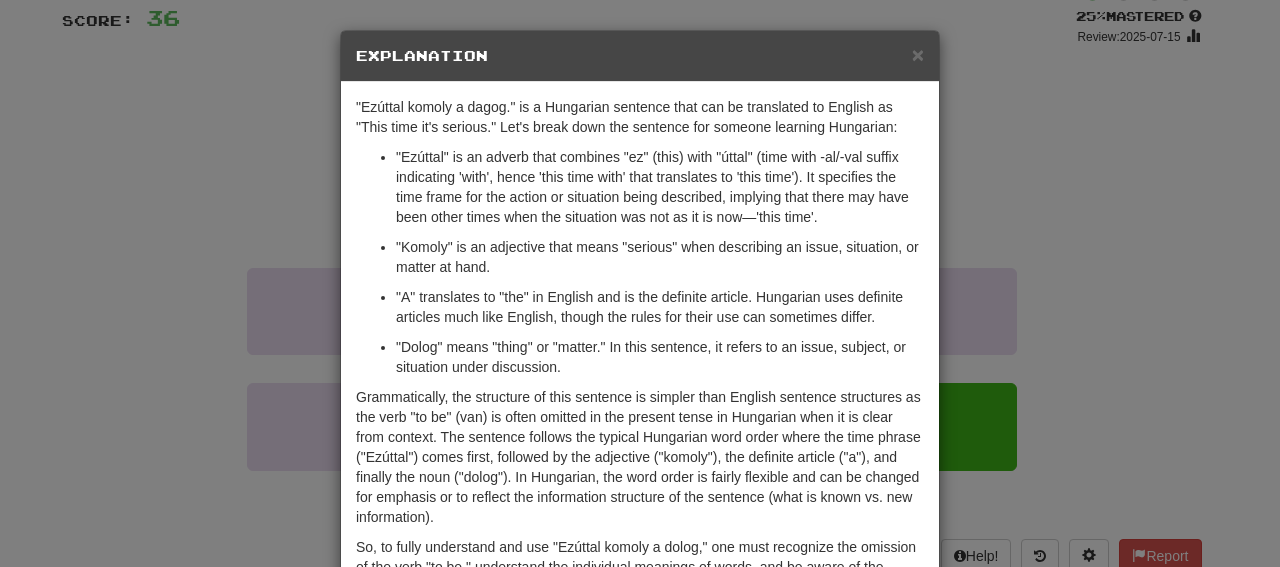 click on ""A" translates to "the" in English and is the definite article. Hungarian uses definite articles much like English, though the rules for their use can sometimes differ." at bounding box center [660, 307] 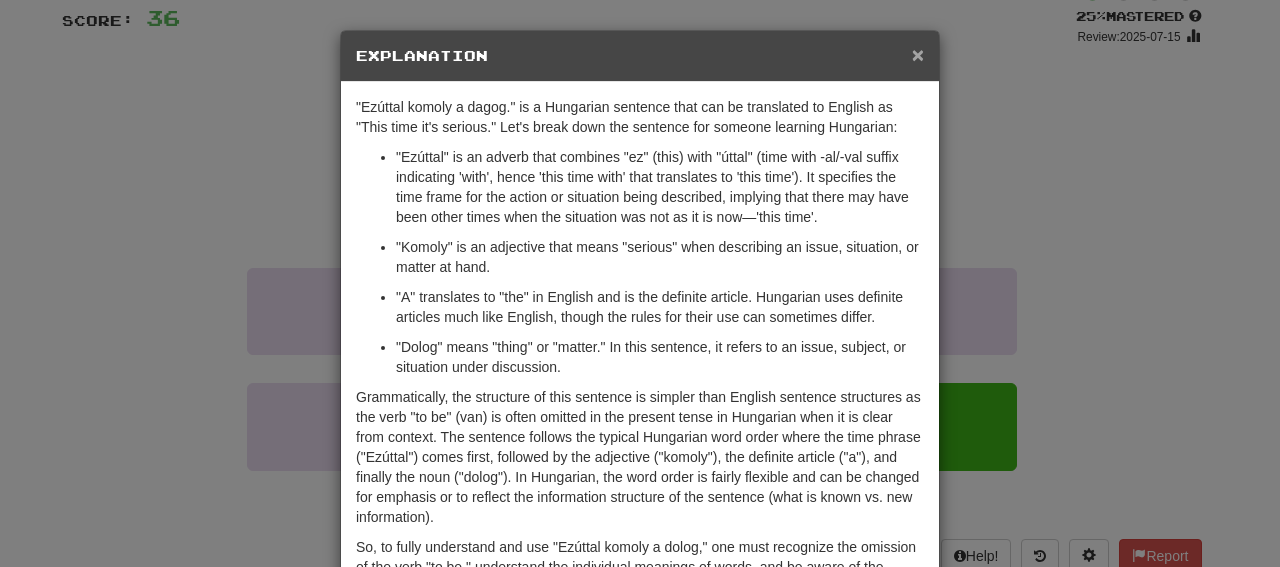 click on "×" at bounding box center (918, 54) 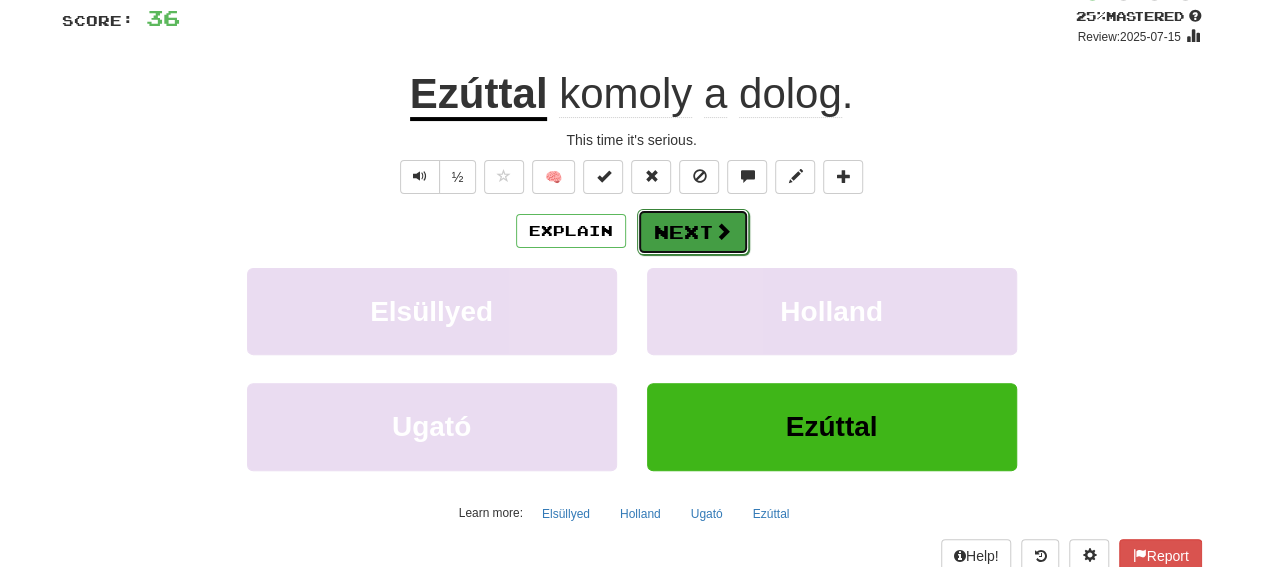 click on "Next" at bounding box center [693, 232] 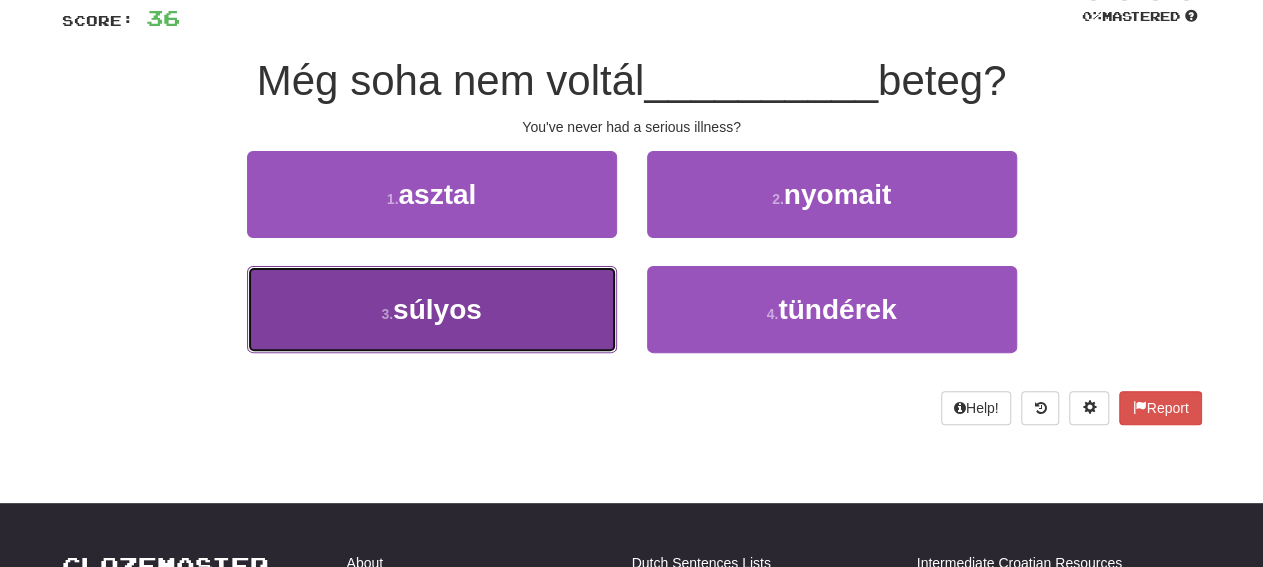 click on "3 .  súlyos" at bounding box center (432, 309) 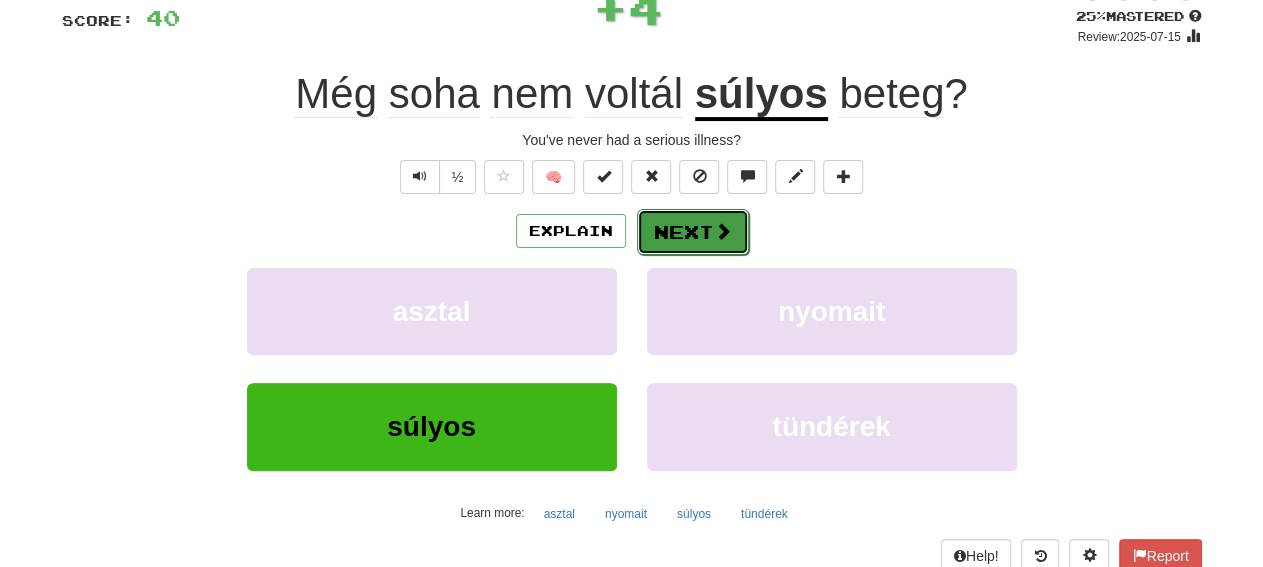 click on "Next" at bounding box center (693, 232) 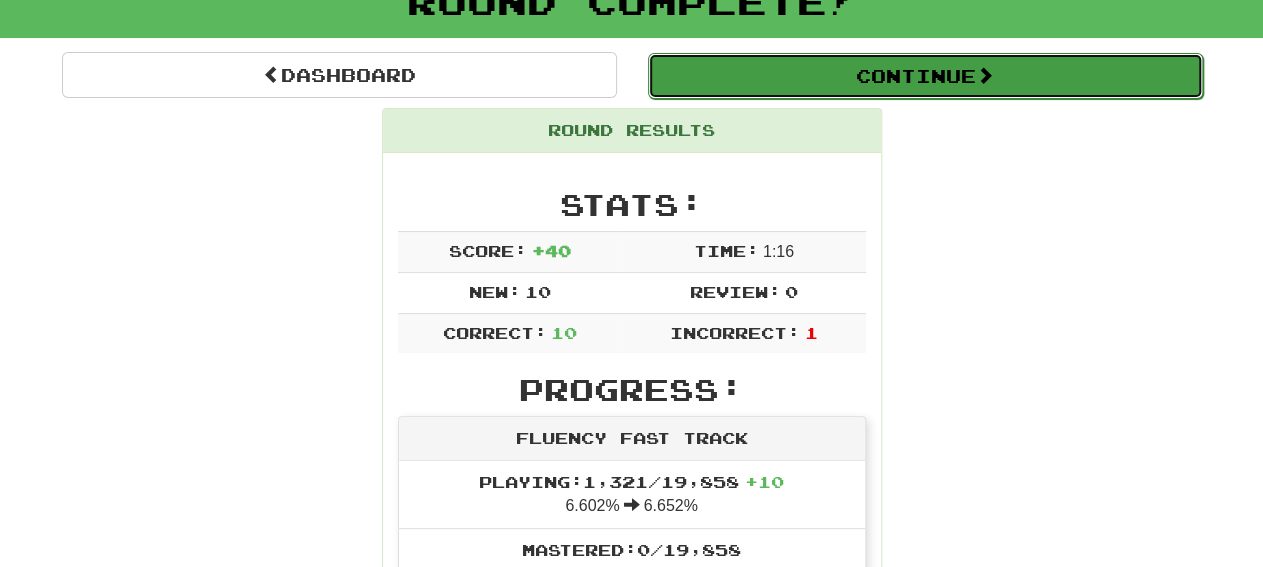 click on "Continue" at bounding box center (925, 76) 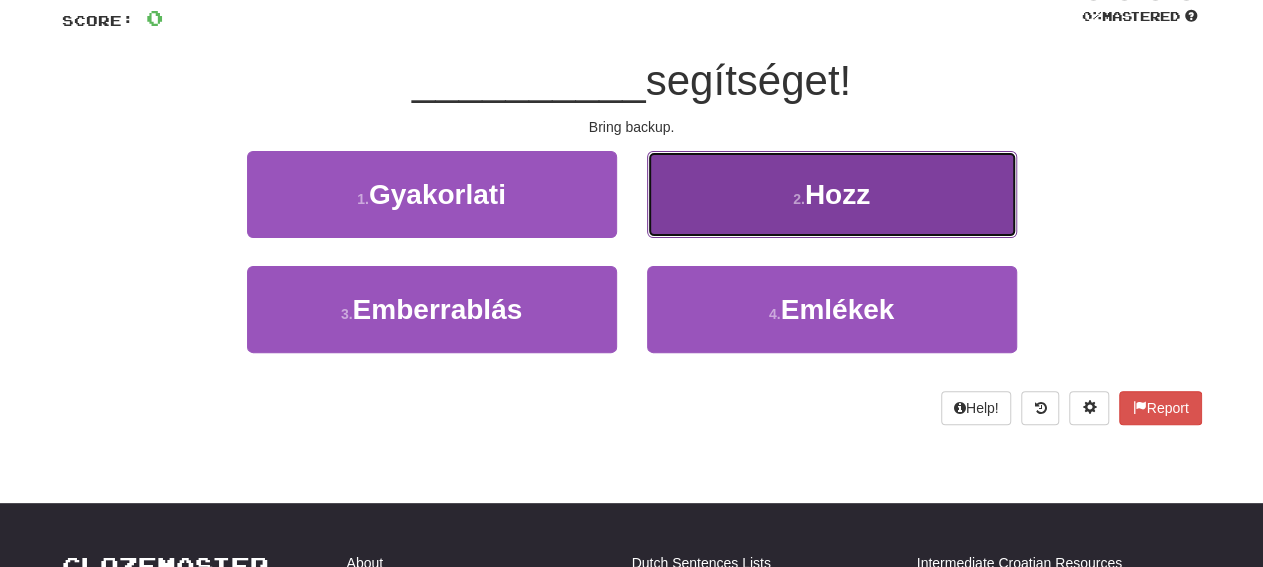 click on "2 .  Hozz" at bounding box center [832, 194] 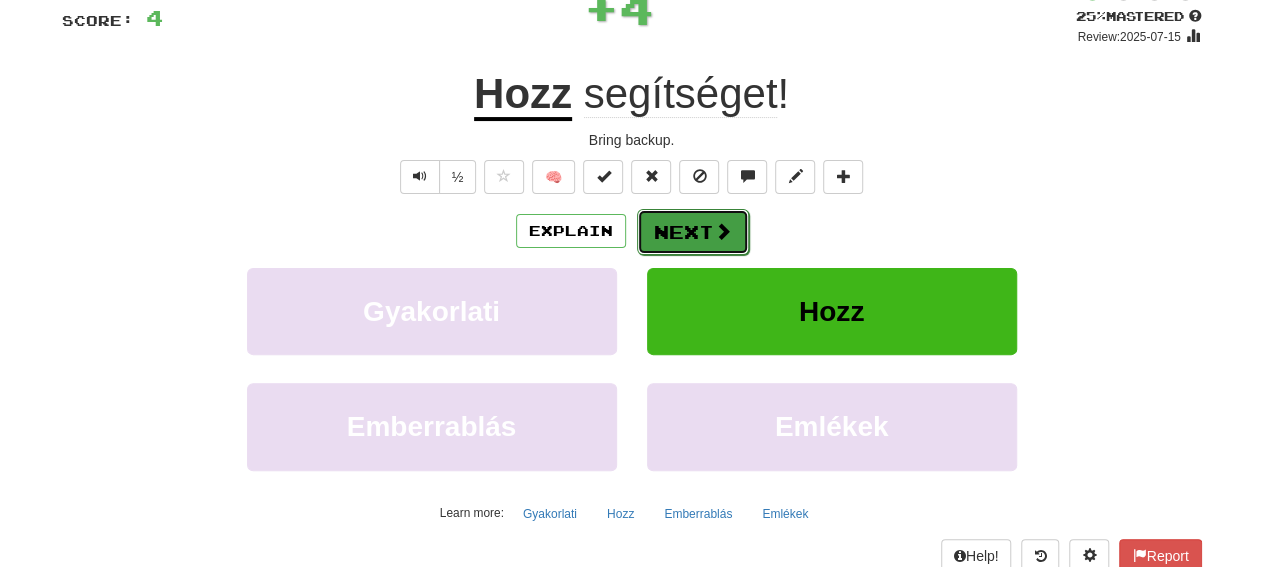 click on "Next" at bounding box center (693, 232) 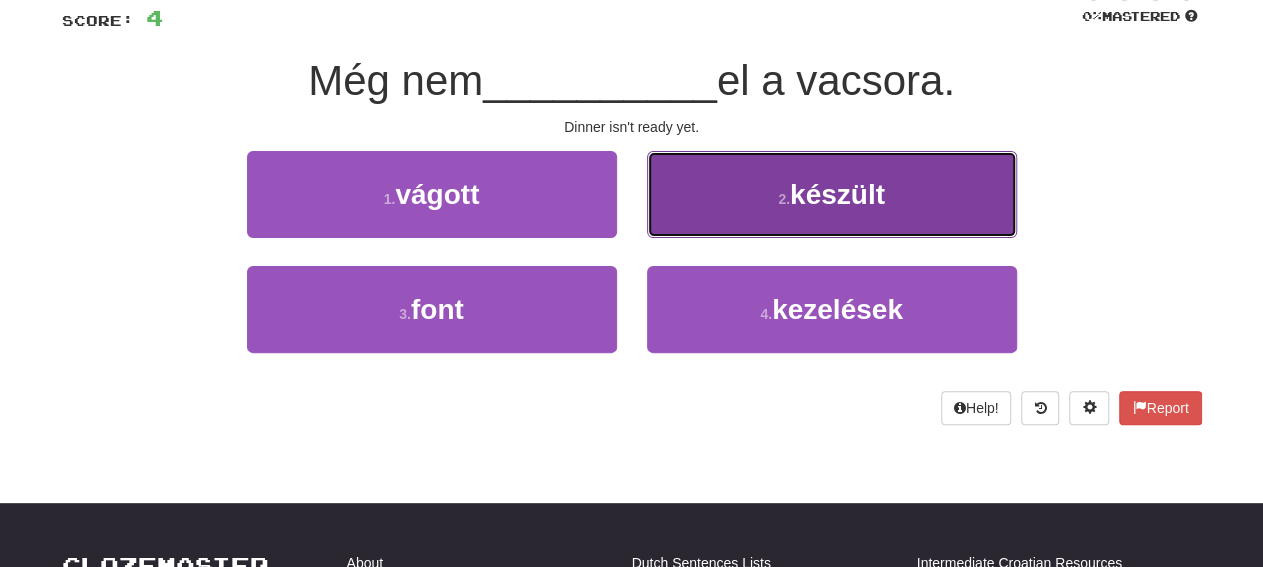 click on "[NUMBER] . készült" at bounding box center [832, 194] 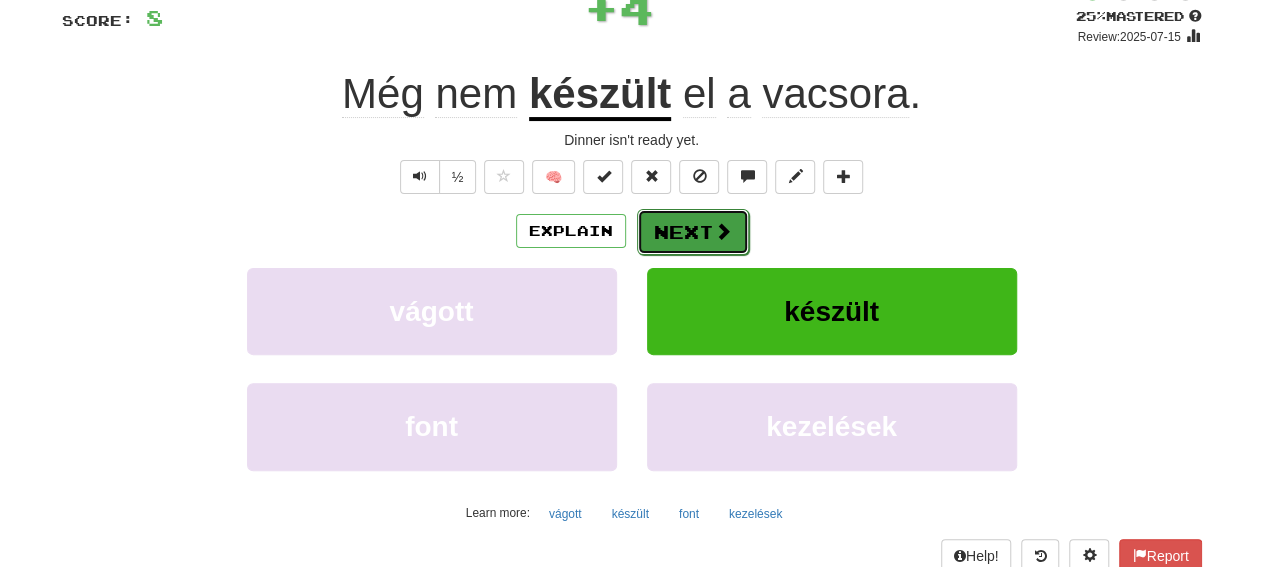 click on "Next" at bounding box center [693, 232] 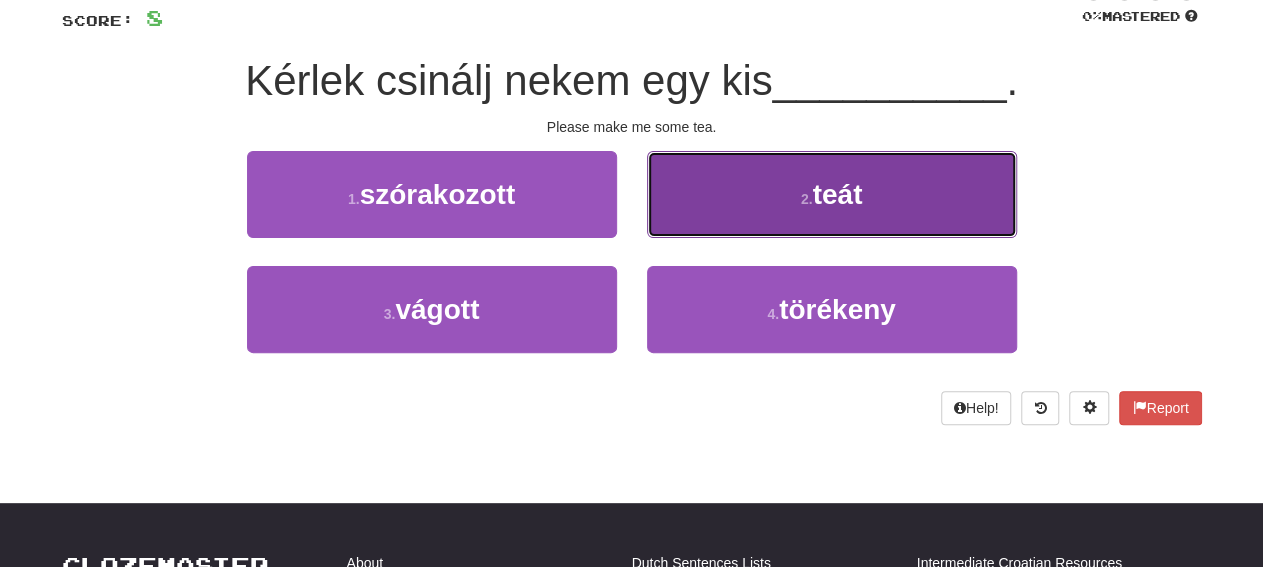 click on "2 .  teát" at bounding box center [832, 194] 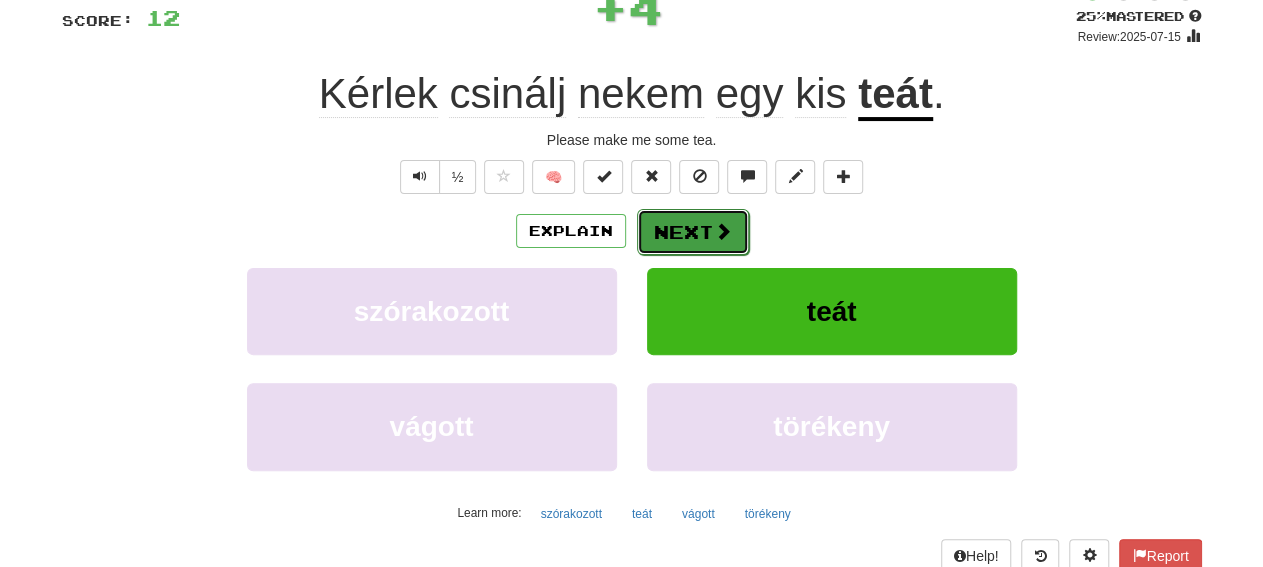 click on "Next" at bounding box center (693, 232) 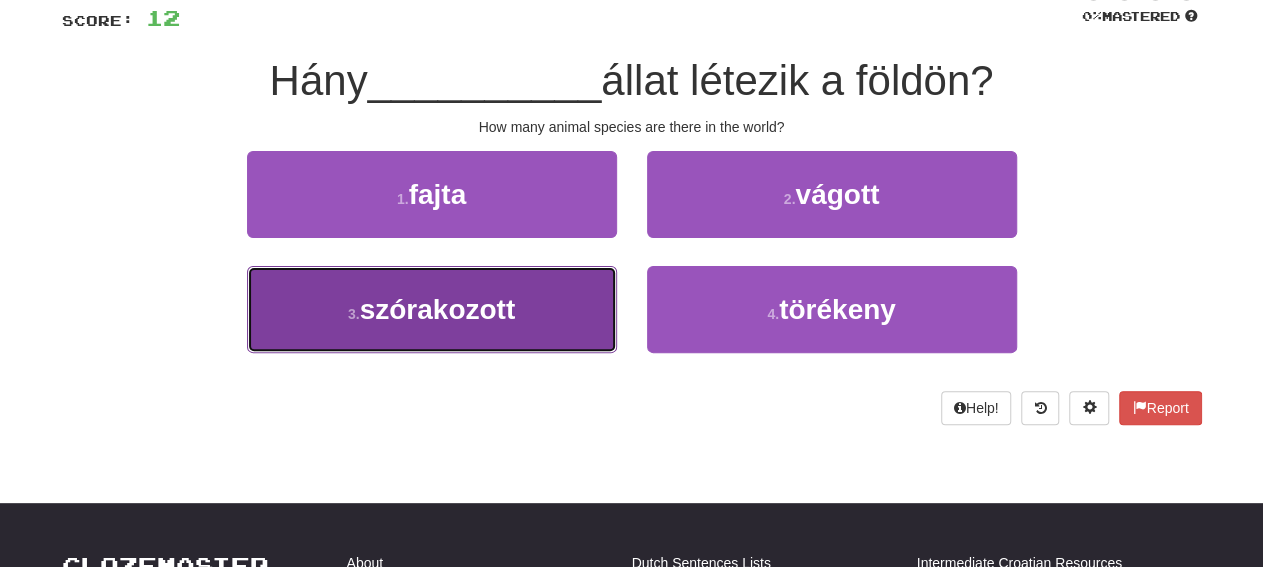 click on "3 .  szórakozott" at bounding box center (432, 309) 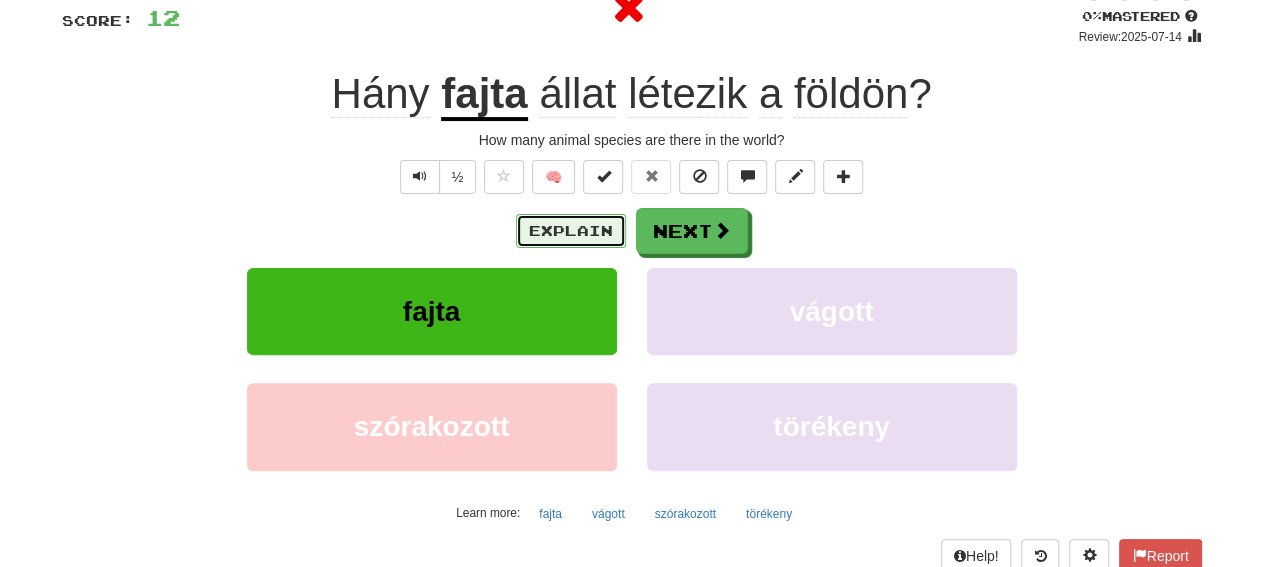 click on "Explain" at bounding box center (571, 231) 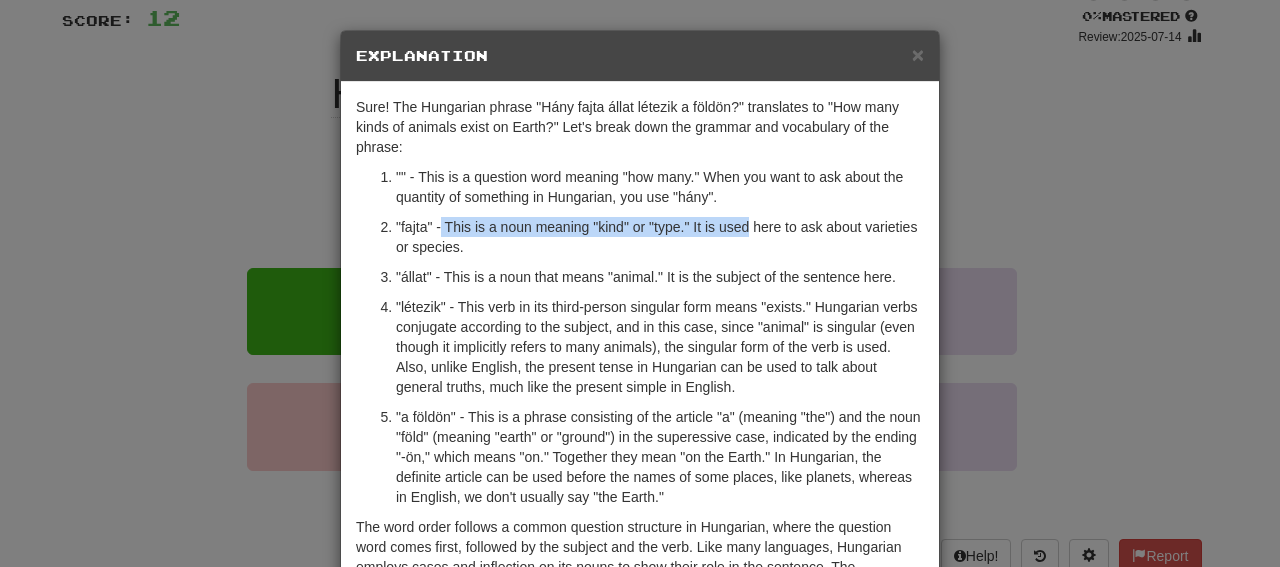 drag, startPoint x: 433, startPoint y: 225, endPoint x: 740, endPoint y: 229, distance: 307.02606 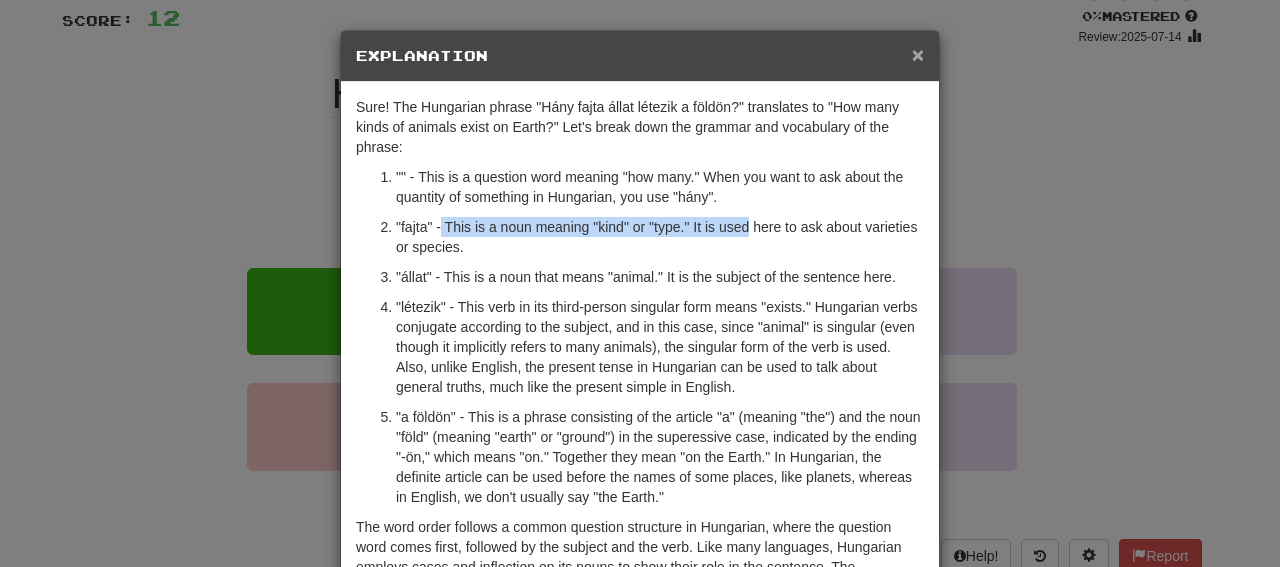 click on "×" at bounding box center [918, 54] 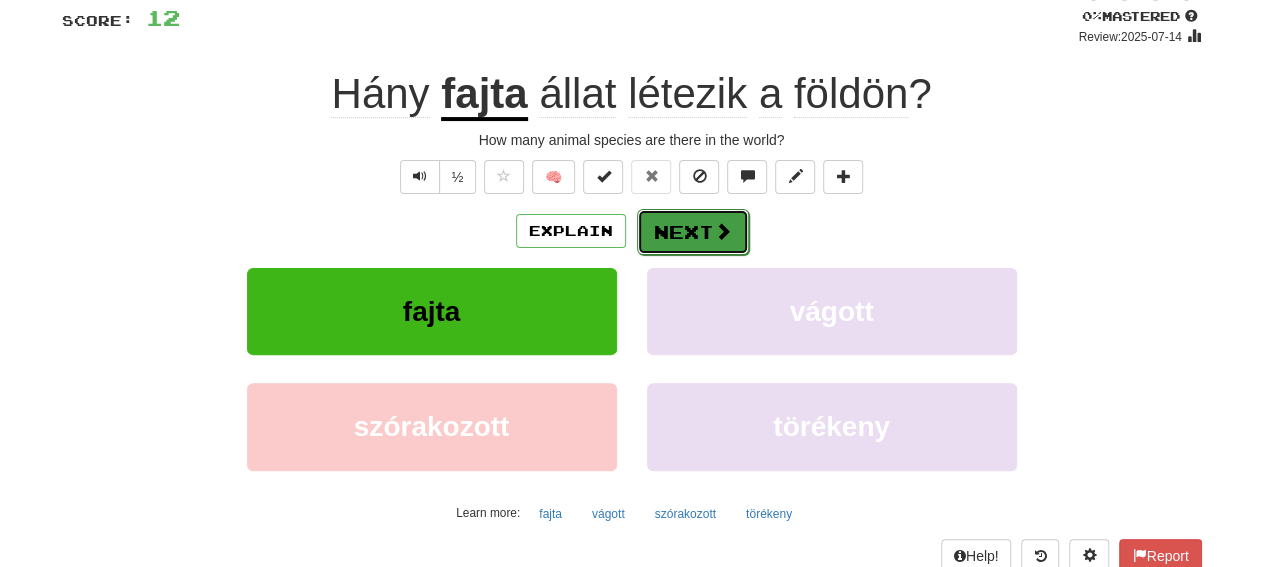 click on "Next" at bounding box center (693, 232) 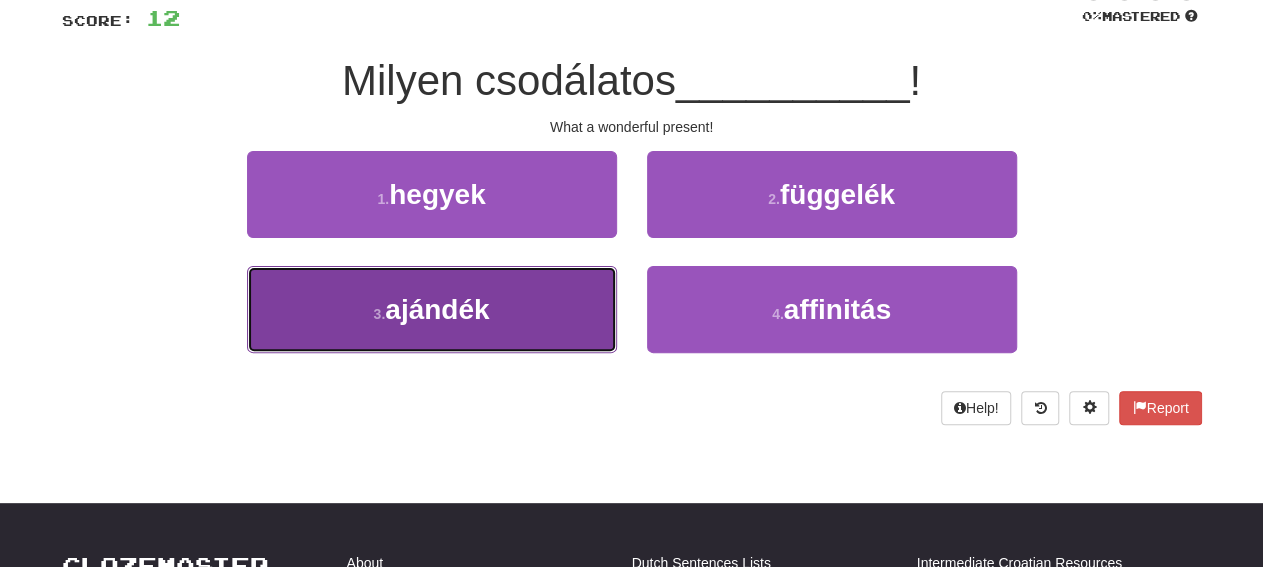 click on "3 .  ajándék" at bounding box center [432, 309] 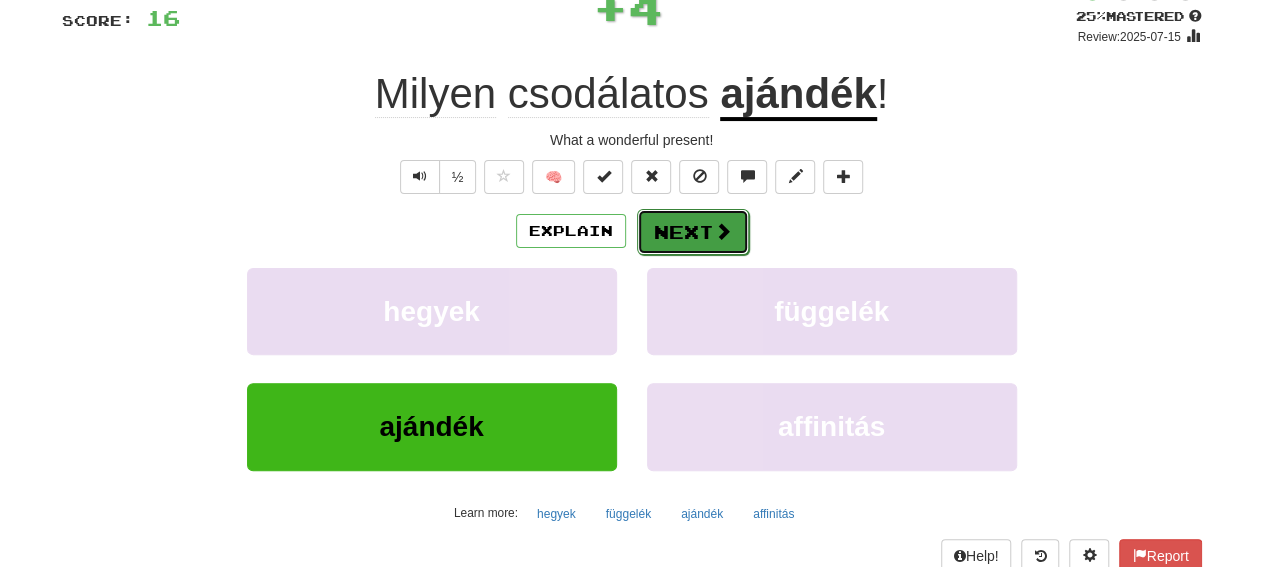 click on "Next" at bounding box center (693, 232) 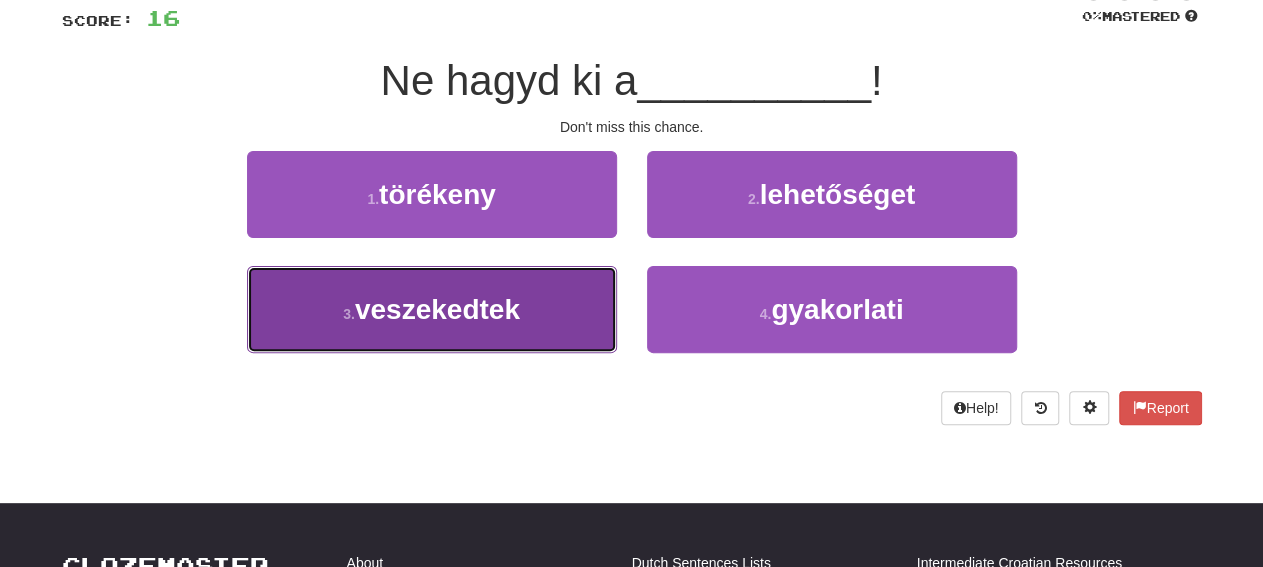 click on "3 .  veszekedtek" at bounding box center [432, 309] 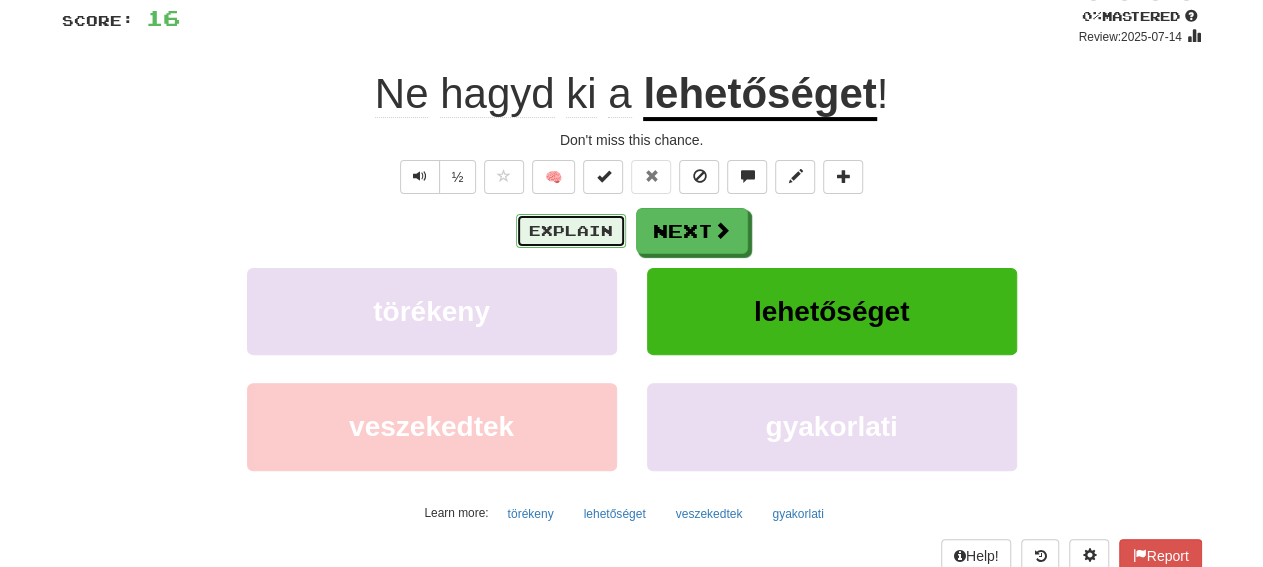 click on "Explain" at bounding box center (571, 231) 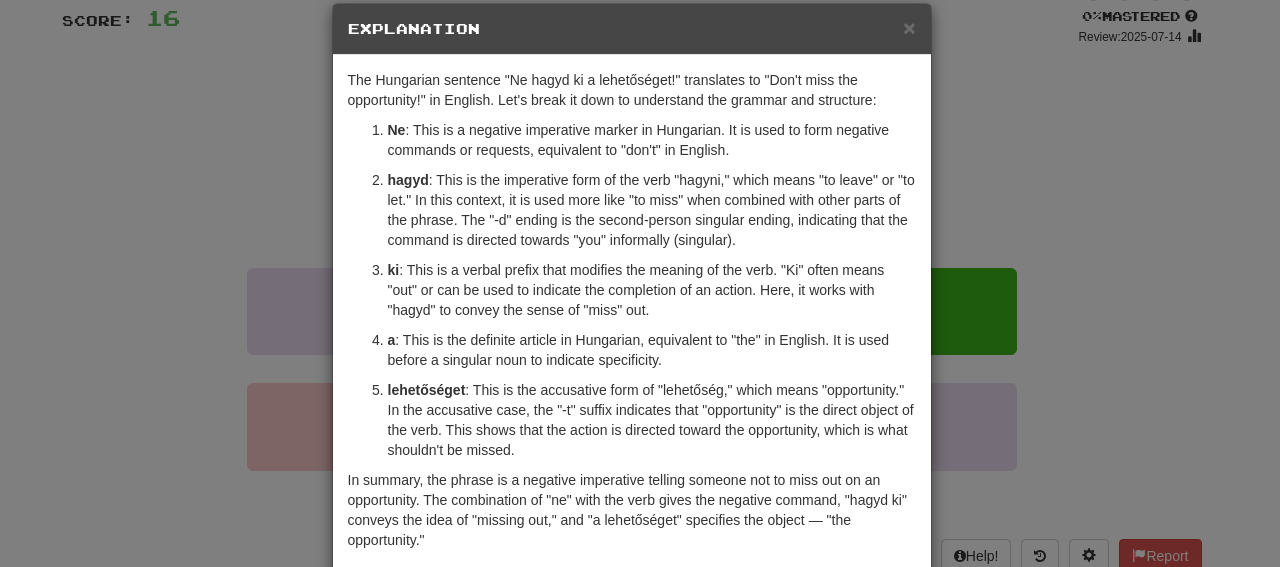 scroll, scrollTop: 0, scrollLeft: 0, axis: both 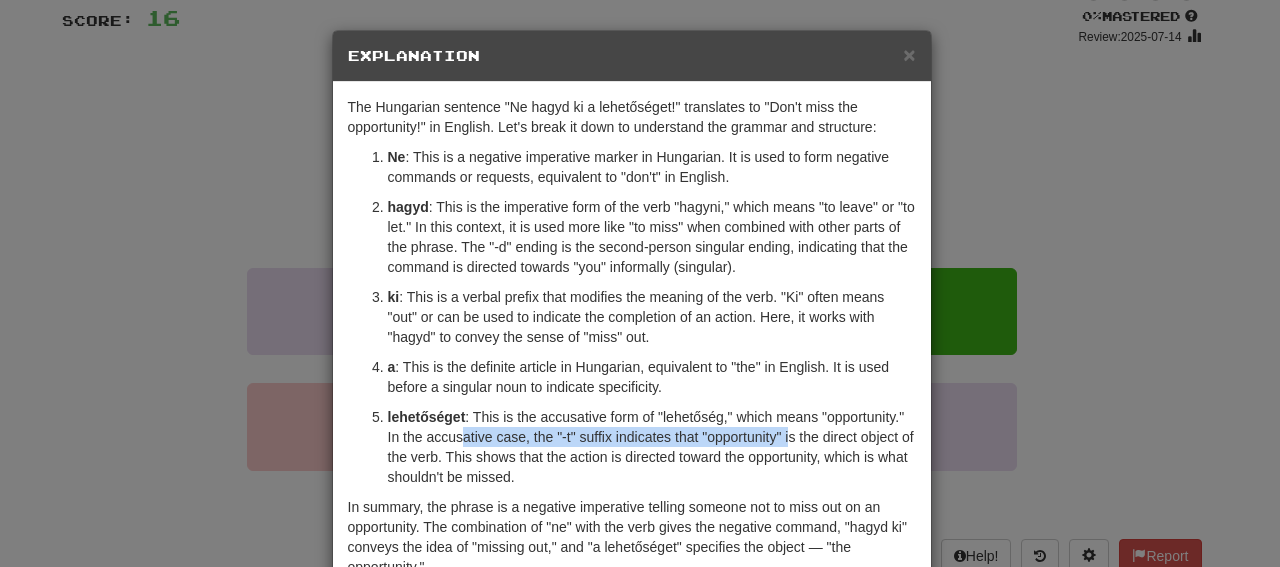 drag, startPoint x: 454, startPoint y: 438, endPoint x: 780, endPoint y: 433, distance: 326.03833 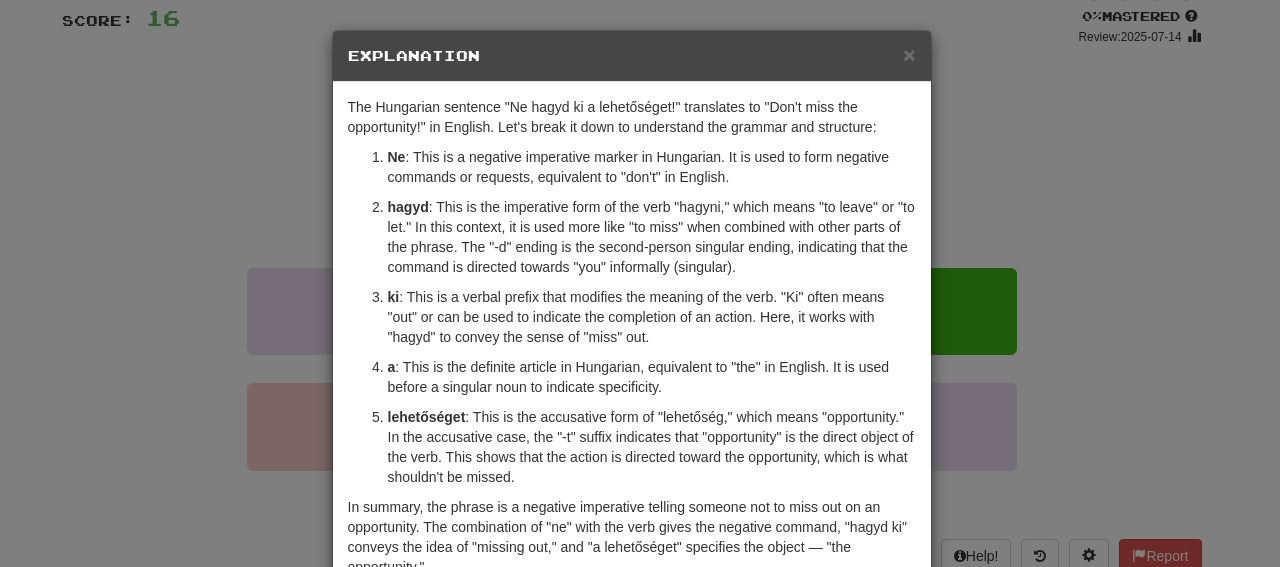 click on ""lehetőséget : This is the accusative form of "lehetőség," which means "opportunity." In the accusative case, the "-t" suffix indicates that "opportunity" is the direct object of the verb. This shows that the action is directed toward the opportunity, which is what shouldn't be missed." at bounding box center [652, 447] 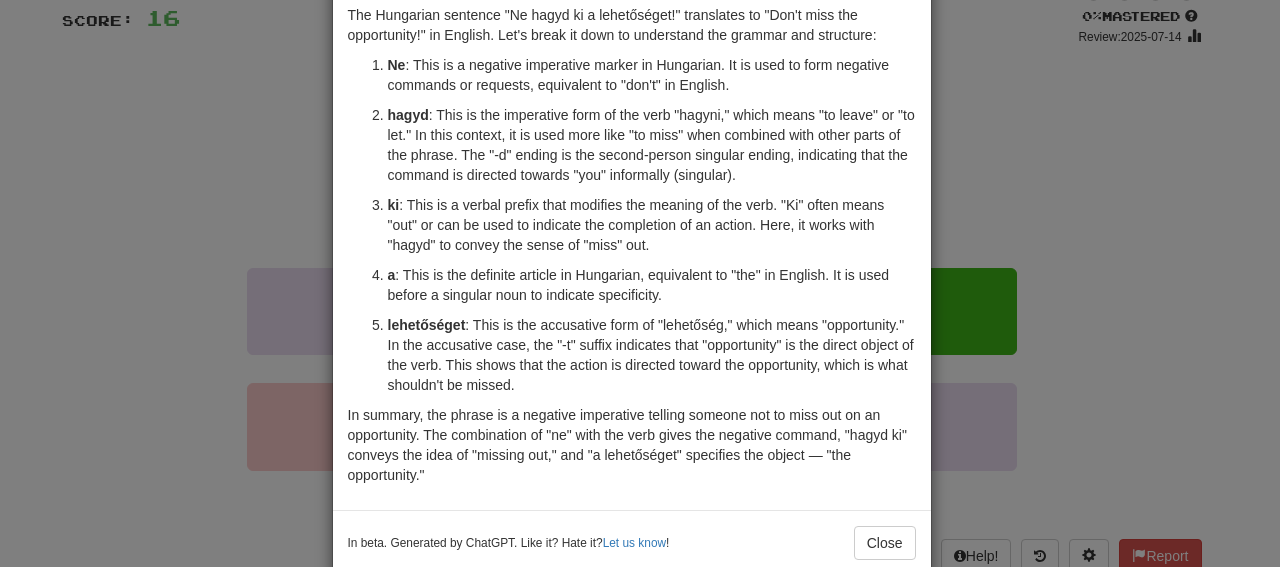 scroll, scrollTop: 0, scrollLeft: 0, axis: both 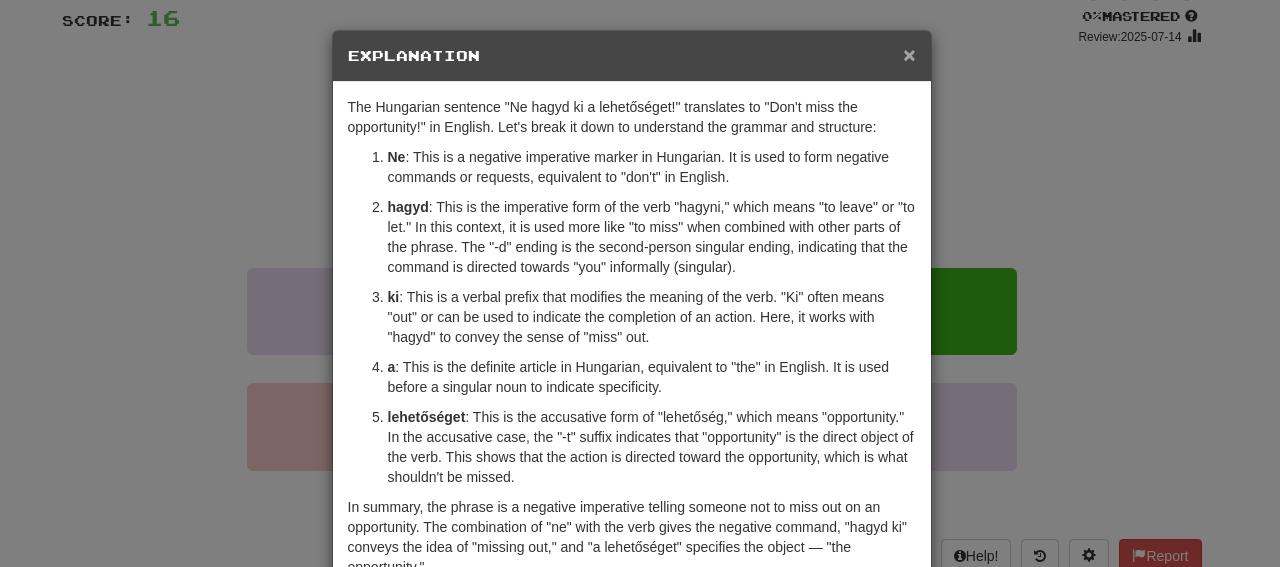 click on "×" at bounding box center (909, 54) 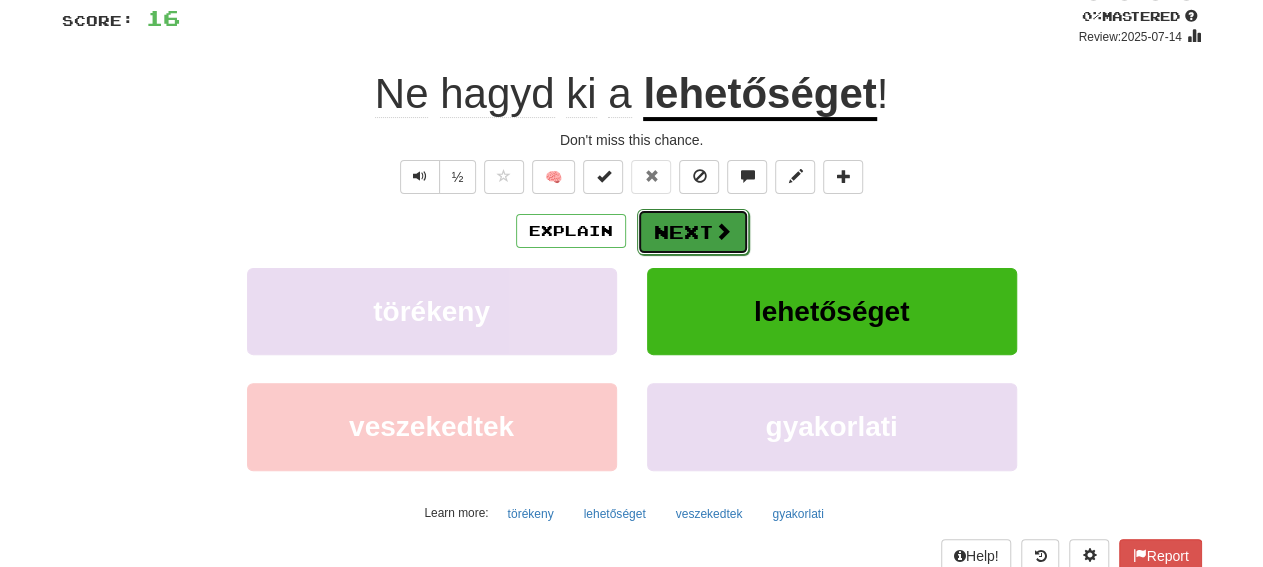 click on "Next" at bounding box center (693, 232) 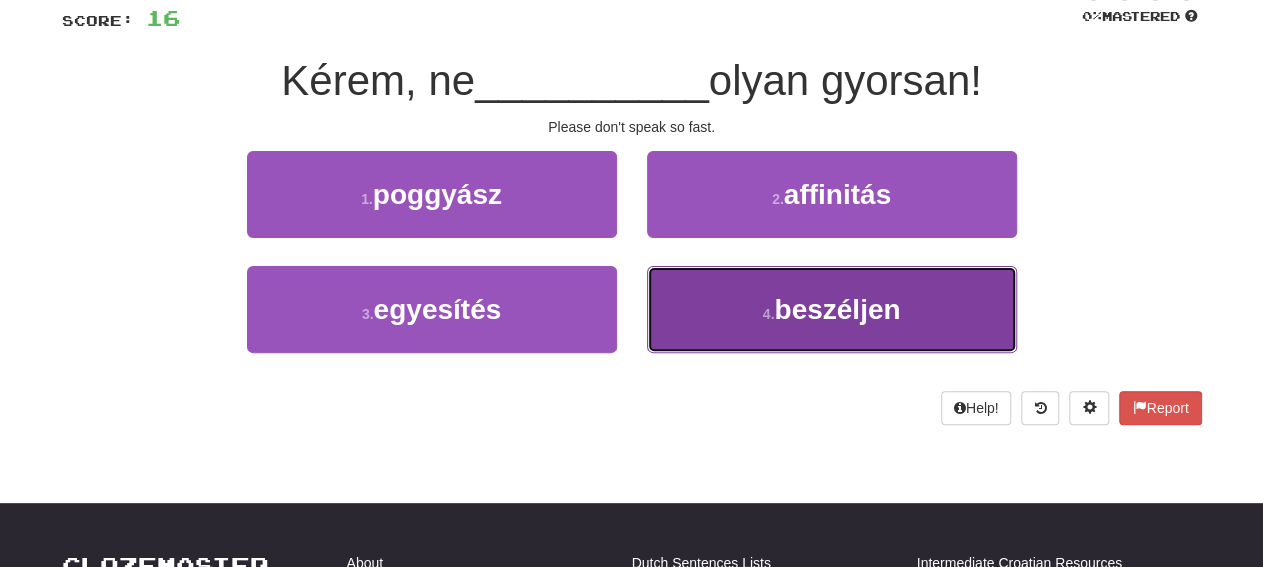 click on "4 .  beszéljen" at bounding box center [832, 309] 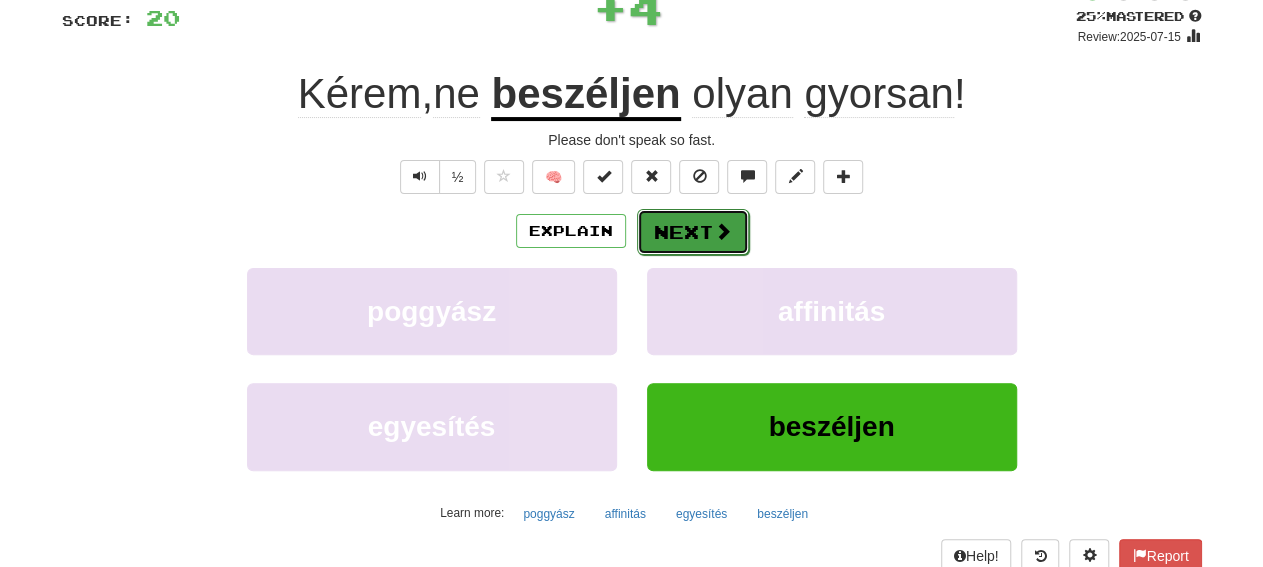 click on "Next" at bounding box center [693, 232] 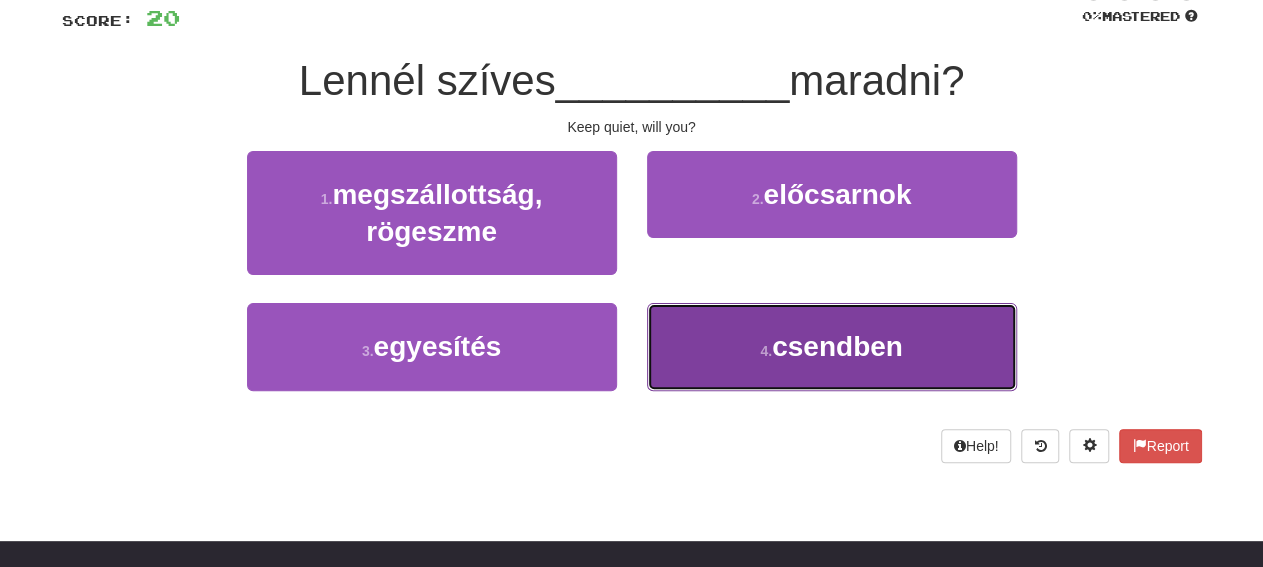click on "4 .  csendben" at bounding box center [832, 346] 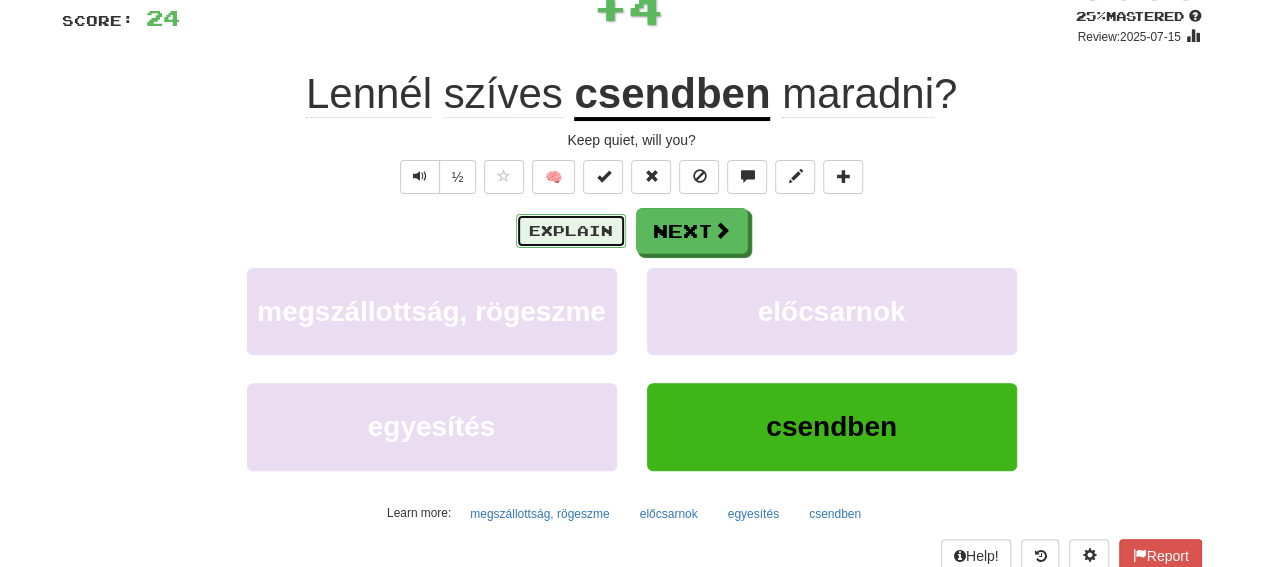 click on "Explain" at bounding box center [571, 231] 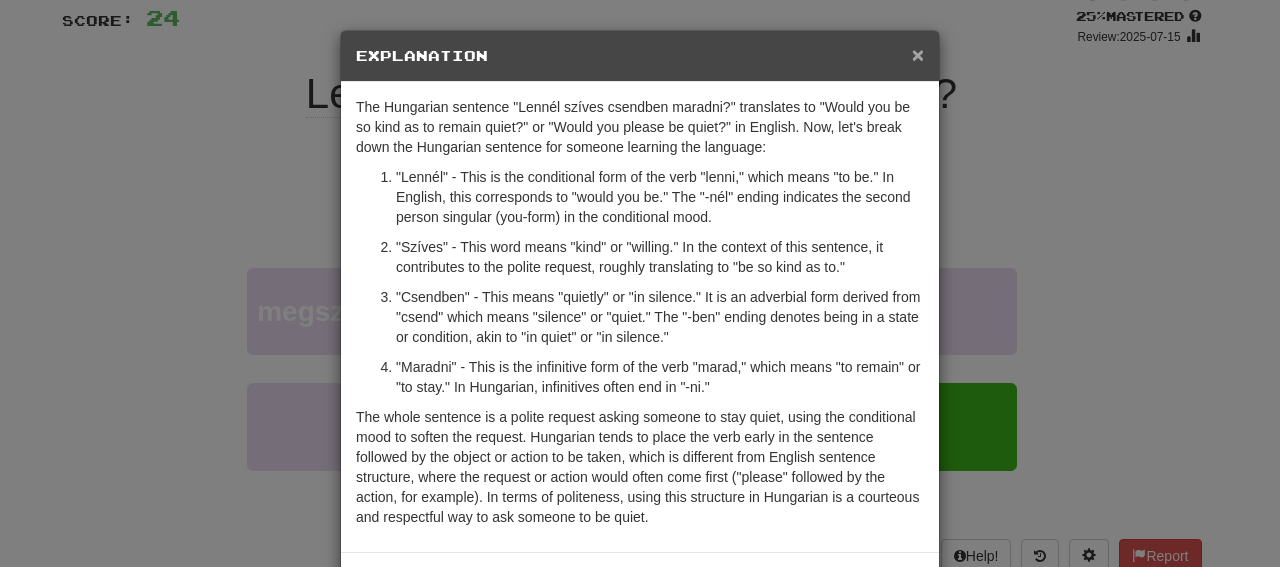 click on "×" at bounding box center (918, 54) 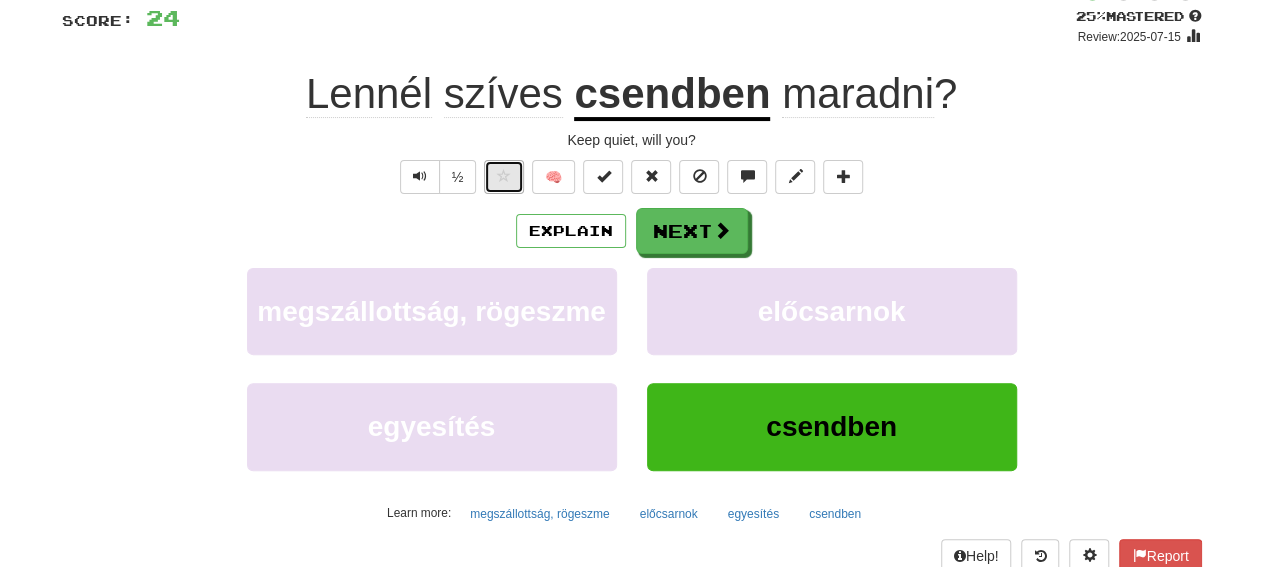 click at bounding box center [504, 176] 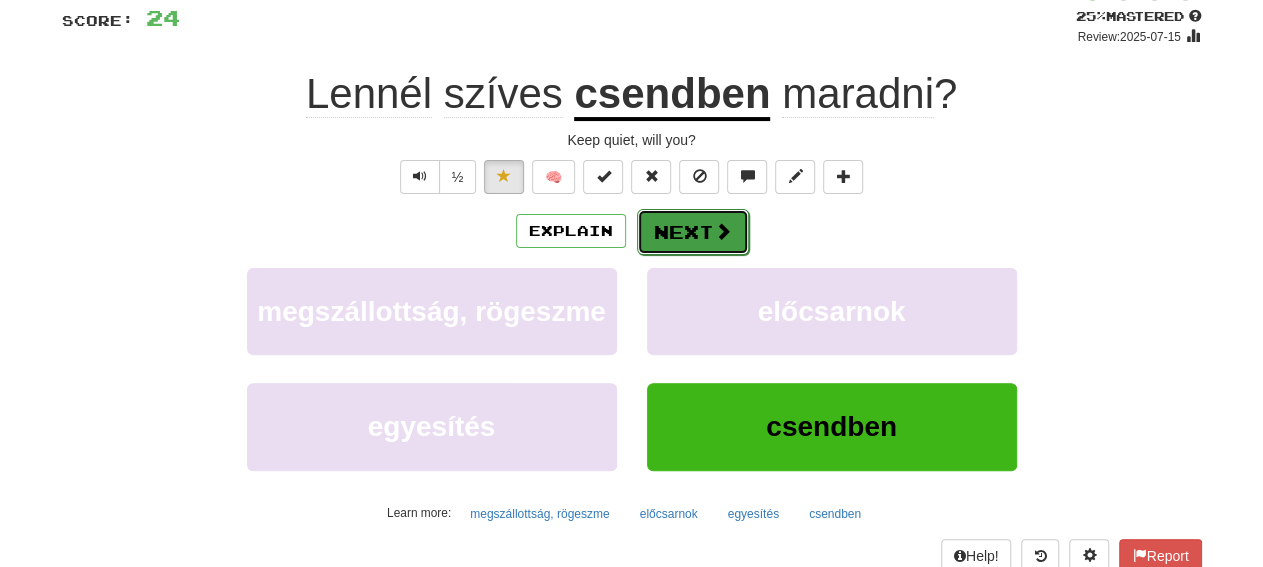 click on "Next" at bounding box center [693, 232] 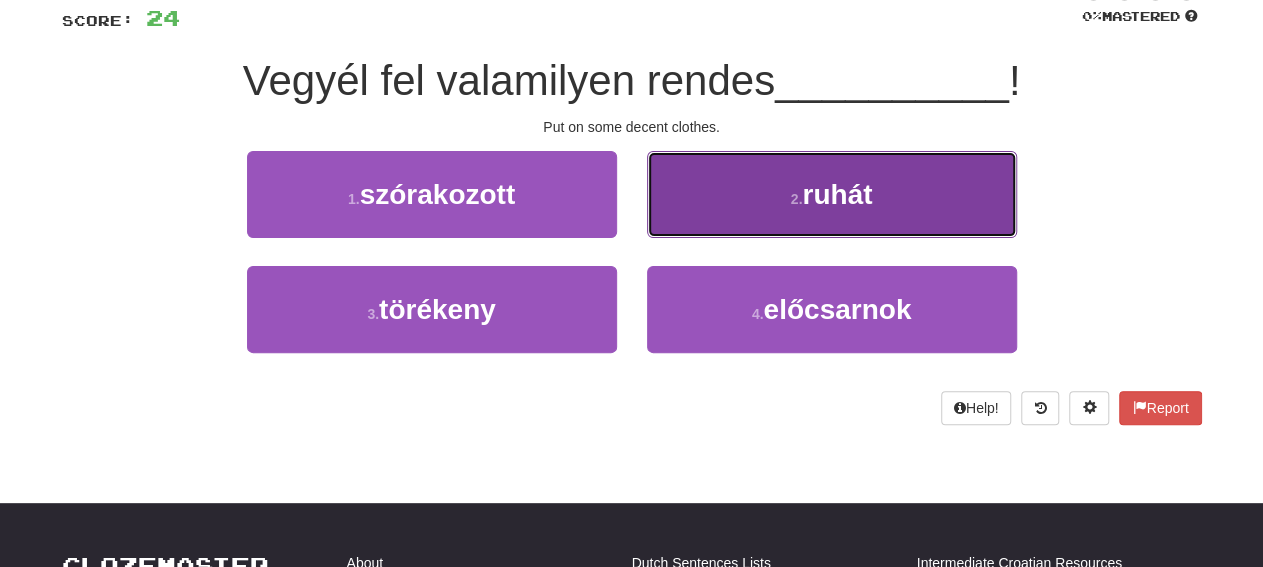 click on "2 .  ruhát" at bounding box center (832, 194) 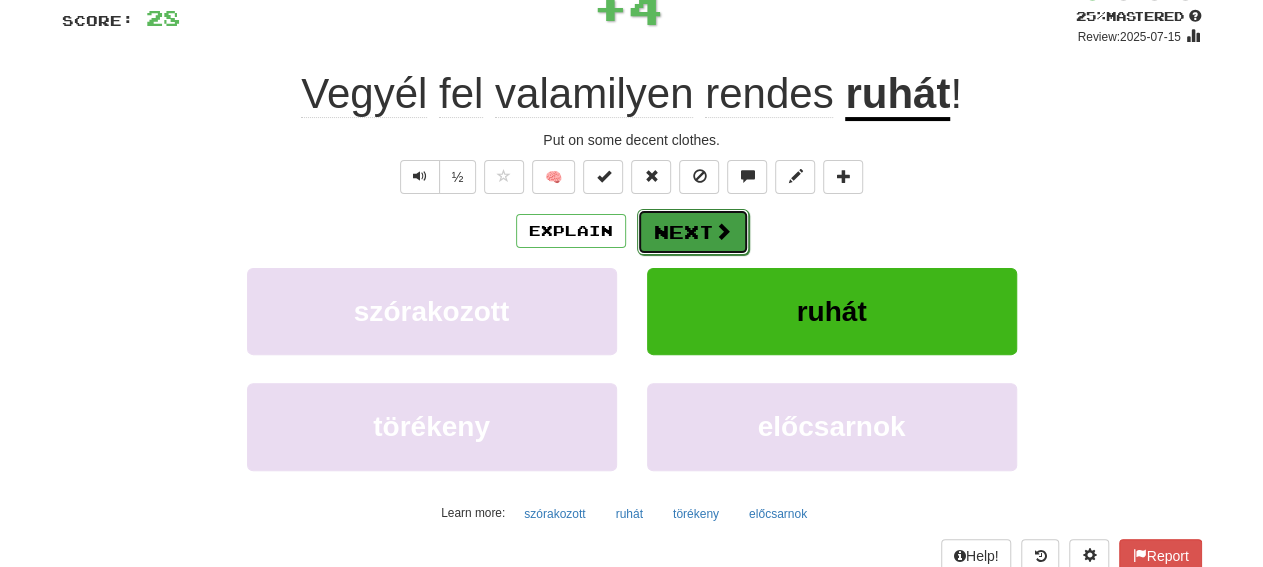 click on "Next" at bounding box center [693, 232] 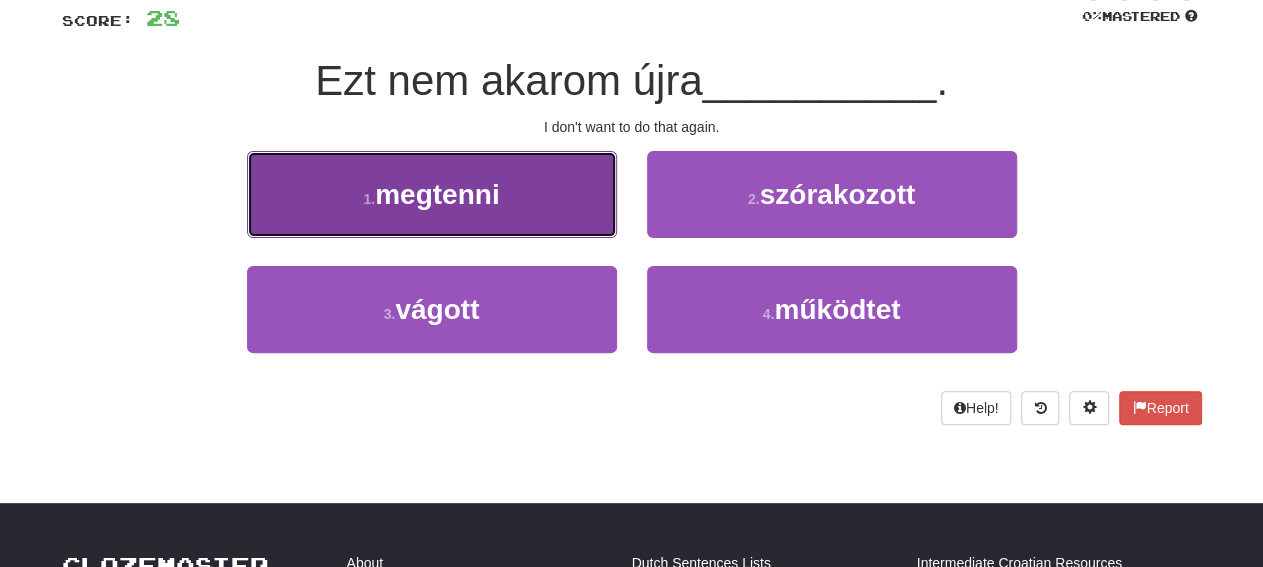 click on "1 .  megtenni" at bounding box center [432, 194] 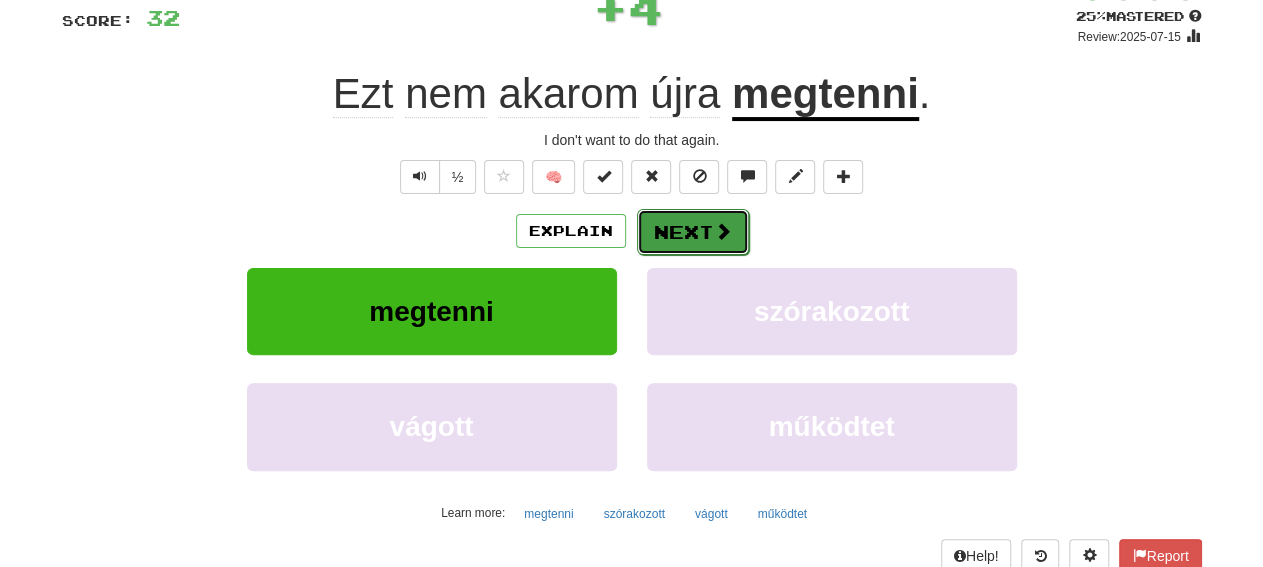 click on "Next" at bounding box center [693, 232] 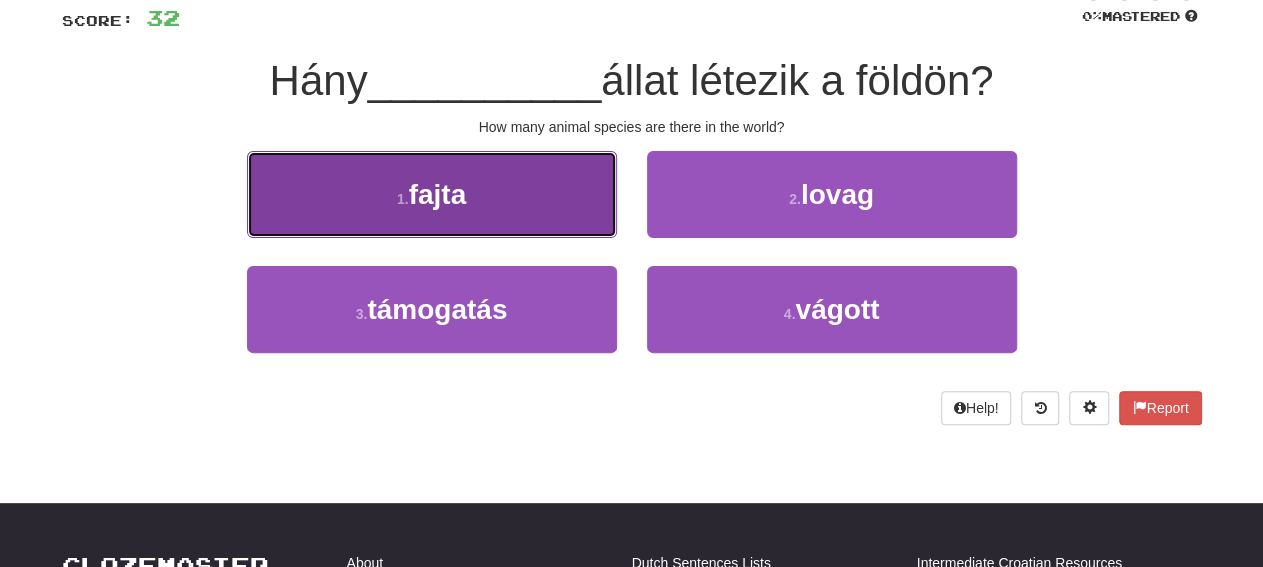 click on "1 .  fajta" at bounding box center (432, 194) 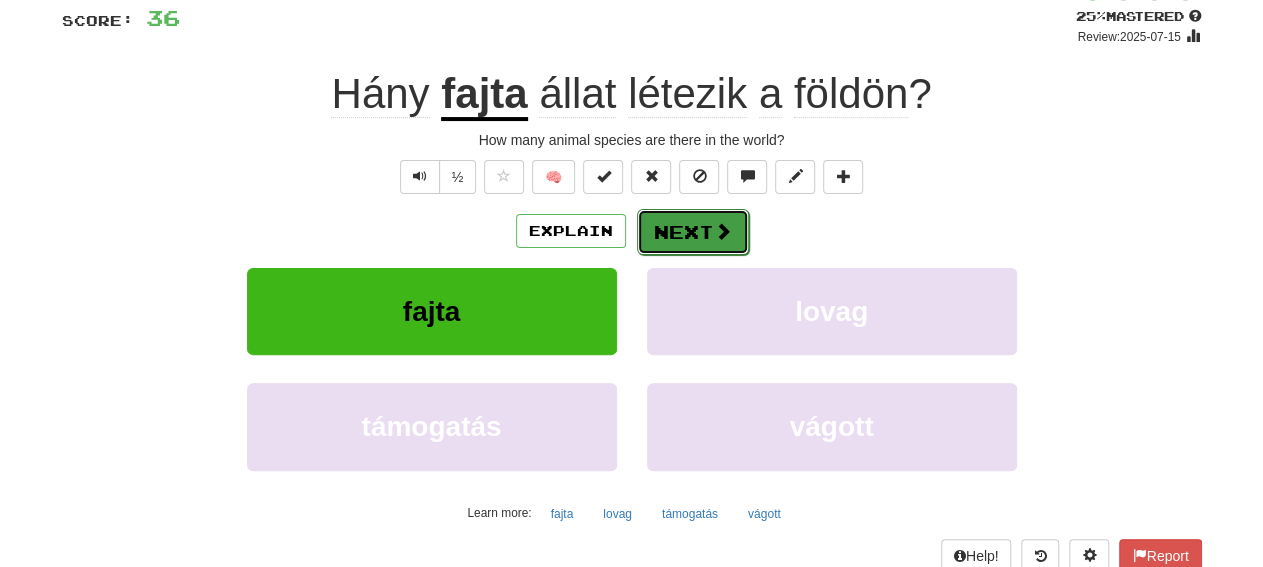 click at bounding box center [723, 231] 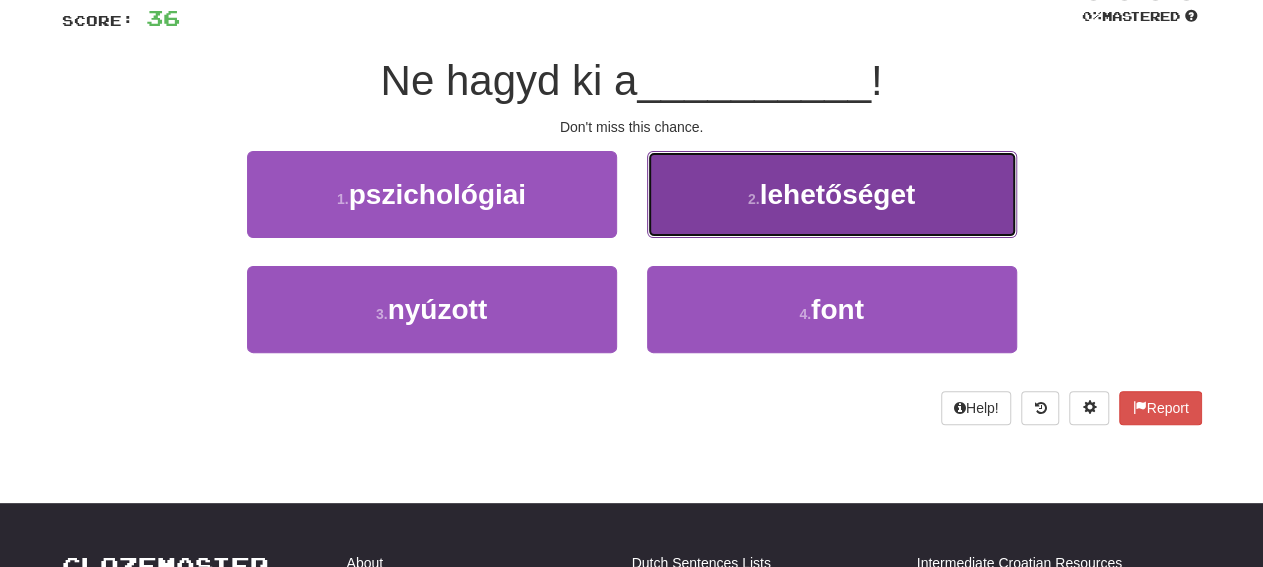 click on "[NUMBER] . lehetőséget" at bounding box center (832, 194) 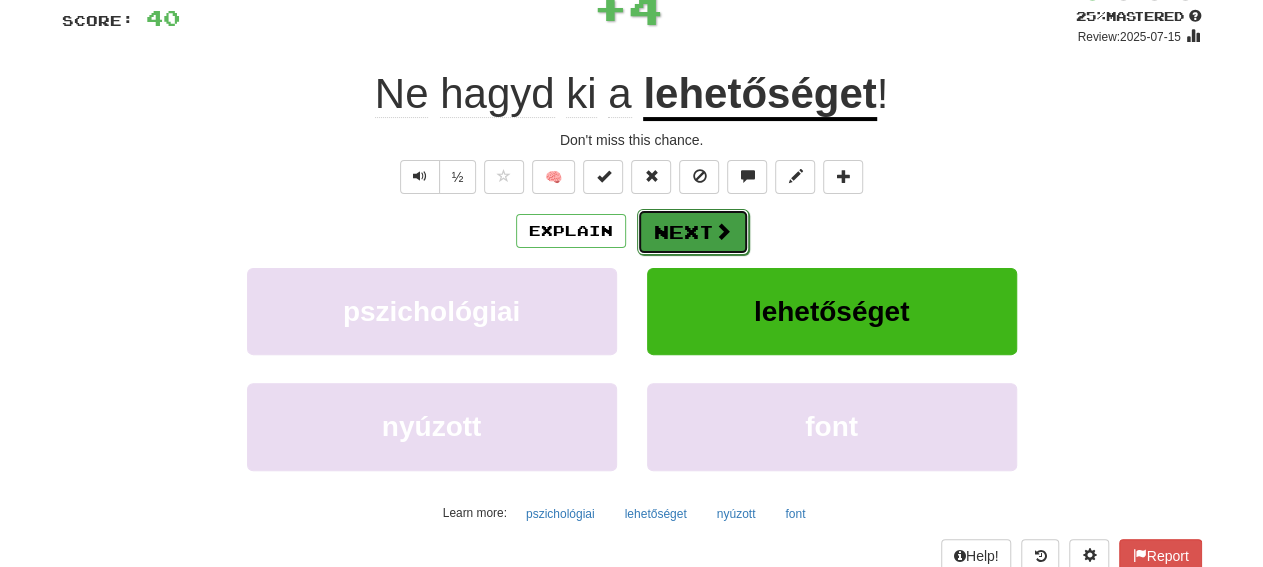 click at bounding box center [723, 231] 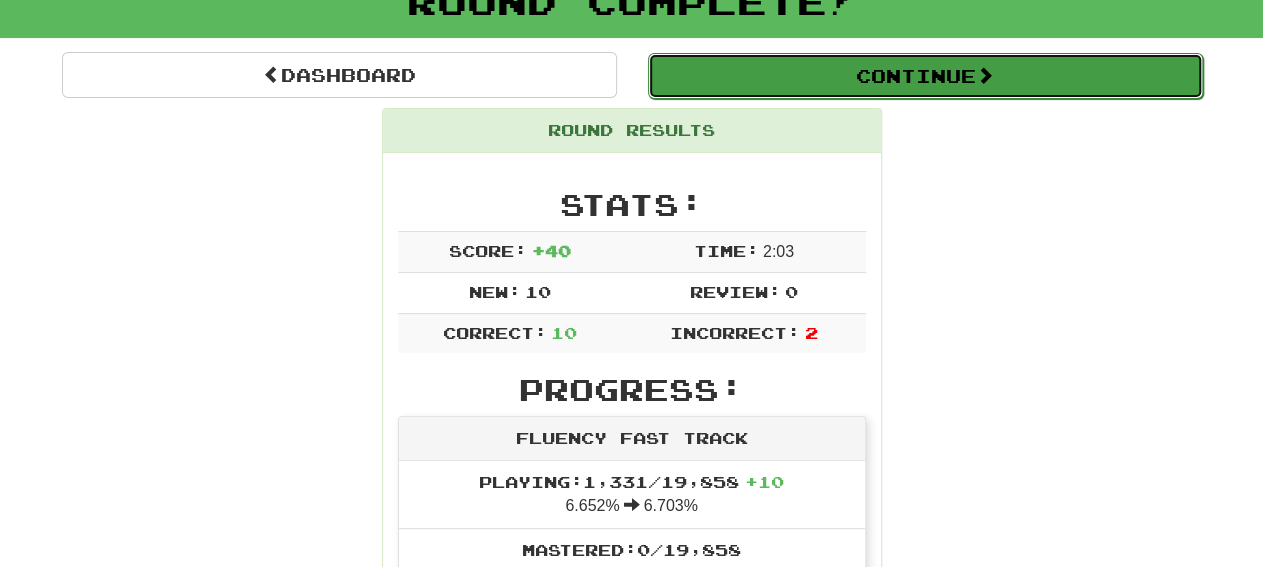 click on "Continue" at bounding box center (925, 76) 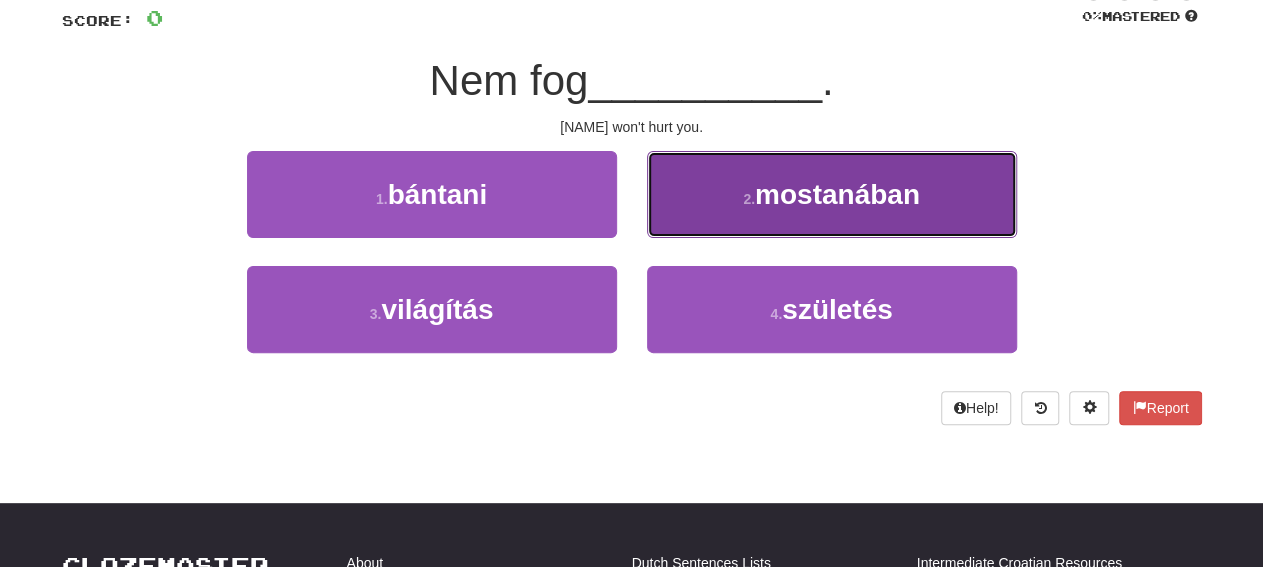 click on "2 .  mostanában" at bounding box center (832, 194) 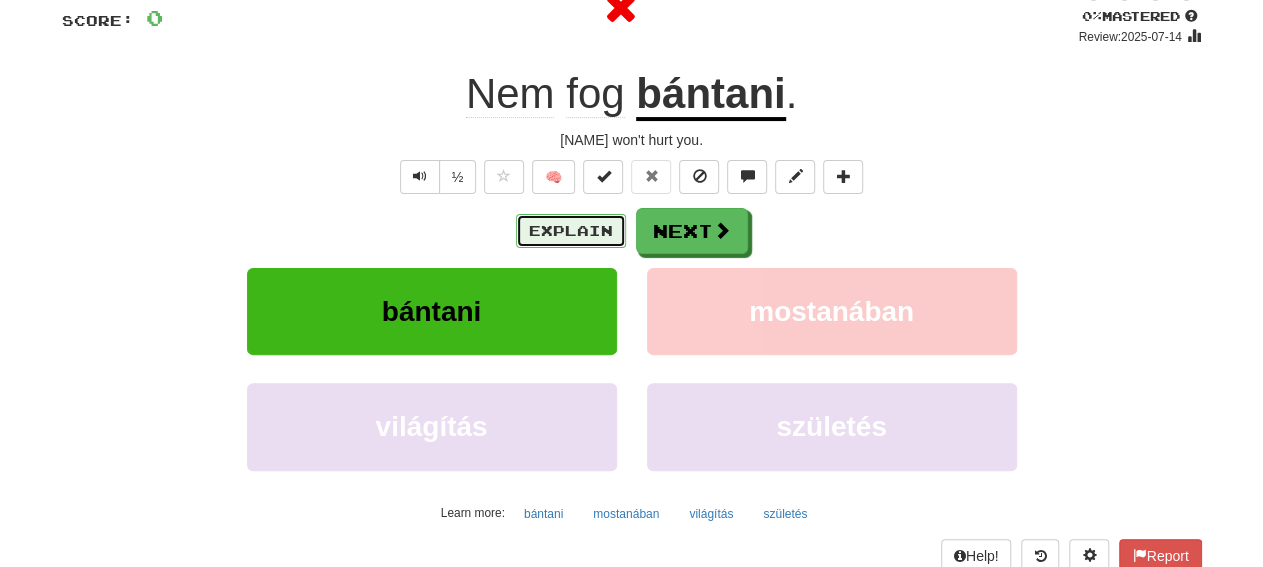 click on "Explain" at bounding box center [571, 231] 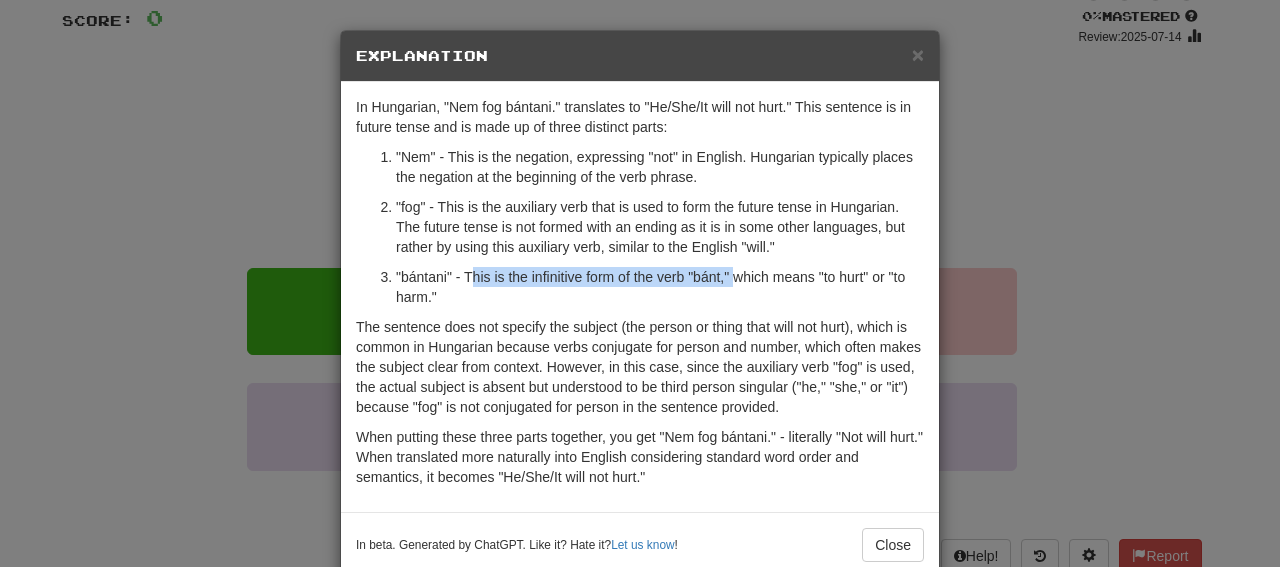 drag, startPoint x: 461, startPoint y: 281, endPoint x: 727, endPoint y: 286, distance: 266.047 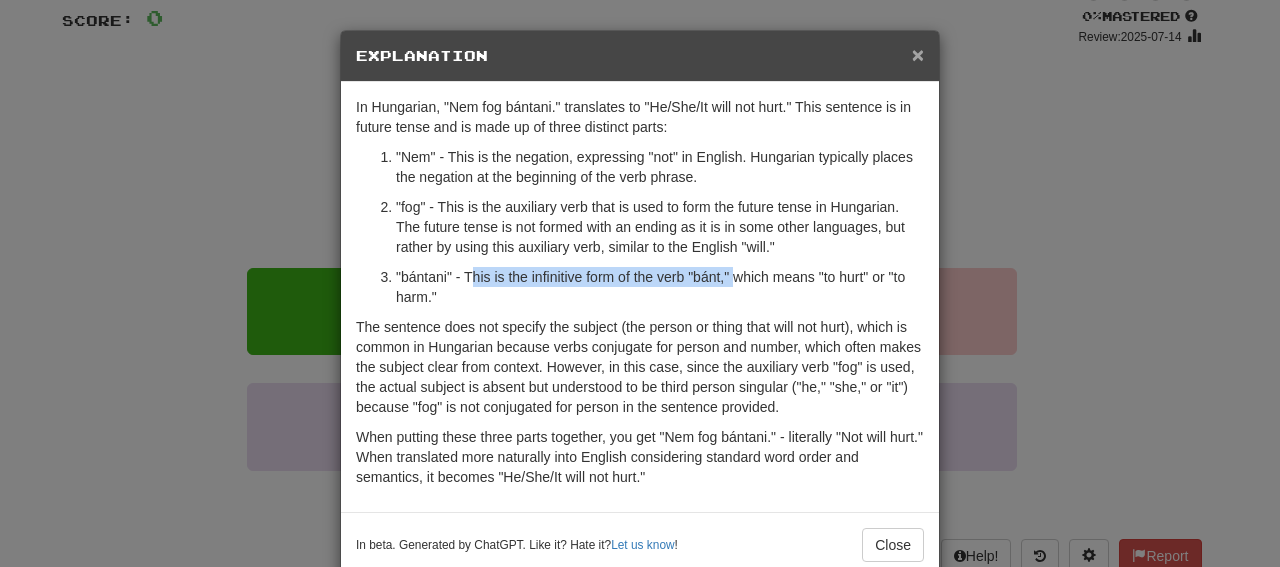 click on "×" at bounding box center (918, 54) 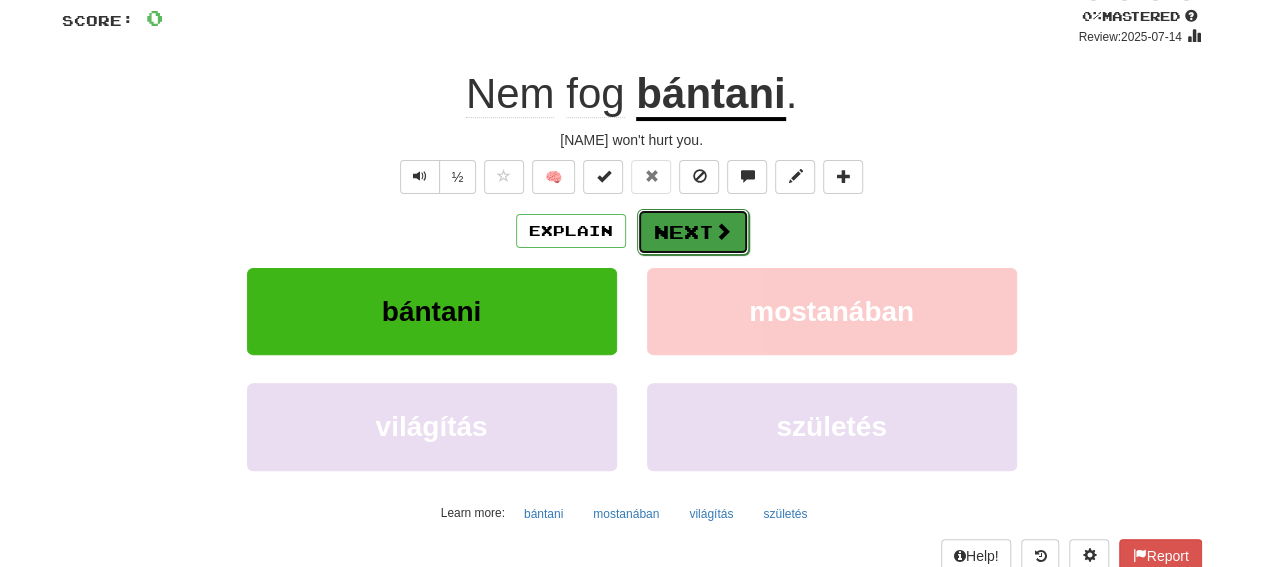 click at bounding box center (723, 231) 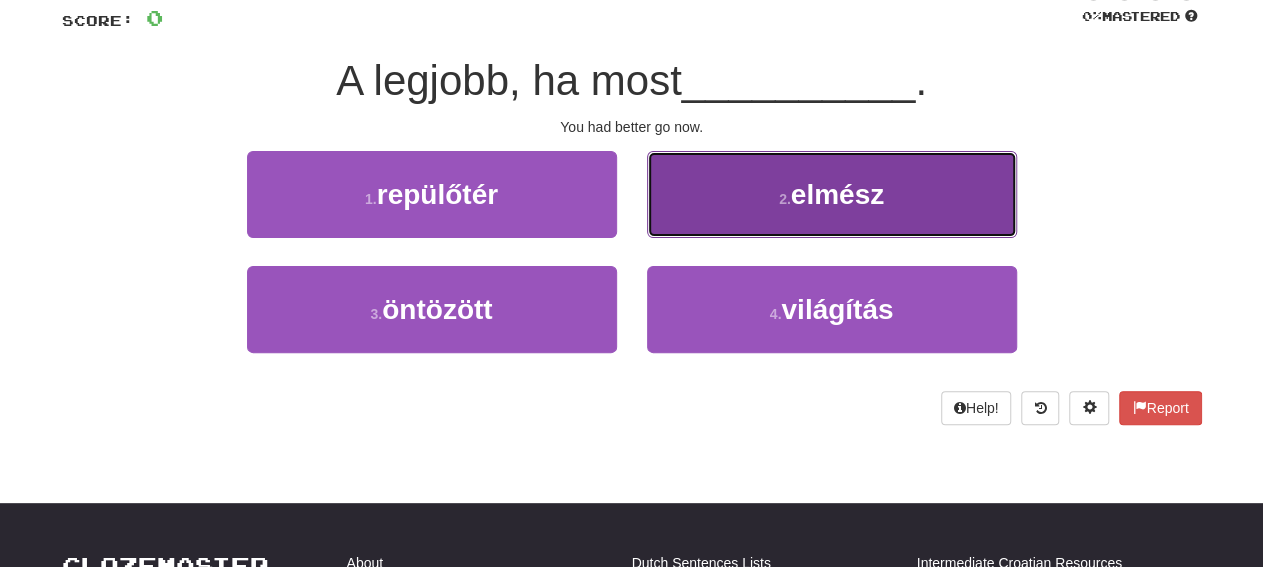 click on "2 .  elmész" at bounding box center [832, 194] 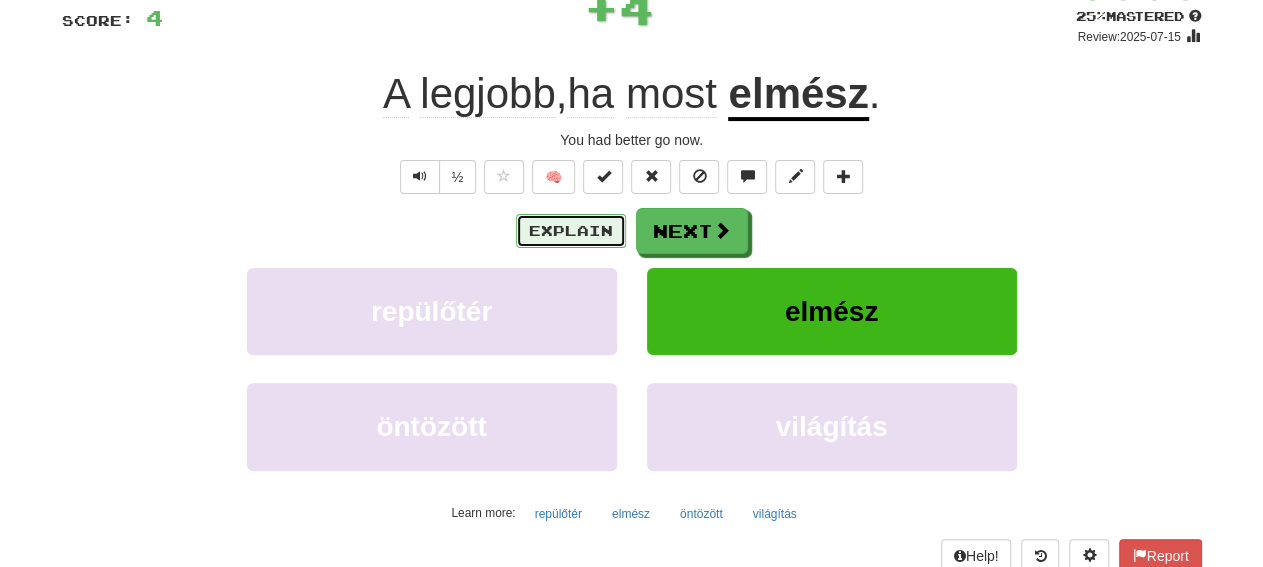 click on "Explain" at bounding box center (571, 231) 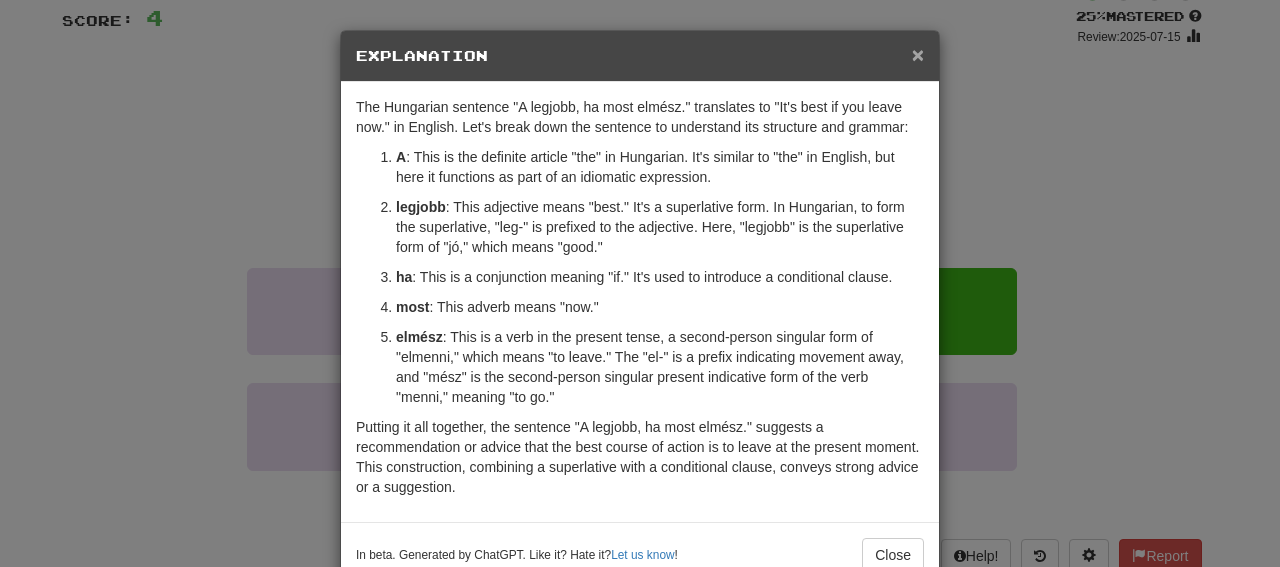 click on "×" at bounding box center (918, 54) 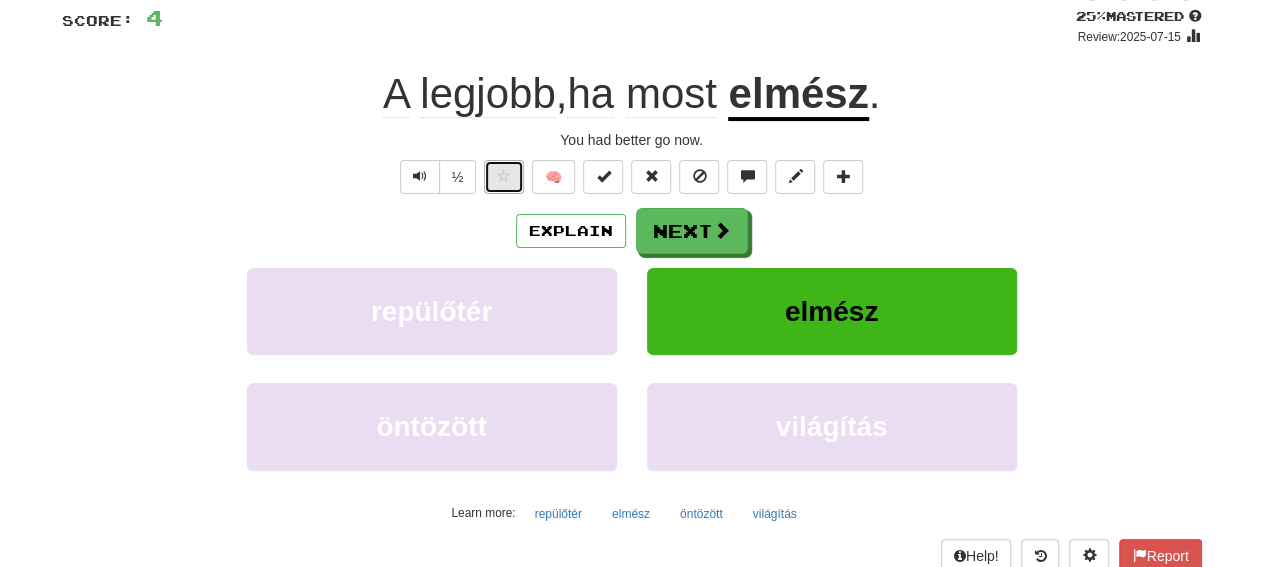 click at bounding box center [504, 176] 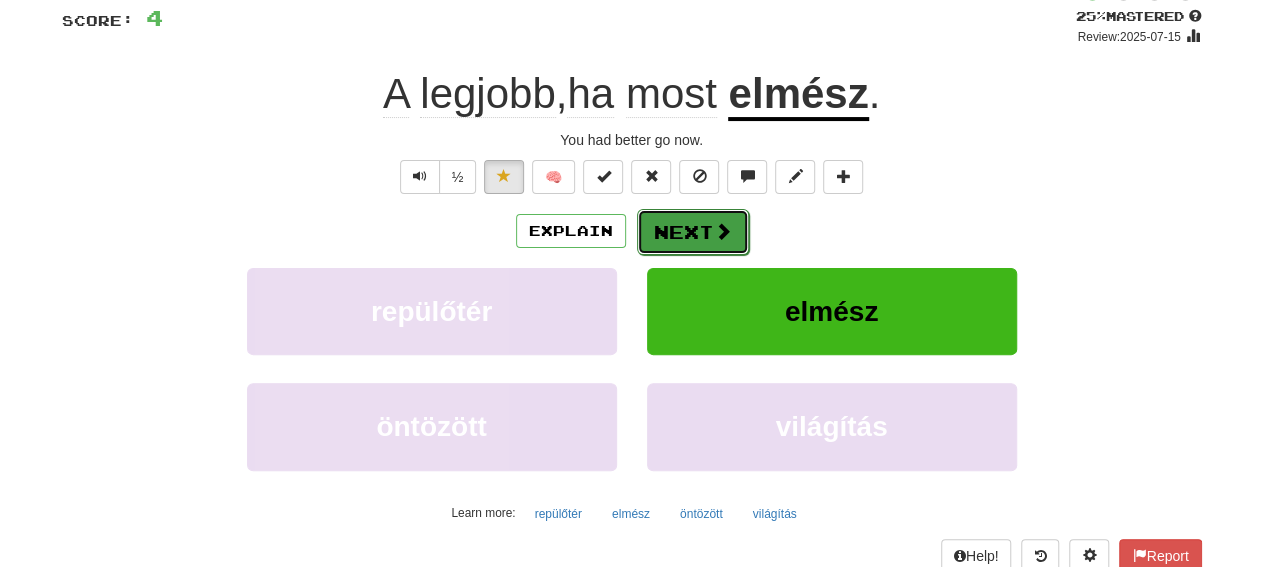 click on "Next" at bounding box center [693, 232] 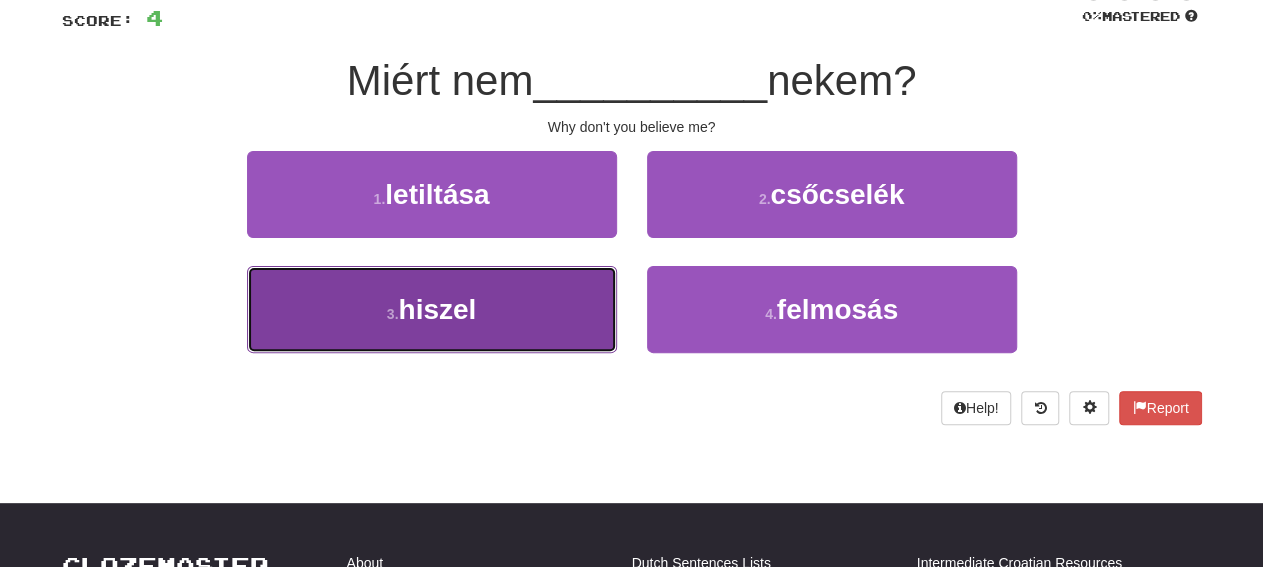 click on "3 .  hiszel" at bounding box center (432, 309) 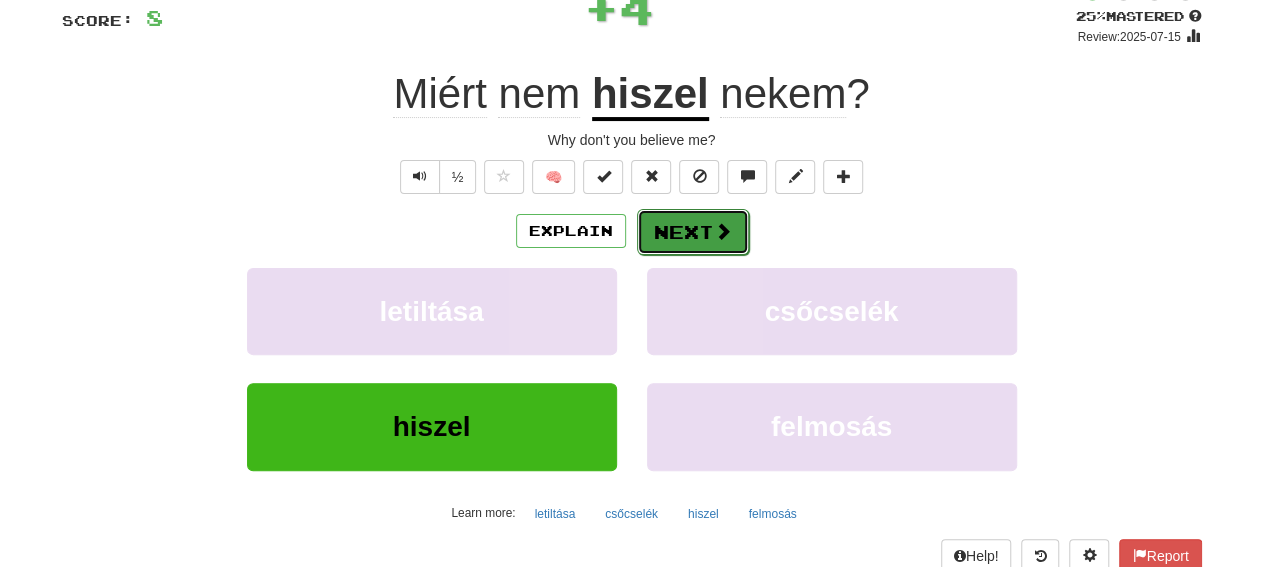 click on "Next" at bounding box center [693, 232] 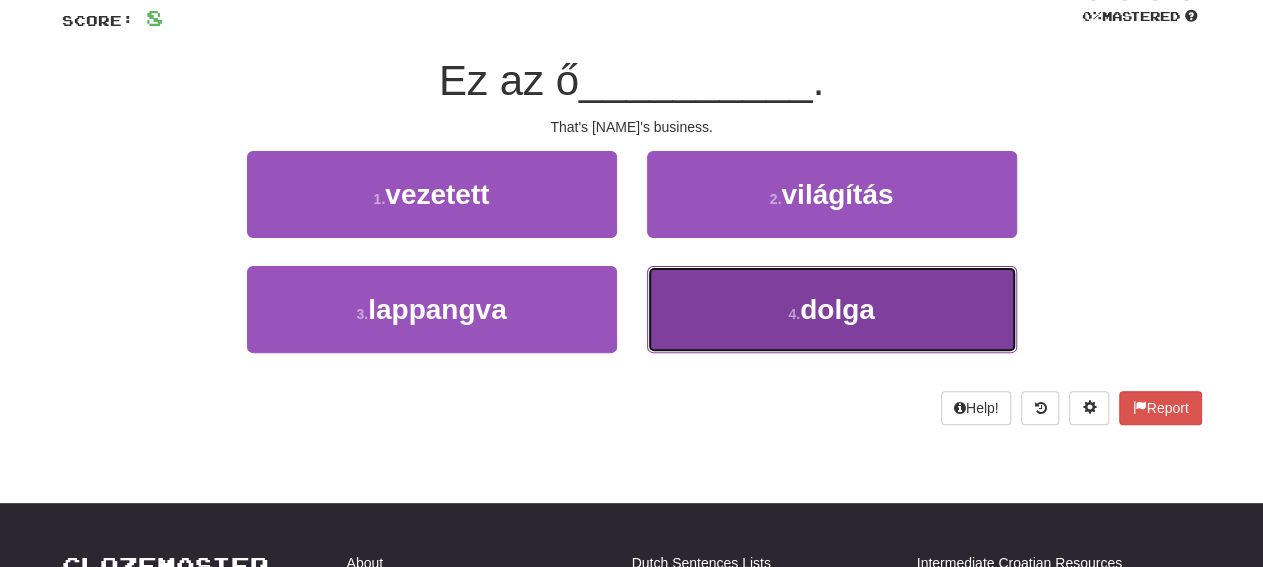 click on "4 .  dolga" at bounding box center (832, 309) 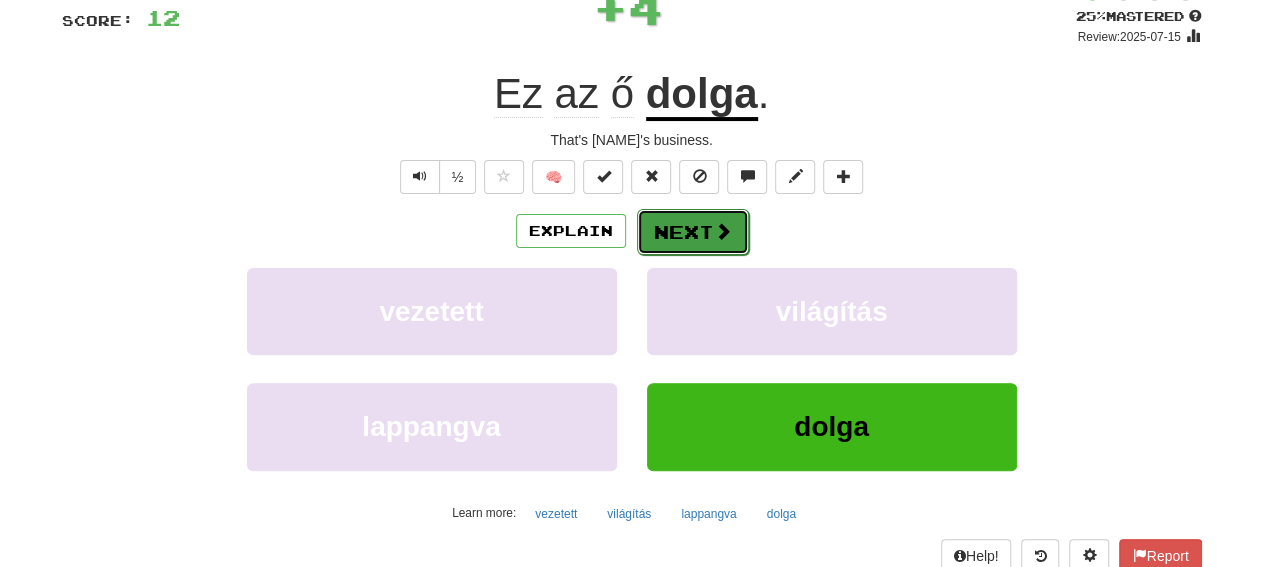 click on "Next" at bounding box center (693, 232) 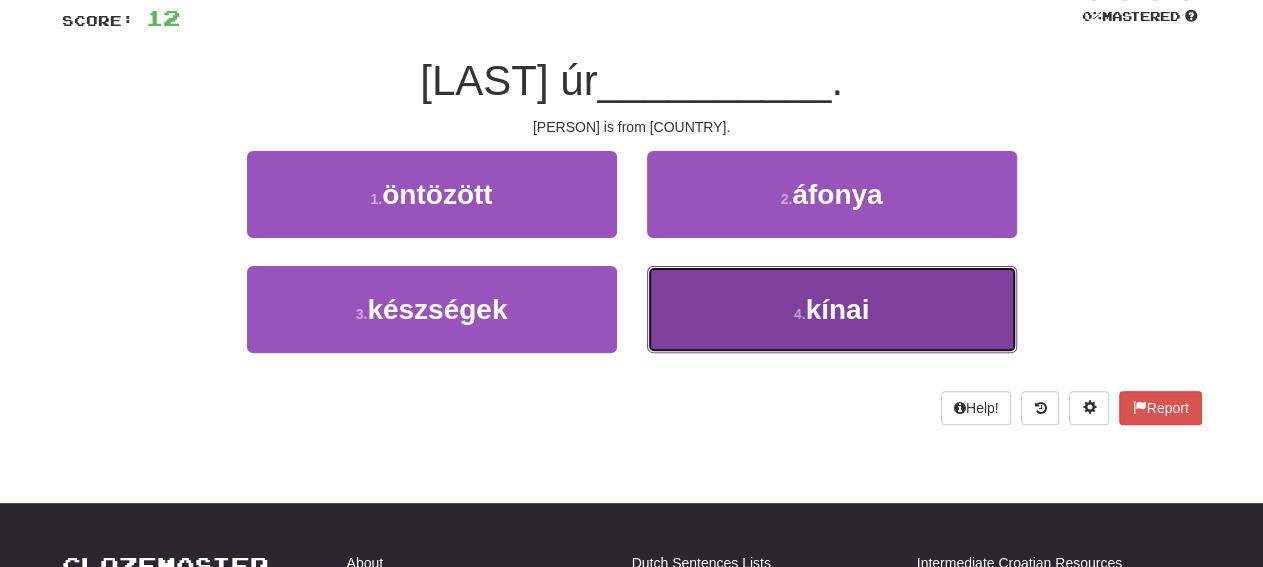 click on "4 .  kínai" at bounding box center [832, 309] 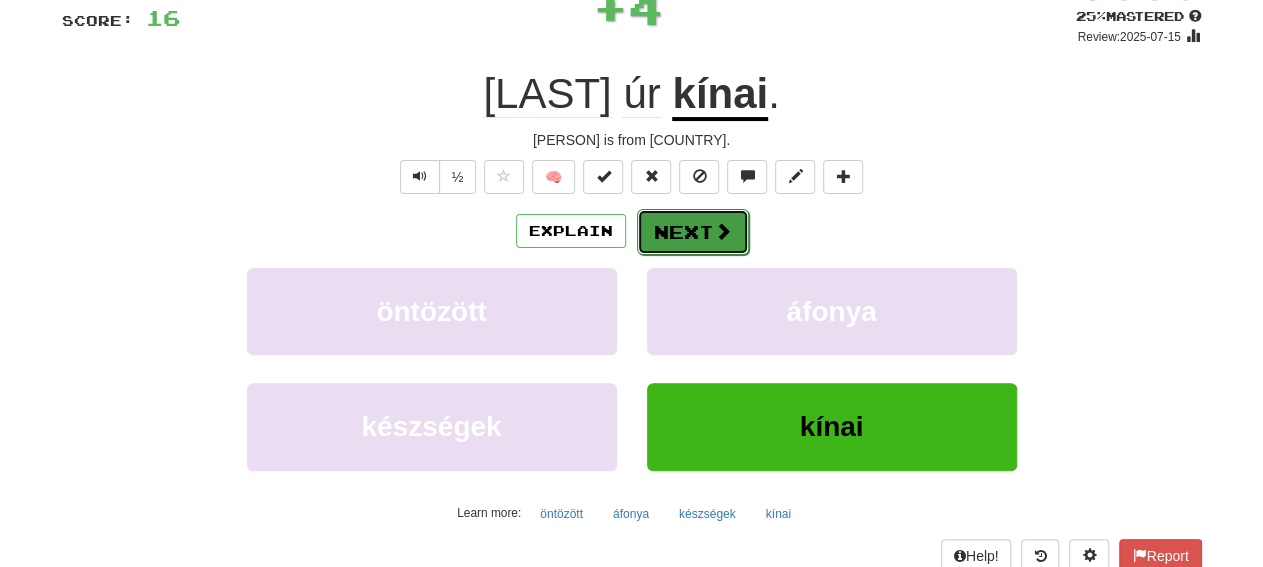 click on "Next" at bounding box center [693, 232] 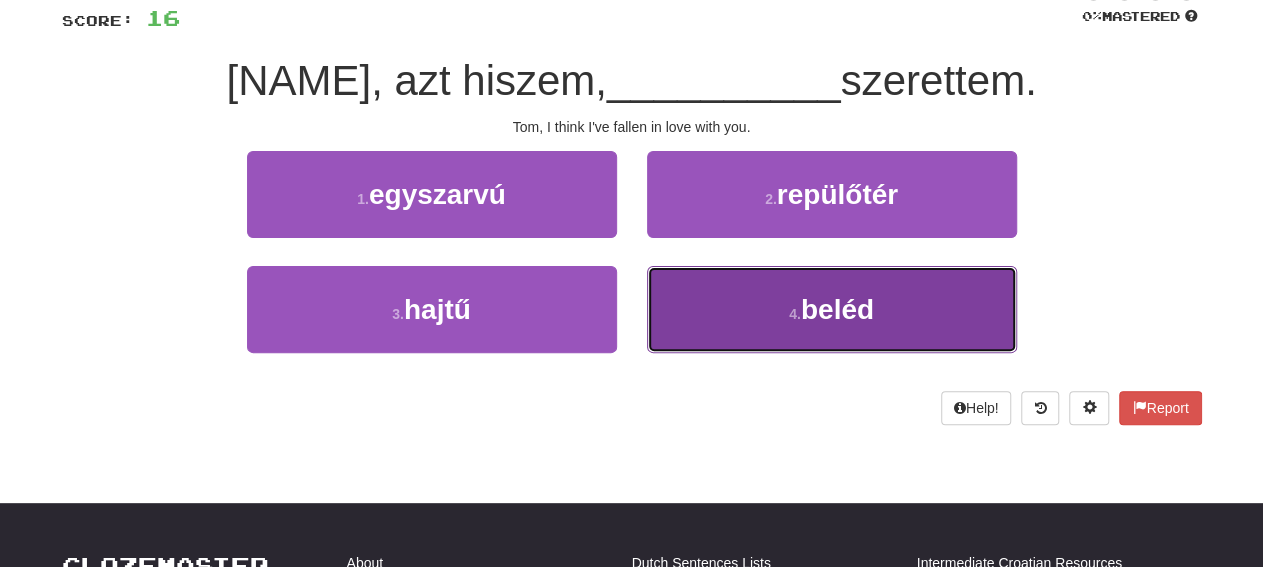 click on "4 .  beléd" at bounding box center [832, 309] 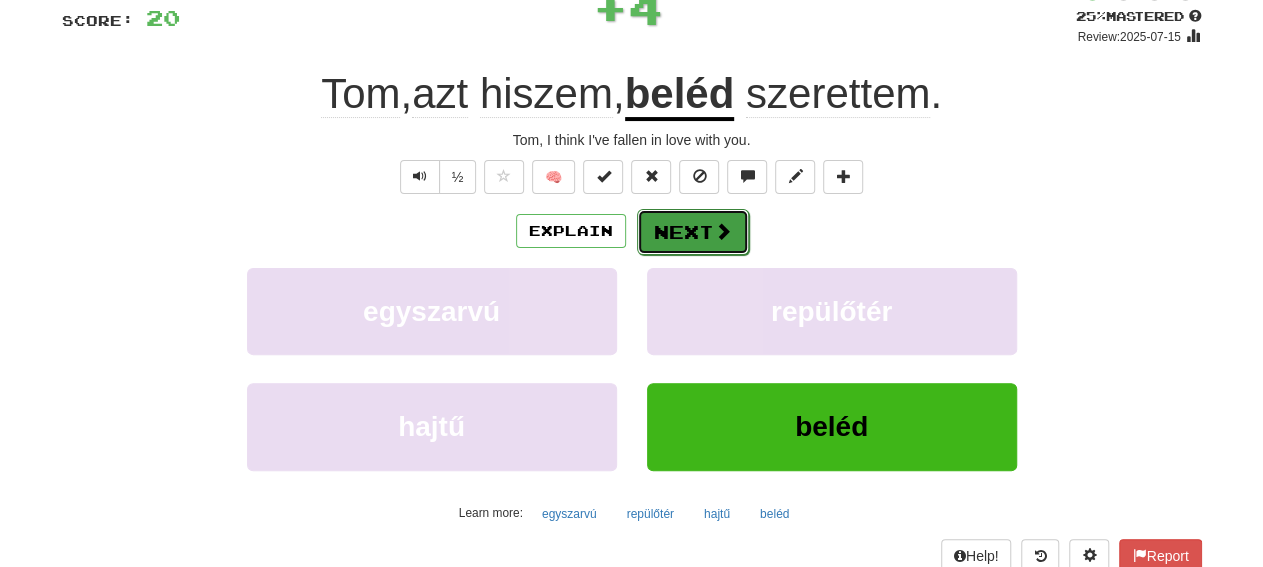 click on "Next" at bounding box center (693, 232) 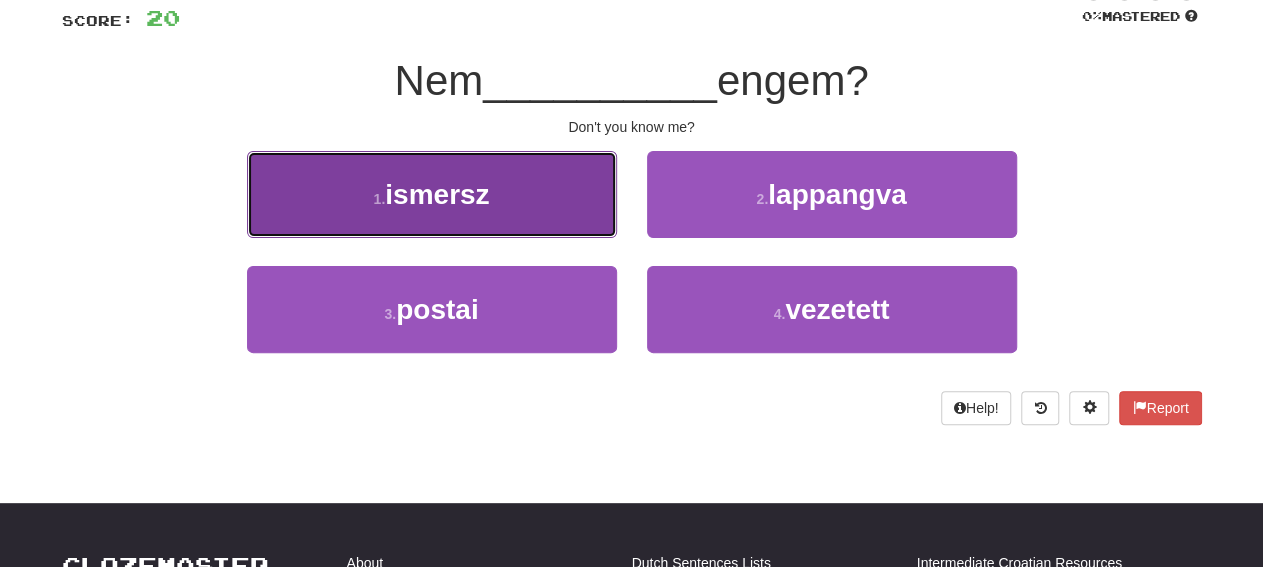 click on "[NUMBER] . ismersz" at bounding box center (432, 194) 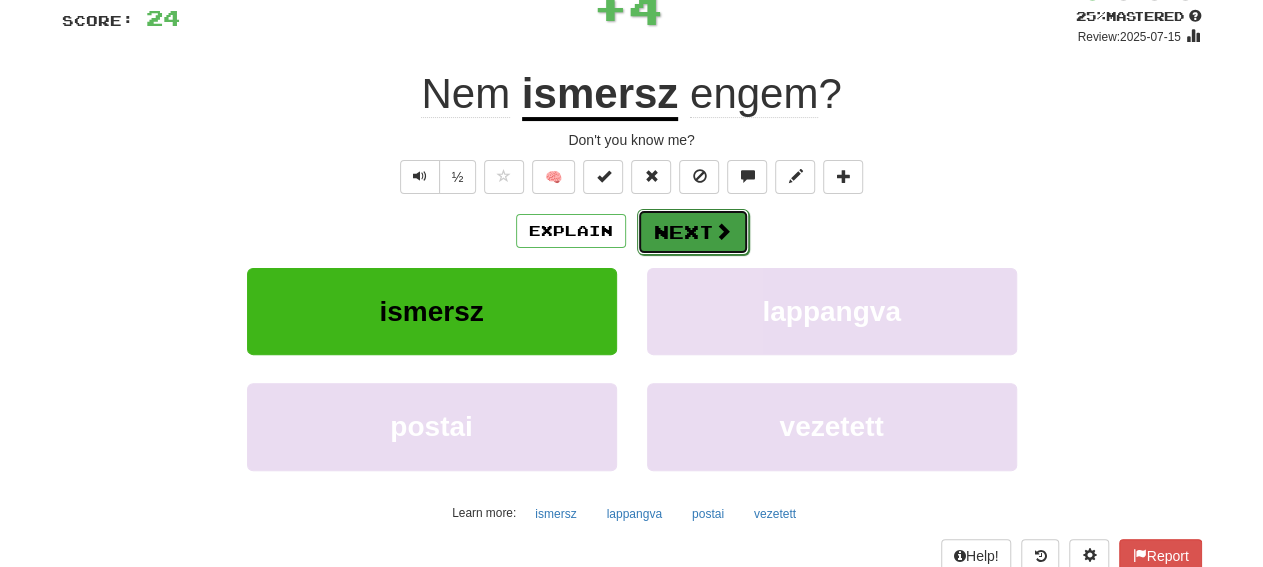 click on "Next" at bounding box center (693, 232) 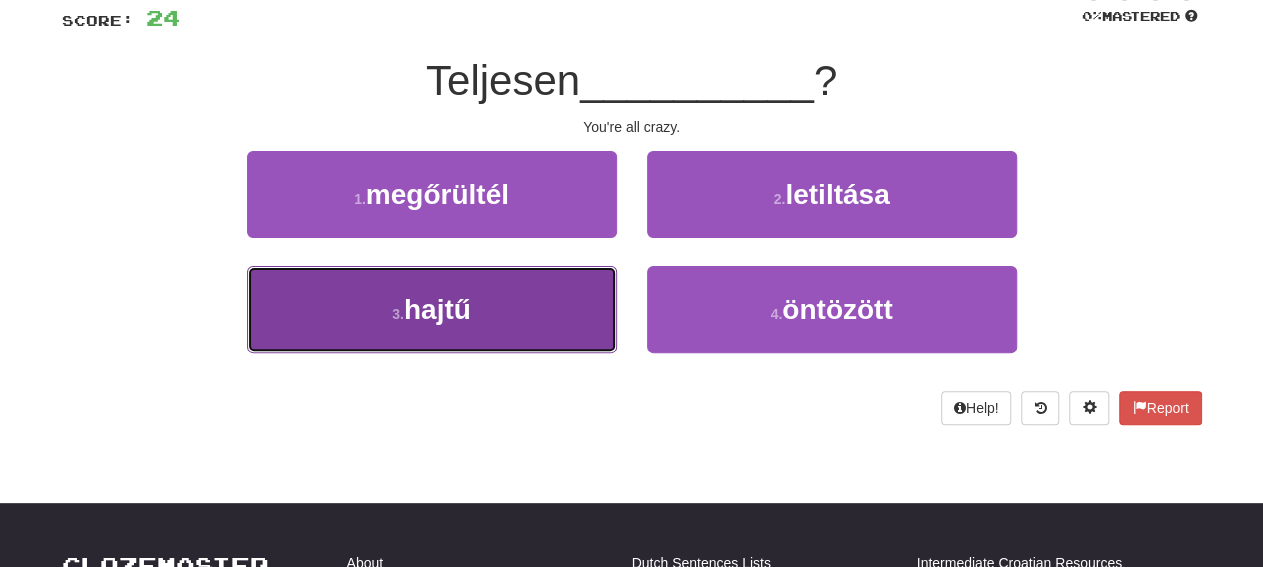 click on "3 .  hajtű" at bounding box center [432, 309] 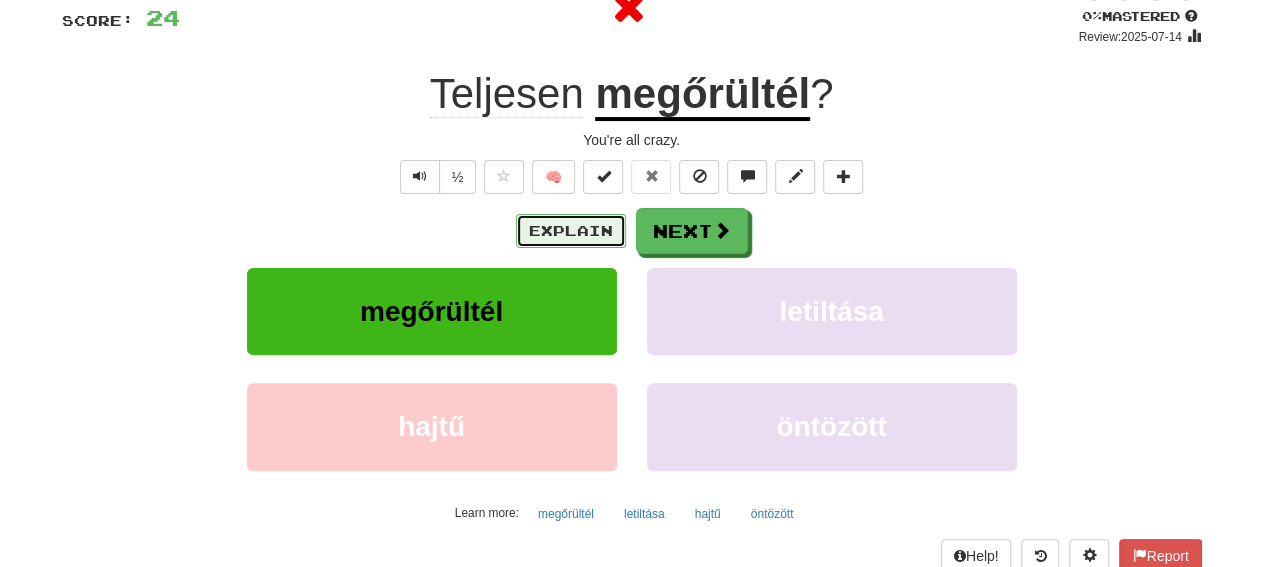 click on "Explain" at bounding box center (571, 231) 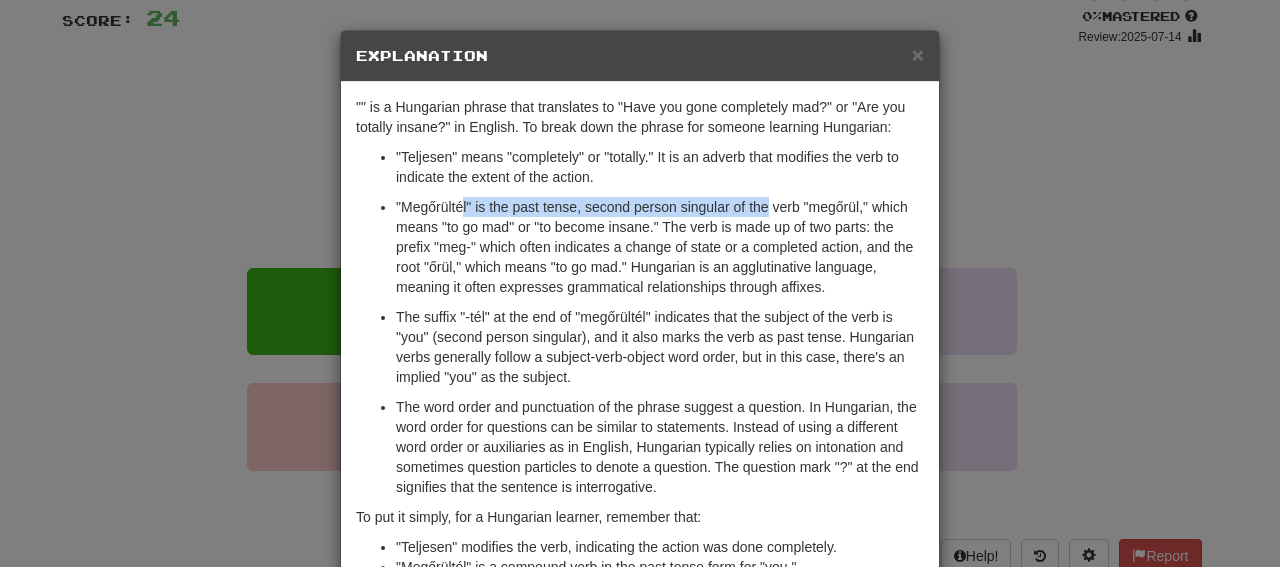 drag, startPoint x: 454, startPoint y: 223, endPoint x: 757, endPoint y: 223, distance: 303 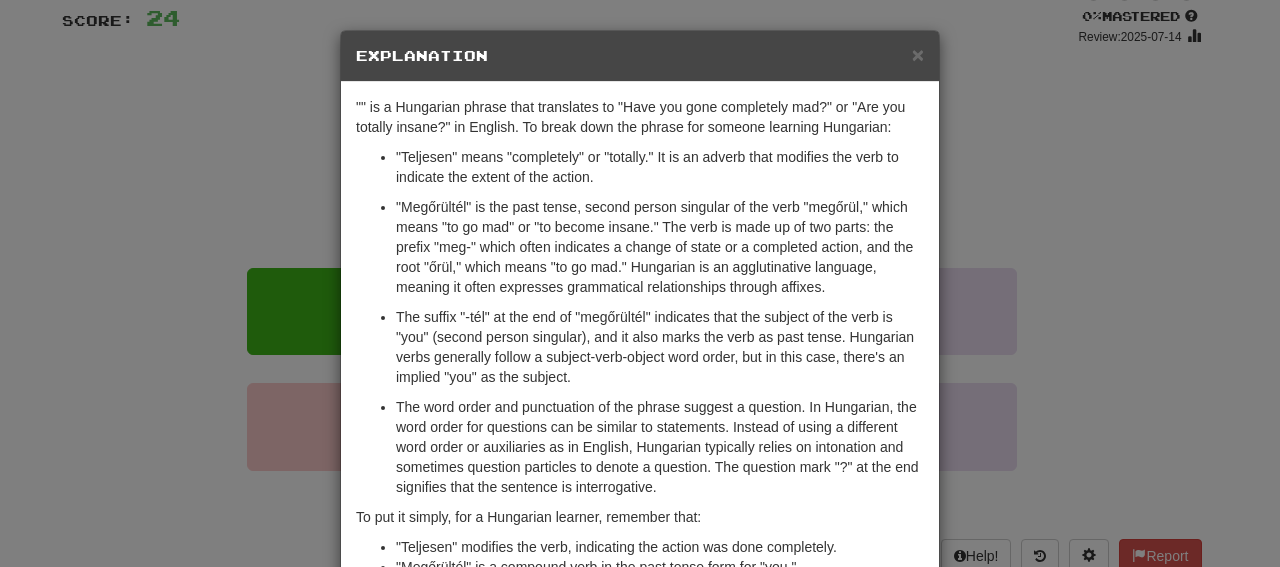 click on ""Megőrültél" is the past tense, second person singular of the verb "megőrül," which means "to go mad" or "to become insane." The verb is made up of two parts: the prefix "meg-" which often indicates a change of state or a completed action, and the root "őrül," which means "to go mad." Hungarian is an agglutinative language, meaning it often expresses grammatical relationships through affixes." at bounding box center [660, 247] 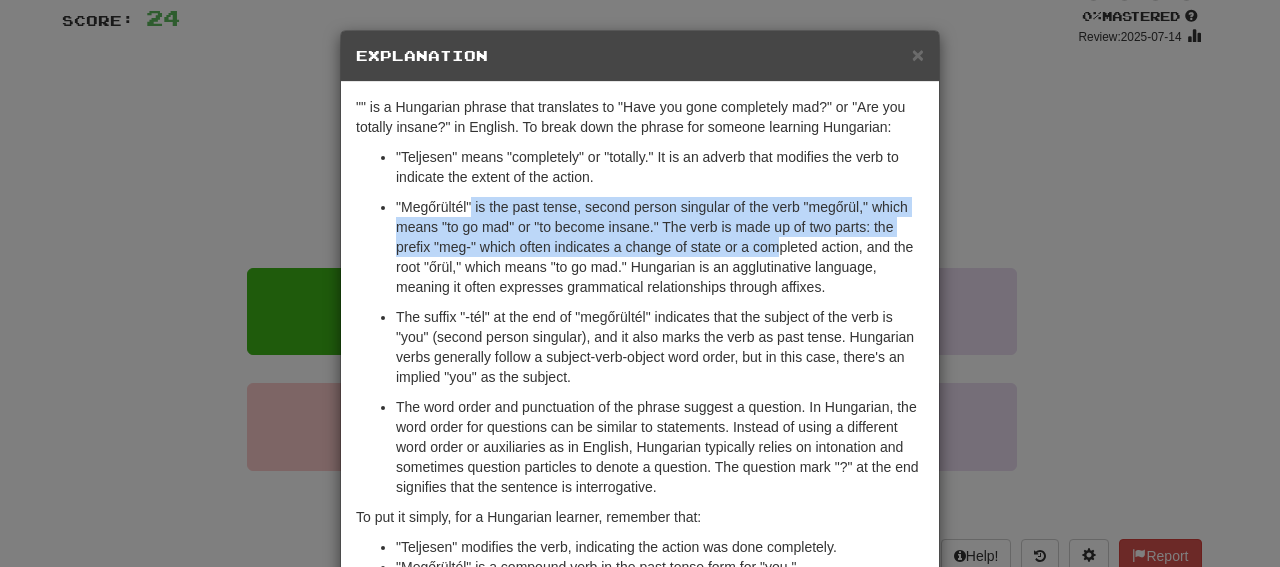 drag, startPoint x: 463, startPoint y: 229, endPoint x: 774, endPoint y: 275, distance: 314.3835 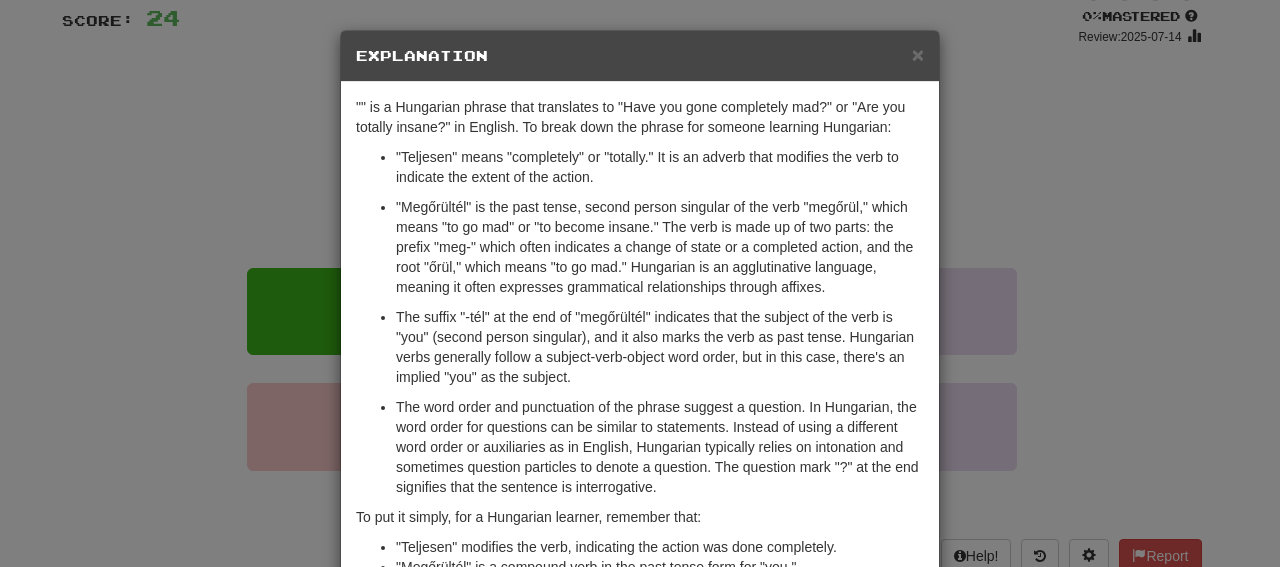 click on ""Megőrültél" is the past tense, second person singular of the verb "megőrül," which means "to go mad" or "to become insane." The verb is made up of two parts: the prefix "meg-" which often indicates a change of state or a completed action, and the root "őrül," which means "to go mad." Hungarian is an agglutinative language, meaning it often expresses grammatical relationships through affixes." at bounding box center (660, 247) 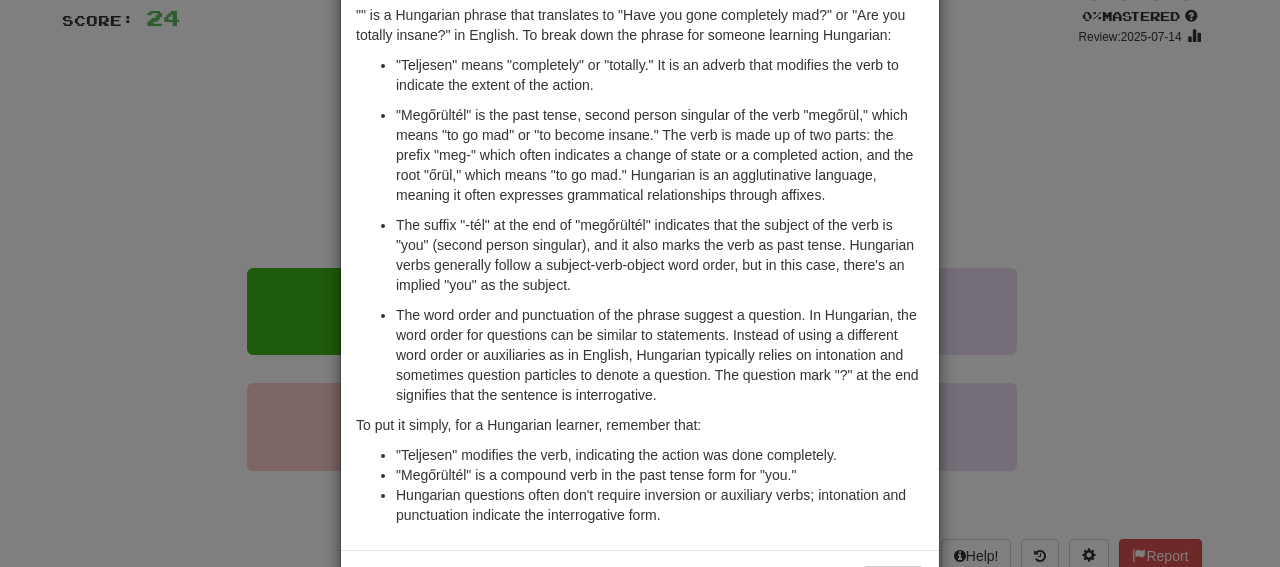scroll, scrollTop: 0, scrollLeft: 0, axis: both 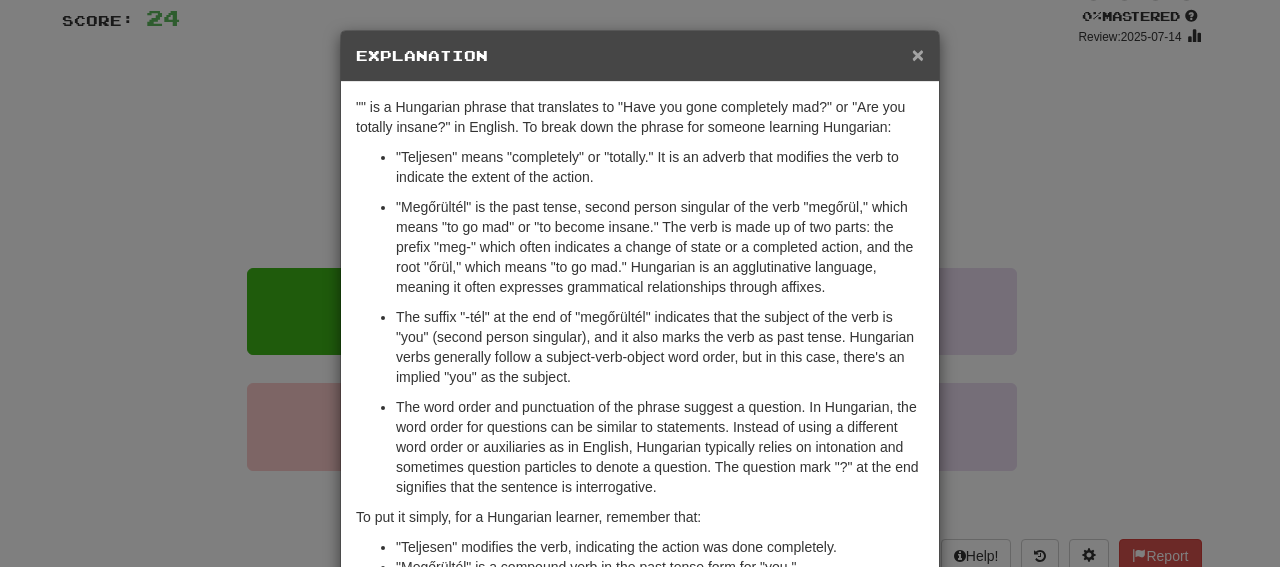 click on "×" at bounding box center (918, 54) 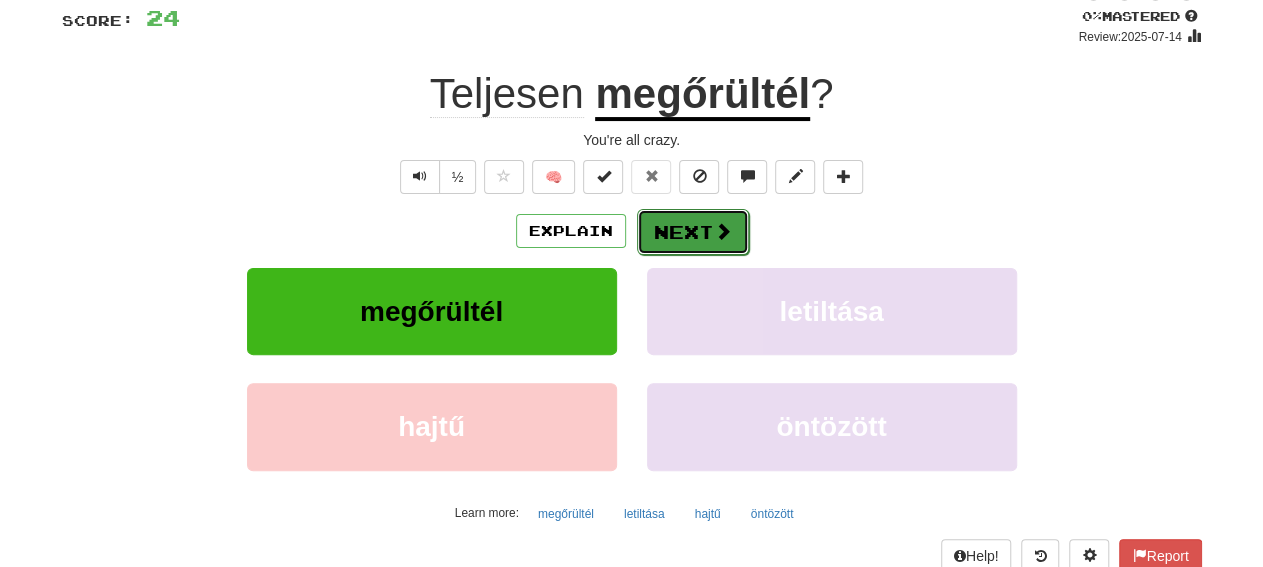 click on "Next" at bounding box center (693, 232) 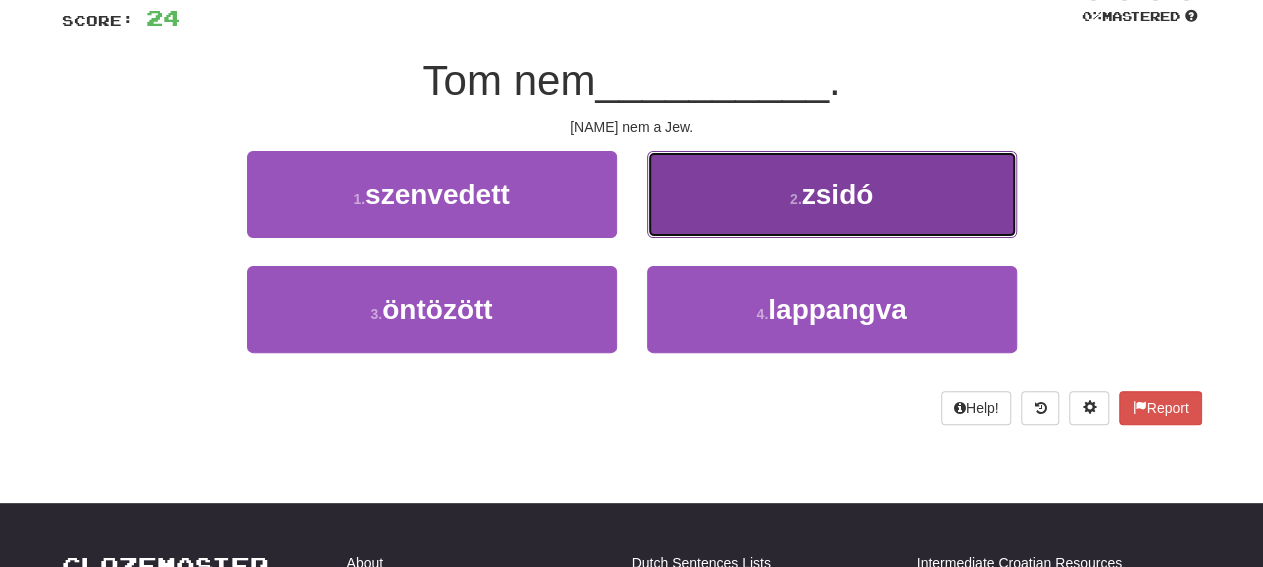 click on "[NUMBER] . zsidó" at bounding box center [832, 194] 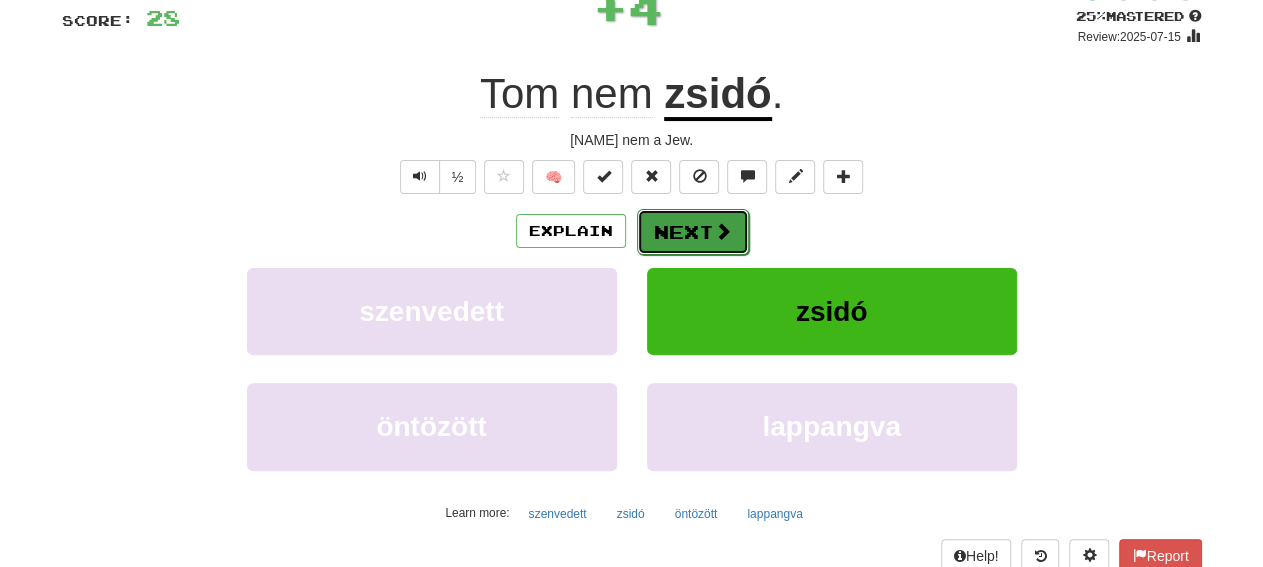 click on "Next" at bounding box center [693, 232] 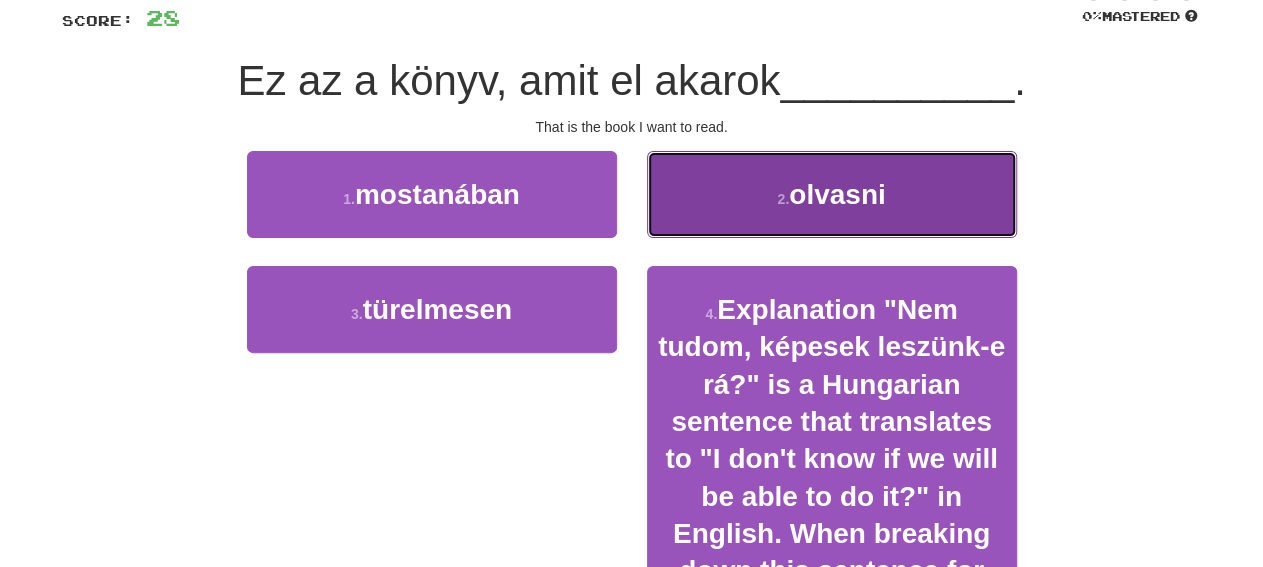 click on "2 .  olvasni" at bounding box center [832, 194] 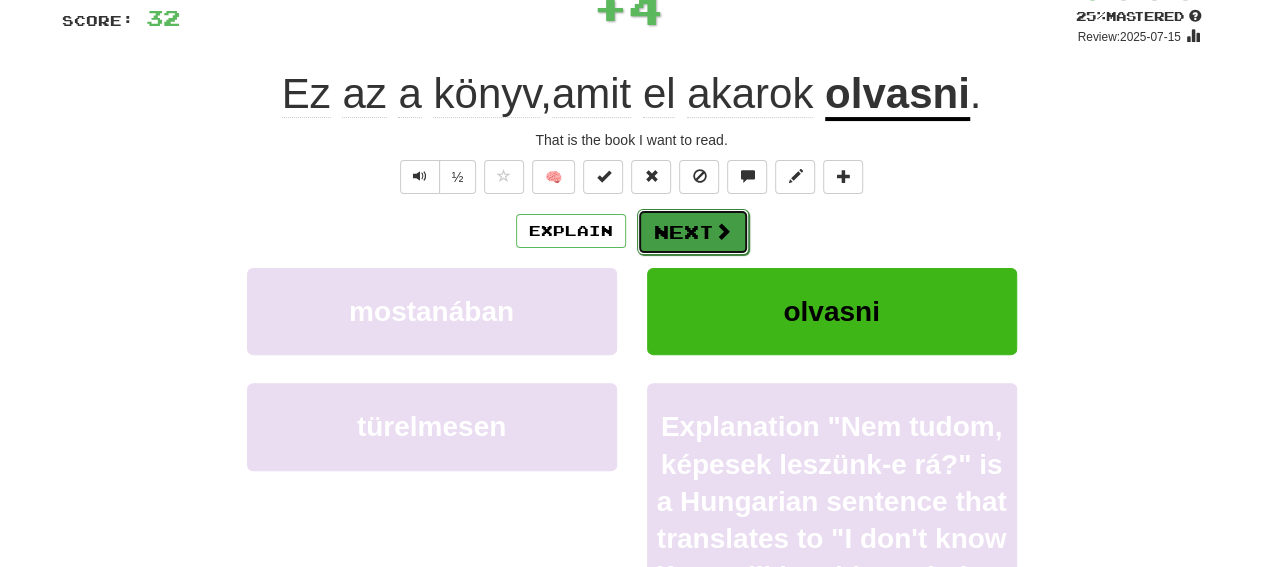 click on "Next" at bounding box center (693, 232) 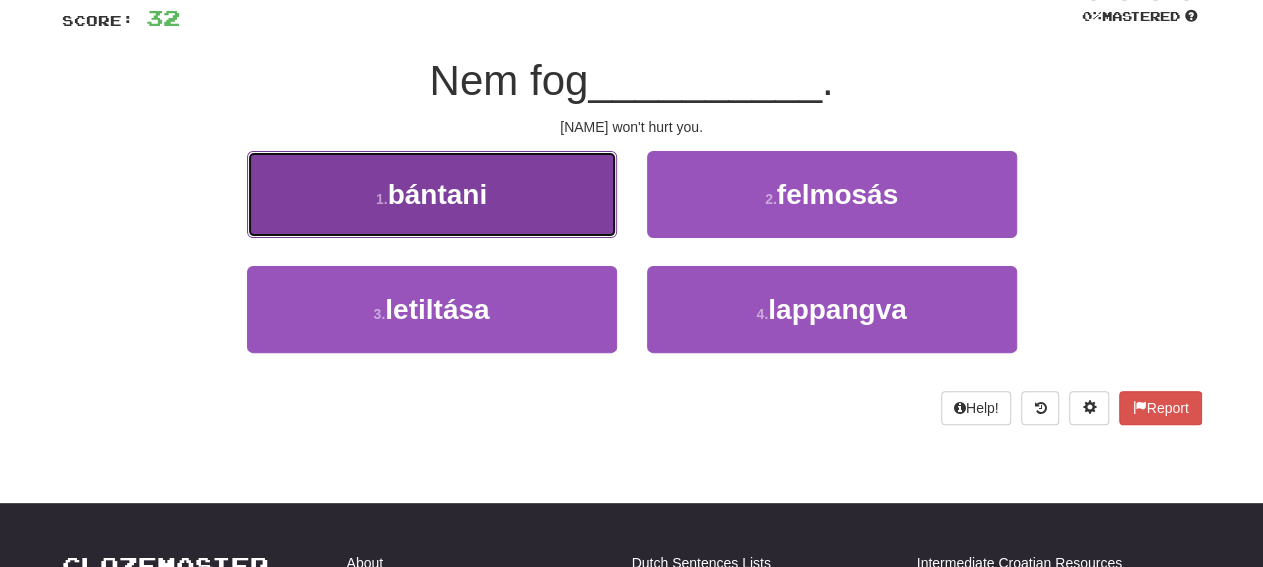 click on "1 .  bántani" at bounding box center (432, 194) 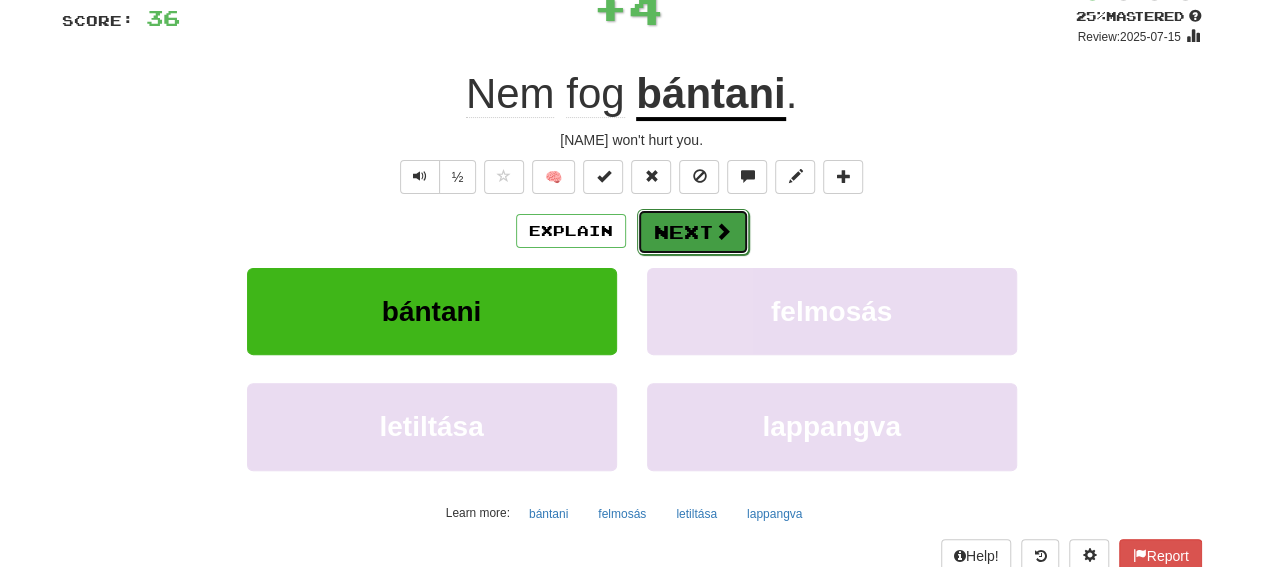 click on "Next" at bounding box center [693, 232] 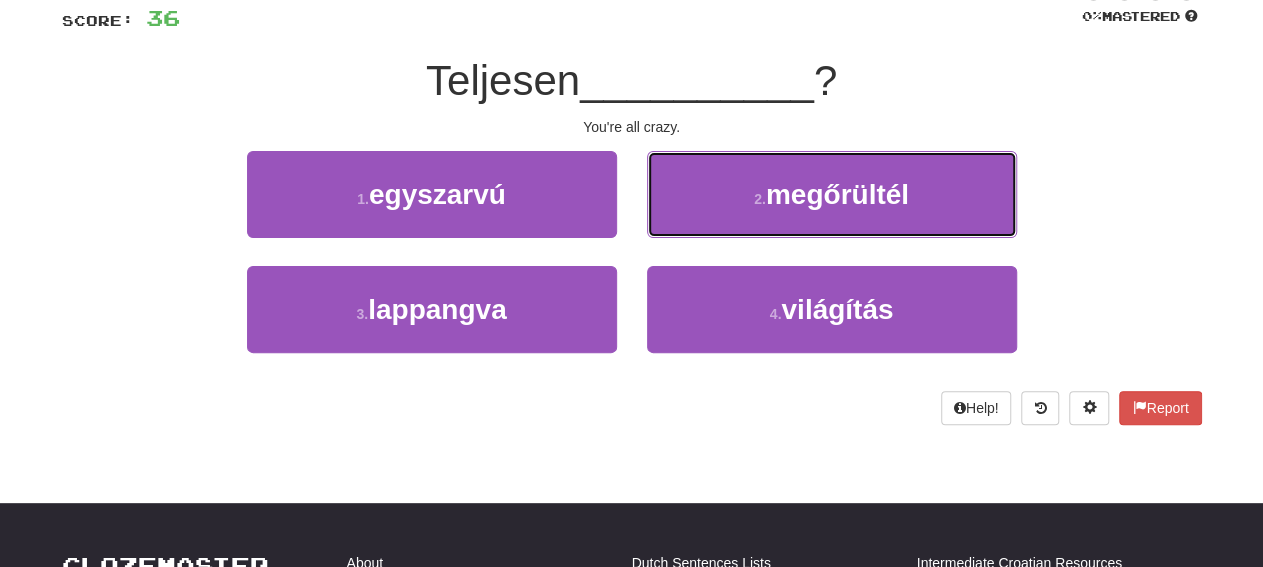 click on "2 .  megőrültél" at bounding box center (832, 194) 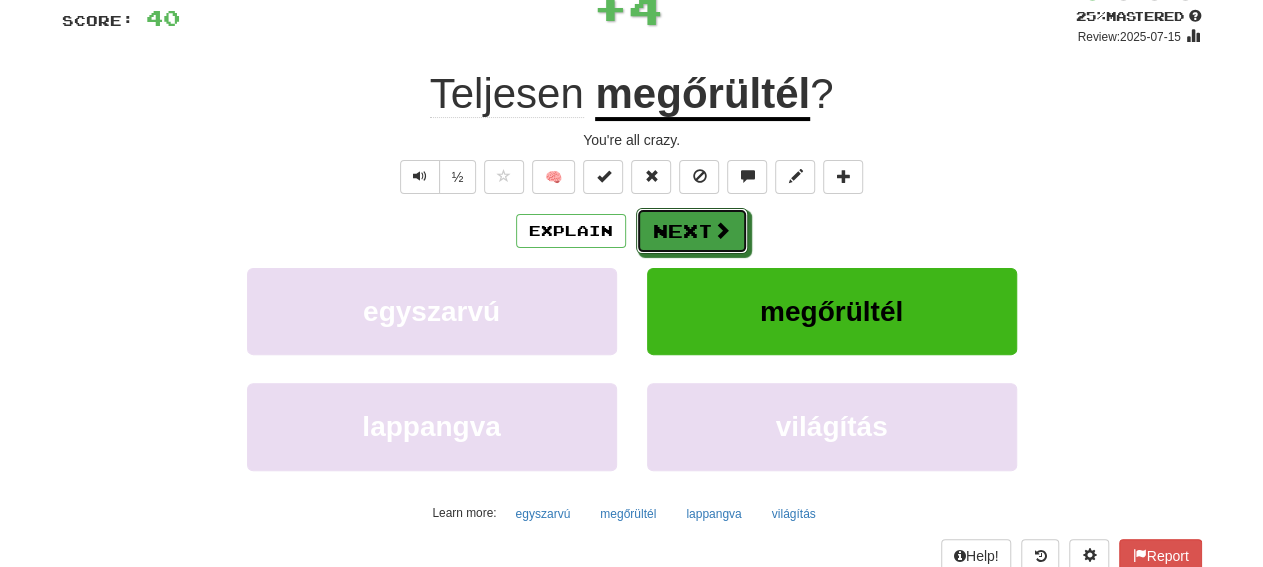 click on "Next" at bounding box center (692, 231) 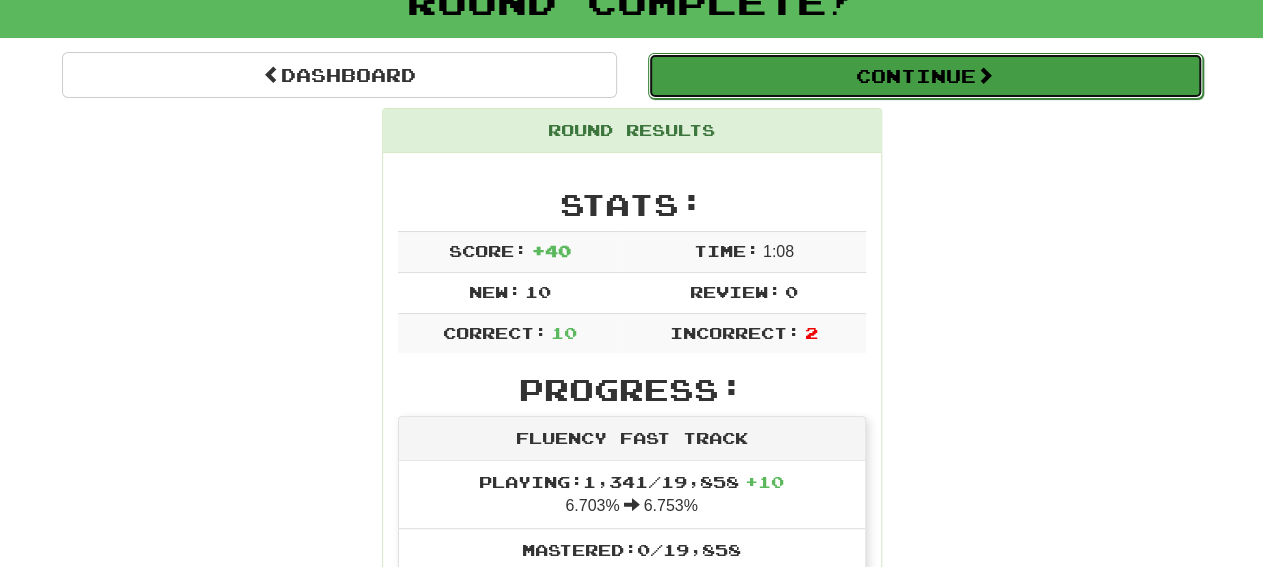 click on "Continue" at bounding box center [925, 76] 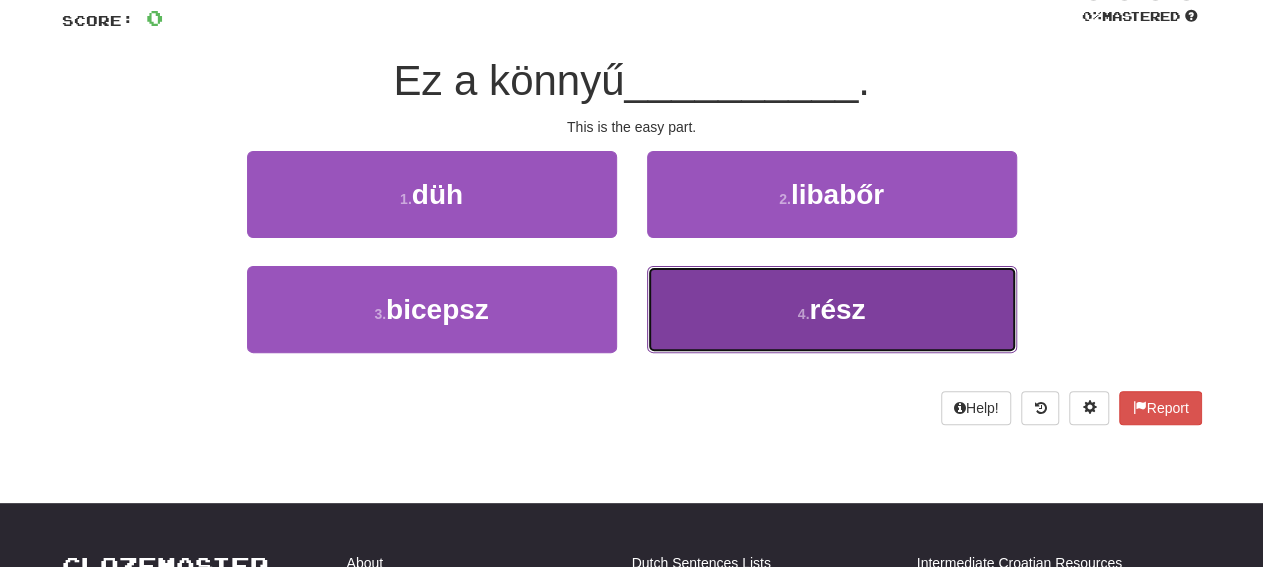 click on "4 .  rész" at bounding box center (832, 309) 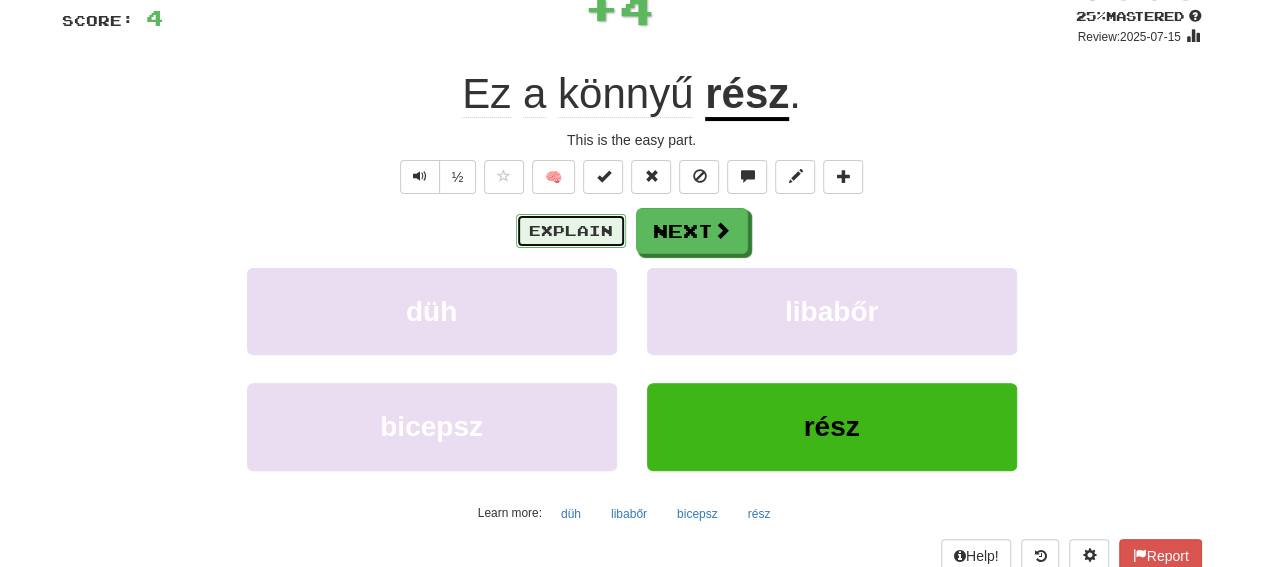 click on "Explain" at bounding box center [571, 231] 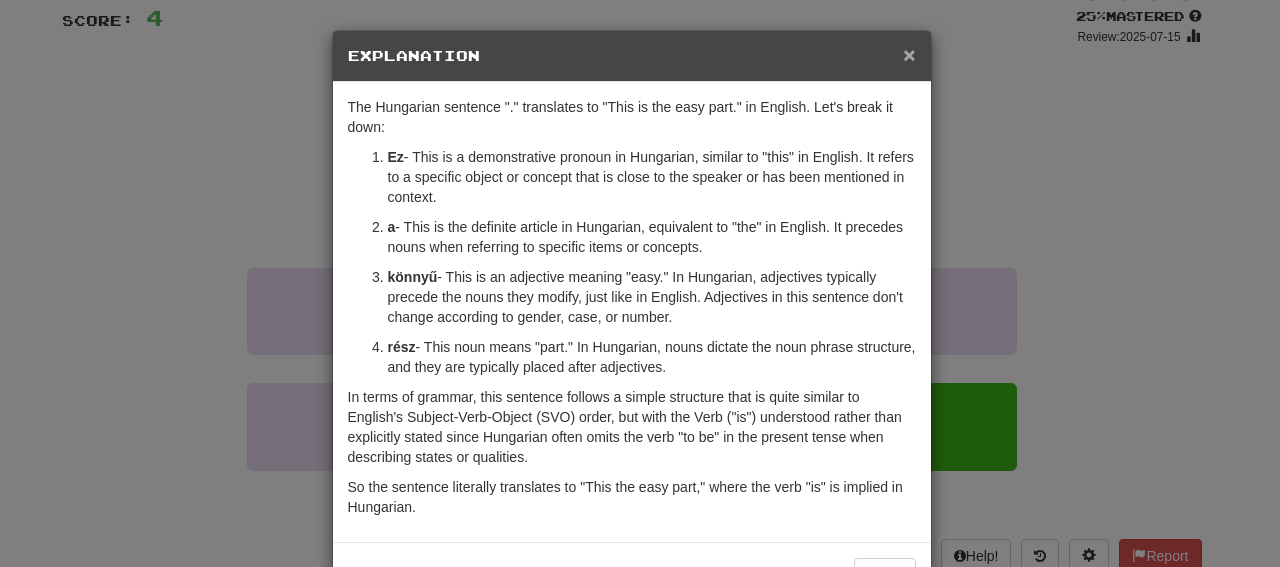 click on "×" at bounding box center (909, 54) 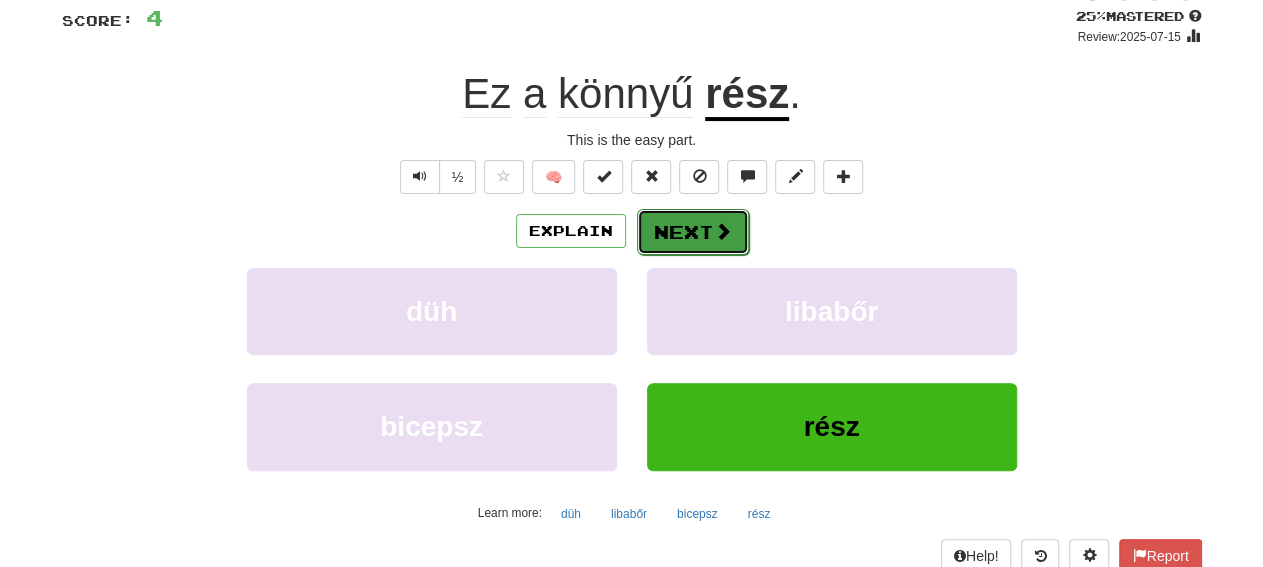 click on "Next" at bounding box center (693, 232) 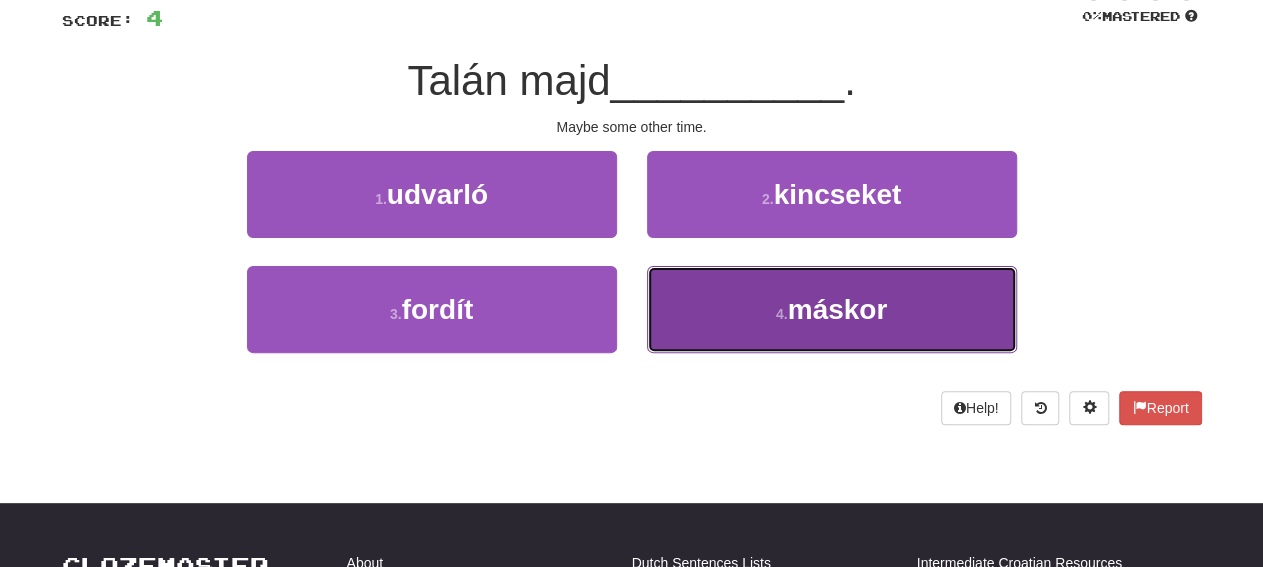 click on "4 .  máskor" at bounding box center [832, 309] 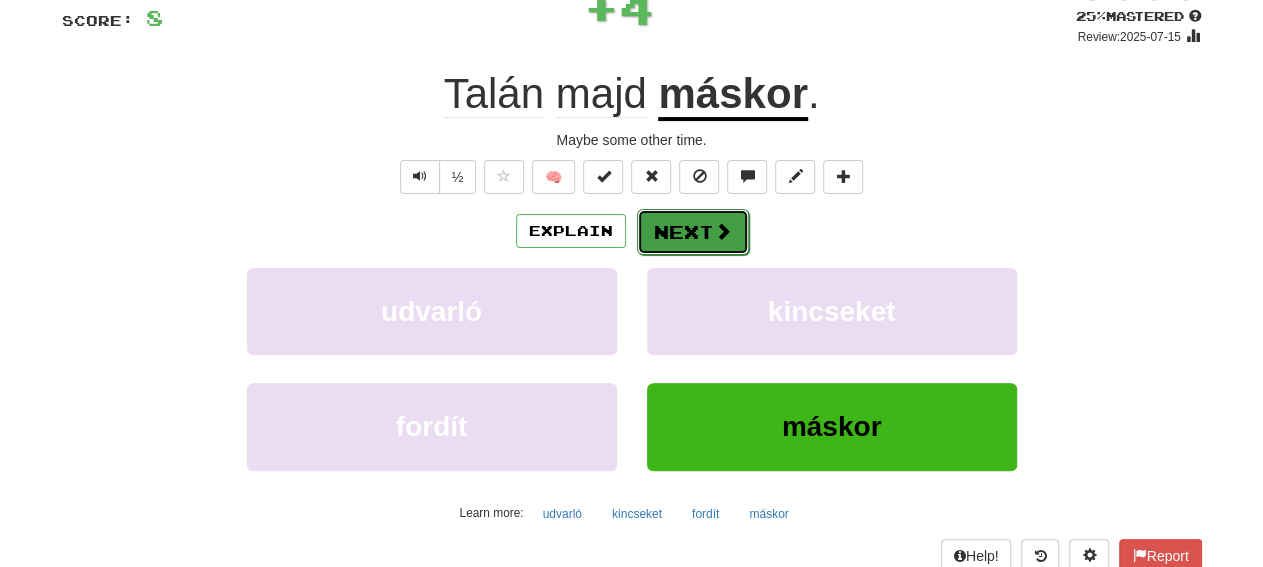 click on "Next" at bounding box center [693, 232] 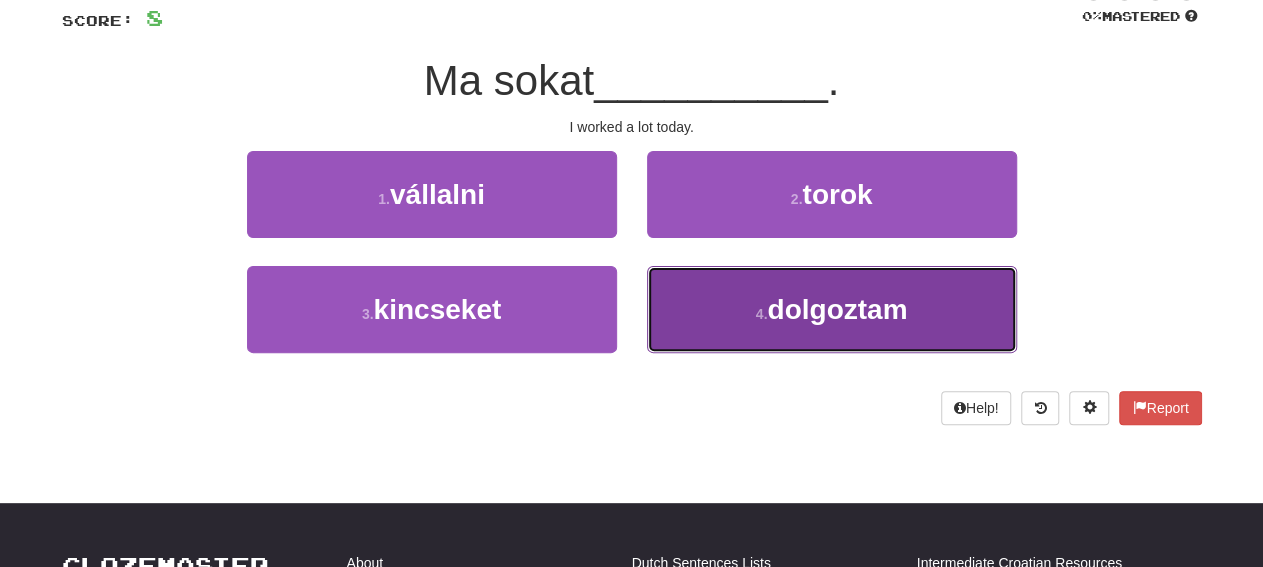 click on "4 .  dolgoztam" at bounding box center [832, 309] 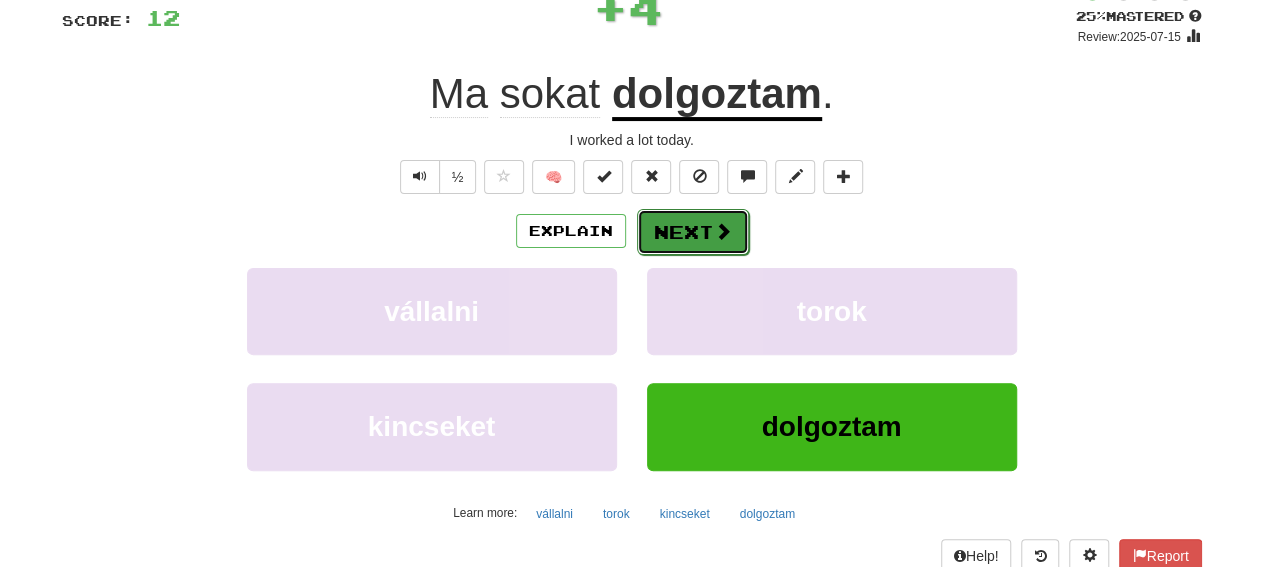 click on "Next" at bounding box center (693, 232) 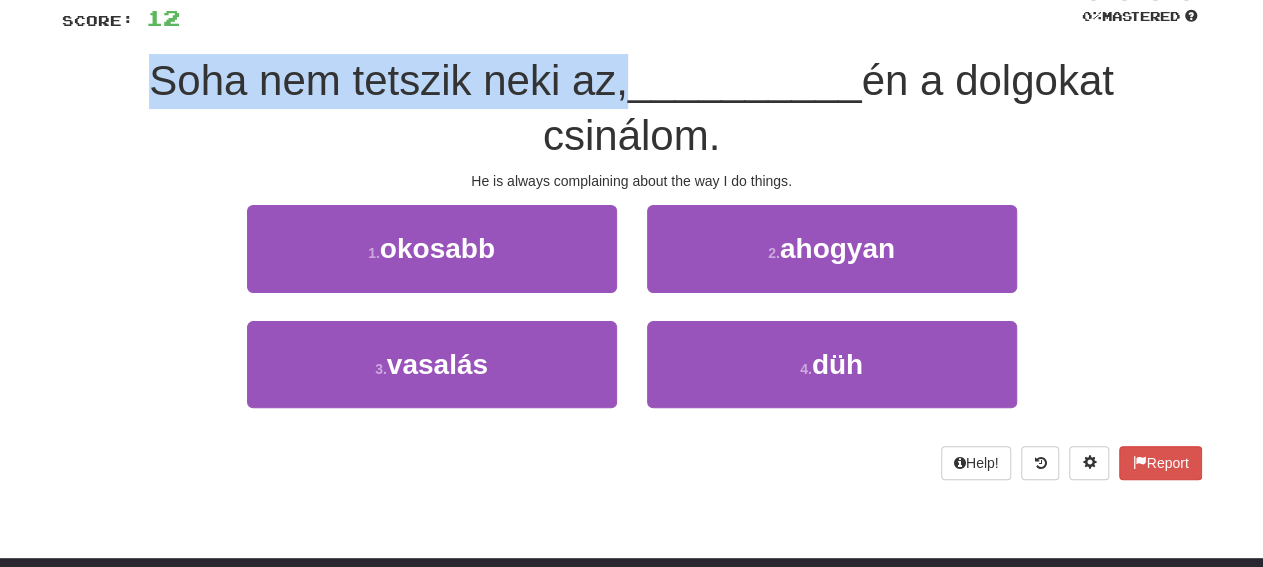 drag, startPoint x: 146, startPoint y: 83, endPoint x: 611, endPoint y: 81, distance: 465.0043 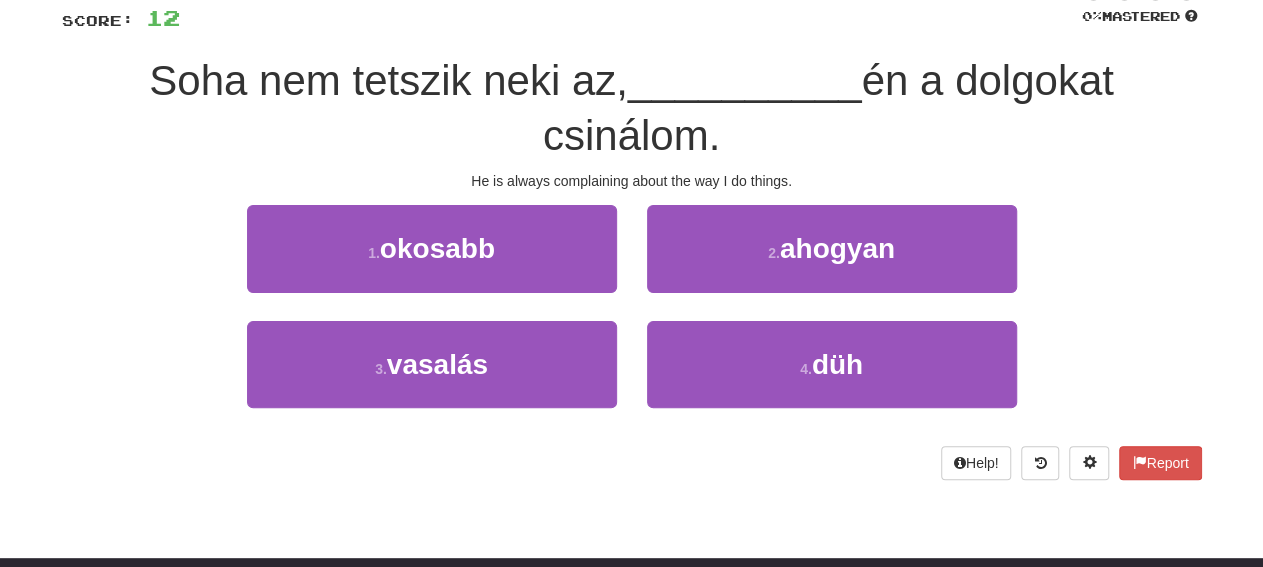 click on "Soha nem tetszik neki az,  __________  én a dolgokat csinálom." at bounding box center [632, 108] 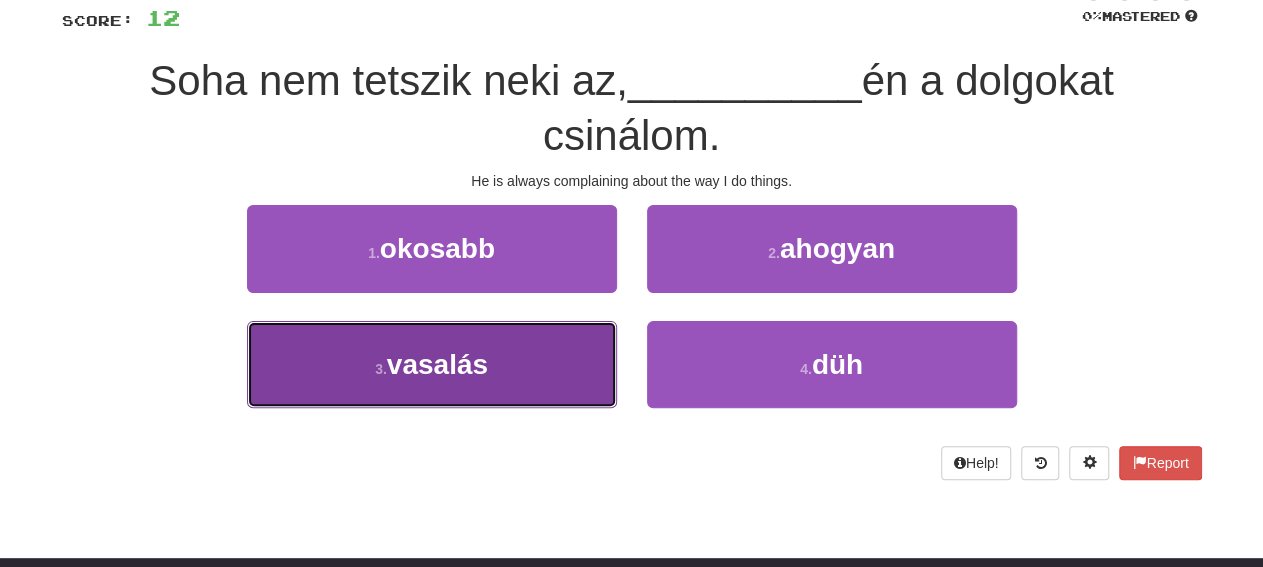 click on "3 .  vasalás" at bounding box center [432, 364] 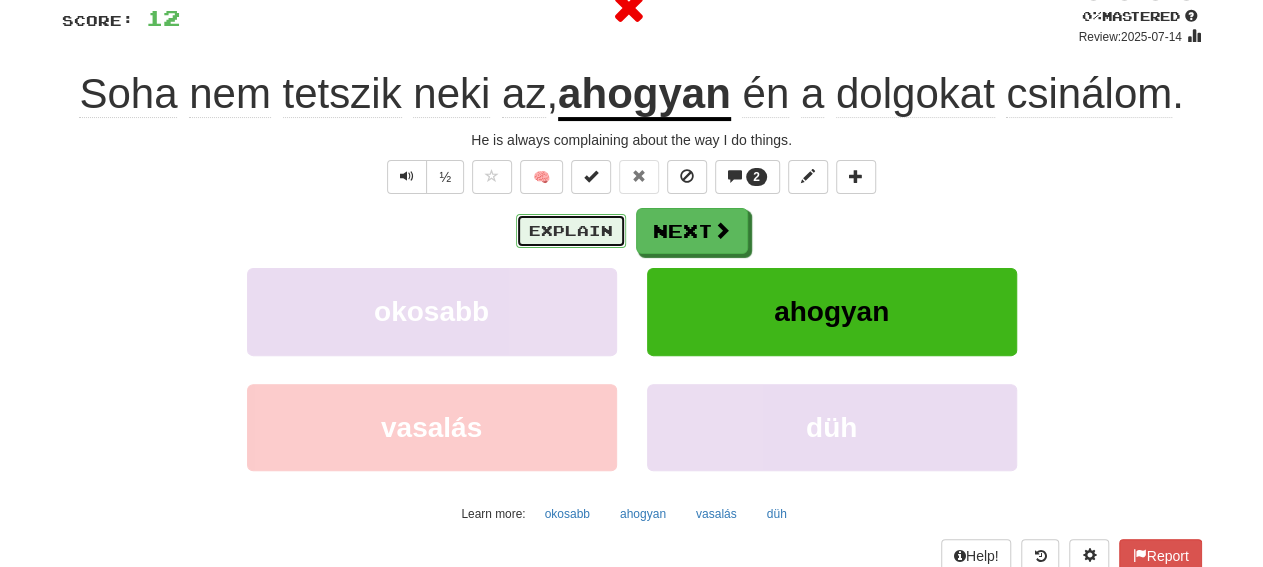 click on "Explain" at bounding box center (571, 231) 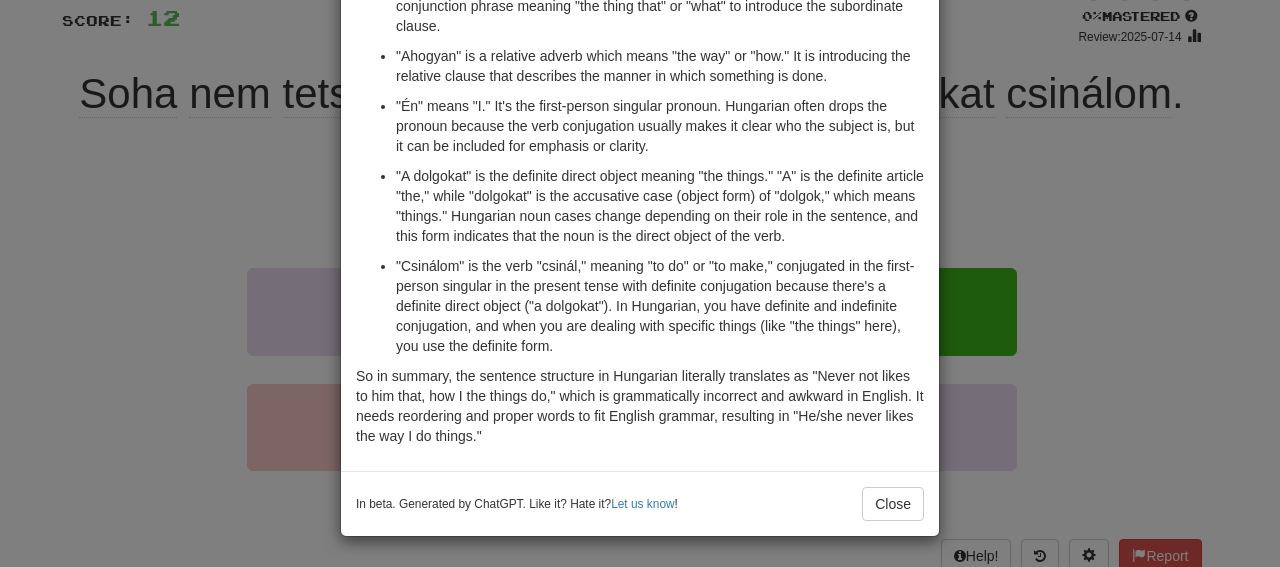 scroll, scrollTop: 0, scrollLeft: 0, axis: both 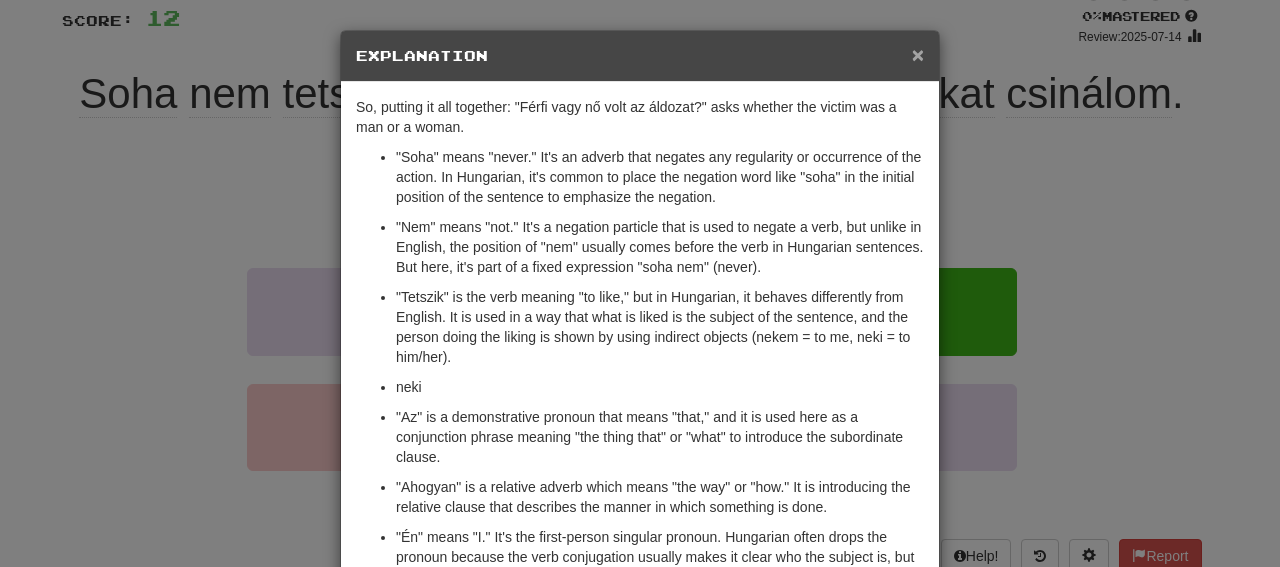 click on "×" at bounding box center [918, 54] 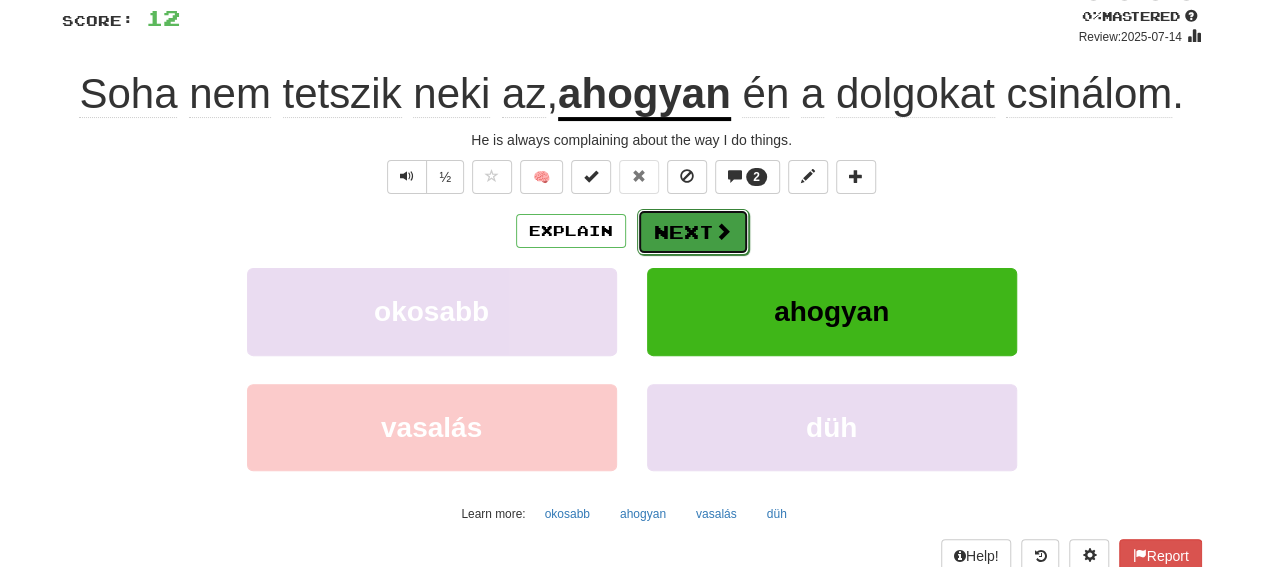 click on "Next" at bounding box center (693, 232) 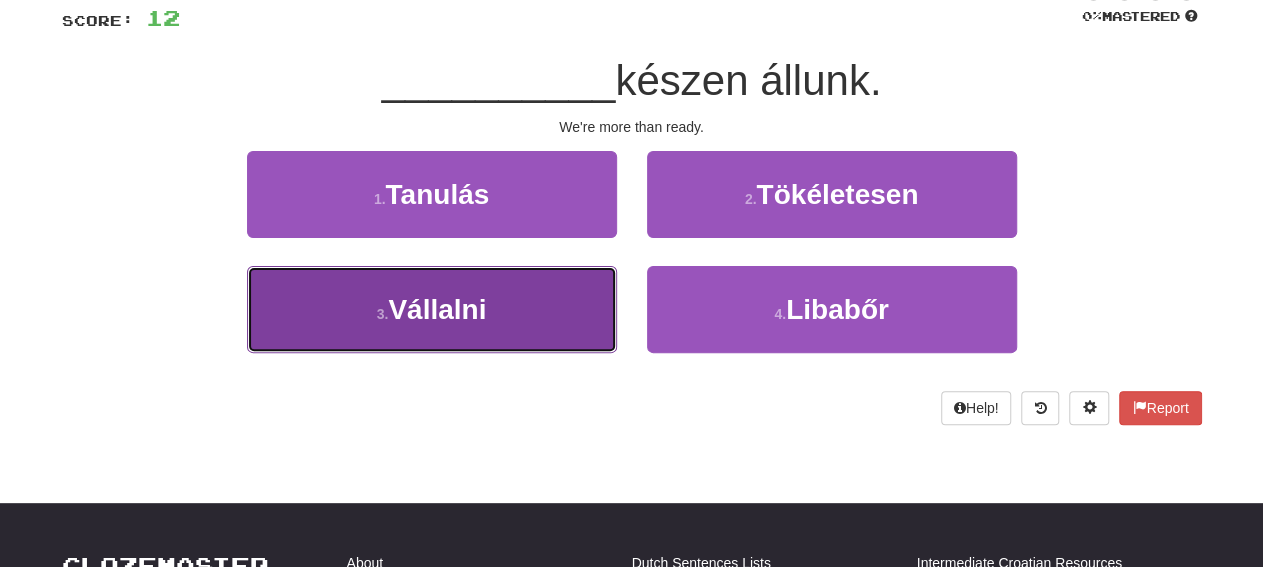 click on "3 .  Vállalni" at bounding box center [432, 309] 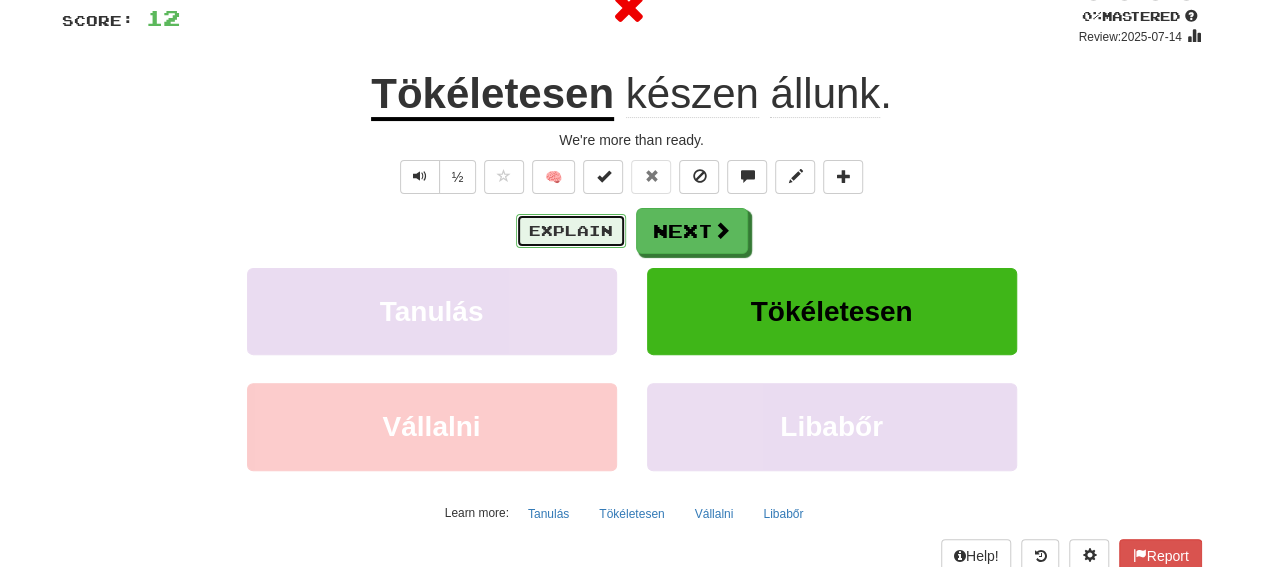 click on "Explain" at bounding box center [571, 231] 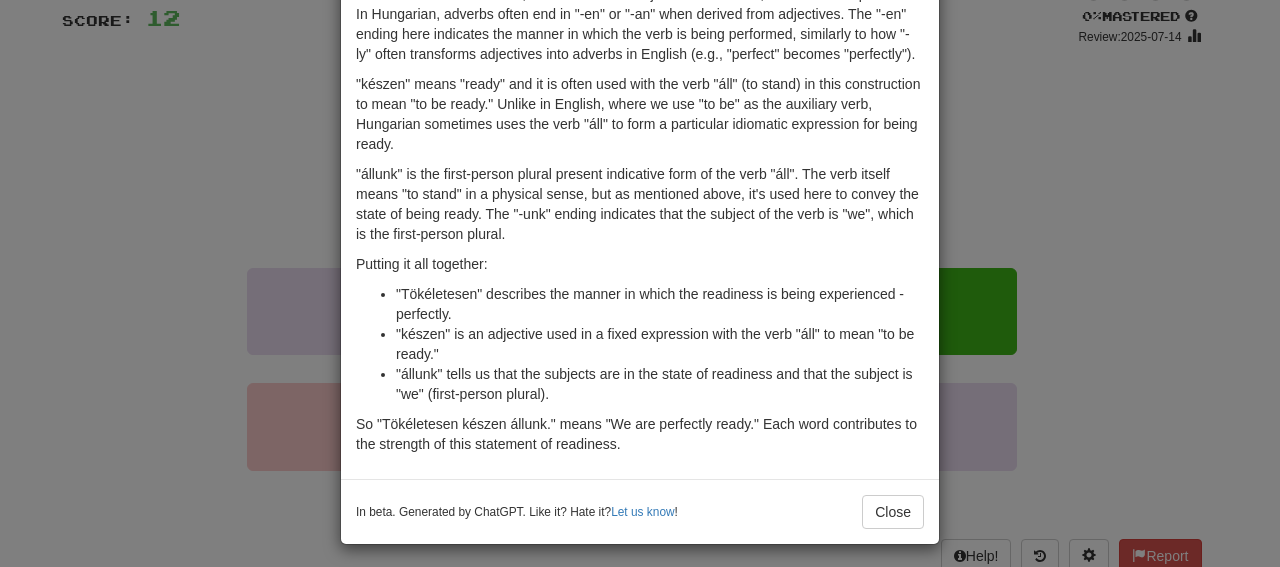 scroll, scrollTop: 170, scrollLeft: 0, axis: vertical 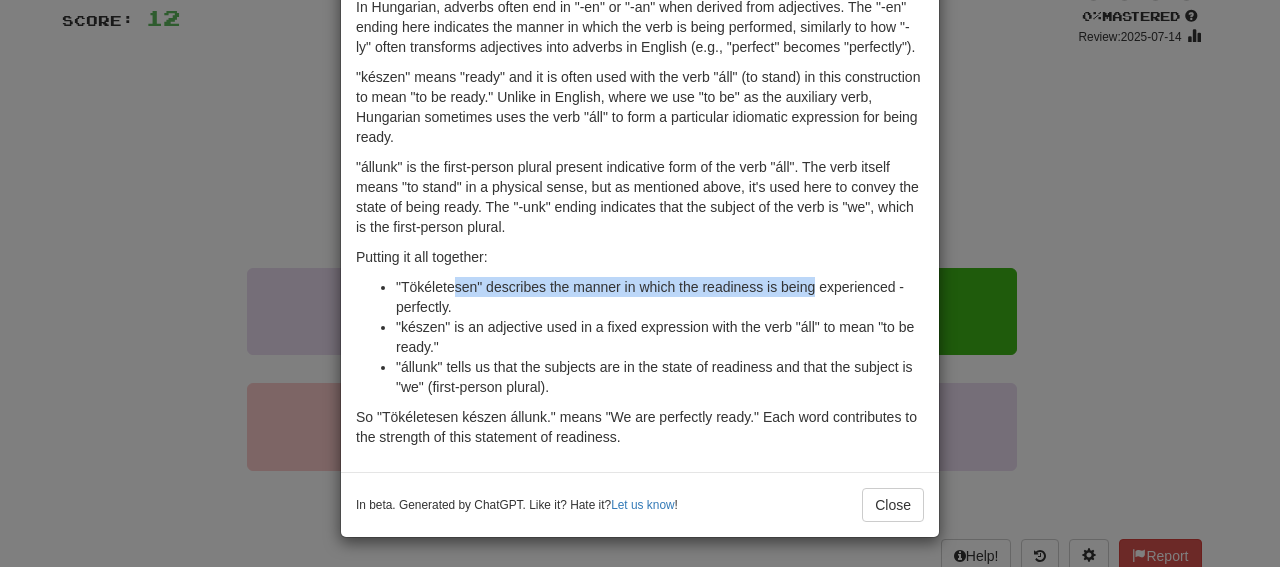 drag, startPoint x: 447, startPoint y: 285, endPoint x: 805, endPoint y: 289, distance: 358.02234 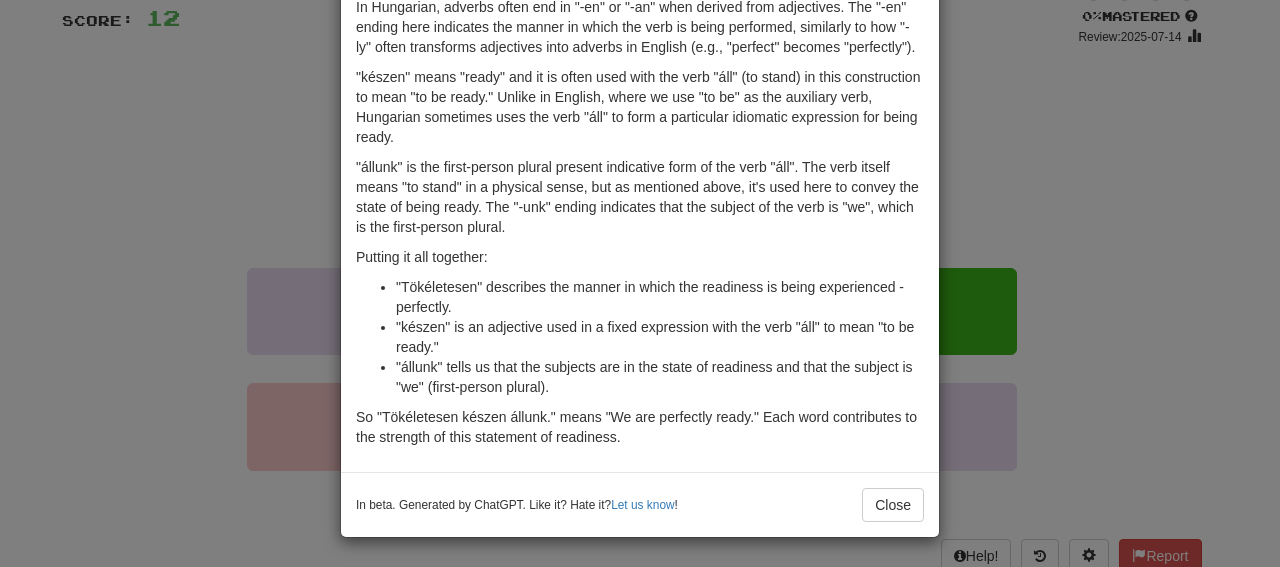click on ""készen" is an adjective used in a fixed expression with the verb "áll" to mean "to be ready."" at bounding box center [660, 337] 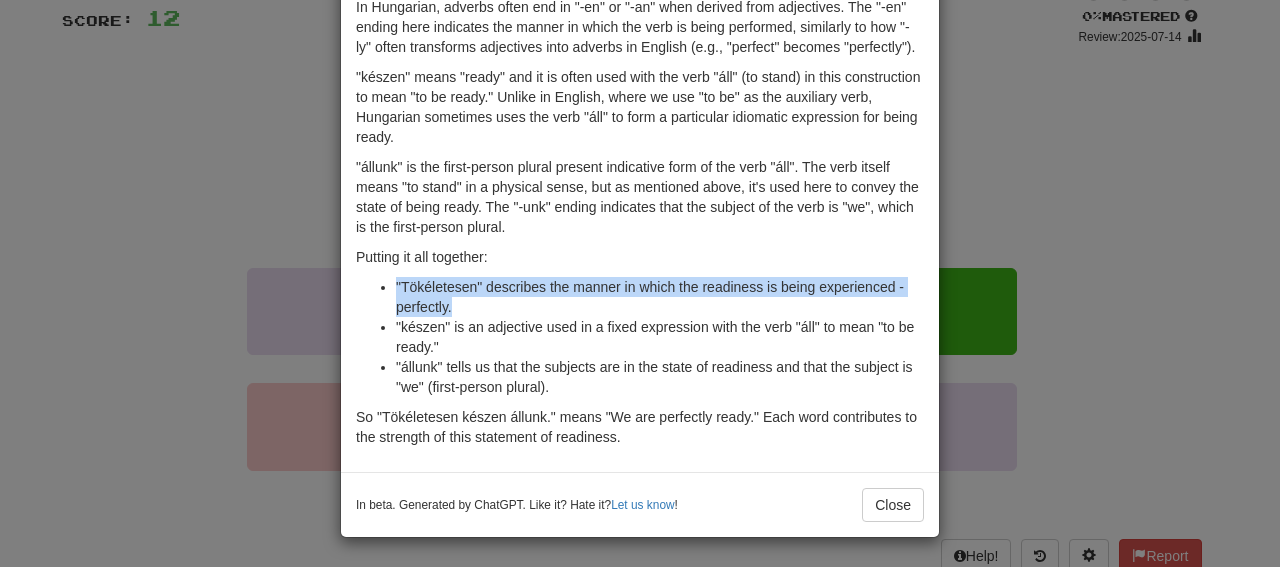 drag, startPoint x: 387, startPoint y: 287, endPoint x: 693, endPoint y: 309, distance: 306.78983 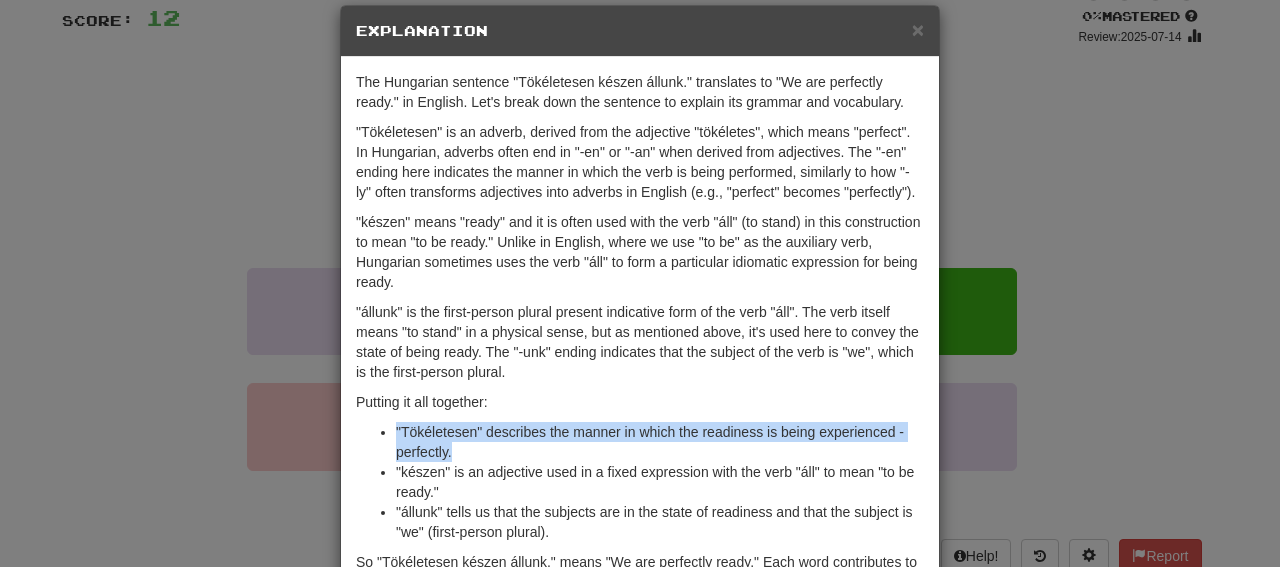 scroll, scrollTop: 0, scrollLeft: 0, axis: both 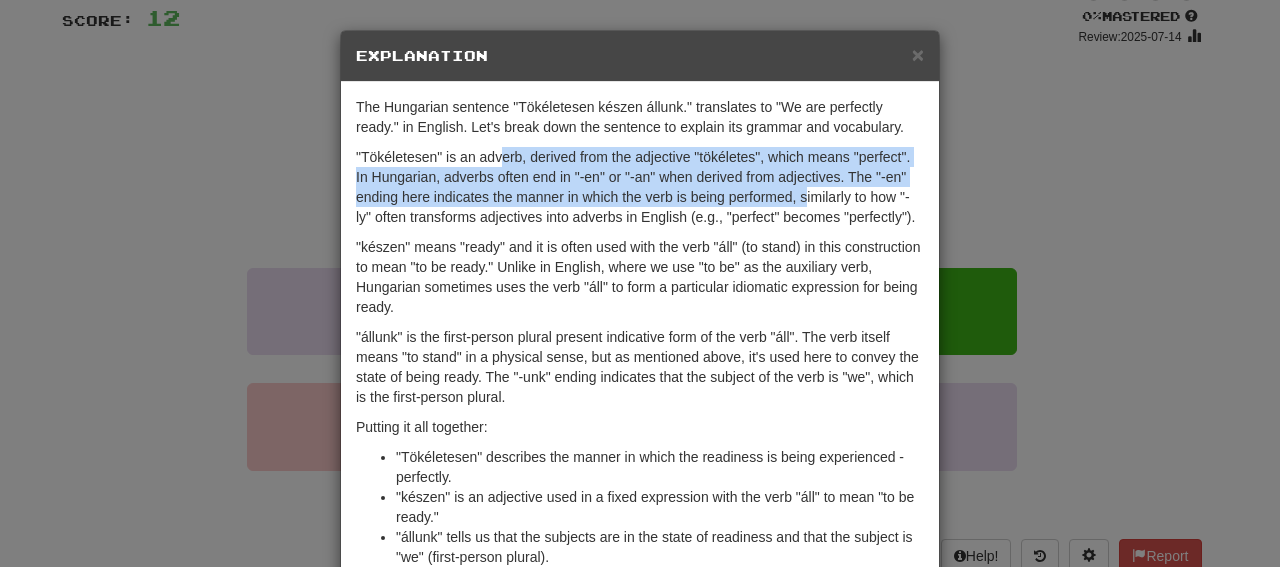 drag, startPoint x: 496, startPoint y: 157, endPoint x: 795, endPoint y: 191, distance: 300.9269 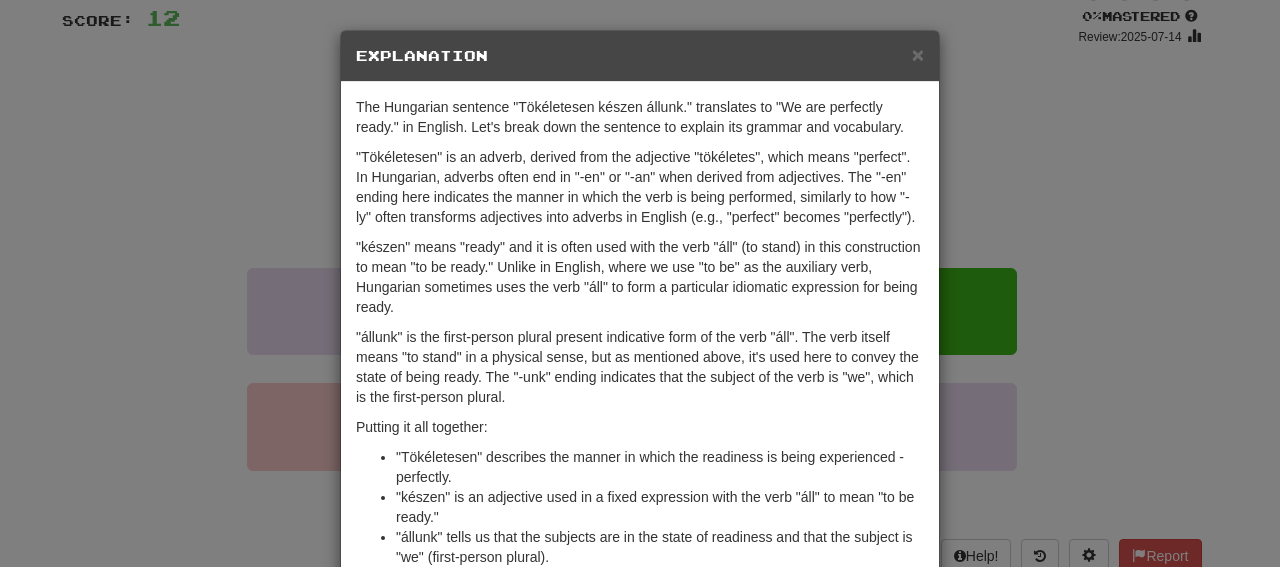 click on ""Tökéletesen" is an adverb, derived from the adjective "tökéletes", which means "perfect". In Hungarian, adverbs often end in "-en" or "-an" when derived from adjectives. The "-en" ending here indicates the manner in which the verb is being performed, similarly to how "-ly" often transforms adjectives into adverbs in English (e.g., "perfect" becomes "perfectly")." at bounding box center [640, 187] 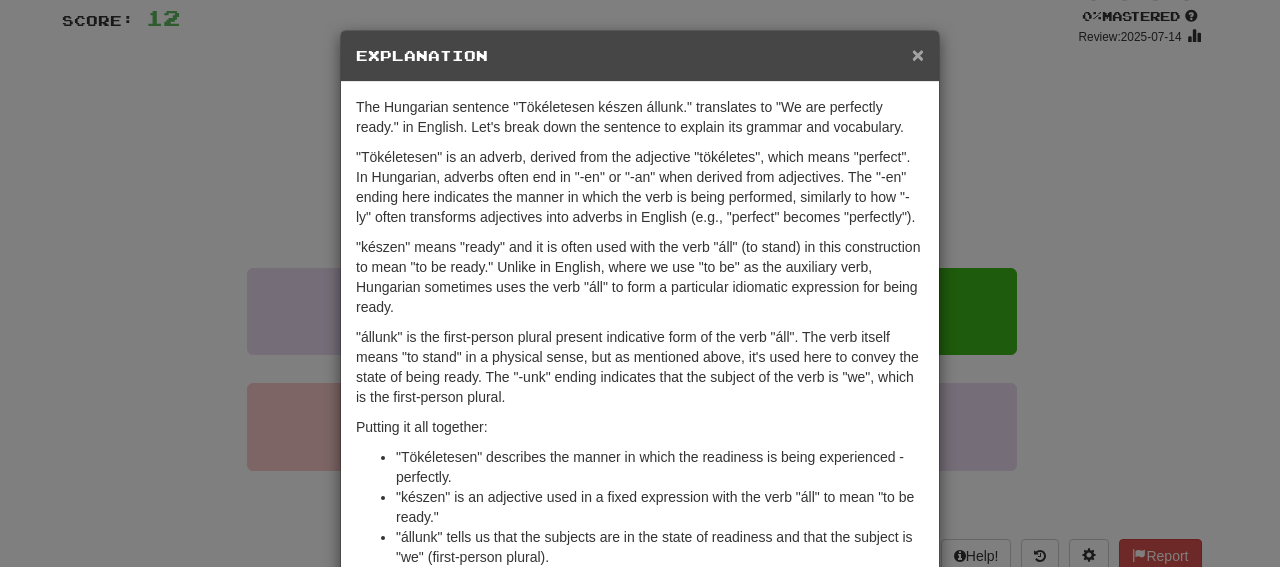 click on "×" at bounding box center [918, 54] 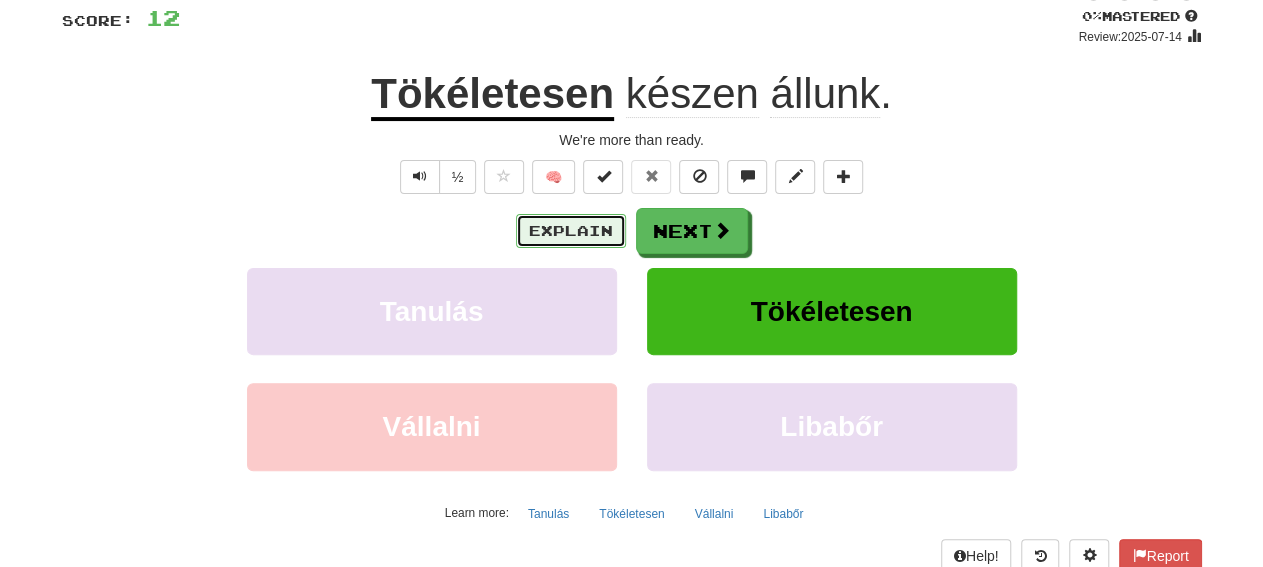 click on "Explain" at bounding box center (571, 231) 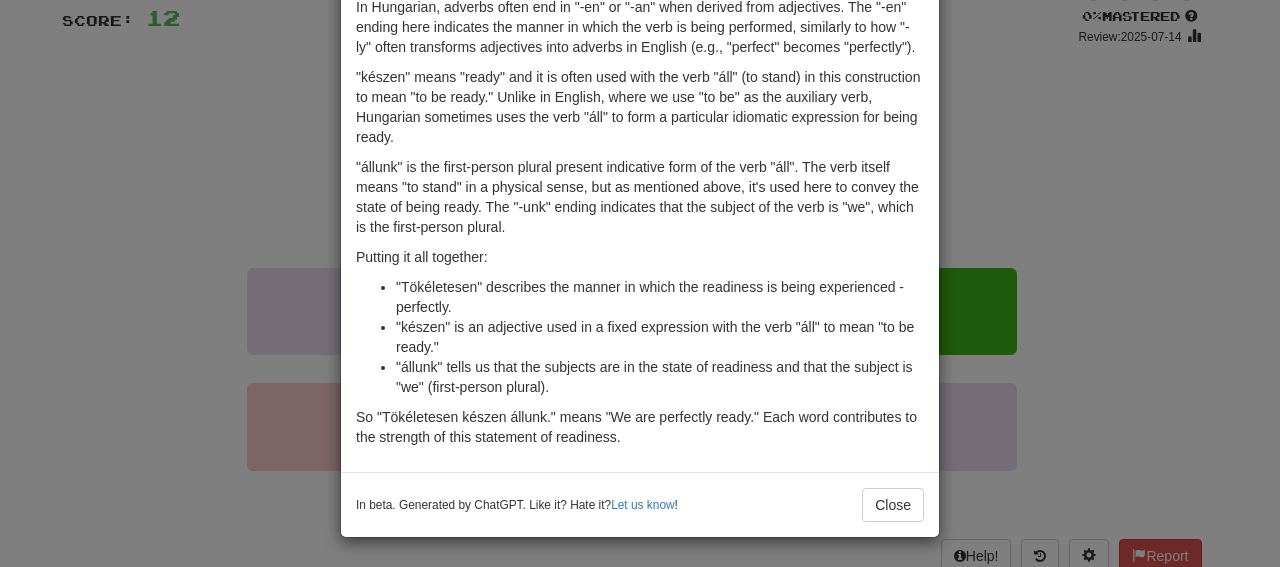 scroll, scrollTop: 0, scrollLeft: 0, axis: both 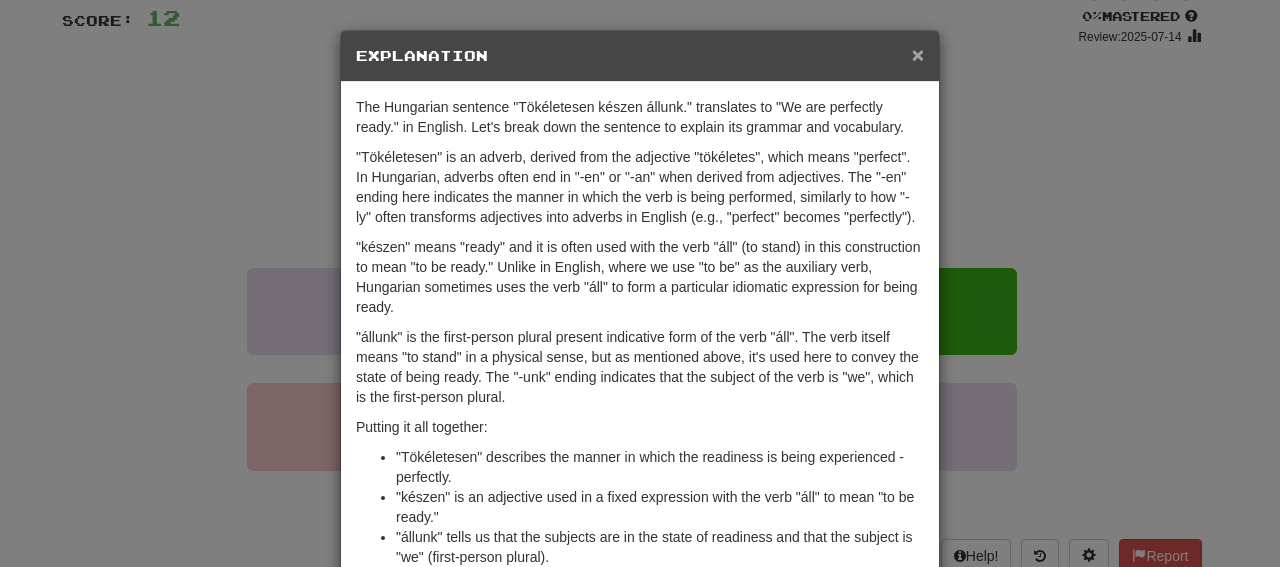 click on "×" at bounding box center (918, 54) 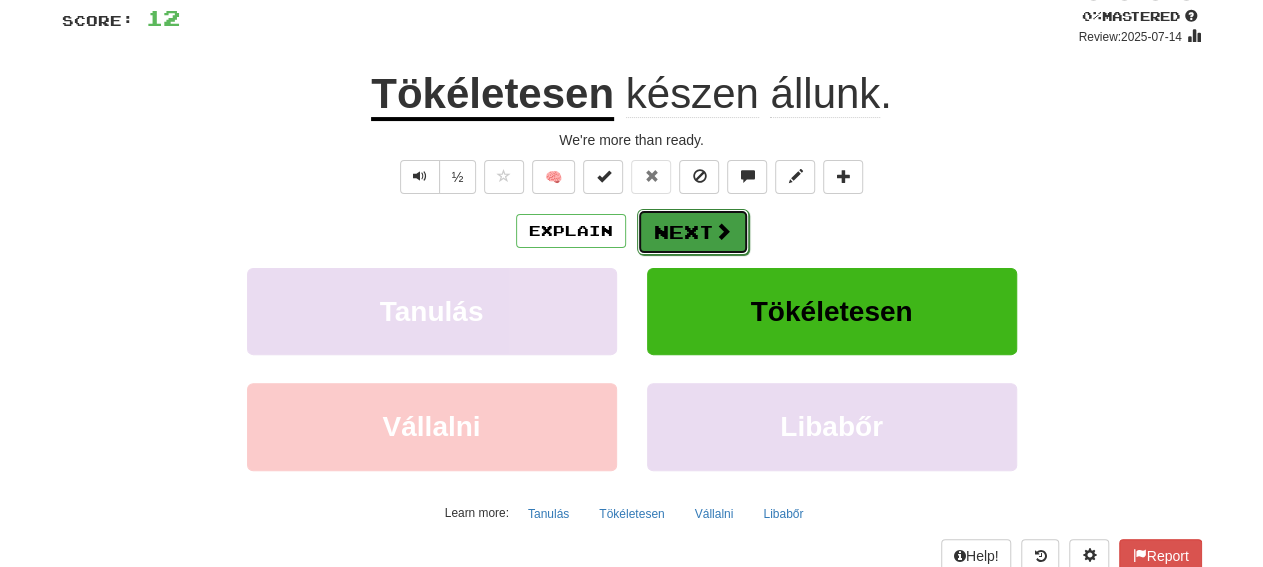 click on "Next" at bounding box center [693, 232] 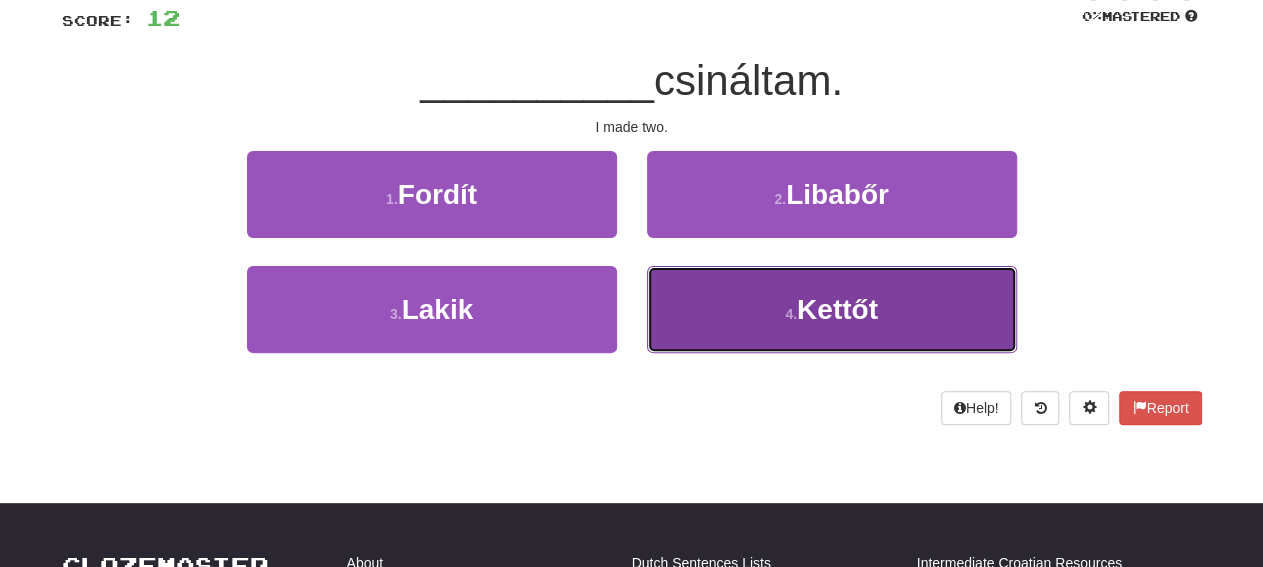 click on "4 .  Kettőt" at bounding box center [832, 309] 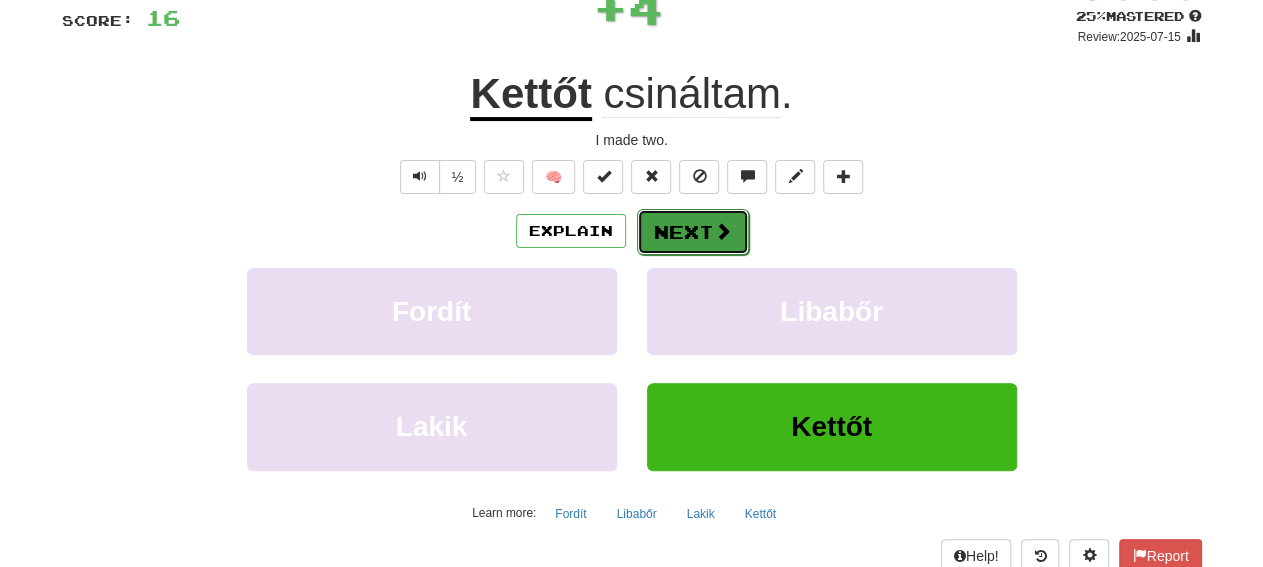 click on "Next" at bounding box center (693, 232) 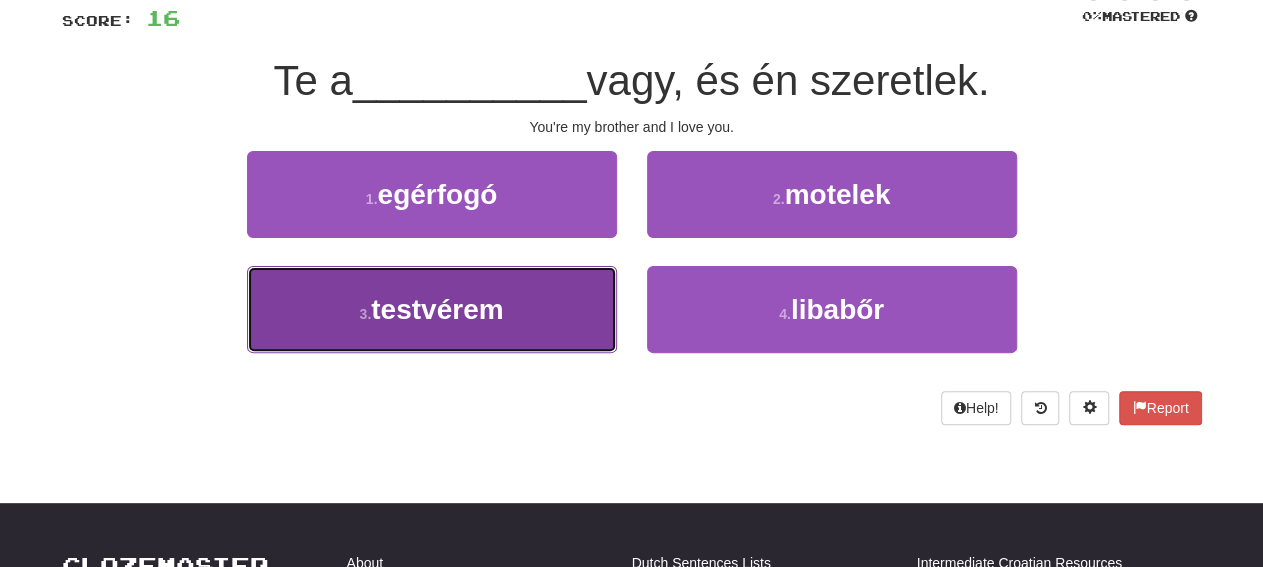 click on "[NUMBER] . testvérem" at bounding box center [432, 309] 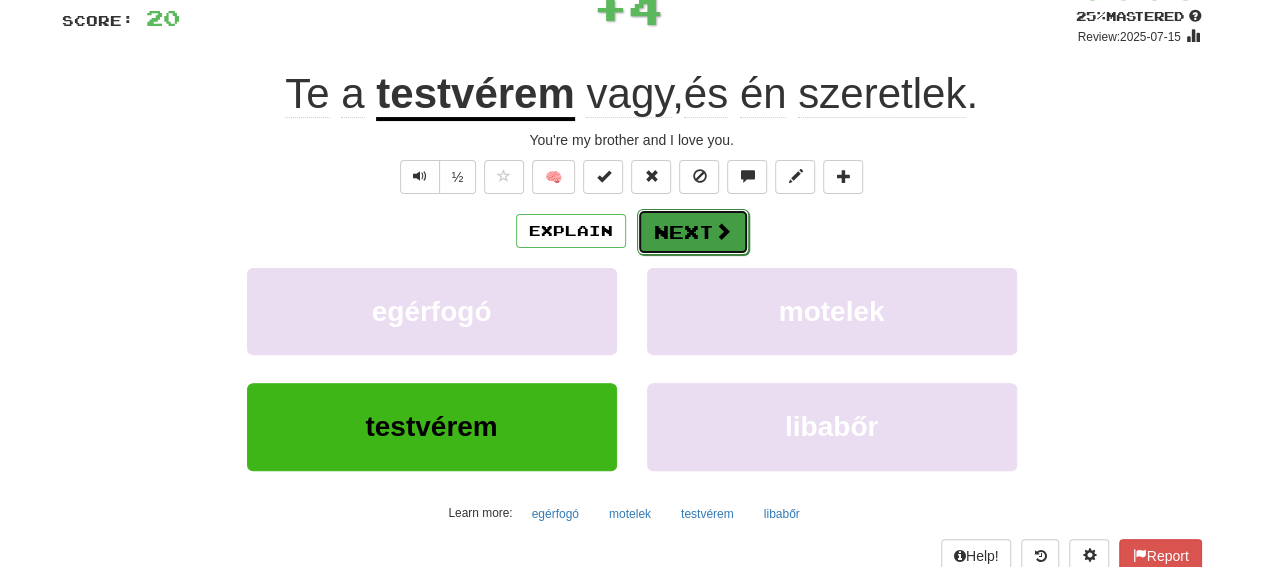 click on "Next" at bounding box center (693, 232) 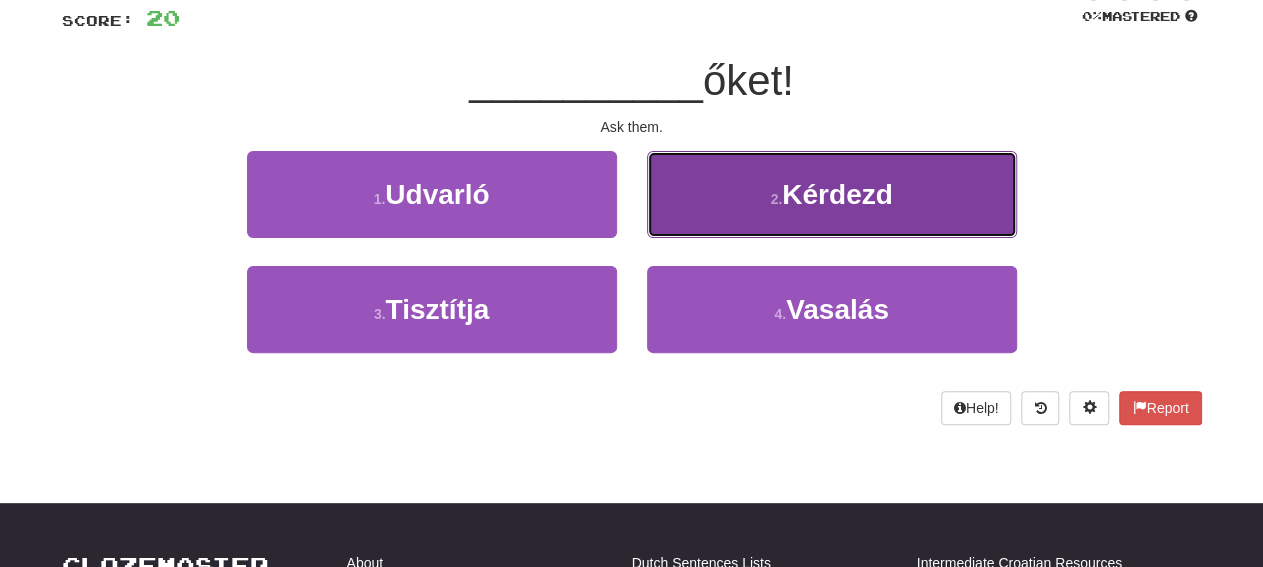 click on "2 .  Kérdezd" at bounding box center [832, 194] 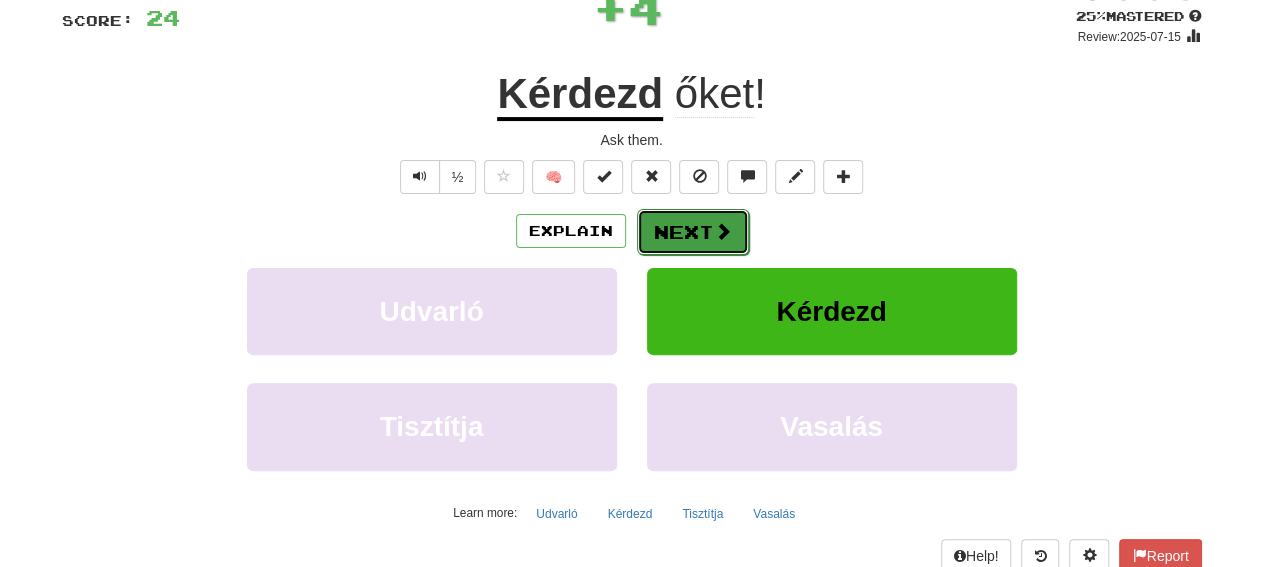 click on "Next" at bounding box center (693, 232) 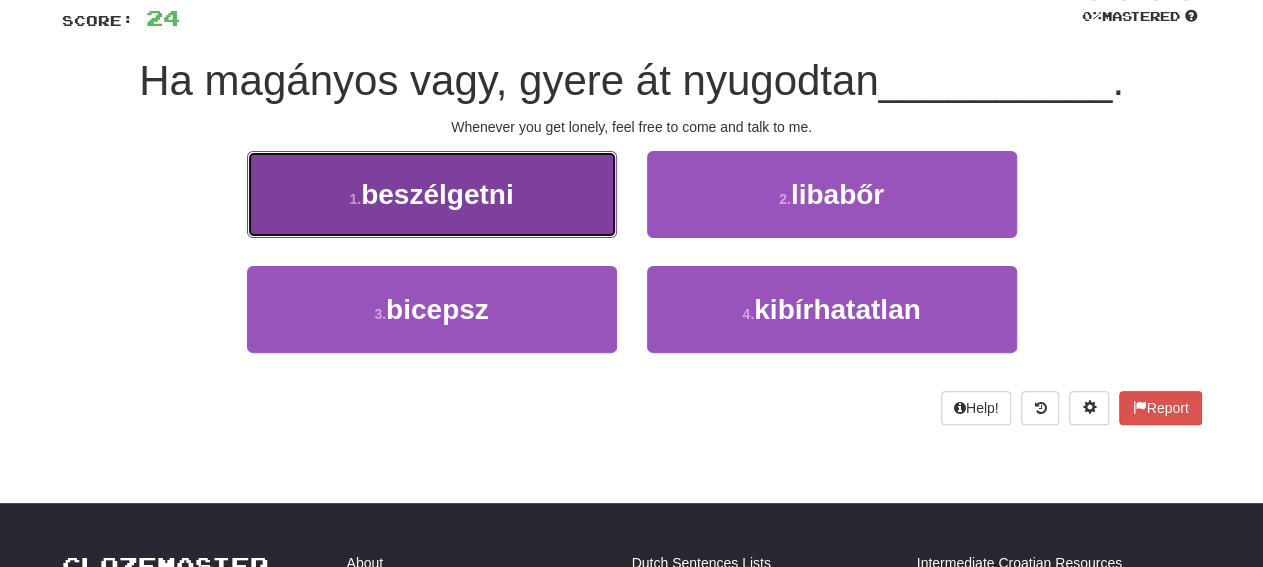 click on "1 .  beszélgetni" at bounding box center [432, 194] 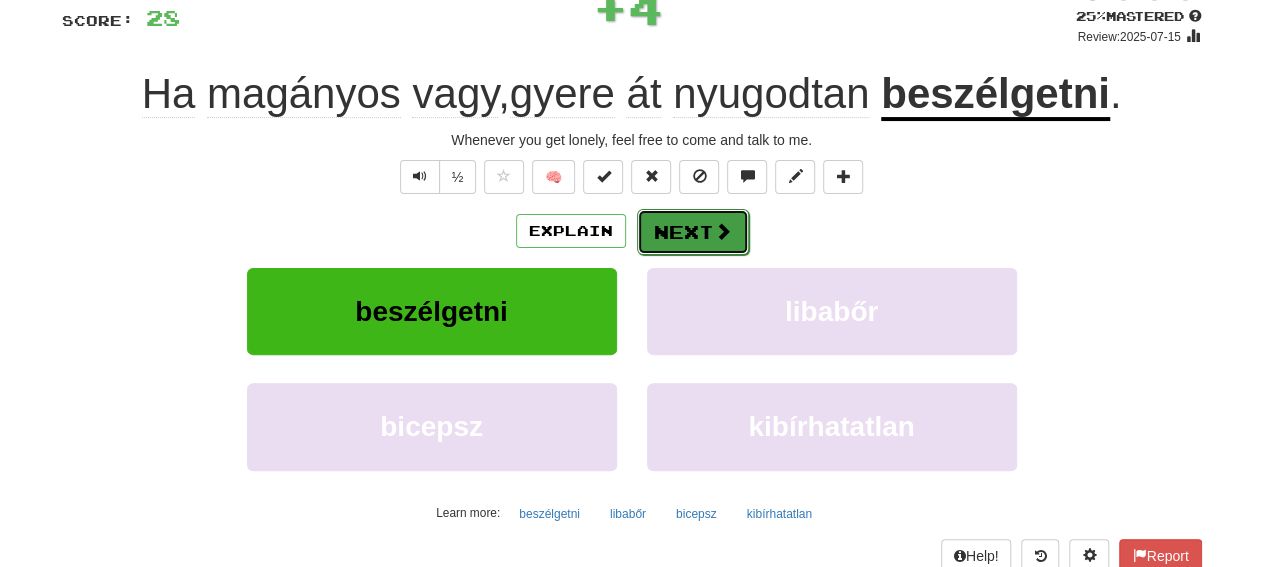 click on "Next" at bounding box center [693, 232] 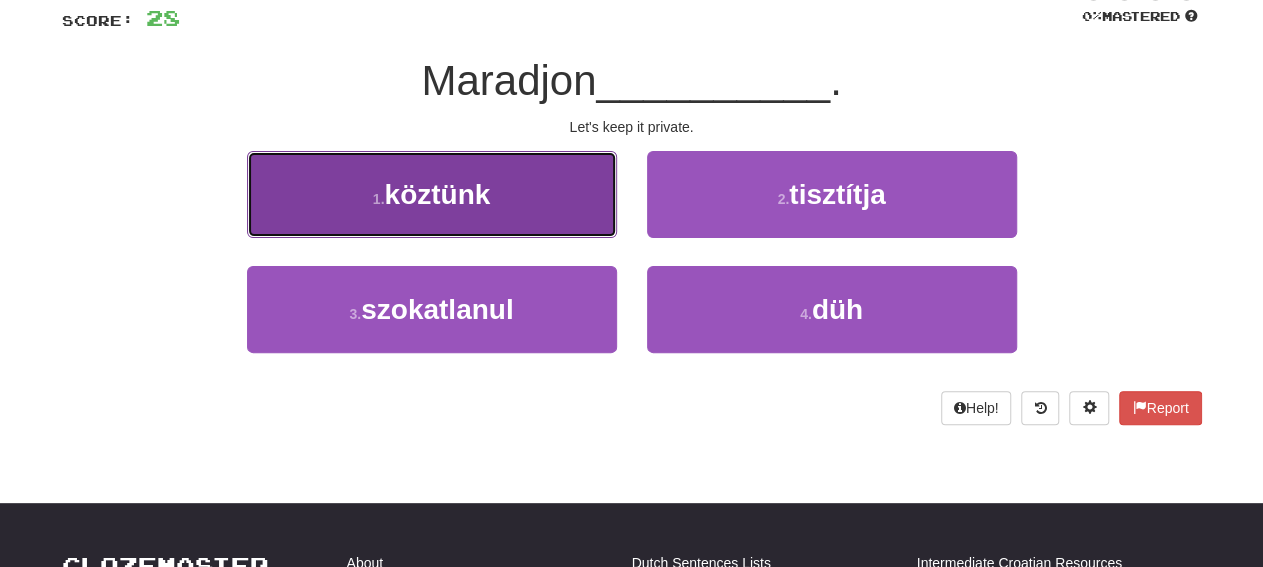 click on "1 .  köztünk" at bounding box center [432, 194] 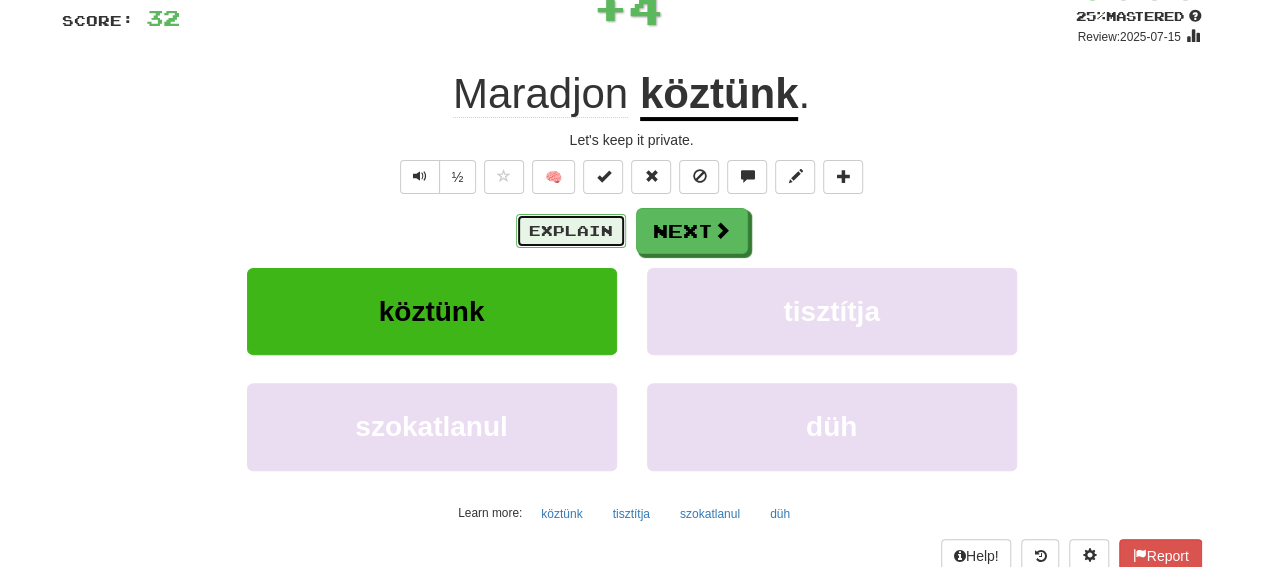 click on "Explain" at bounding box center [571, 231] 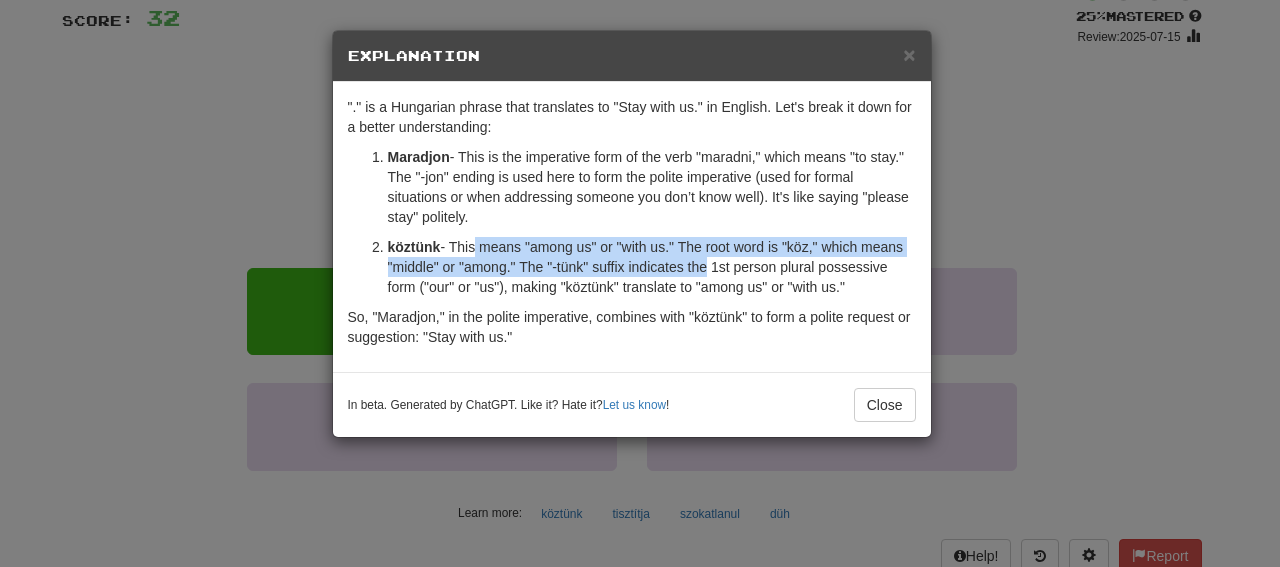 drag, startPoint x: 473, startPoint y: 245, endPoint x: 697, endPoint y: 261, distance: 224.5707 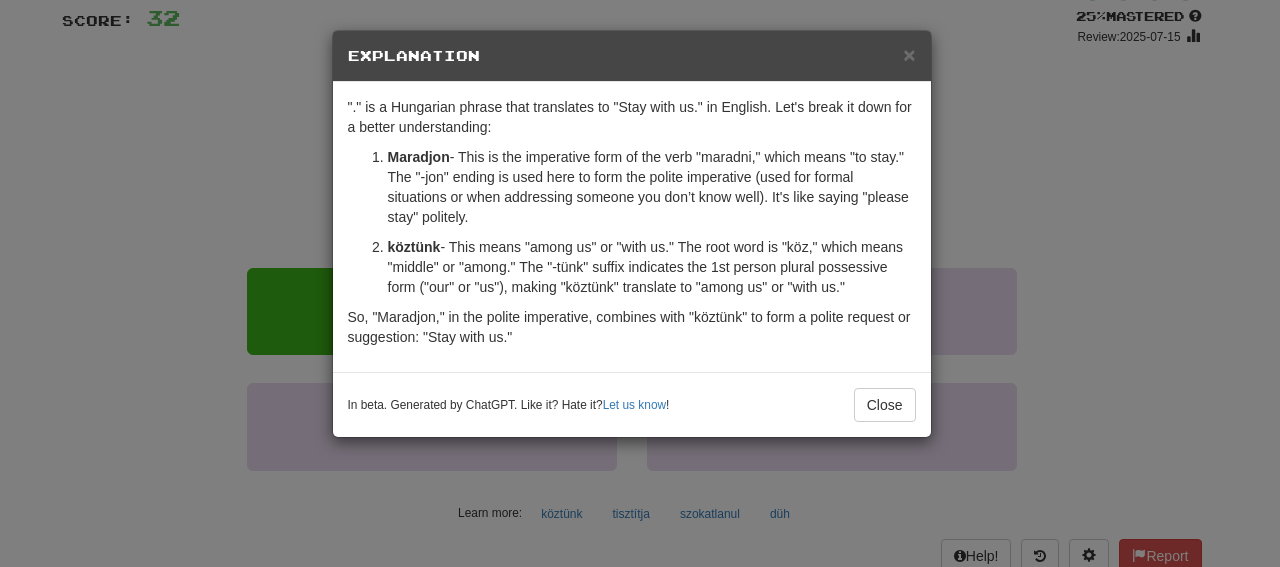 click on "Maradjon  - This is the imperative form of the verb "maradni," which means "to stay." The "-jon" ending is used here to form the polite imperative (used for formal situations or when addressing someone you don’t know well). It's like saying "please stay" politely." at bounding box center (652, 187) 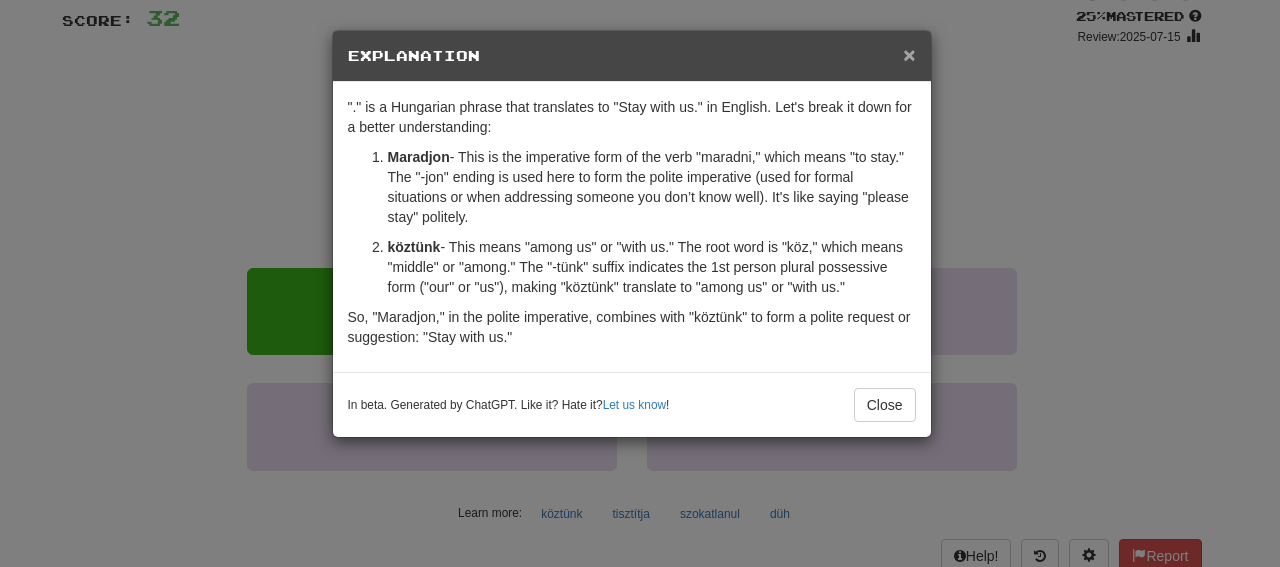 click on "×" at bounding box center (909, 54) 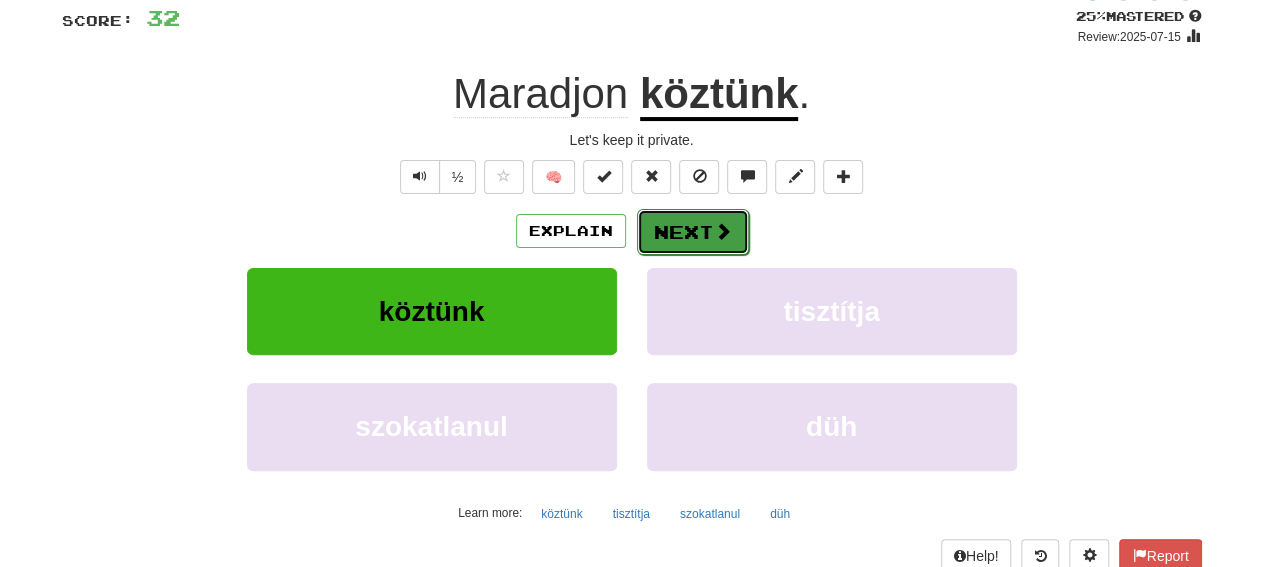 click on "Next" at bounding box center [693, 232] 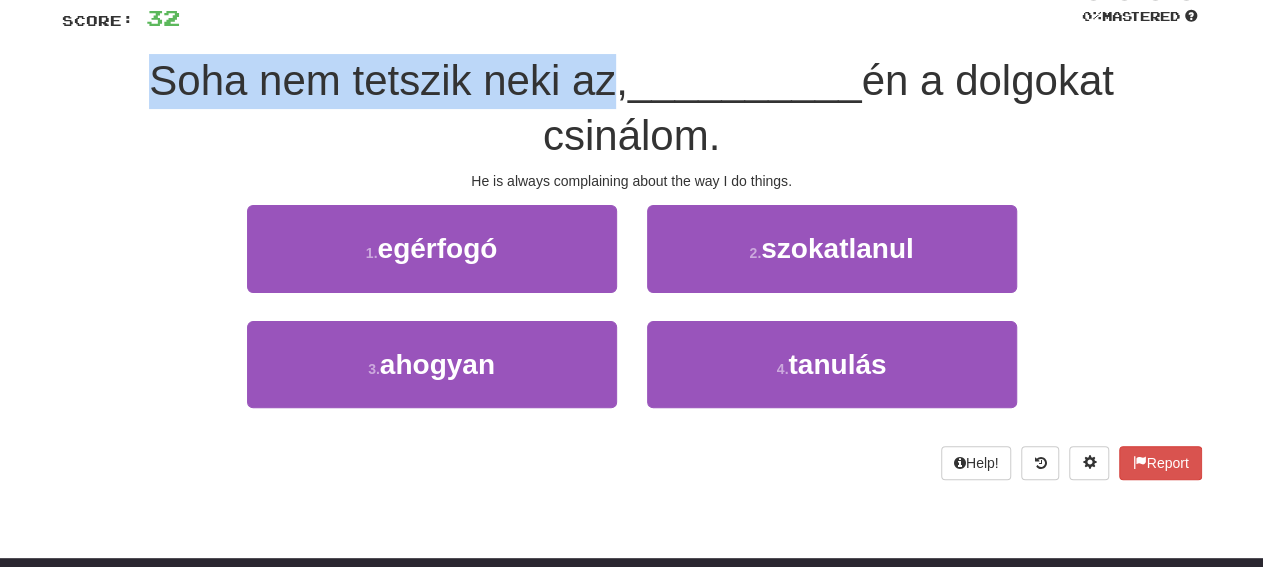 drag, startPoint x: 143, startPoint y: 81, endPoint x: 598, endPoint y: 83, distance: 455.0044 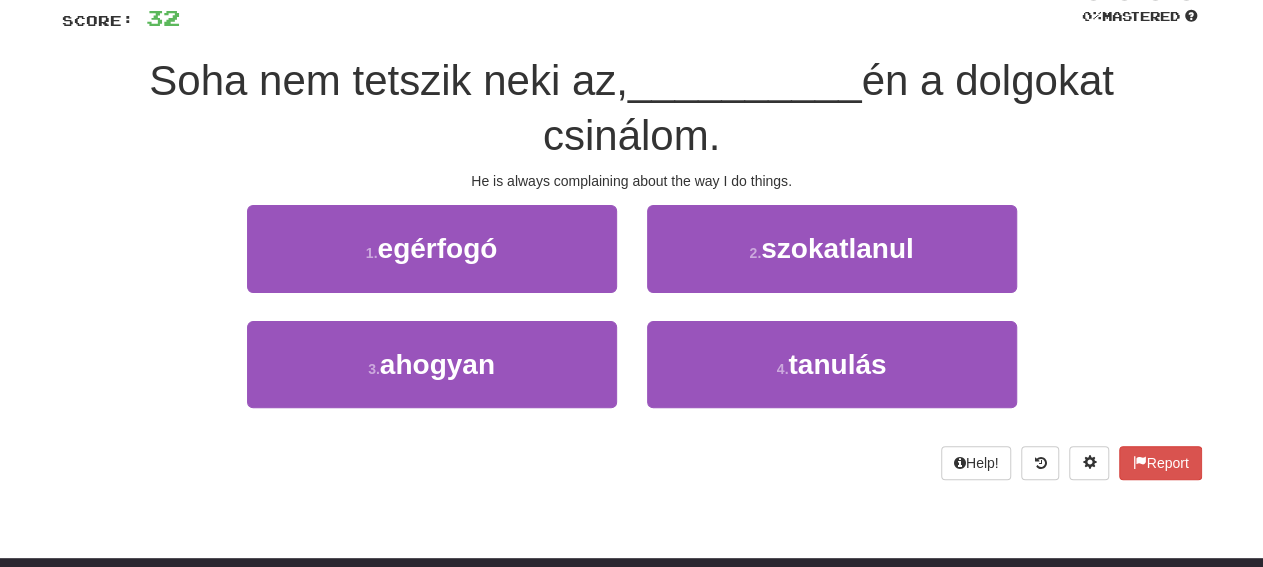 click on "én a dolgokat csinálom." at bounding box center [828, 108] 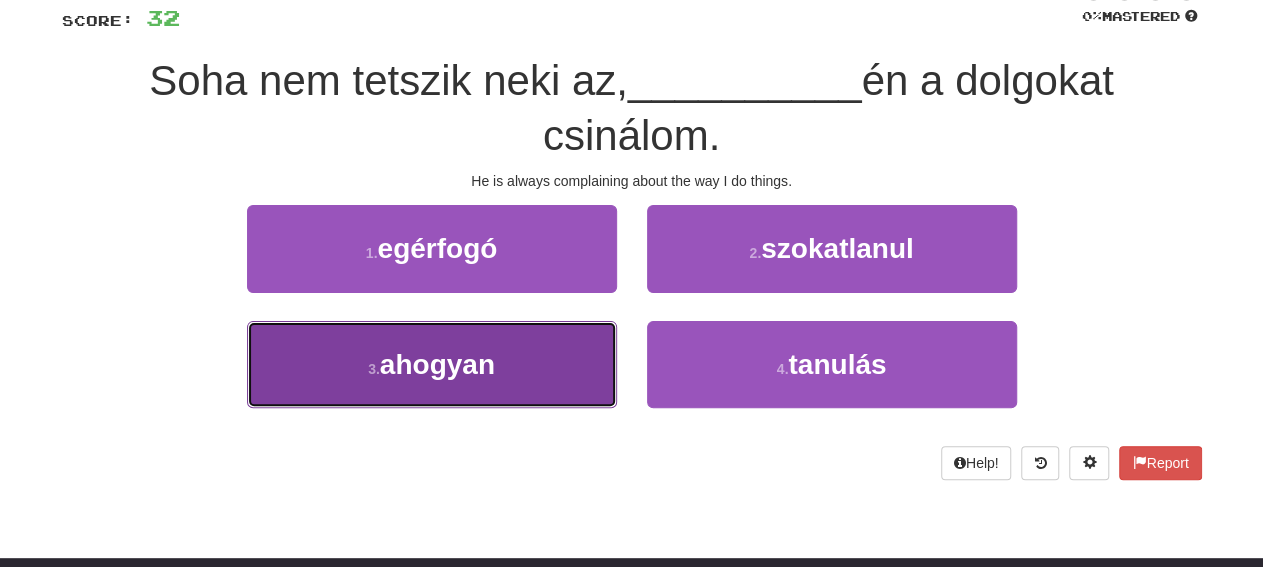click on "[NUMBER] . ahogyan" at bounding box center (432, 364) 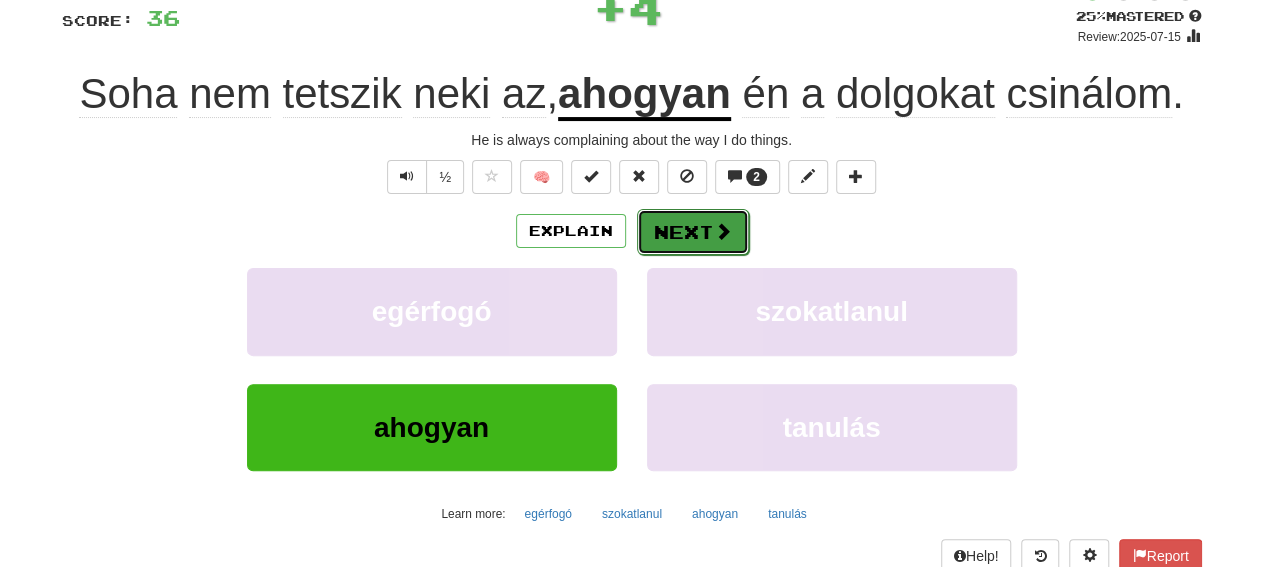 click on "Next" at bounding box center (693, 232) 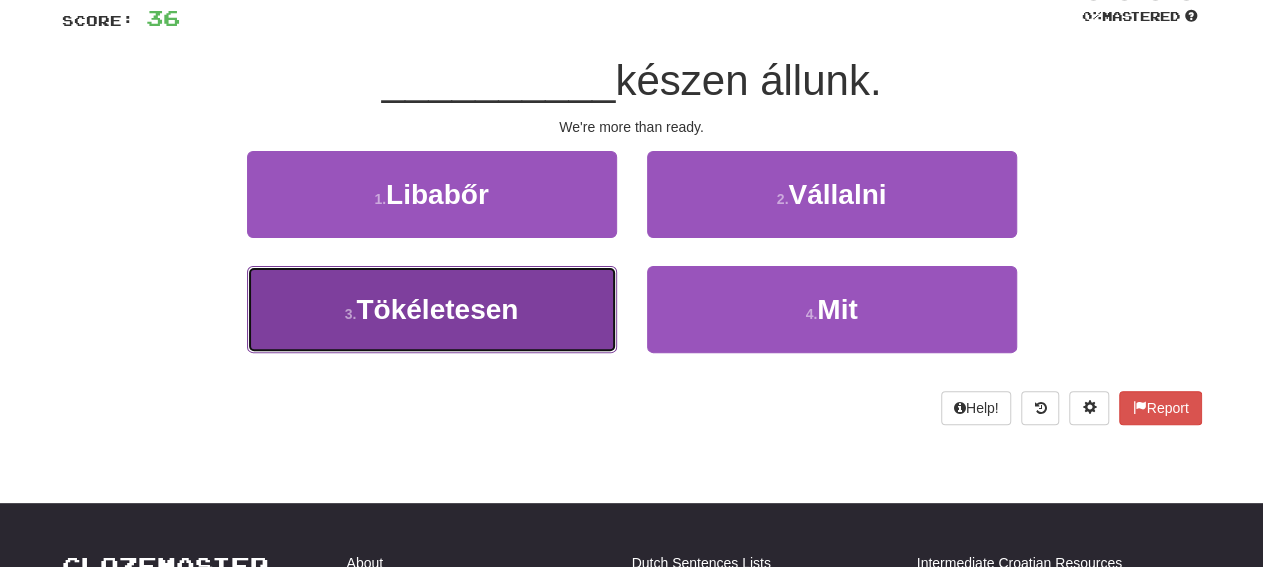 click on "3 .  Tökéletesen" at bounding box center [432, 309] 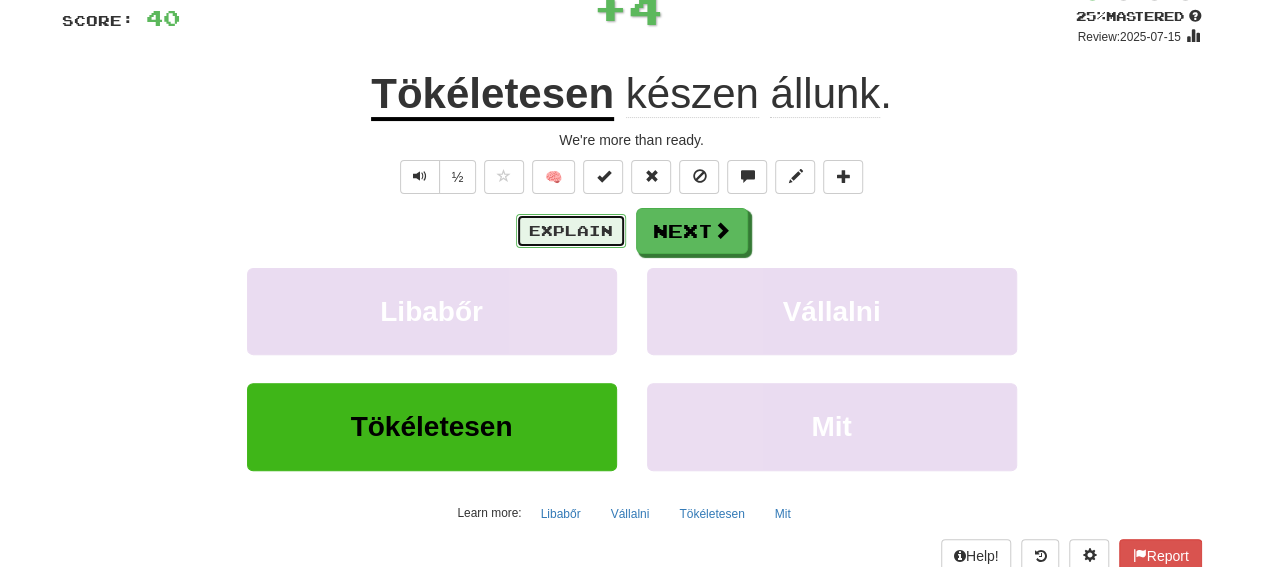 click on "Explain" at bounding box center [571, 231] 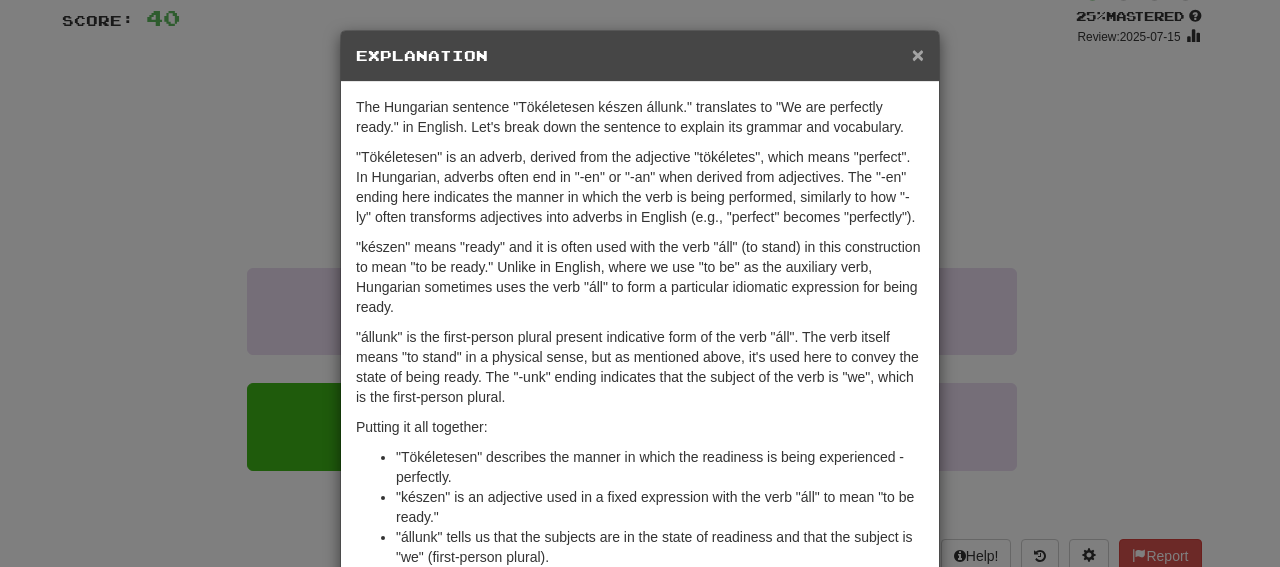click on "×" at bounding box center (918, 54) 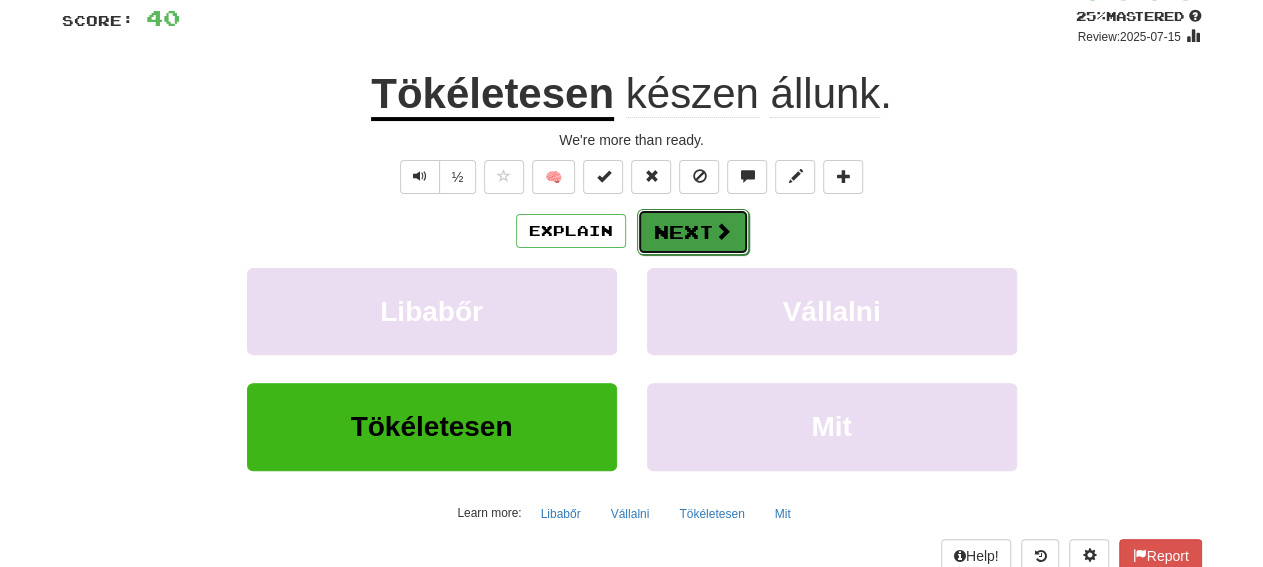 click on "Next" at bounding box center (693, 232) 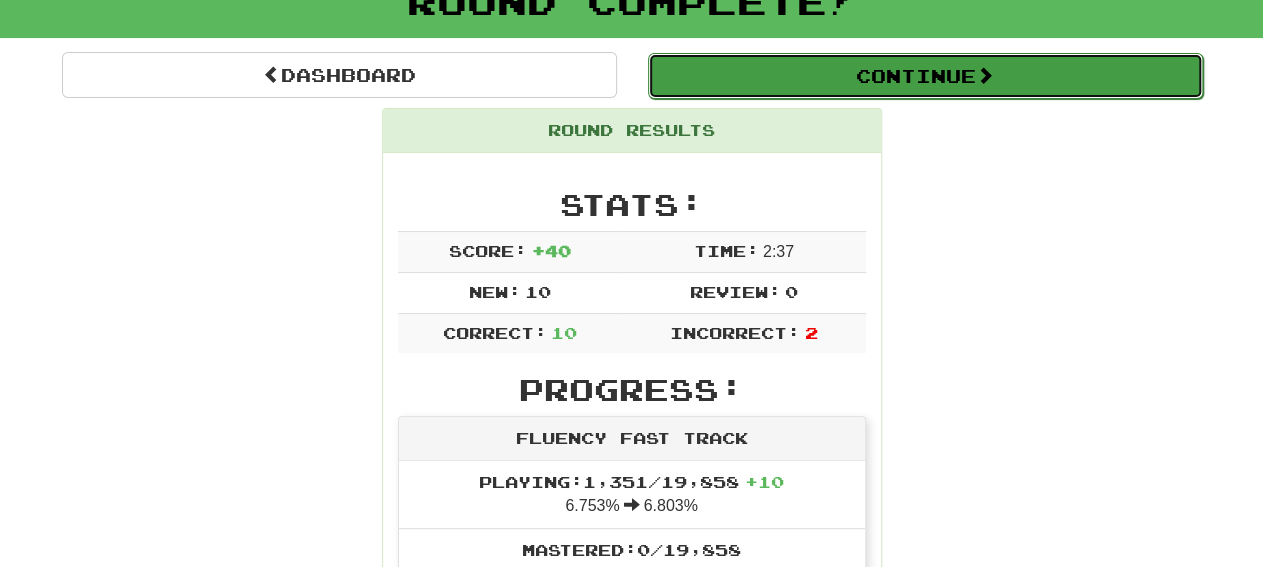 click on "Continue" at bounding box center [925, 76] 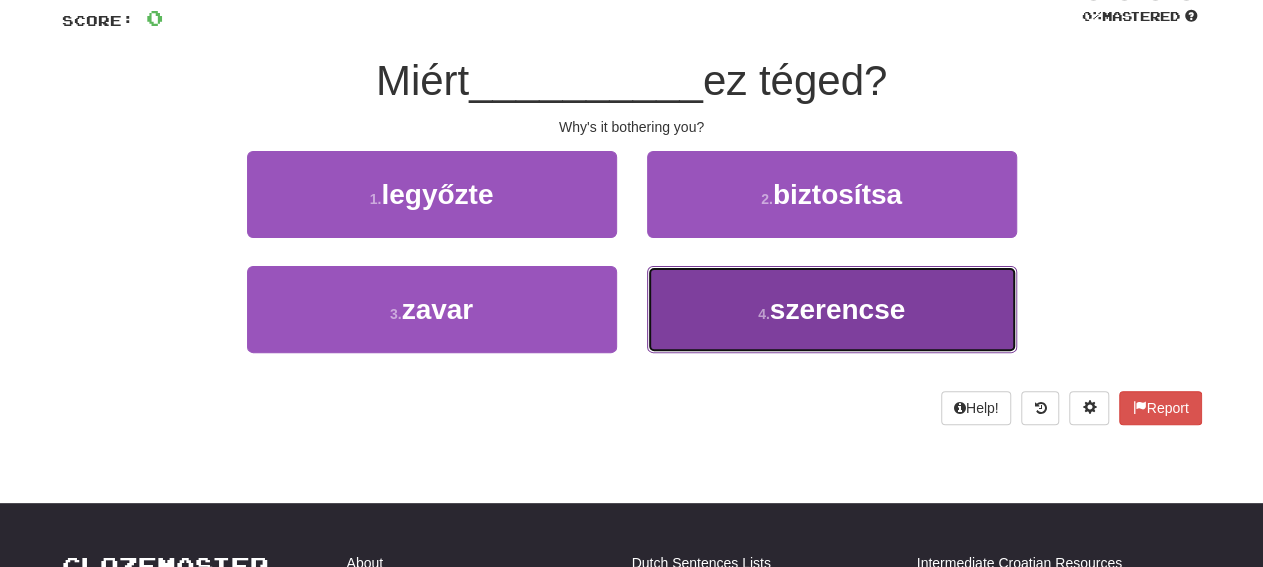 click on "4 .  szerencse" at bounding box center [832, 309] 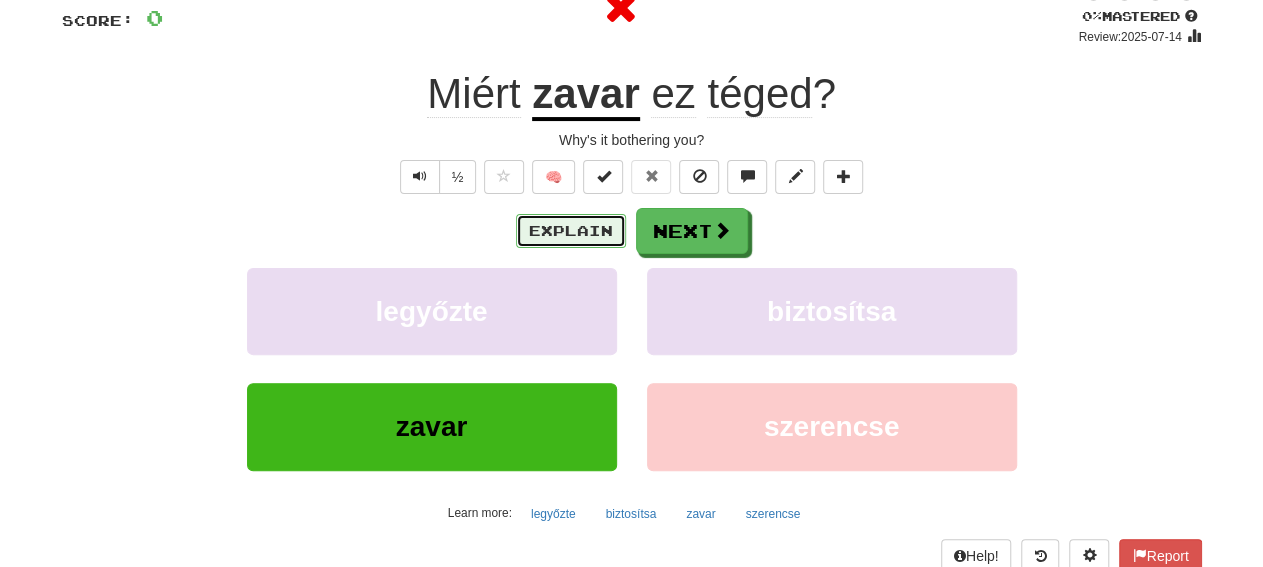 click on "Explain" at bounding box center (571, 231) 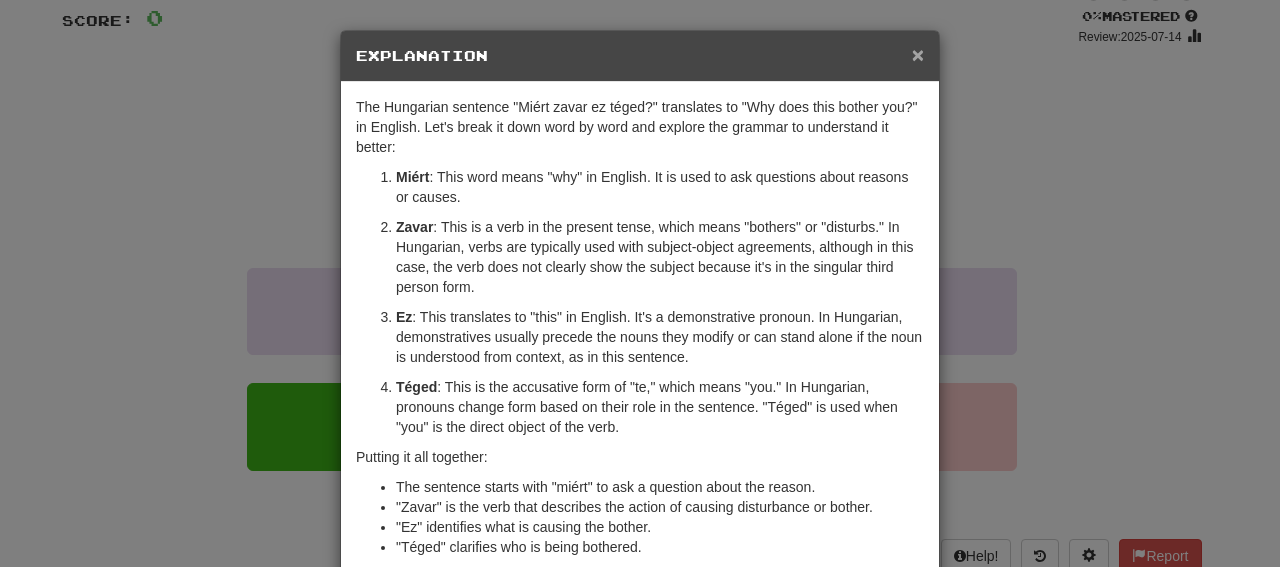 click on "×" at bounding box center [918, 54] 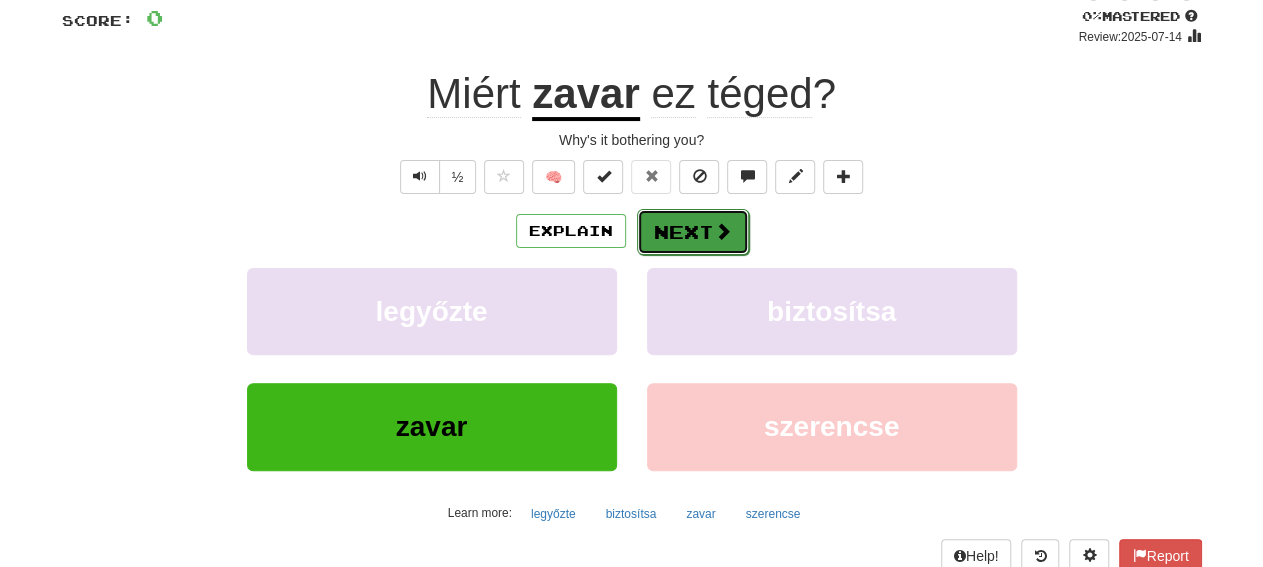 click on "Next" at bounding box center (693, 232) 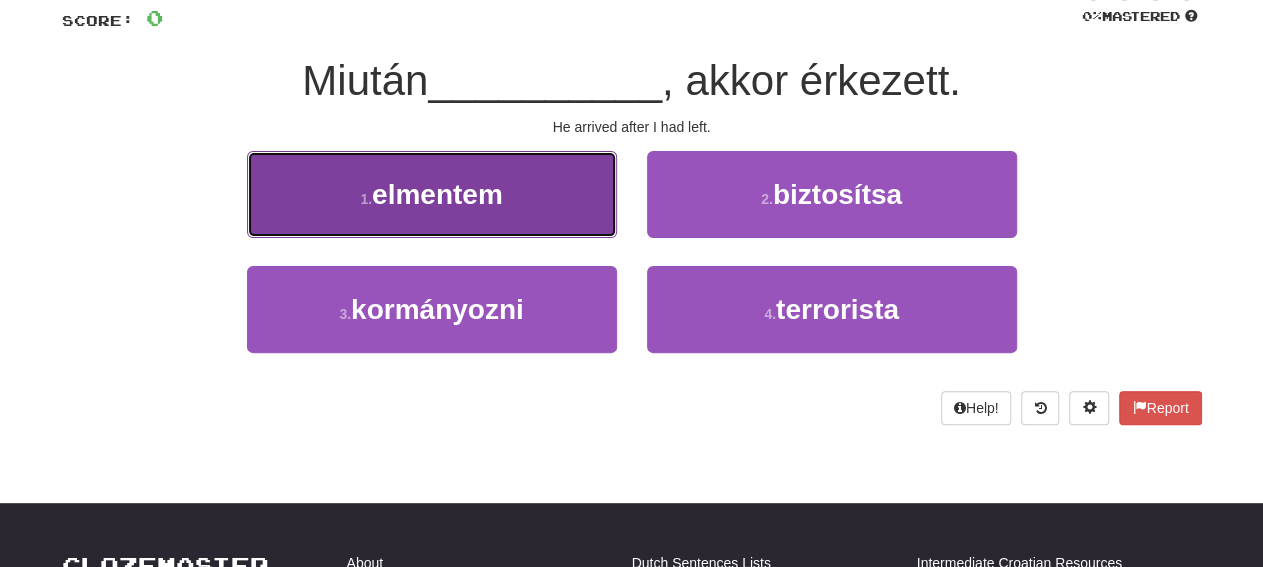 click on "1 .  elmentem" at bounding box center [432, 194] 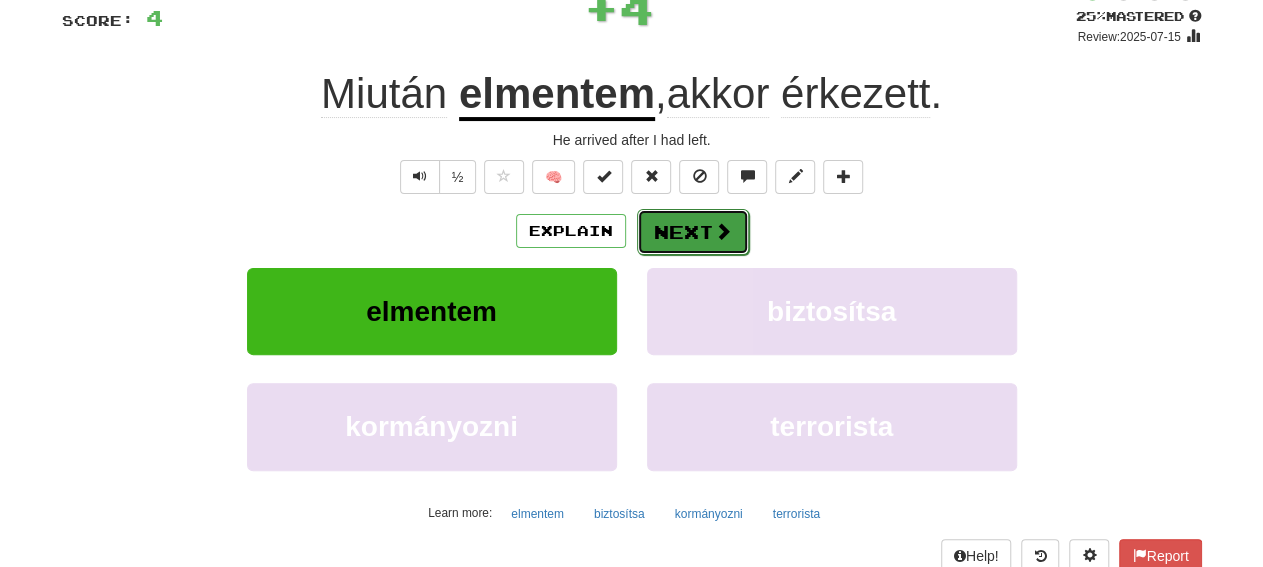click on "Next" at bounding box center [693, 232] 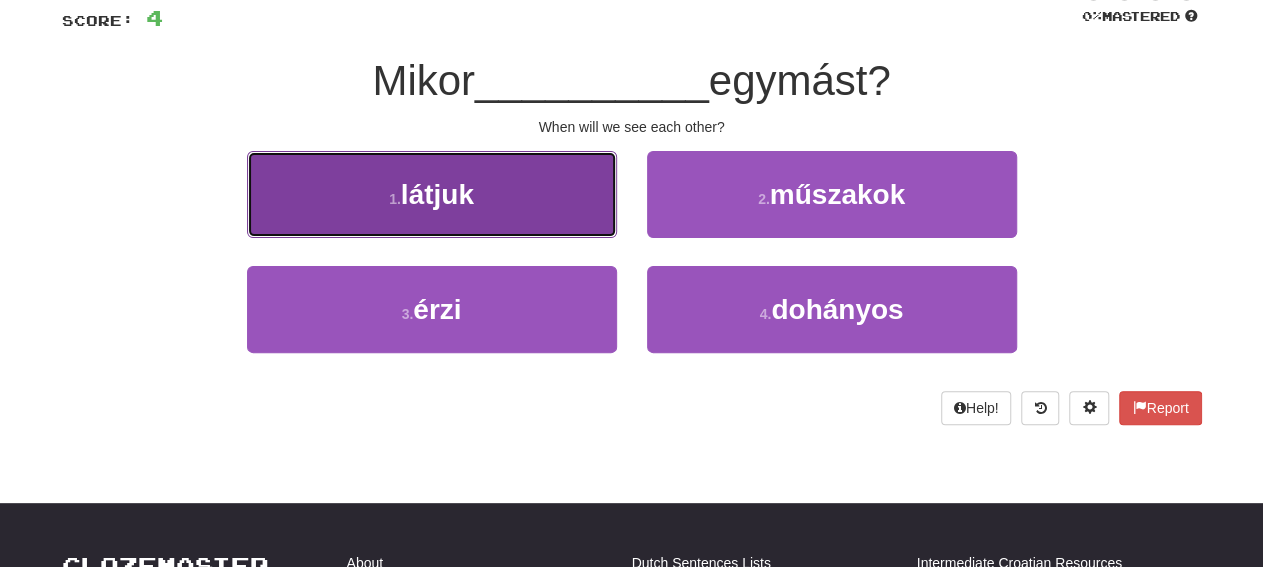 click on "[NUMBER] . látjuk" at bounding box center (432, 194) 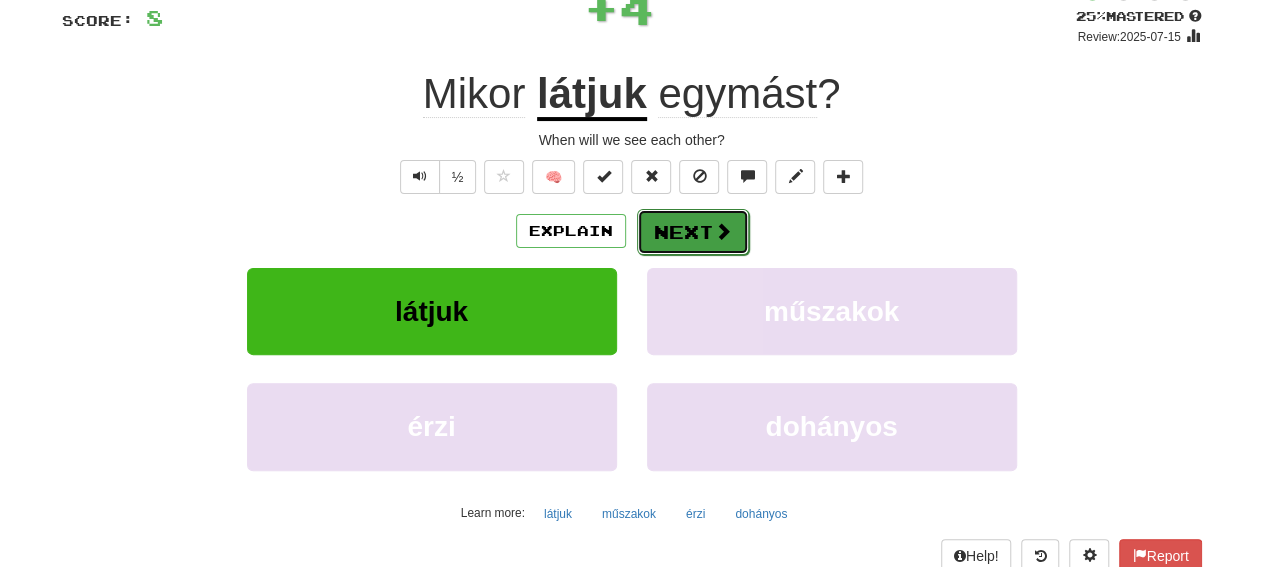 click on "Next" at bounding box center [693, 232] 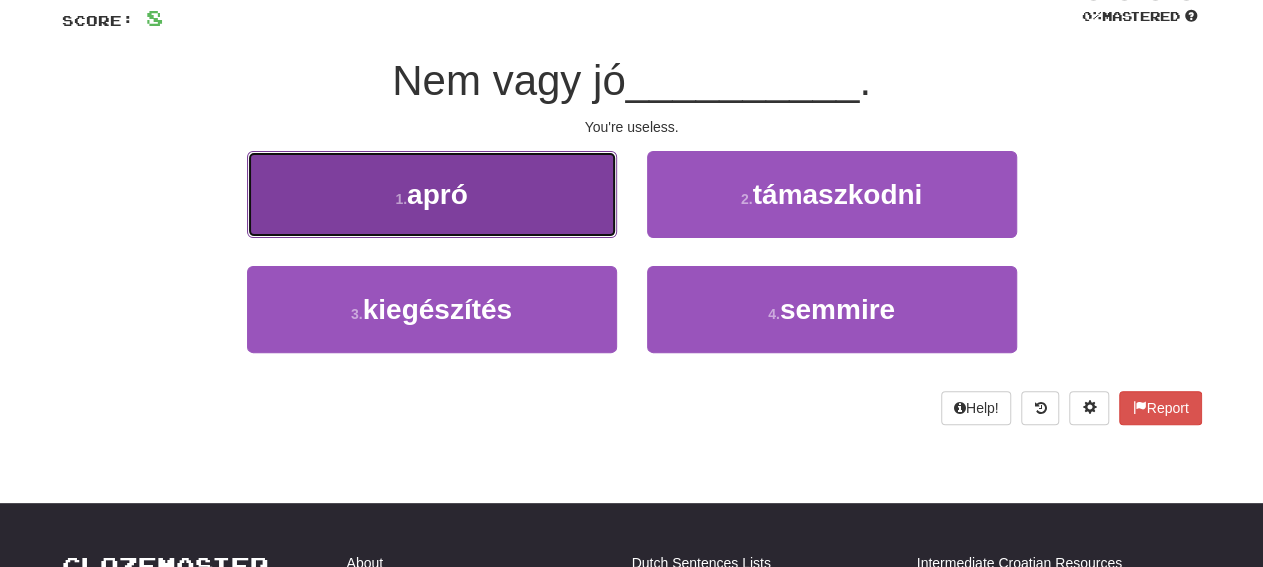 click on "1 .  apró" at bounding box center (432, 194) 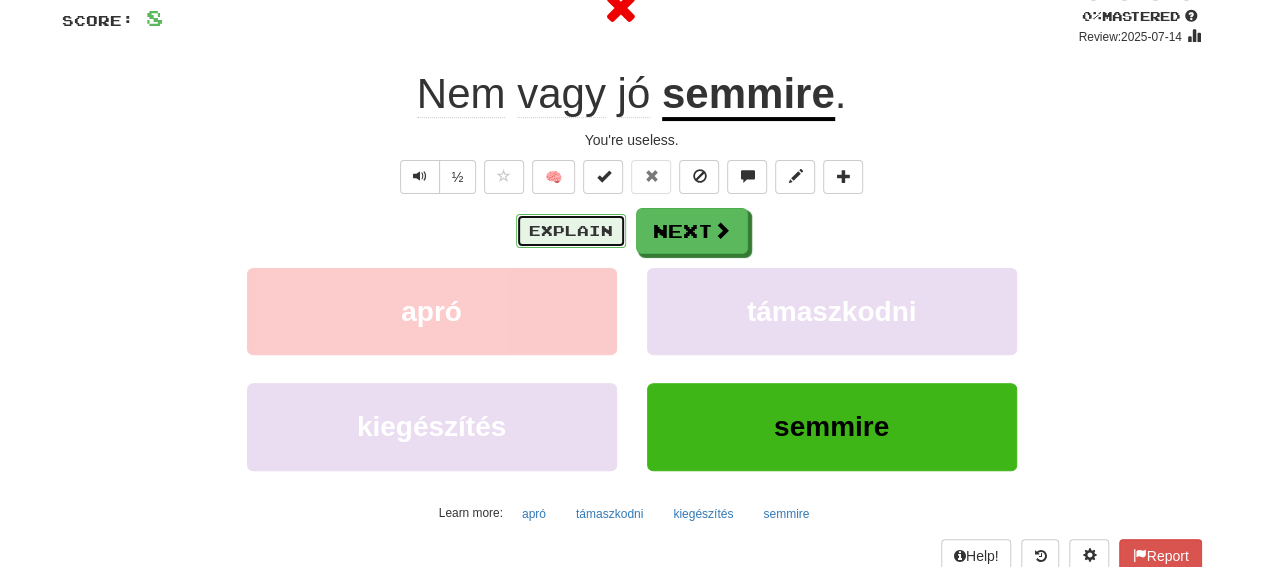 click on "Explain" at bounding box center [571, 231] 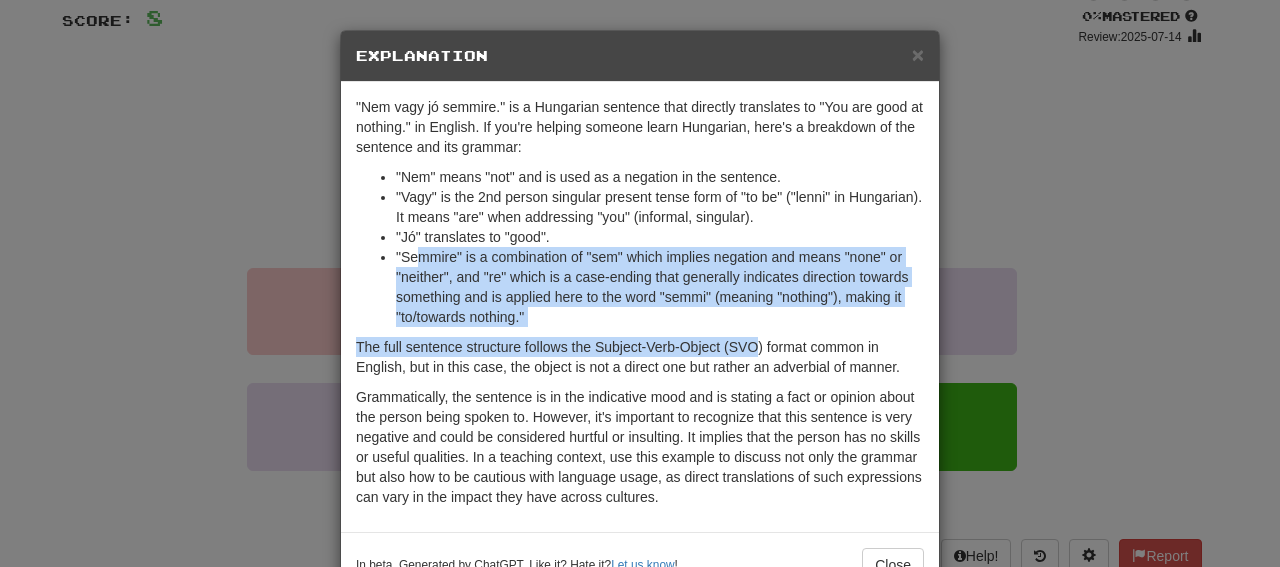drag, startPoint x: 406, startPoint y: 264, endPoint x: 747, endPoint y: 351, distance: 351.92328 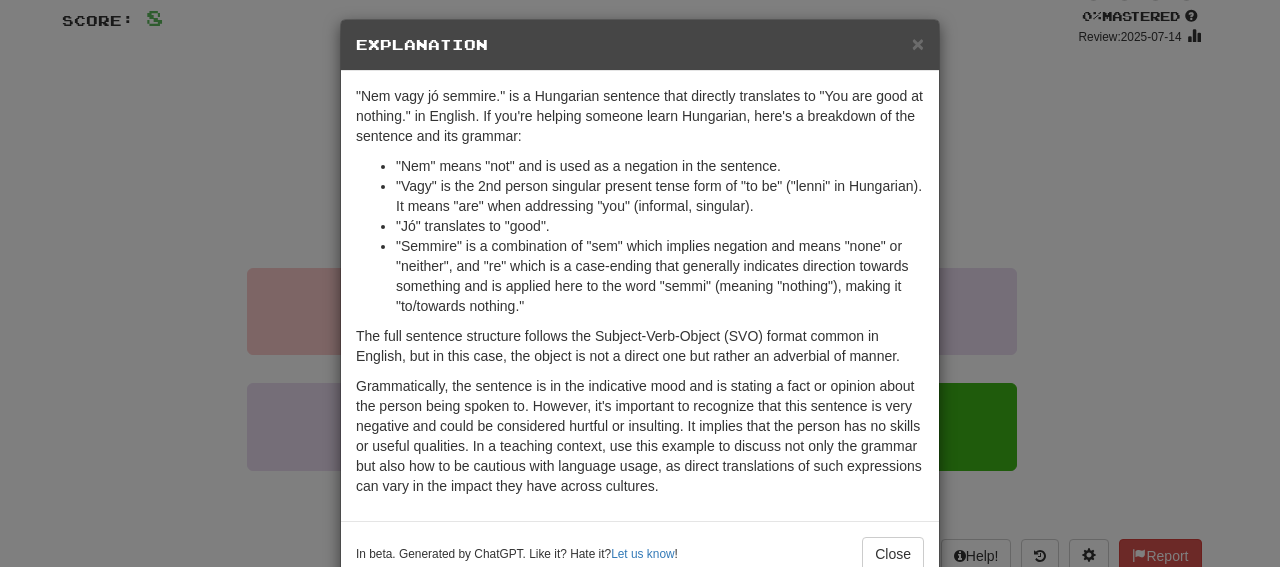 scroll, scrollTop: 0, scrollLeft: 0, axis: both 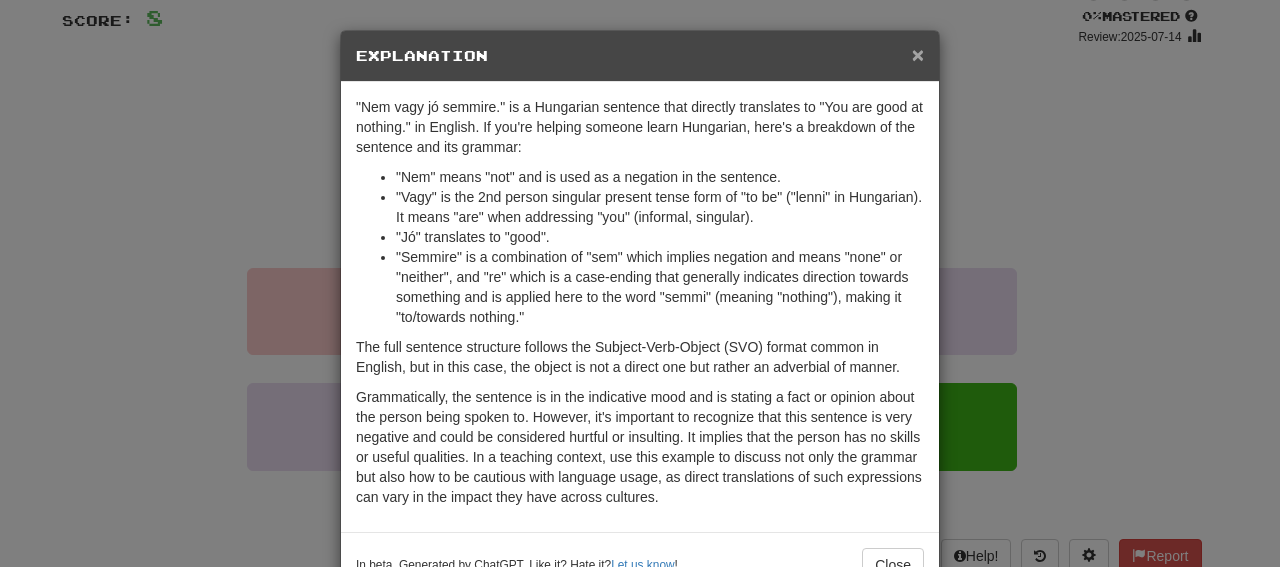 click on "×" at bounding box center [918, 54] 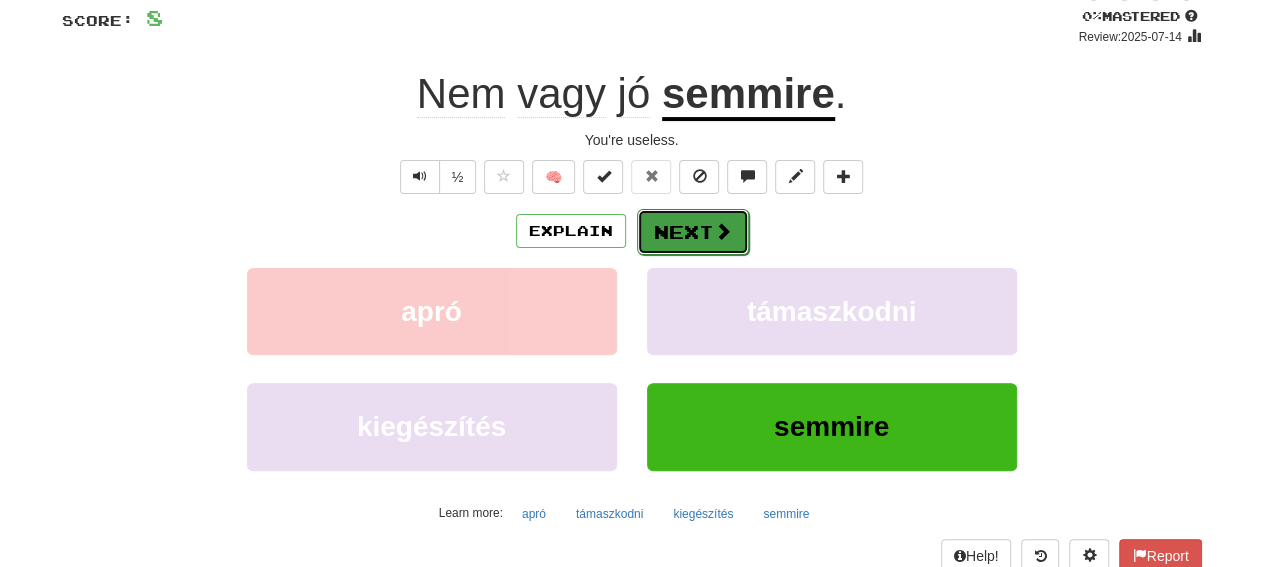 click on "Next" at bounding box center [693, 232] 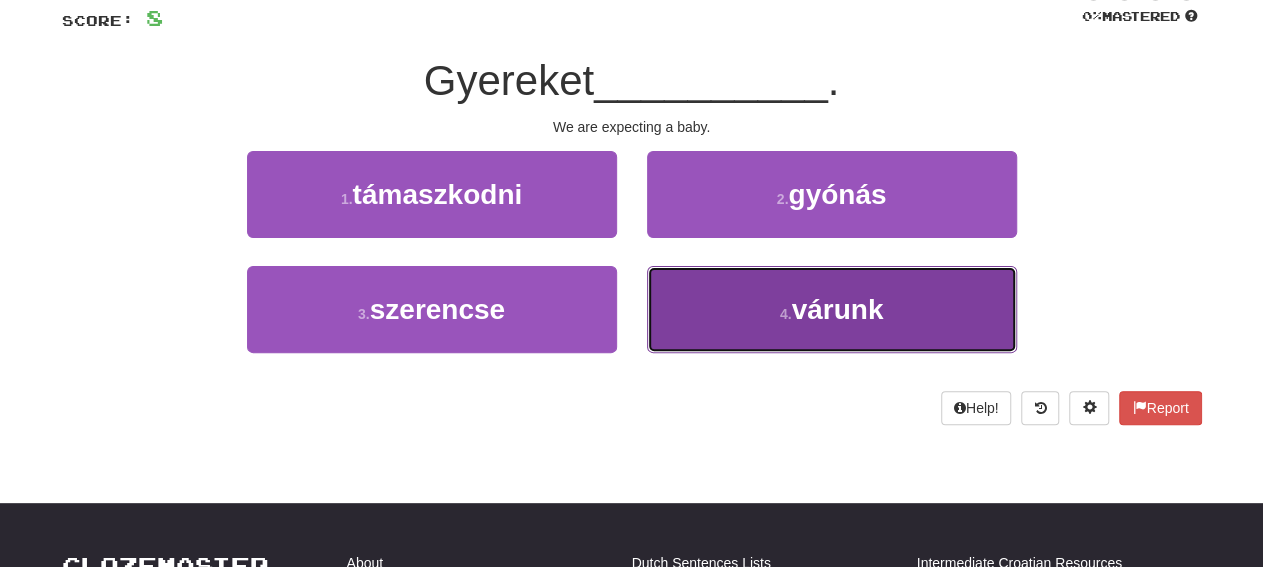 click on "4 .  várunk" at bounding box center [832, 309] 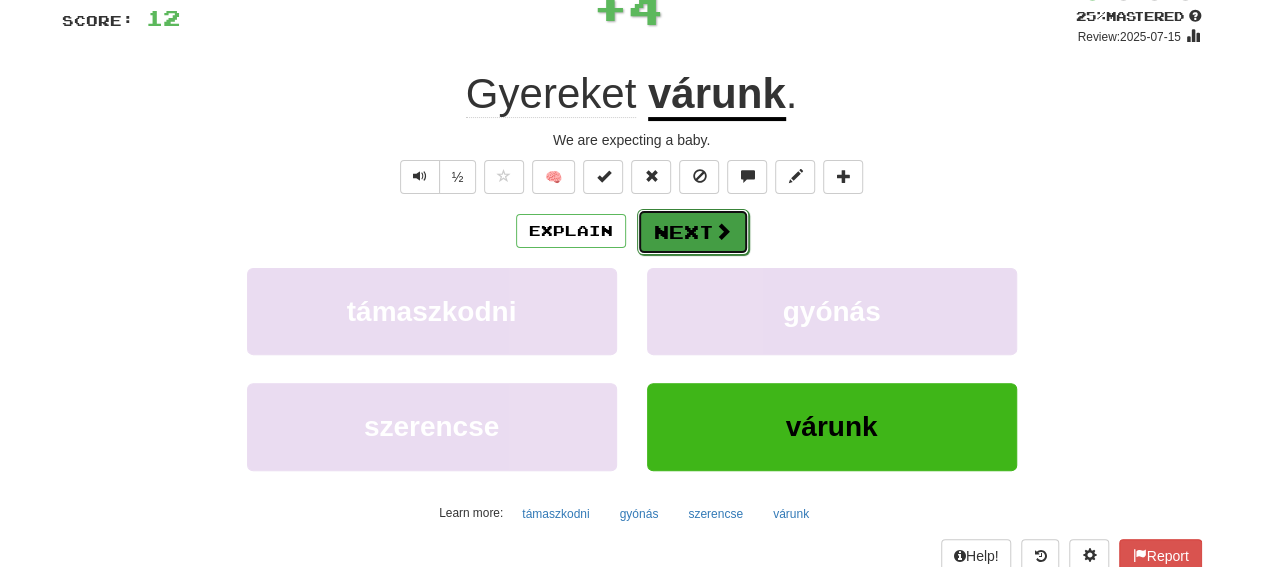 click on "Next" at bounding box center [693, 232] 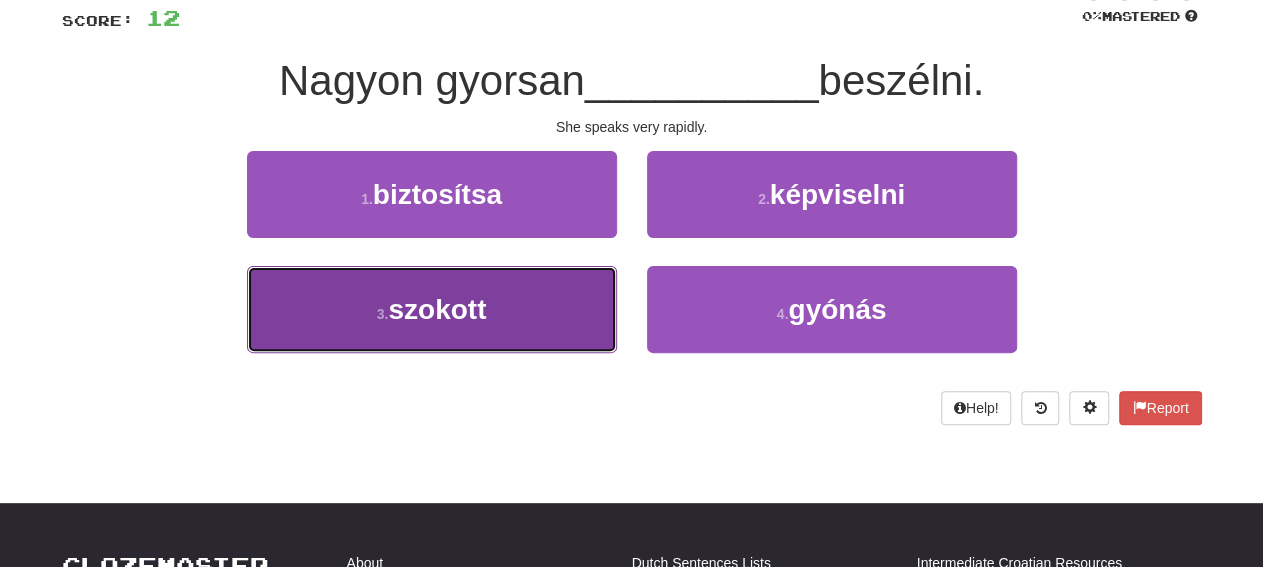 click on "3 .  szokott" at bounding box center (432, 309) 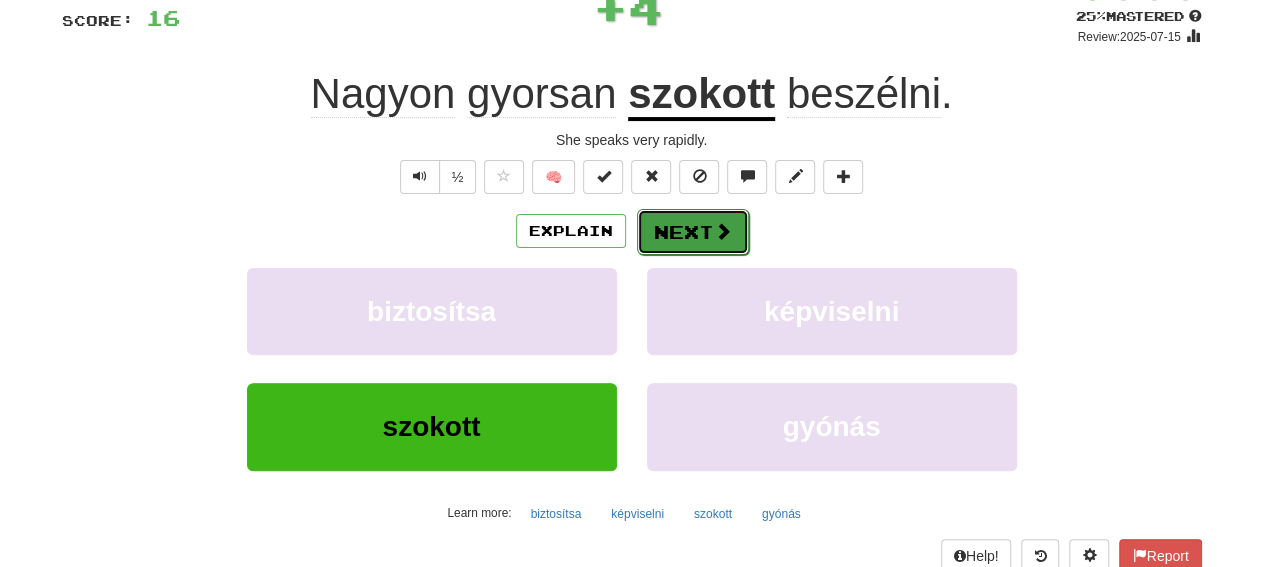 click on "Next" at bounding box center (693, 232) 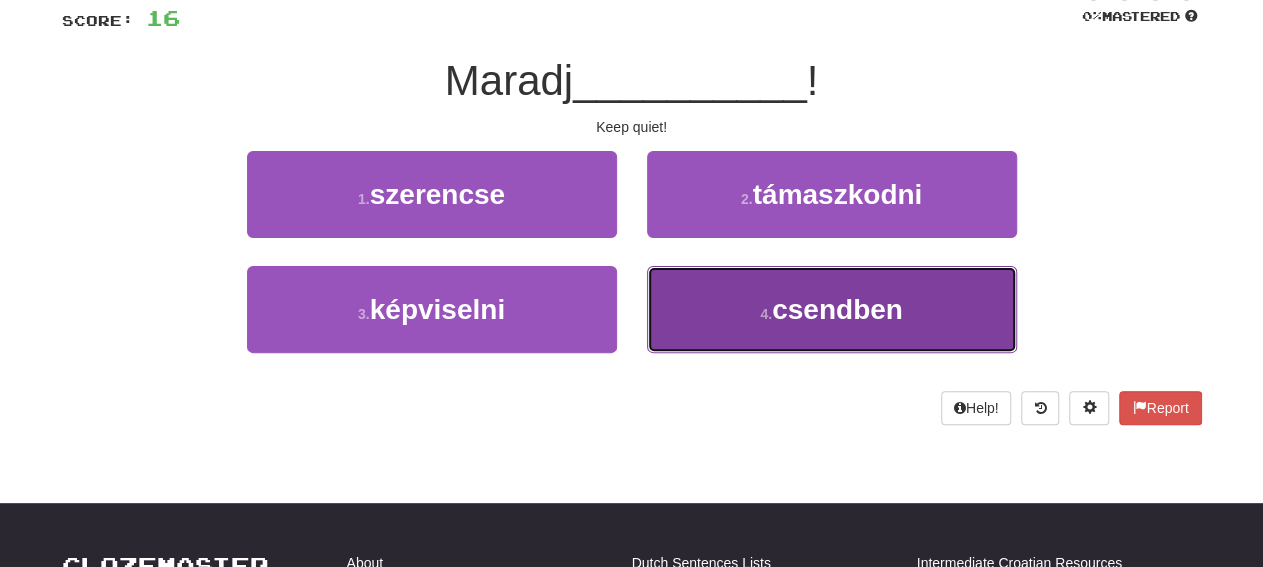 click on "4 .  csendben" at bounding box center [832, 309] 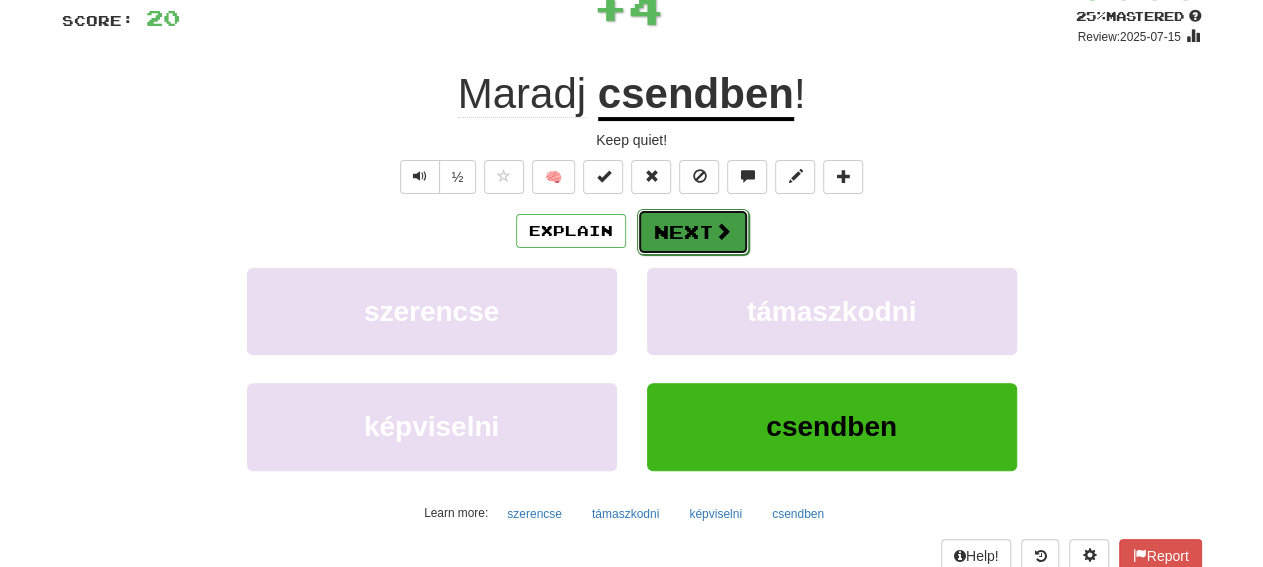 click on "Next" at bounding box center [693, 232] 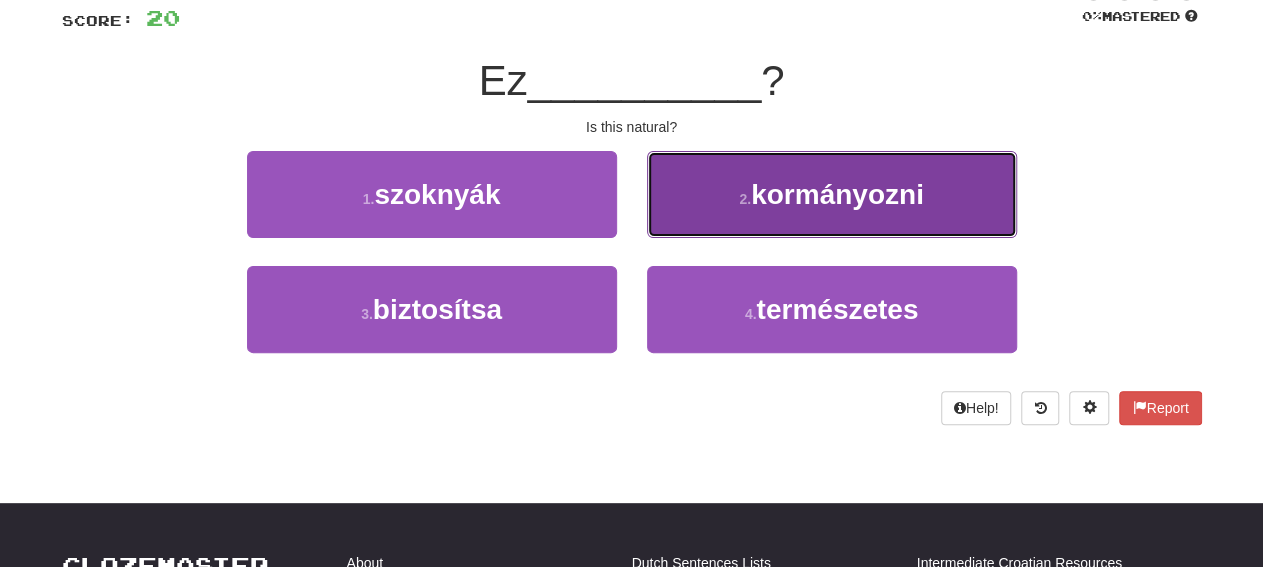 click on "2 .  kormányozni" at bounding box center [832, 194] 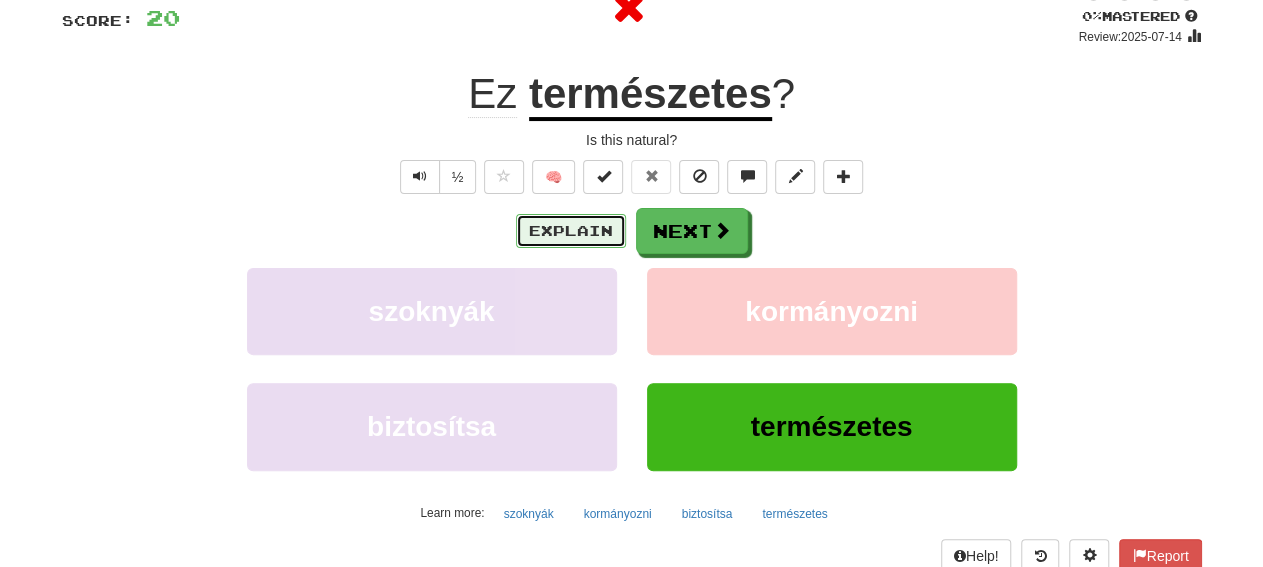 click on "Explain" at bounding box center (571, 231) 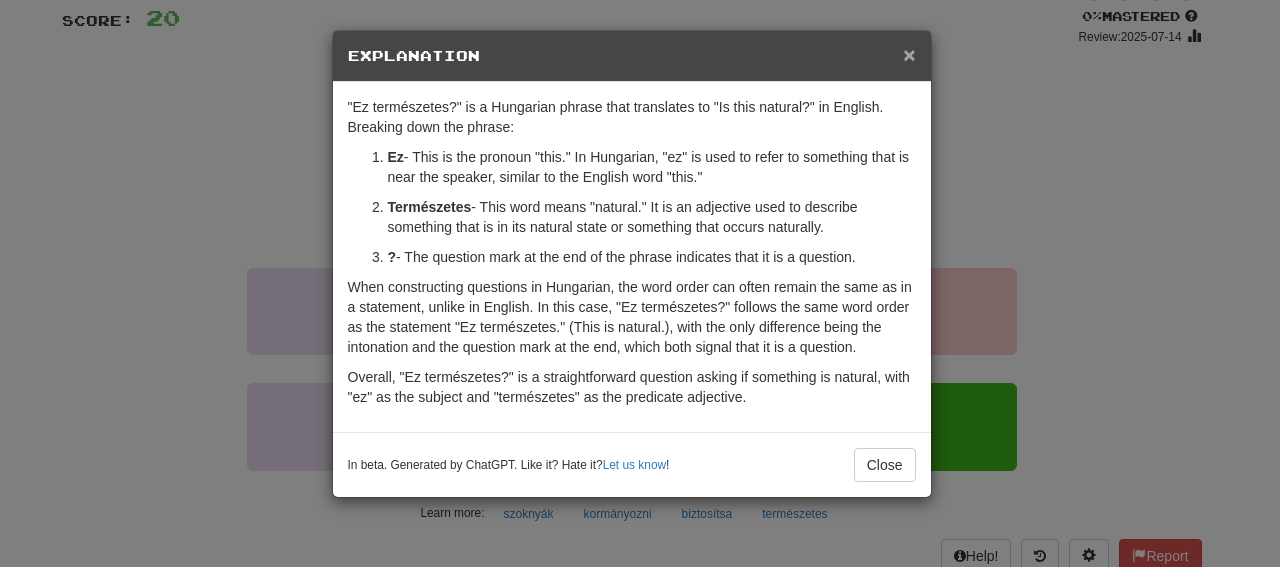 click on "×" at bounding box center (909, 54) 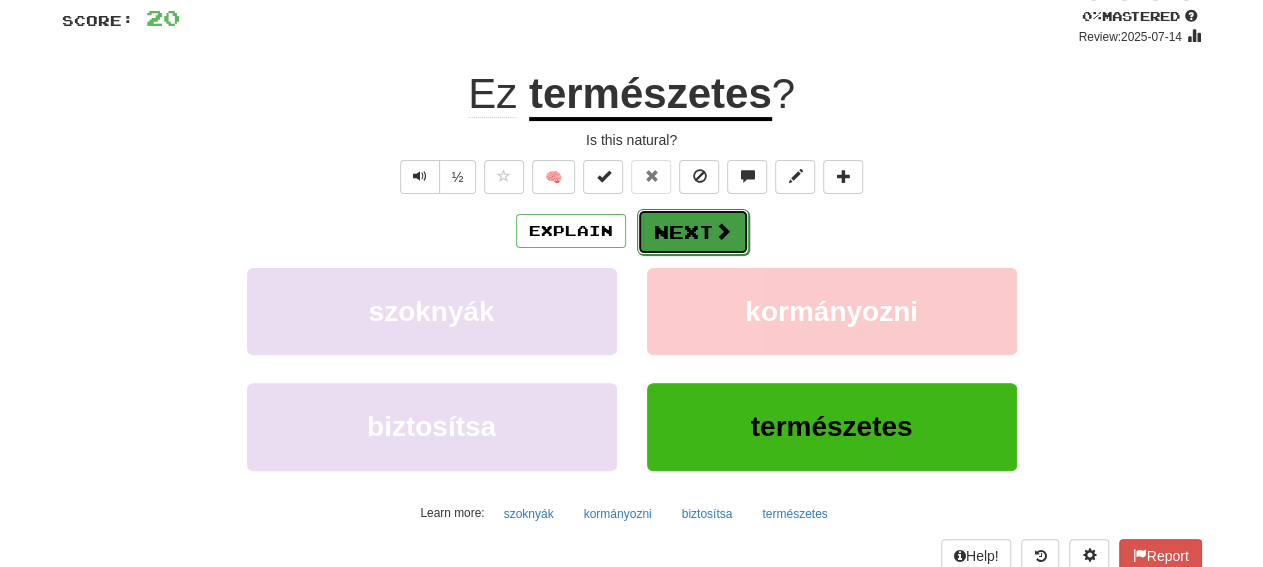 click at bounding box center (723, 231) 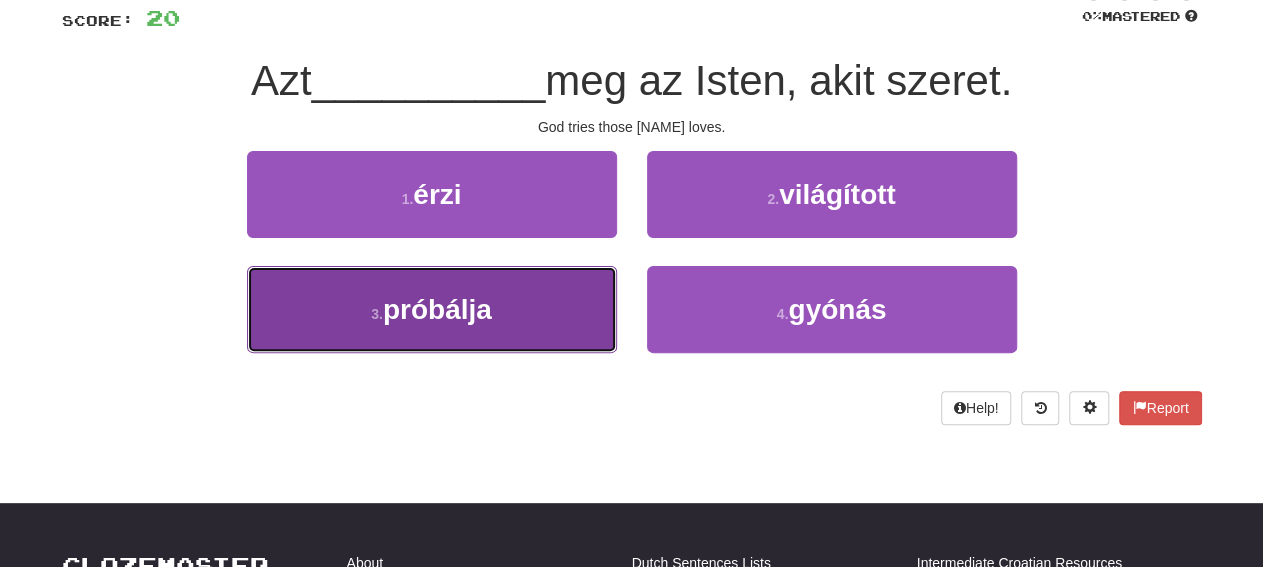 click on "3 .  próbálja" at bounding box center [432, 309] 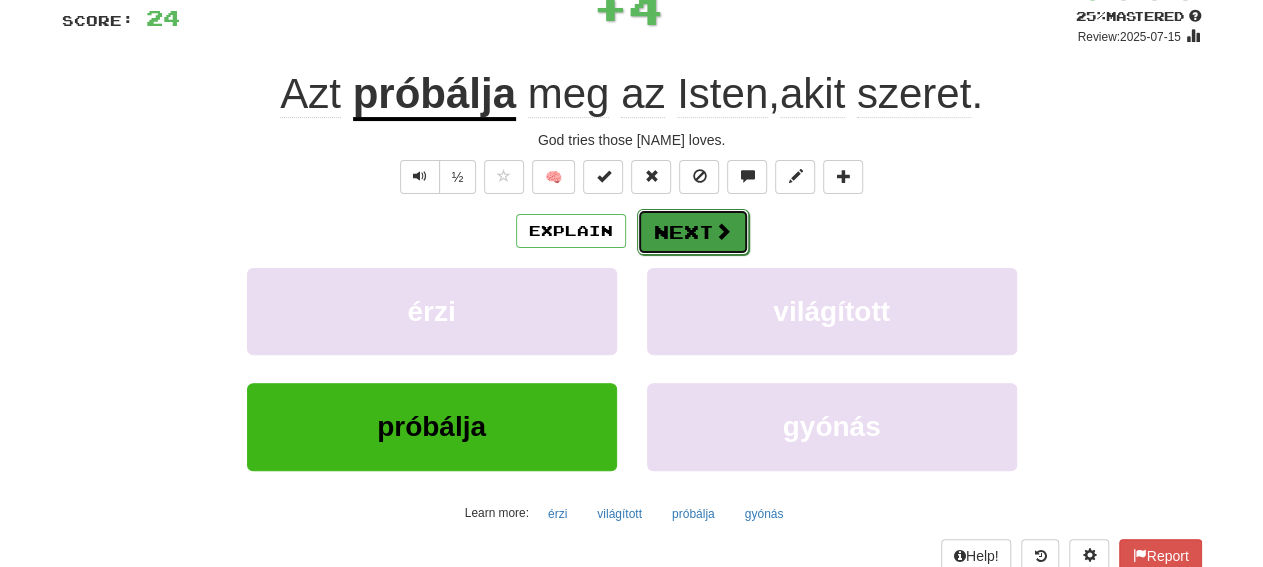 click on "Next" at bounding box center [693, 232] 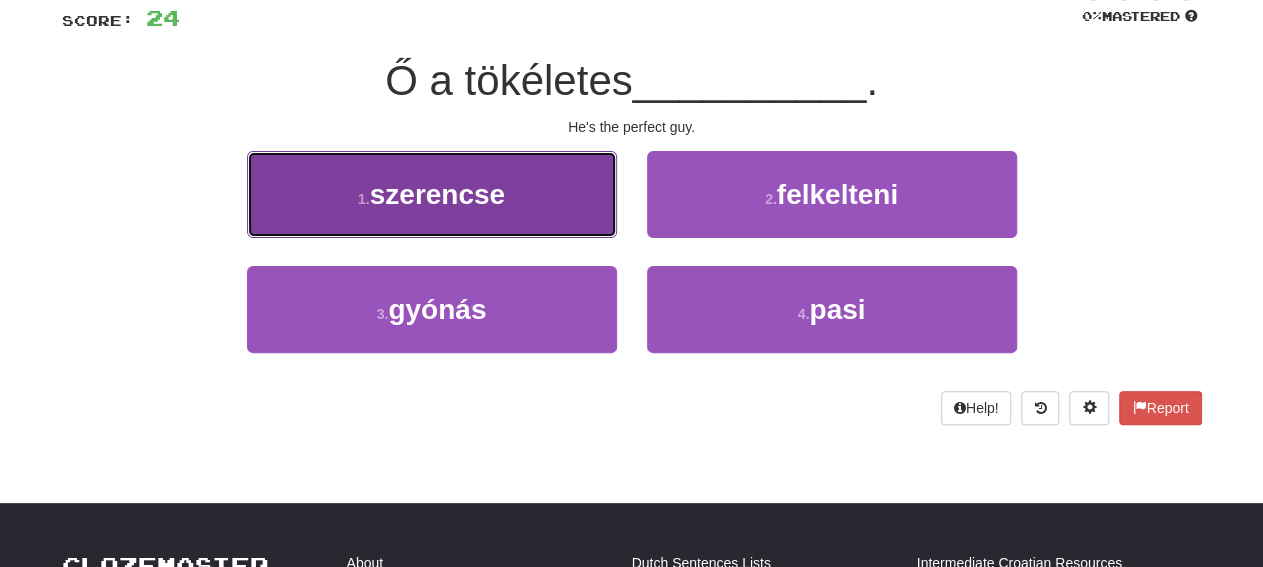 click on "1 .  szerencse" at bounding box center (432, 194) 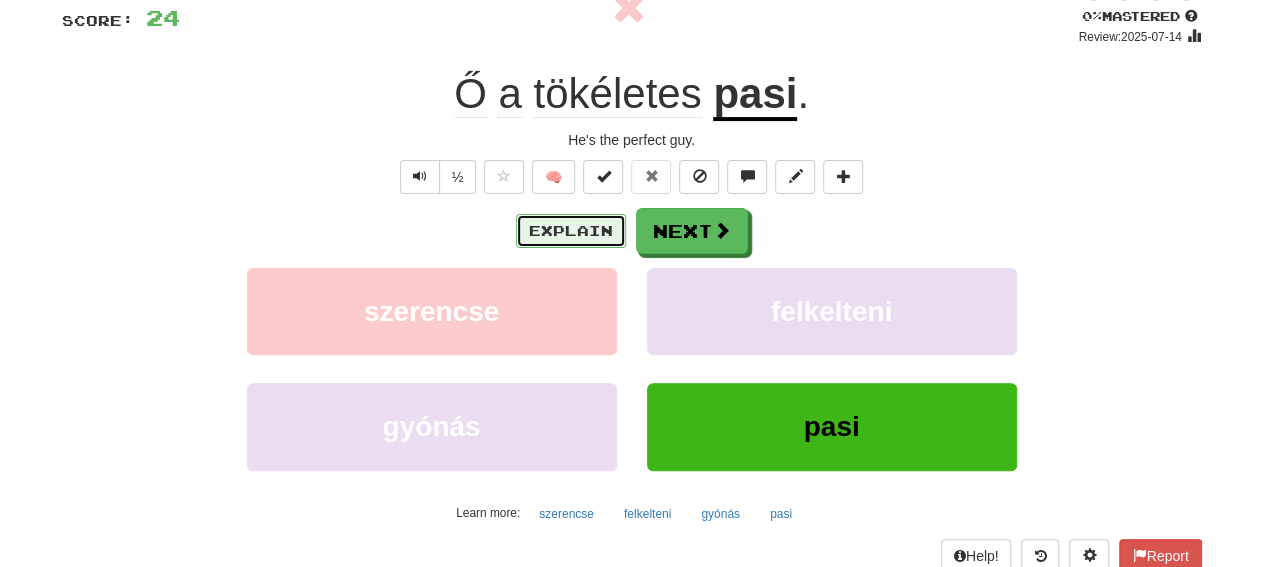 click on "Explain" at bounding box center [571, 231] 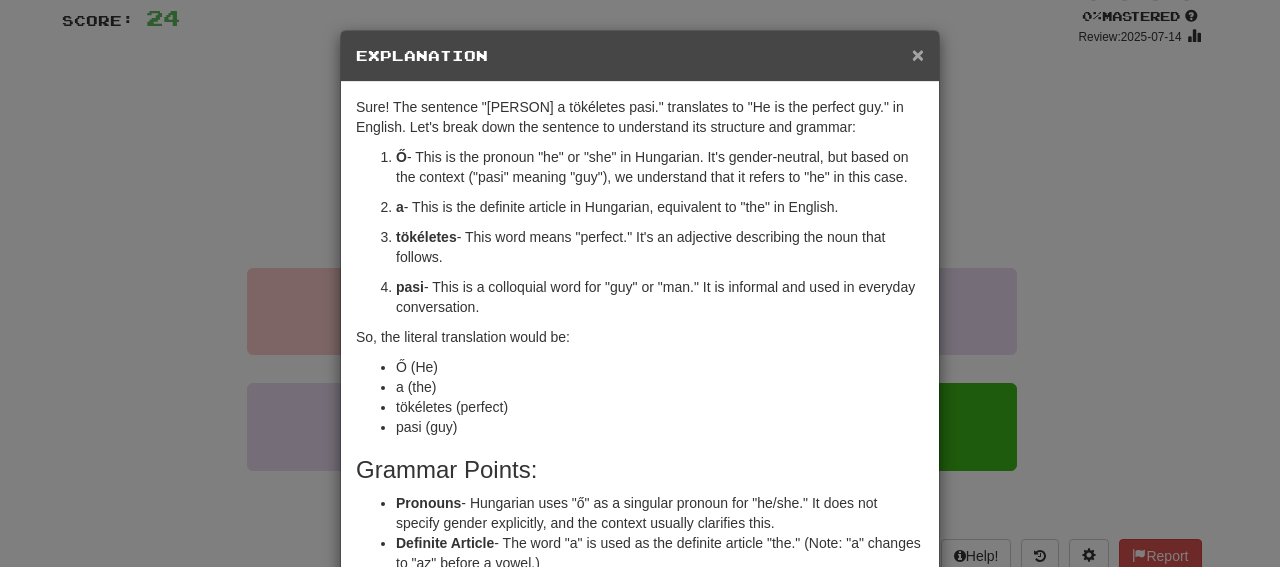 click on "×" at bounding box center [918, 54] 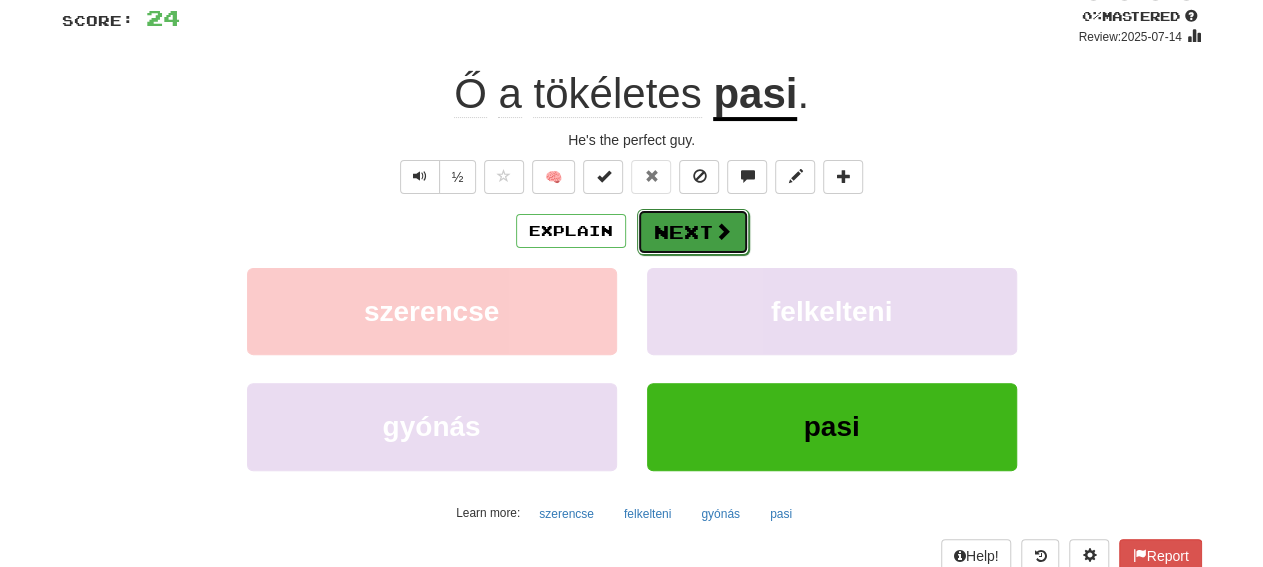 click on "Next" at bounding box center [693, 232] 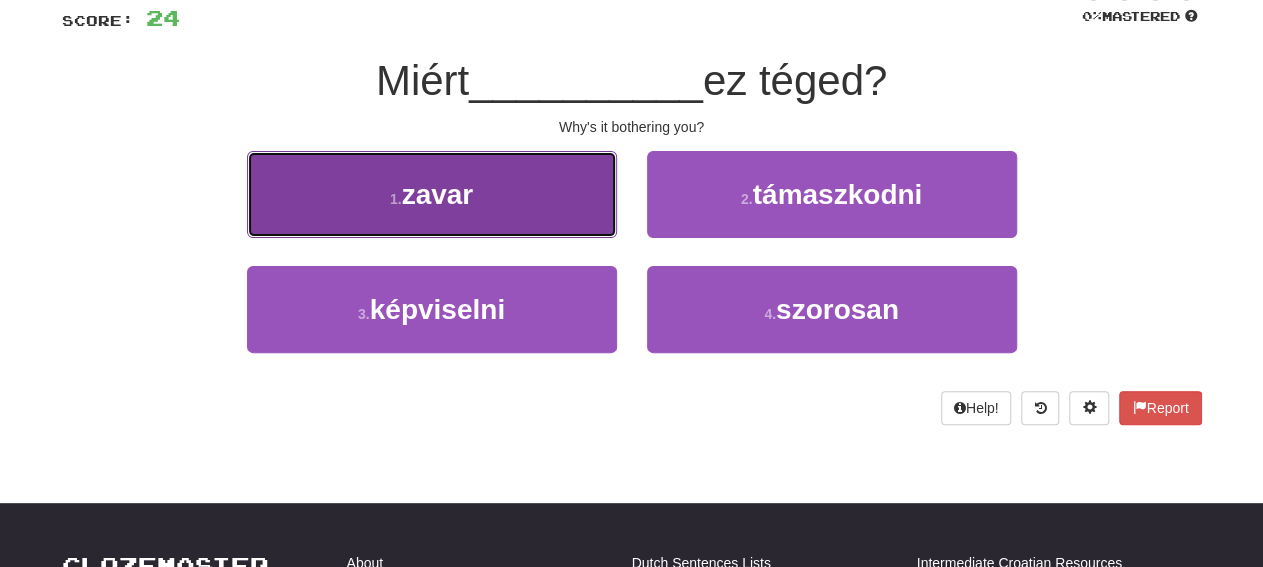 click on "1 .  zavar" at bounding box center (432, 194) 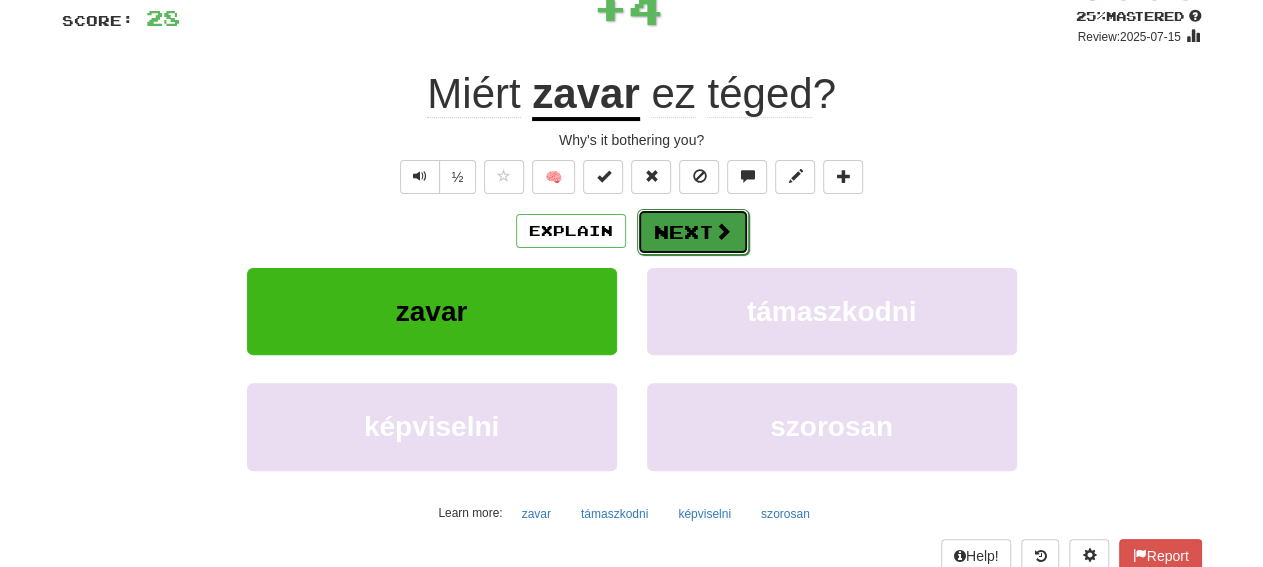 click on "Next" at bounding box center (693, 232) 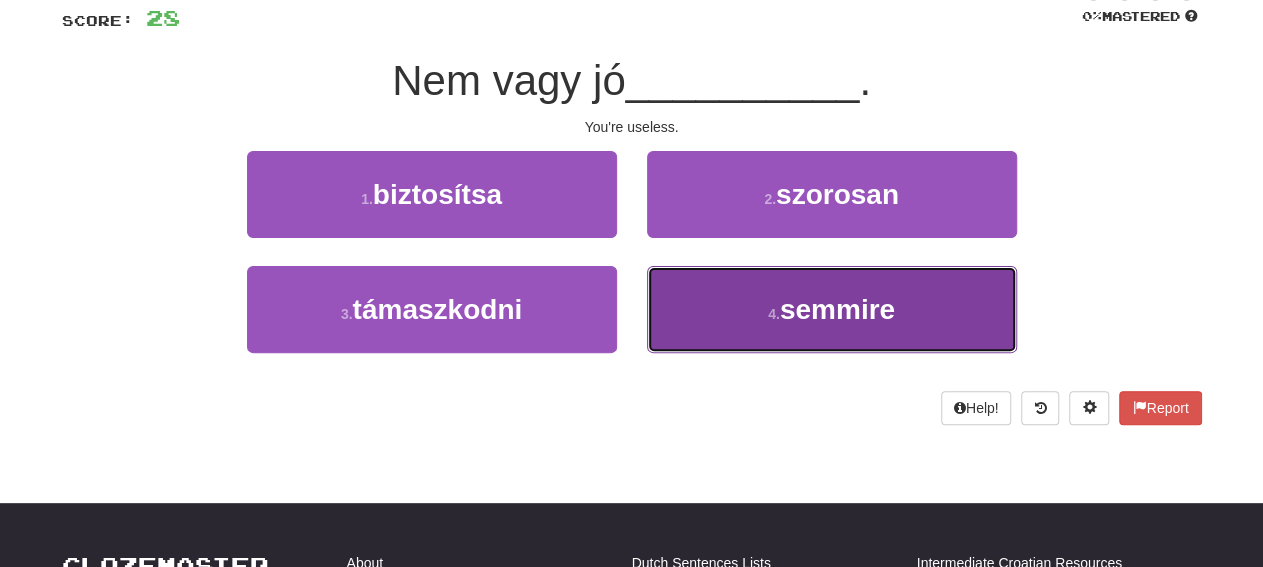 click on "[NUMBER] . semmire" at bounding box center [832, 309] 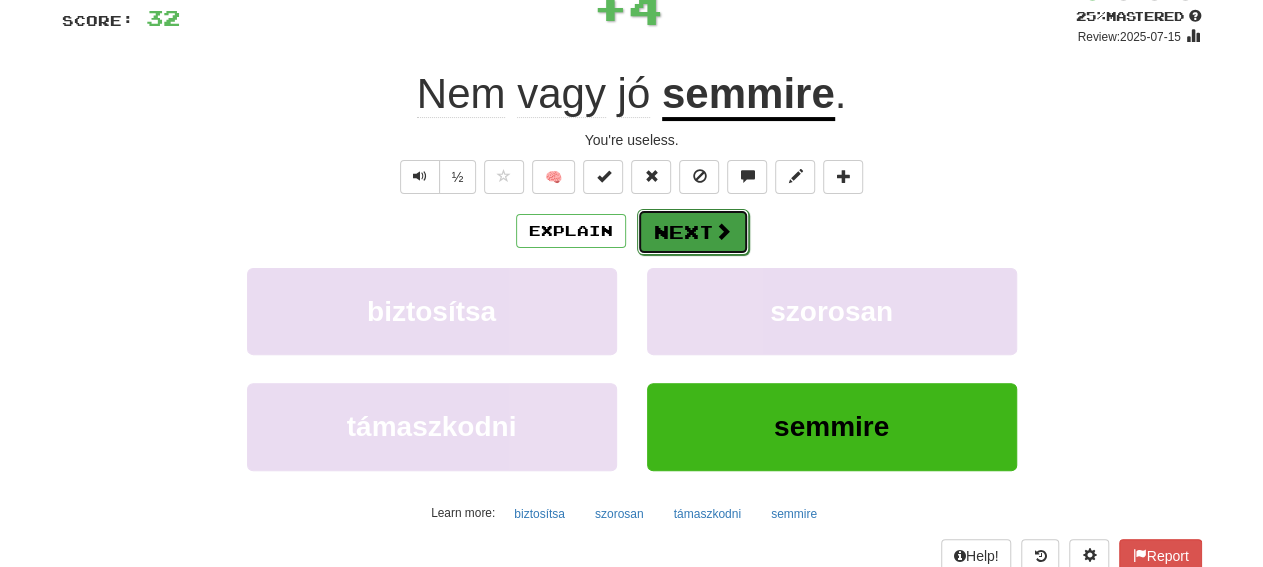 click on "Next" at bounding box center [693, 232] 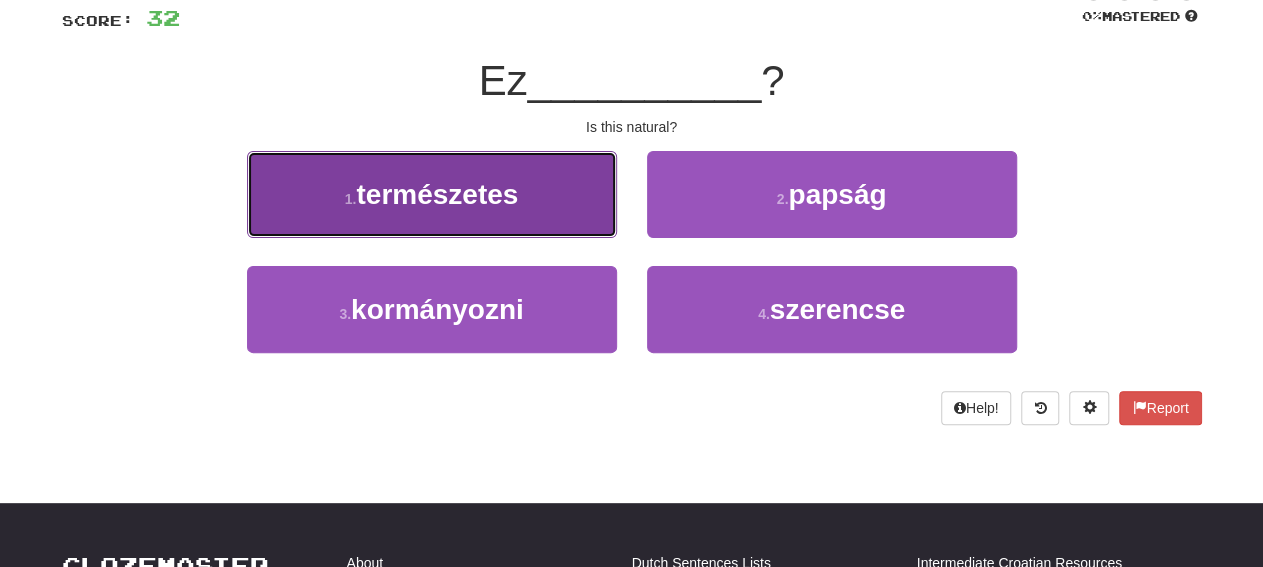 click on "1 .  természetes" at bounding box center (432, 194) 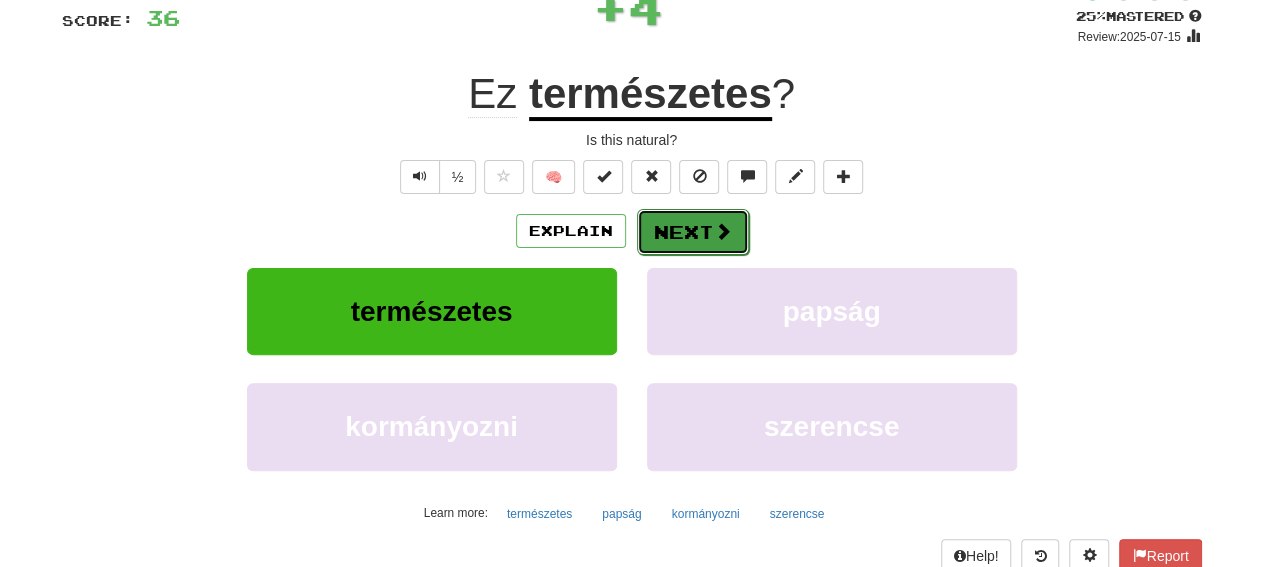click on "Next" at bounding box center (693, 232) 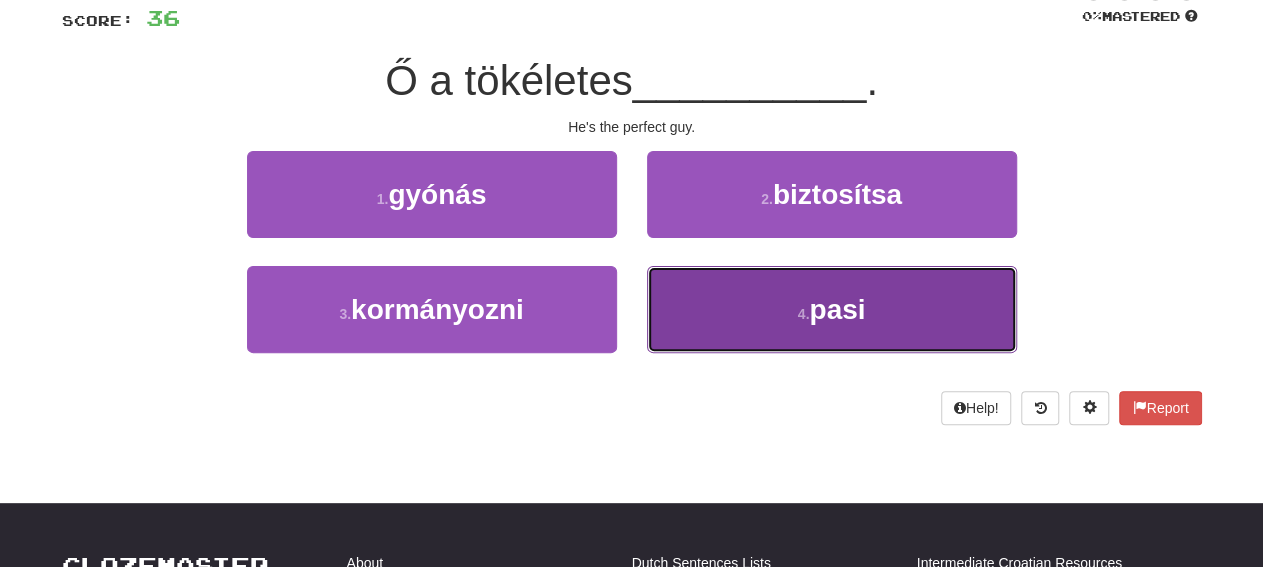 click on "4 .  pasi" at bounding box center [832, 309] 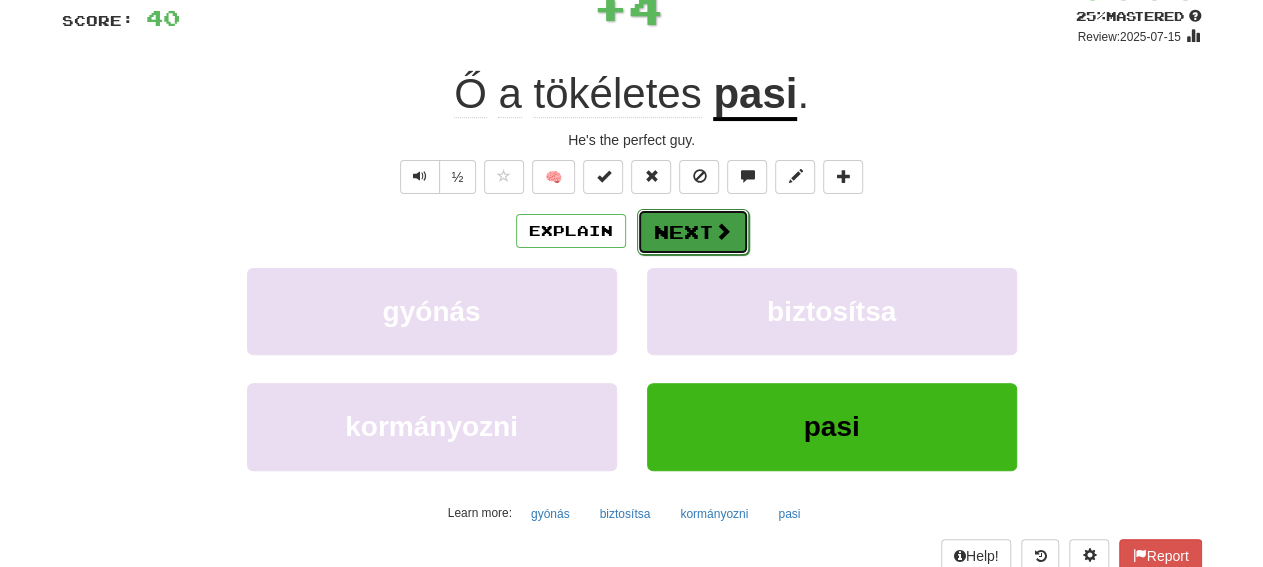 click on "Next" at bounding box center [693, 232] 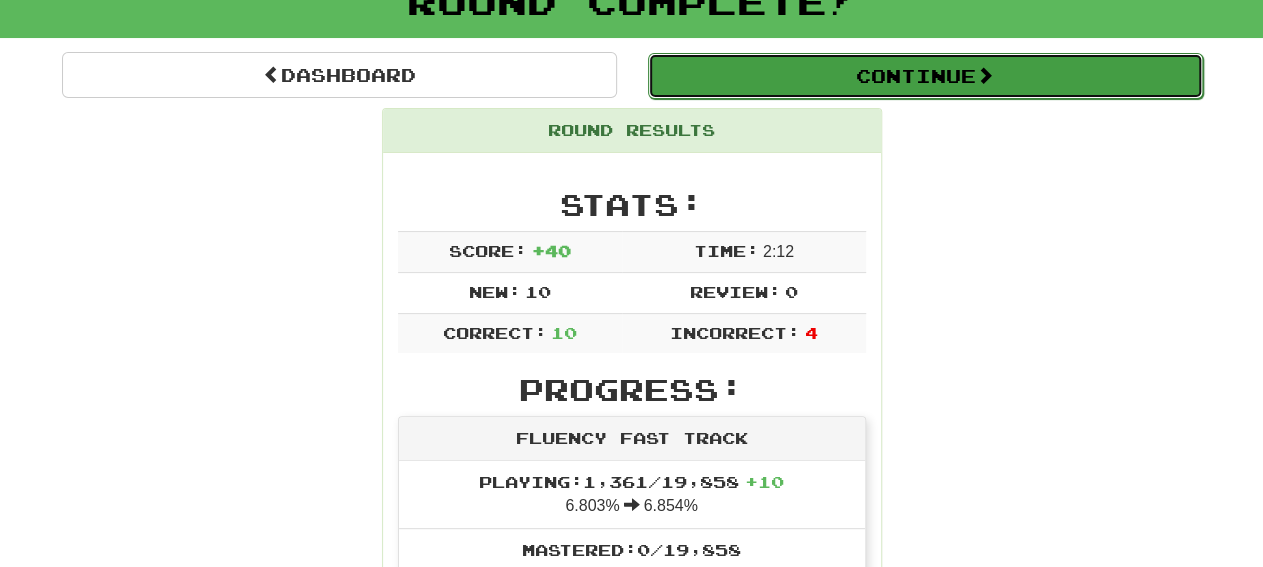 click on "Continue" at bounding box center [925, 76] 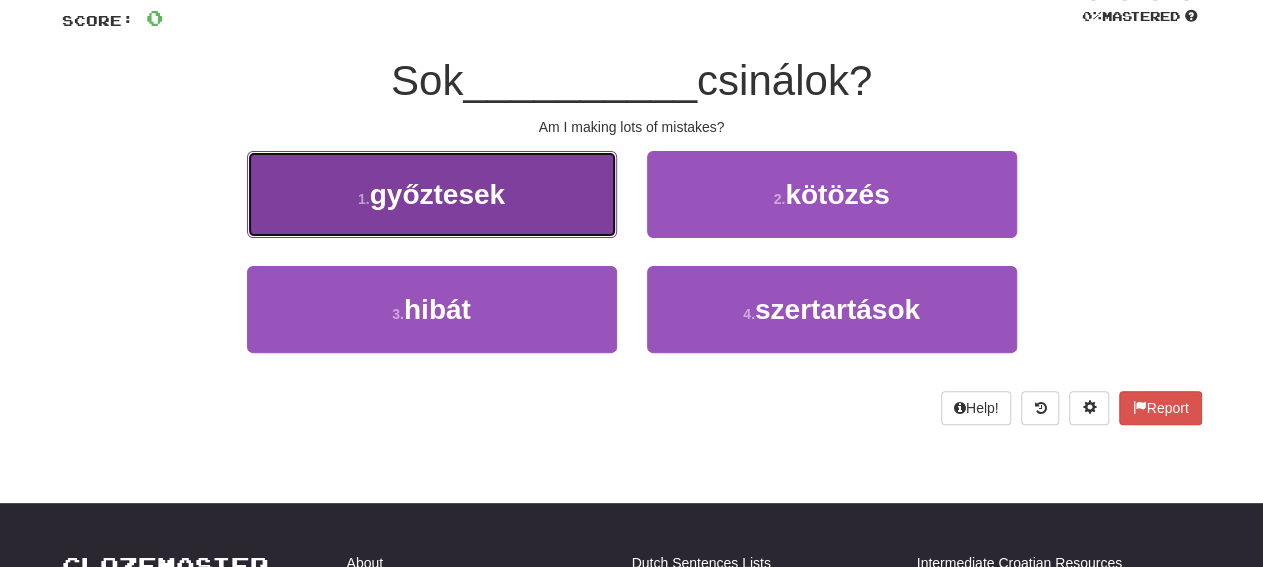 click on "[NUMBER] . győztesek" at bounding box center (432, 194) 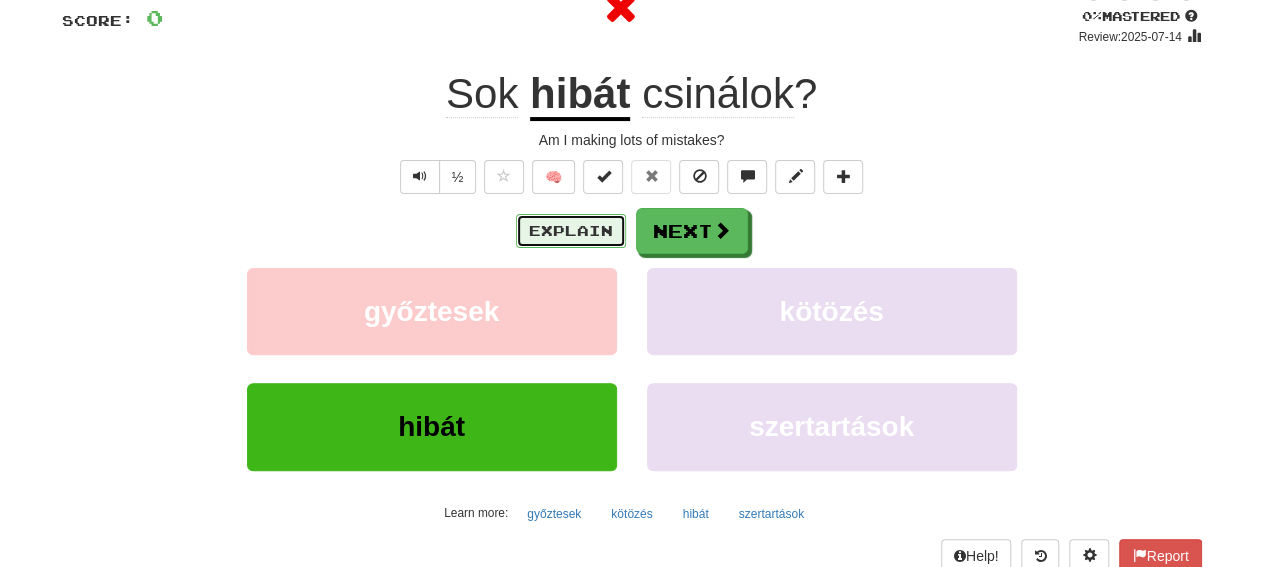 click on "Explain" at bounding box center [571, 231] 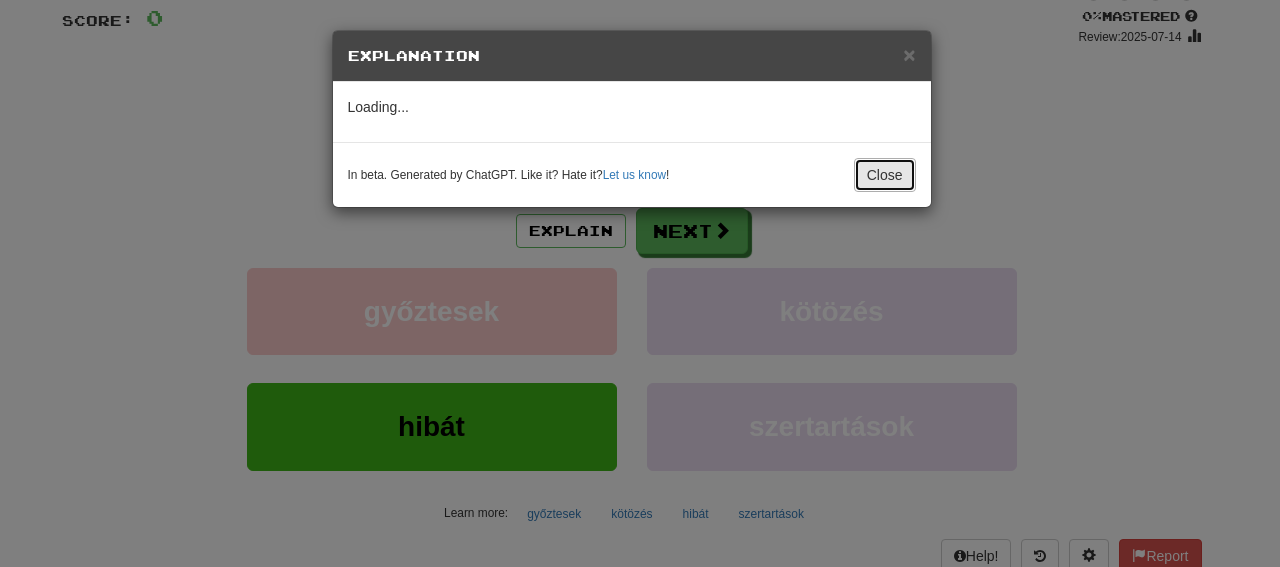 click on "Close" at bounding box center [885, 175] 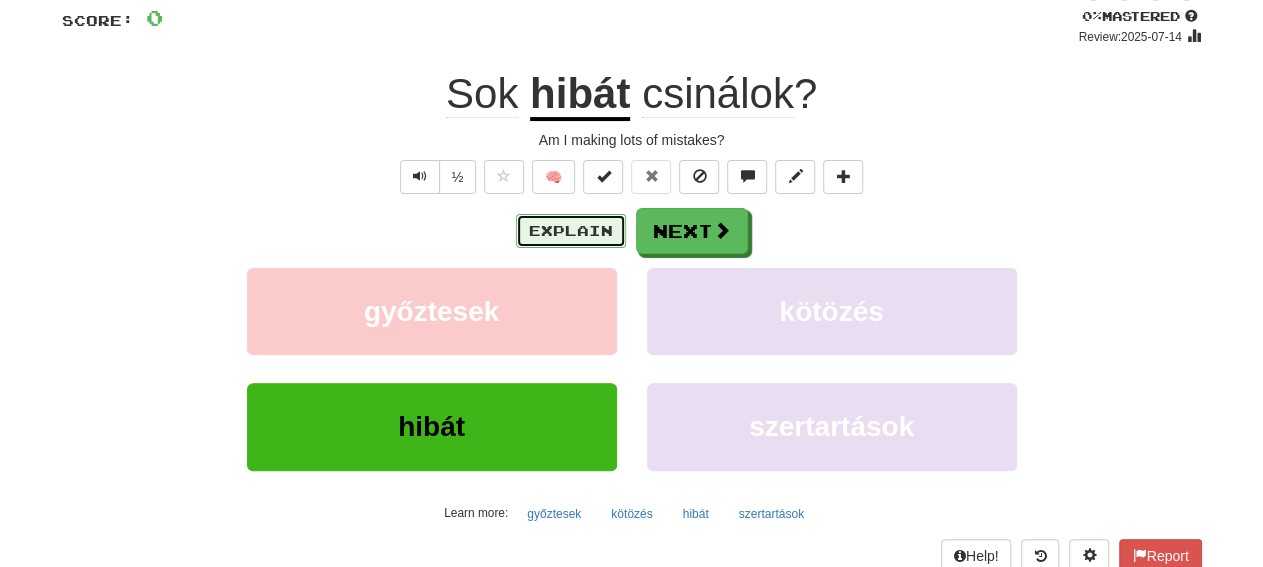 click on "Explain" at bounding box center (571, 231) 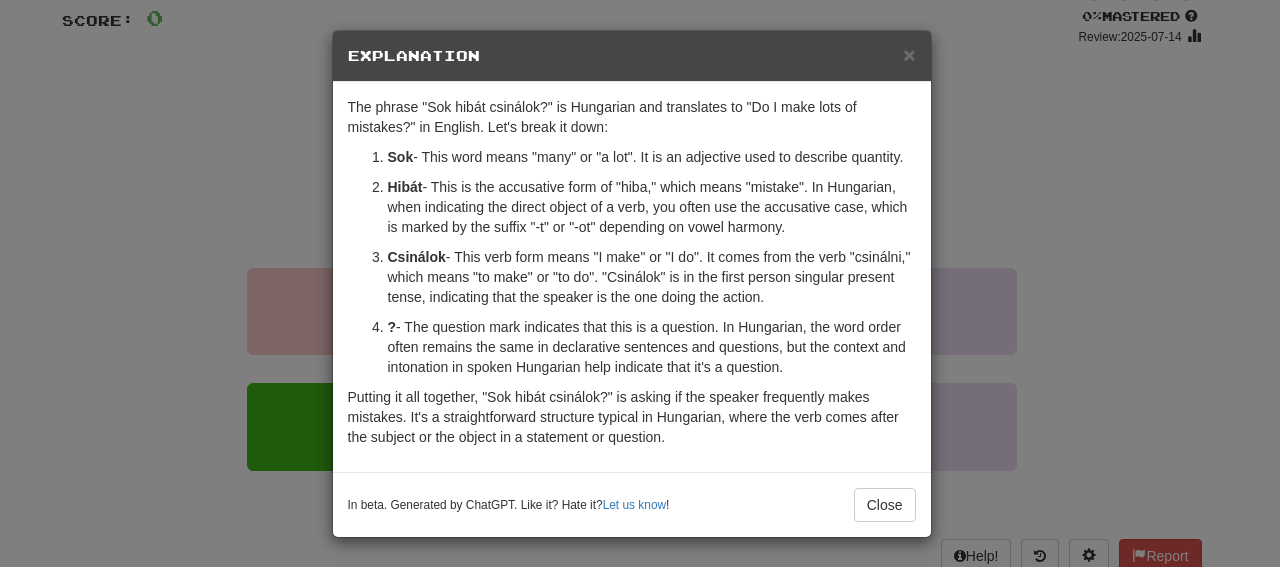 drag, startPoint x: 517, startPoint y: 189, endPoint x: 803, endPoint y: 219, distance: 287.56912 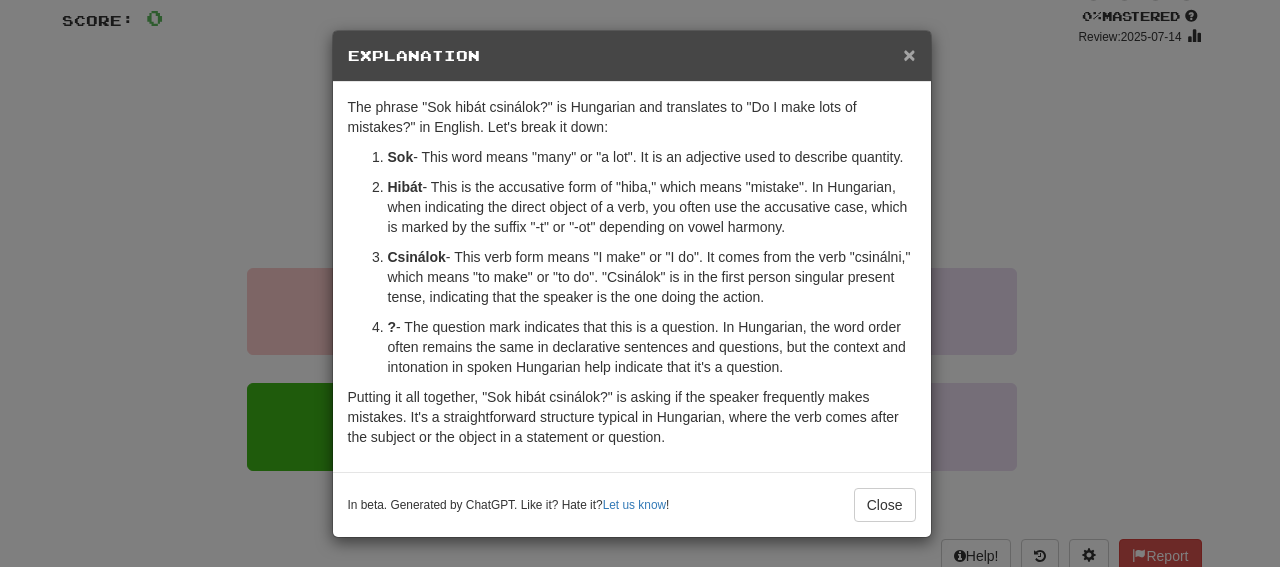 click on "×" at bounding box center [909, 54] 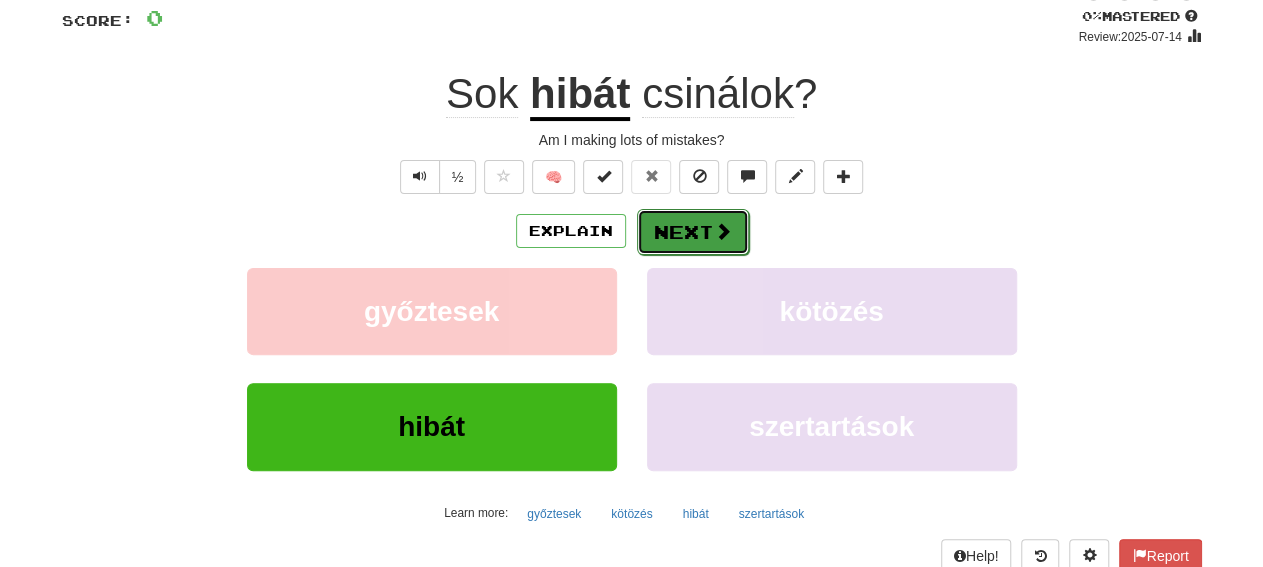 click on "Next" at bounding box center (693, 232) 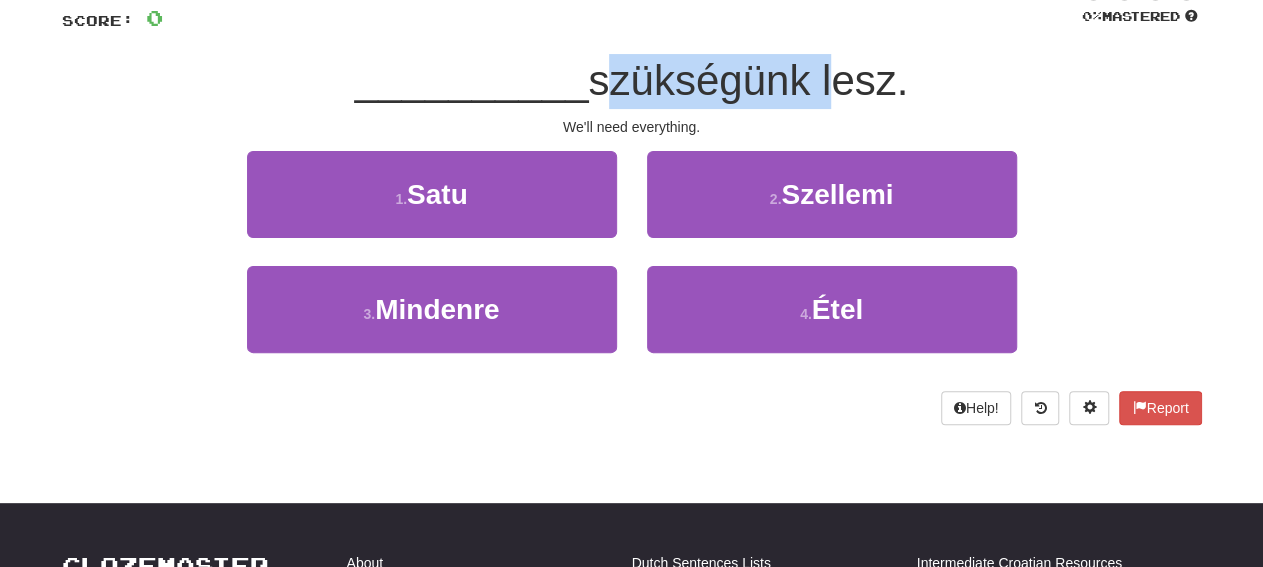 drag, startPoint x: 601, startPoint y: 79, endPoint x: 824, endPoint y: 81, distance: 223.00897 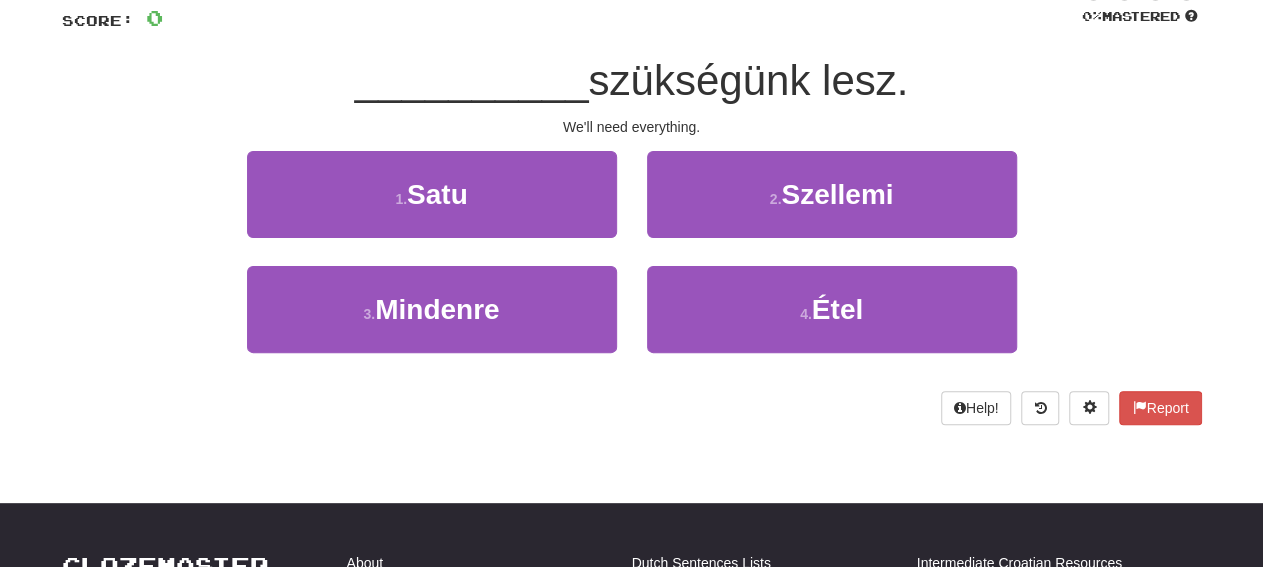 click on "szükségünk lesz." at bounding box center [748, 80] 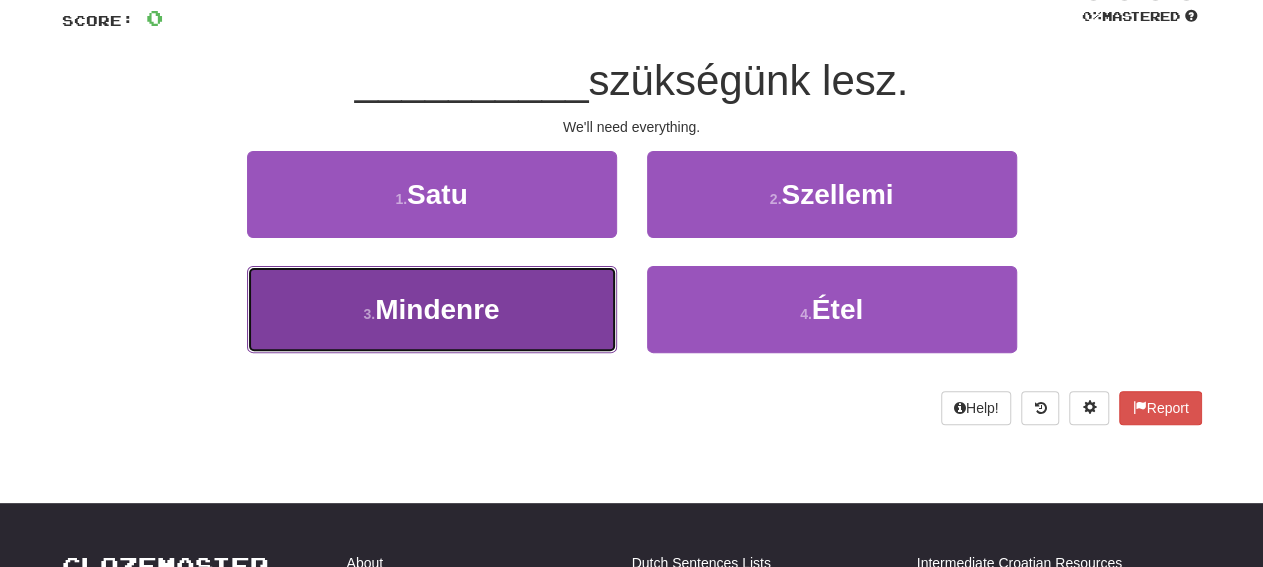 click on "Mindenre" at bounding box center [437, 309] 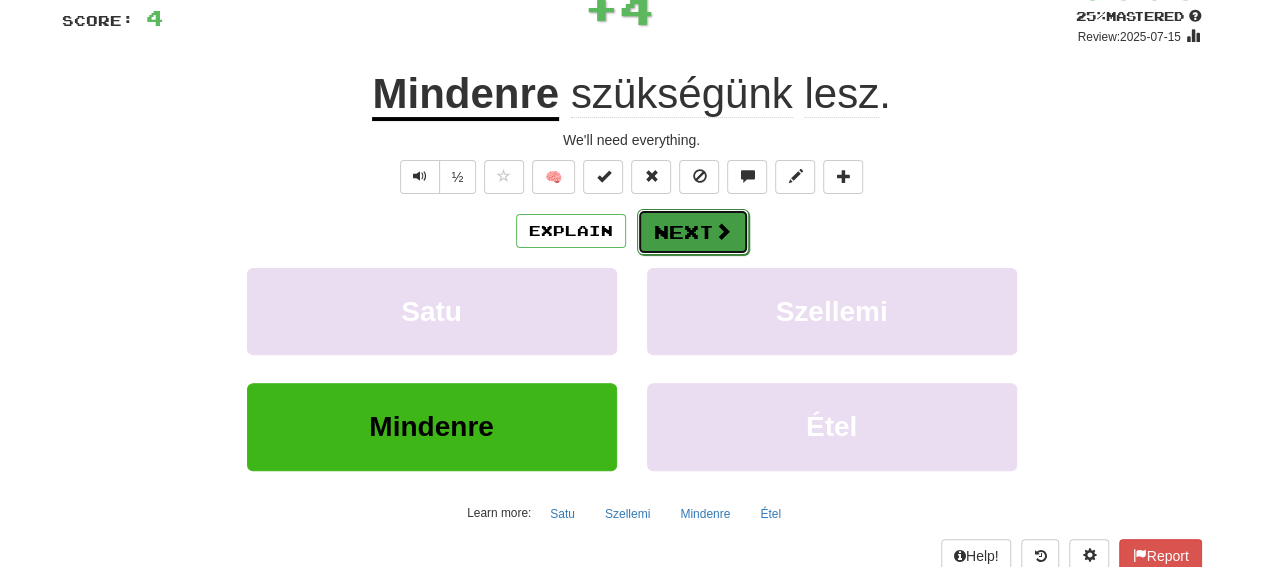 click on "Next" at bounding box center (693, 232) 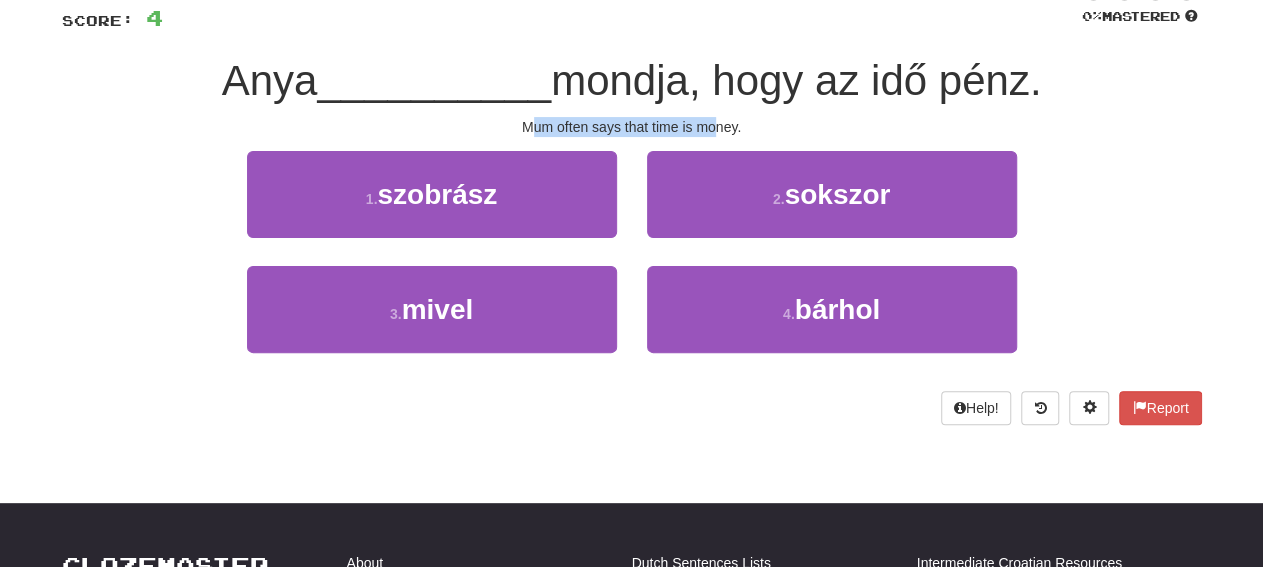drag, startPoint x: 537, startPoint y: 132, endPoint x: 713, endPoint y: 126, distance: 176.10225 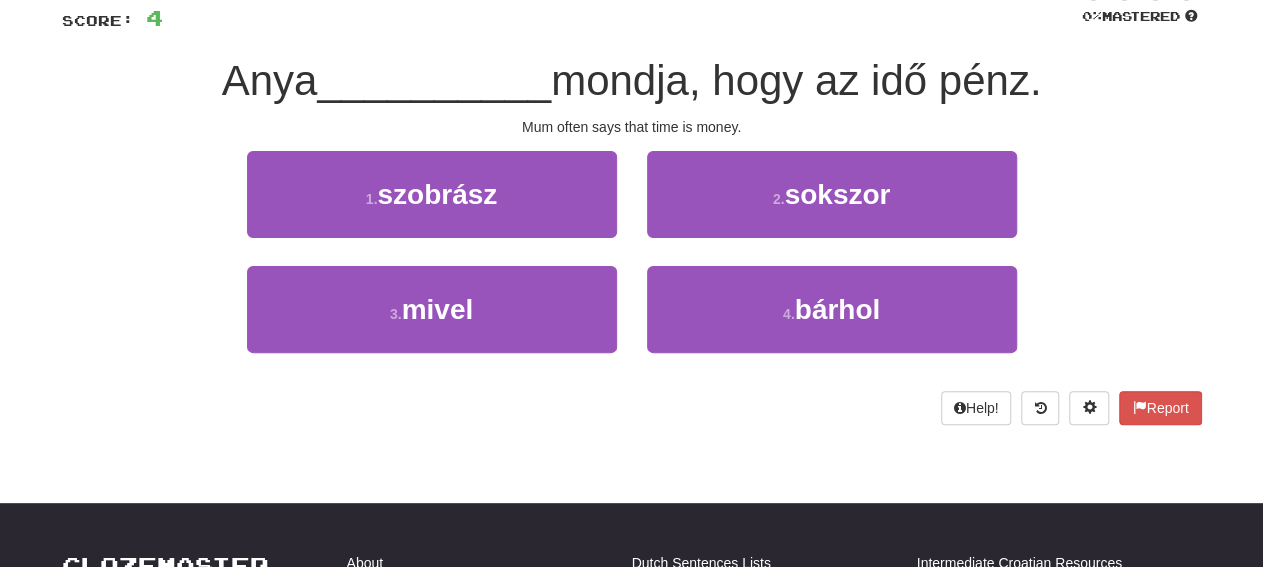 click on "__________" at bounding box center (434, 80) 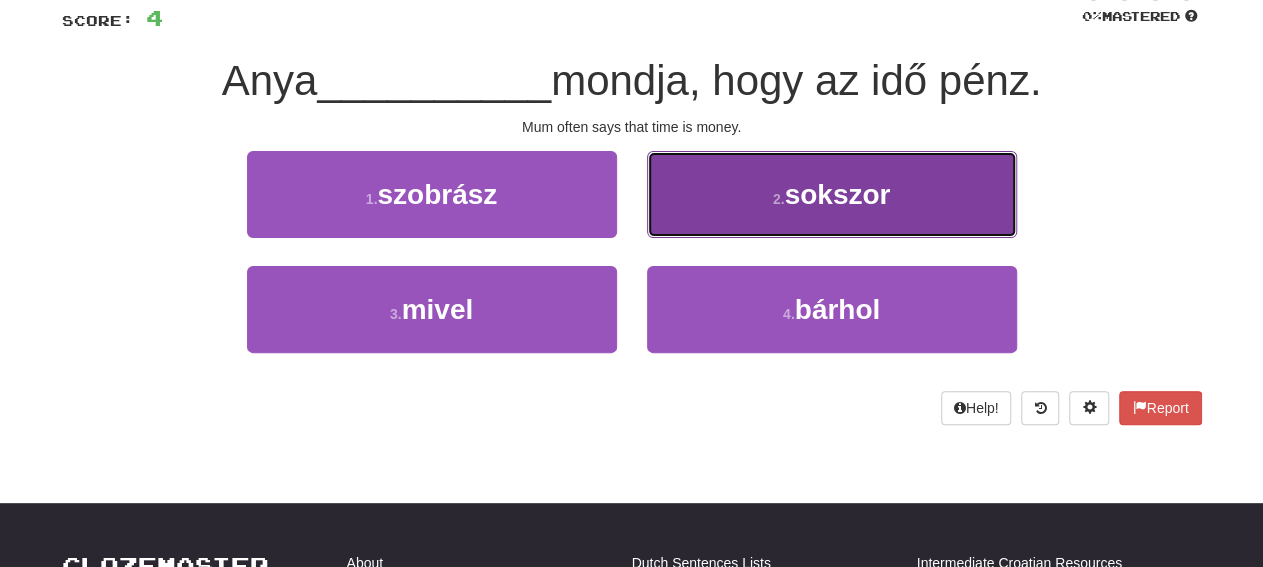 click on "2 .  sokszor" at bounding box center (832, 194) 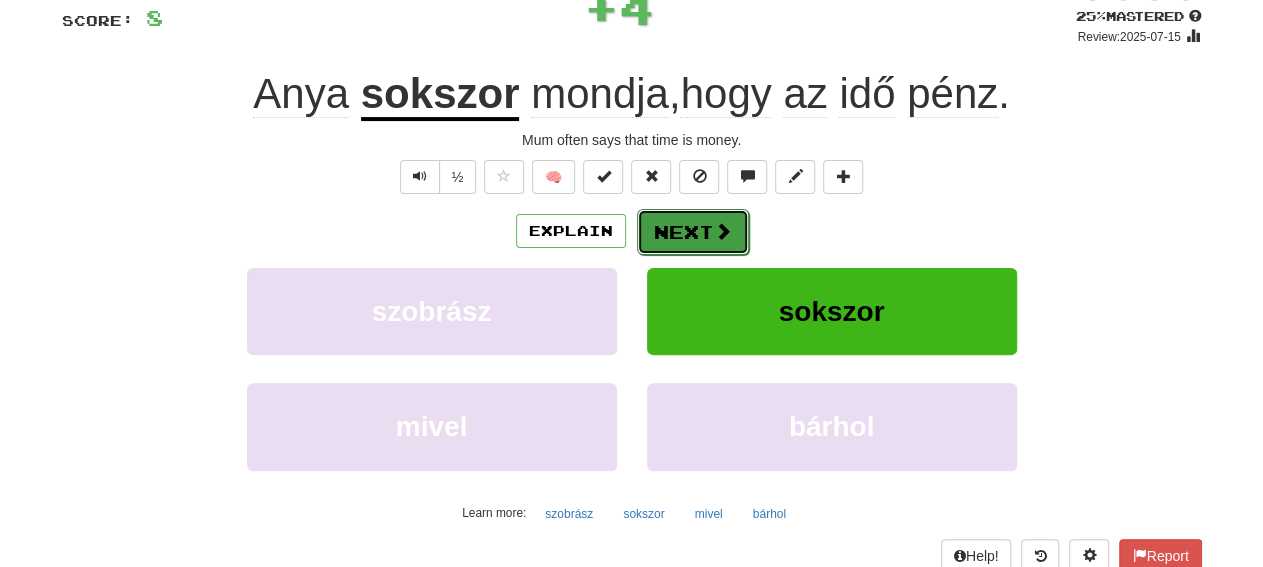 click at bounding box center (723, 231) 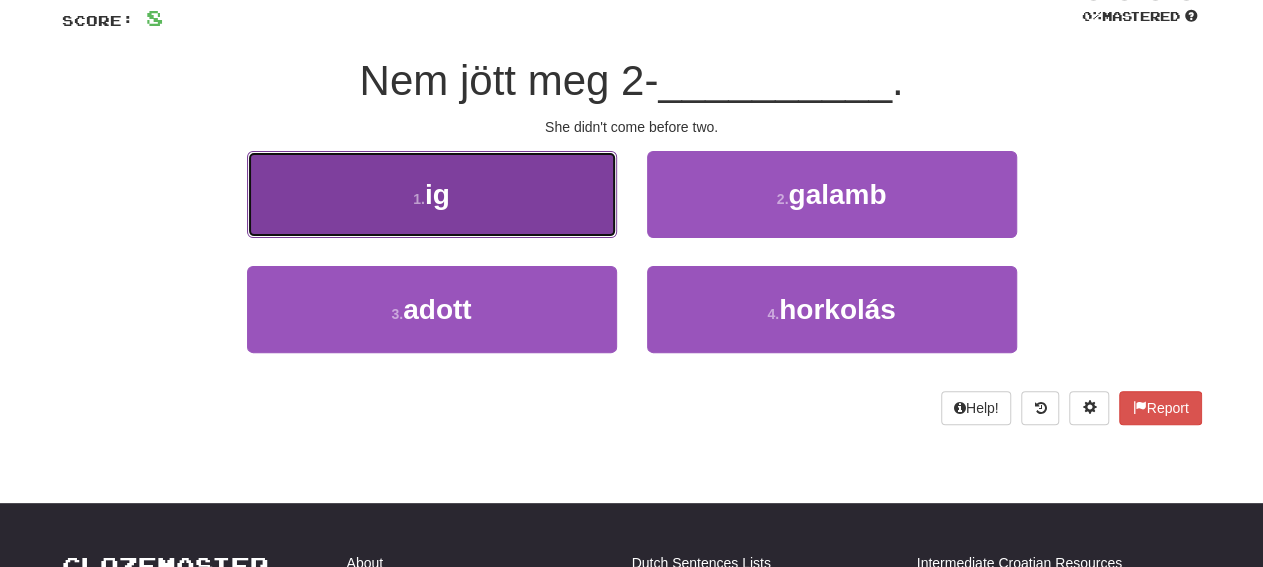 click on "1 .  ig" at bounding box center [432, 194] 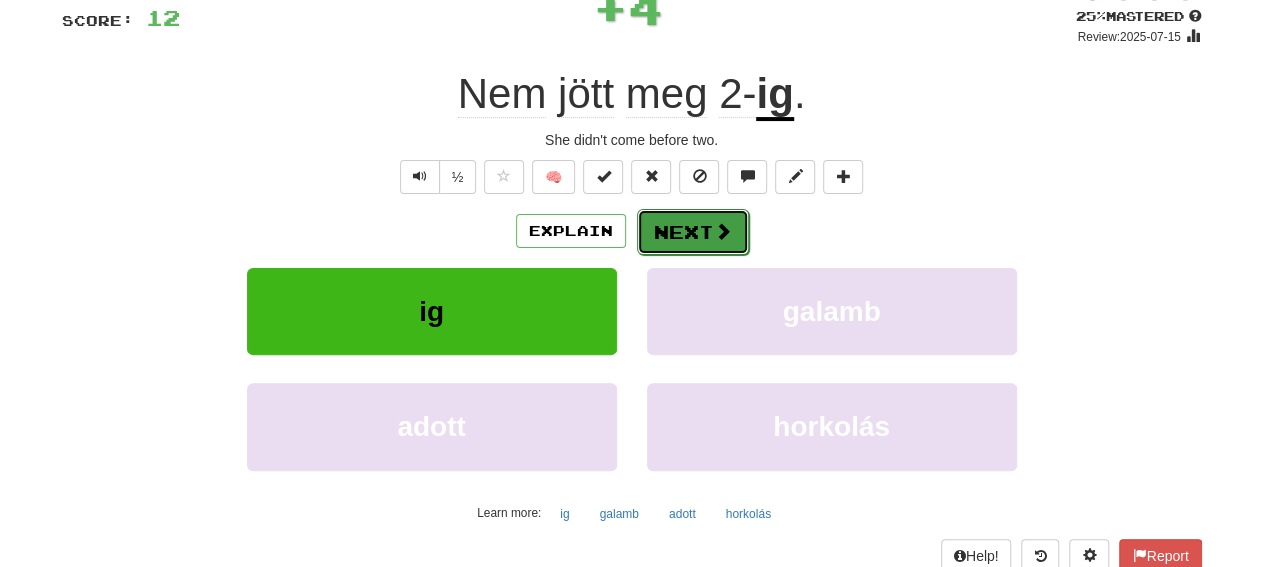 click on "Next" at bounding box center (693, 232) 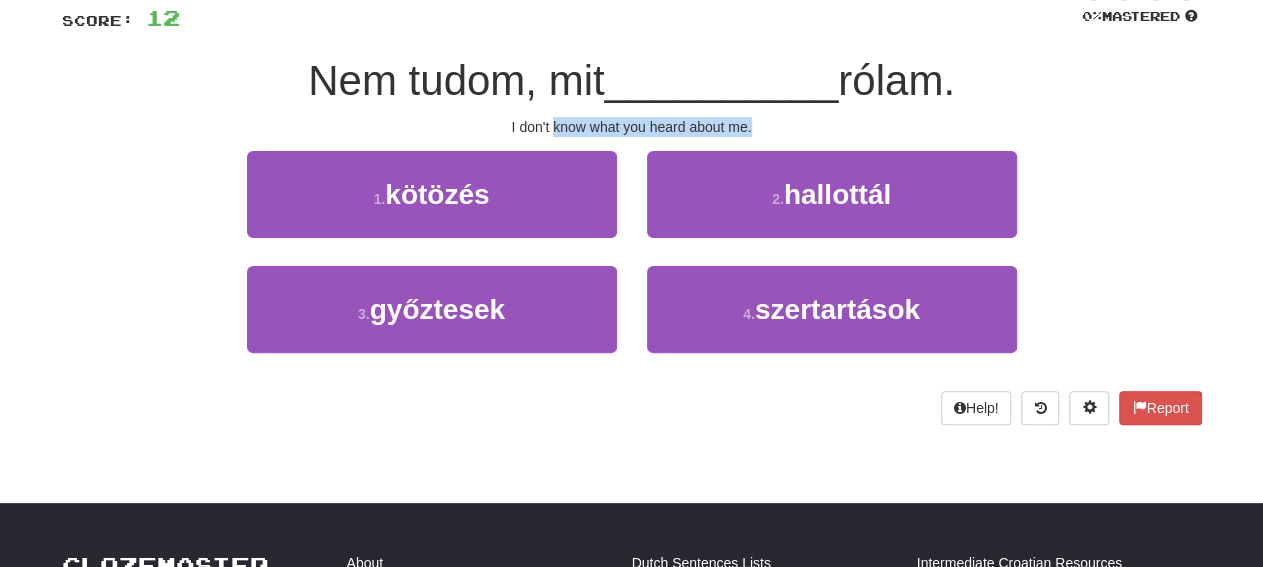 drag, startPoint x: 553, startPoint y: 121, endPoint x: 759, endPoint y: 125, distance: 206.03883 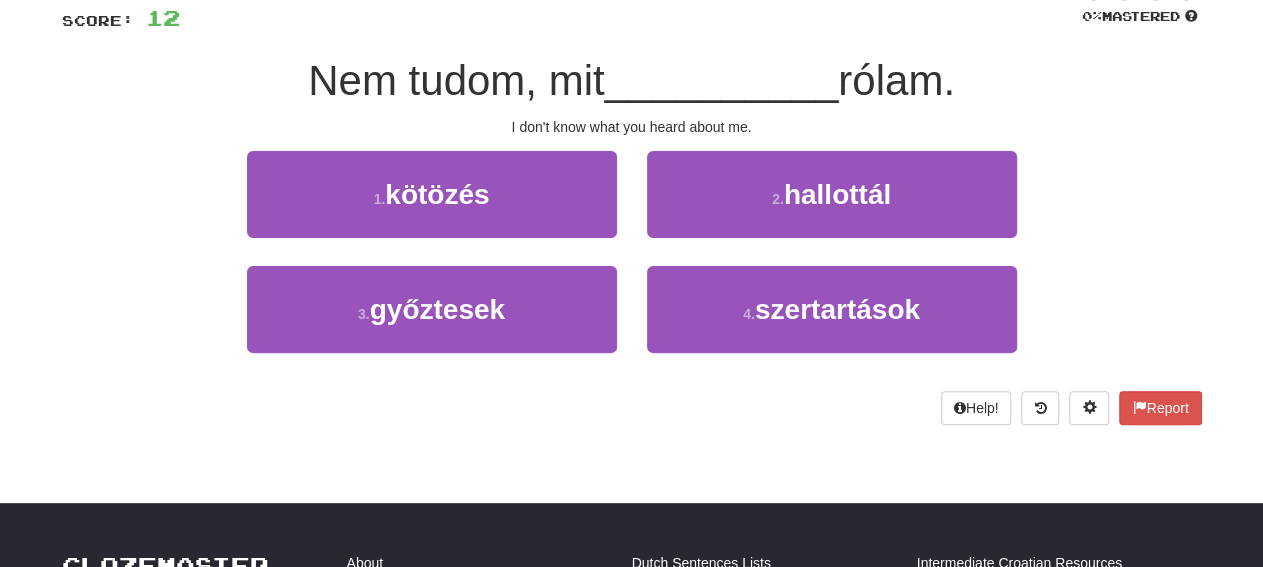 click on "I don't know what you heard about me." at bounding box center [632, 127] 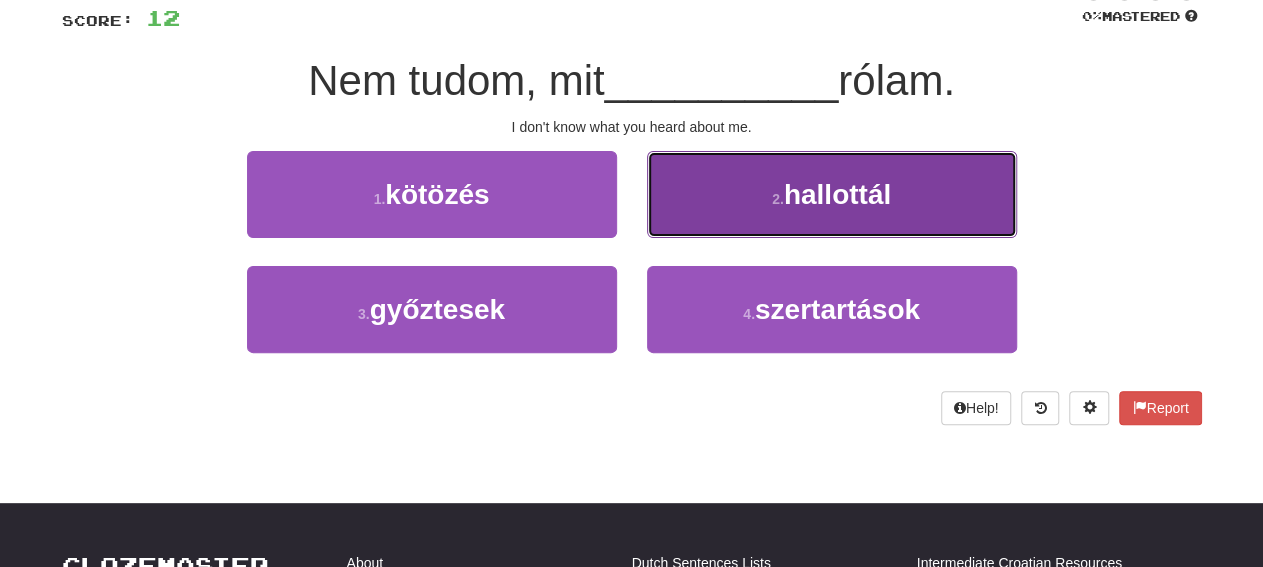 click on "2 .  hallottál" at bounding box center [832, 194] 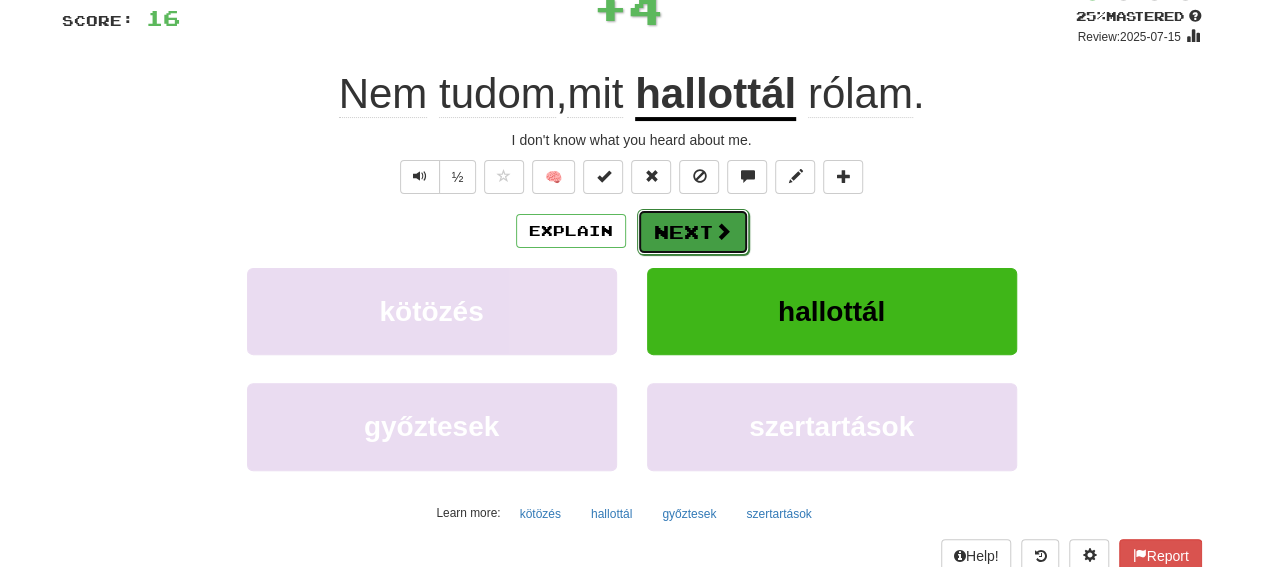 click on "Next" at bounding box center [693, 232] 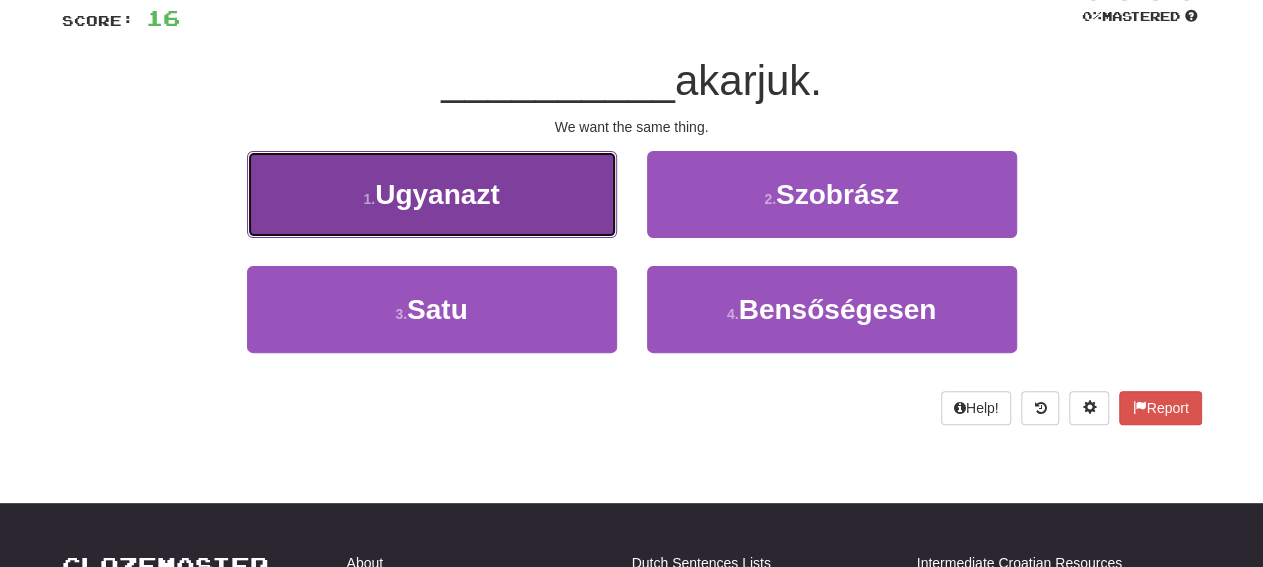click on "1 .  Ugyanazt" at bounding box center [432, 194] 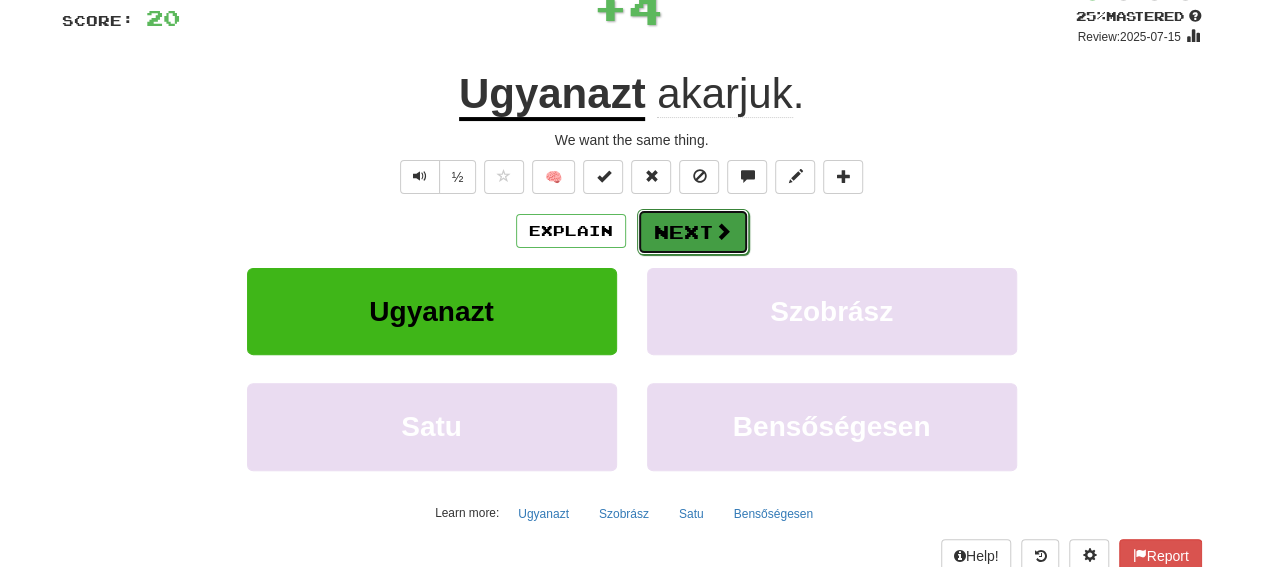 click on "Next" at bounding box center (693, 232) 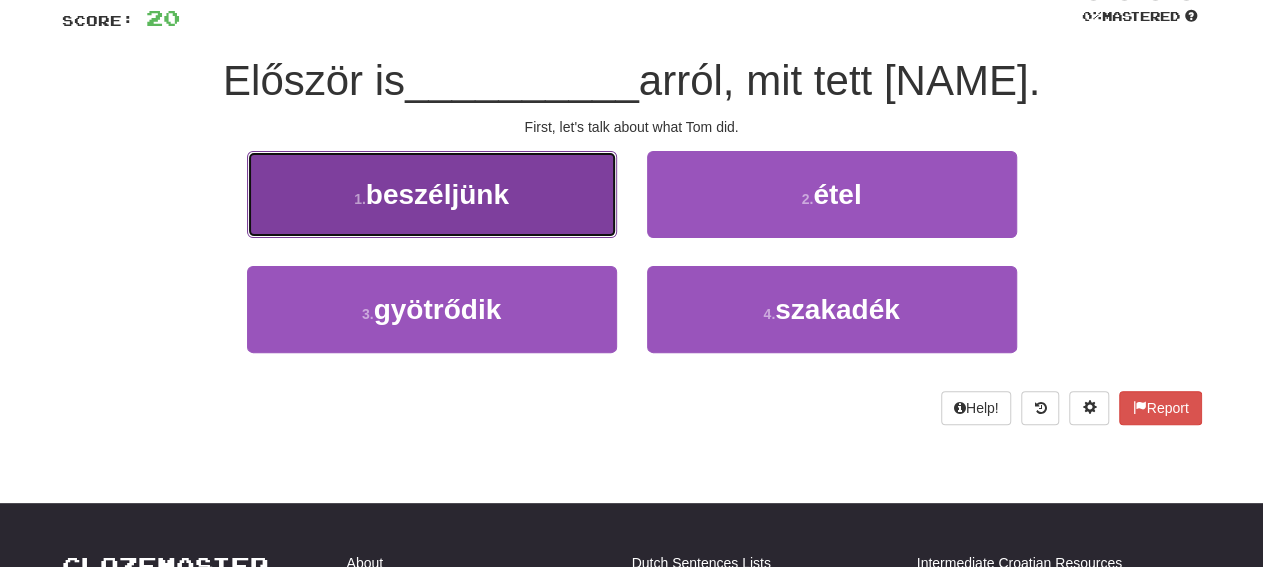 click on "1 .  beszéljünk" at bounding box center (432, 194) 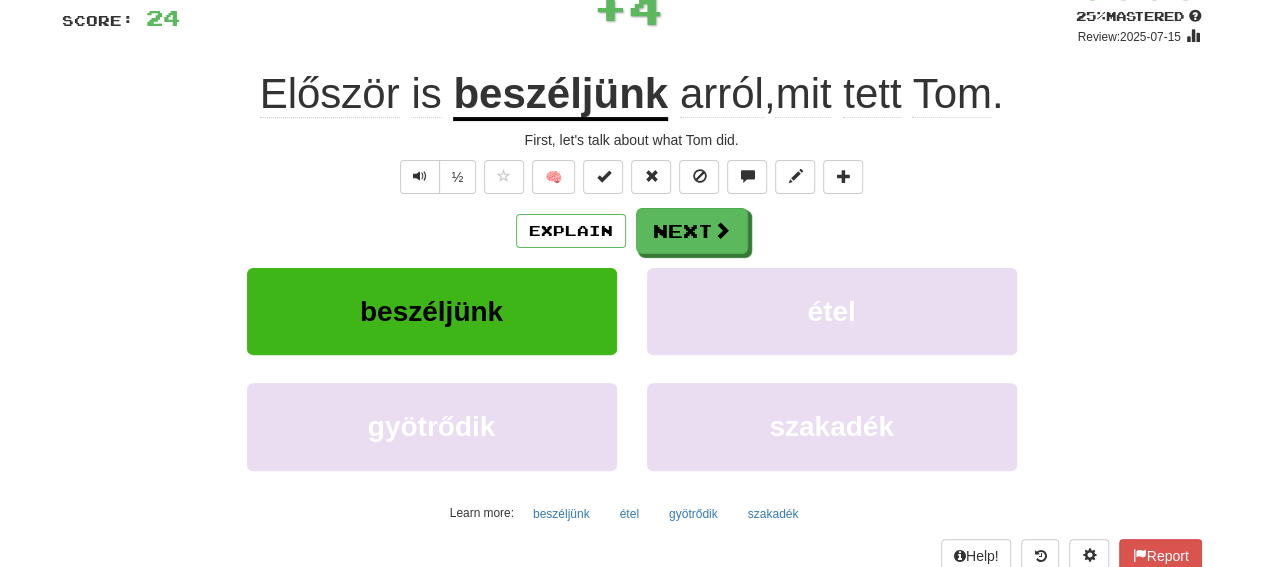 click on "Explain Next" at bounding box center (632, 231) 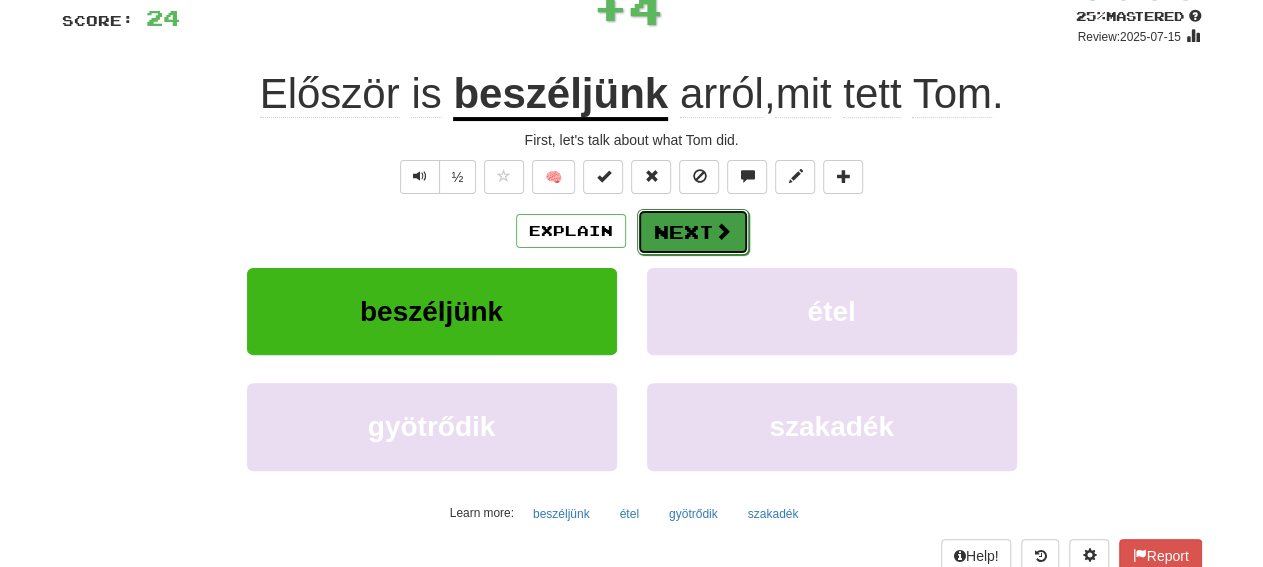 click at bounding box center [723, 231] 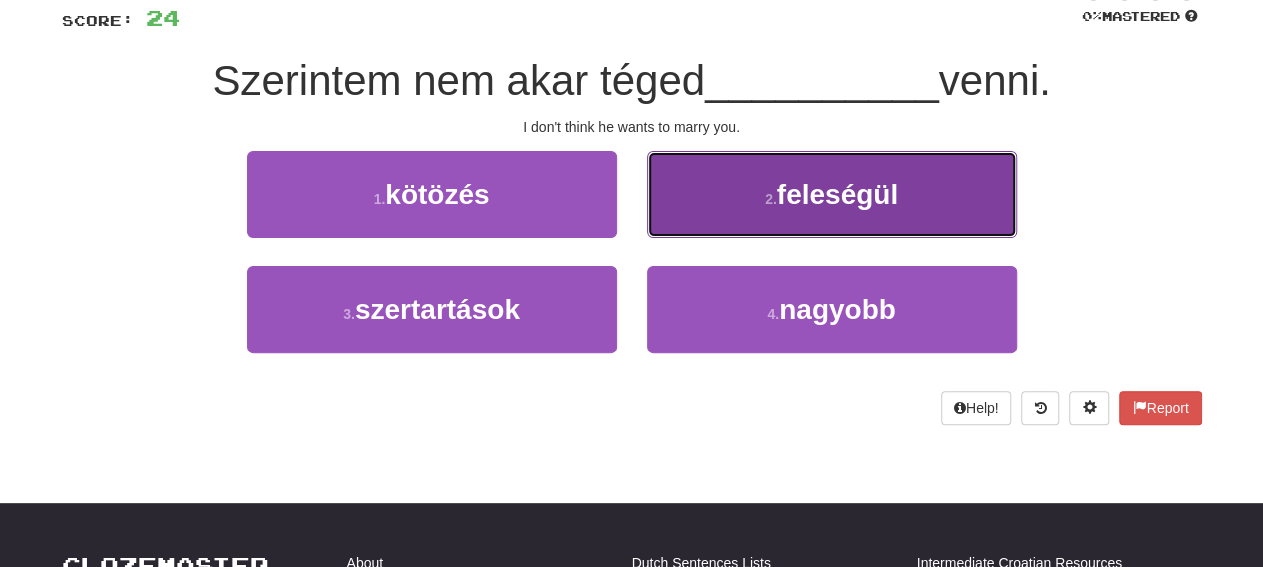 click on "2 .  feleségül" at bounding box center [832, 194] 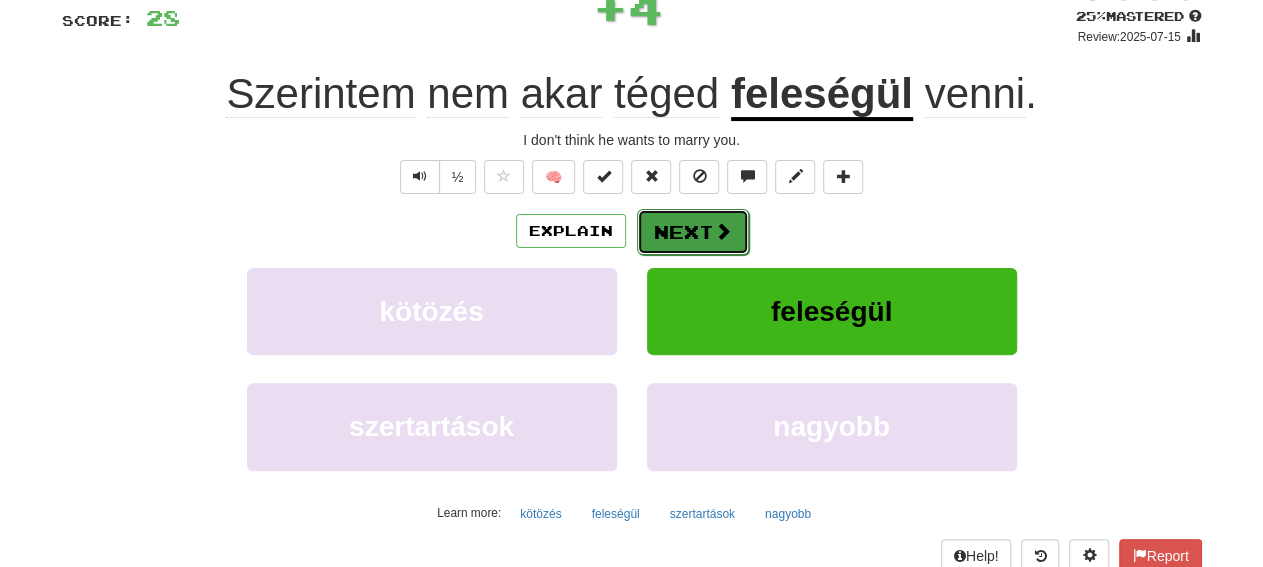 click on "Next" at bounding box center (693, 232) 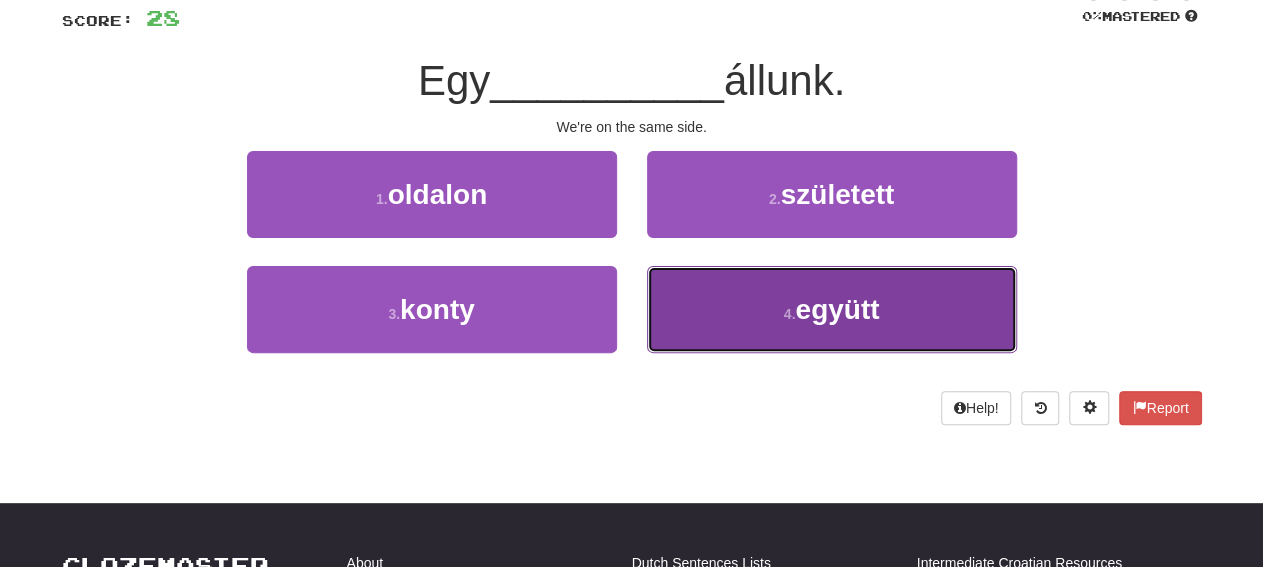click on "4 .  együtt" at bounding box center (832, 309) 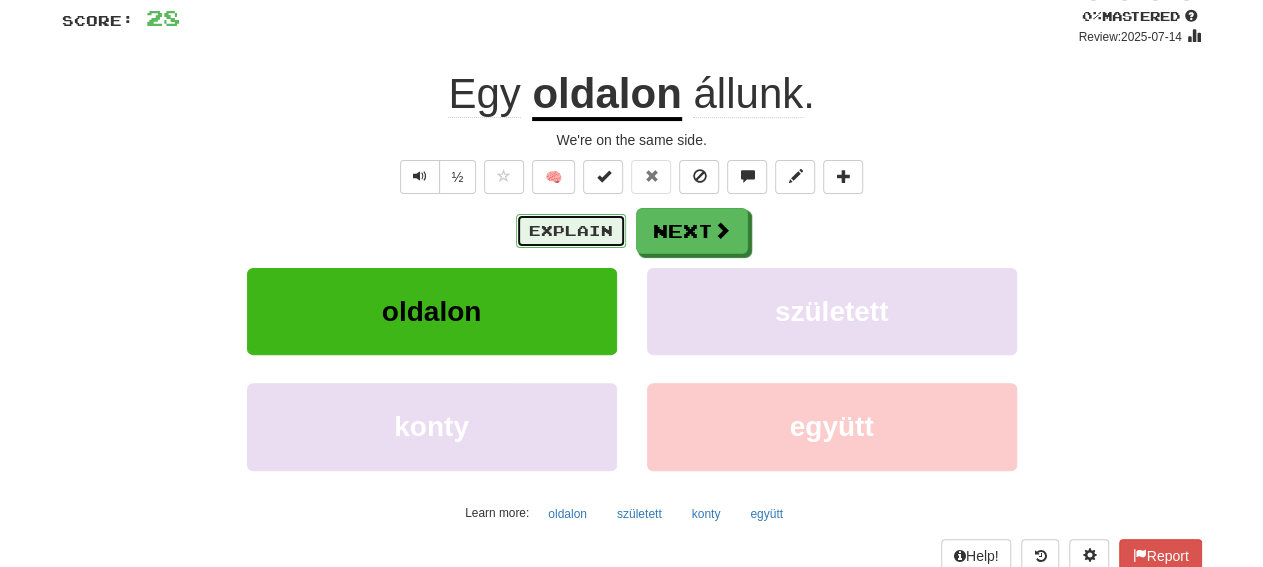 click on "Explain" at bounding box center (571, 231) 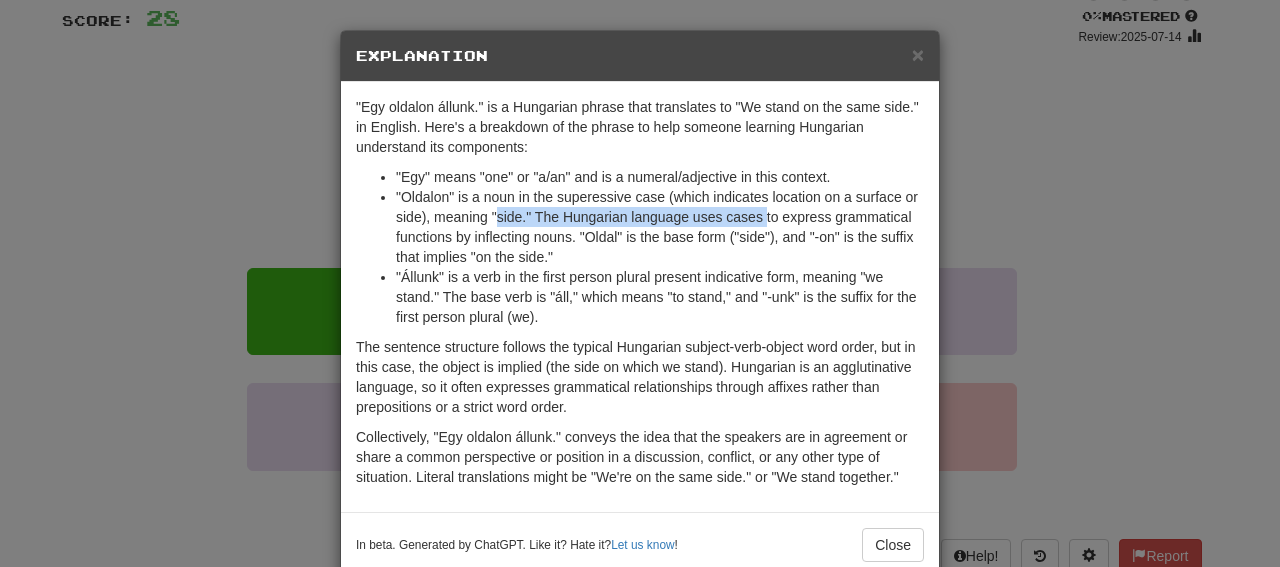 drag, startPoint x: 489, startPoint y: 215, endPoint x: 757, endPoint y: 209, distance: 268.06717 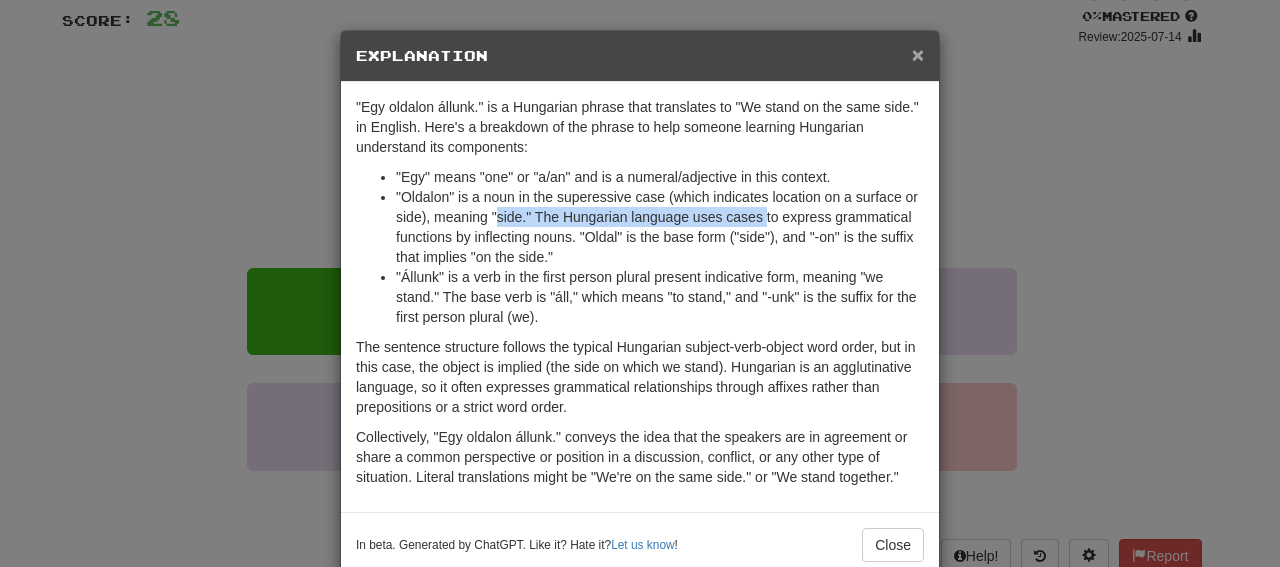 click on "×" at bounding box center [918, 54] 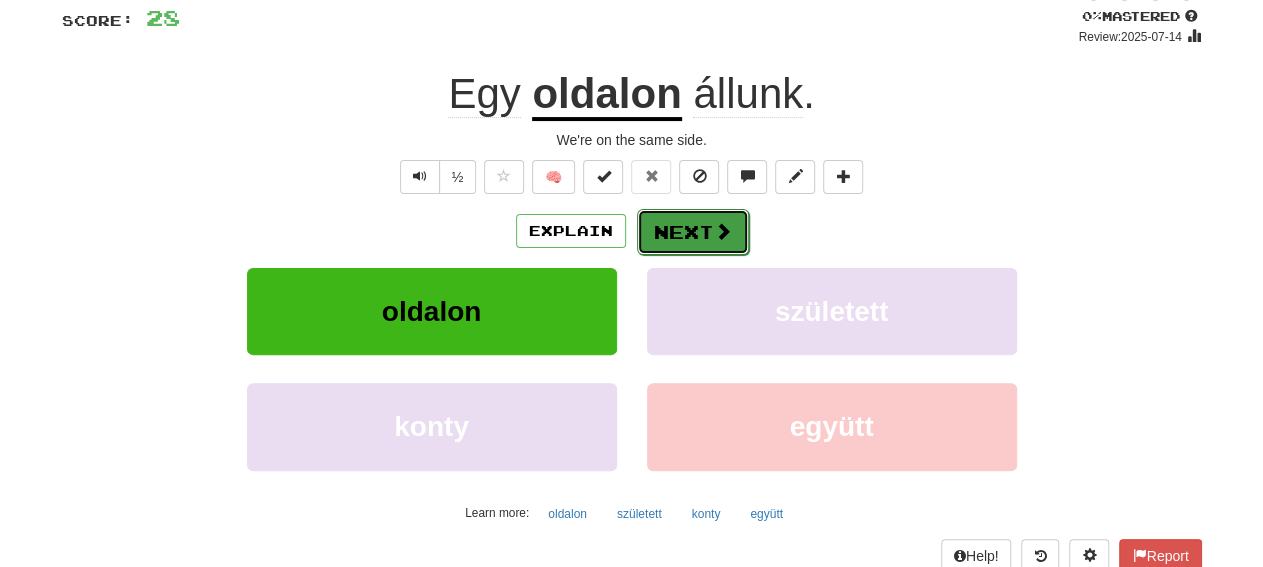 click on "Next" at bounding box center (693, 232) 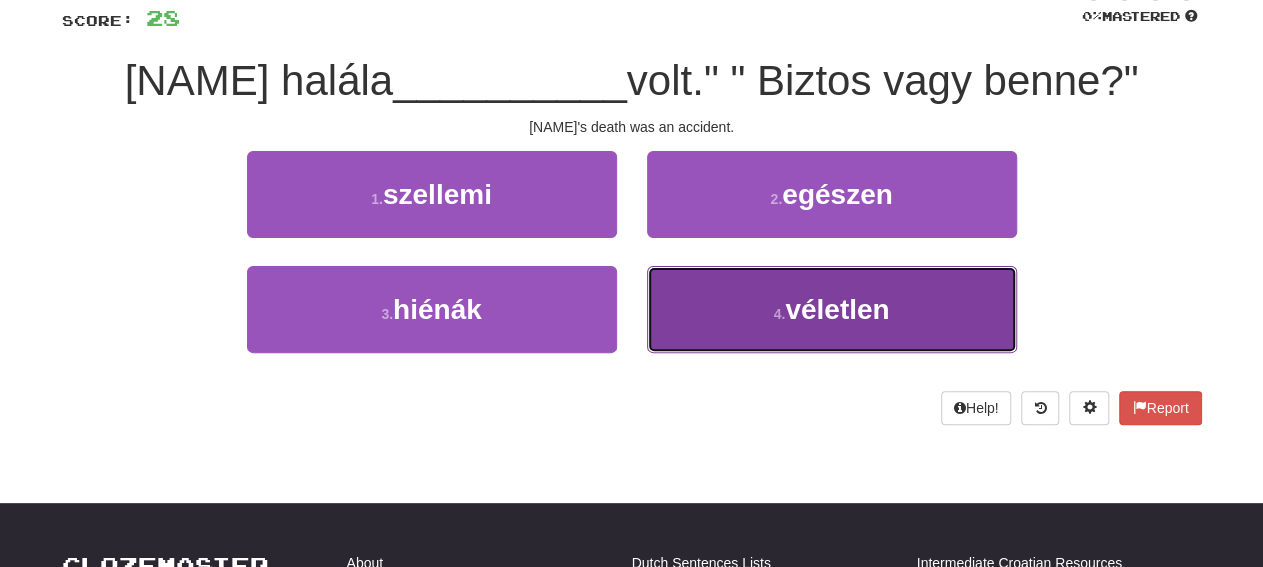 click on "4 .  véletlen" at bounding box center [832, 309] 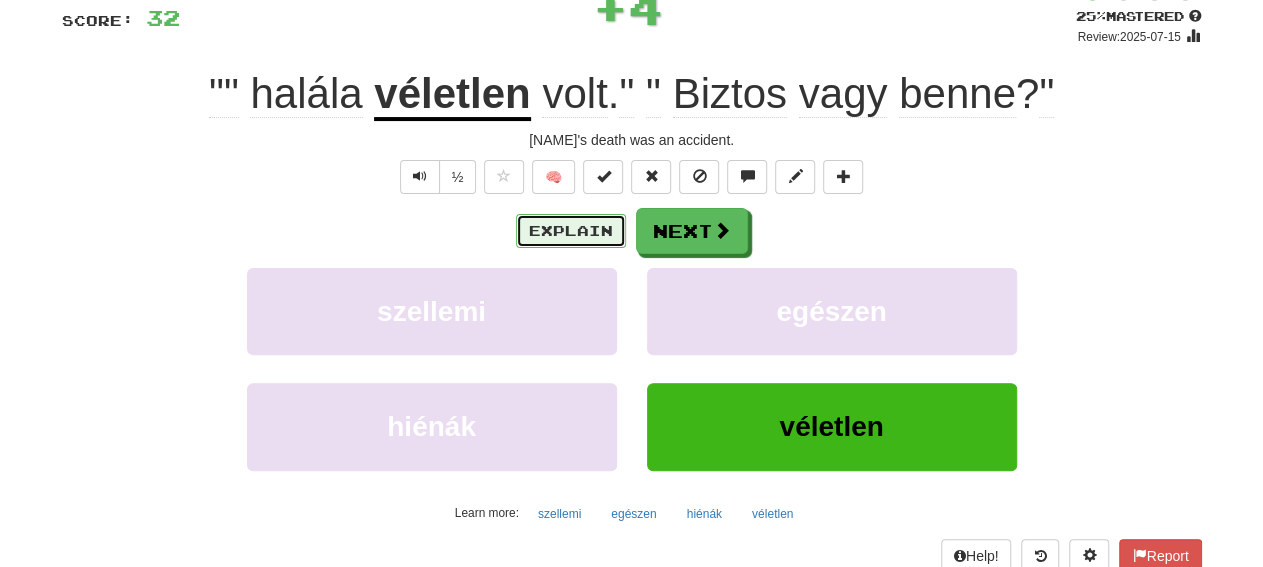 click on "Explain" at bounding box center [571, 231] 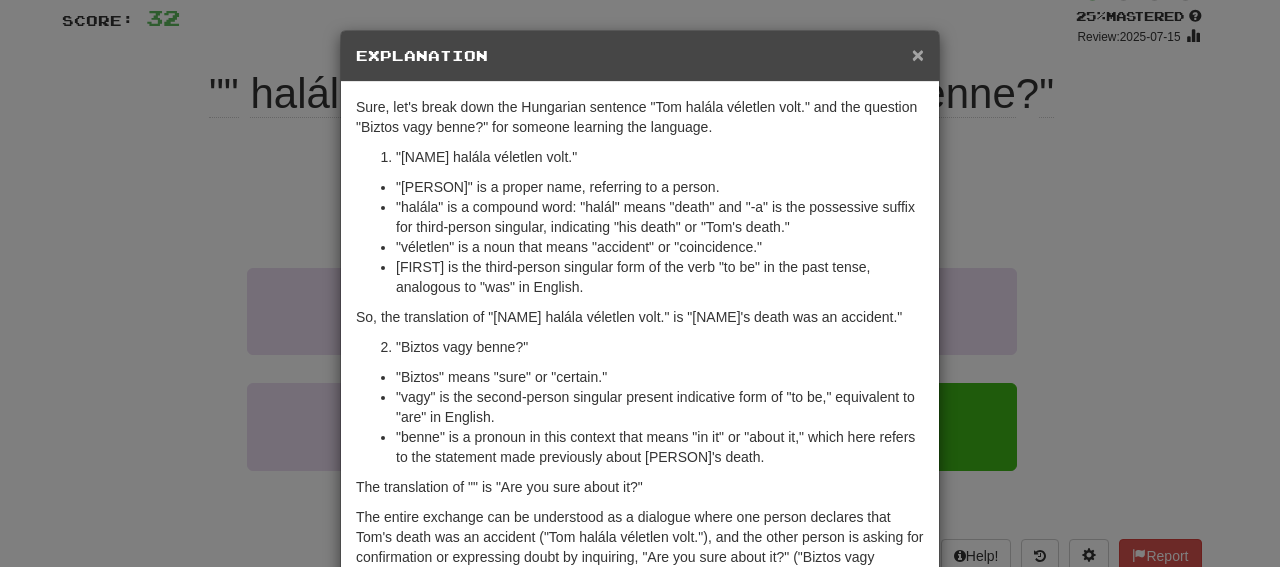 click on "×" at bounding box center [918, 54] 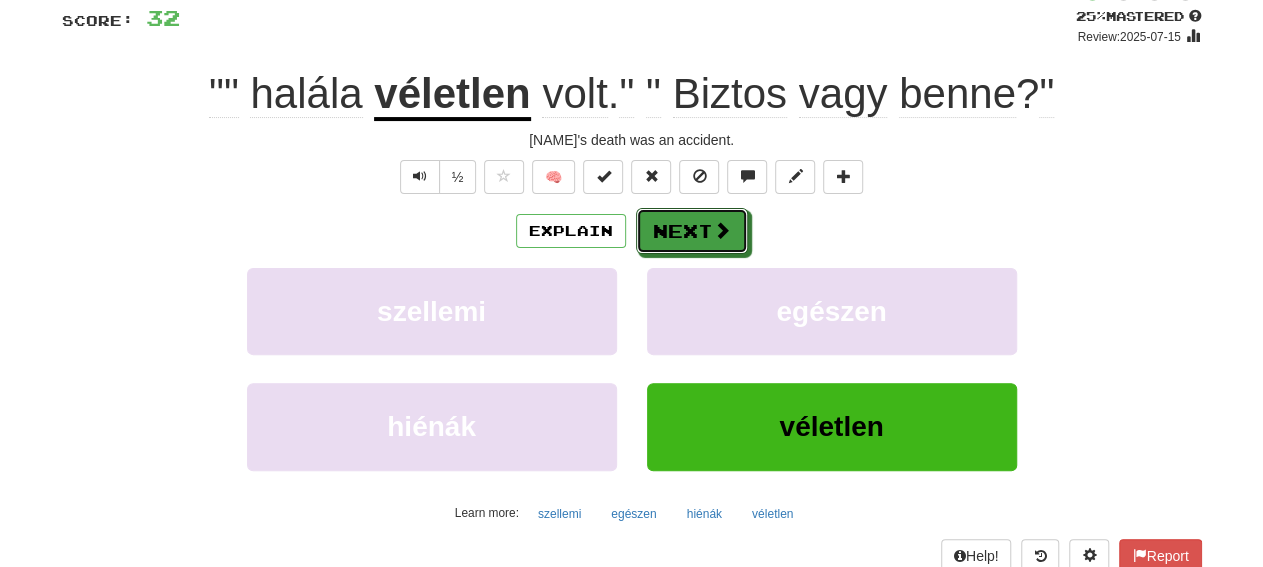 click on "Next" at bounding box center [692, 231] 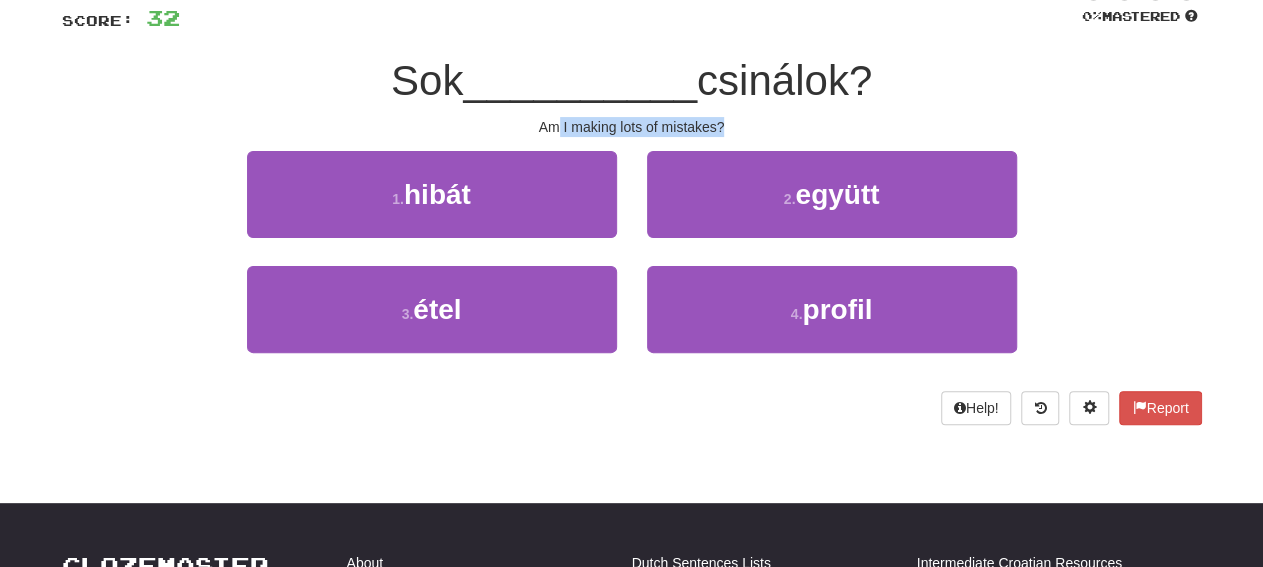 drag, startPoint x: 559, startPoint y: 119, endPoint x: 733, endPoint y: 121, distance: 174.01149 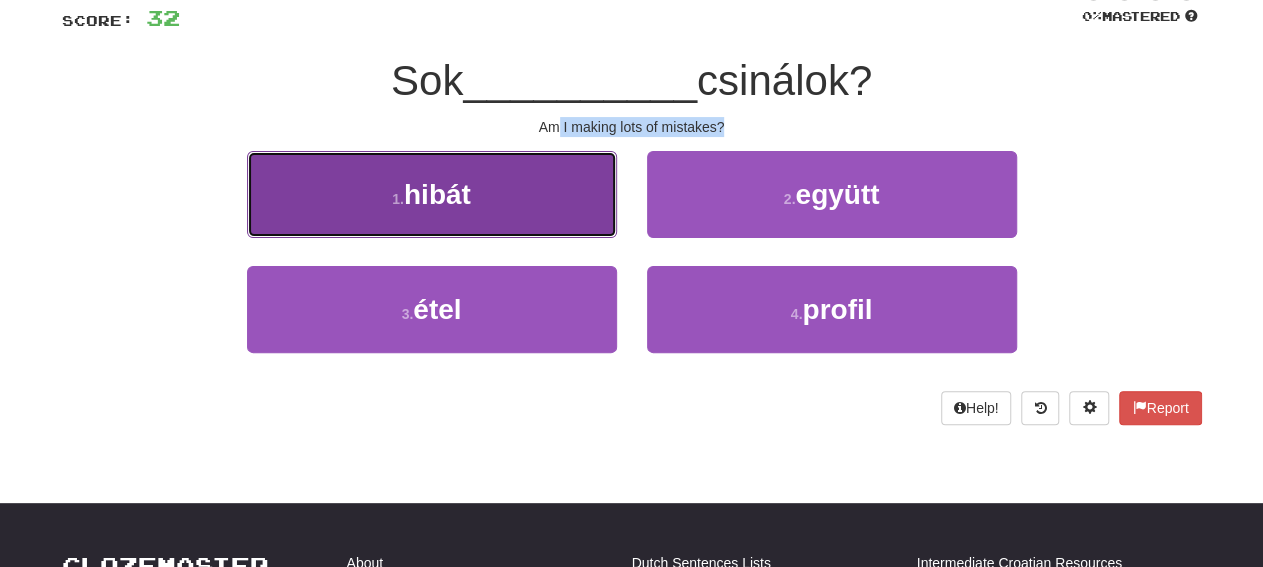 click on "1 .  hibát" at bounding box center (432, 194) 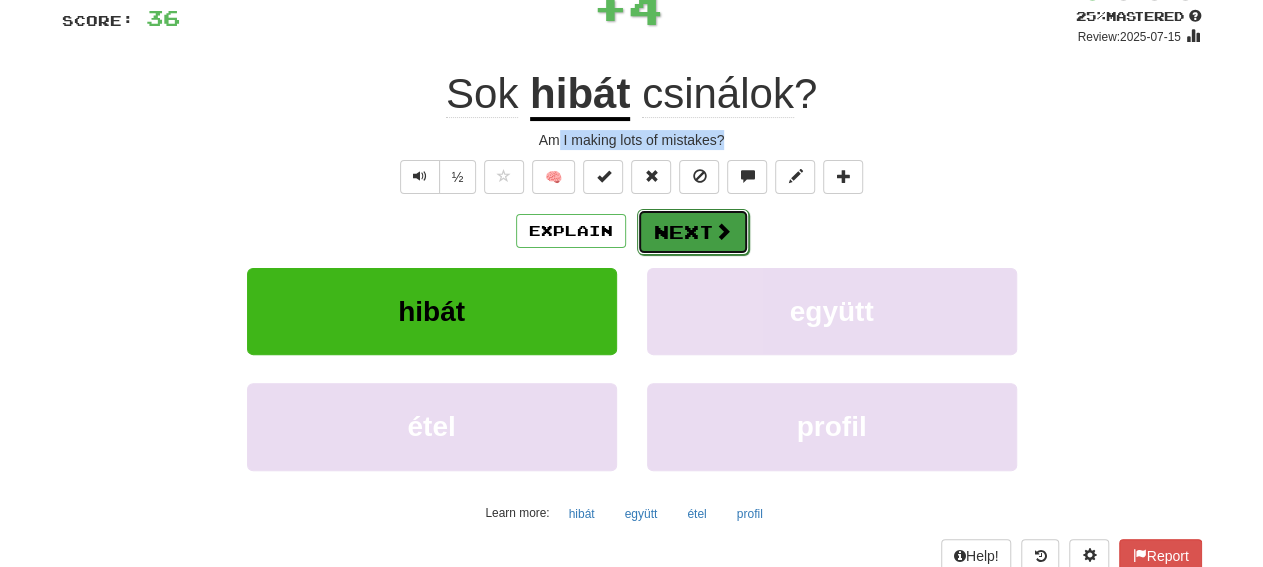 click on "Next" at bounding box center [693, 232] 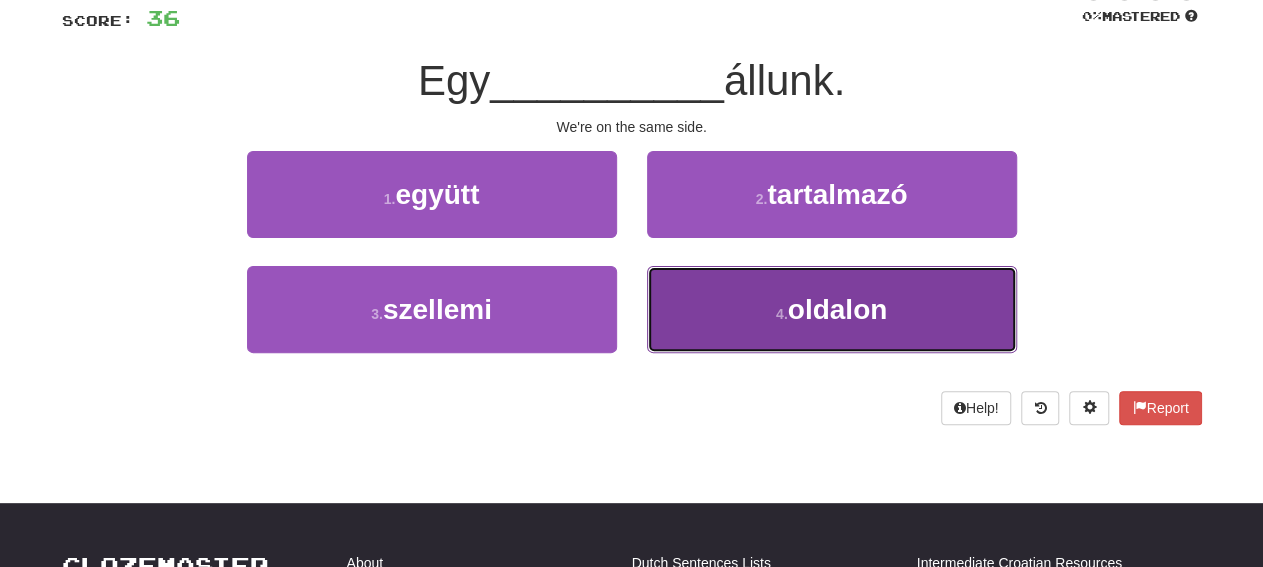 click on "4 .  oldalon" at bounding box center (832, 309) 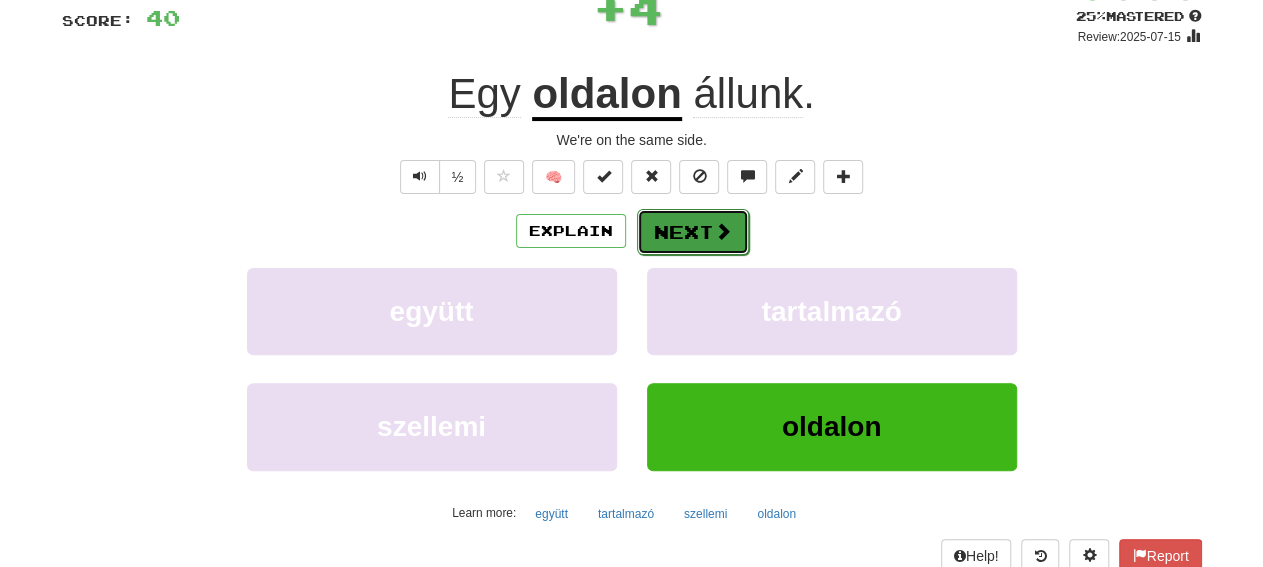 click on "Next" at bounding box center (693, 232) 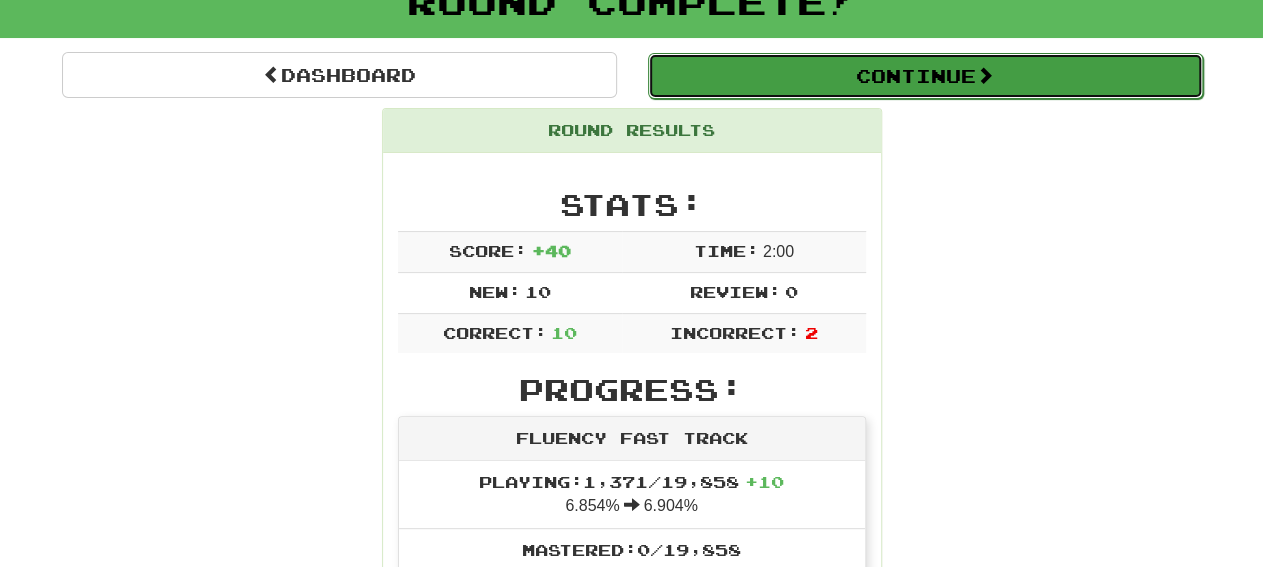 click on "Continue" at bounding box center [925, 76] 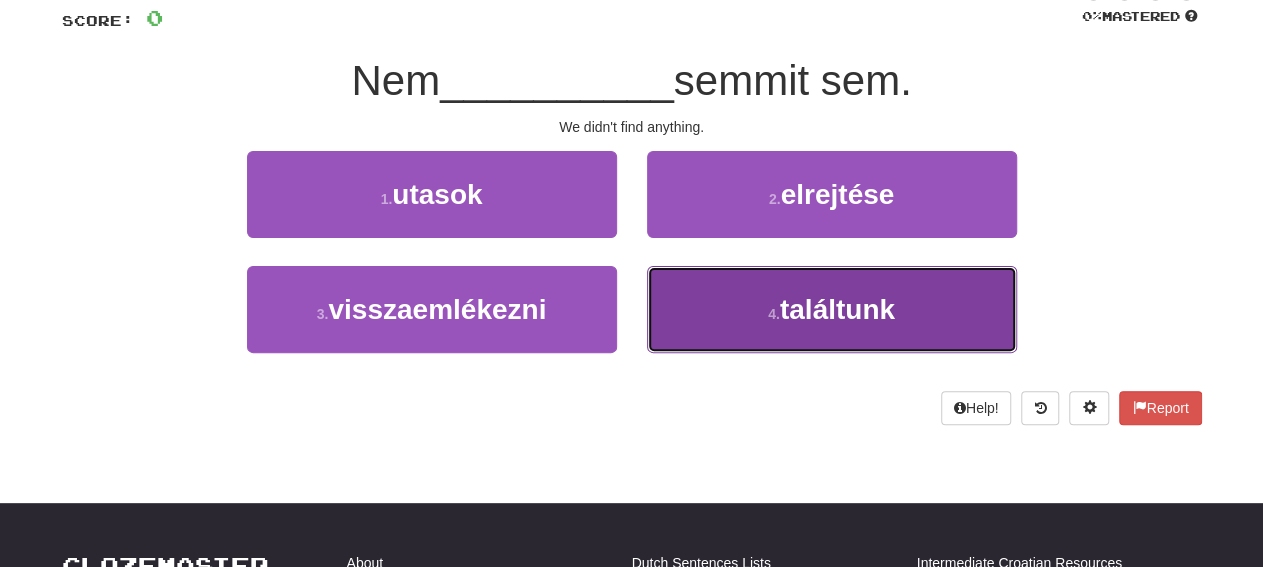 click on "4 .  találtunk" at bounding box center [832, 309] 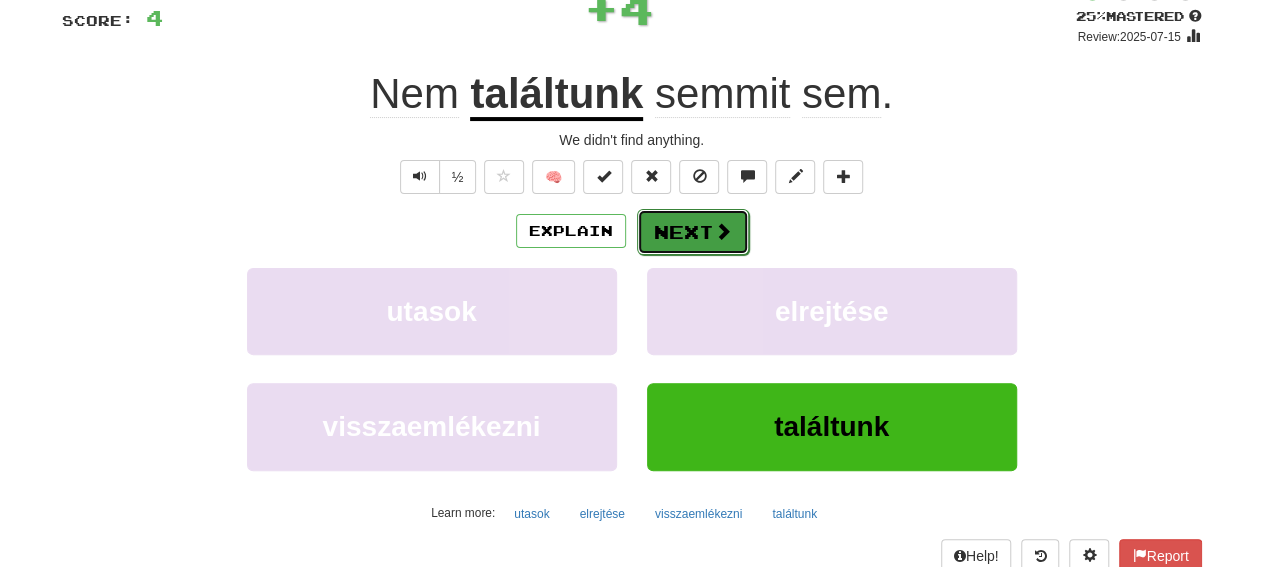 click on "Next" at bounding box center (693, 232) 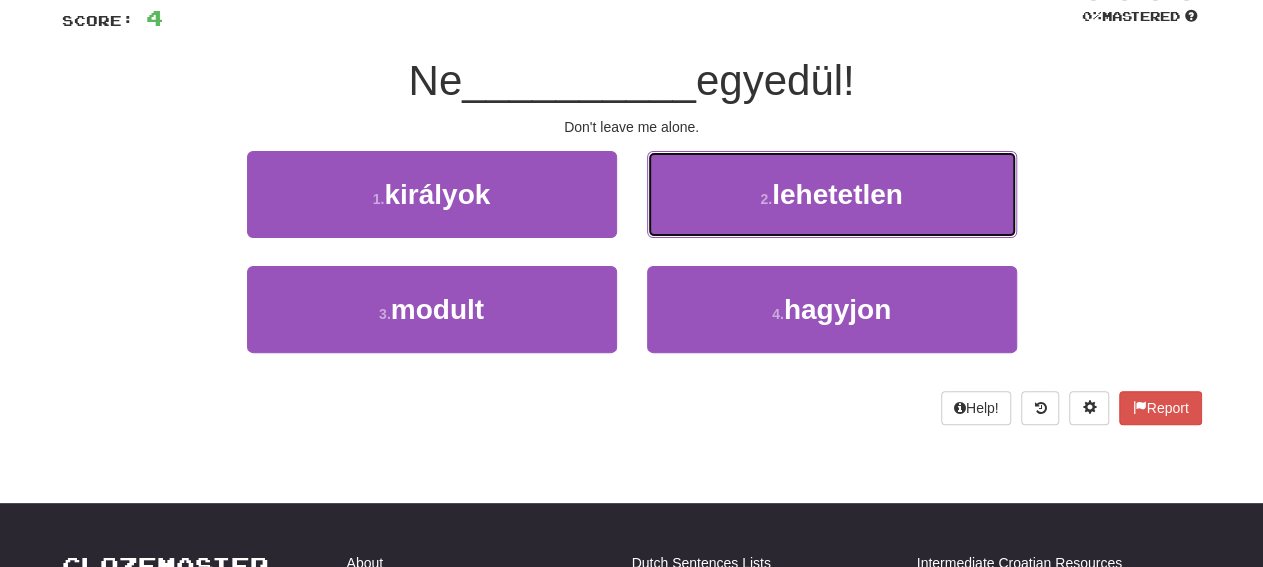 click on "2 .  lehetetlen" at bounding box center (832, 194) 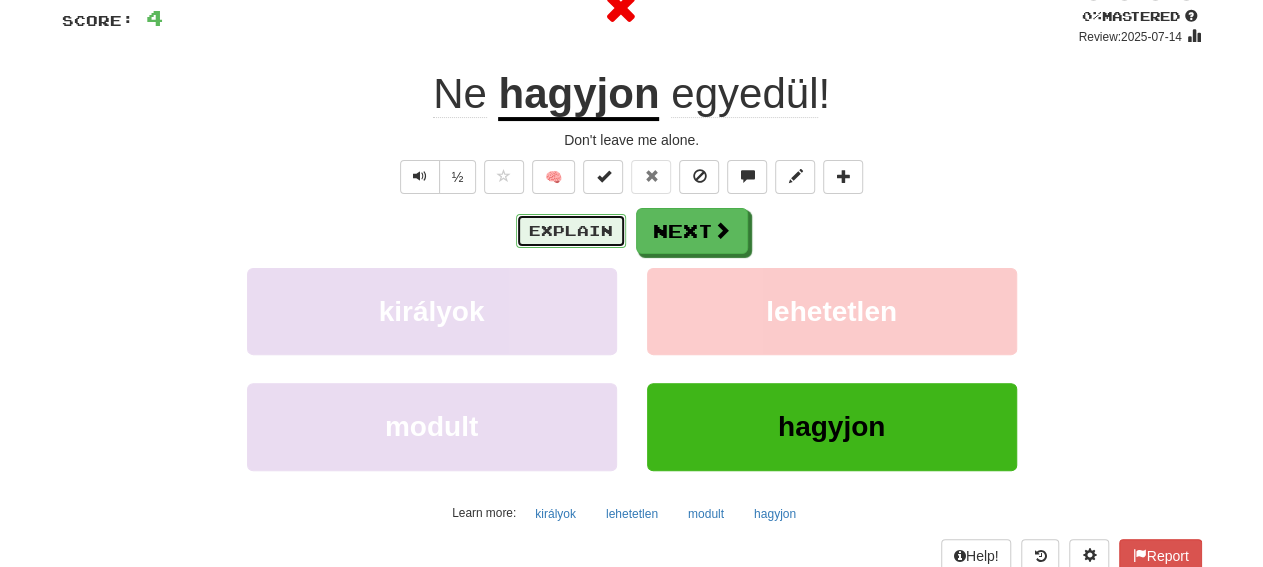 click on "Explain" at bounding box center (571, 231) 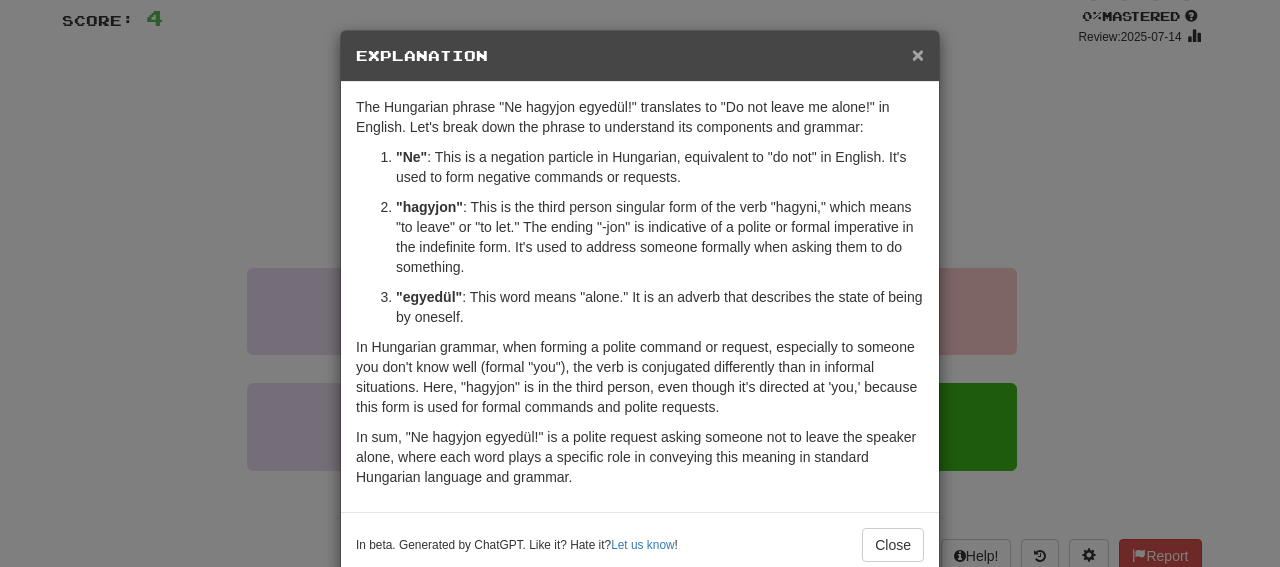 click on "×" at bounding box center (918, 54) 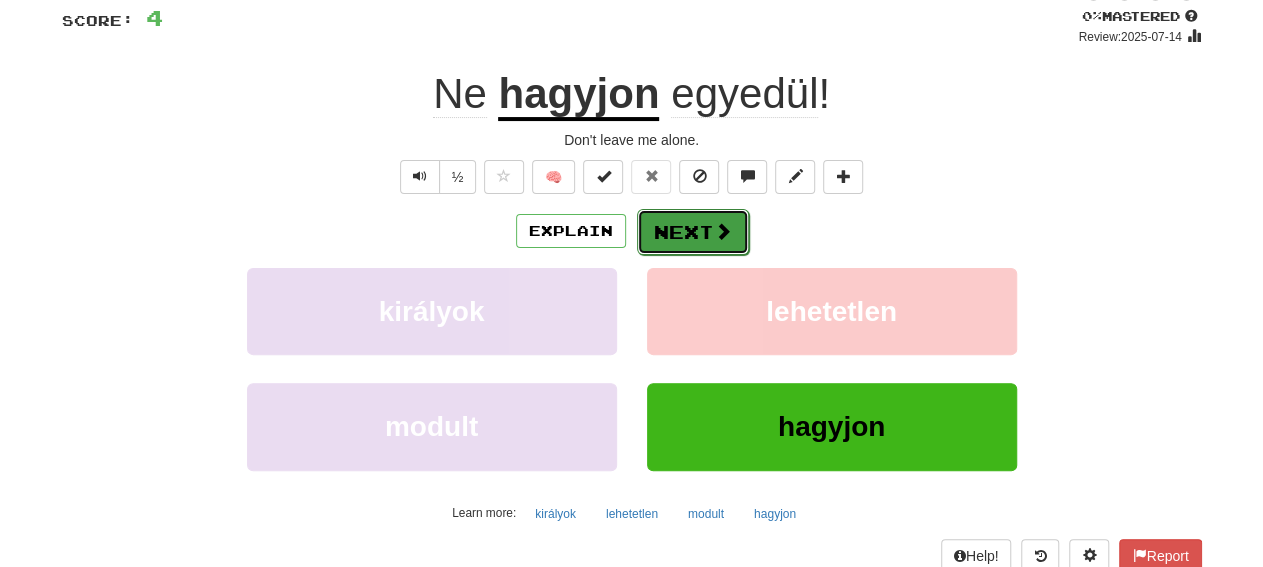 click on "Next" at bounding box center (693, 232) 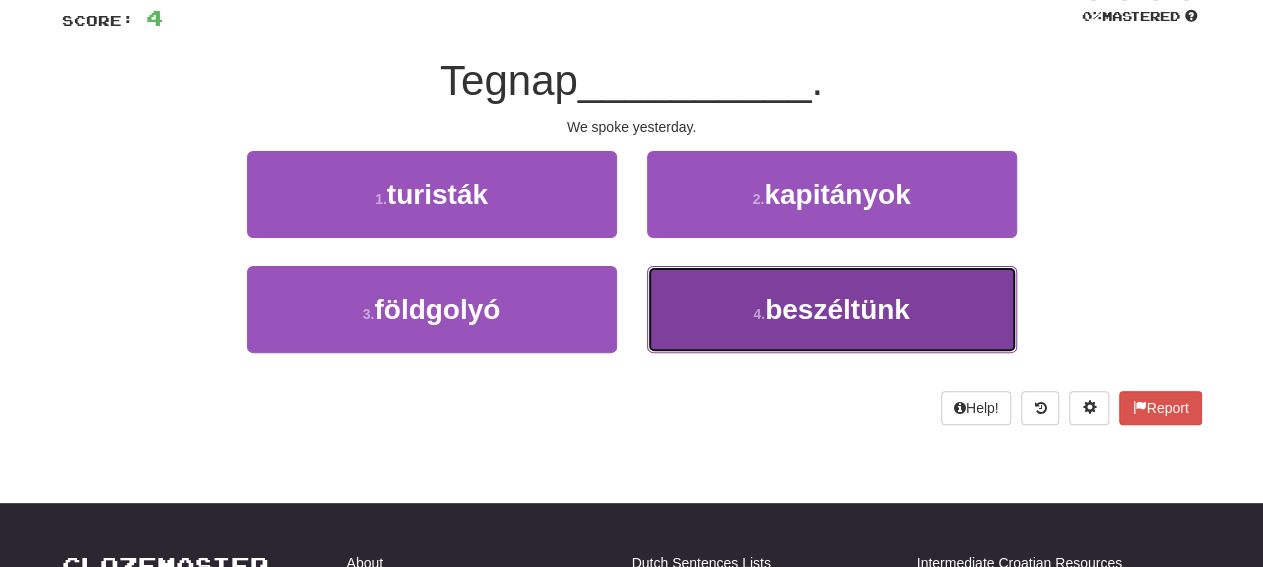 click on "[NUMBER] . beszéltünk" at bounding box center (832, 309) 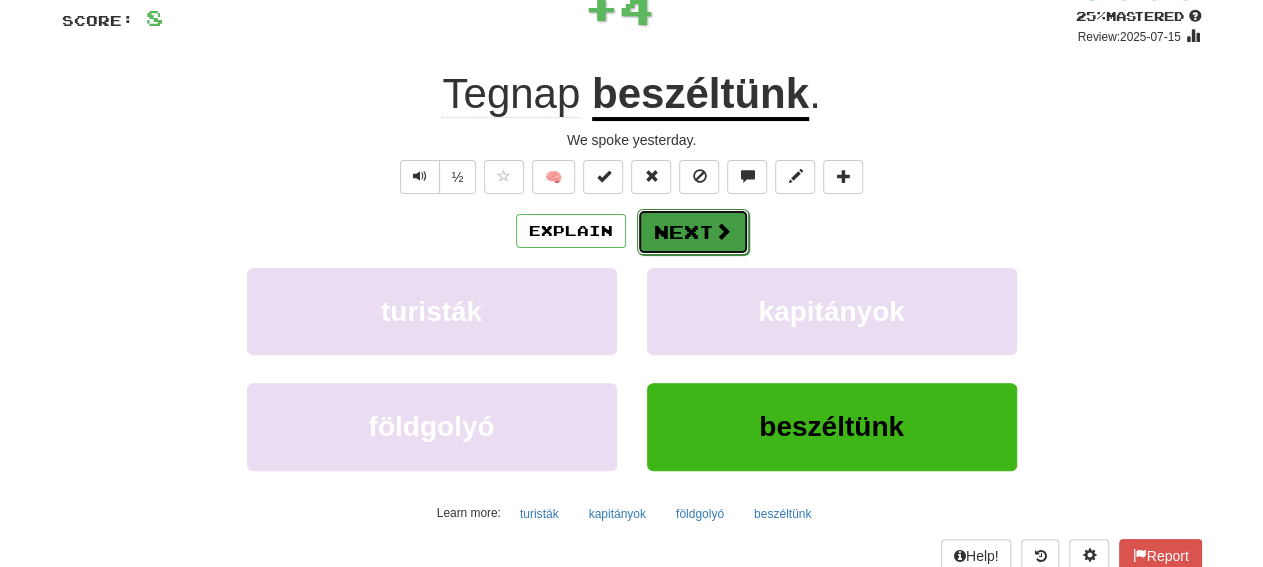 click on "Next" at bounding box center [693, 232] 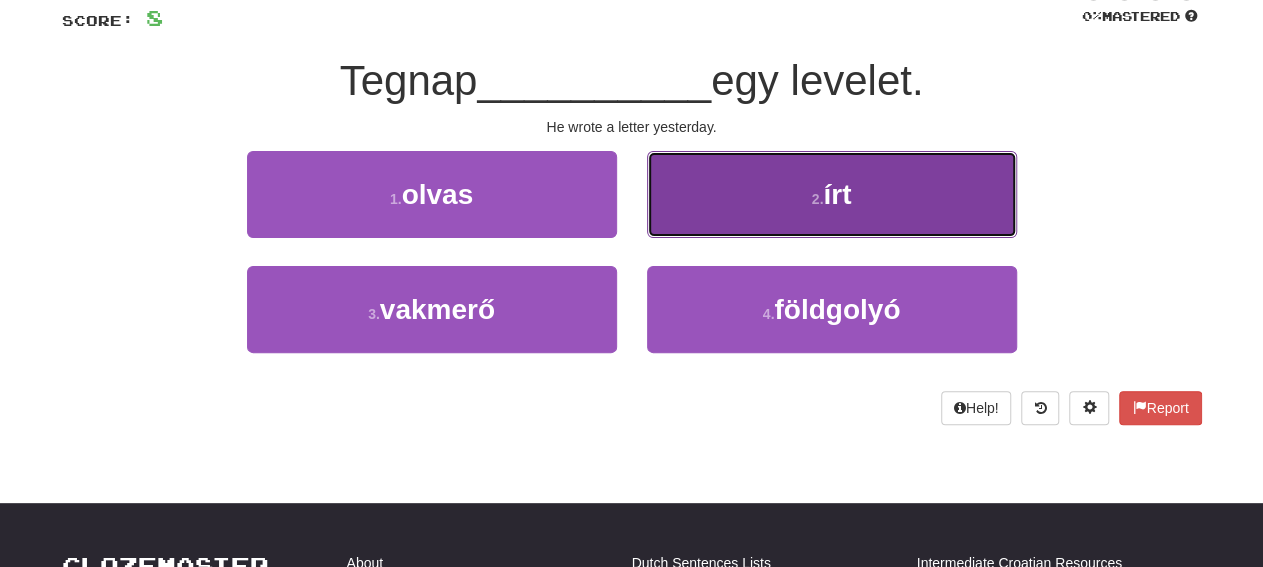 click on "2 .  írt" at bounding box center (832, 194) 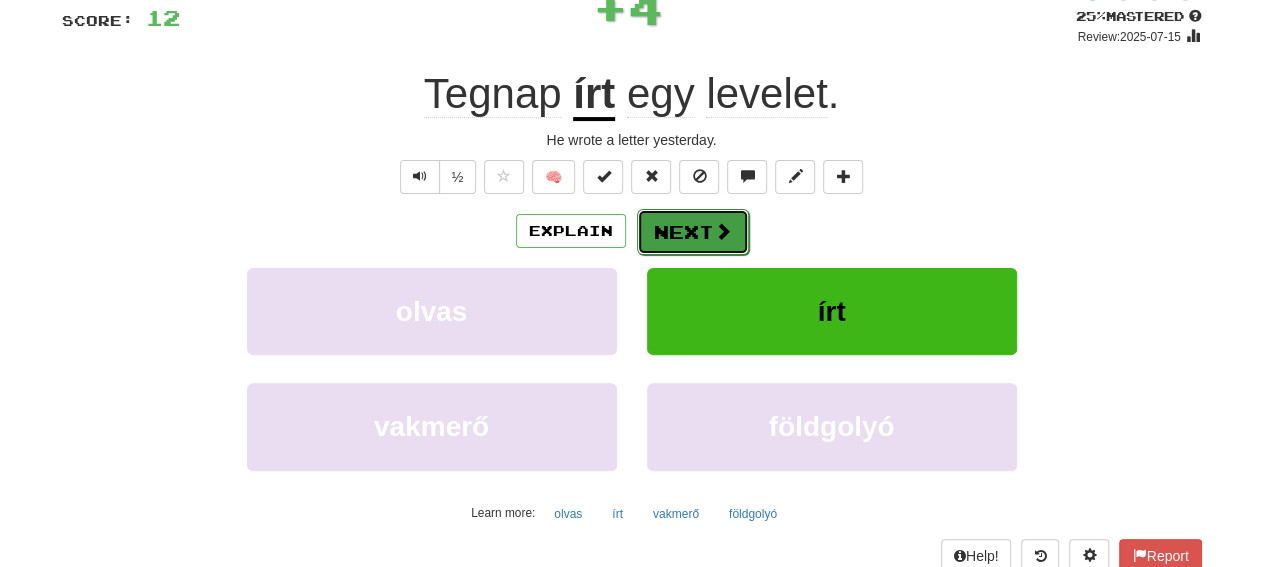 click on "Next" at bounding box center [693, 232] 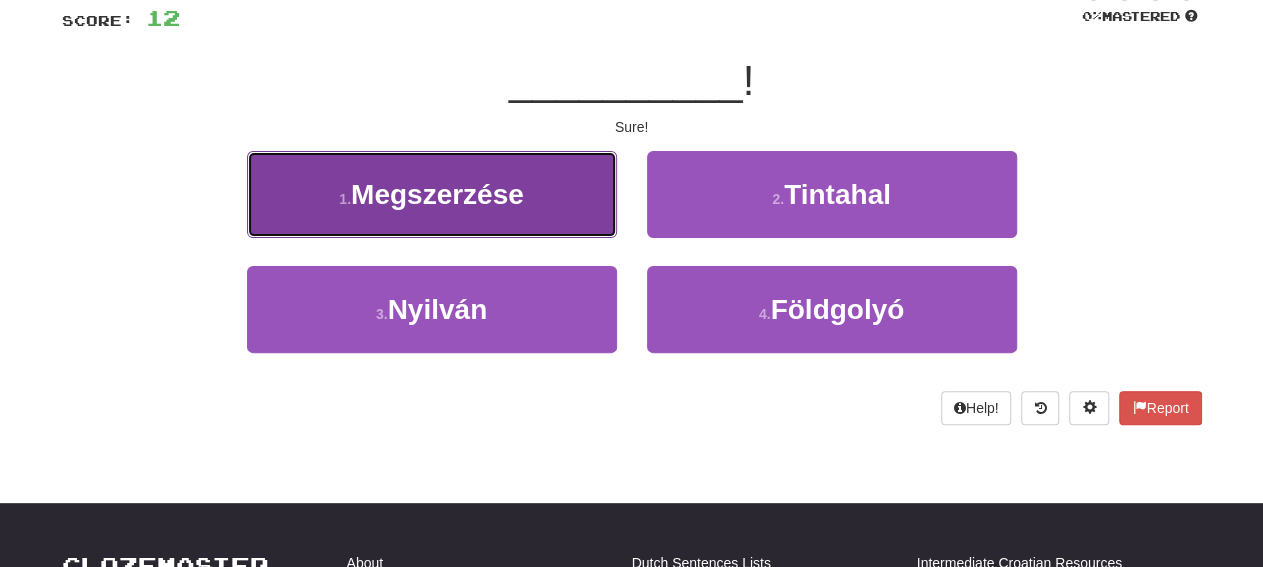 click on "1 .  Megszerzése" at bounding box center (432, 194) 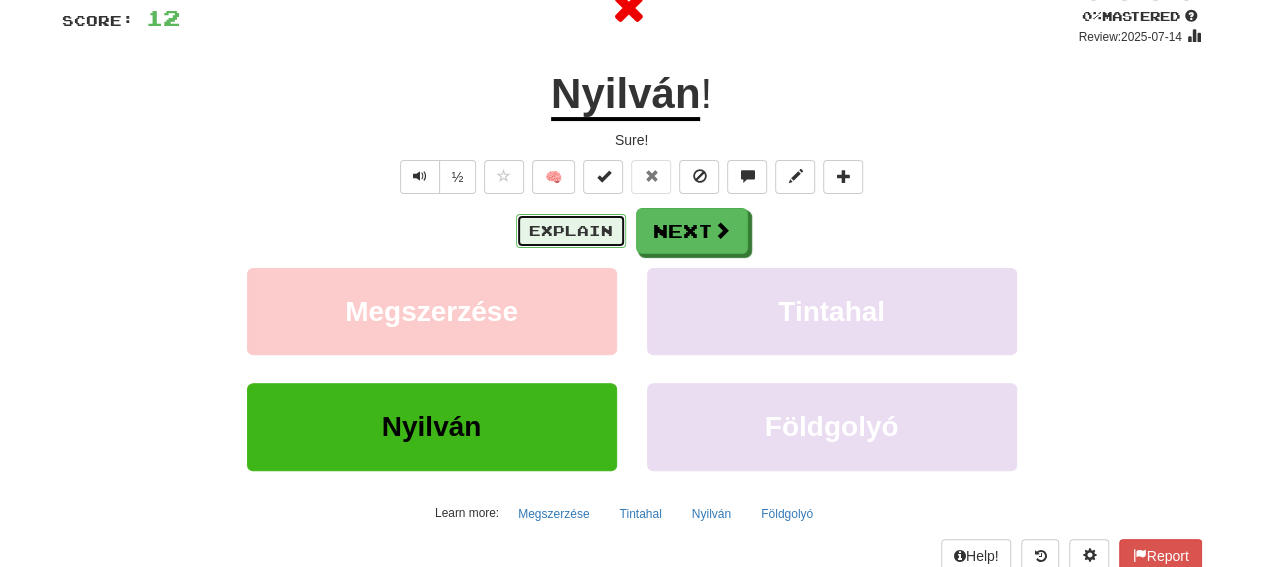 click on "Explain" at bounding box center (571, 231) 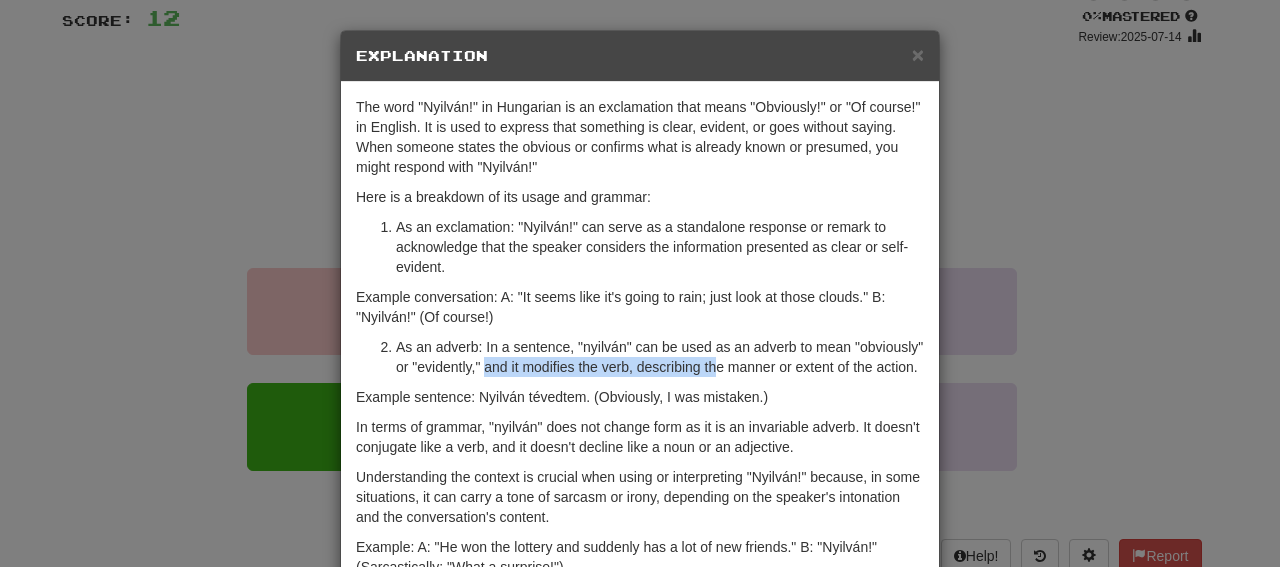 drag, startPoint x: 475, startPoint y: 377, endPoint x: 690, endPoint y: 334, distance: 219.25784 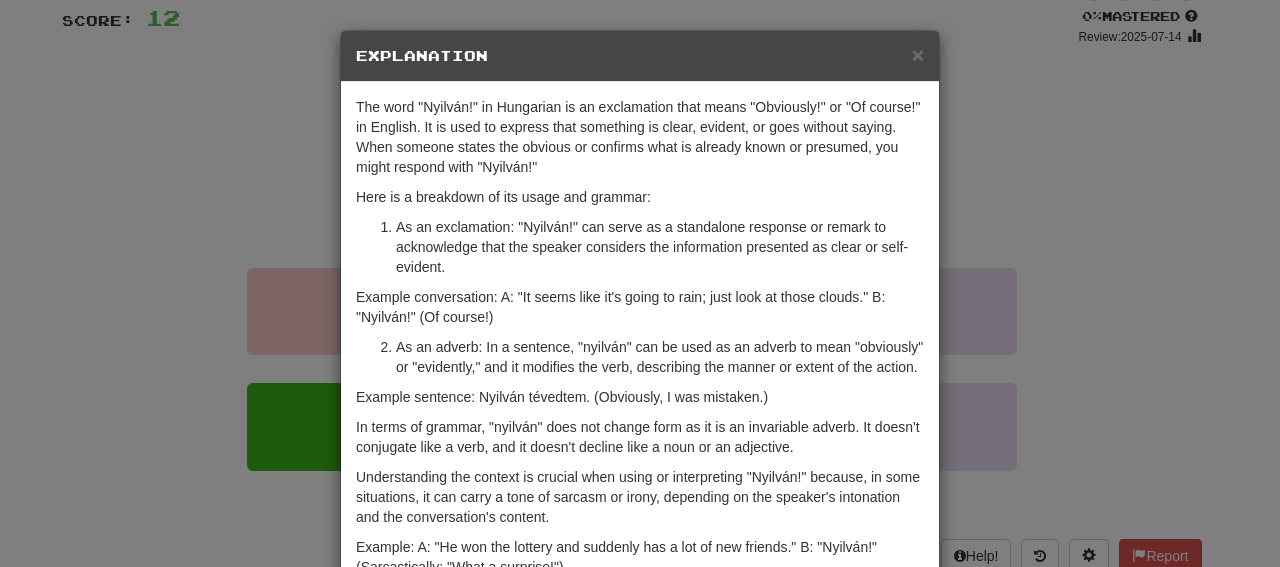 click on "As an exclamation: "Nyilván!" can serve as a standalone response or remark to acknowledge that the speaker considers the information presented as clear or self-evident." at bounding box center [660, 247] 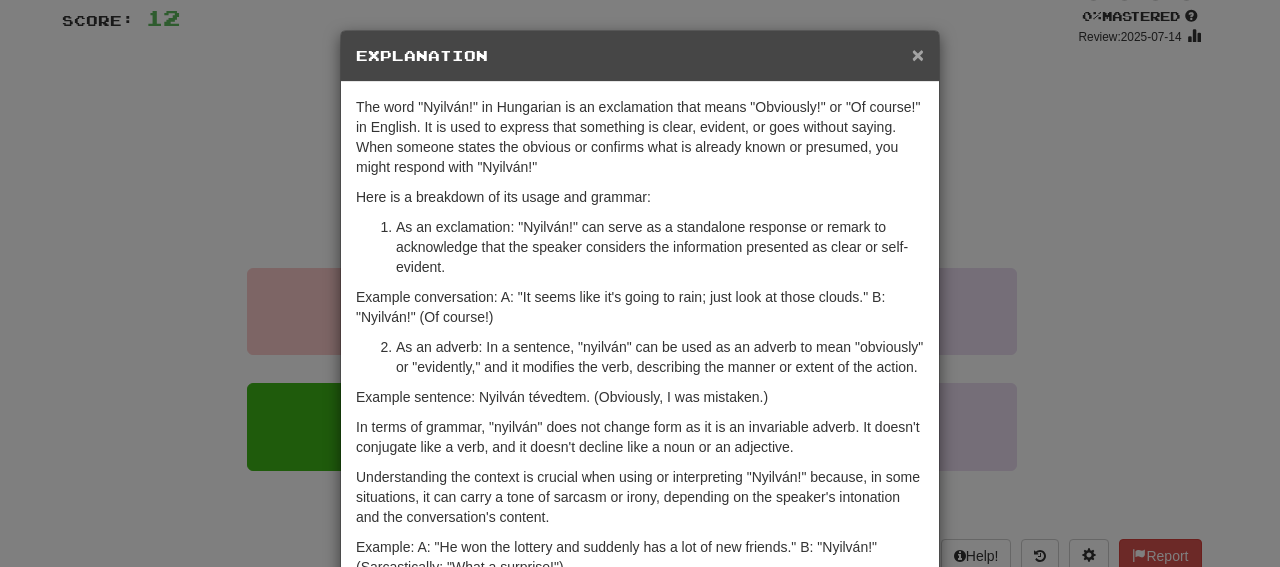 click on "×" at bounding box center [918, 54] 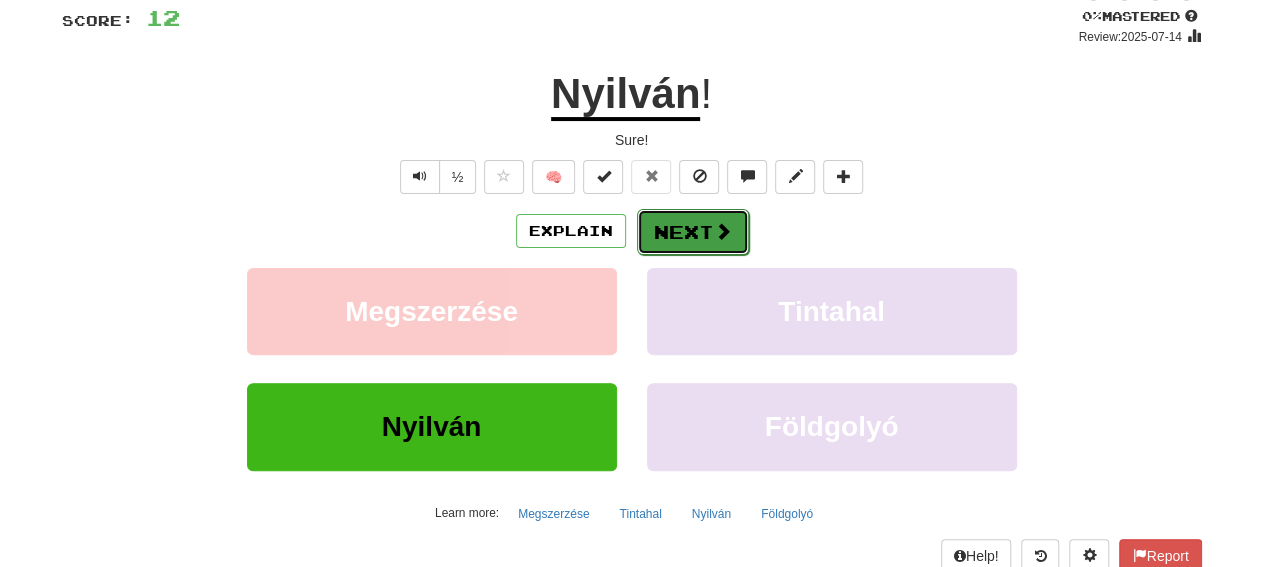 click on "Next" at bounding box center [693, 232] 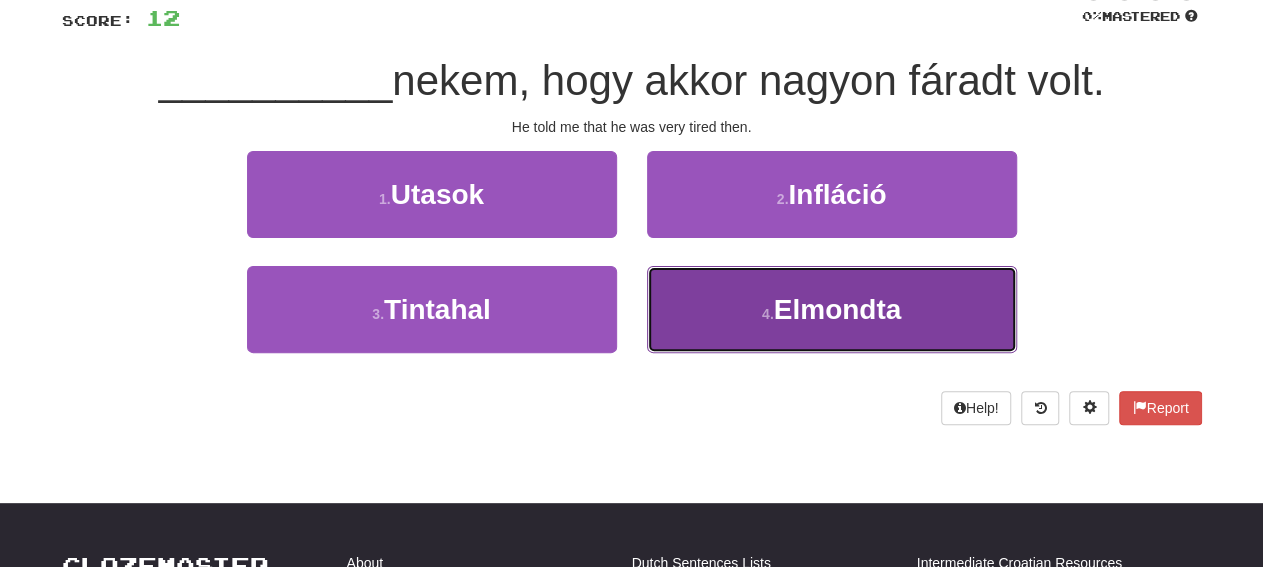 click on "4 .  Elmondta" at bounding box center [832, 309] 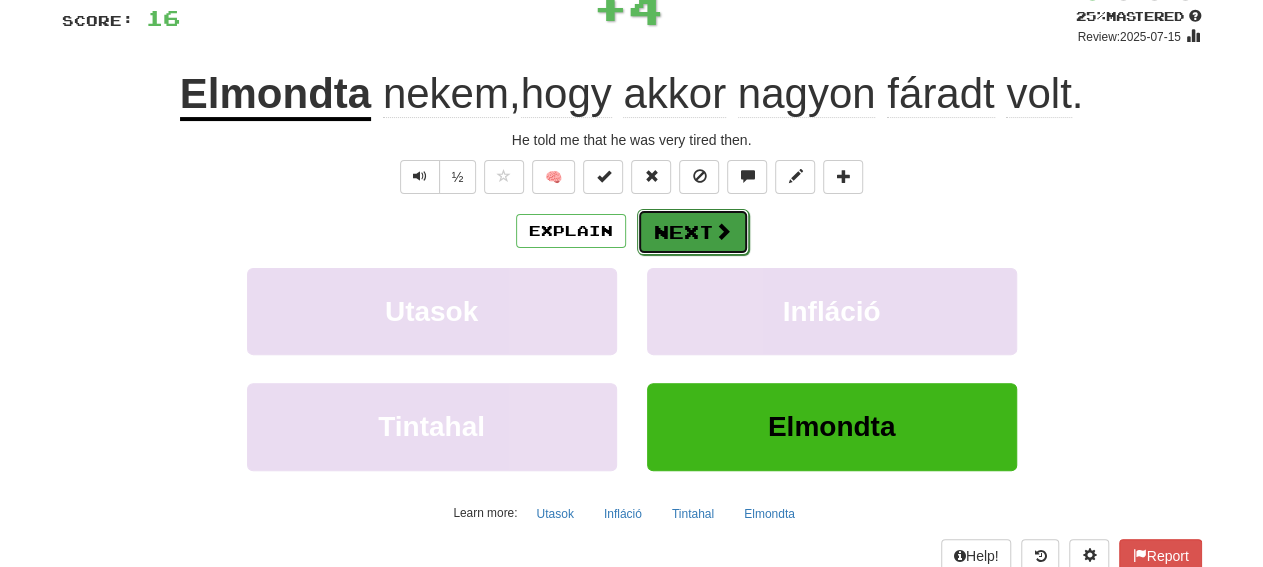 click on "Next" at bounding box center [693, 232] 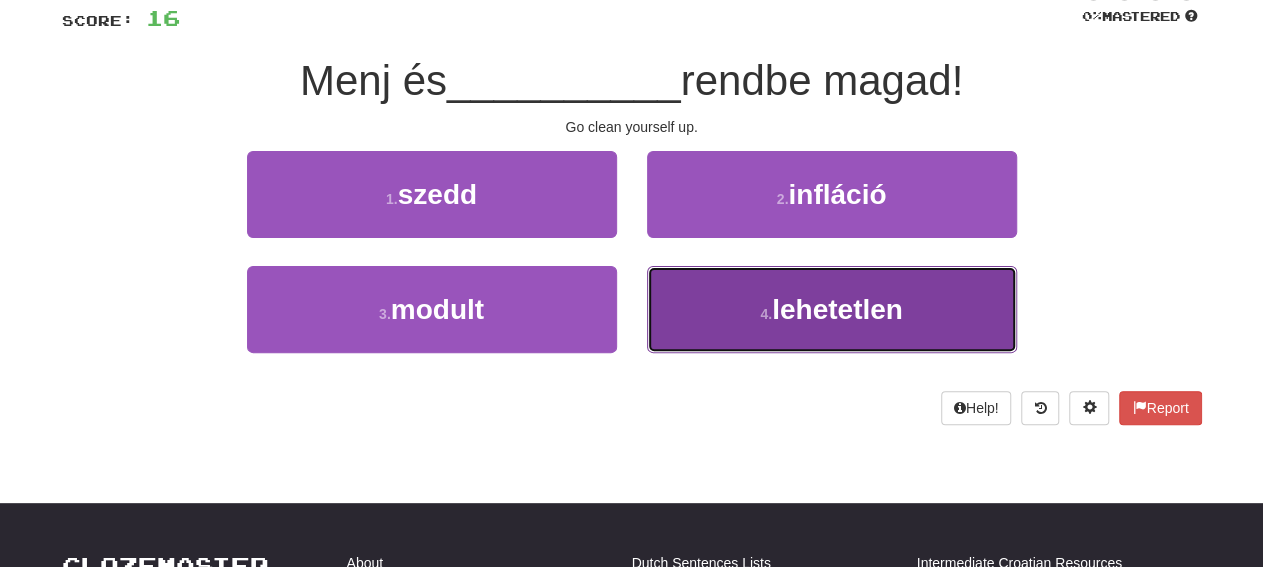 click on "4 .  lehetetlen" at bounding box center [832, 309] 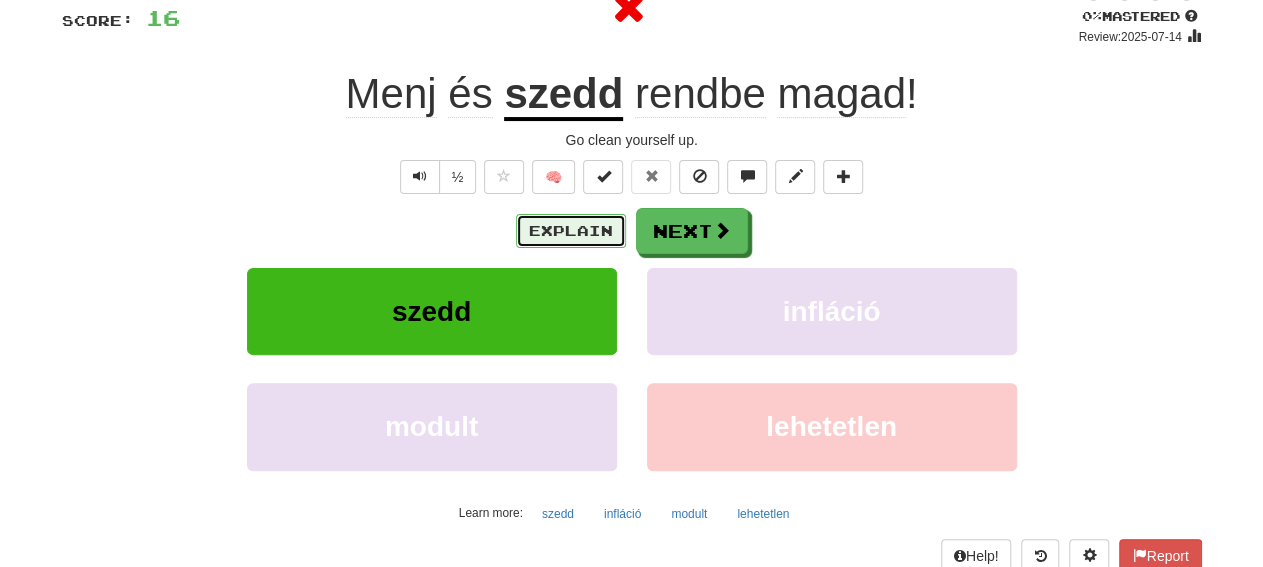 click on "Explain" at bounding box center [571, 231] 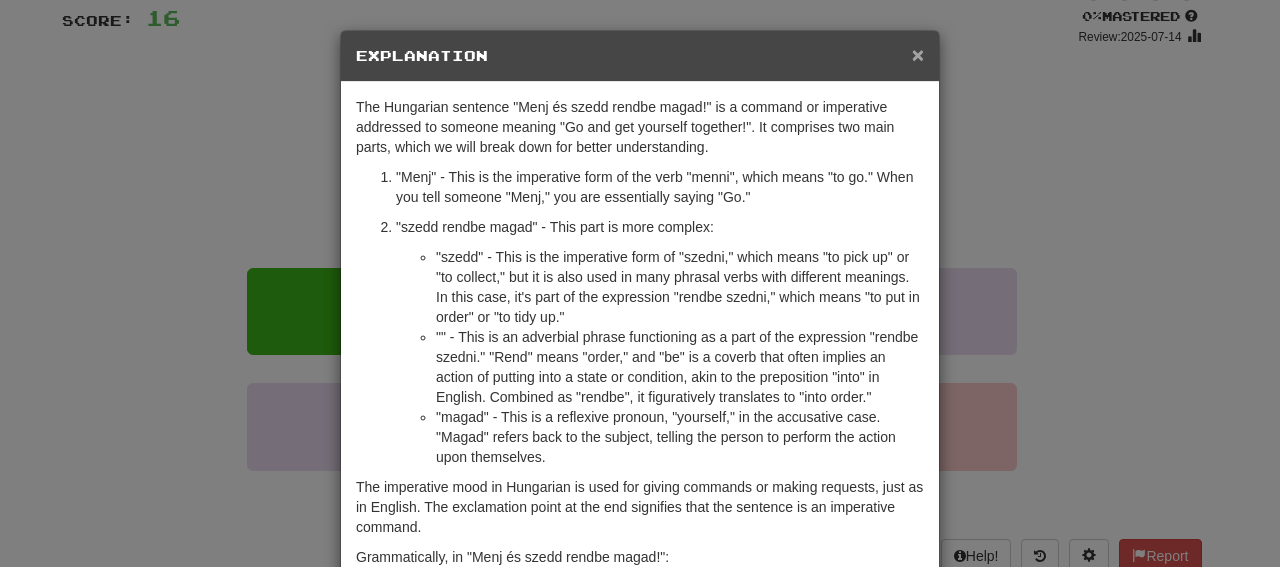 click on "×" at bounding box center (918, 54) 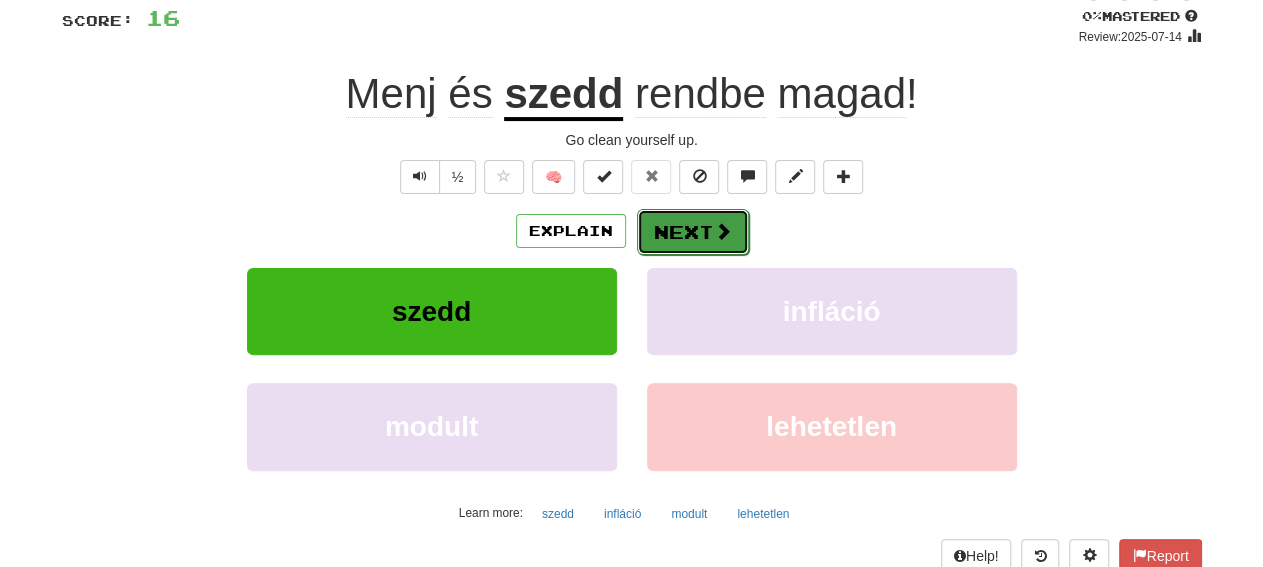 click on "Next" at bounding box center [693, 232] 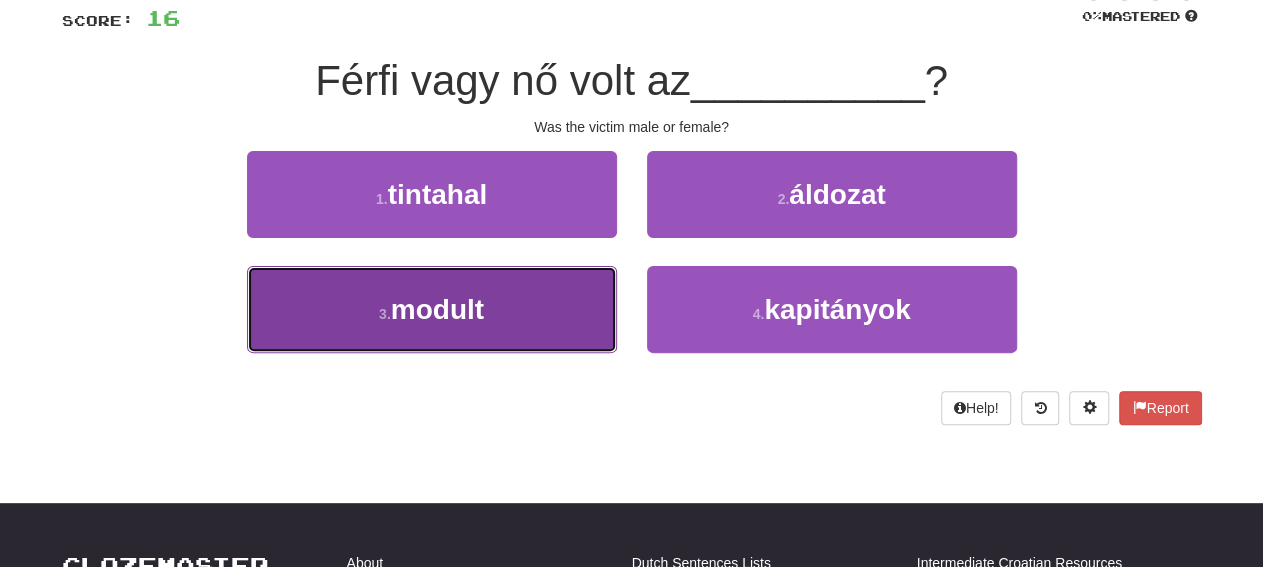 click on "3 .  modult" at bounding box center (432, 309) 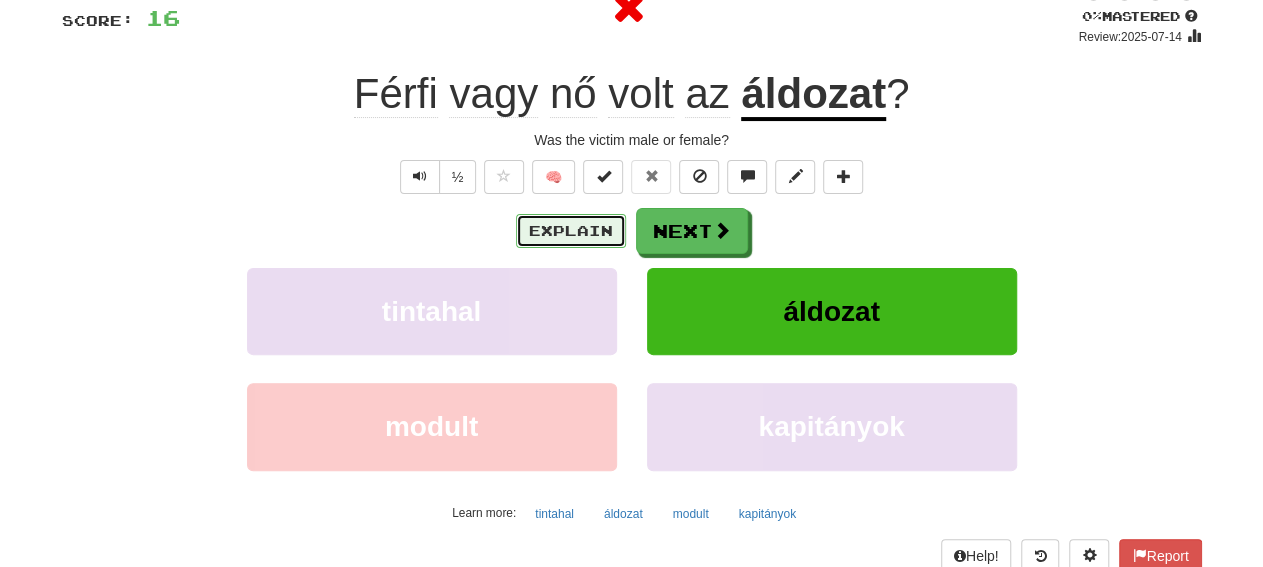 click on "Explain" at bounding box center (571, 231) 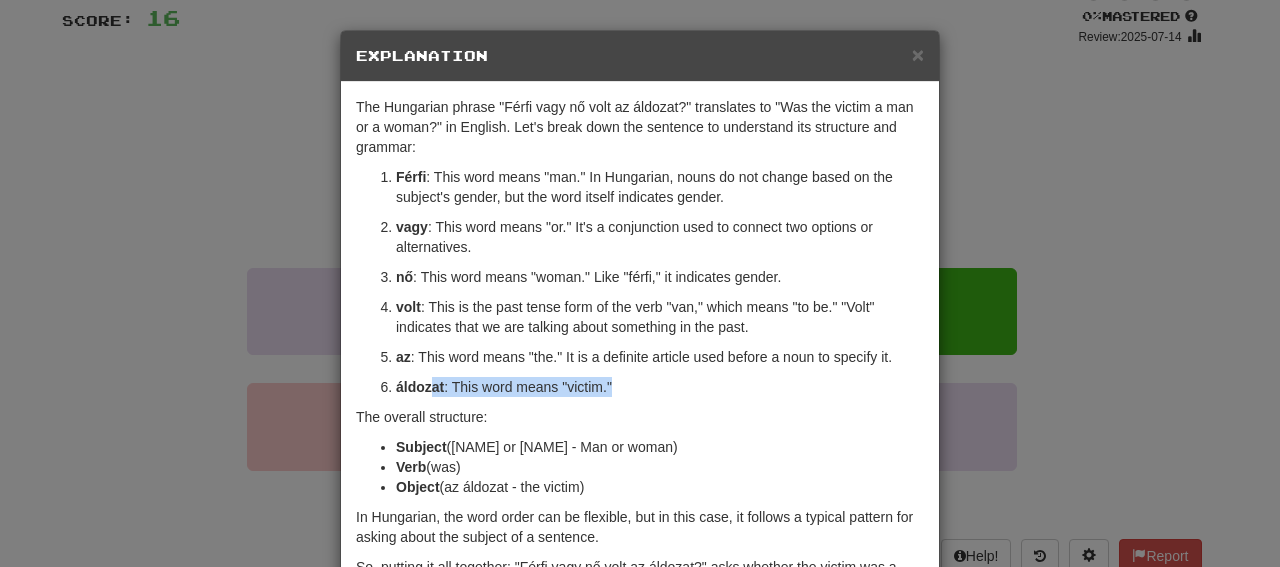 drag, startPoint x: 421, startPoint y: 385, endPoint x: 637, endPoint y: 383, distance: 216.00926 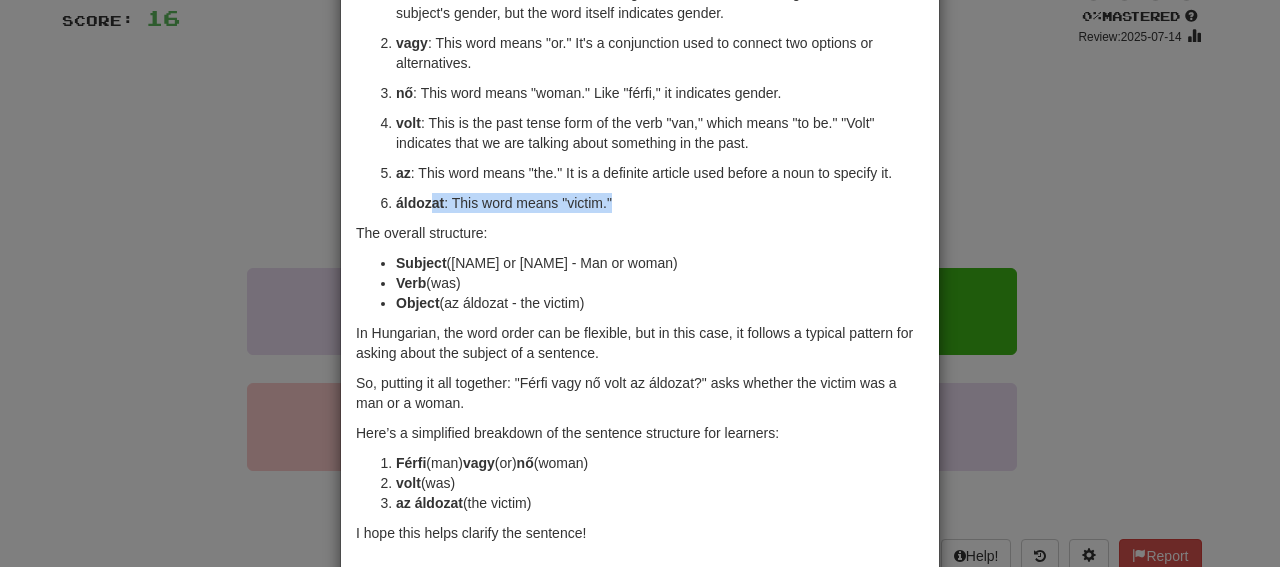 scroll, scrollTop: 276, scrollLeft: 0, axis: vertical 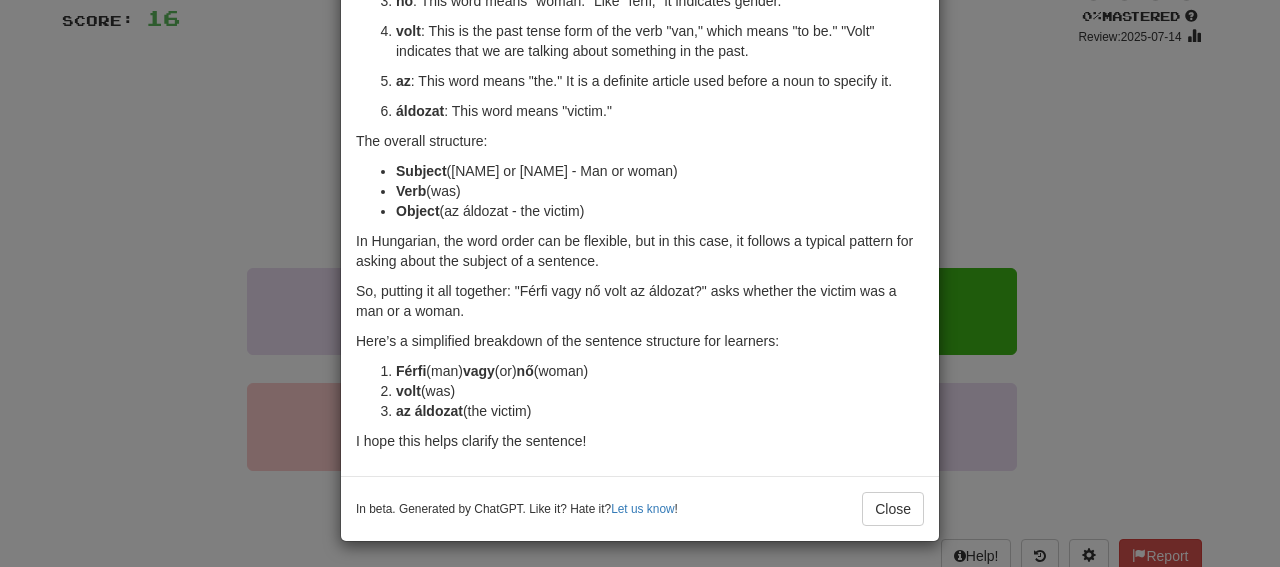 click on "The Hungarian phrase "Férfi vagy nő volt az áldozat?" translates to "Was the victim a man or a woman?" in English. Let's break down the sentence to understand its structure and grammar:
Férfi : This word means "man." In Hungarian, nouns do not change based on the subject's gender, but the word itself indicates gender.
vagy : This word means "or." It's a conjunction used to connect two options or alternatives.
nő : This word means "woman." Like "férfi," it indicates gender.
volt : This is the past tense form of the verb "van," which means "to be." "Volt" indicates that we are talking about something in the past.
az : This word means "the." It is a definite article used before a noun to specify it.
áldozat : This word means "victim."
The overall structure:
Subject  (Férfi vagy nő - Man or woman)
Verb  (volt - was)
Object  (az áldozat - the victim)
Here’s a simplified breakdown of the sentence structure for learners:
Férfi  (man)  vagy" at bounding box center [640, 141] 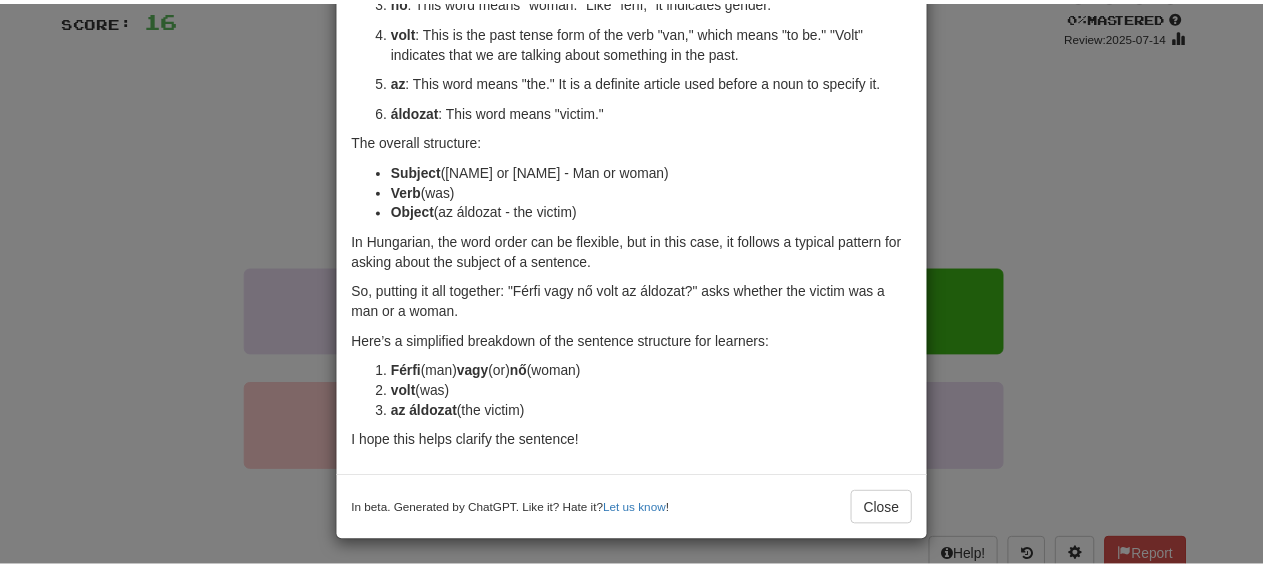 scroll, scrollTop: 0, scrollLeft: 0, axis: both 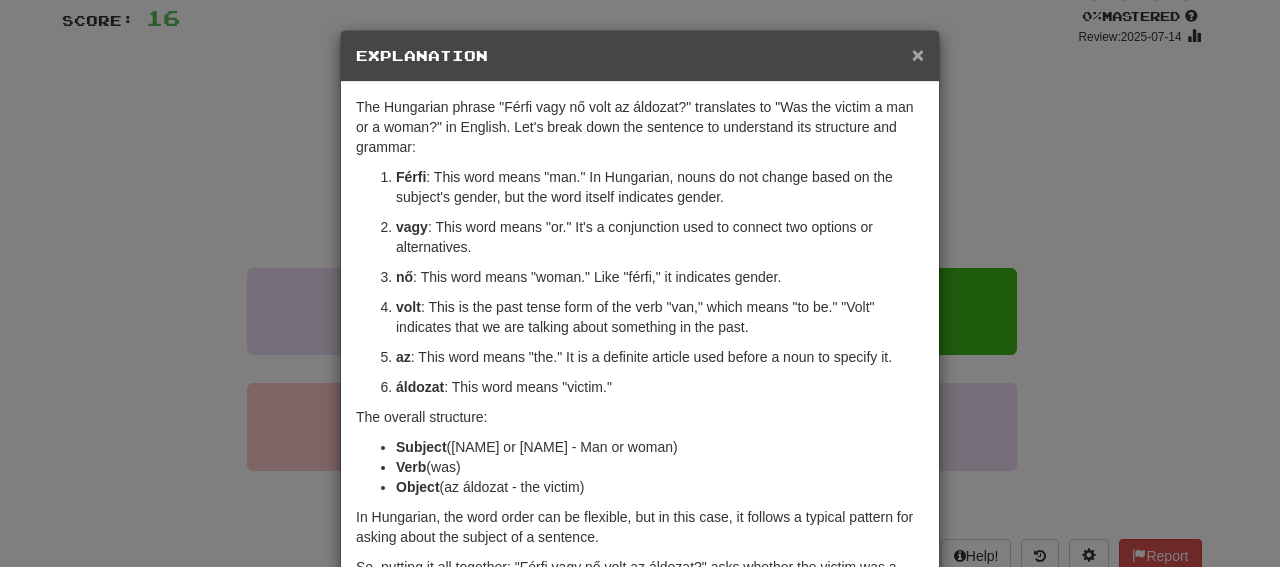 click on "×" at bounding box center [918, 54] 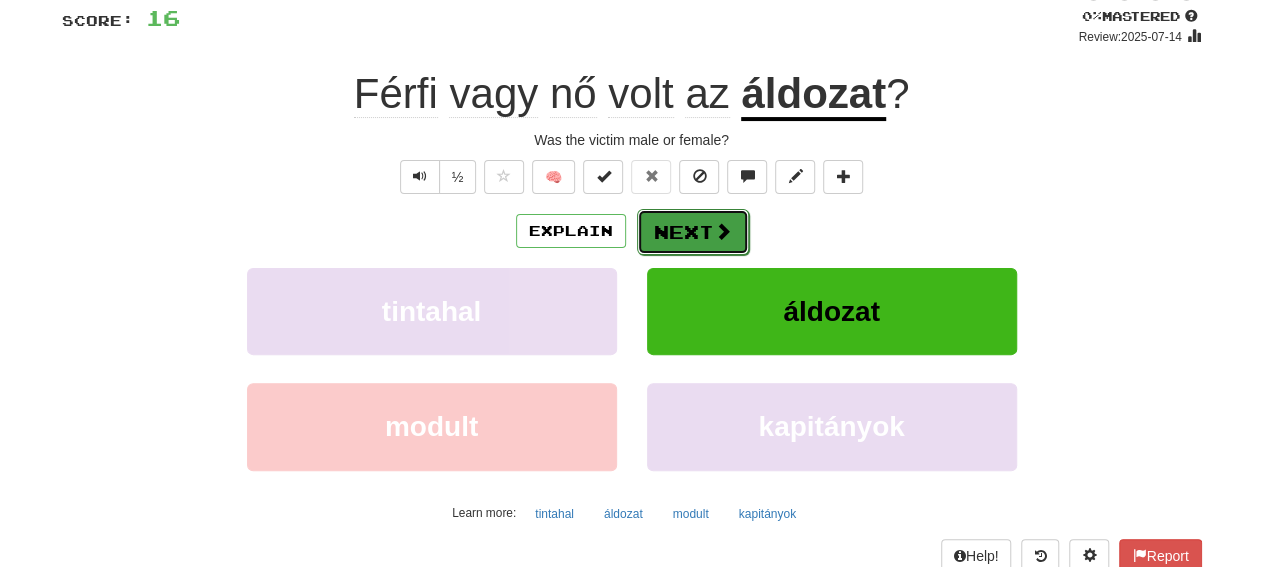 click on "Next" at bounding box center (693, 232) 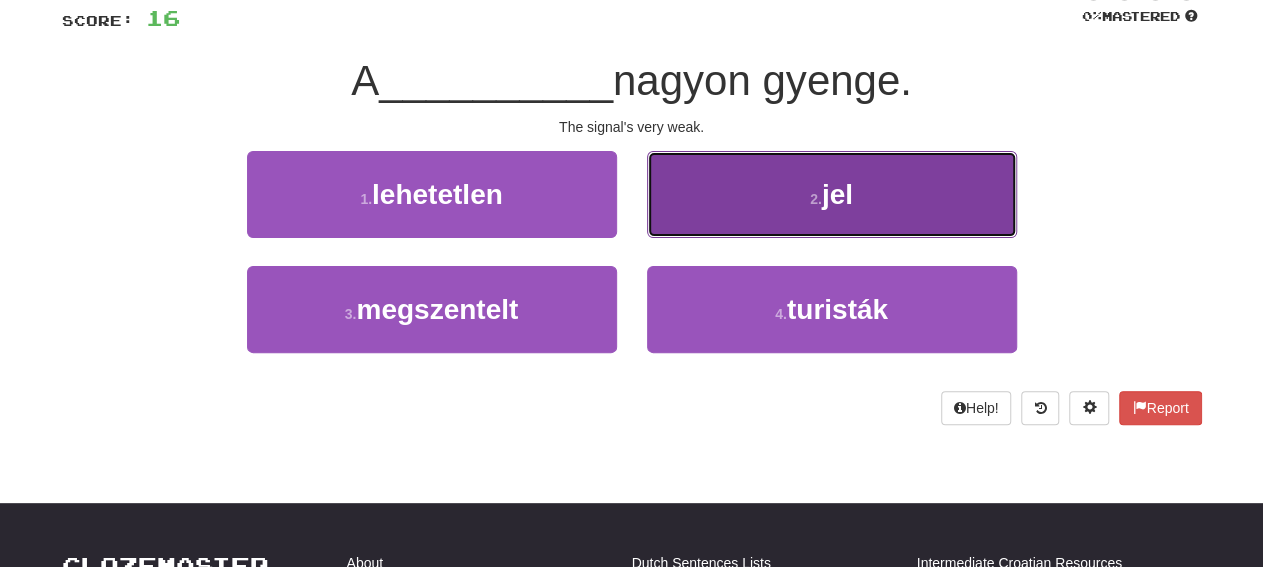 click on "2 .  jel" at bounding box center [832, 194] 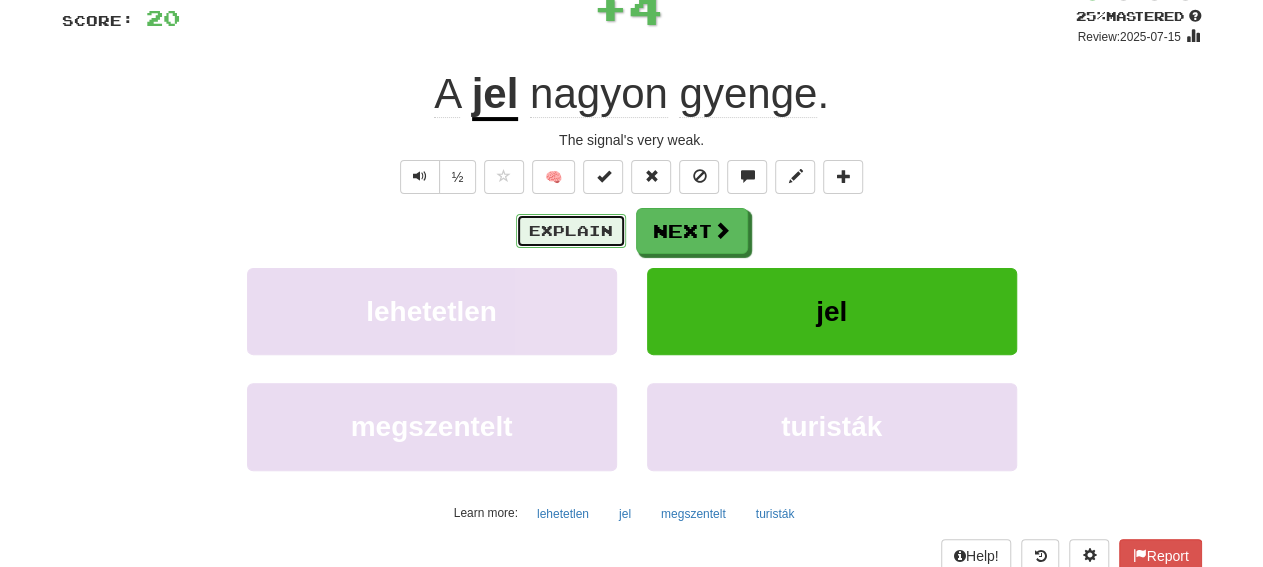 click on "Explain" at bounding box center [571, 231] 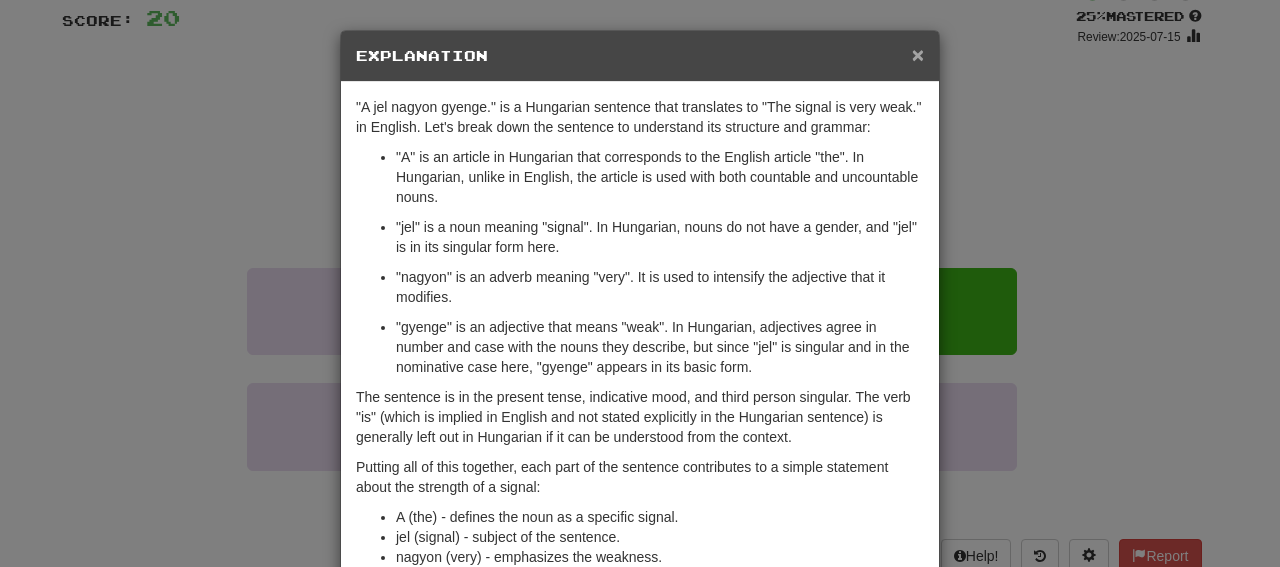 click on "×" at bounding box center [918, 54] 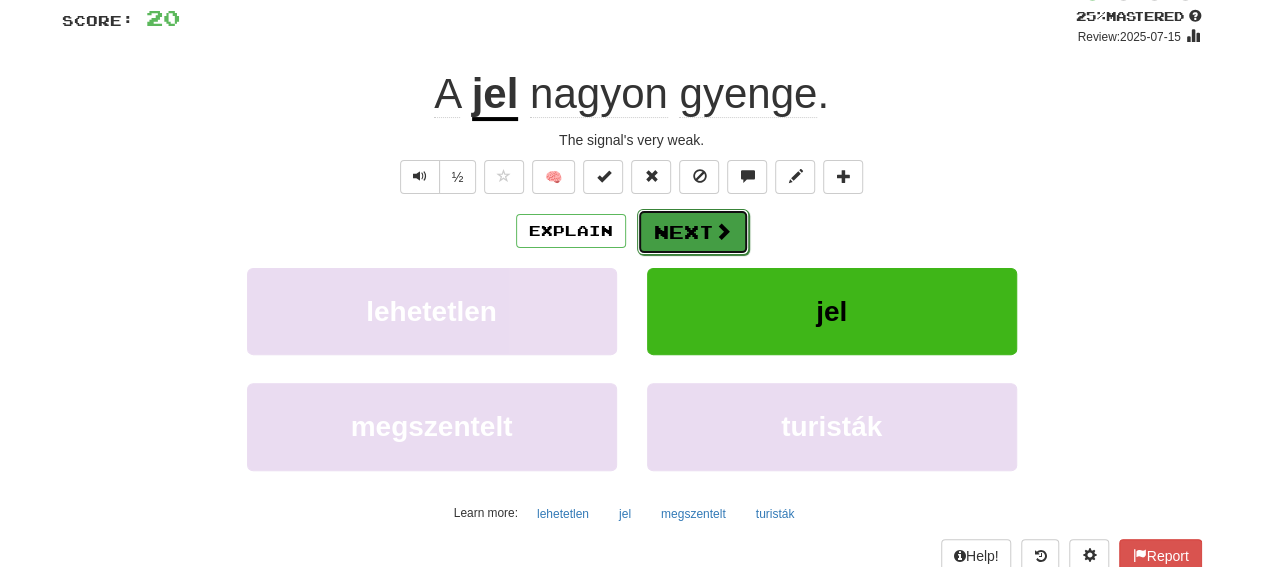 click on "Next" at bounding box center (693, 232) 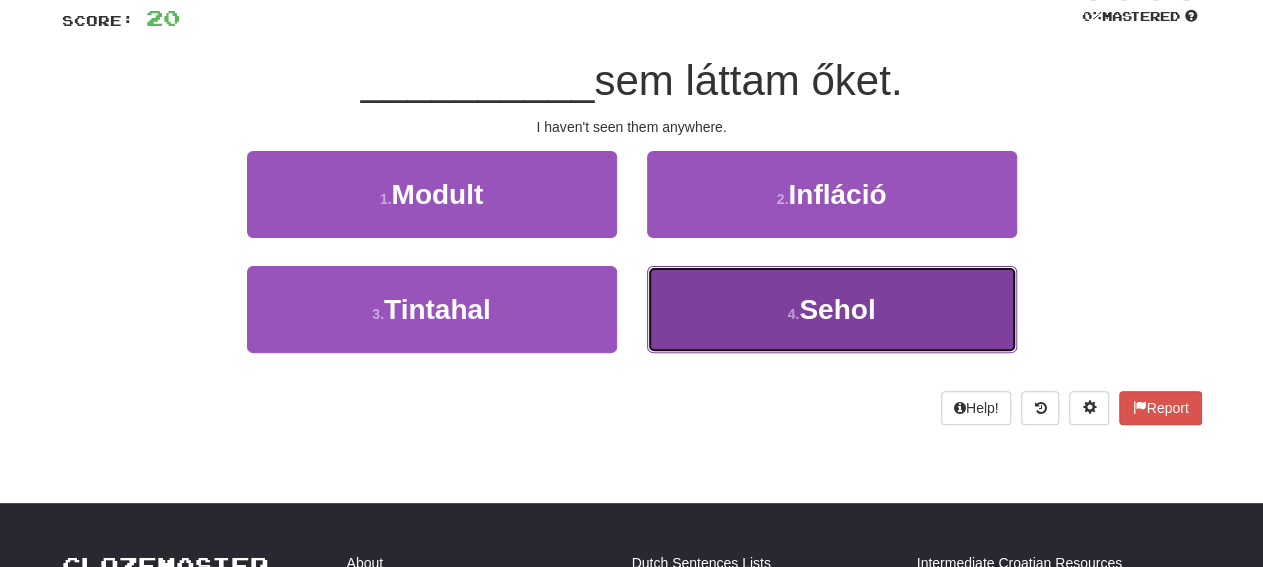 click on "4 .  Sehol" at bounding box center [832, 309] 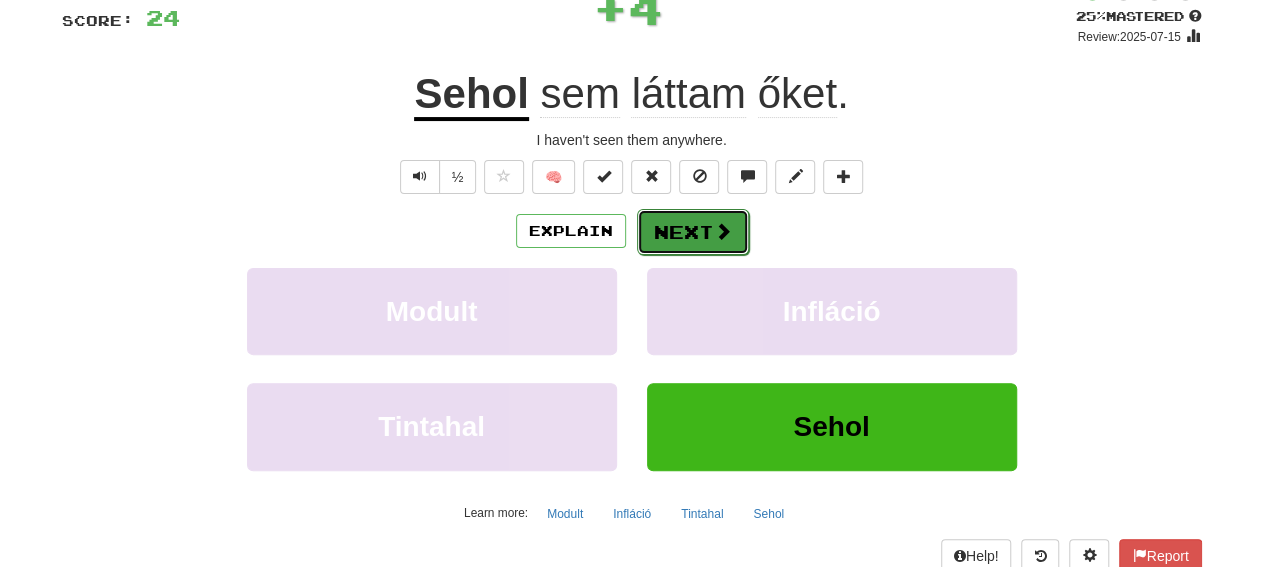 click on "Next" at bounding box center [693, 232] 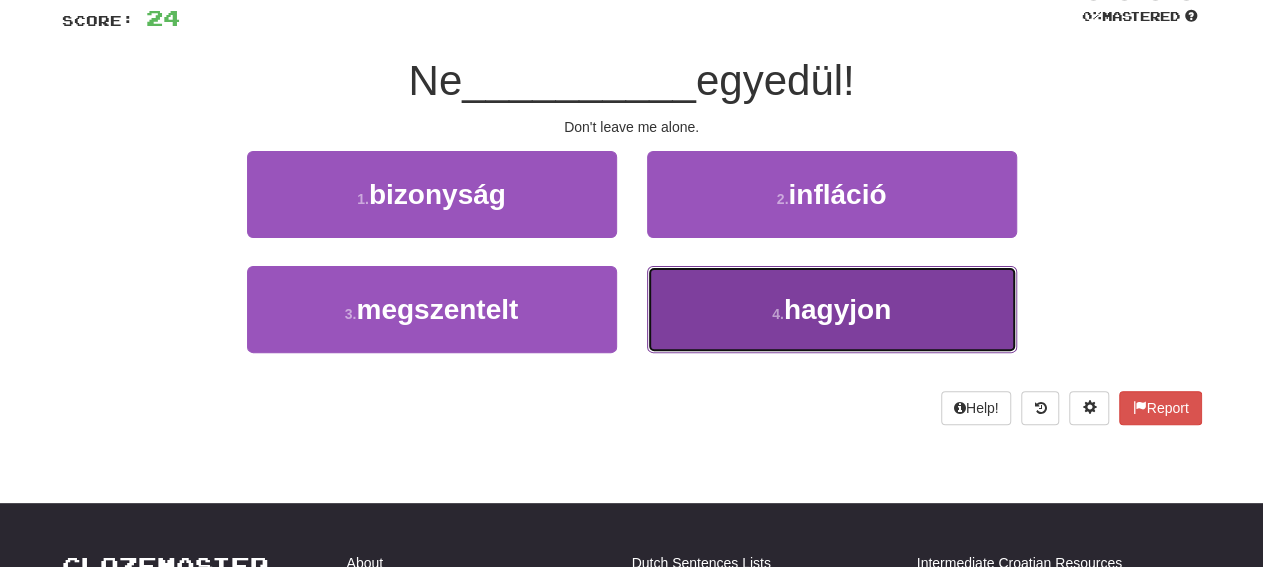 click on "4 .  hagyjon" at bounding box center [832, 309] 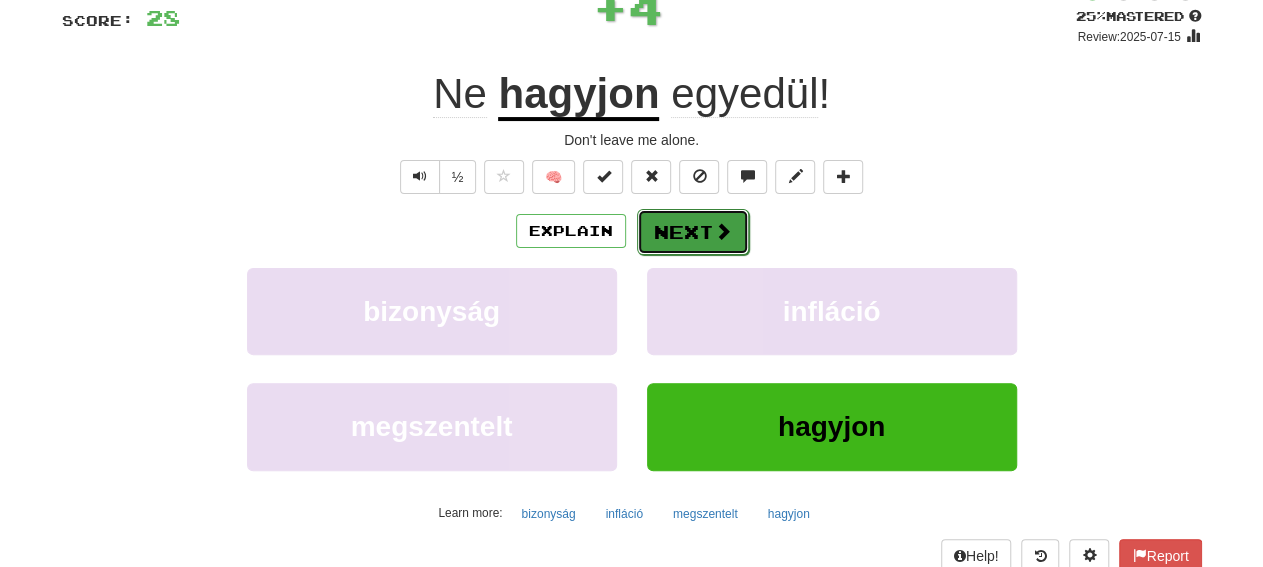 click on "Next" at bounding box center [693, 232] 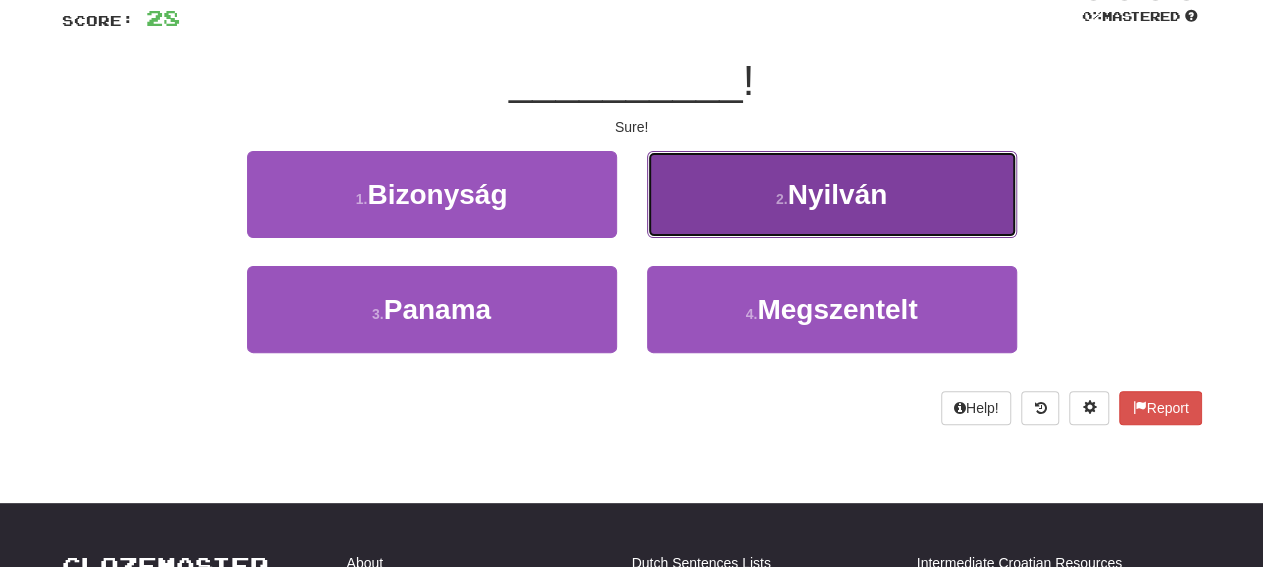 click on "2 ." at bounding box center (782, 199) 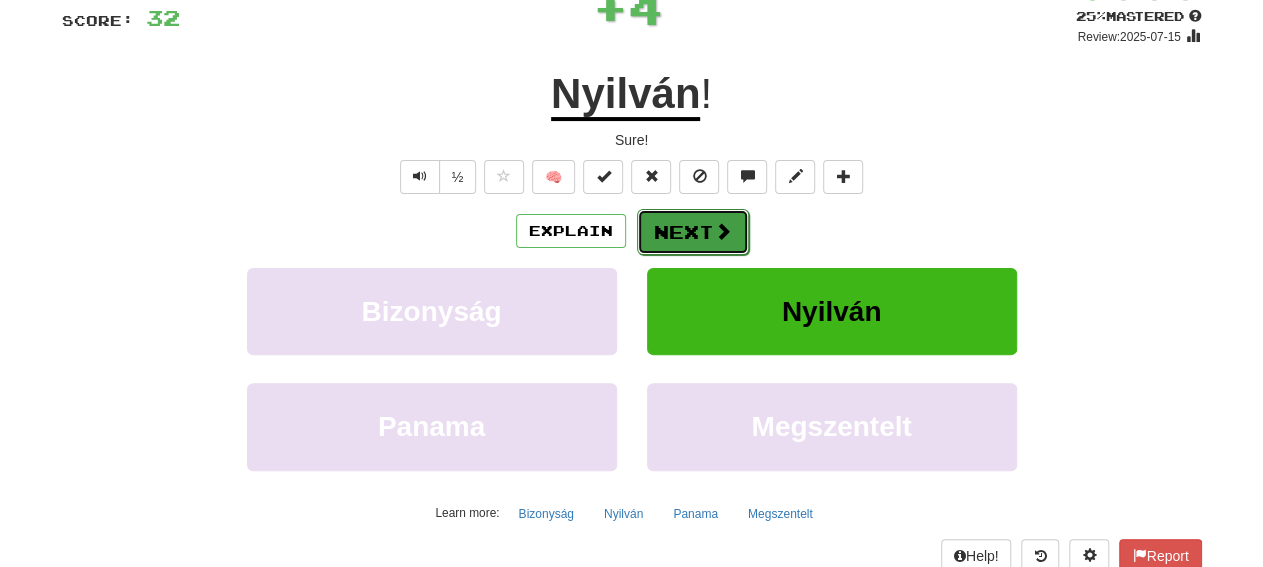 click on "Next" at bounding box center [693, 232] 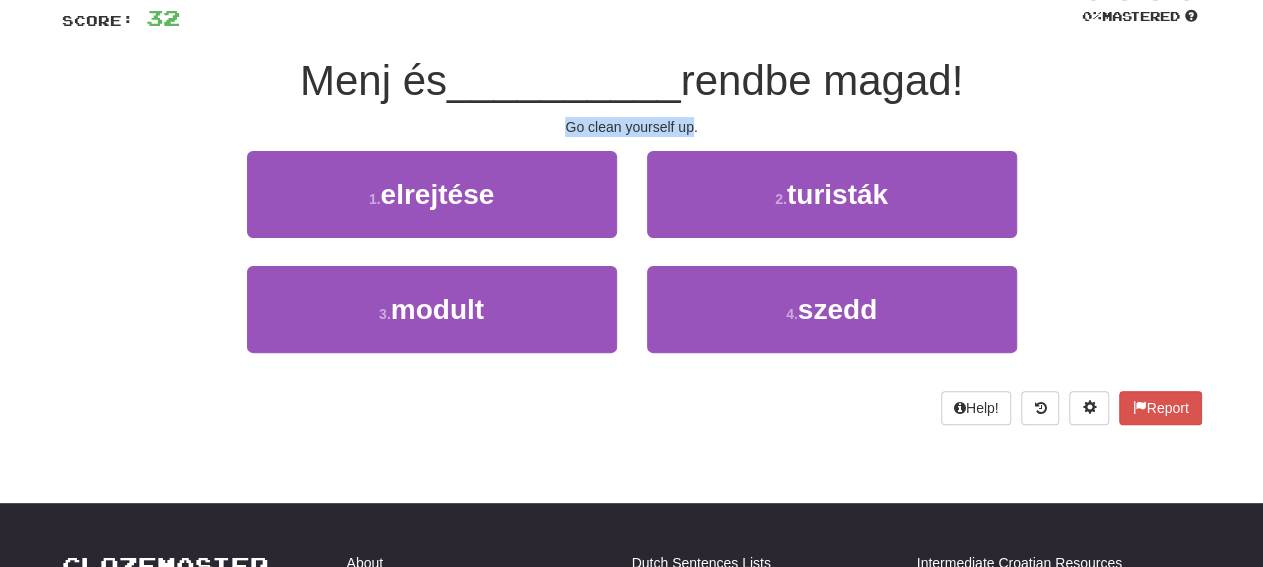 drag, startPoint x: 566, startPoint y: 126, endPoint x: 692, endPoint y: 126, distance: 126 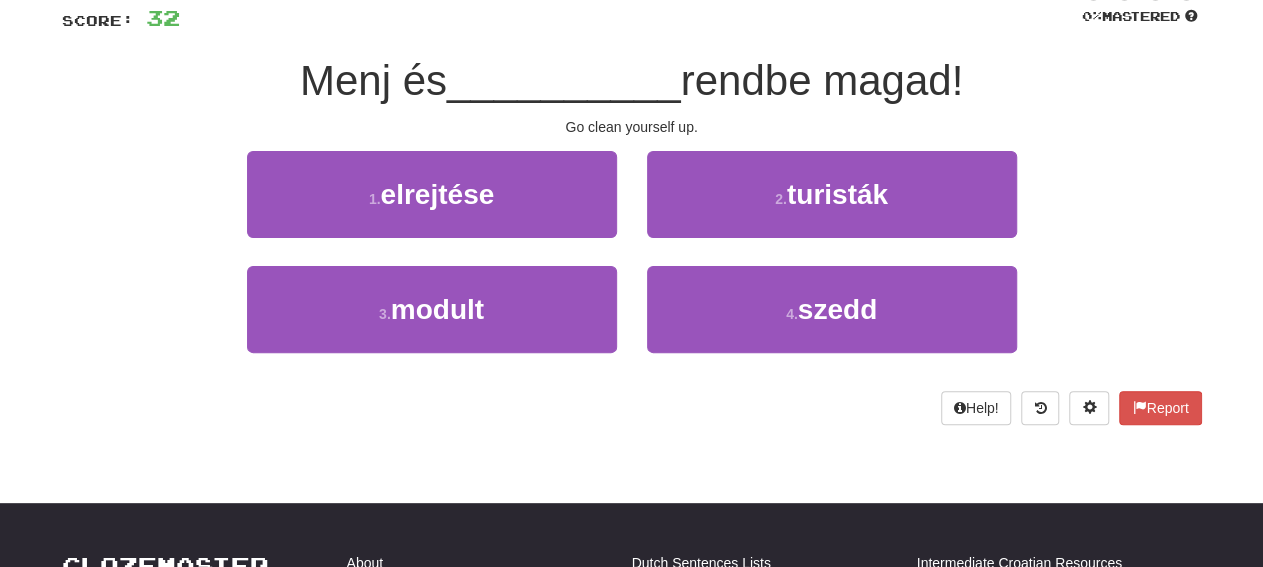 click on "Go clean yourself up." at bounding box center (632, 127) 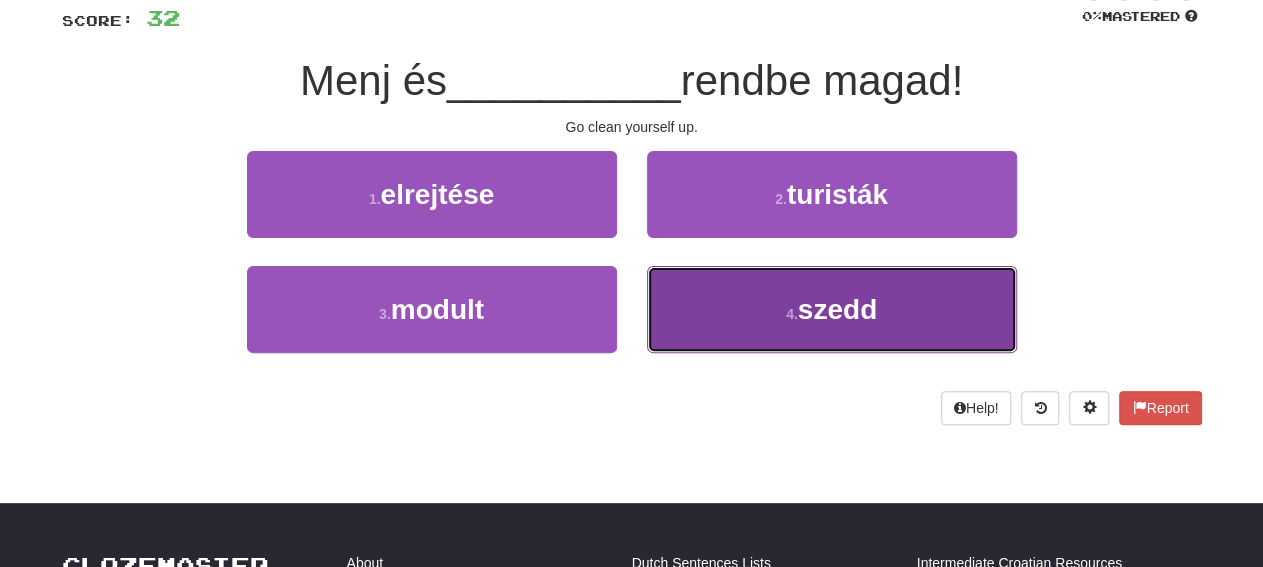 click on "[NUMBER] . szedd" at bounding box center [832, 309] 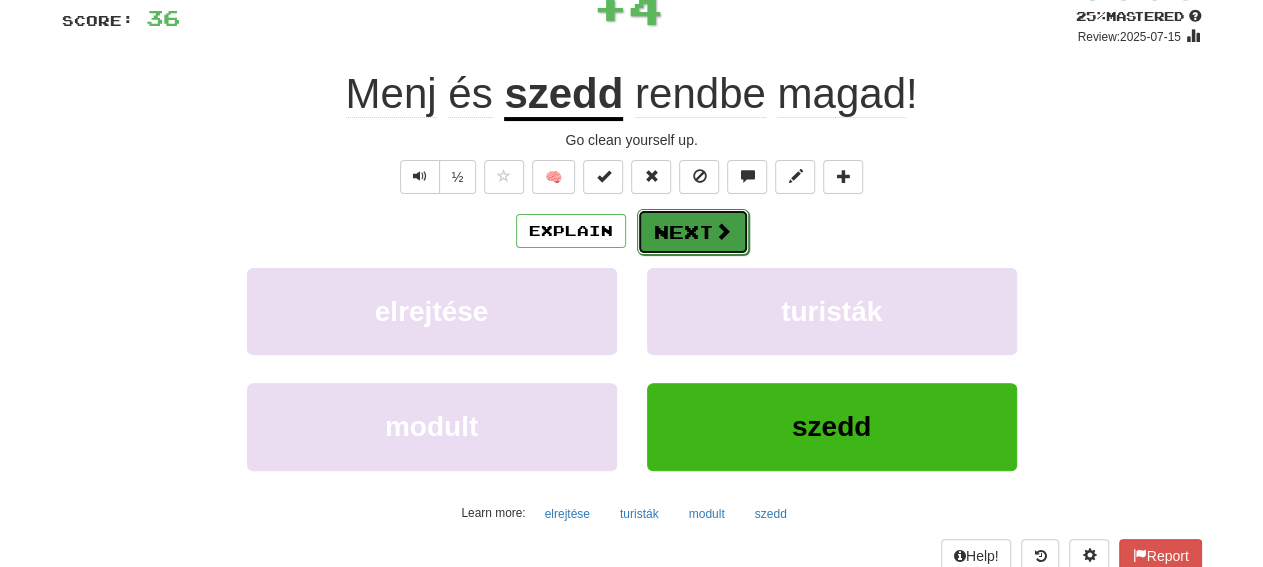 click on "Next" at bounding box center [693, 232] 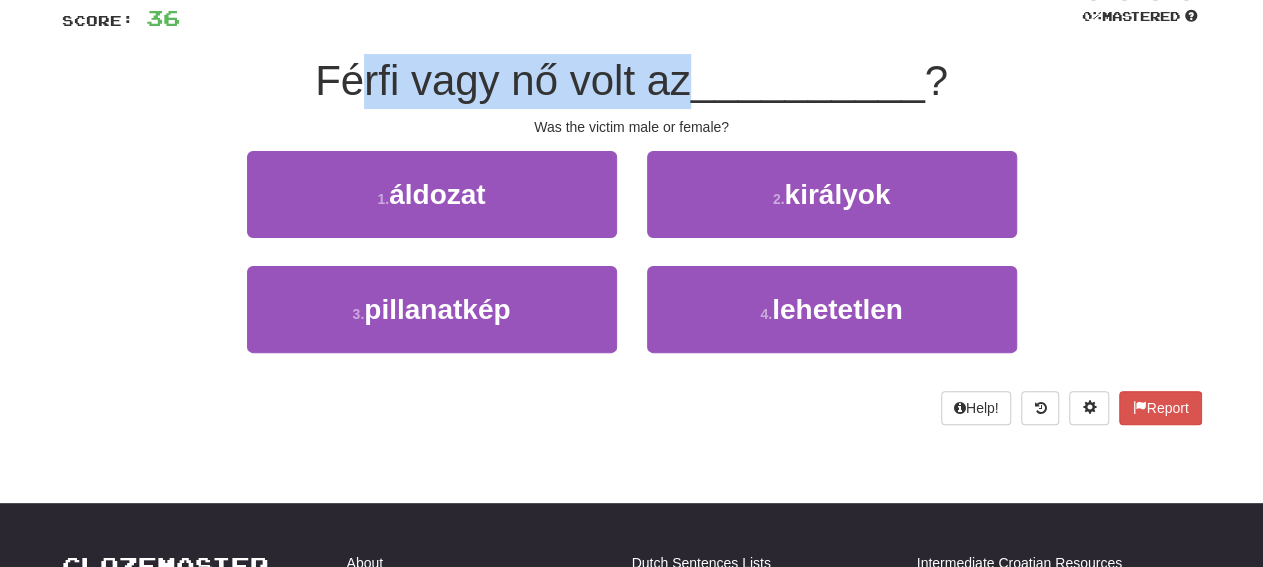 drag, startPoint x: 357, startPoint y: 85, endPoint x: 680, endPoint y: 89, distance: 323.02478 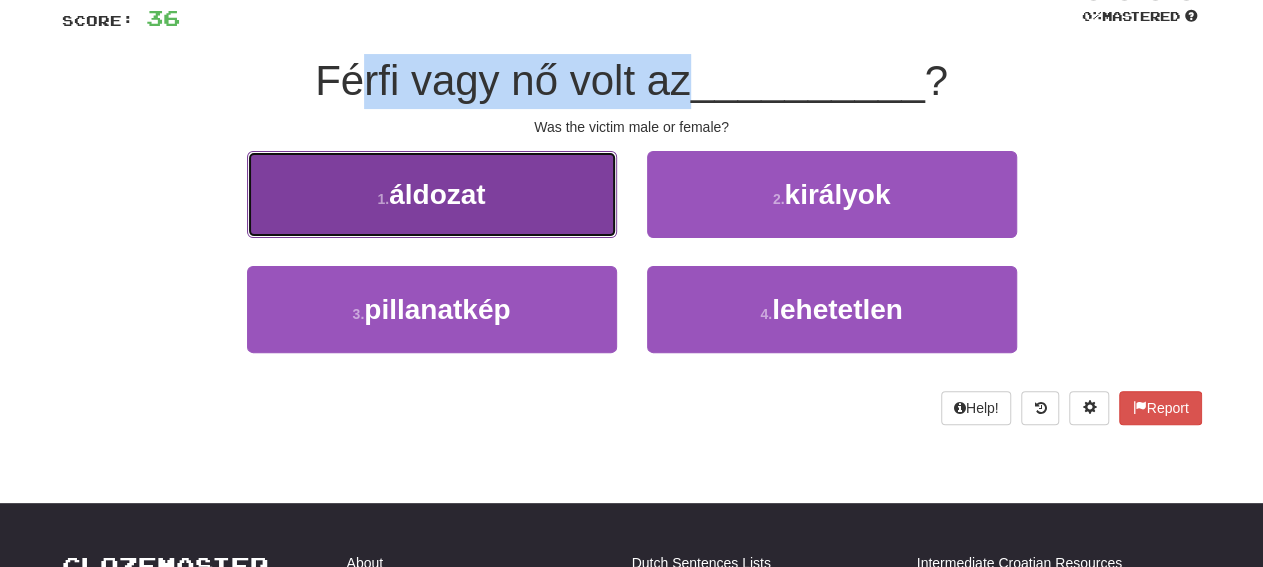 click on "1 .  áldozat" at bounding box center [432, 194] 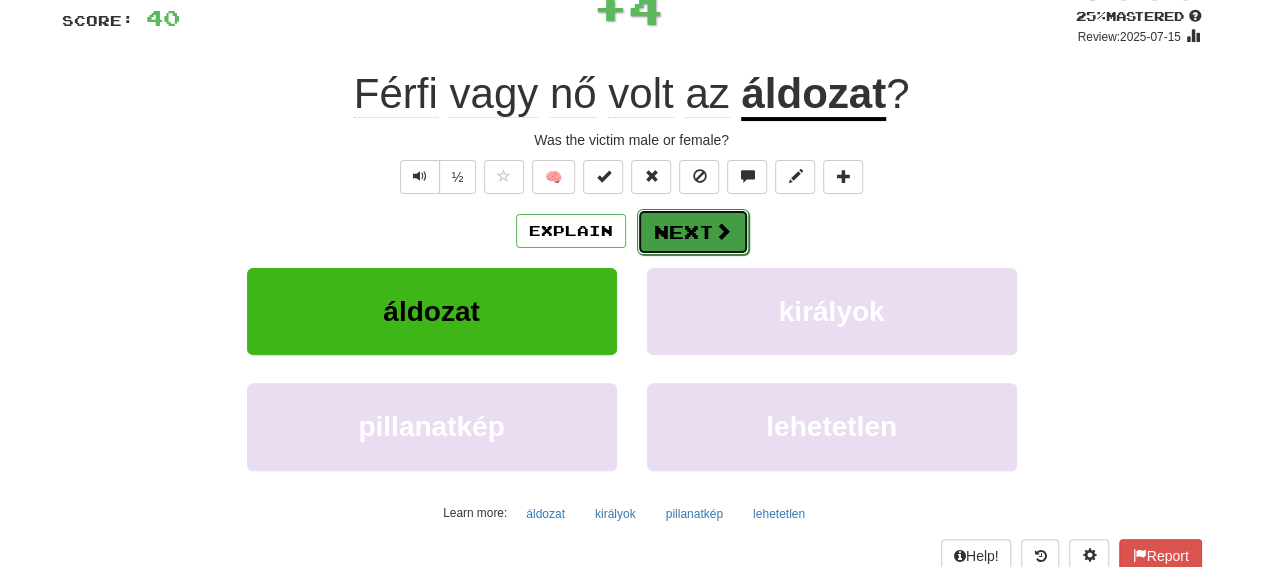 click on "Next" at bounding box center [693, 232] 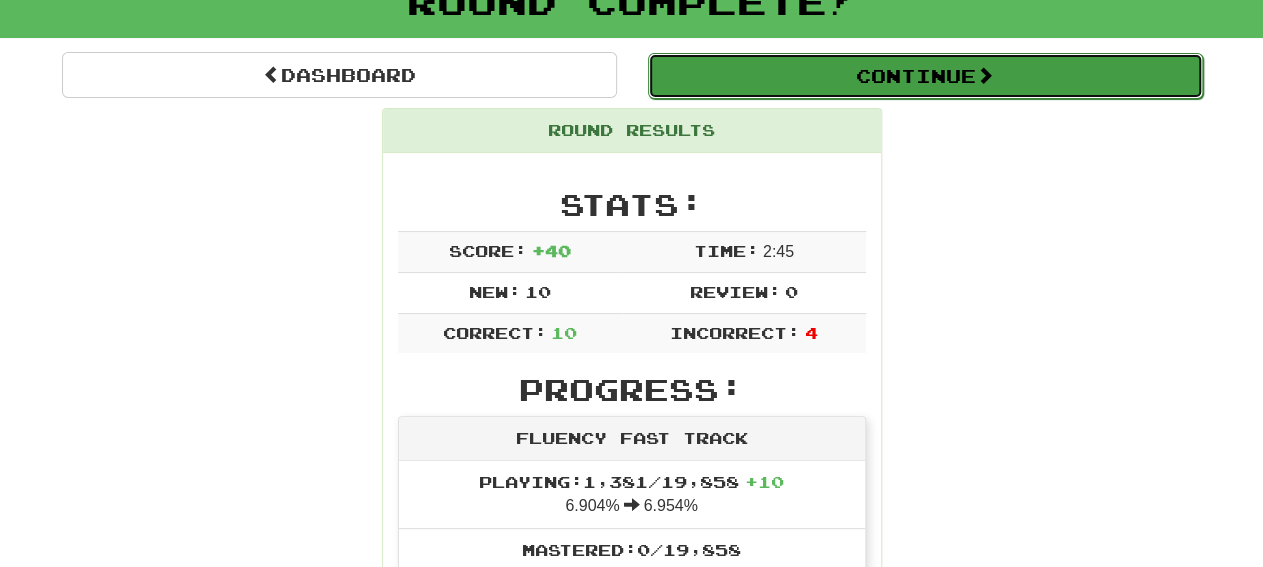 click on "Continue" at bounding box center (925, 76) 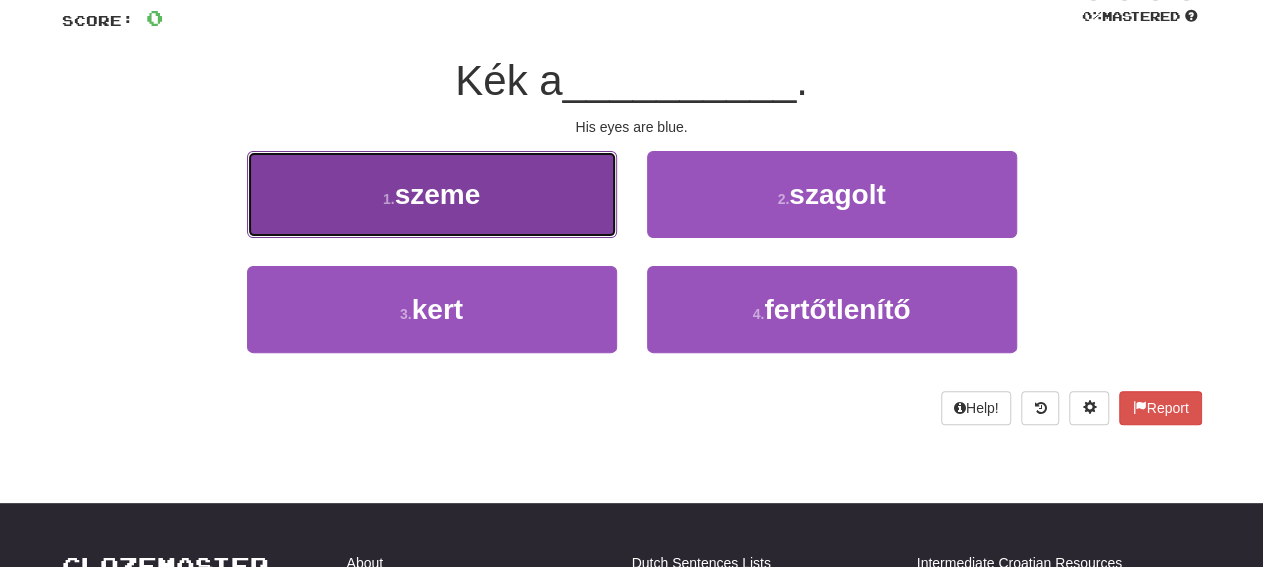 click on "1 .  szeme" at bounding box center (432, 194) 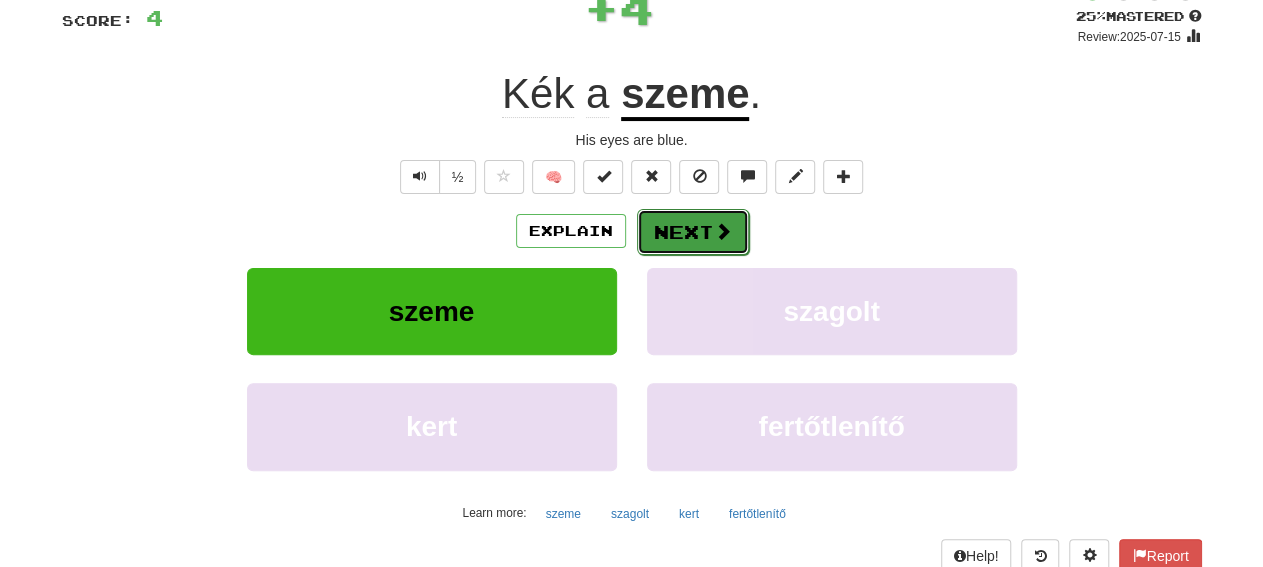 click on "Next" at bounding box center (693, 232) 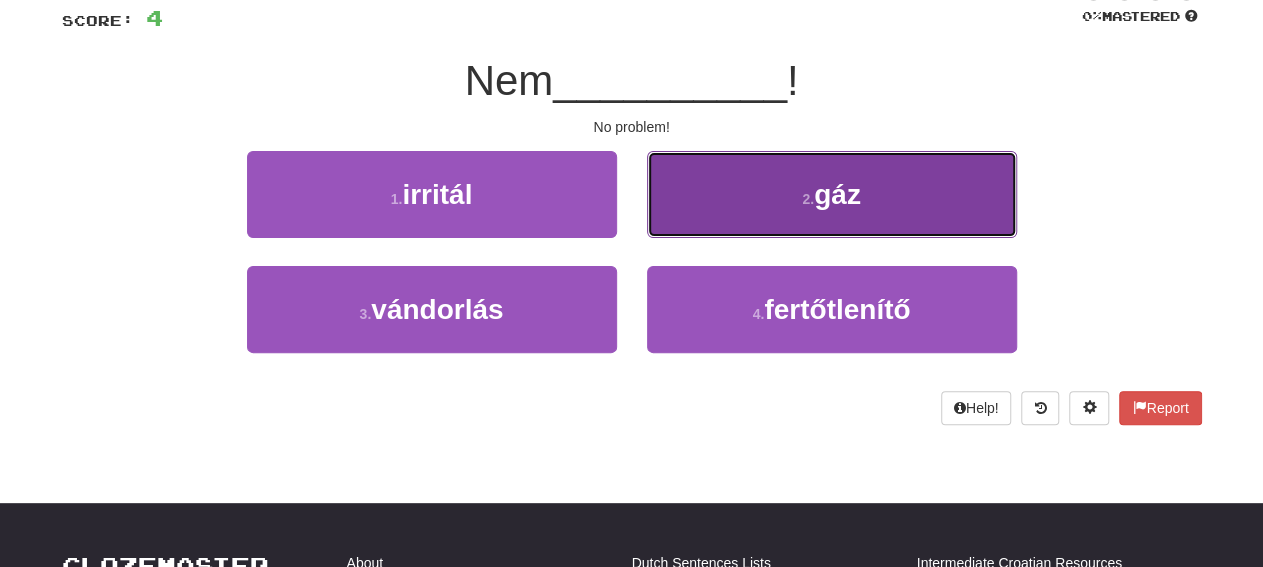 click on "2 .  gáz" at bounding box center [832, 194] 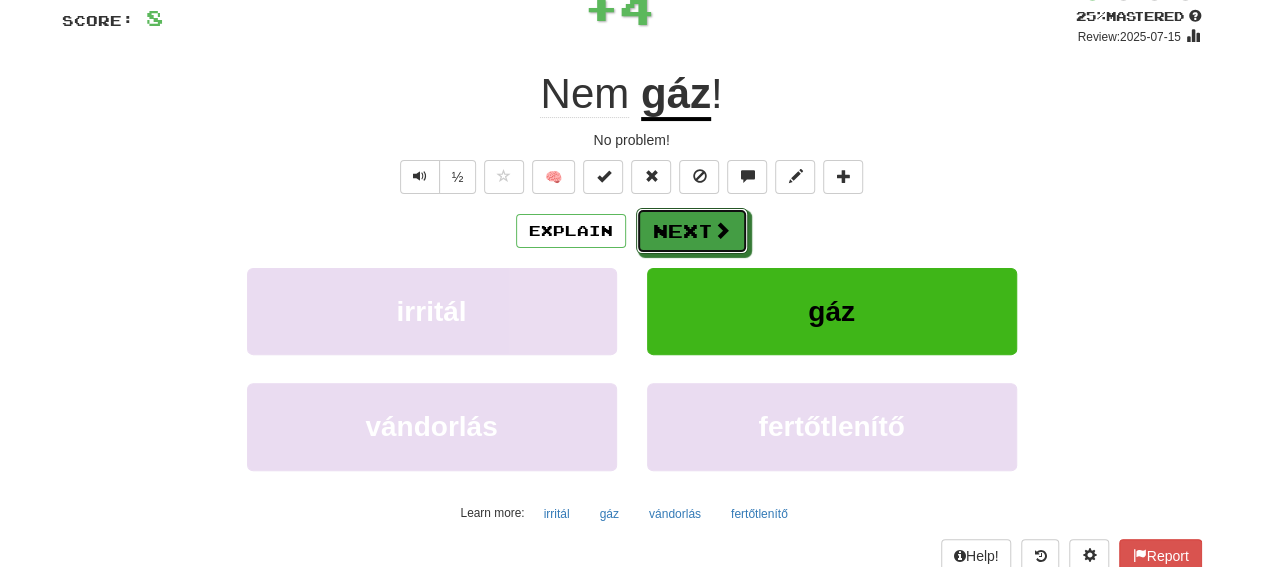 click on "Next" at bounding box center [692, 231] 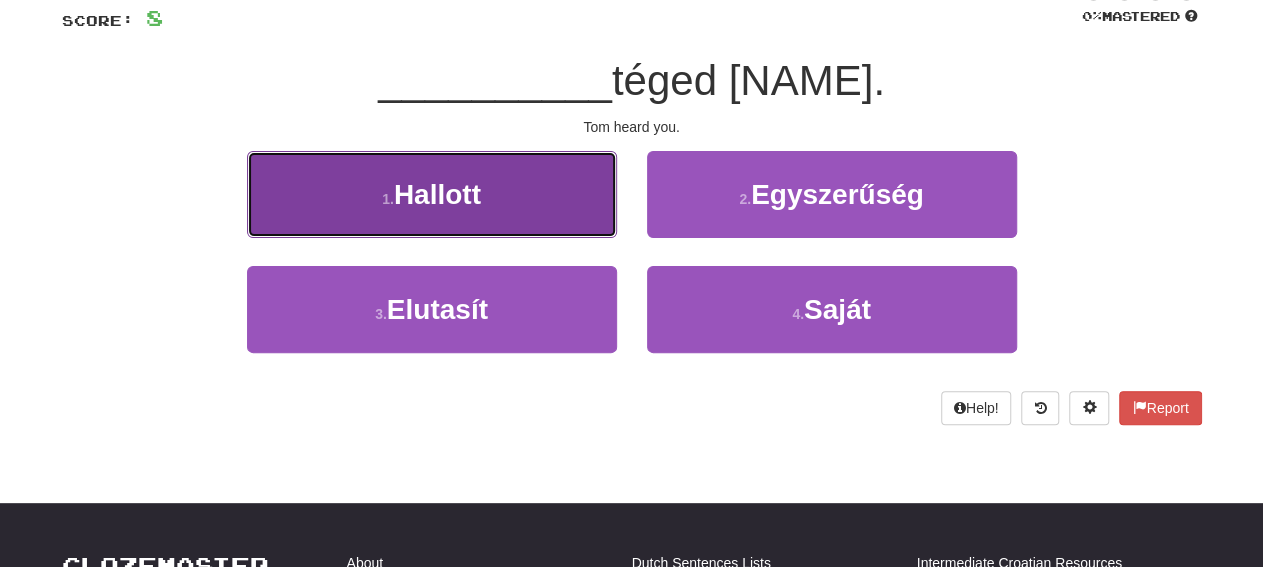 click on "1 .  Hallott" at bounding box center [432, 194] 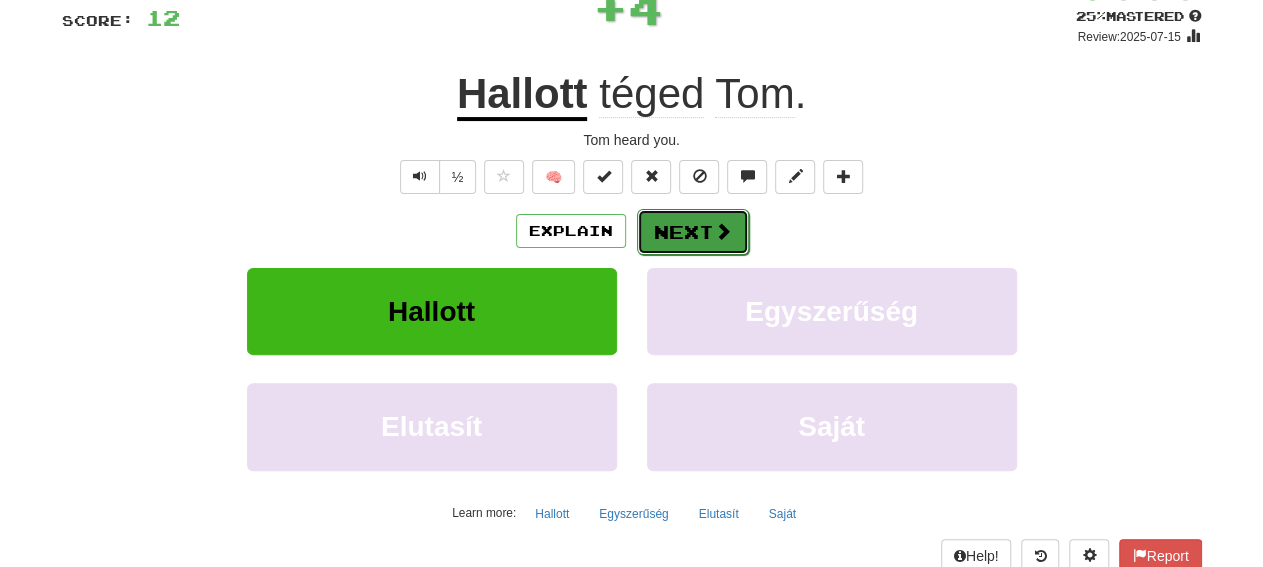 click on "Next" at bounding box center (693, 232) 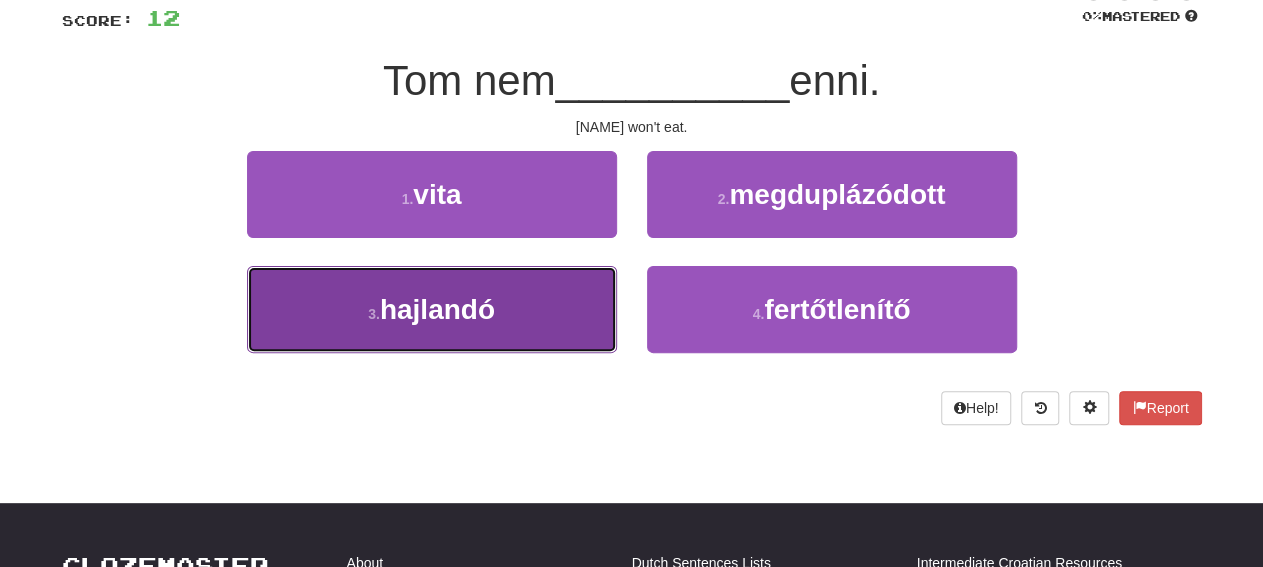click on "3 .  hajlandó" at bounding box center [432, 309] 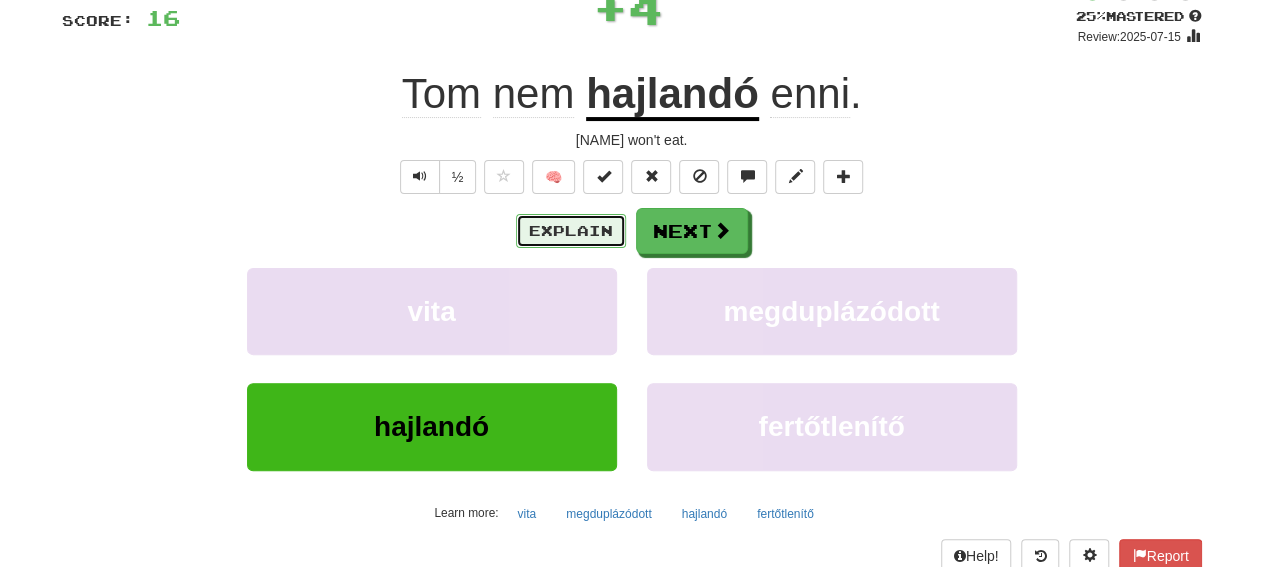 click on "Explain" at bounding box center (571, 231) 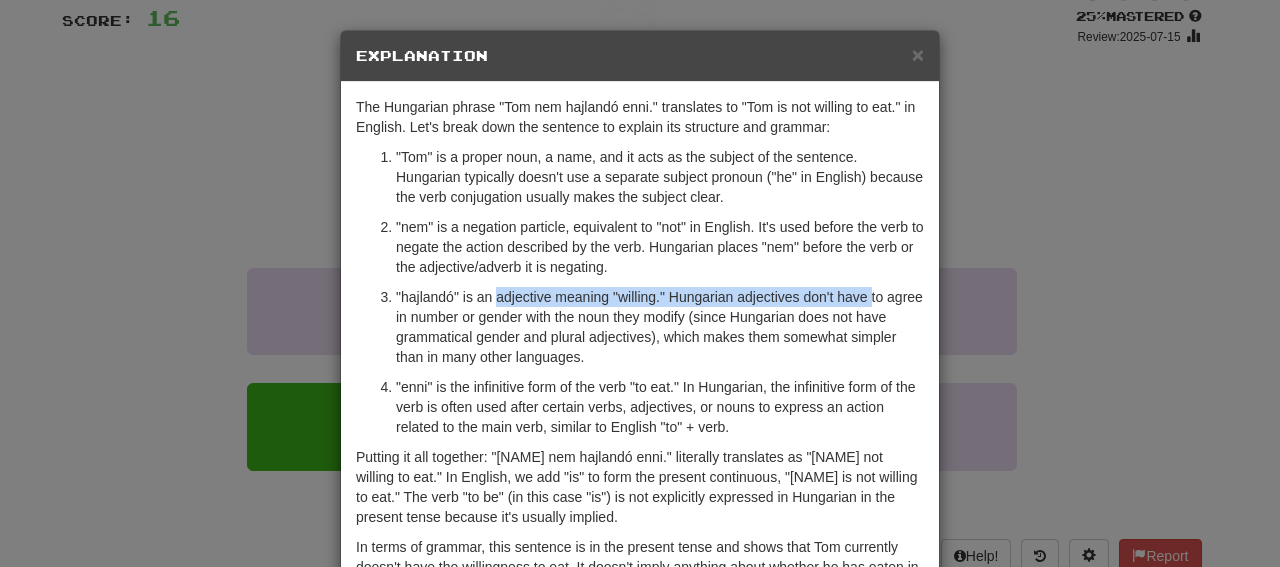 drag, startPoint x: 491, startPoint y: 295, endPoint x: 863, endPoint y: 289, distance: 372.04837 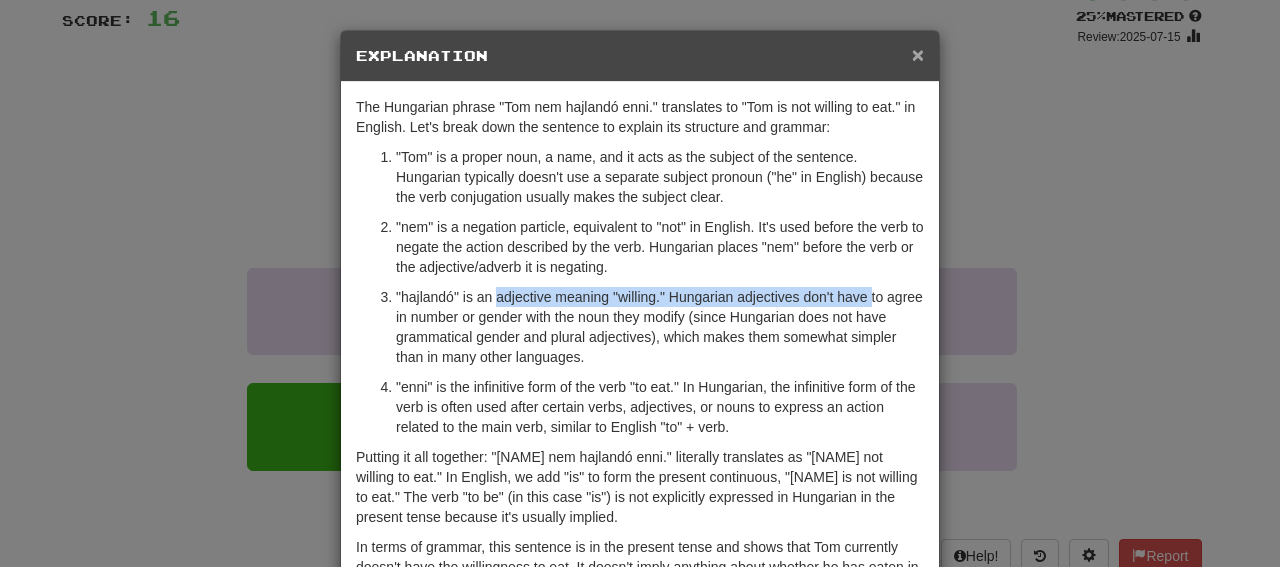 click on "×" at bounding box center [918, 54] 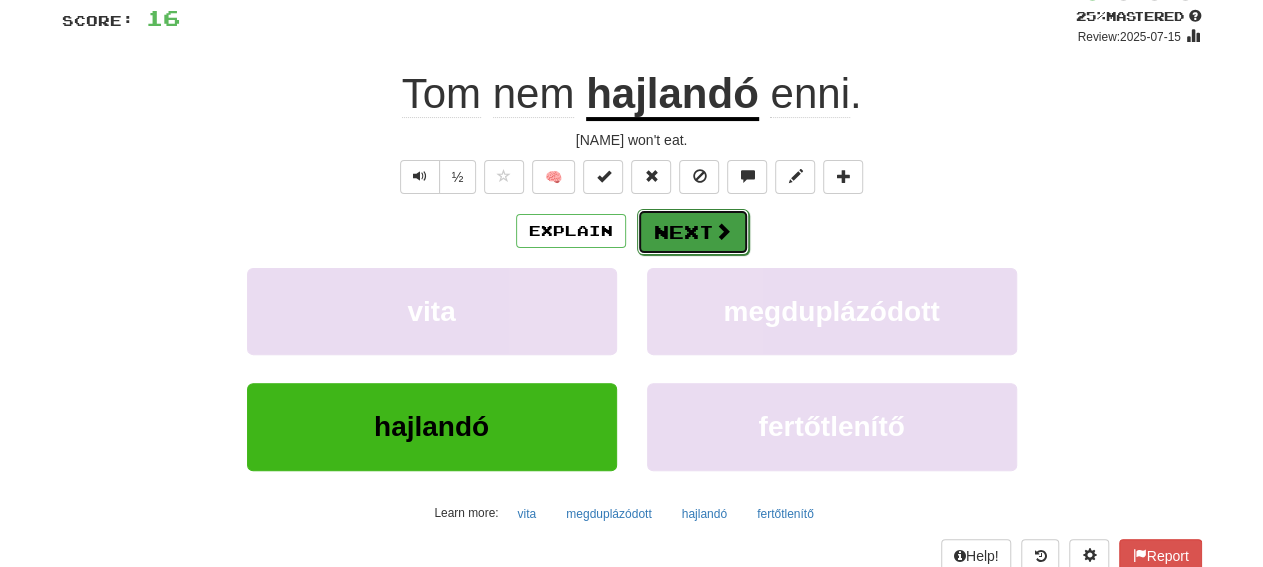 click at bounding box center (723, 231) 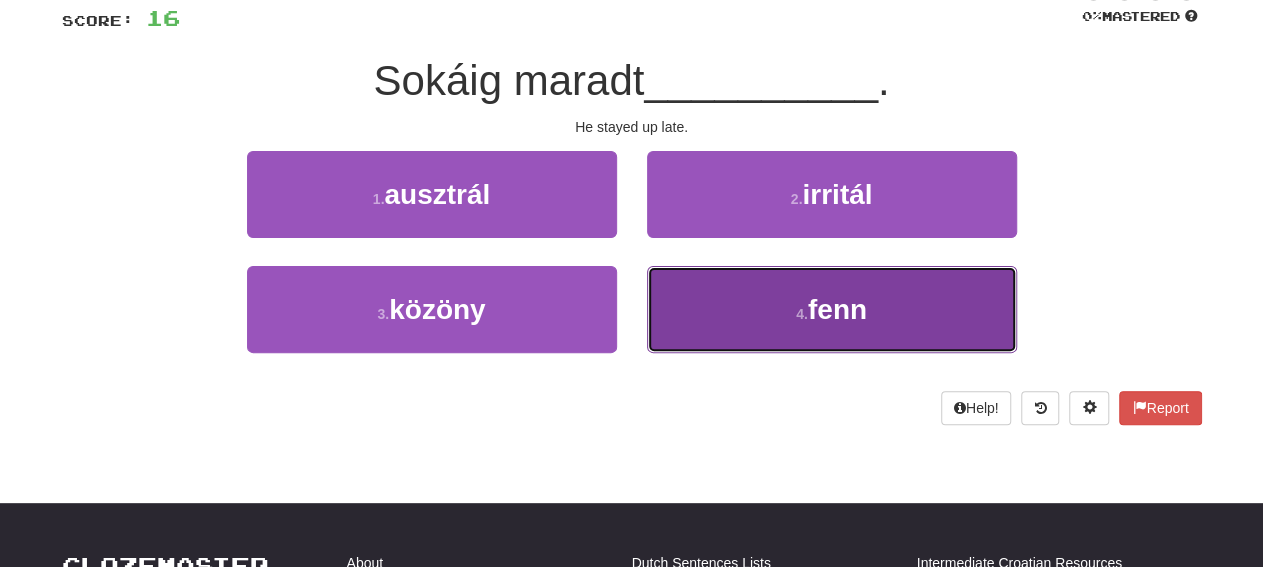 click on "4 .  fenn" at bounding box center [832, 309] 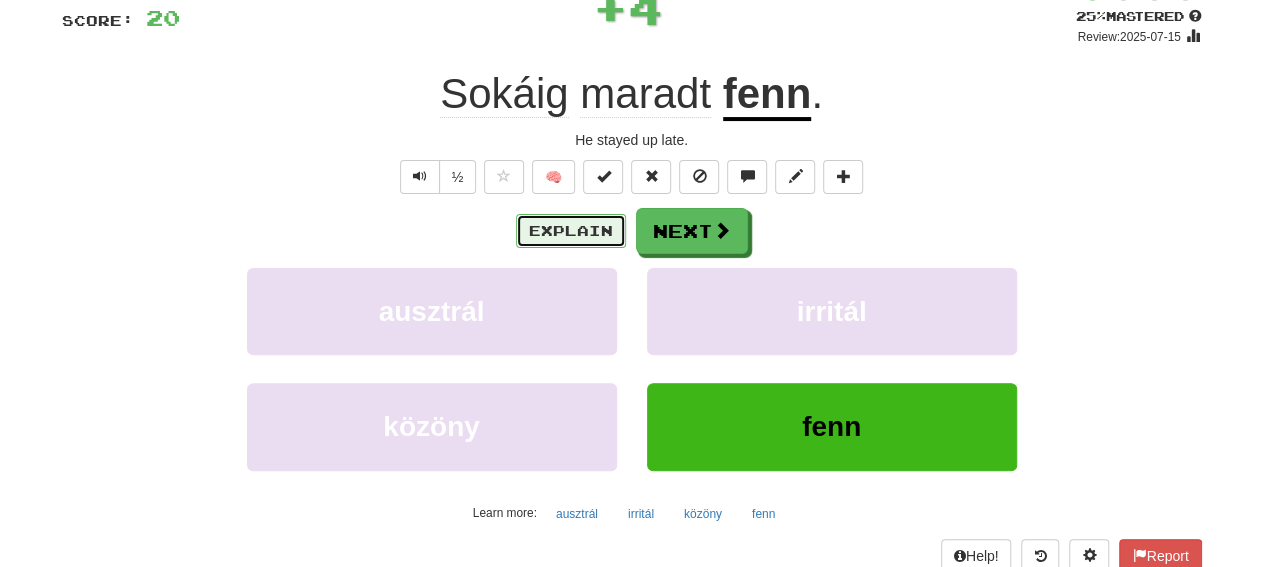 click on "Explain" at bounding box center (571, 231) 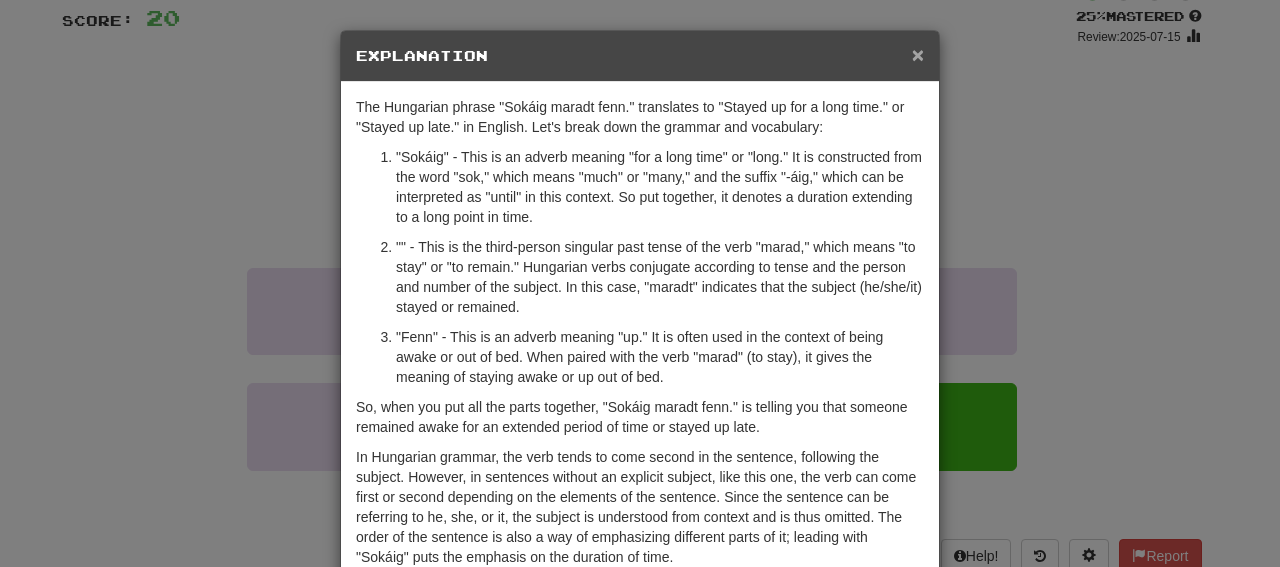 click on "×" at bounding box center (918, 54) 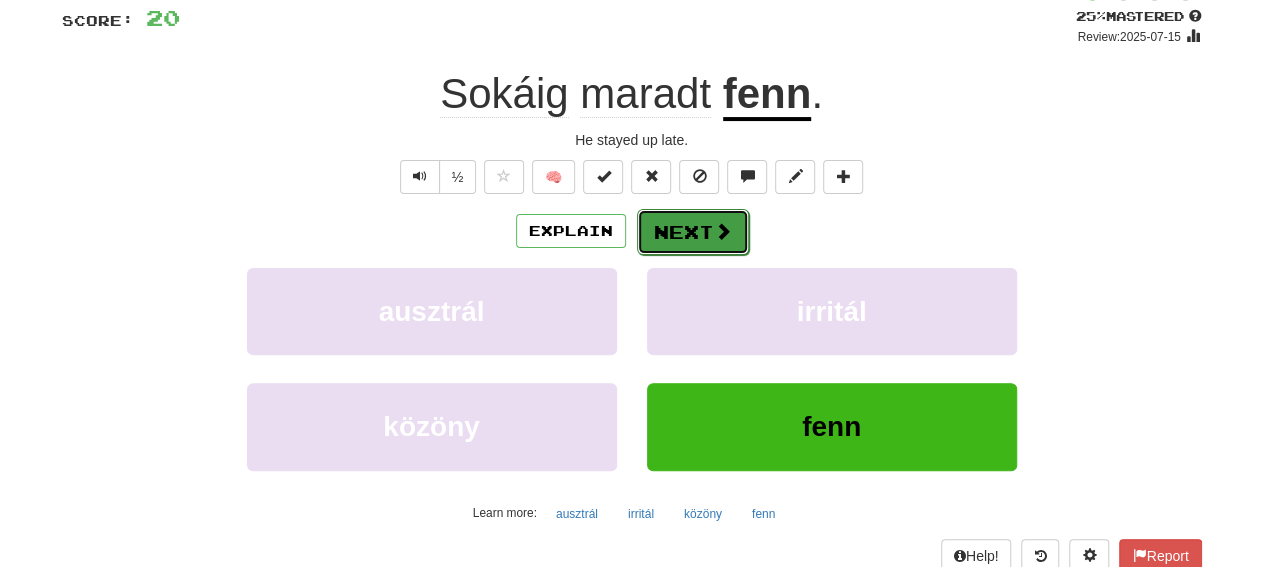 click on "Next" at bounding box center (693, 232) 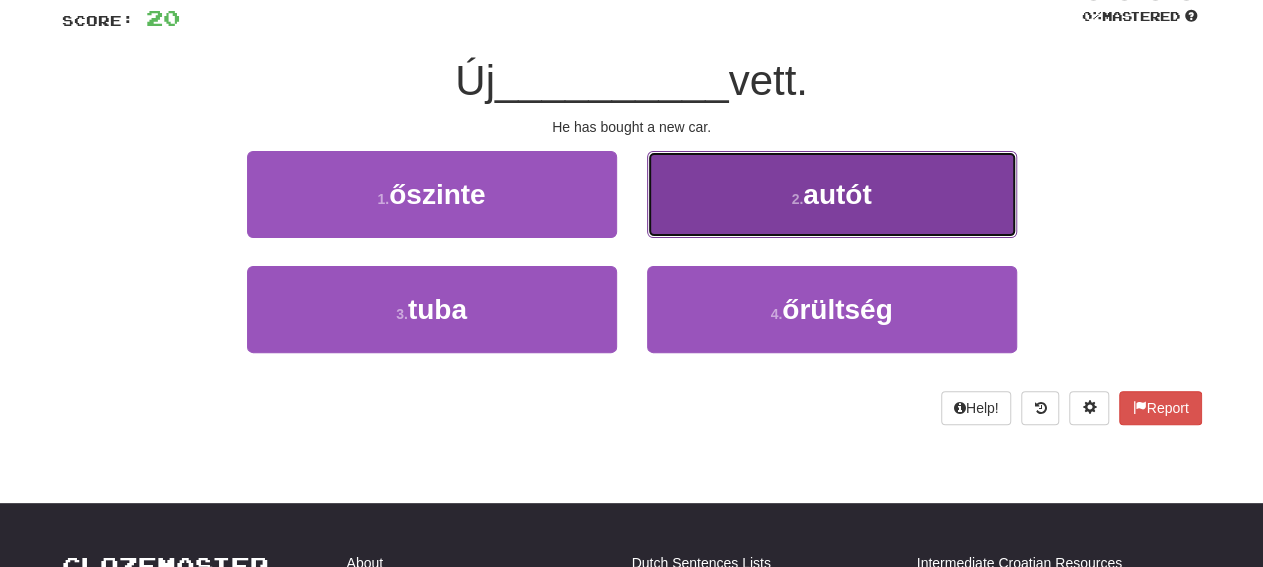 click on "2 .  autót" at bounding box center [832, 194] 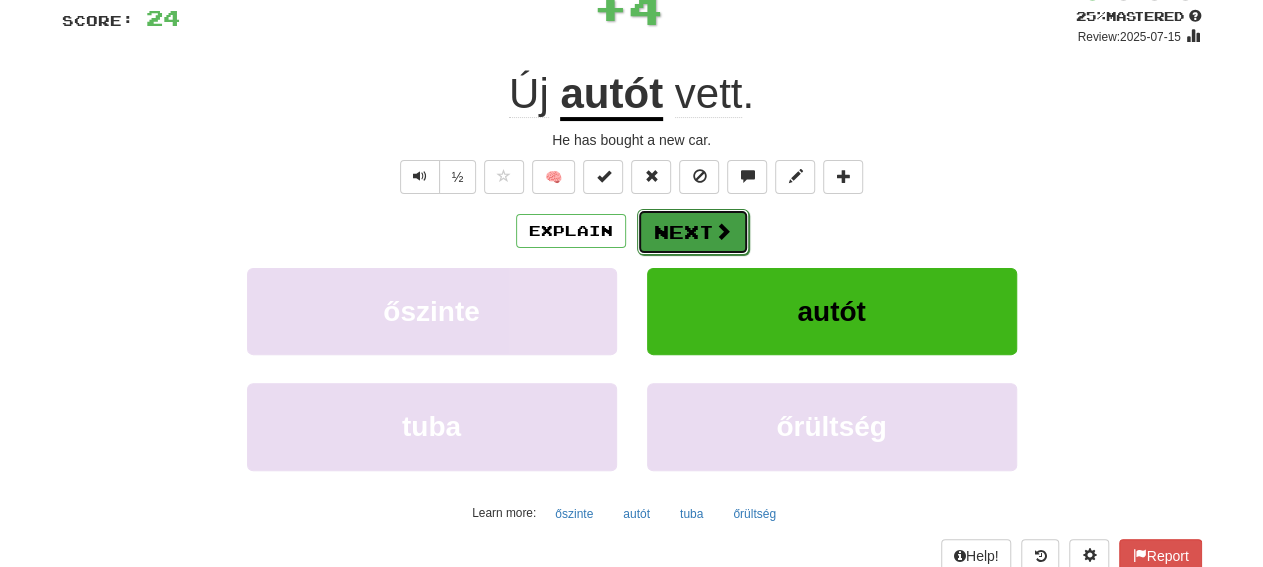 click on "Next" at bounding box center (693, 232) 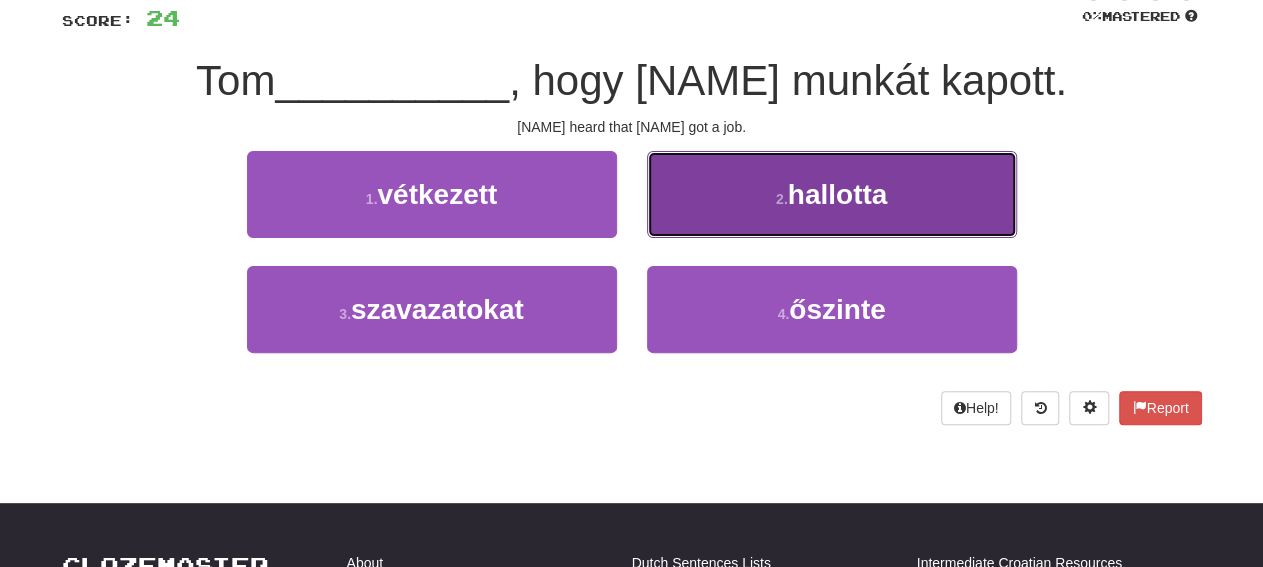 click on "hallotta" at bounding box center [838, 194] 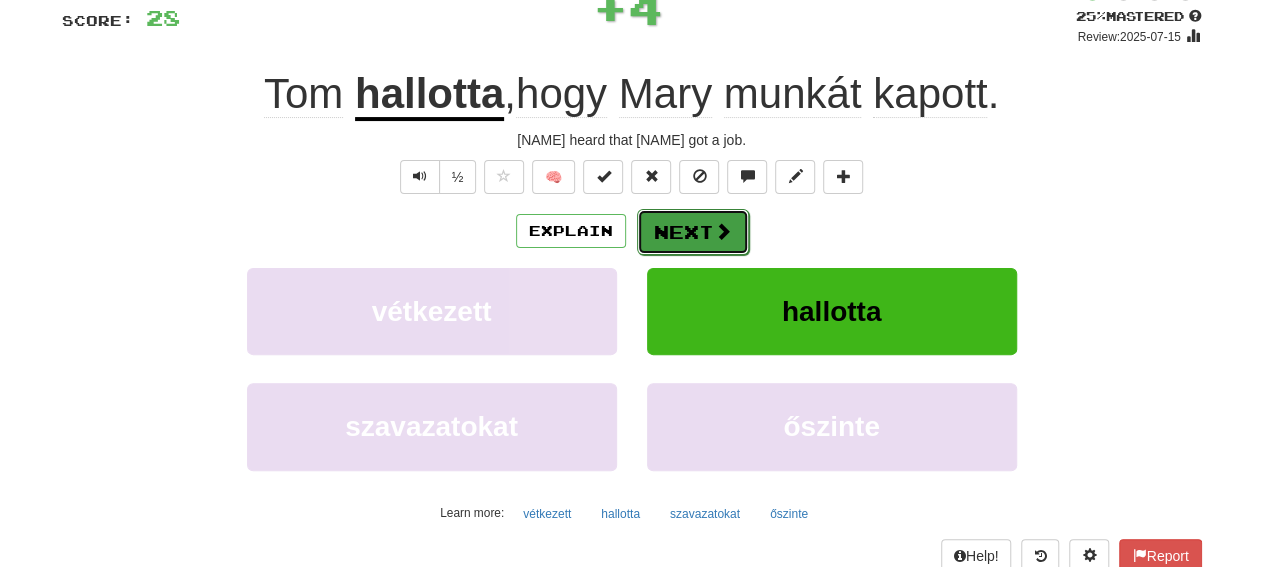 click on "Next" at bounding box center (693, 232) 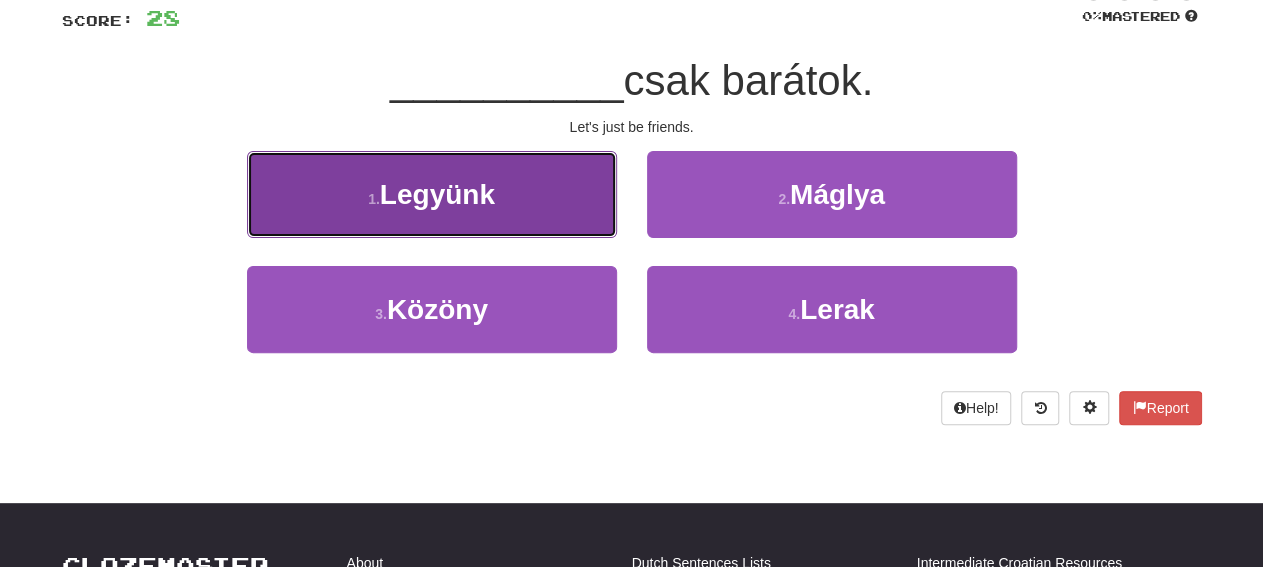 click on "[NUMBER] . Legyünk" at bounding box center (432, 194) 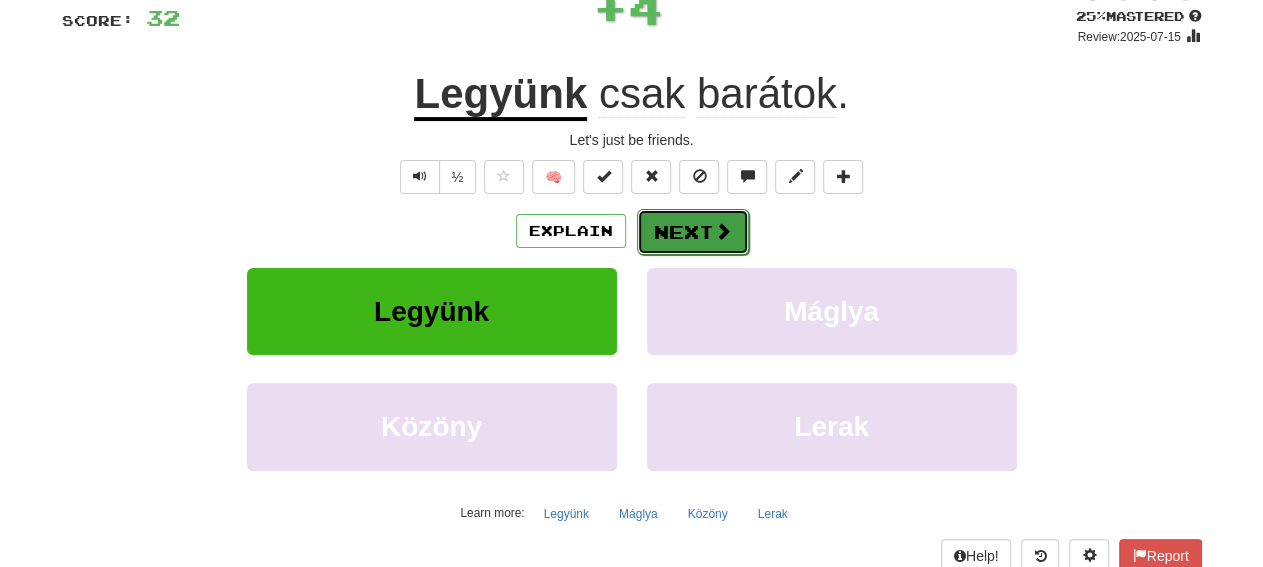 click on "Next" at bounding box center [693, 232] 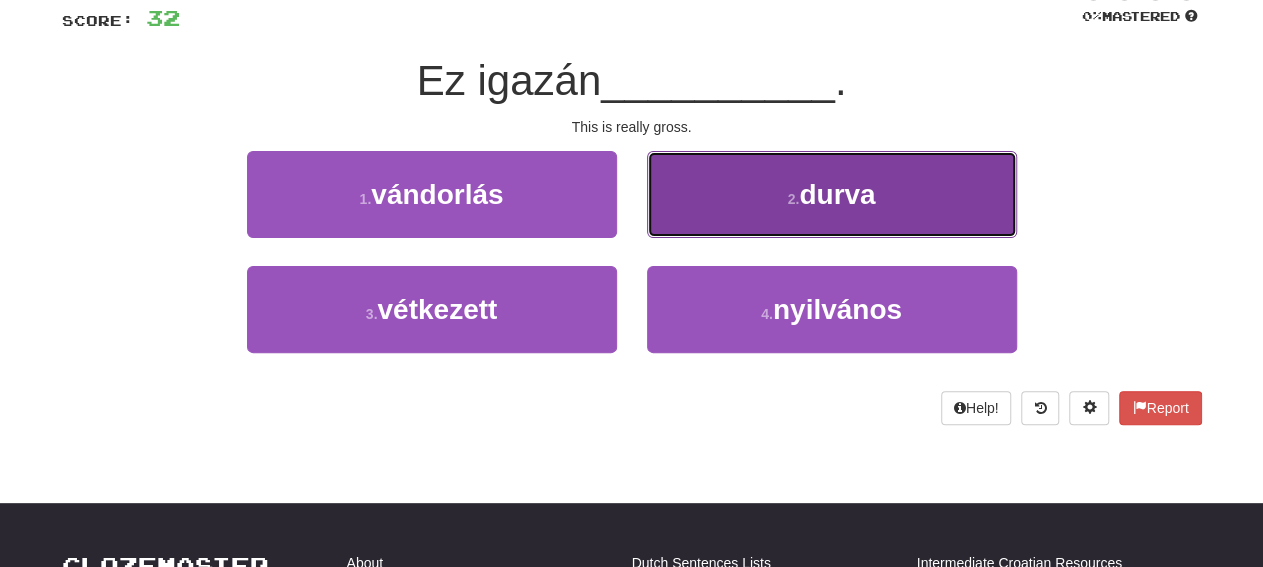 click on "2 .  durva" at bounding box center [832, 194] 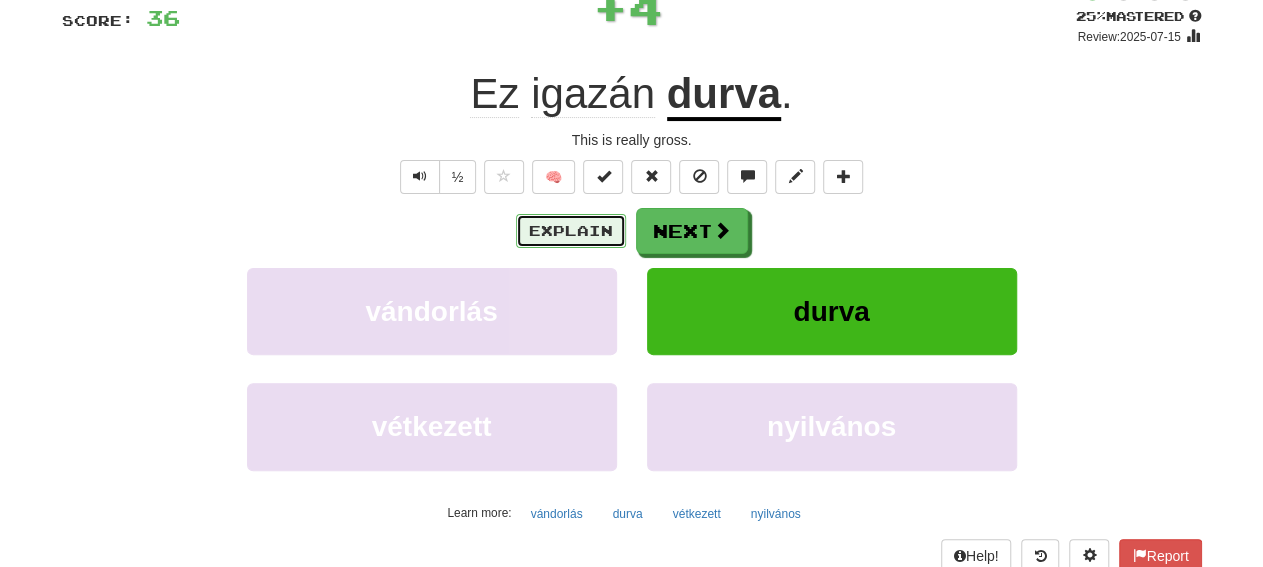 click on "Explain" at bounding box center (571, 231) 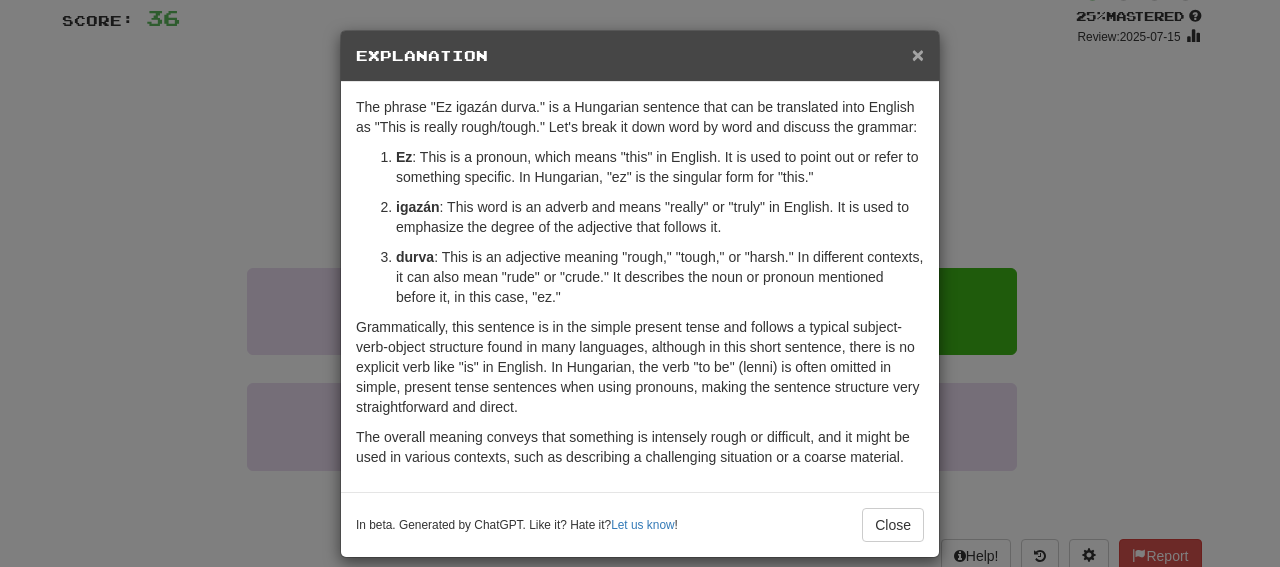 click on "×" at bounding box center (918, 54) 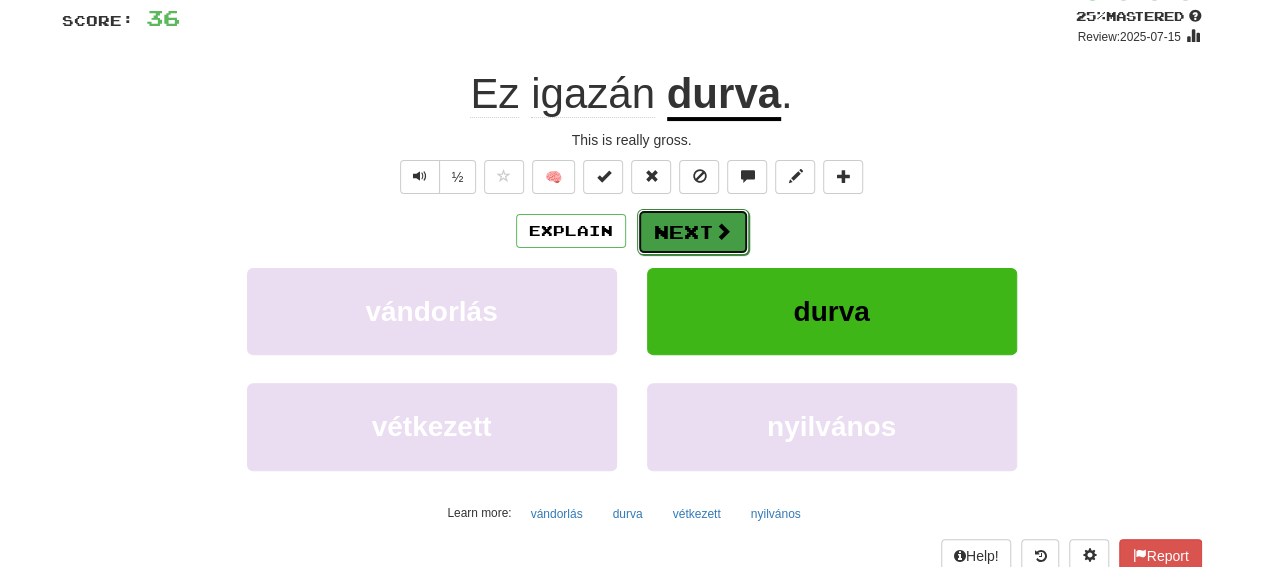 click at bounding box center (723, 231) 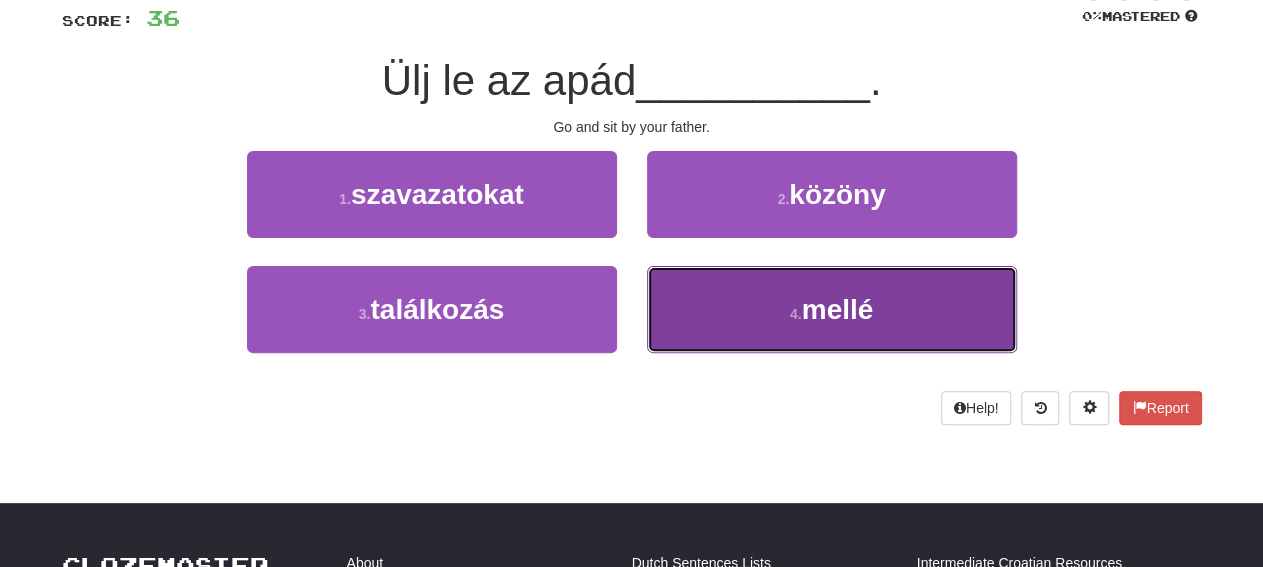 click on "[NUMBER] . mellé" at bounding box center (832, 309) 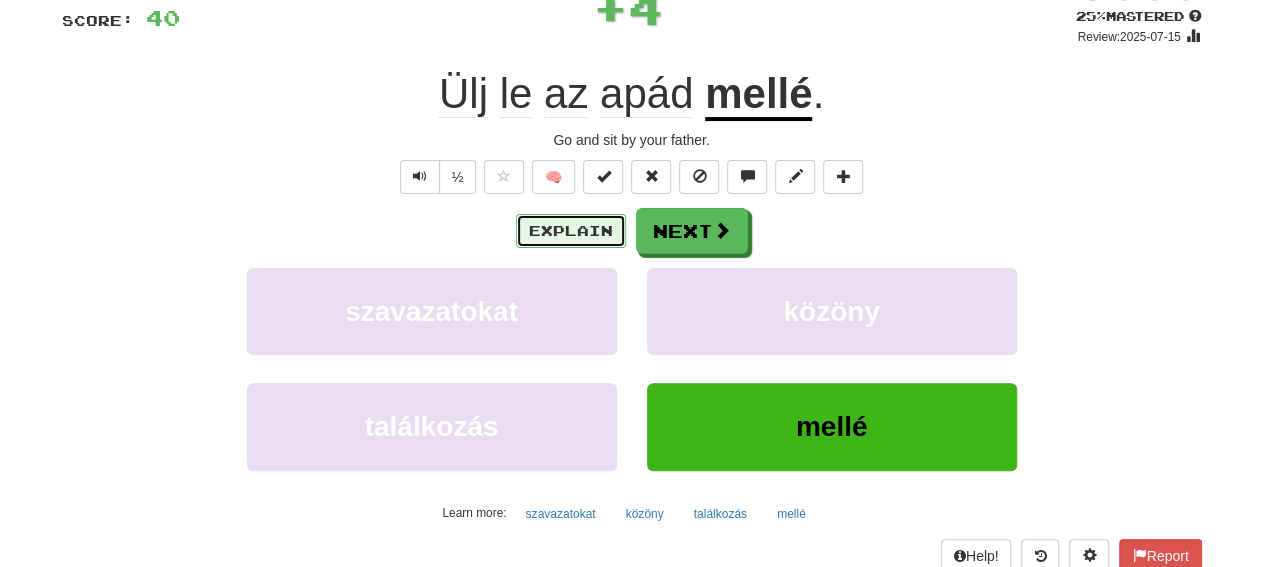 click on "Explain" at bounding box center [571, 231] 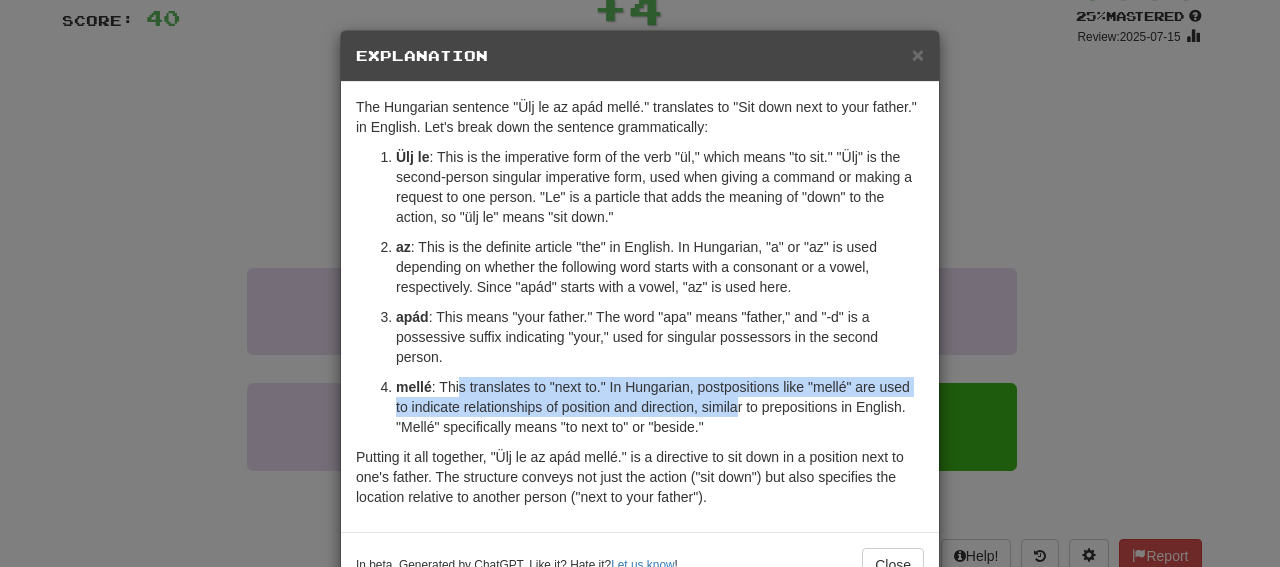 drag, startPoint x: 451, startPoint y: 383, endPoint x: 726, endPoint y: 402, distance: 275.65558 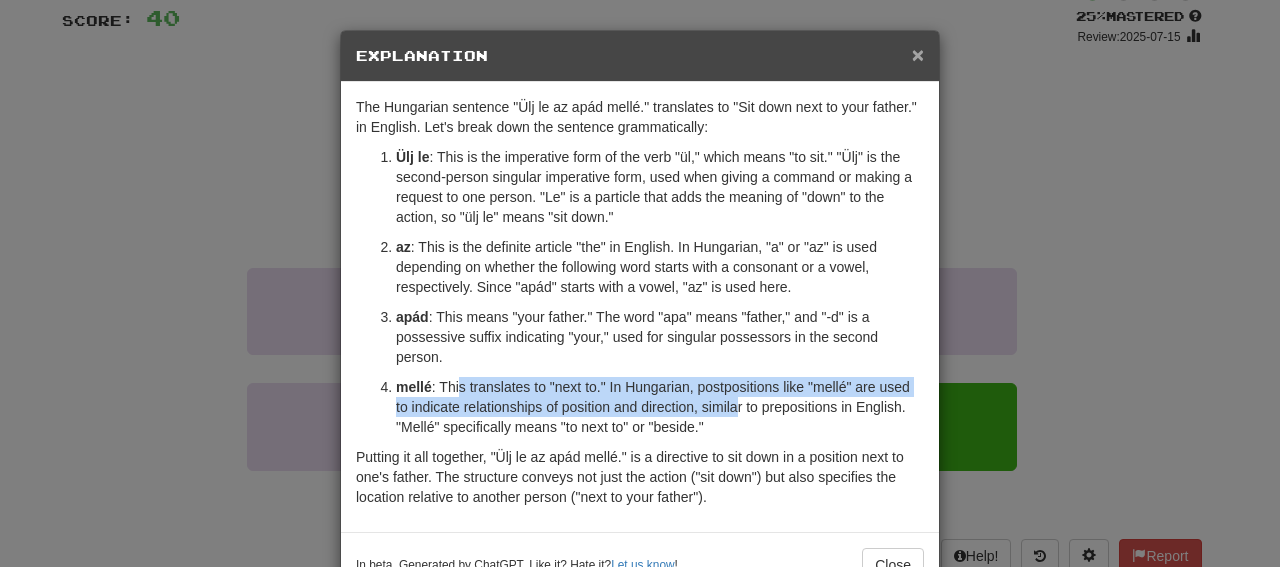 click on "×" at bounding box center [918, 54] 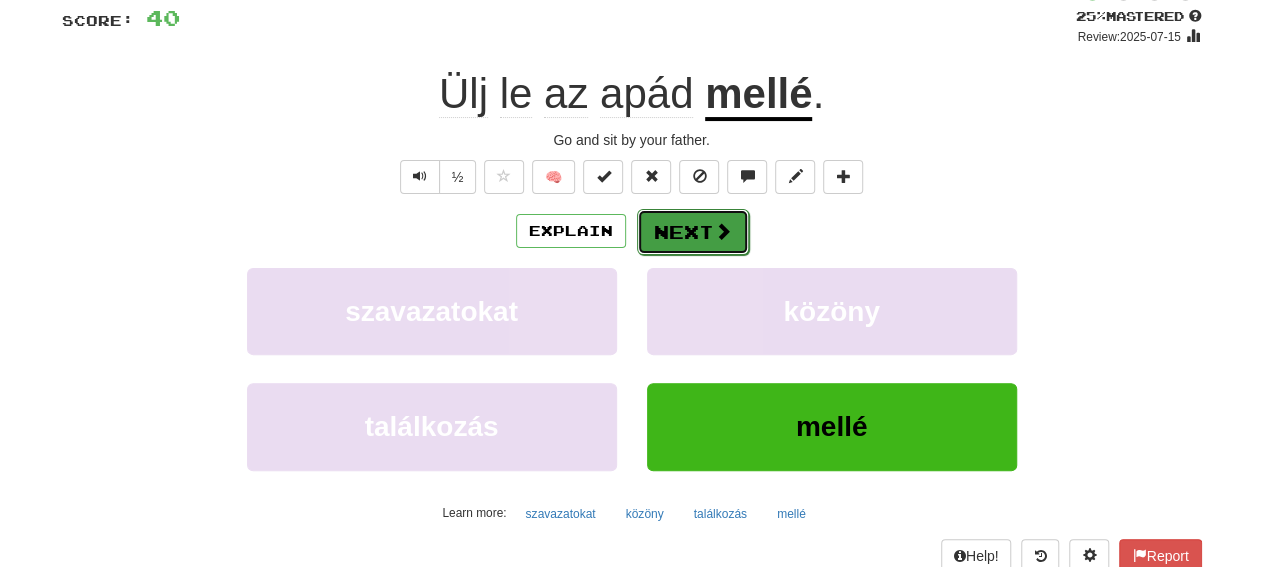 click on "Next" at bounding box center (693, 232) 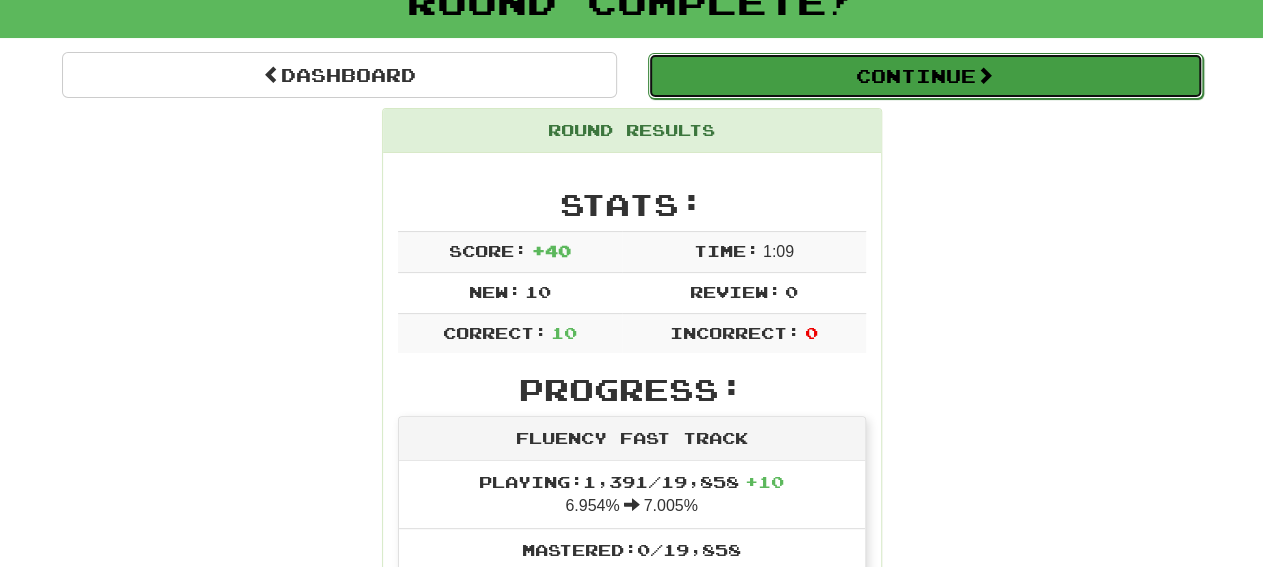 click on "Continue" at bounding box center (925, 76) 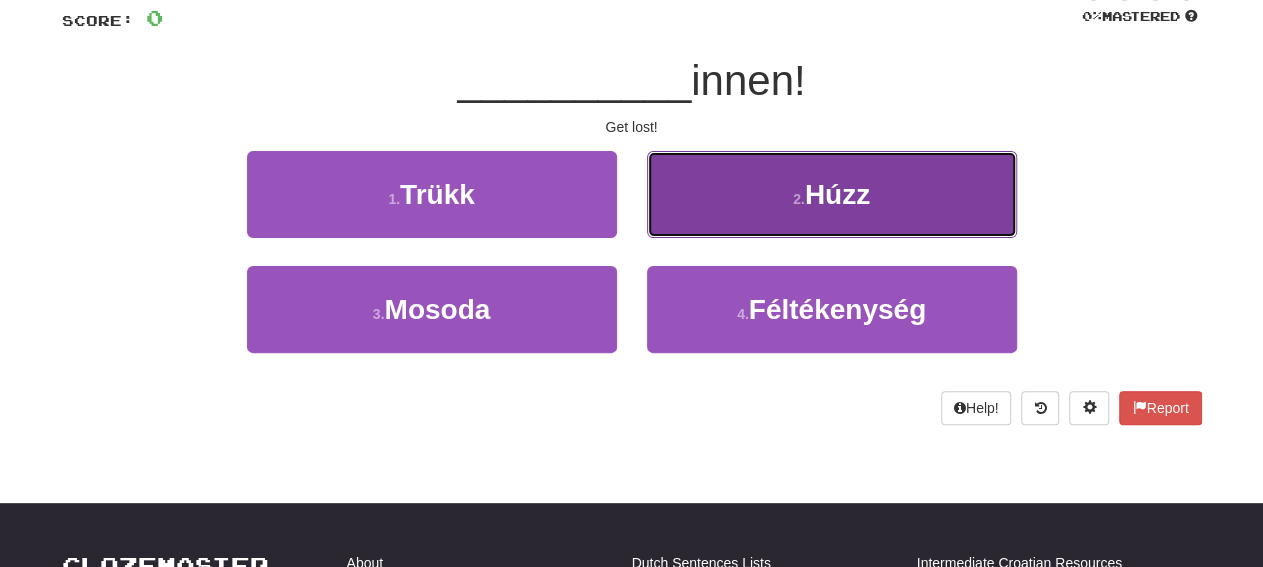 click on "2 .  Húzz" at bounding box center [832, 194] 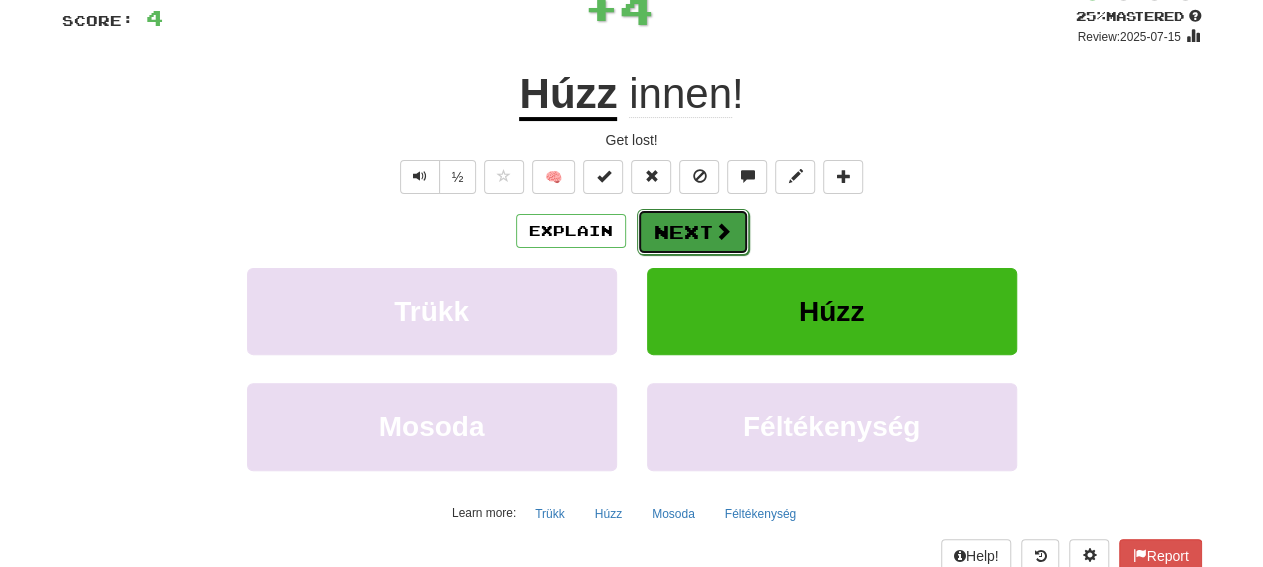 click on "Next" at bounding box center [693, 232] 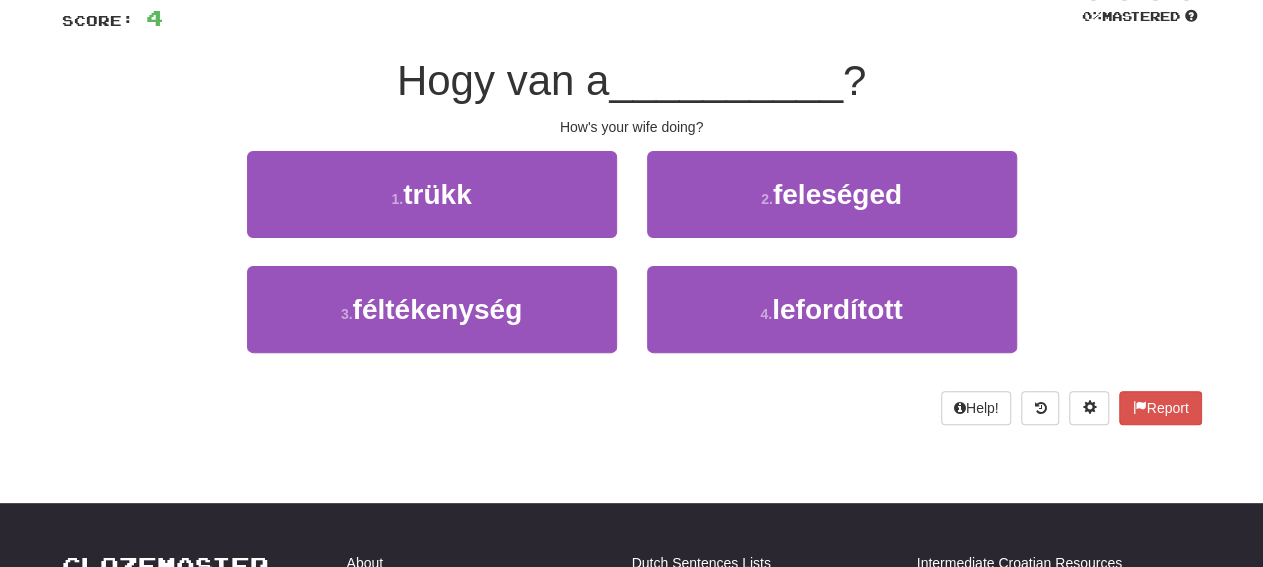 click on "2 .  feleséged" at bounding box center (832, 208) 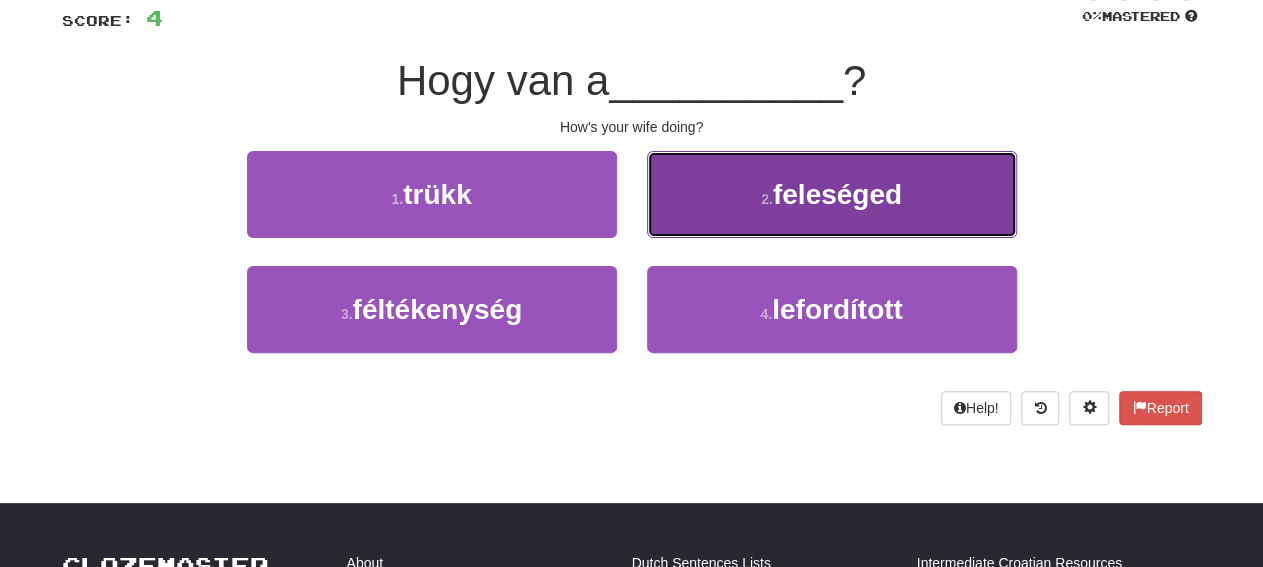 click on "2 .  feleséged" at bounding box center [832, 194] 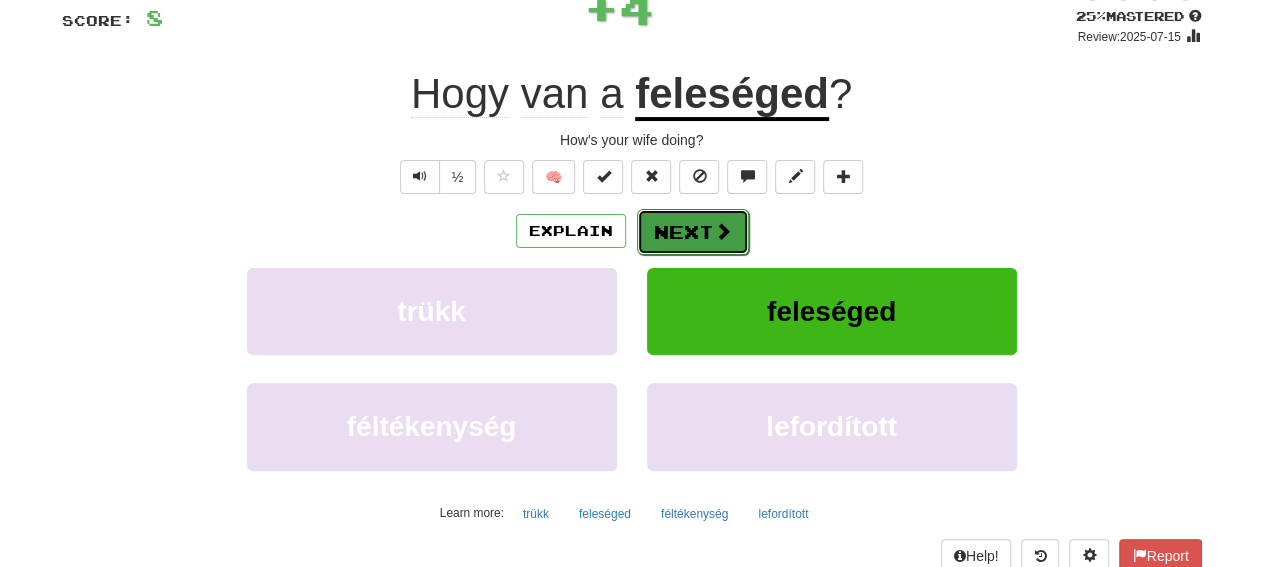 click on "Next" at bounding box center [693, 232] 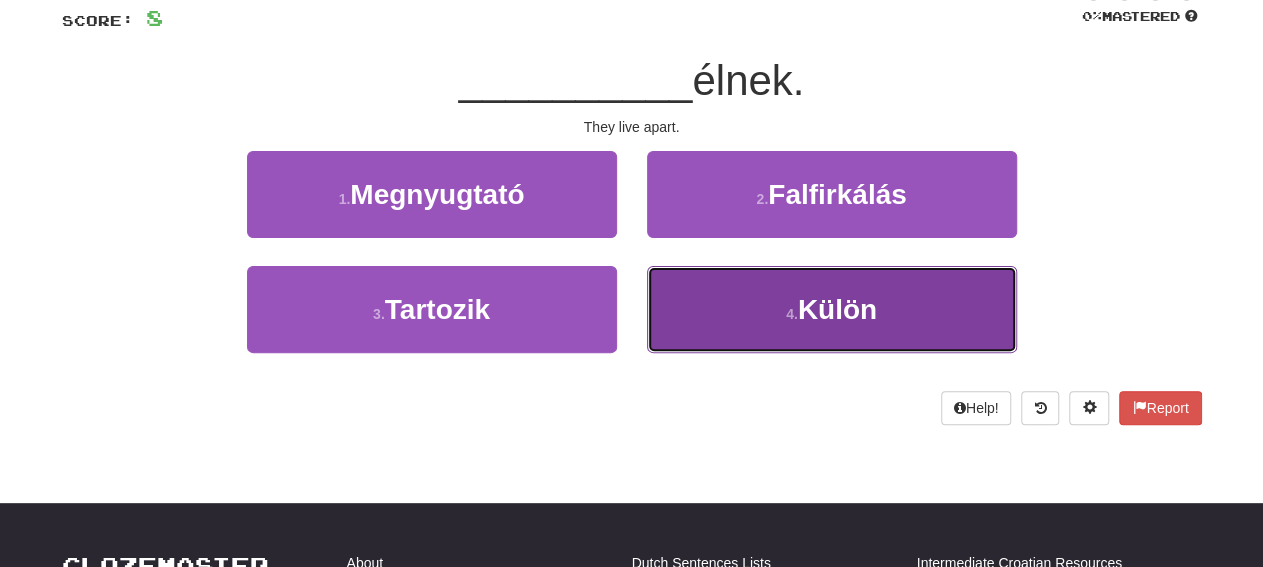 click on "4 .  Külön" at bounding box center [832, 309] 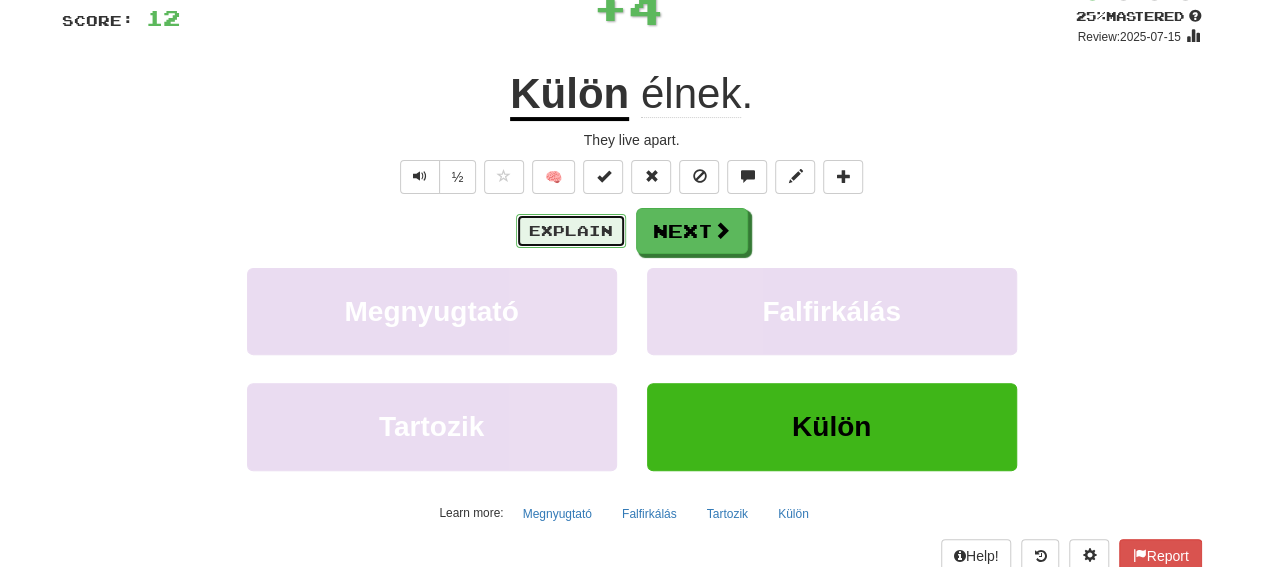 click on "Explain" at bounding box center (571, 231) 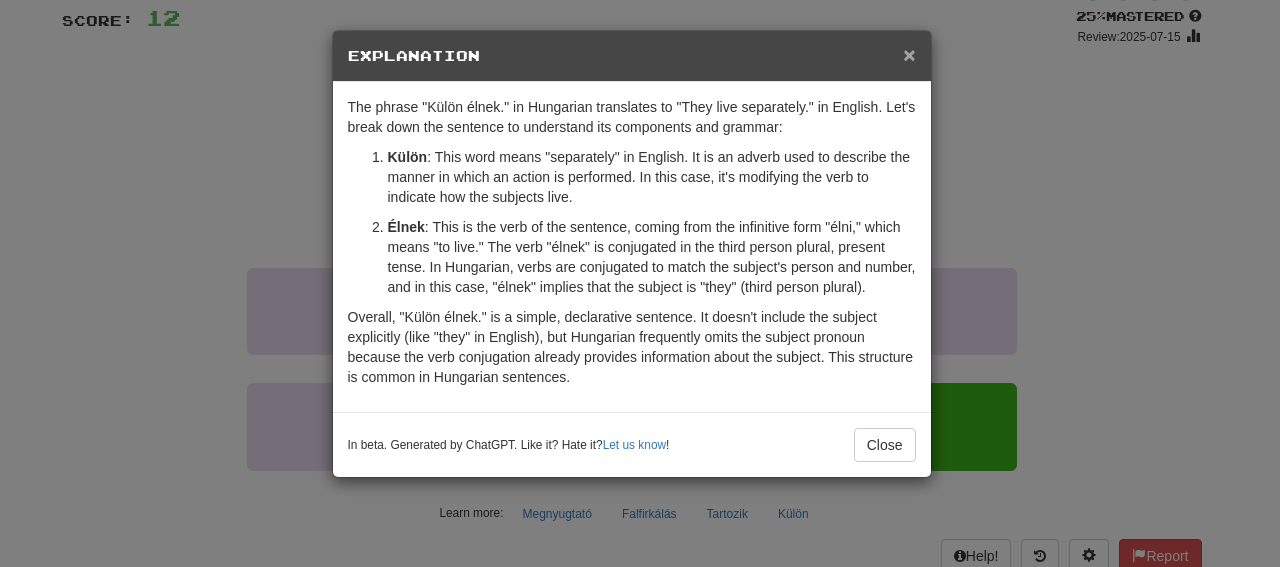 click on "×" at bounding box center [909, 54] 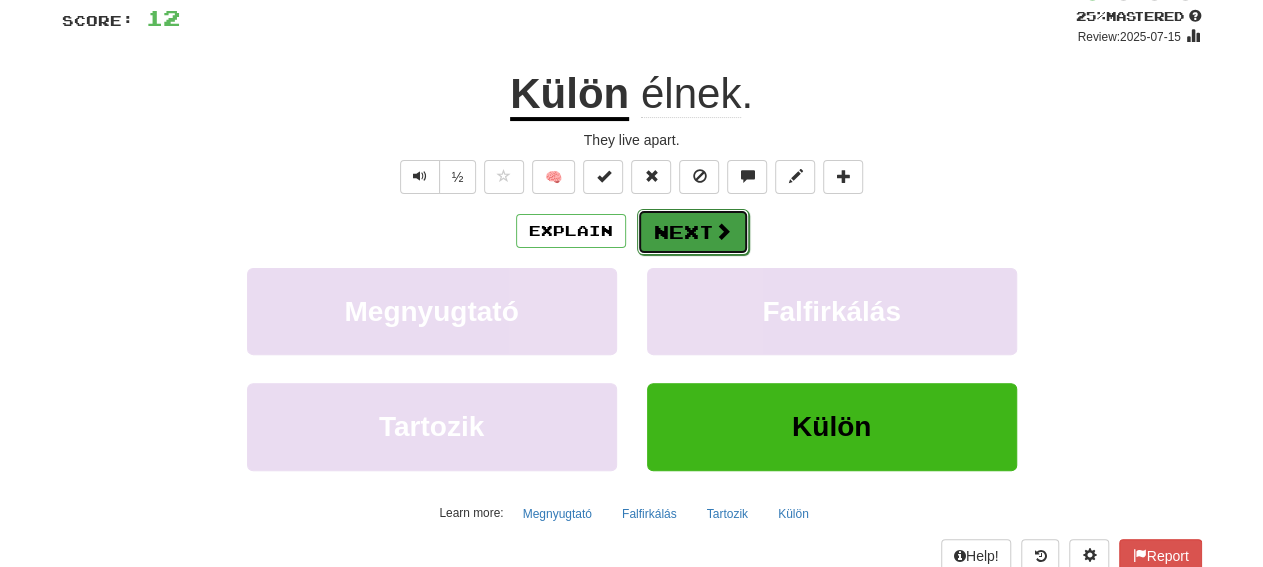click at bounding box center (723, 231) 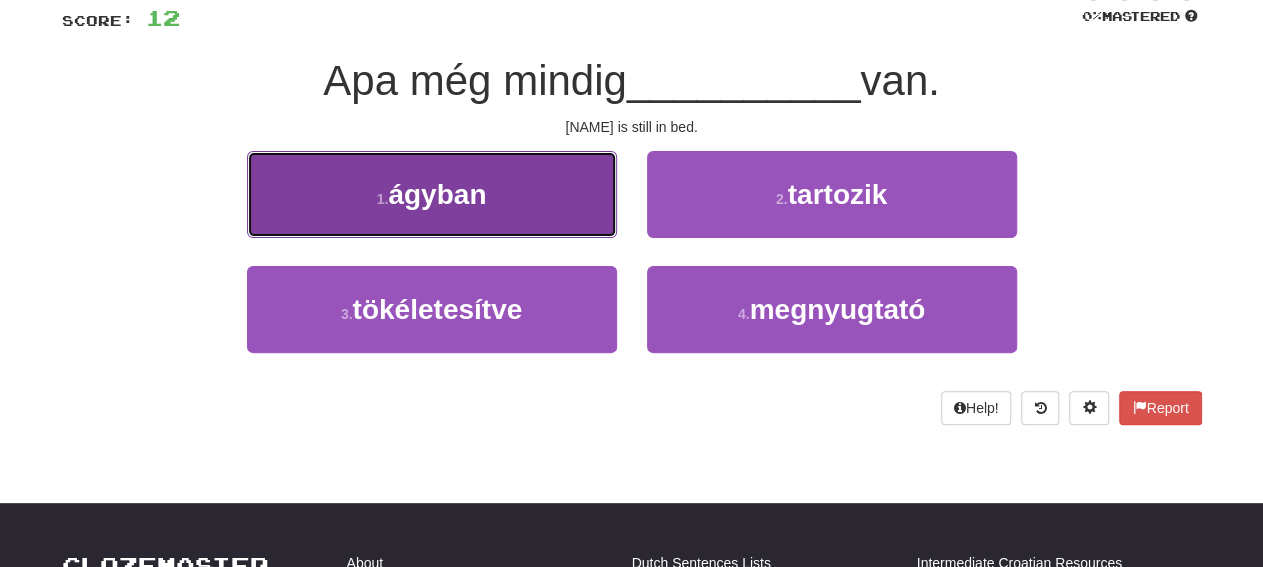 click on "1 .  ágyban" at bounding box center [432, 194] 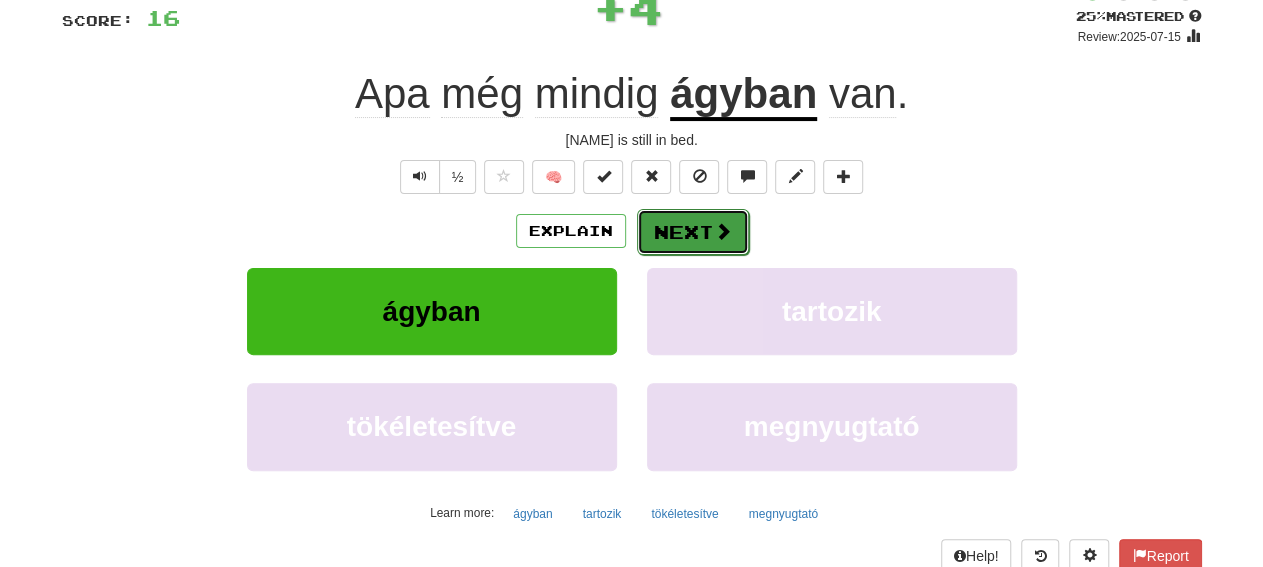 click on "Next" at bounding box center [693, 232] 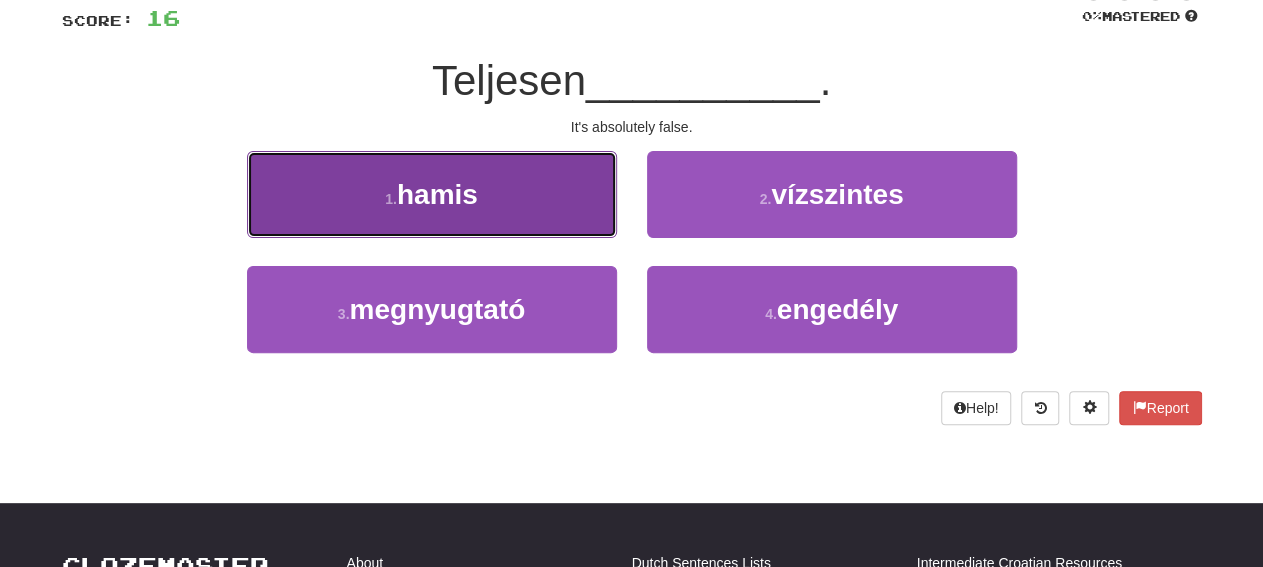 click on "1 .  hamis" at bounding box center [432, 194] 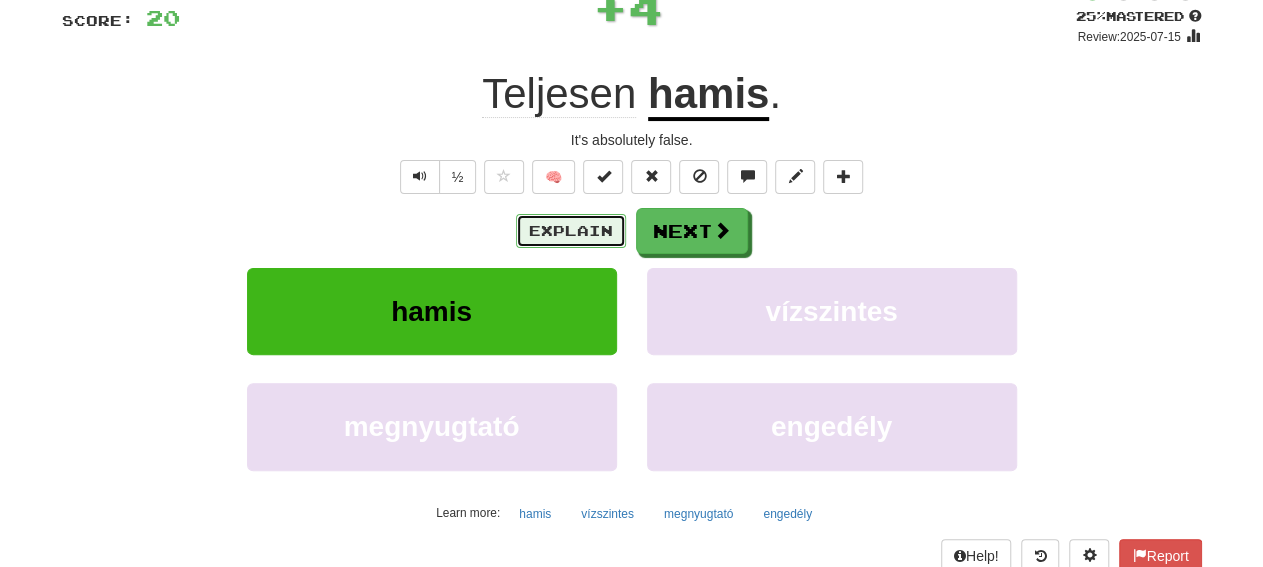 click on "Explain" at bounding box center (571, 231) 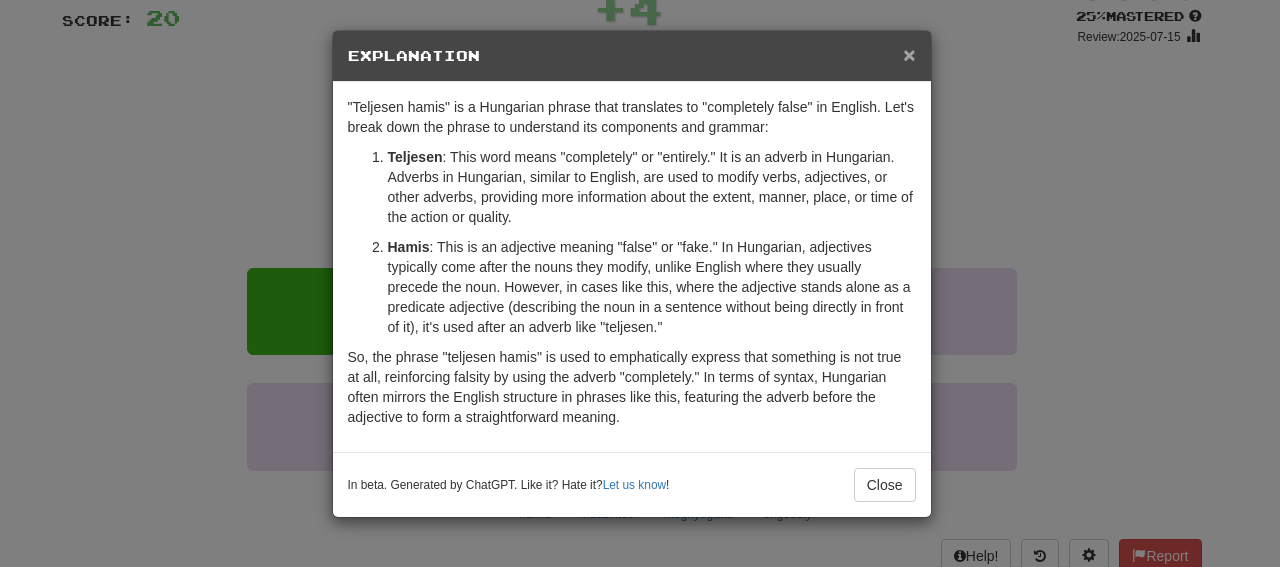 click on "×" at bounding box center [909, 54] 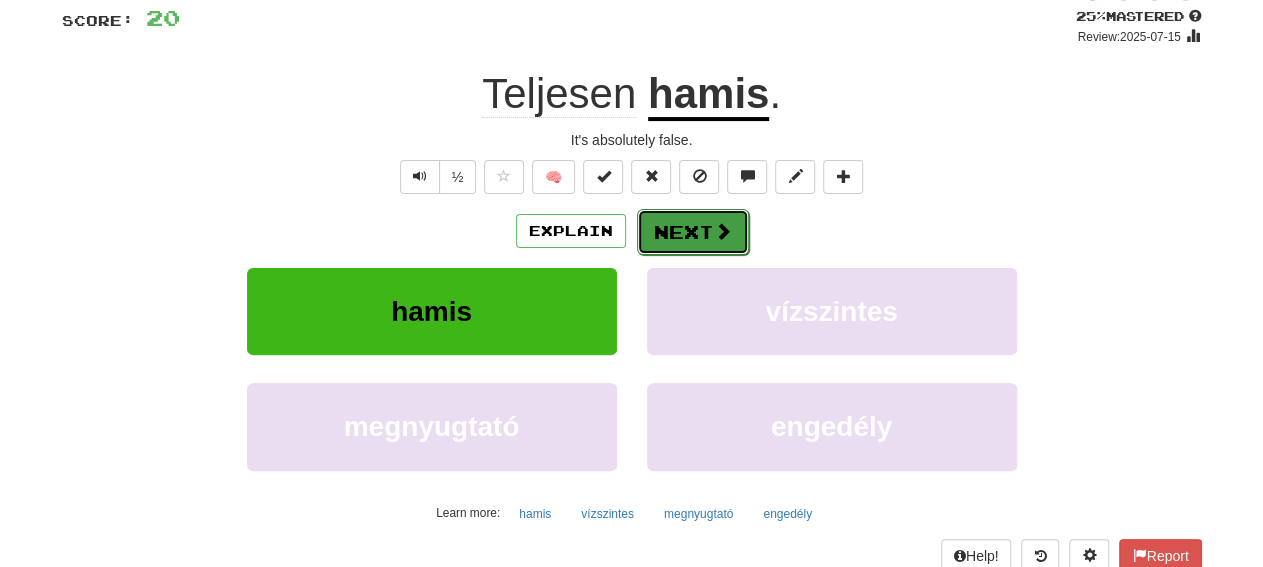 click on "Next" at bounding box center (693, 232) 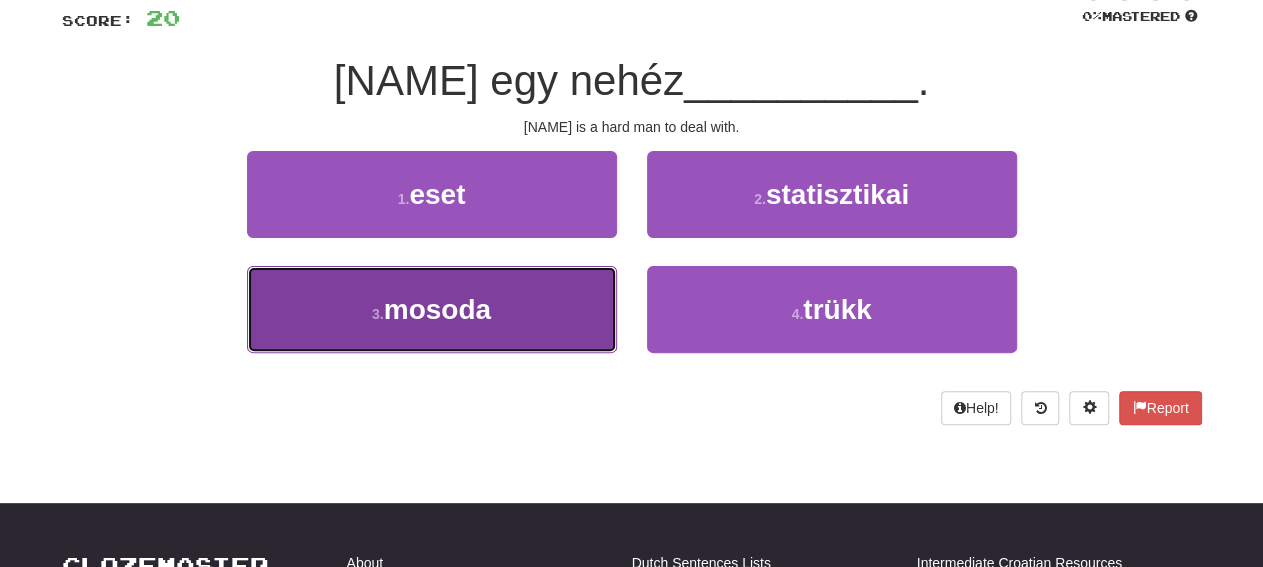 click on "3 .  mosoda" at bounding box center [432, 309] 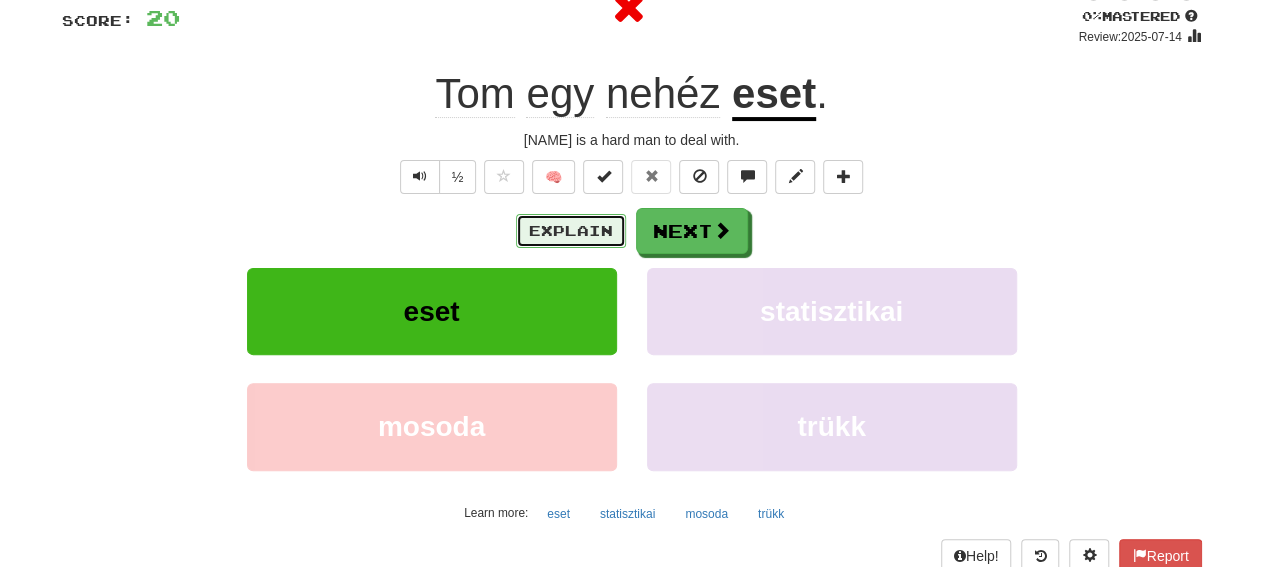 click on "Explain" at bounding box center (571, 231) 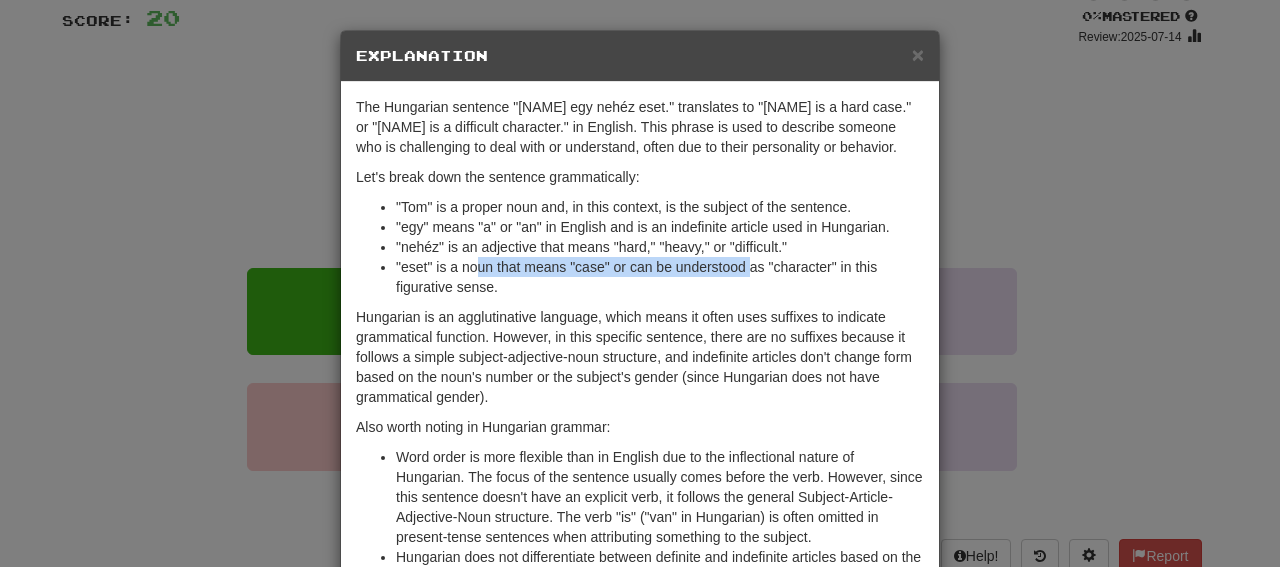 drag, startPoint x: 471, startPoint y: 269, endPoint x: 739, endPoint y: 259, distance: 268.1865 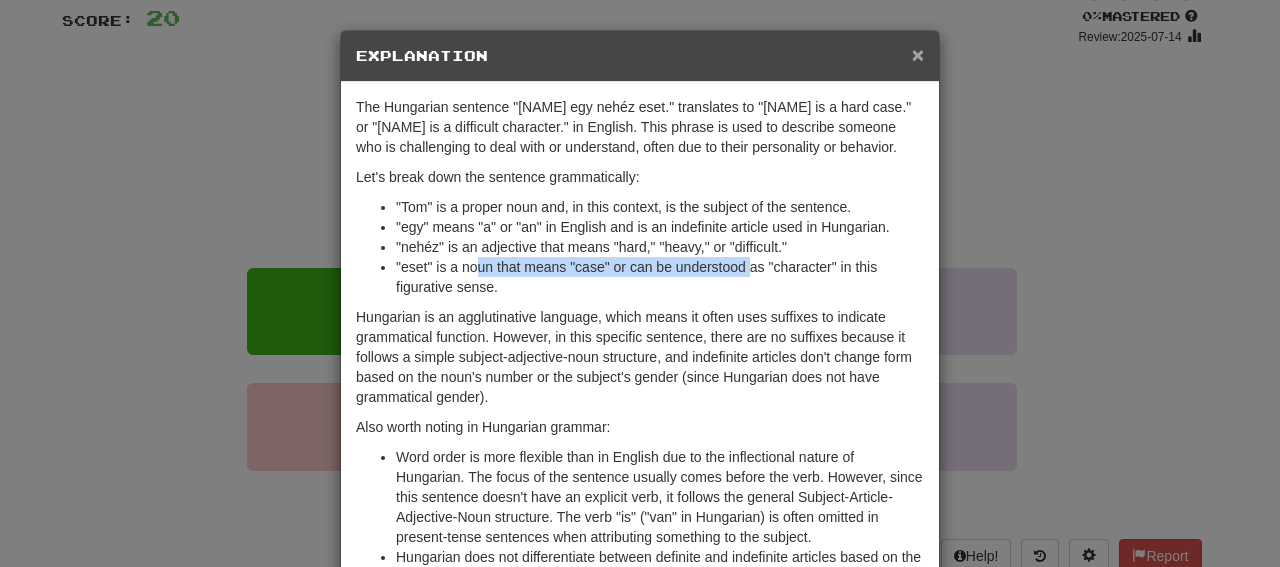 click on "×" at bounding box center (918, 54) 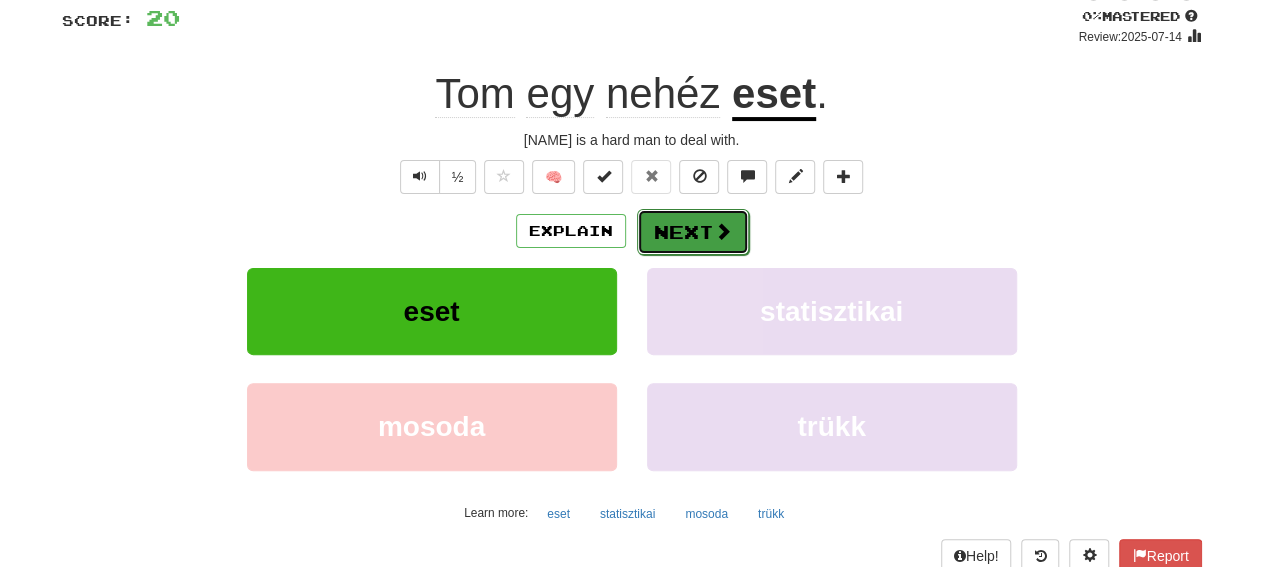 click on "Next" at bounding box center [693, 232] 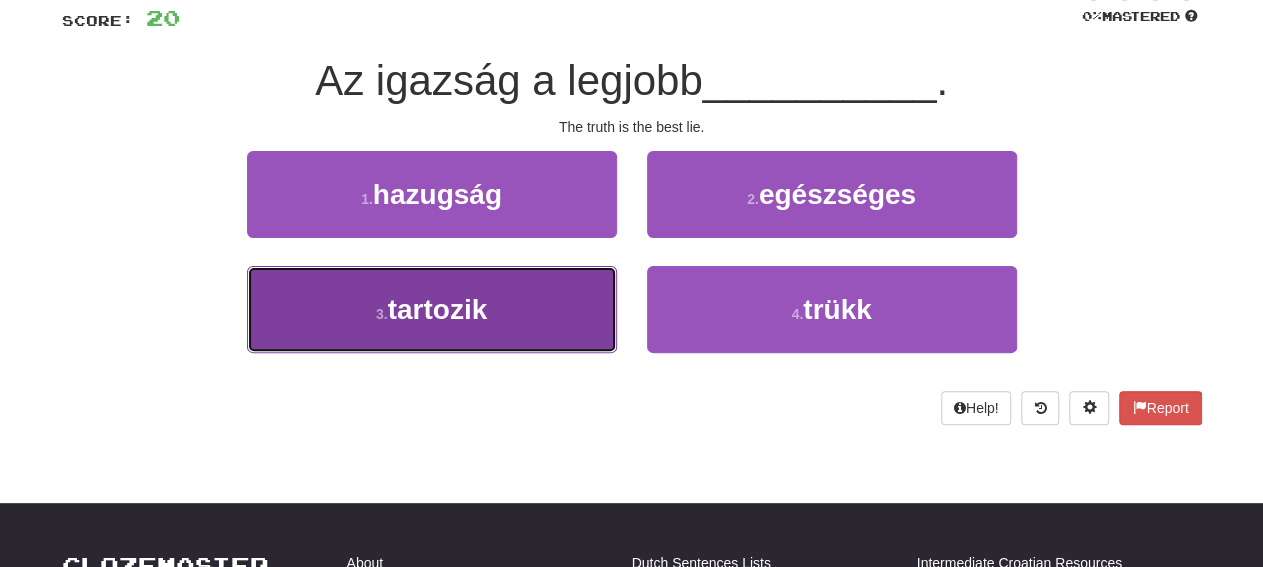 click on "3 .  tartozik" at bounding box center (432, 309) 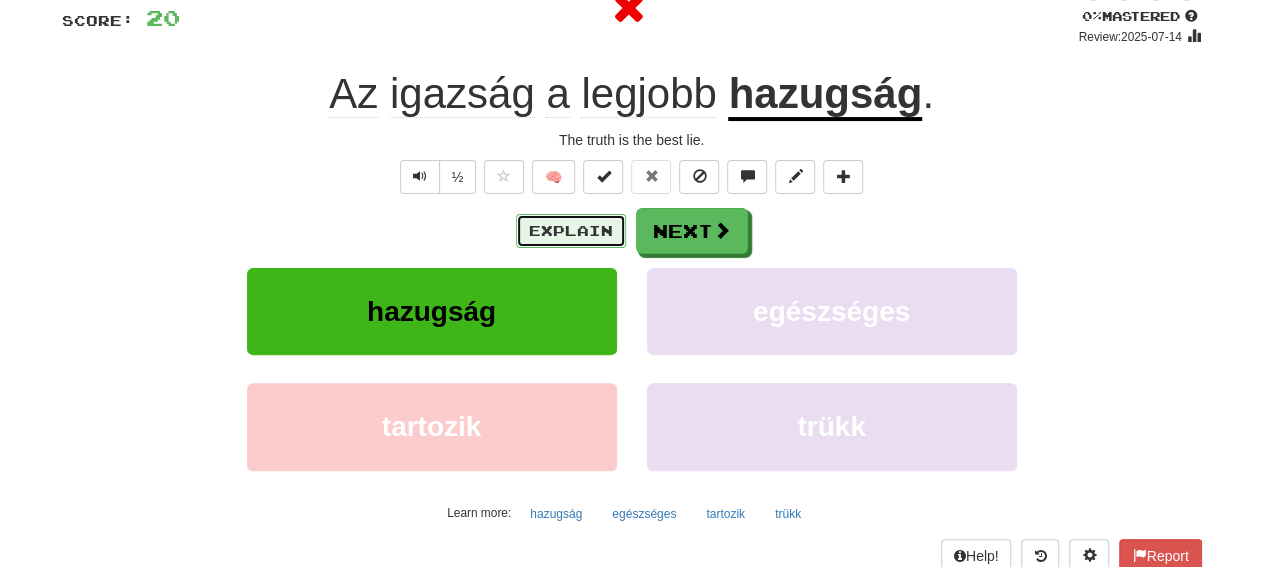 click on "Explain" at bounding box center (571, 231) 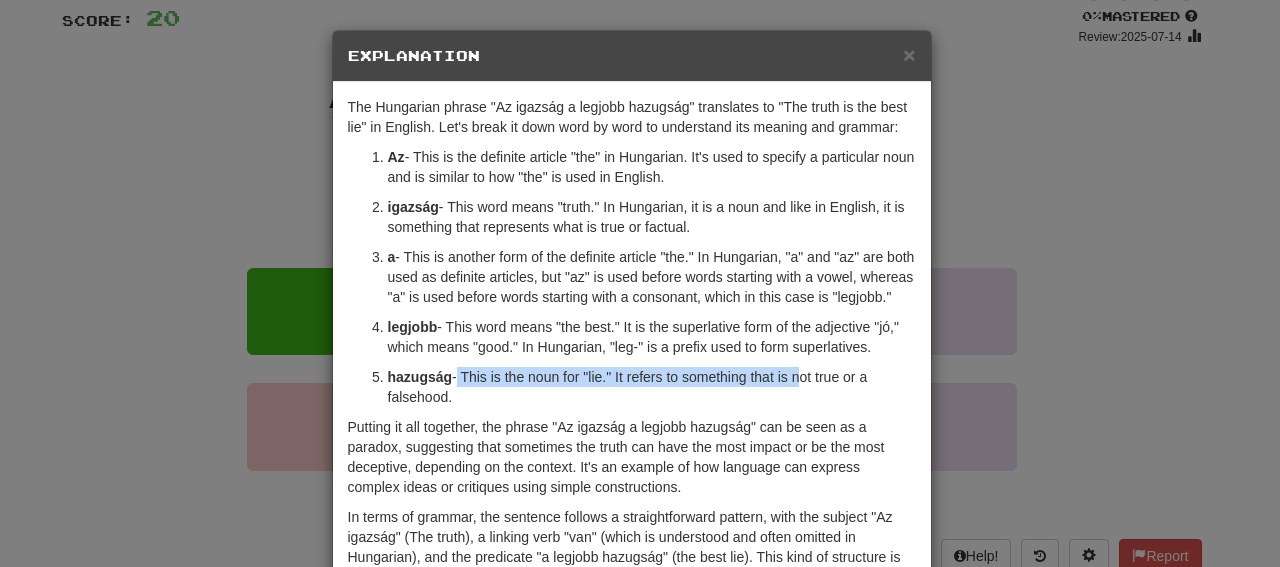 drag, startPoint x: 448, startPoint y: 393, endPoint x: 789, endPoint y: 384, distance: 341.11874 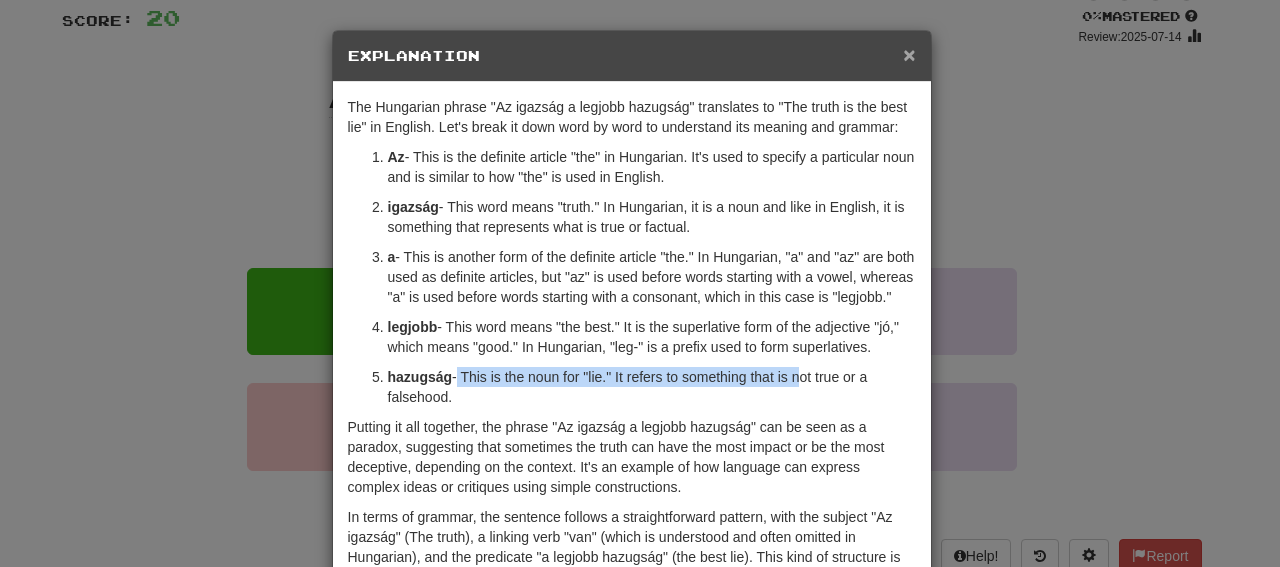 click on "×" at bounding box center [909, 54] 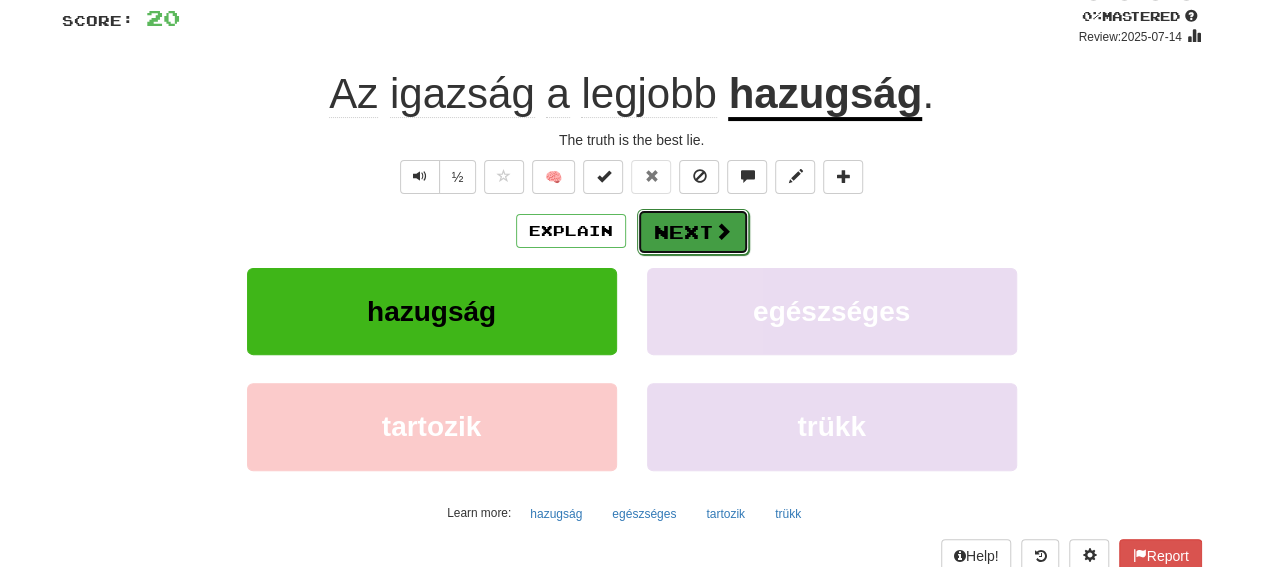 click on "Next" at bounding box center [693, 232] 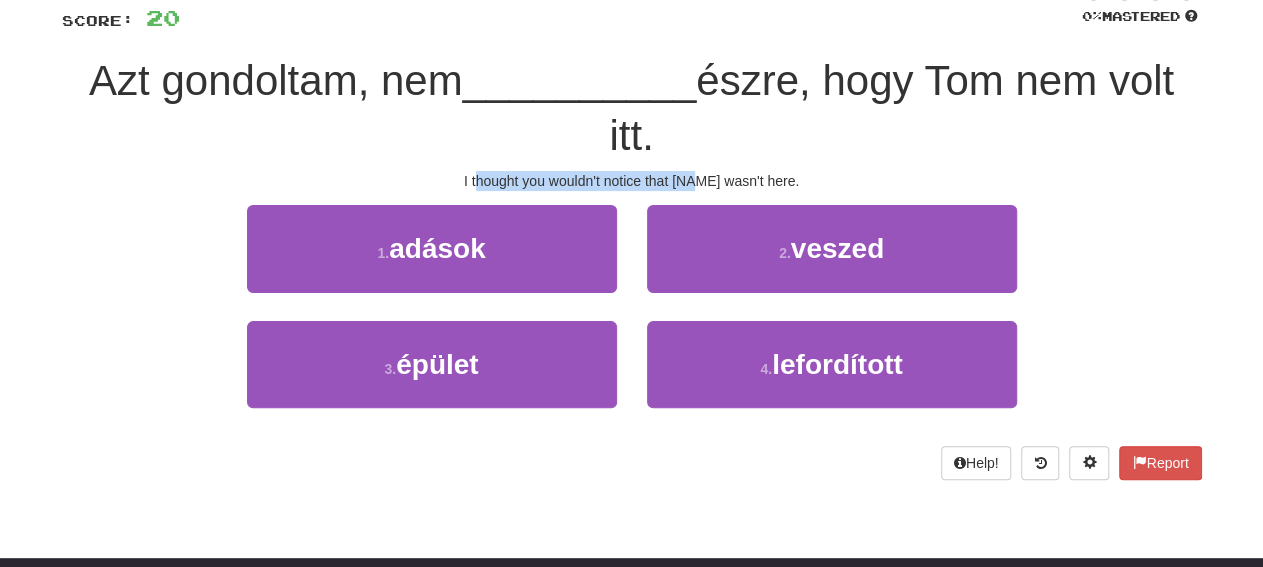 drag, startPoint x: 485, startPoint y: 175, endPoint x: 708, endPoint y: 185, distance: 223.2241 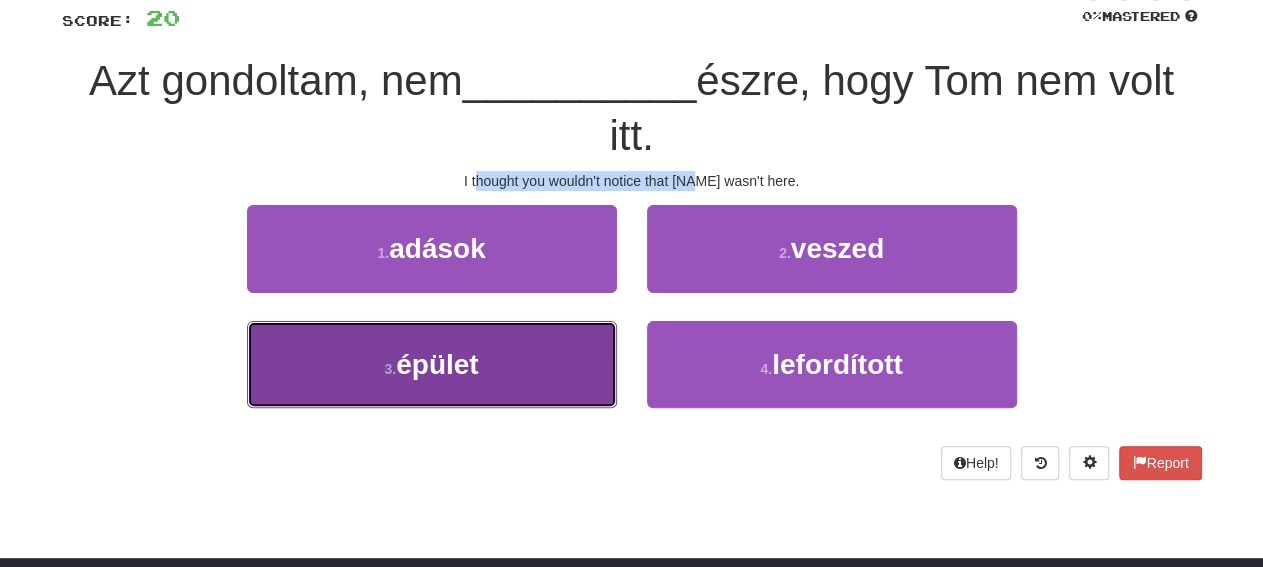 click on "[NUMBER] . épület" at bounding box center [432, 364] 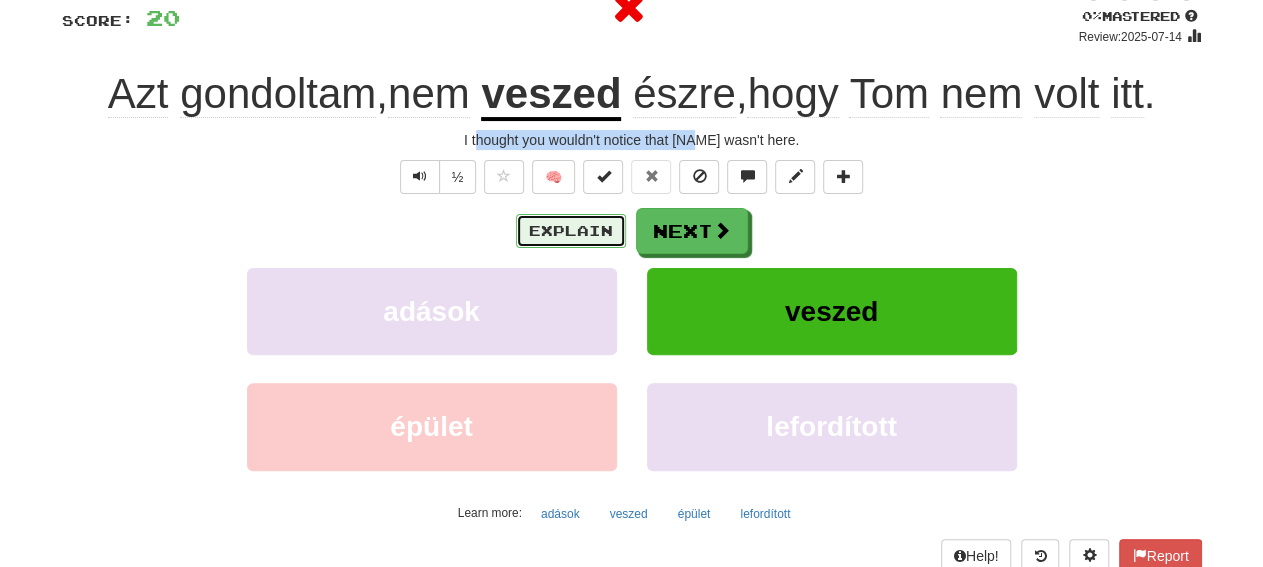 click on "Explain" at bounding box center (571, 231) 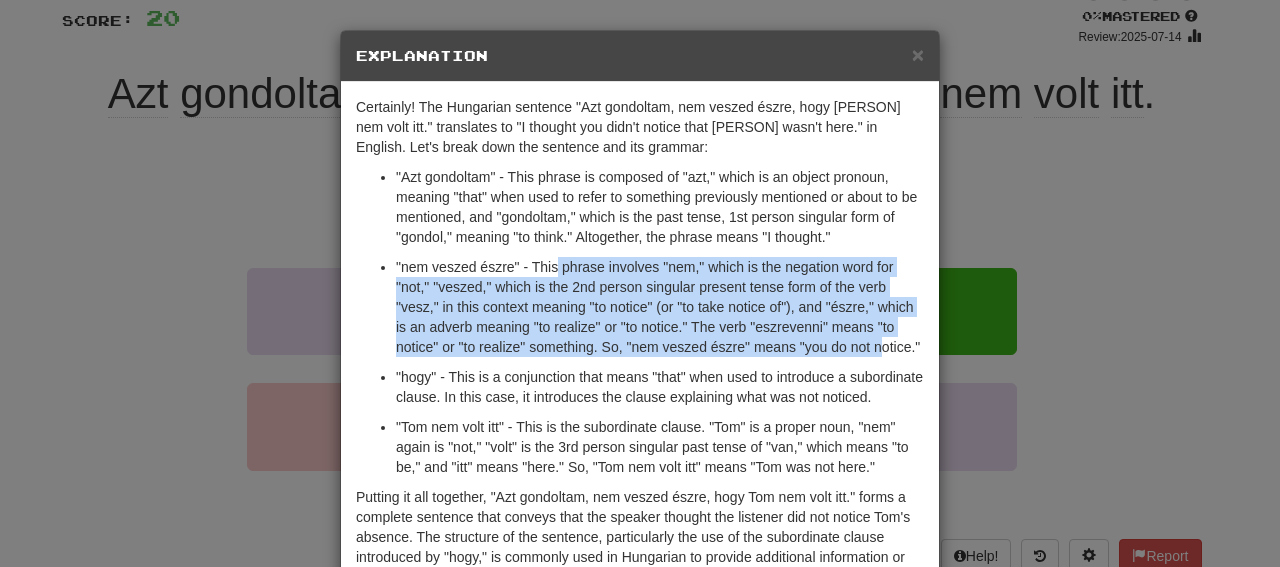 drag, startPoint x: 549, startPoint y: 268, endPoint x: 875, endPoint y: 339, distance: 333.64203 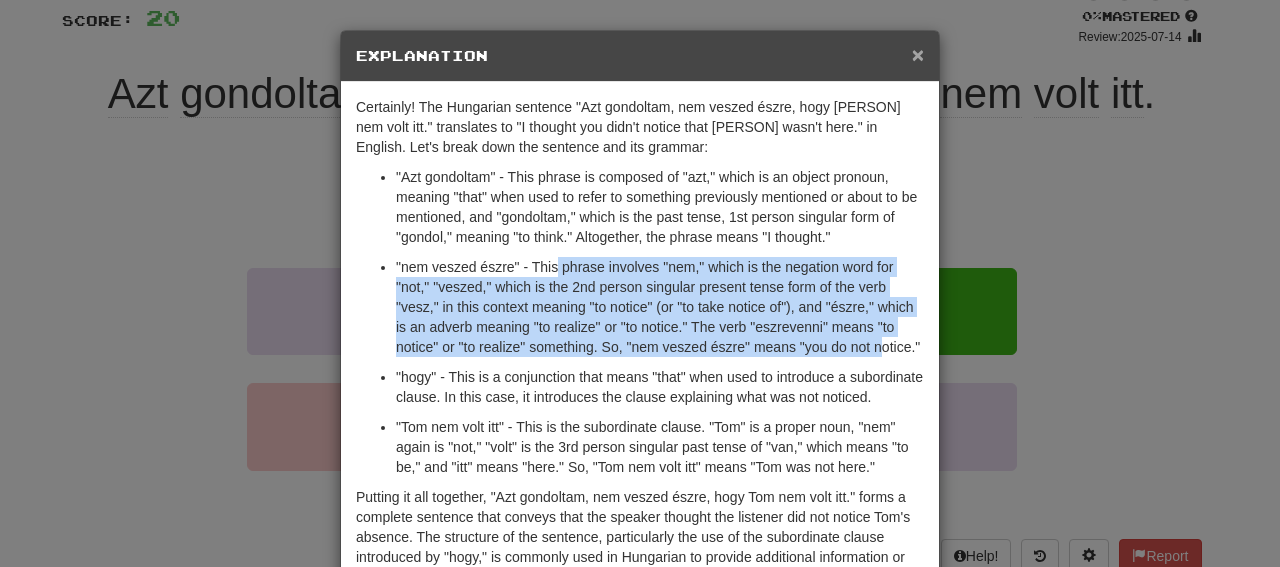 click on "×" at bounding box center [918, 54] 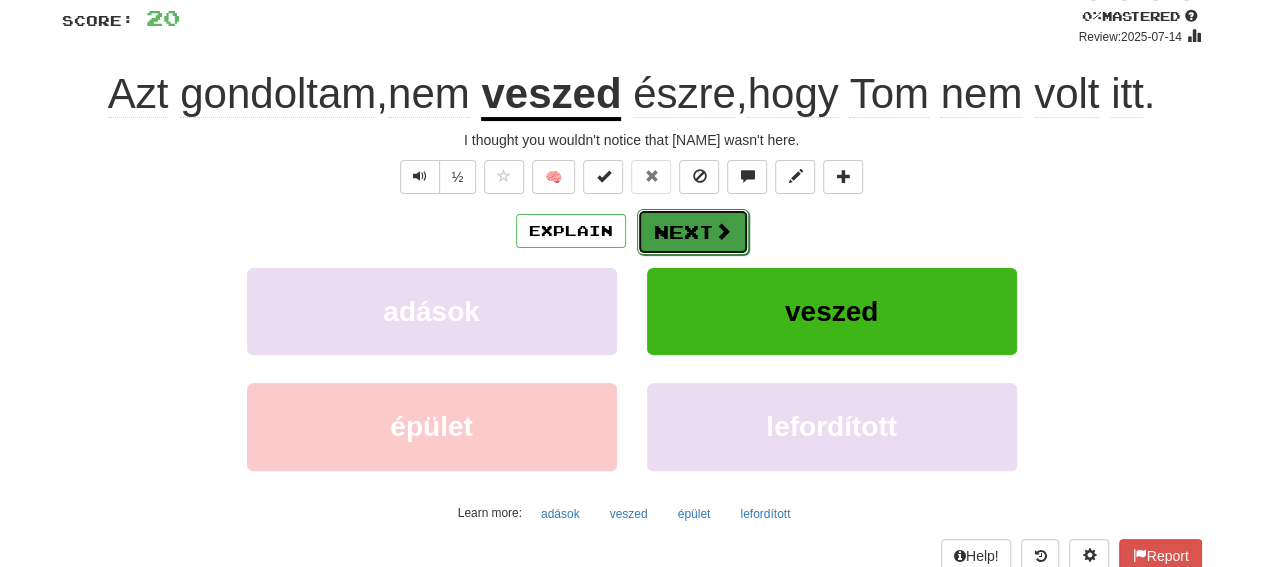 click on "Next" at bounding box center (693, 232) 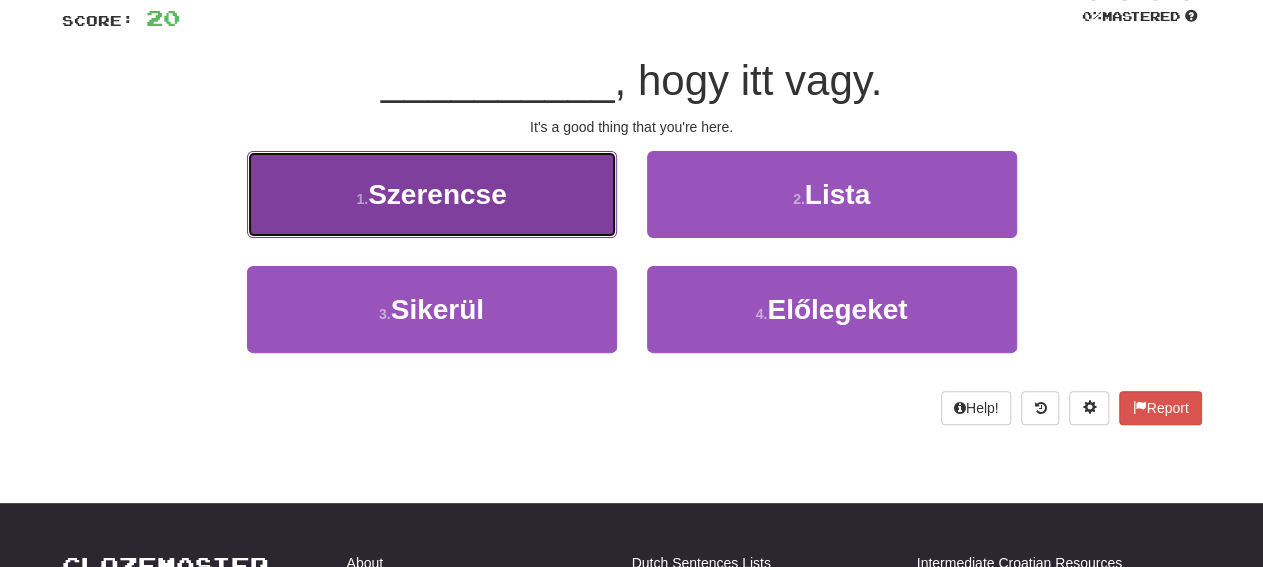 click on "1 .  Szerencse" at bounding box center (432, 194) 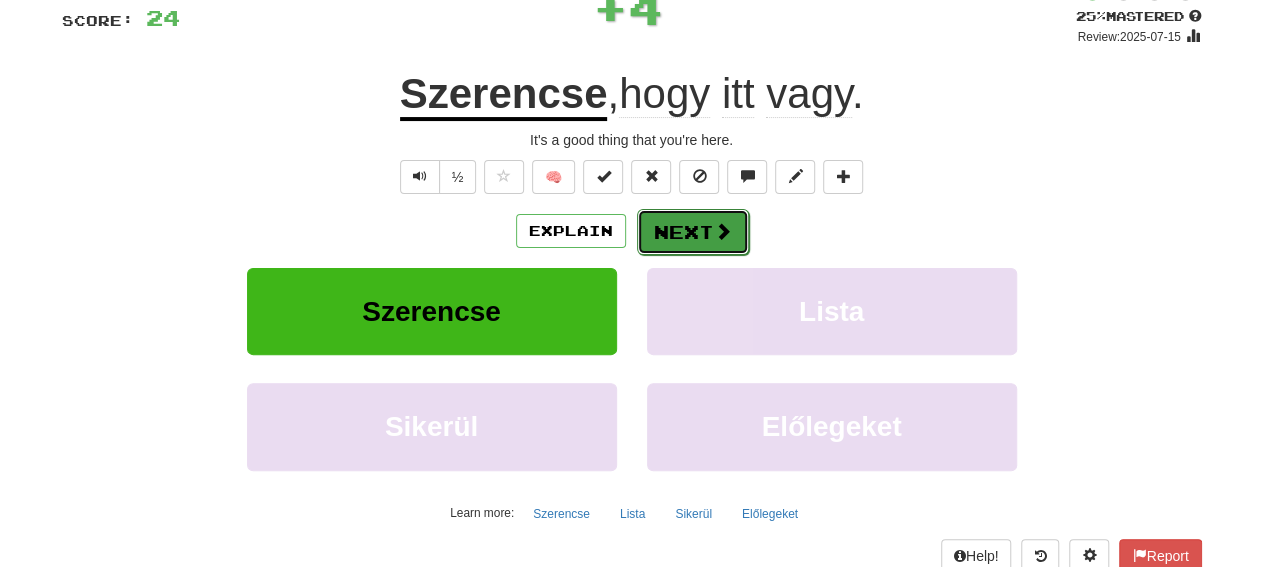 click on "Next" at bounding box center [693, 232] 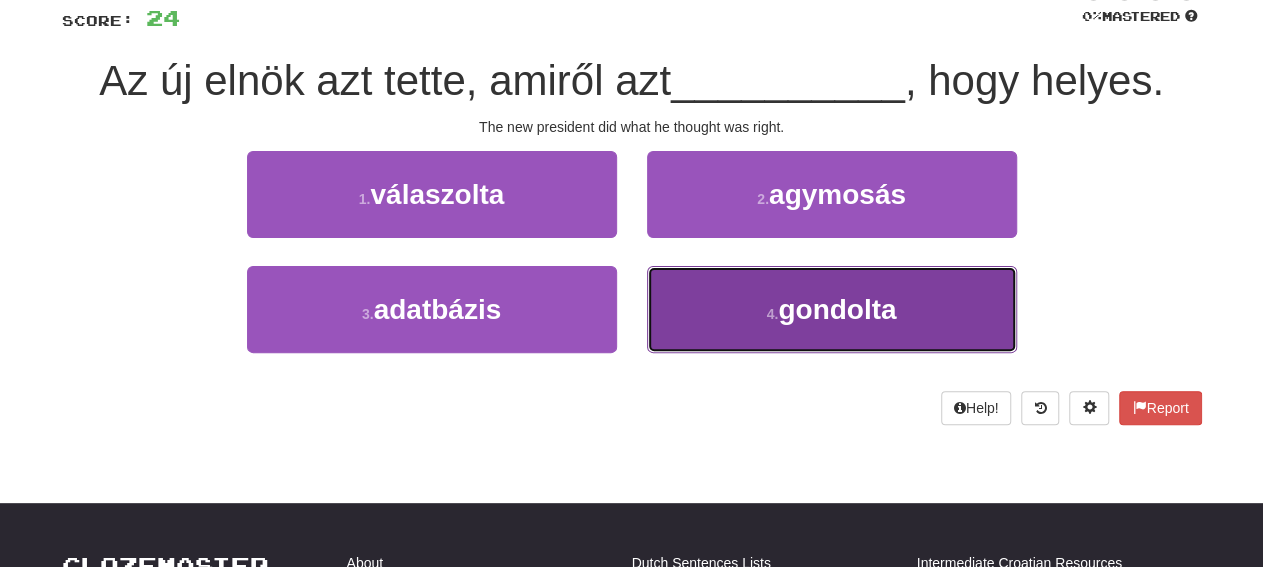 click on "4 .  gondolta" at bounding box center [832, 309] 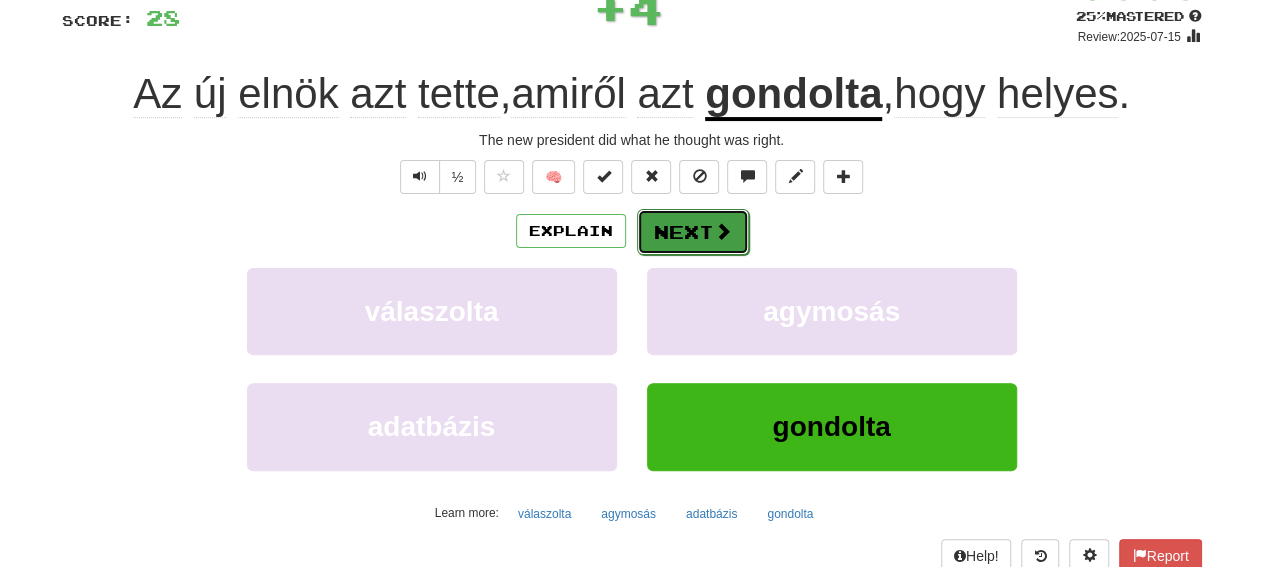 click on "Next" at bounding box center (693, 232) 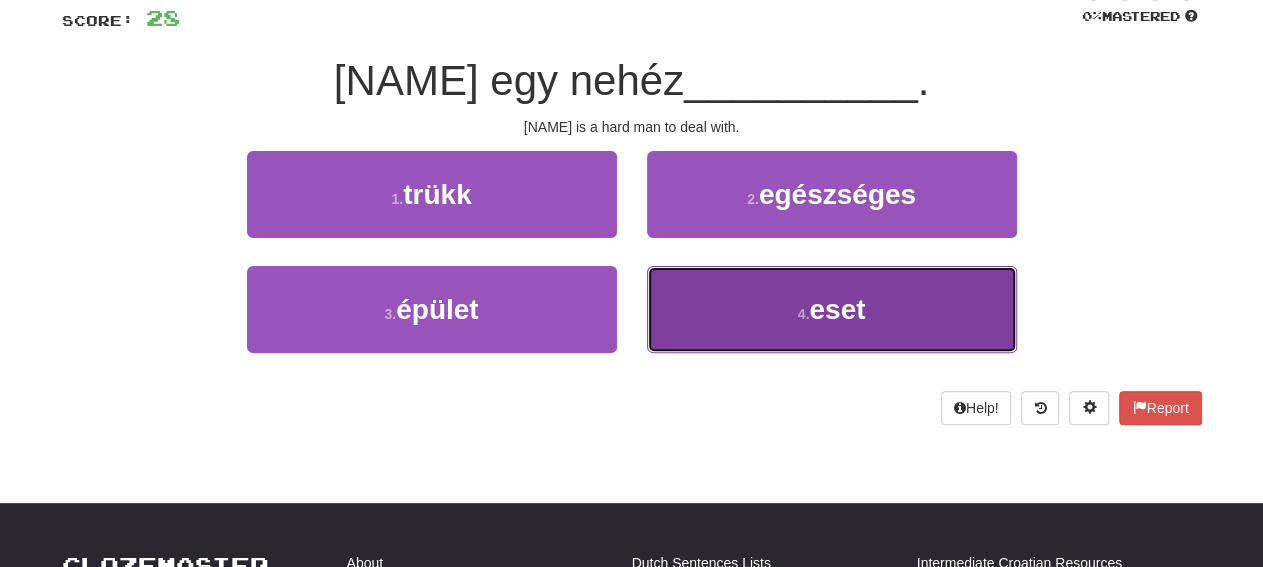 click on "4 .  eset" at bounding box center [832, 309] 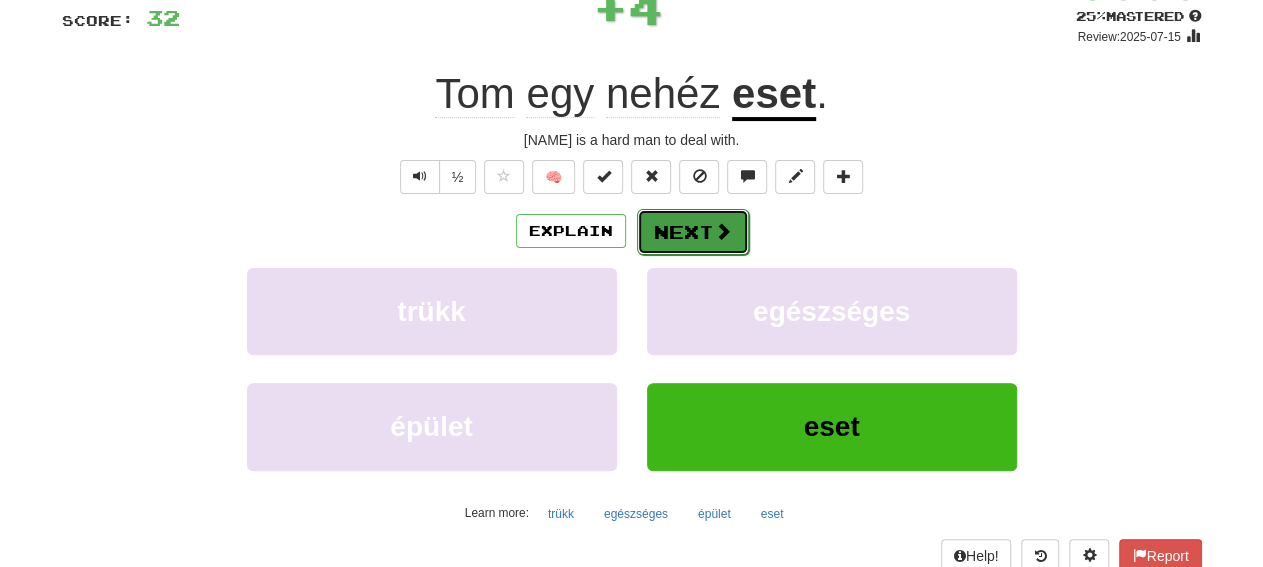 click on "Next" at bounding box center (693, 232) 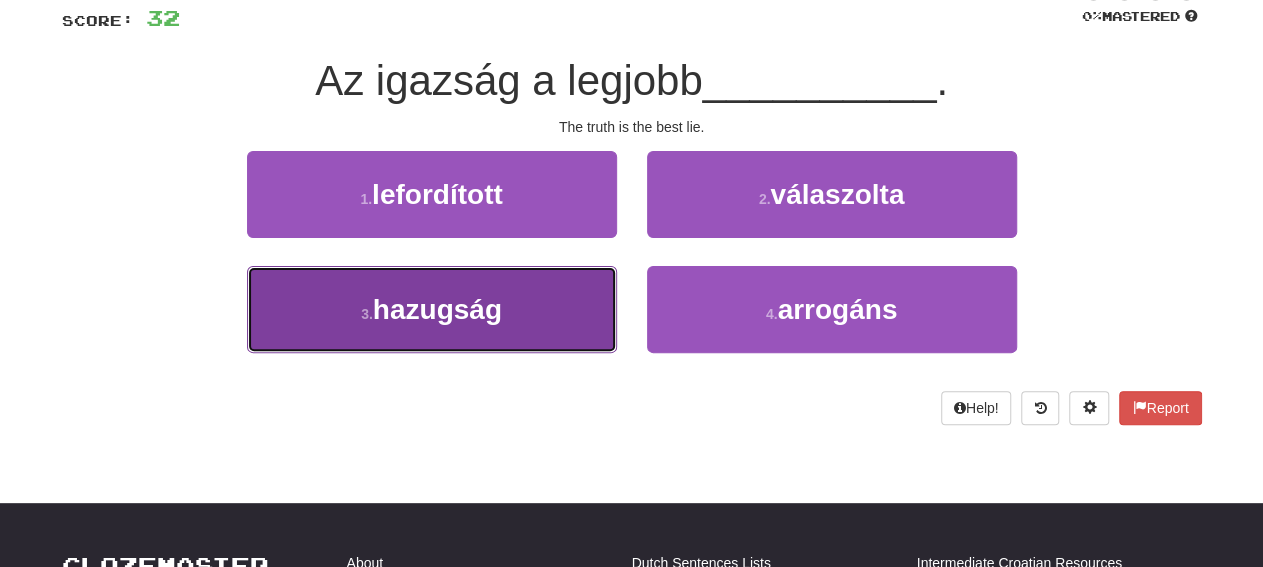 click on "3 .  hazugság" at bounding box center [432, 309] 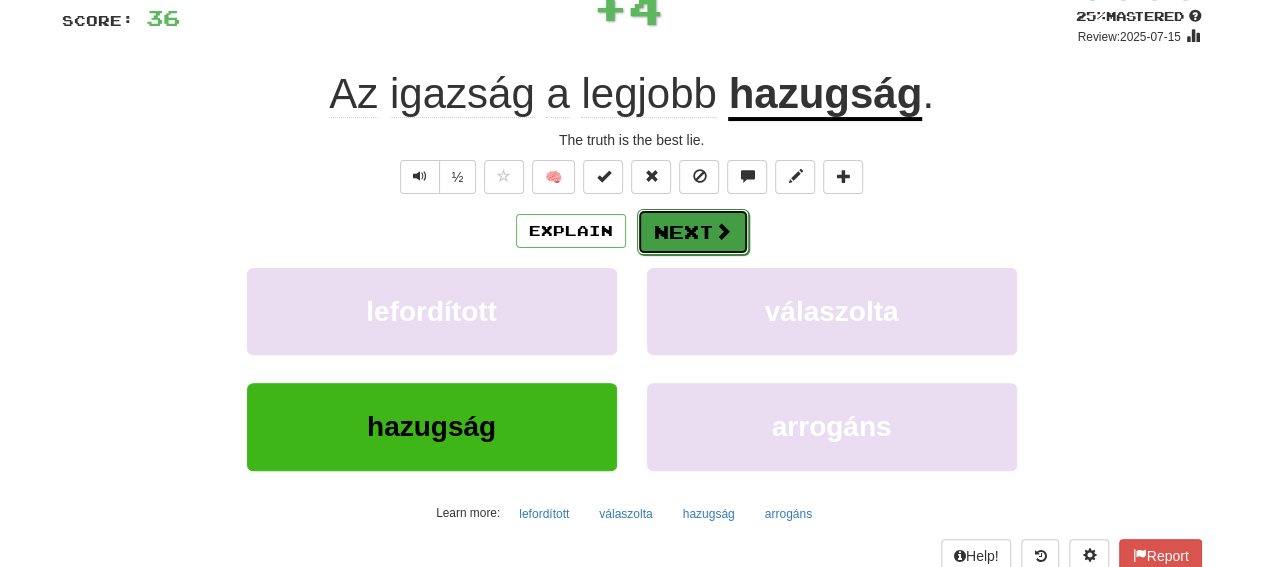 click on "Next" at bounding box center (693, 232) 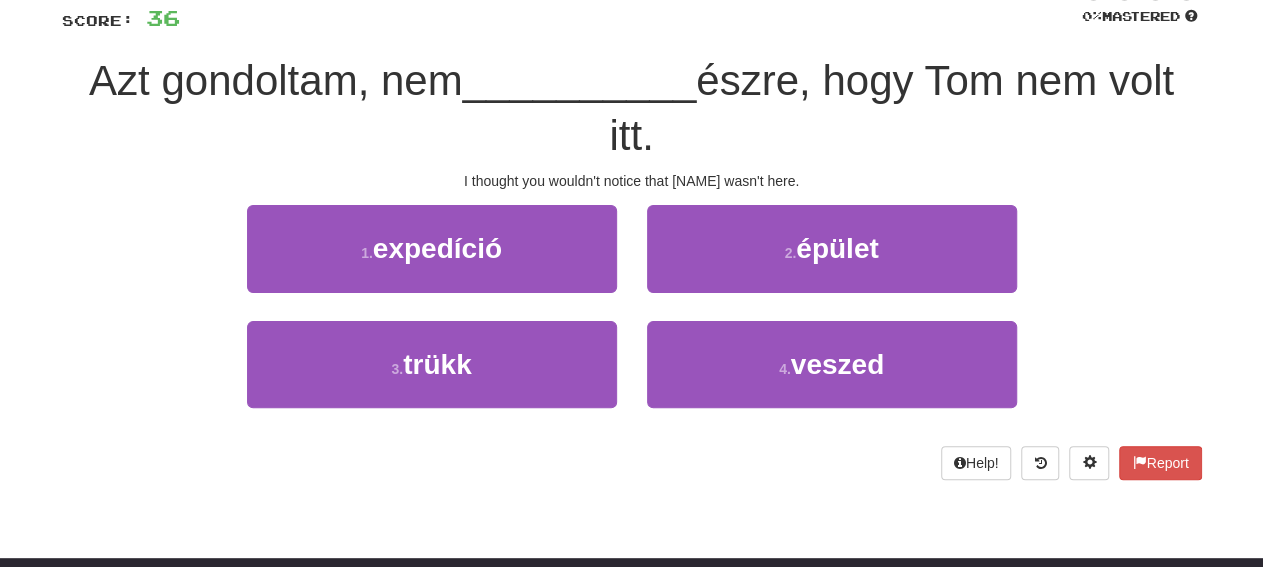 drag, startPoint x: 461, startPoint y: 105, endPoint x: 745, endPoint y: 81, distance: 285.01227 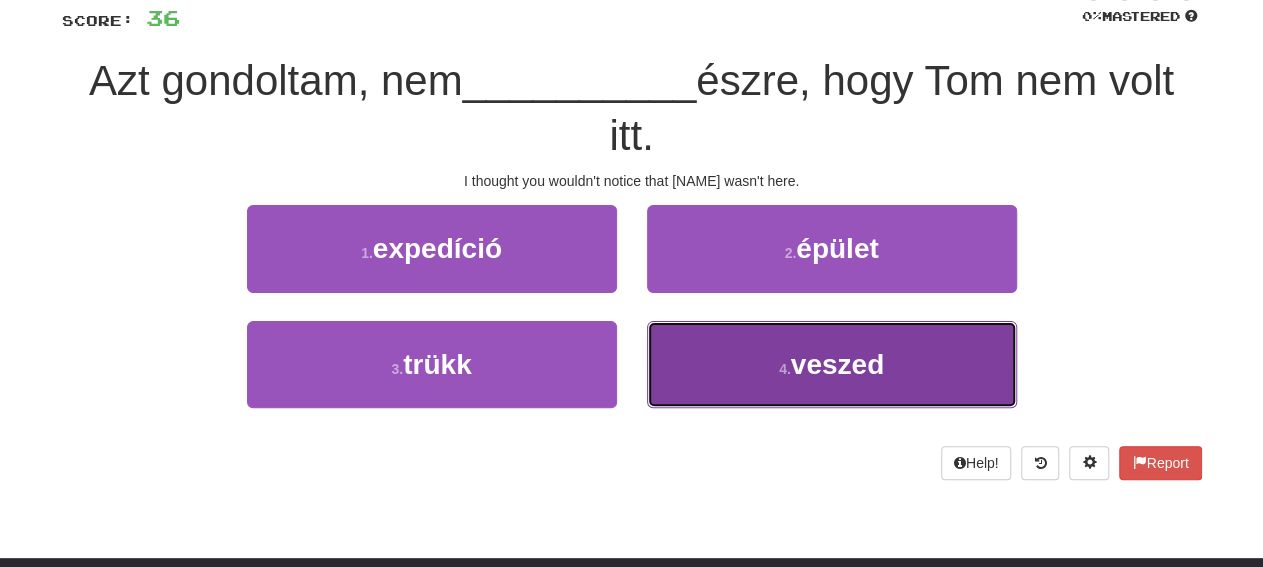 click on "4 .  veszed" at bounding box center [832, 364] 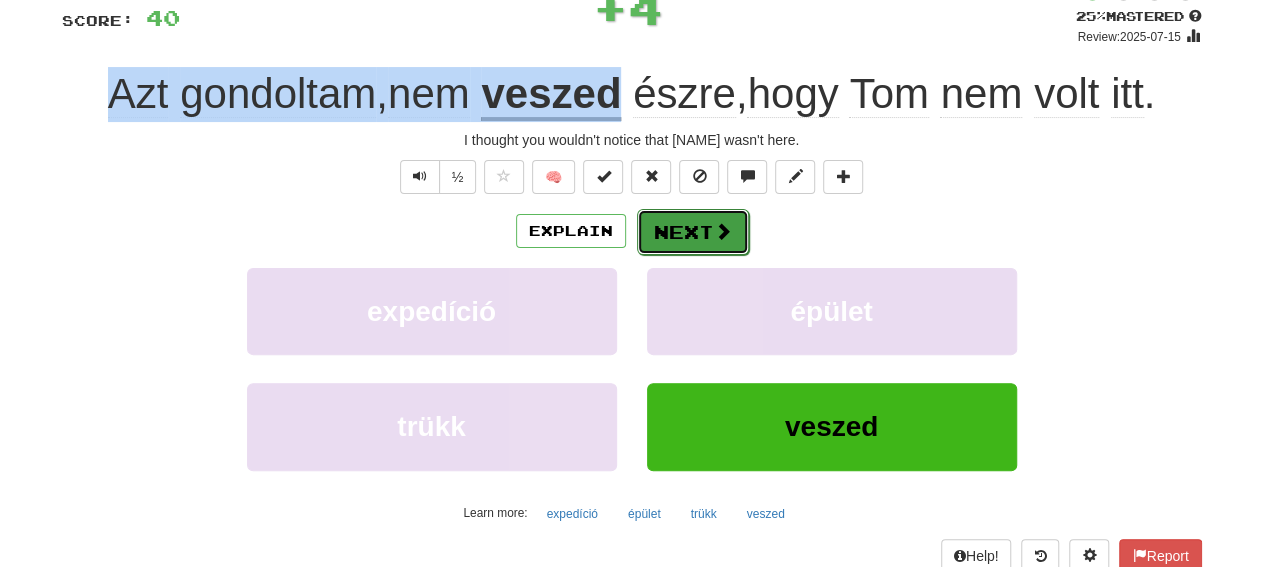 click on "Next" at bounding box center (693, 232) 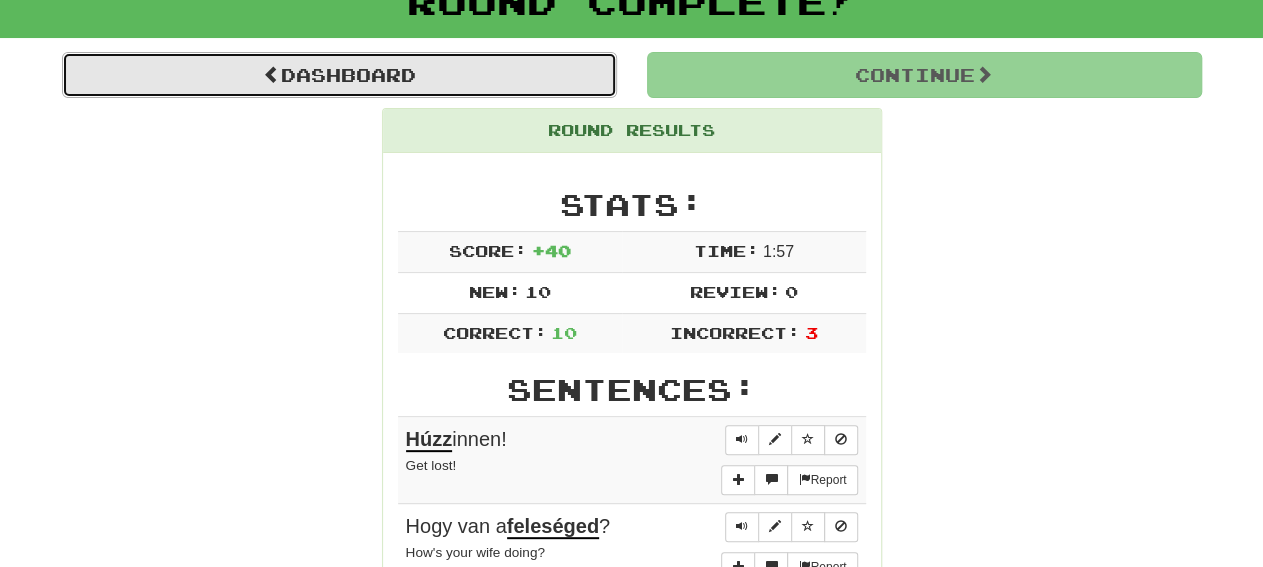 click on "Dashboard" at bounding box center (339, 75) 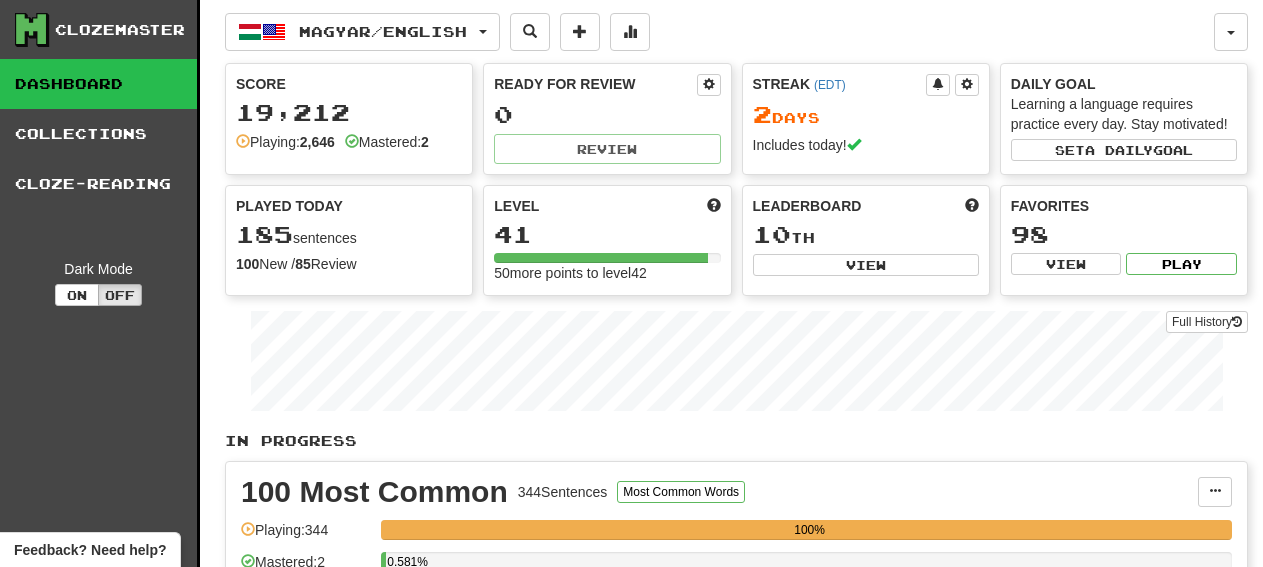 scroll, scrollTop: 0, scrollLeft: 0, axis: both 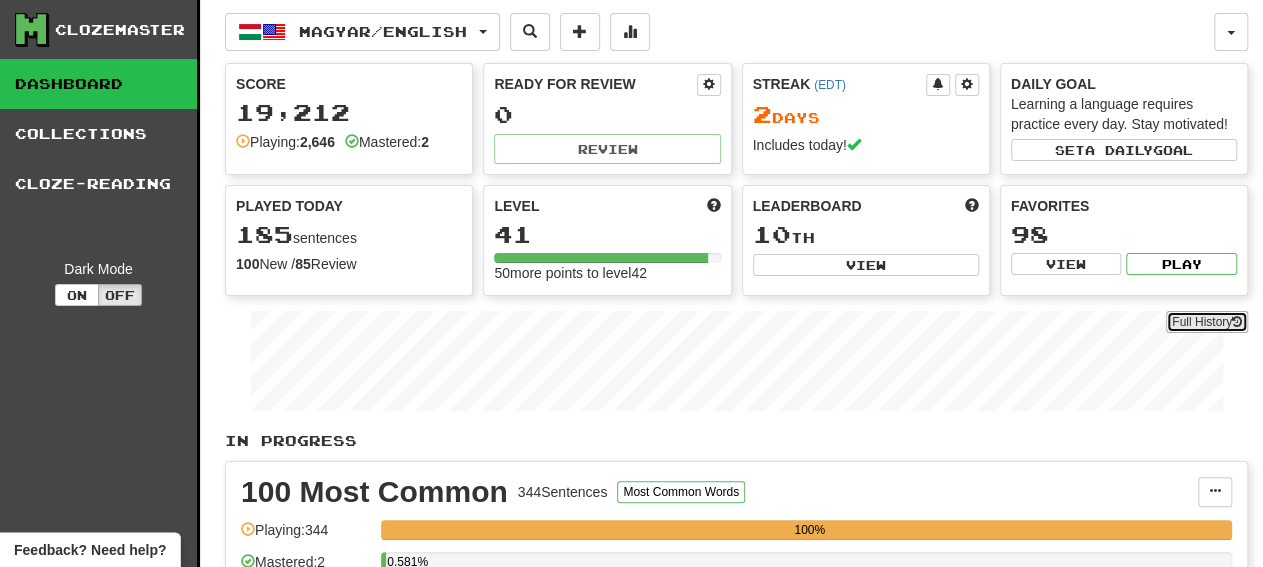 click on "Full History" at bounding box center [1207, 322] 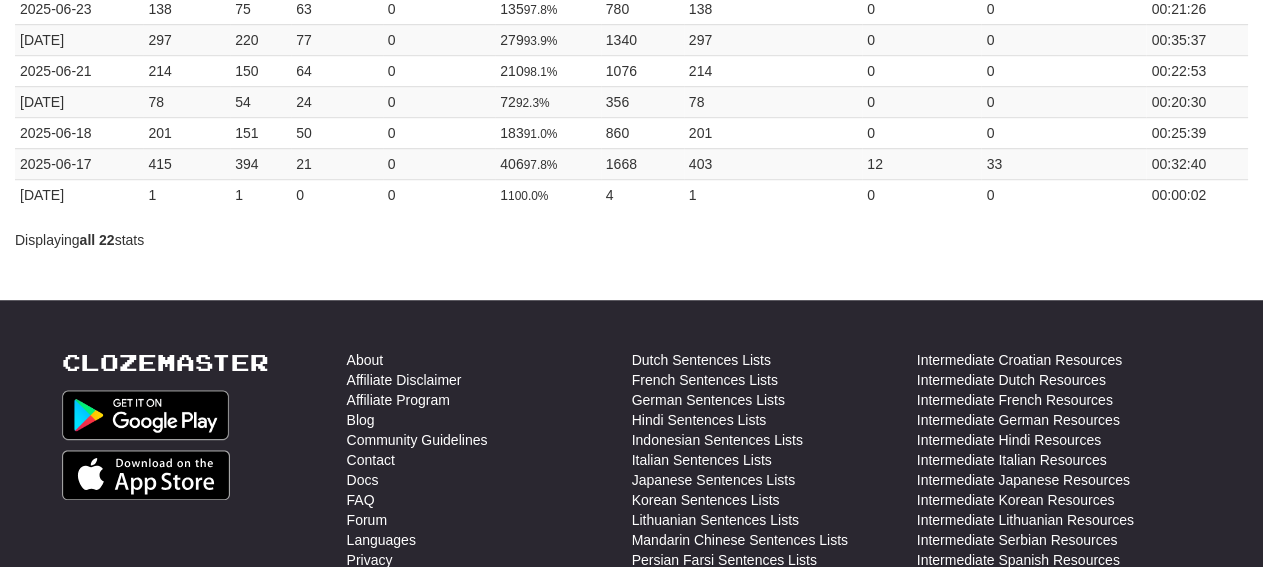 scroll, scrollTop: 0, scrollLeft: 0, axis: both 